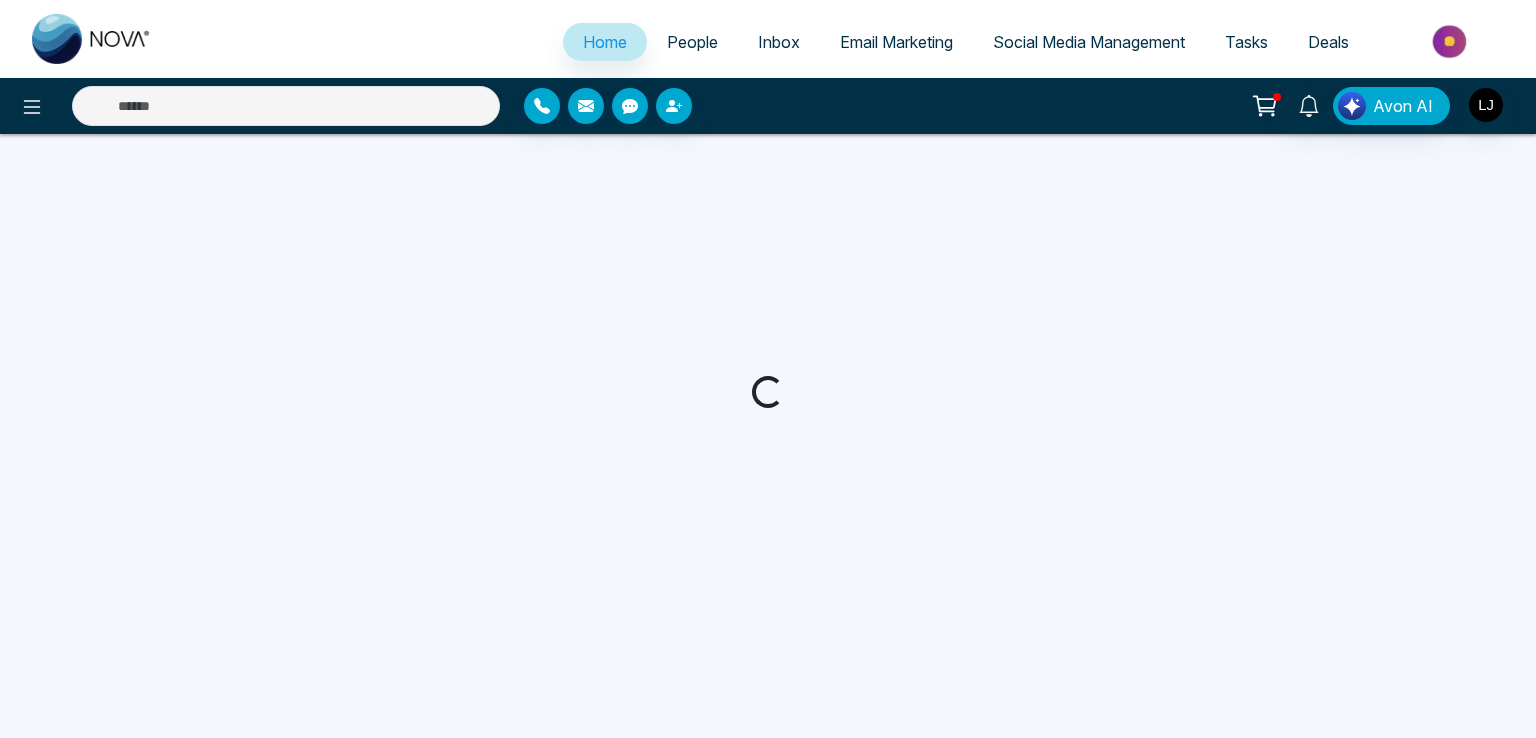 select on "*" 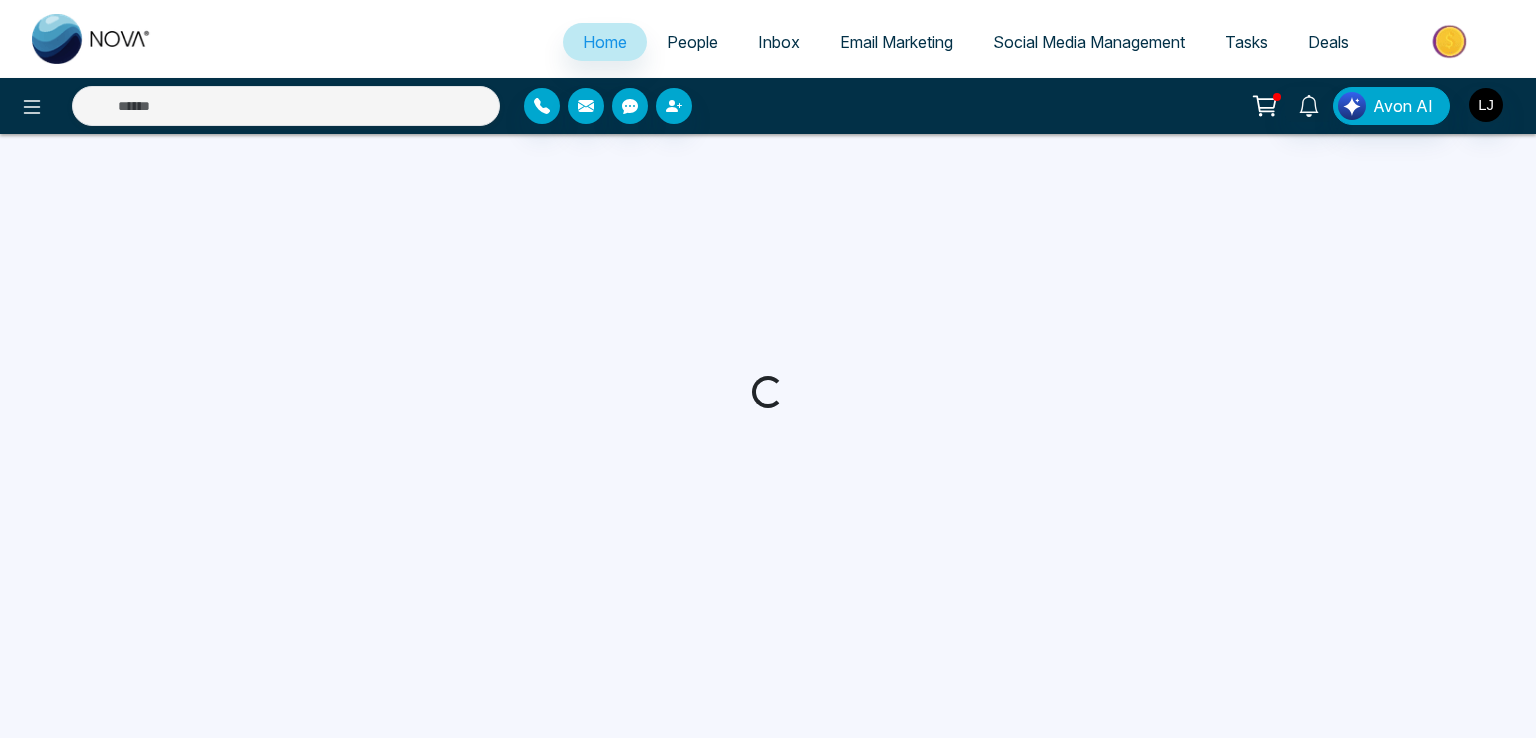 select on "*" 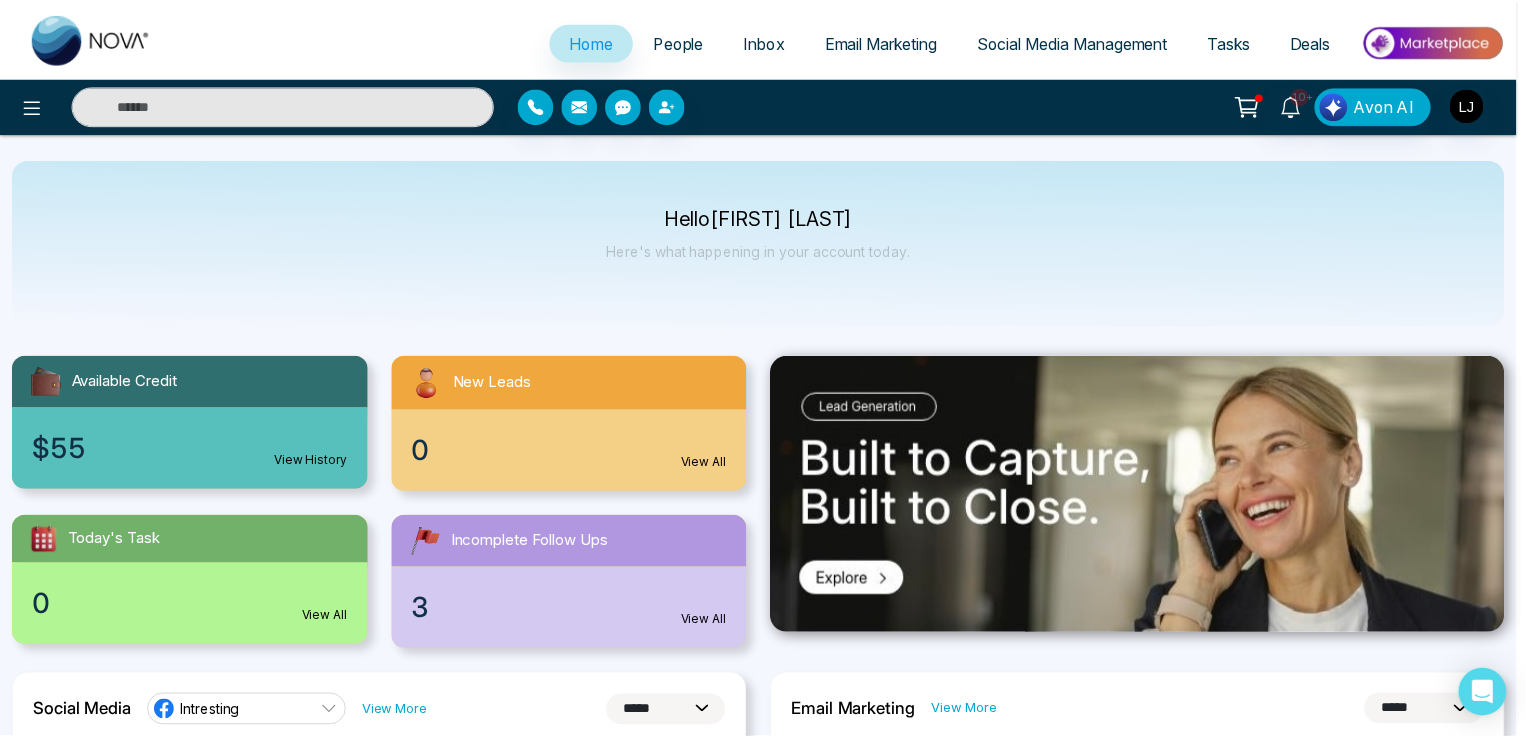scroll, scrollTop: 0, scrollLeft: 0, axis: both 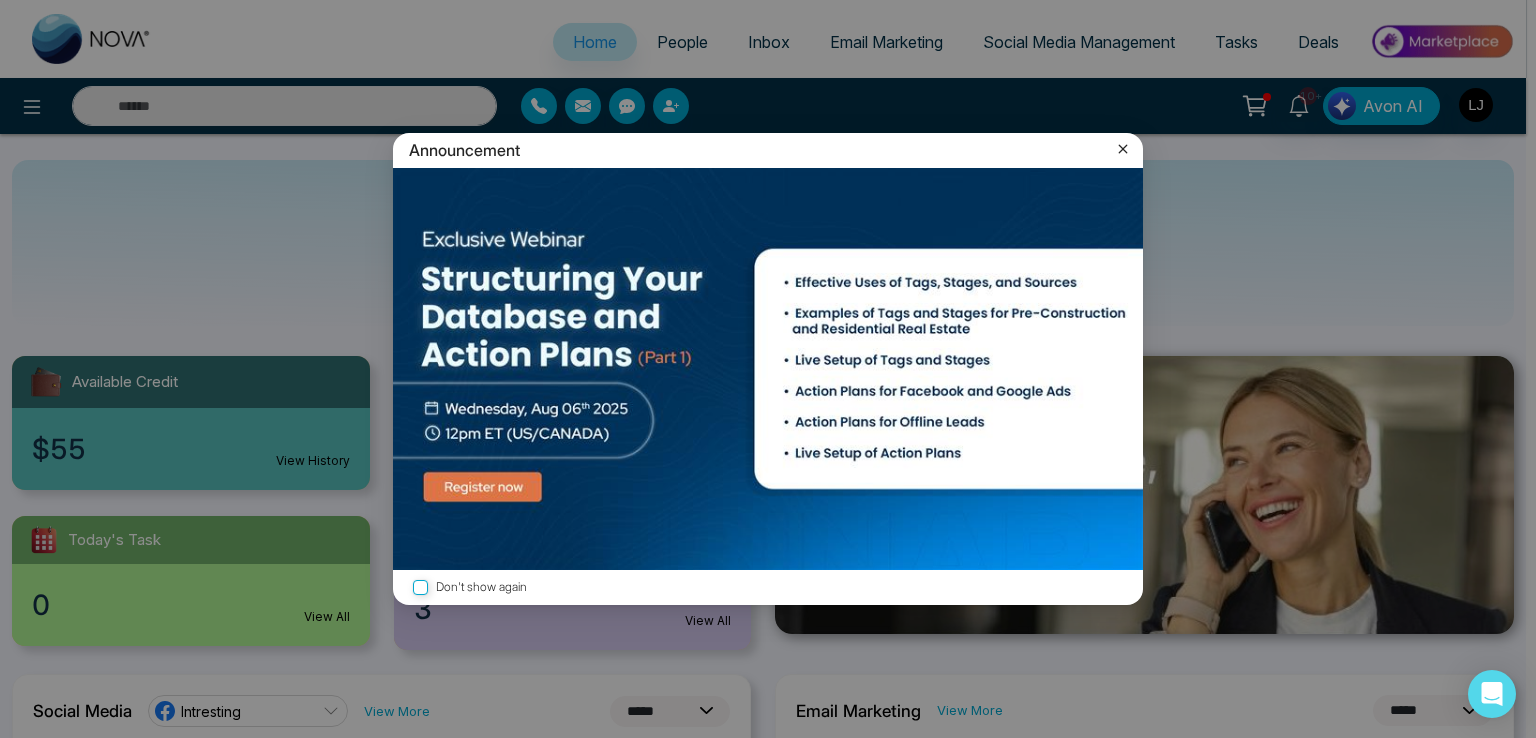 click 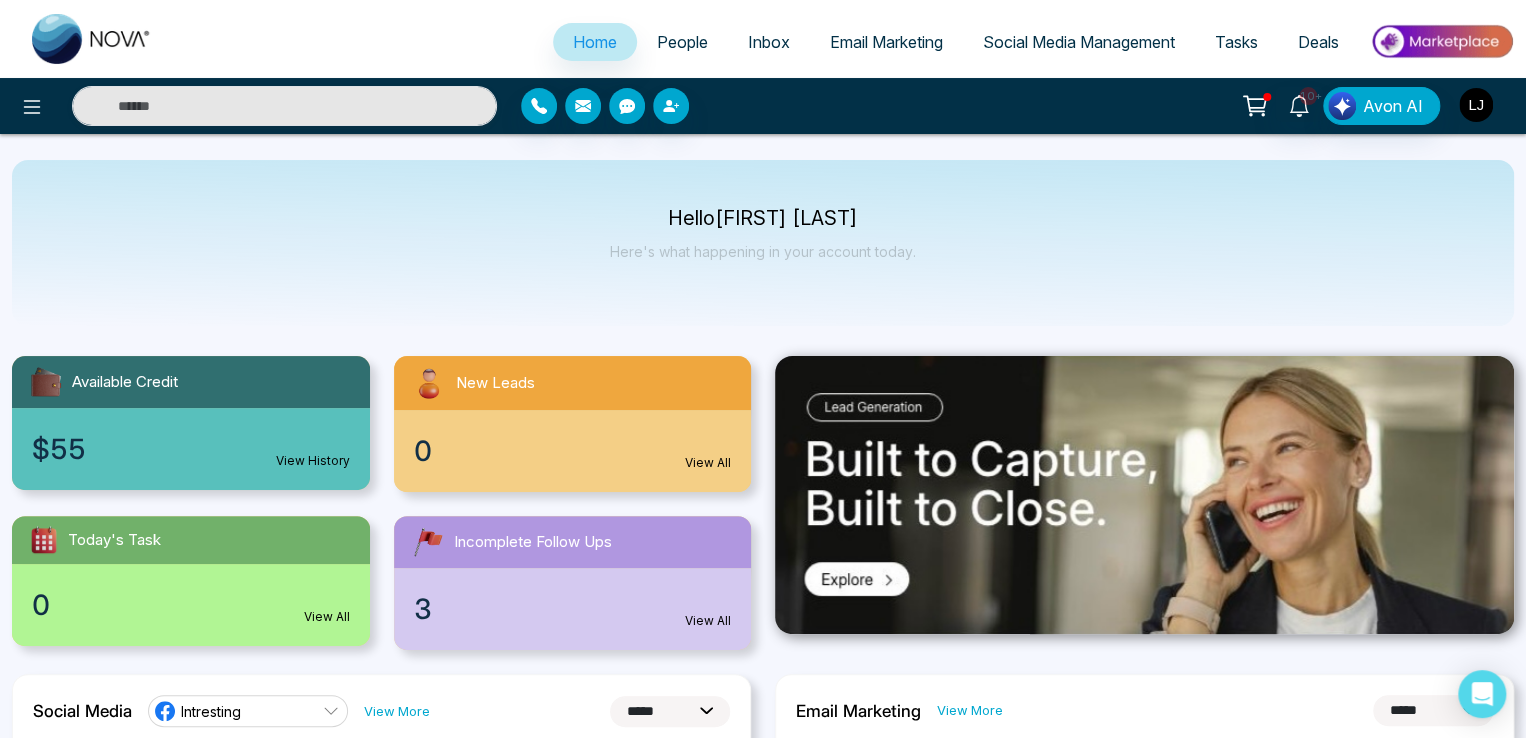 click at bounding box center (1476, 105) 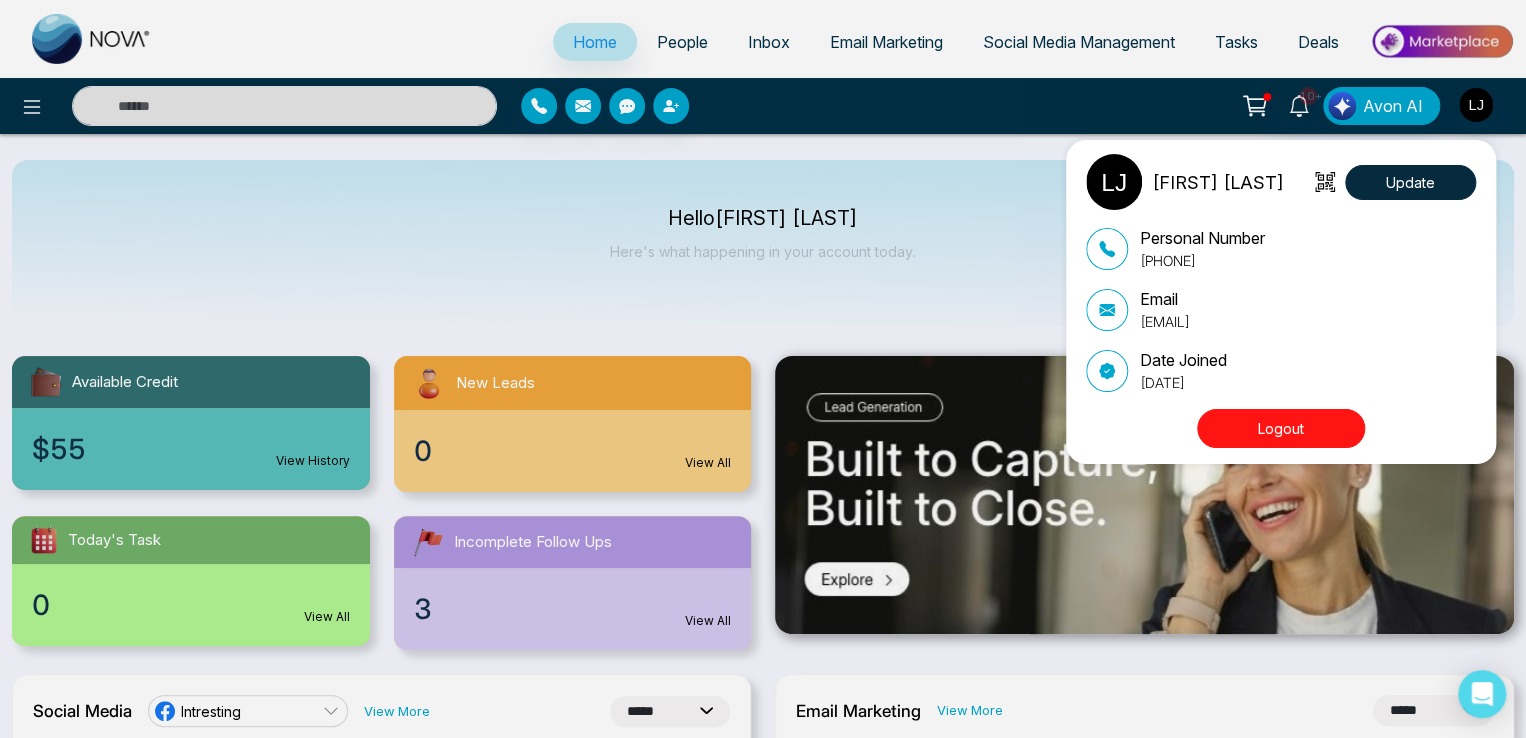 click on "Lokesh Joshi Update Personal Number +918421020309 Email lokeshjoshi6454@gmail.com Date Joined July 4, 2025 Logout" at bounding box center [763, 369] 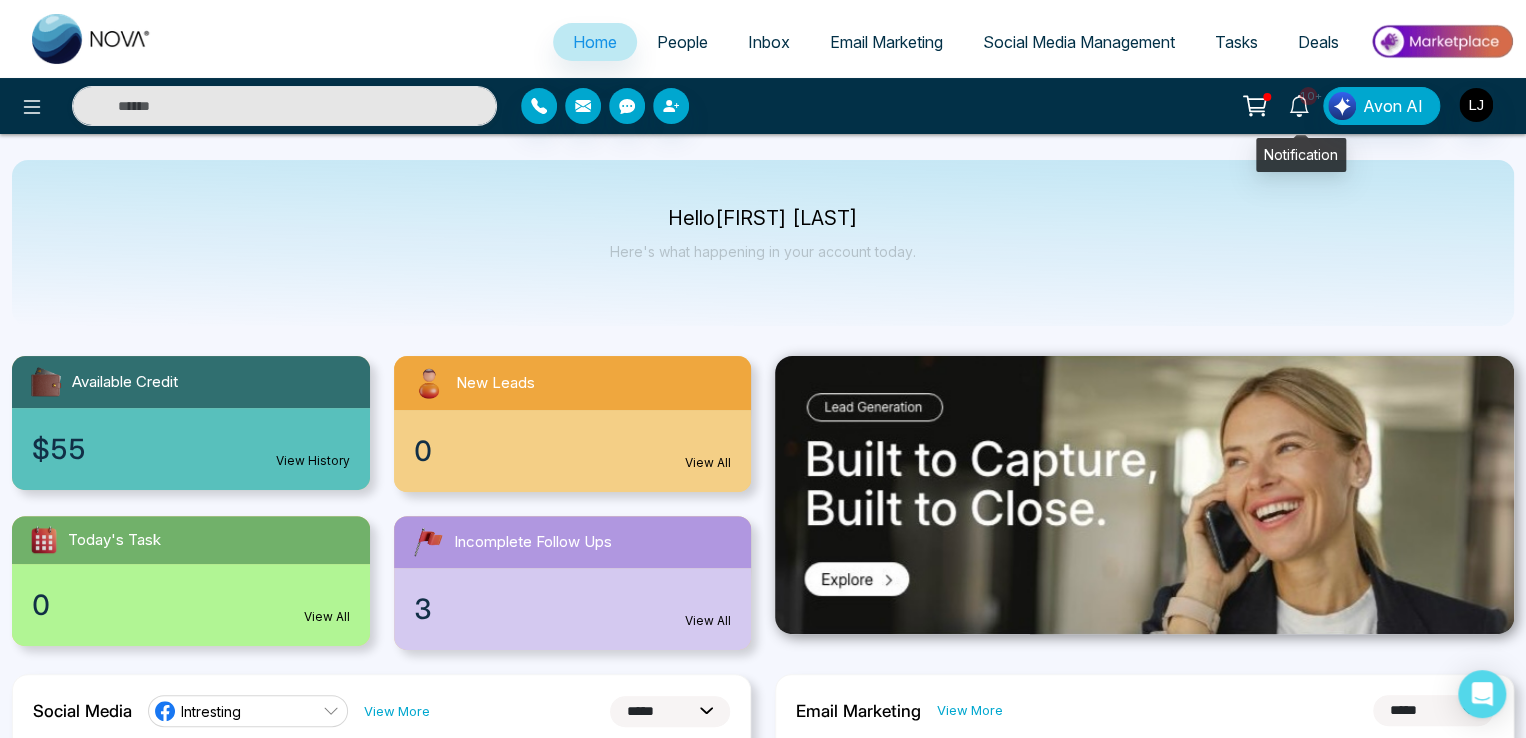 click 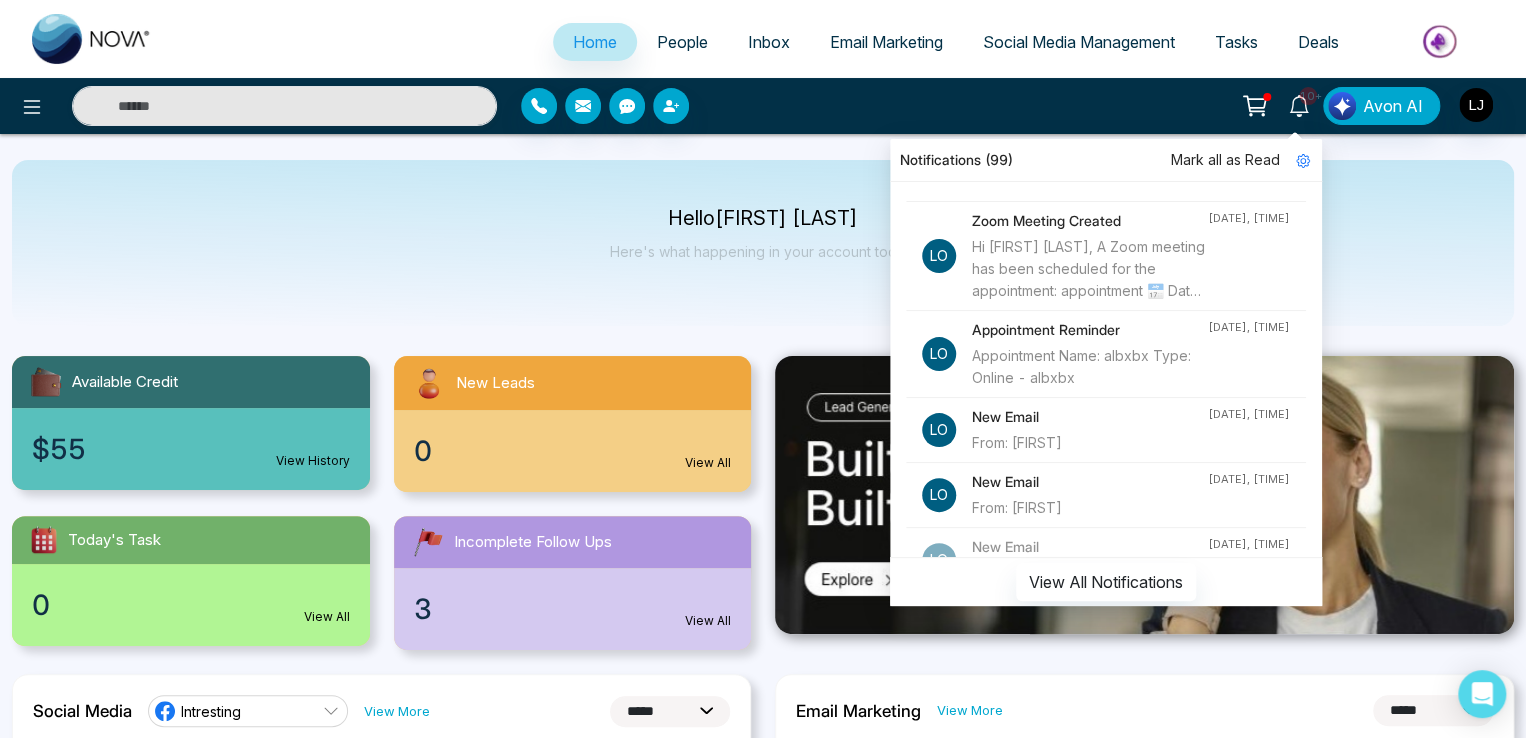 scroll, scrollTop: 0, scrollLeft: 0, axis: both 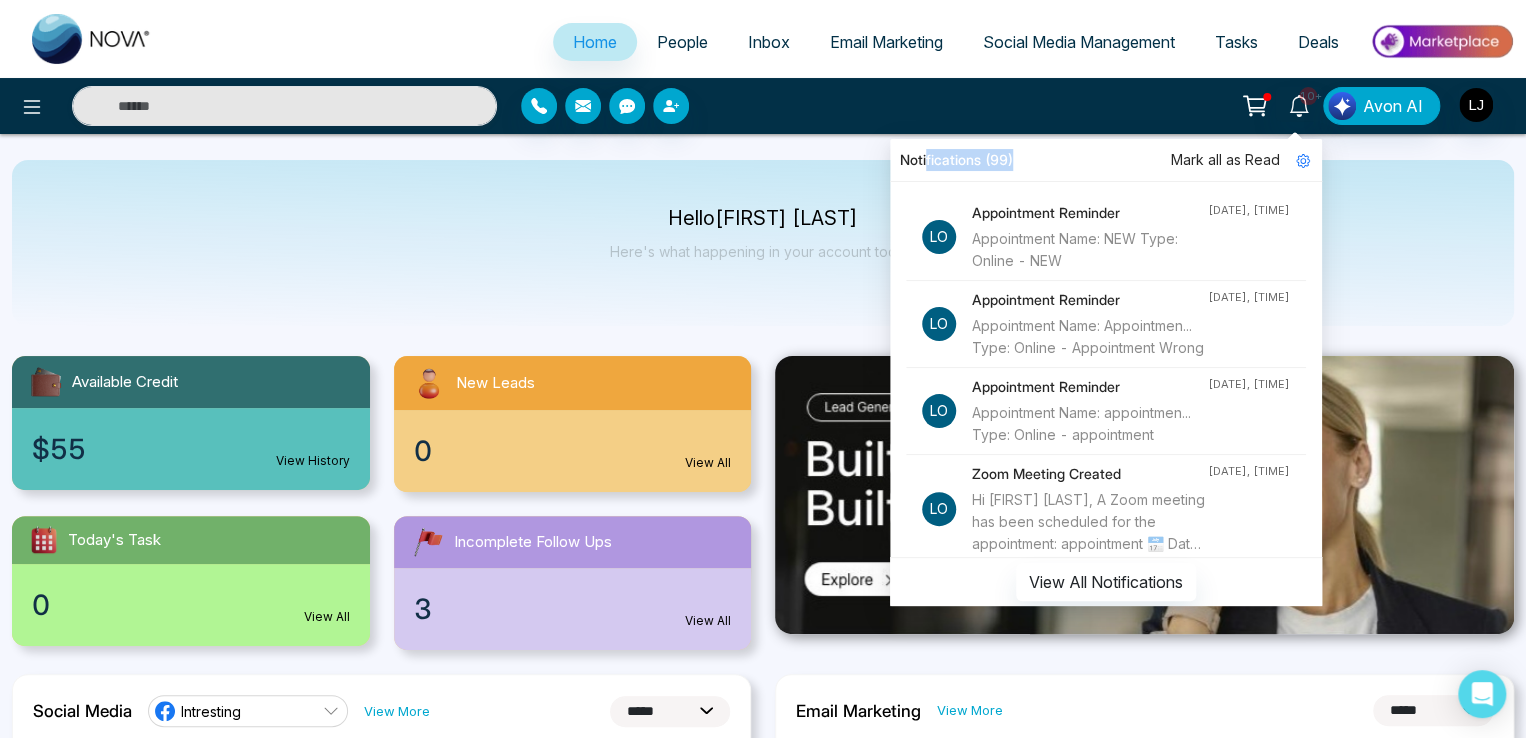 drag, startPoint x: 931, startPoint y: 163, endPoint x: 1030, endPoint y: 163, distance: 99 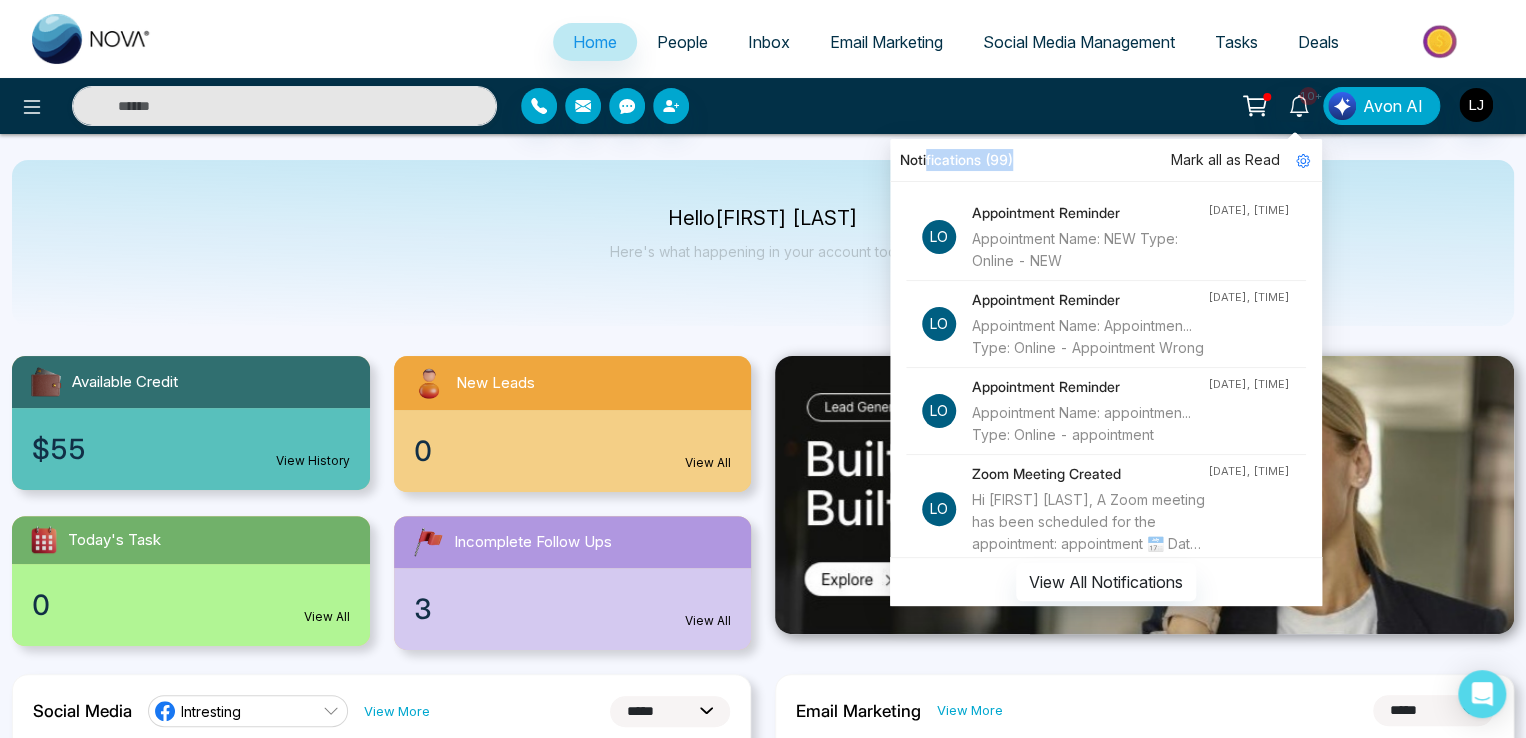 click on "Notifications (99)" at bounding box center [1106, 160] 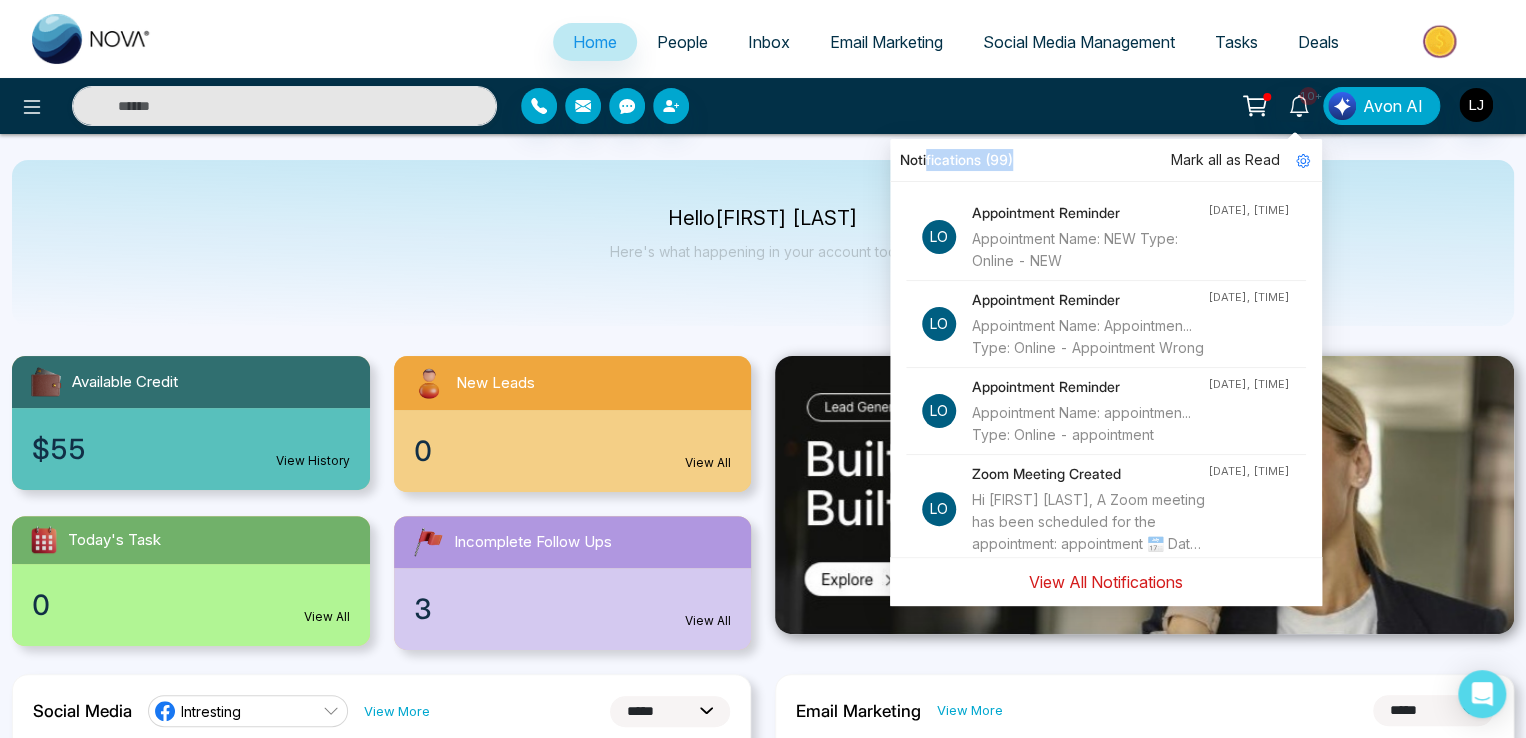 click on "View All Notifications" at bounding box center [1106, 582] 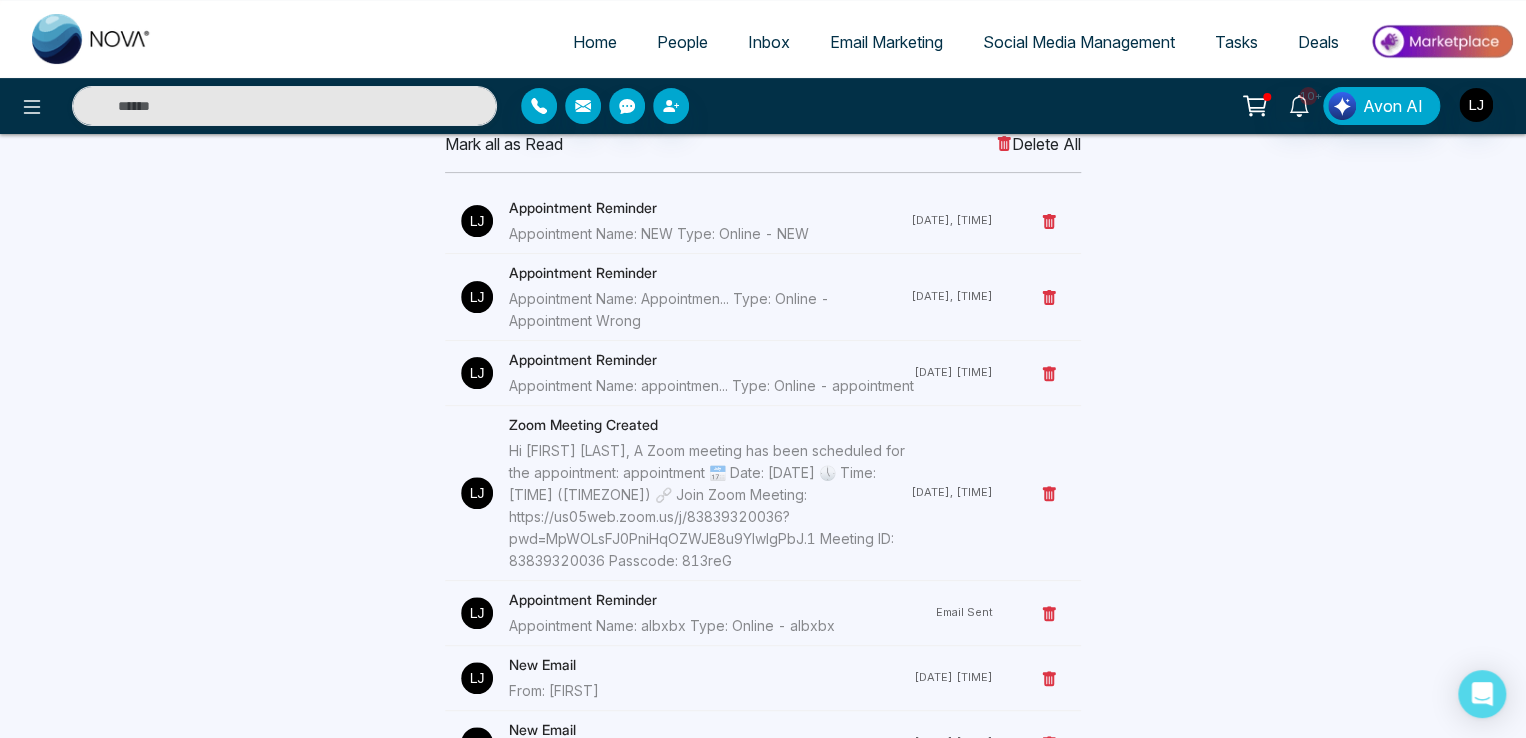scroll, scrollTop: 0, scrollLeft: 0, axis: both 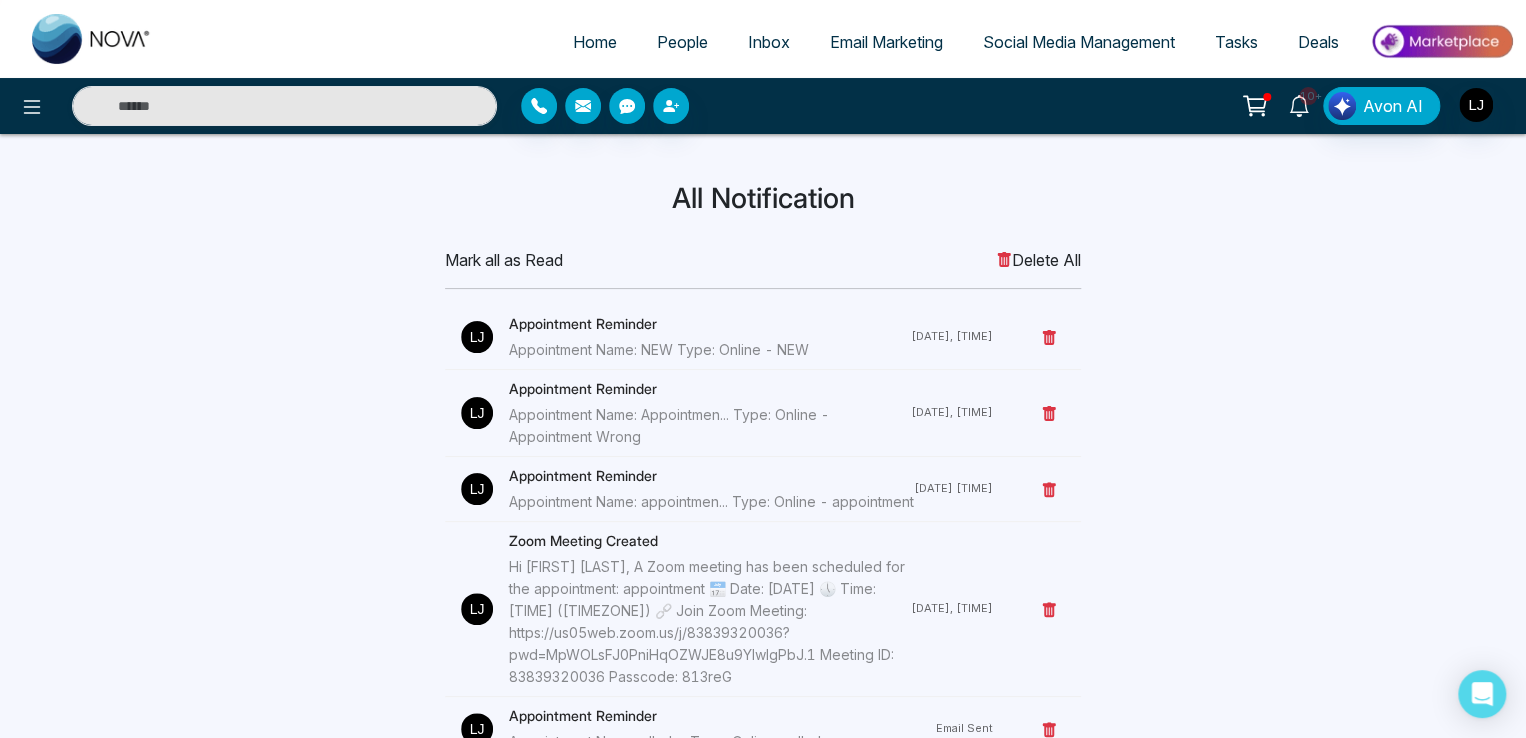 click 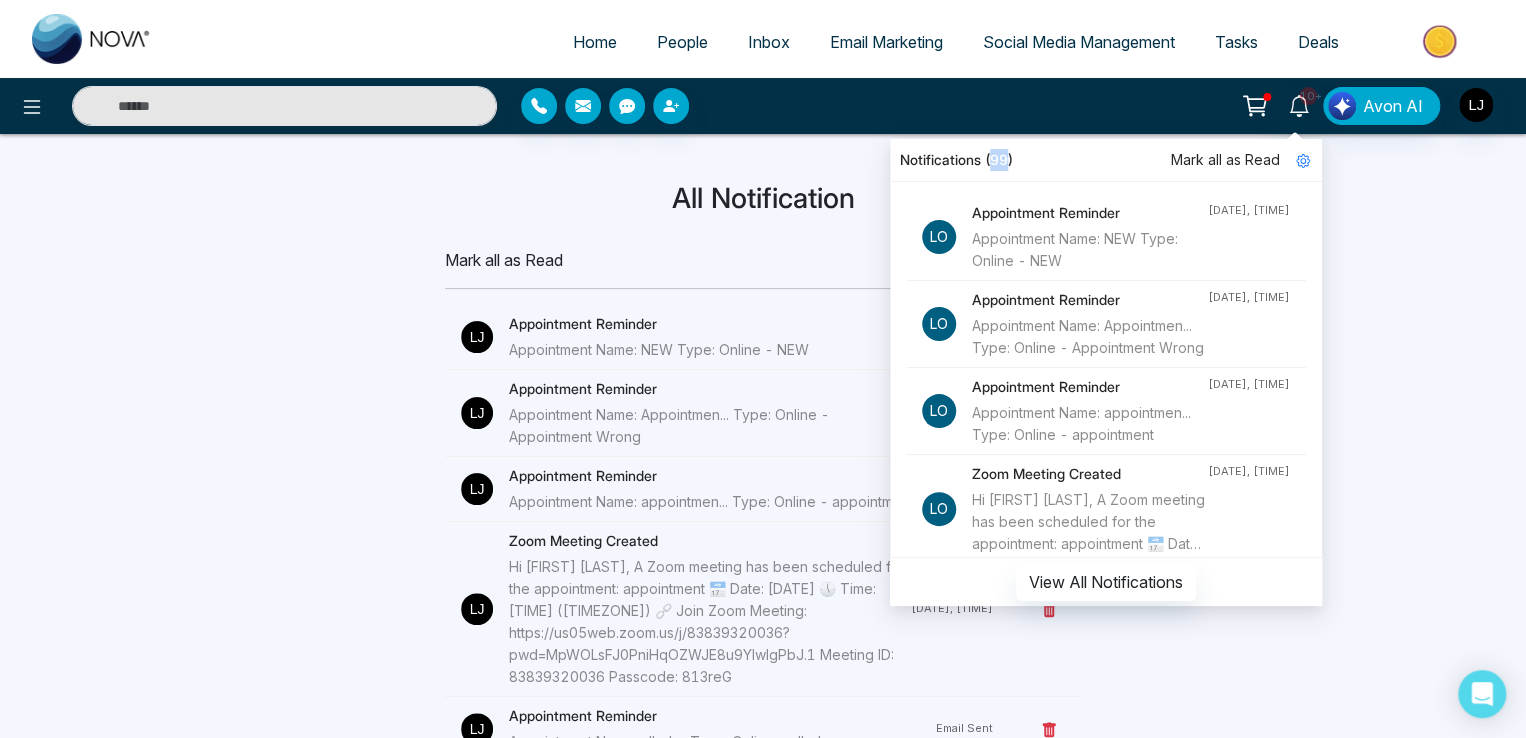 drag, startPoint x: 992, startPoint y: 161, endPoint x: 1012, endPoint y: 159, distance: 20.09975 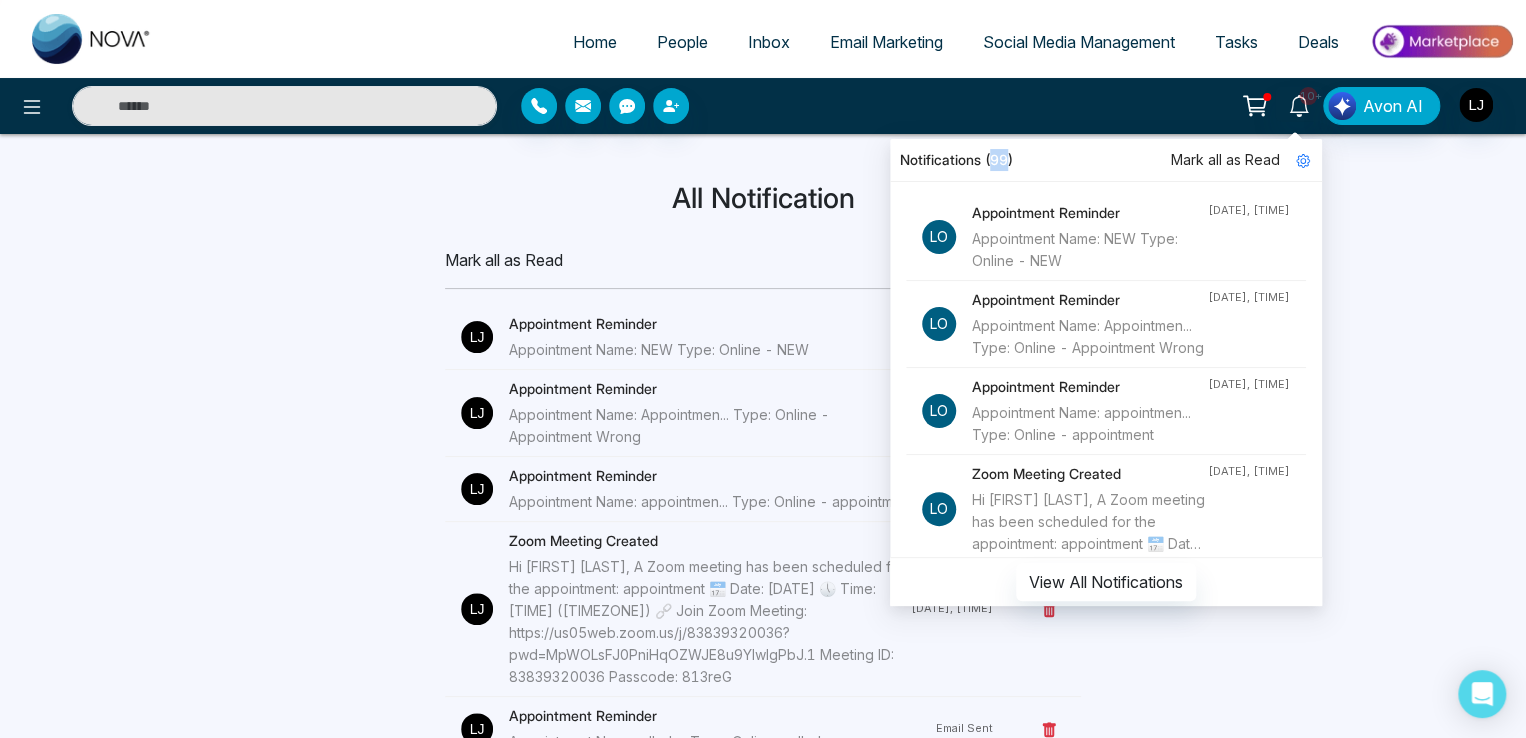 click on "Notifications (99)" at bounding box center (1106, 160) 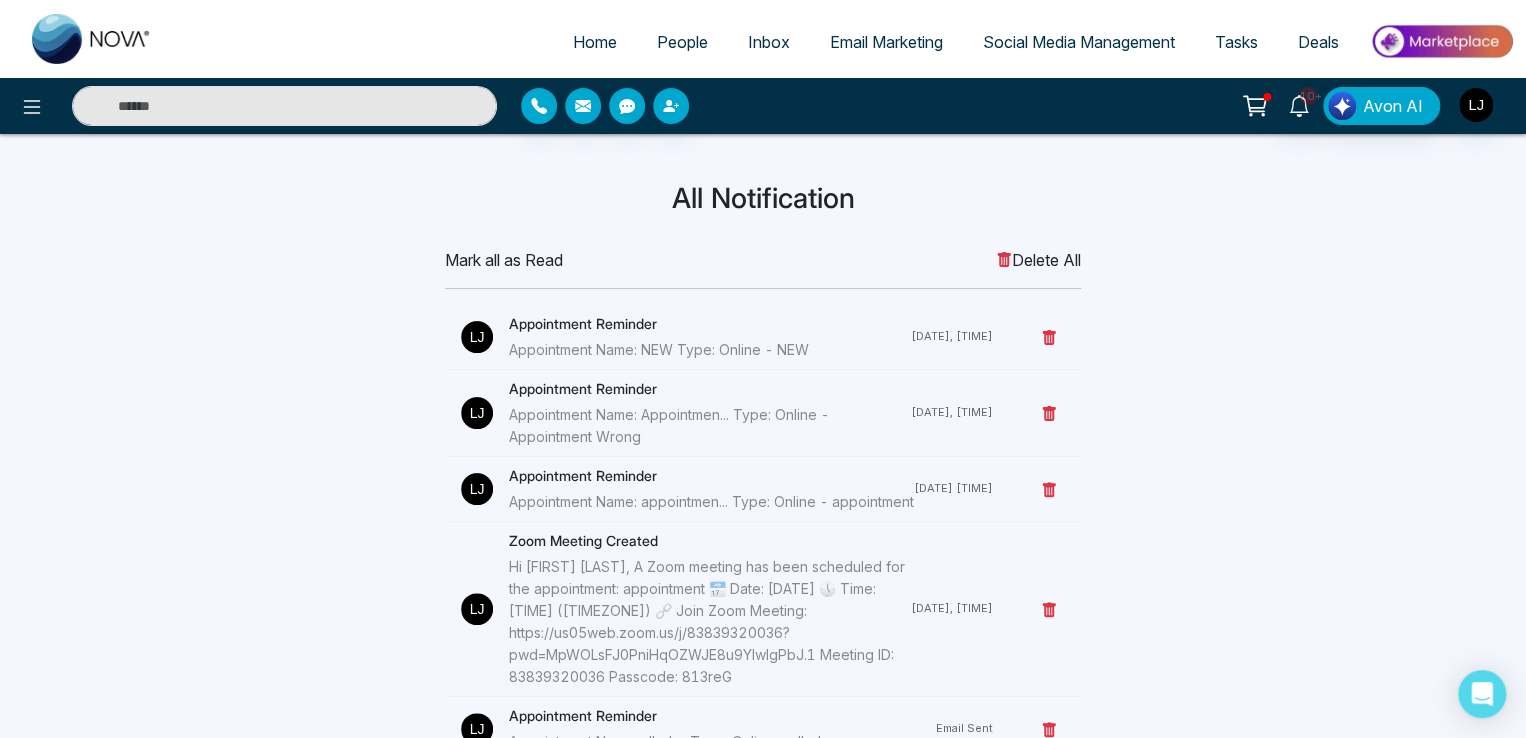 click at bounding box center [700, 106] 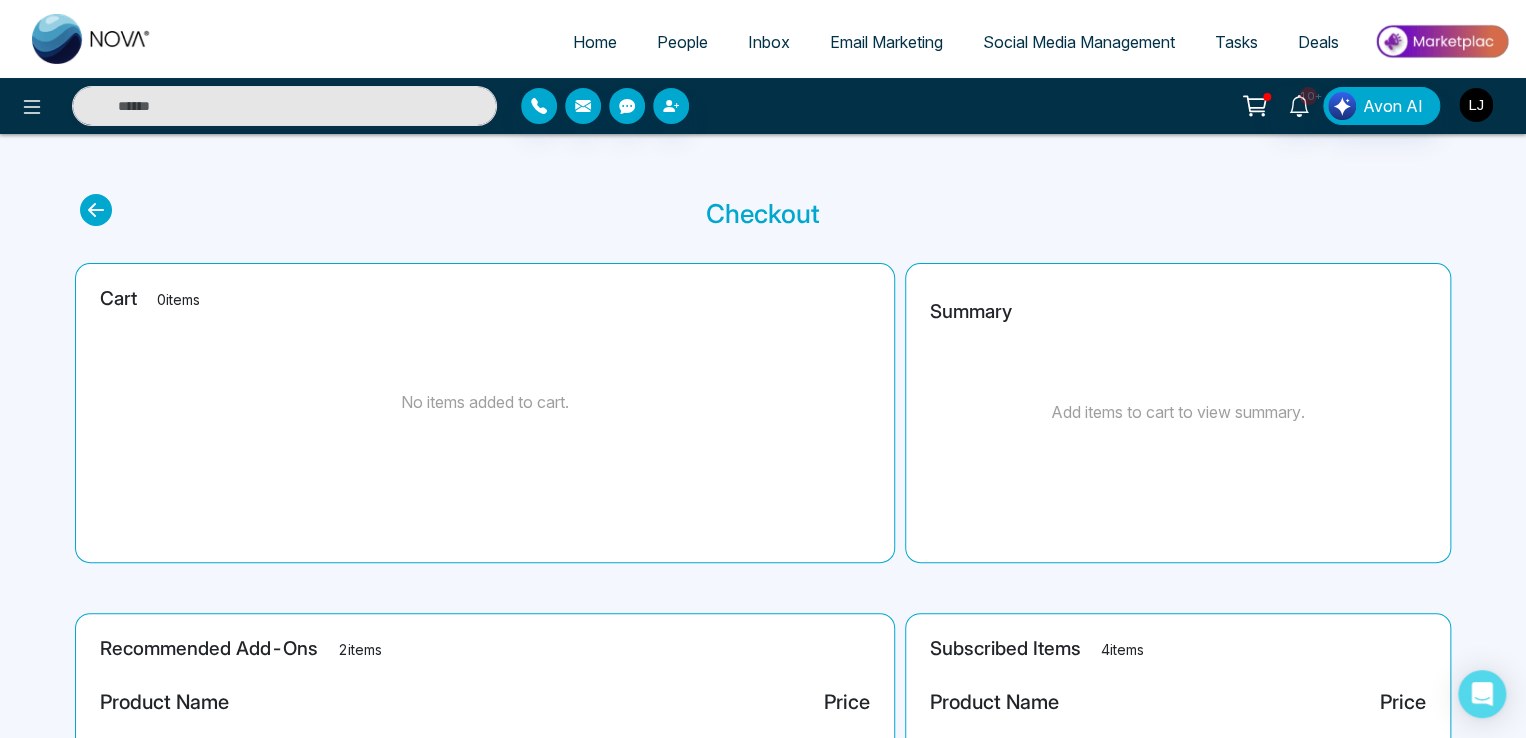 click at bounding box center [1476, 105] 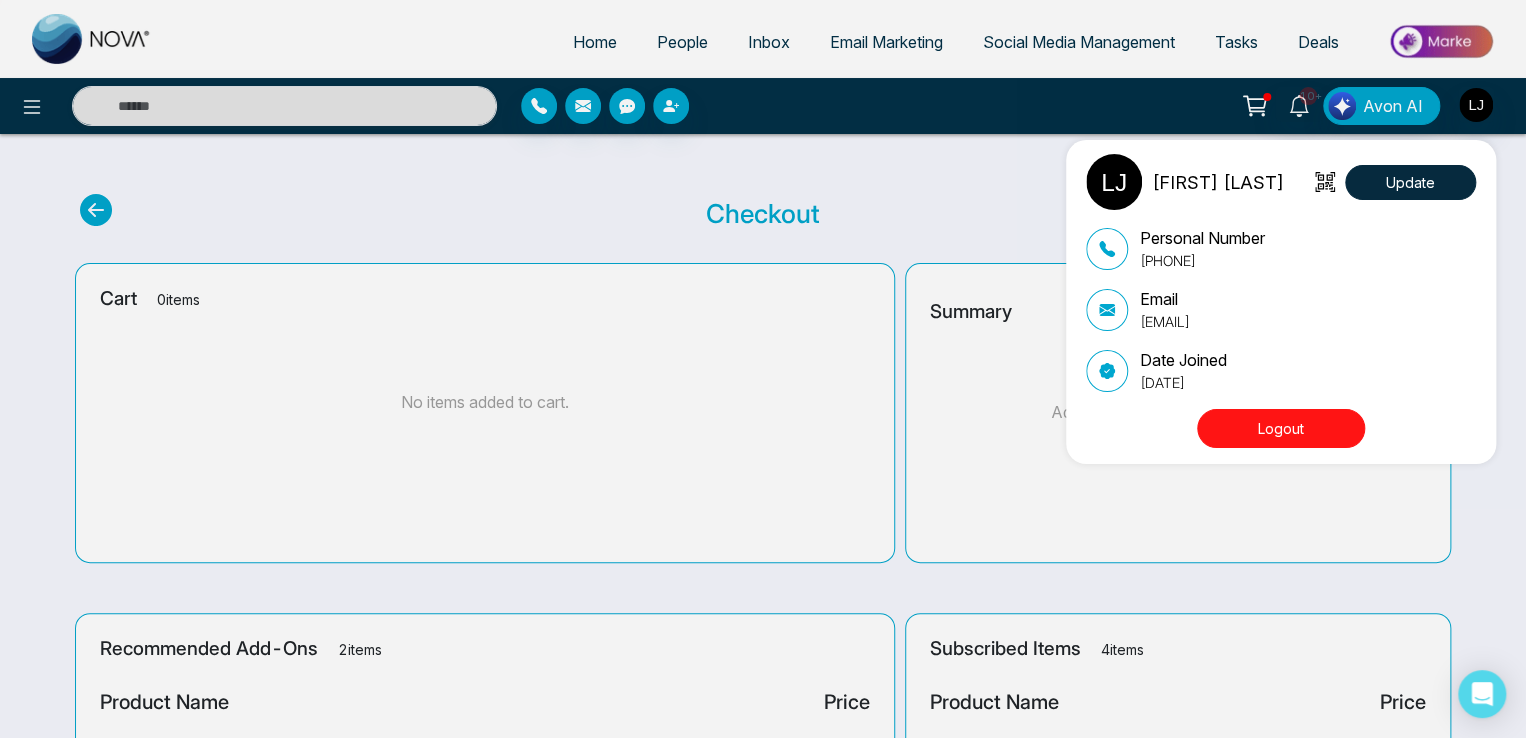 click 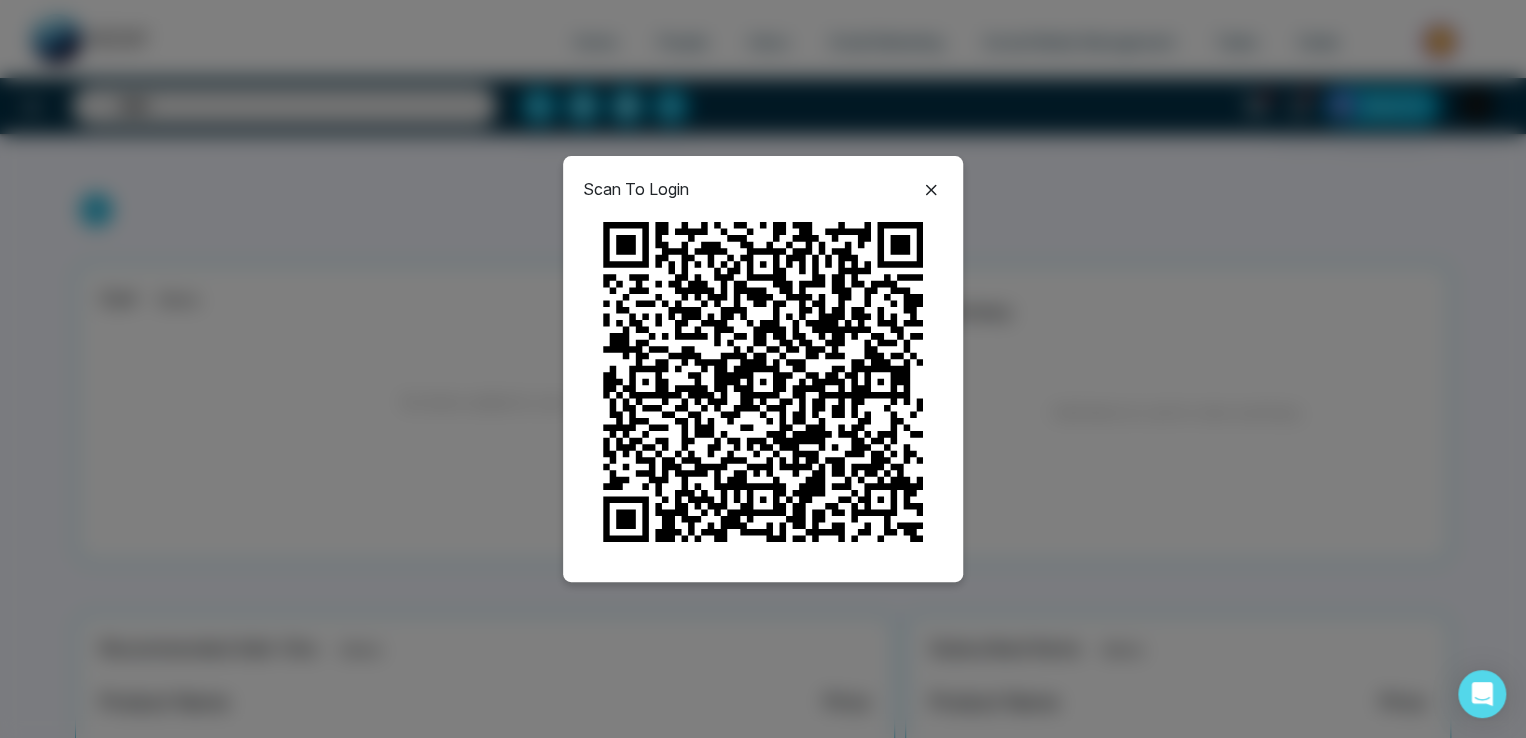 click 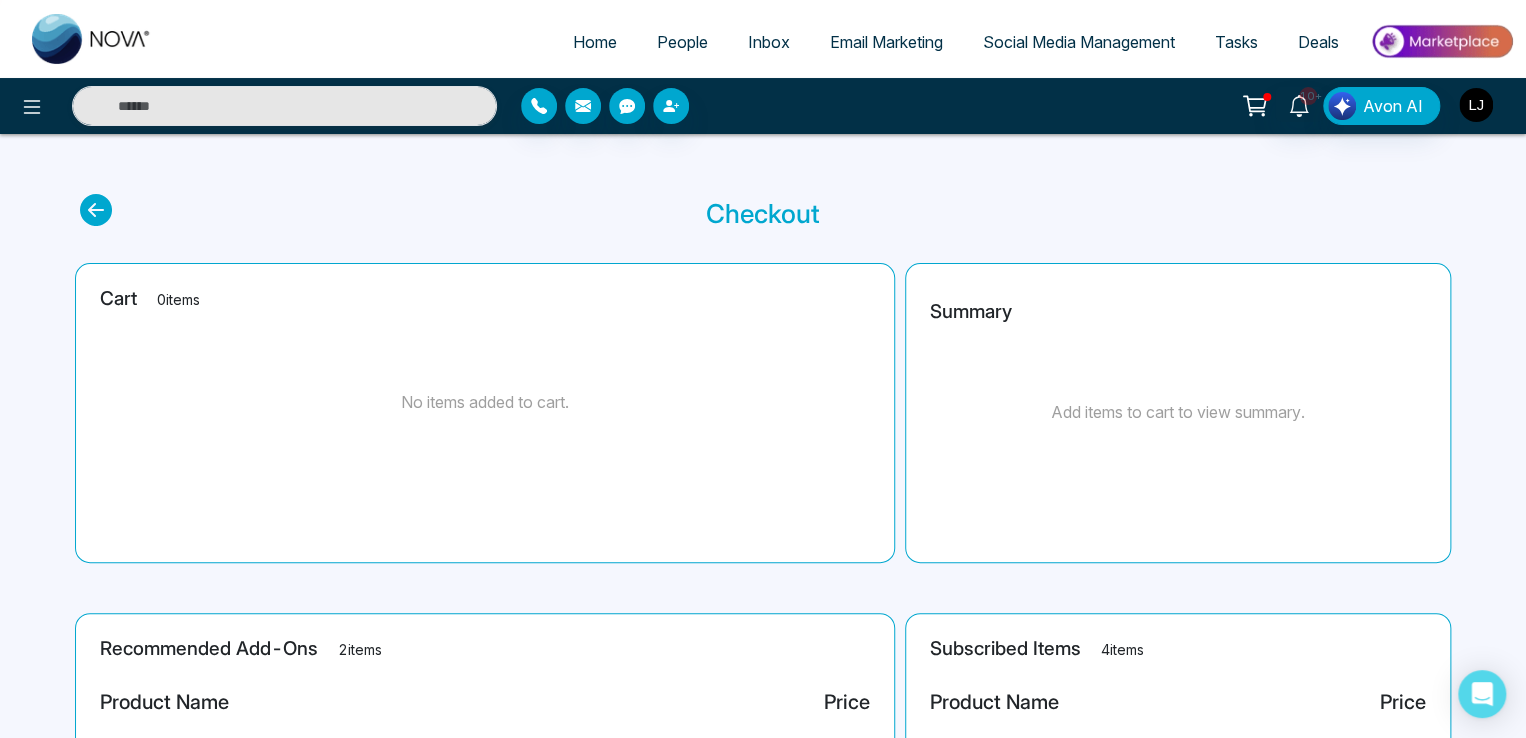 click at bounding box center [1476, 105] 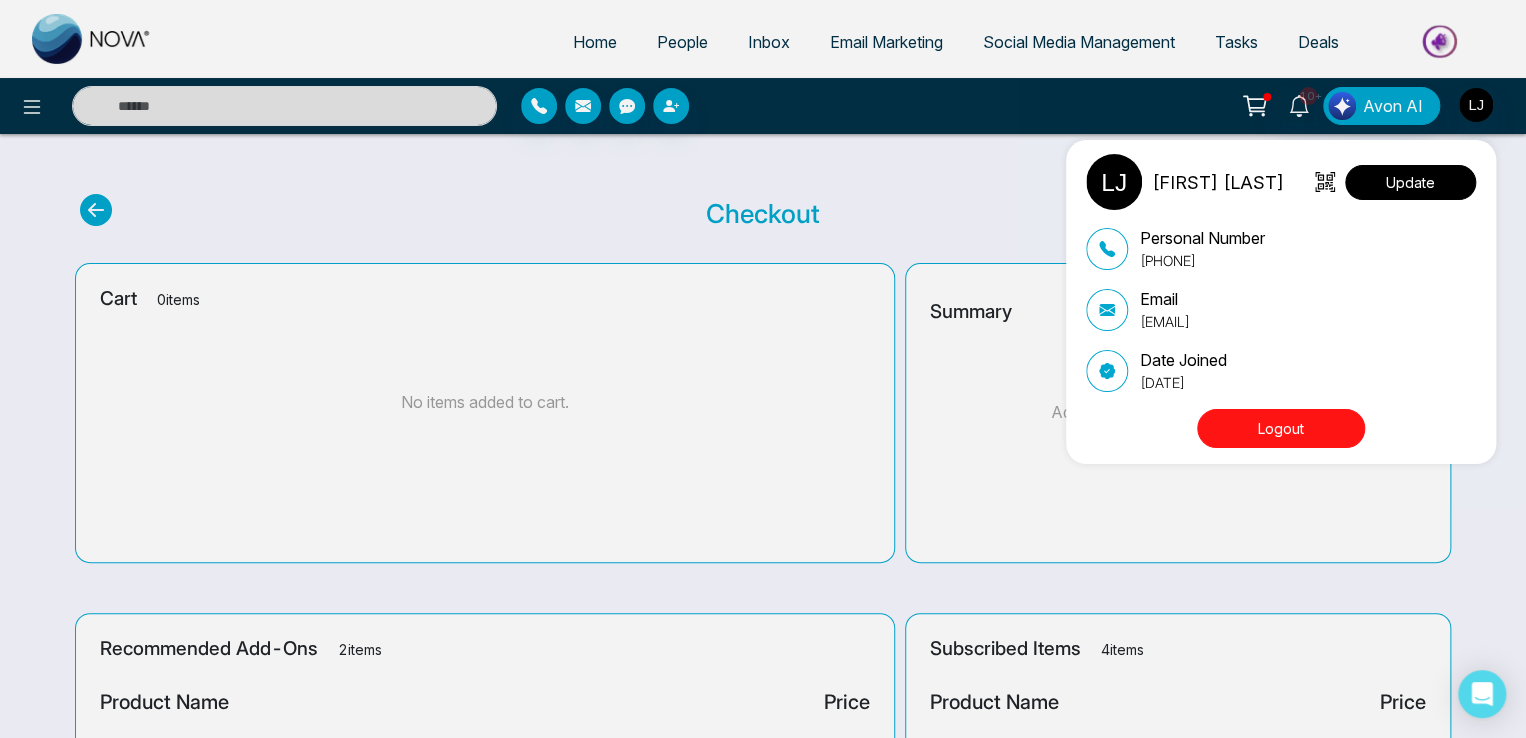 click on "Update" at bounding box center [1410, 182] 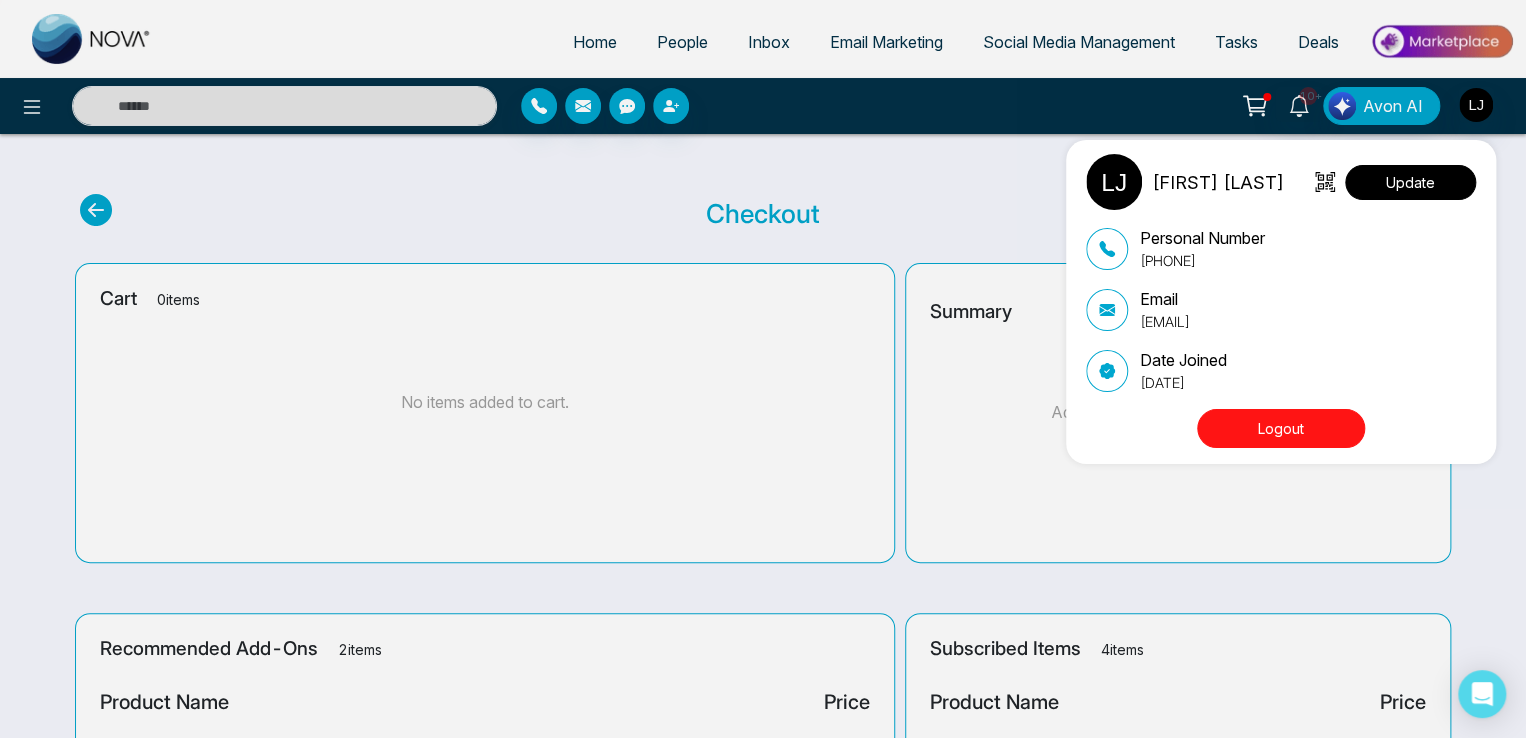 select on "***" 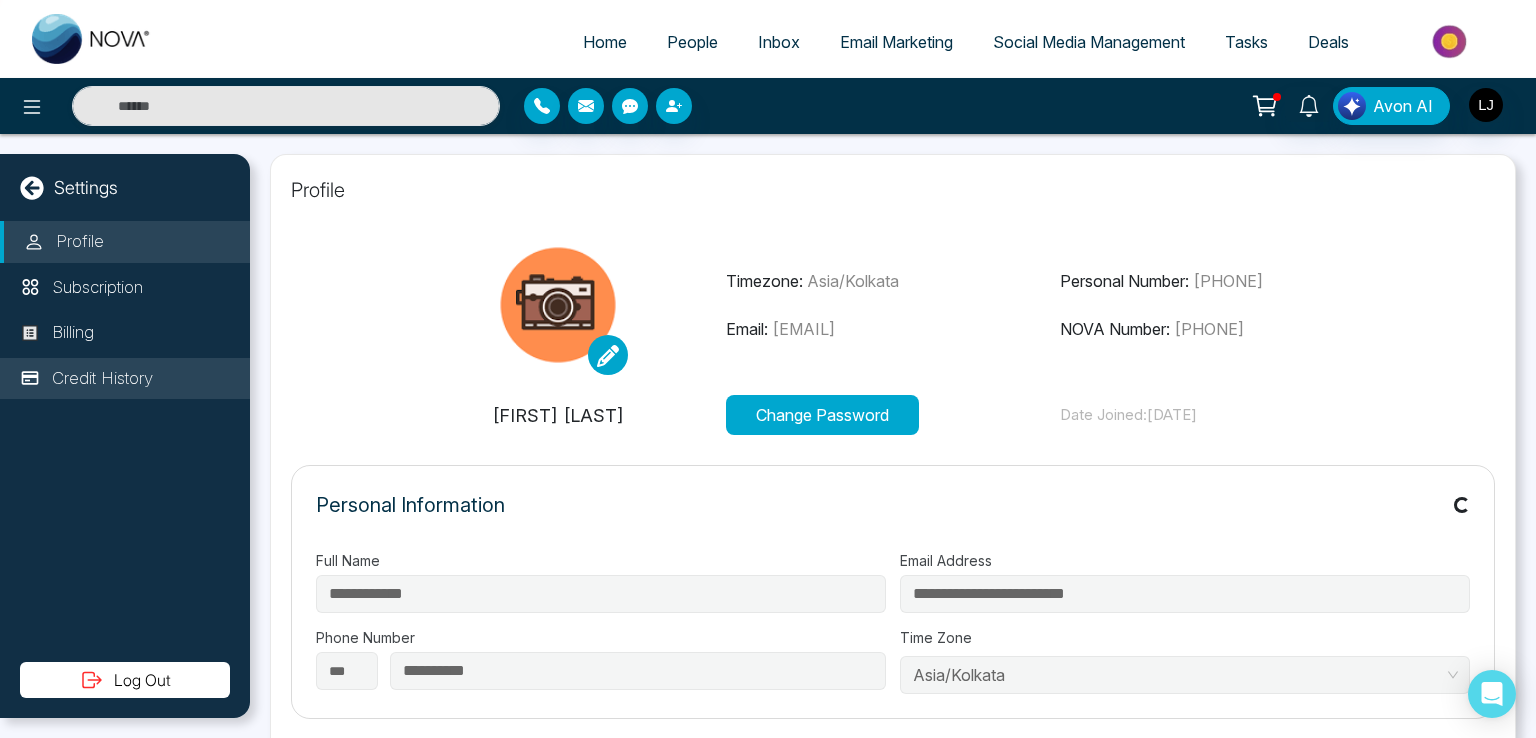 click on "Credit History" at bounding box center [102, 379] 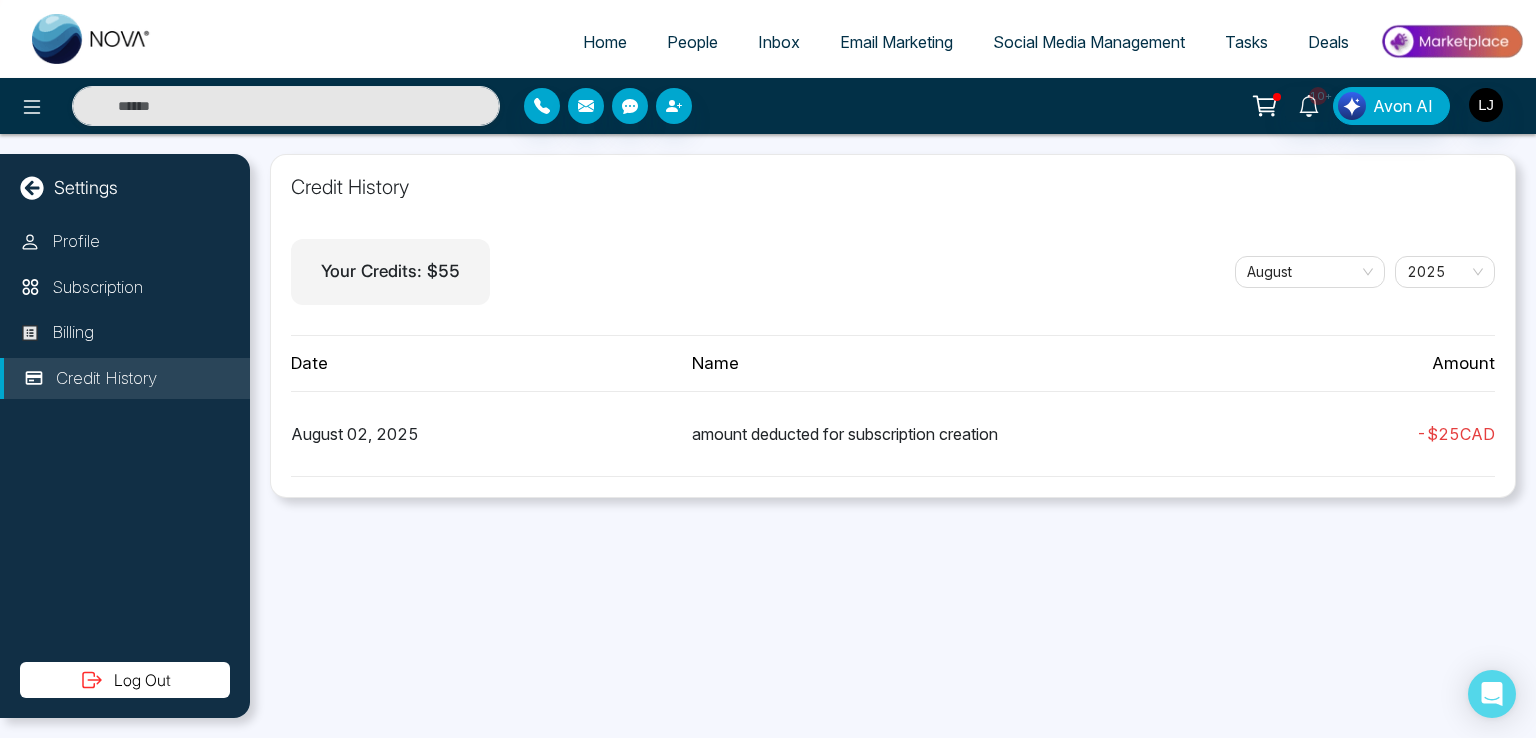 click at bounding box center [1451, 41] 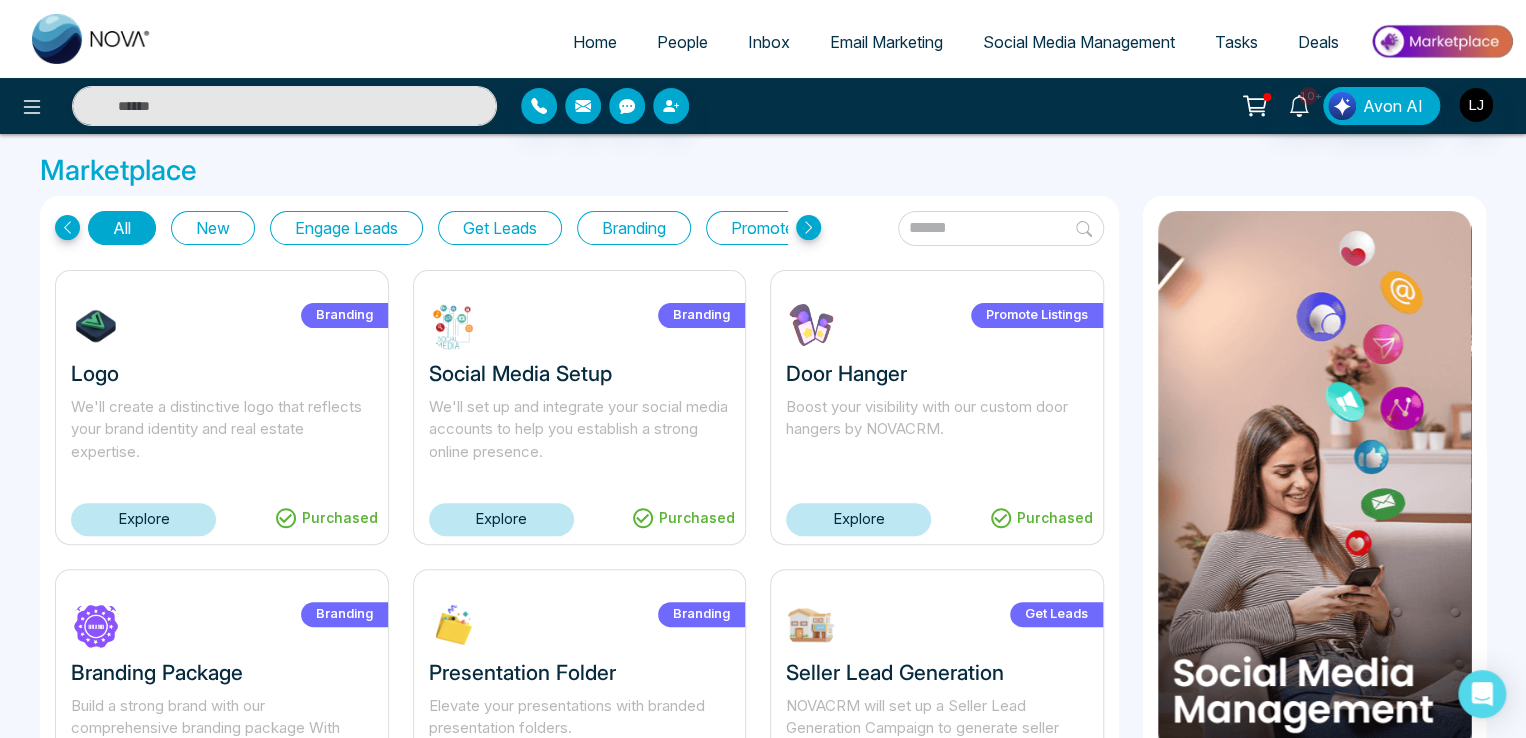 click on "Explore" at bounding box center [858, 519] 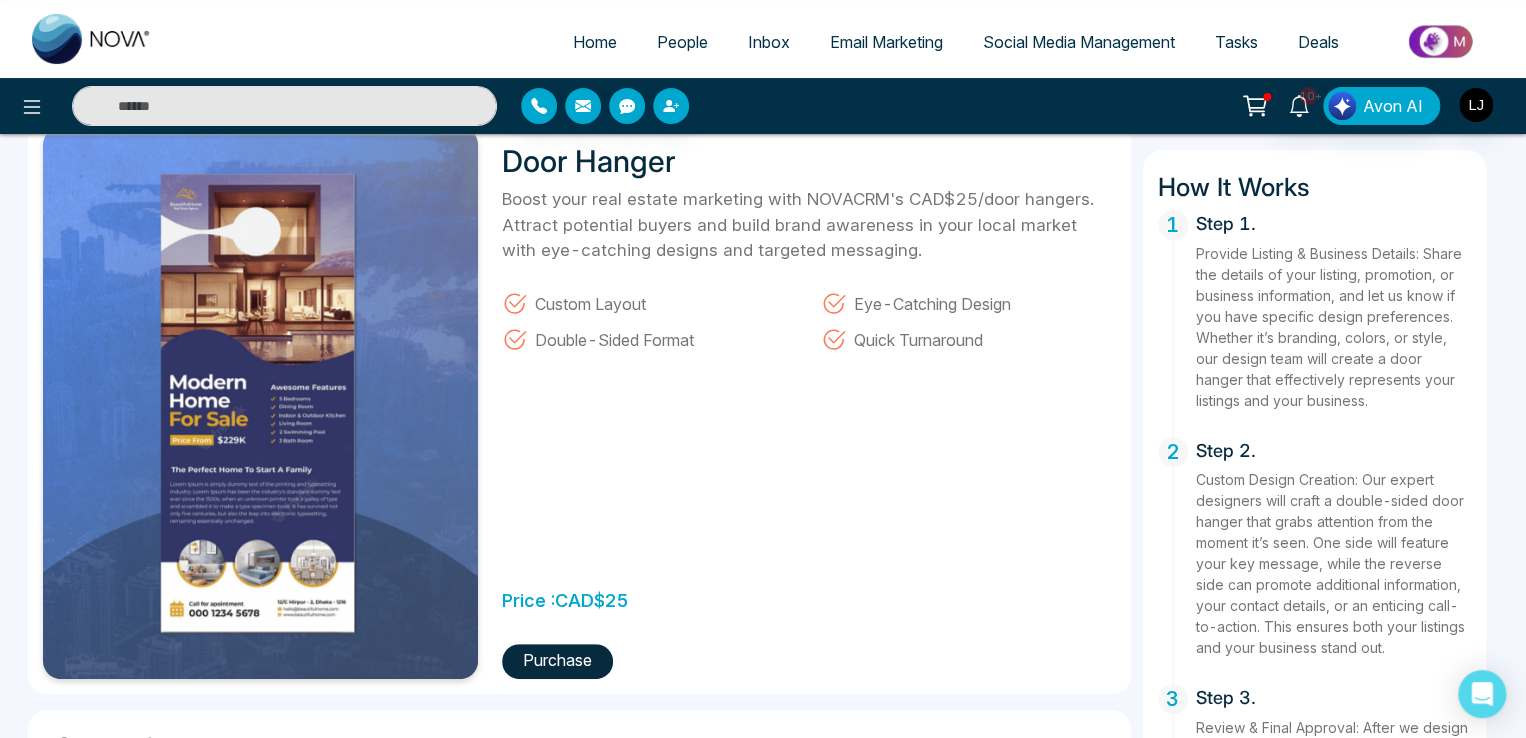 scroll, scrollTop: 300, scrollLeft: 0, axis: vertical 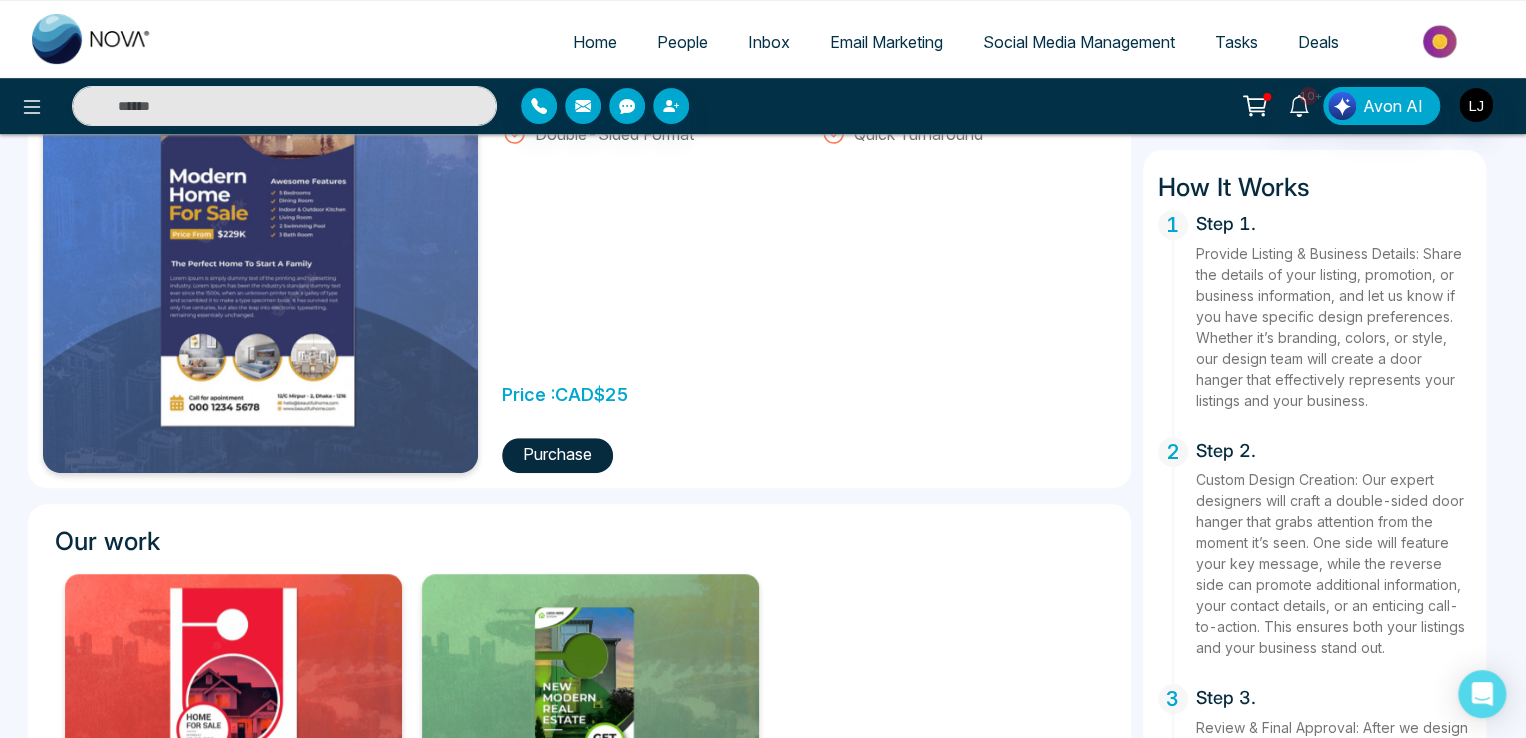 click on "Purchase" at bounding box center (557, 455) 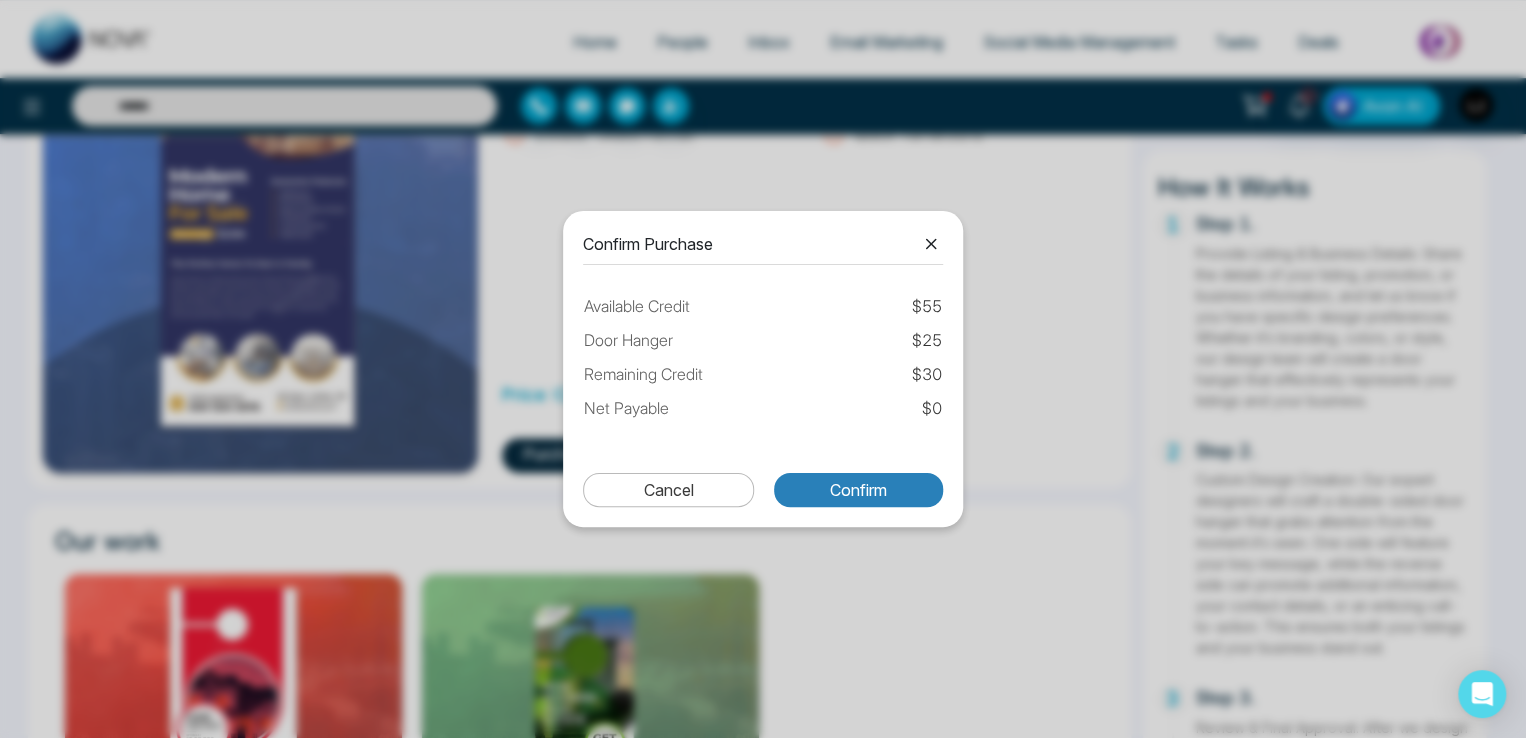 click on "Confirm" at bounding box center [858, 490] 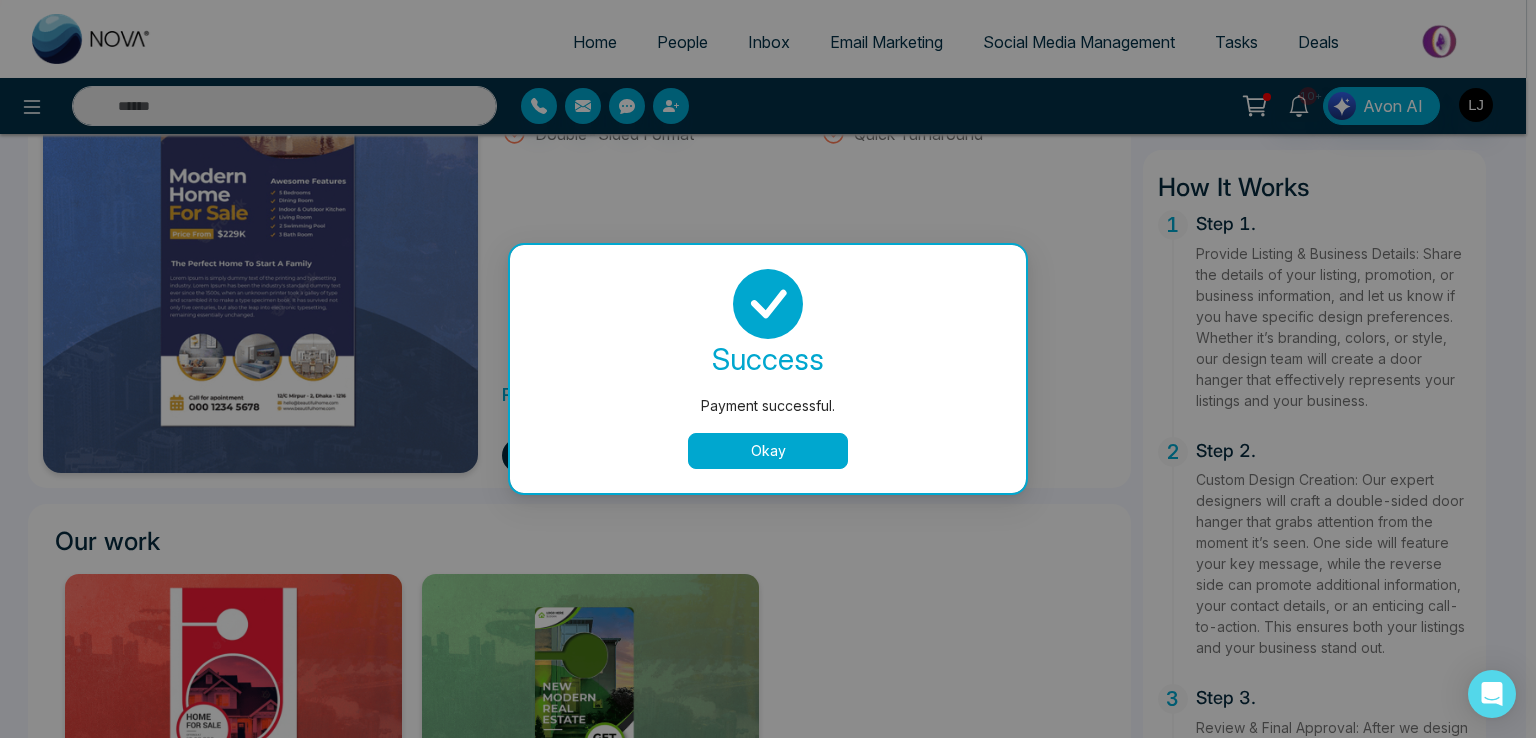 click on "Payment successful. success Payment successful.   Okay" at bounding box center [768, 369] 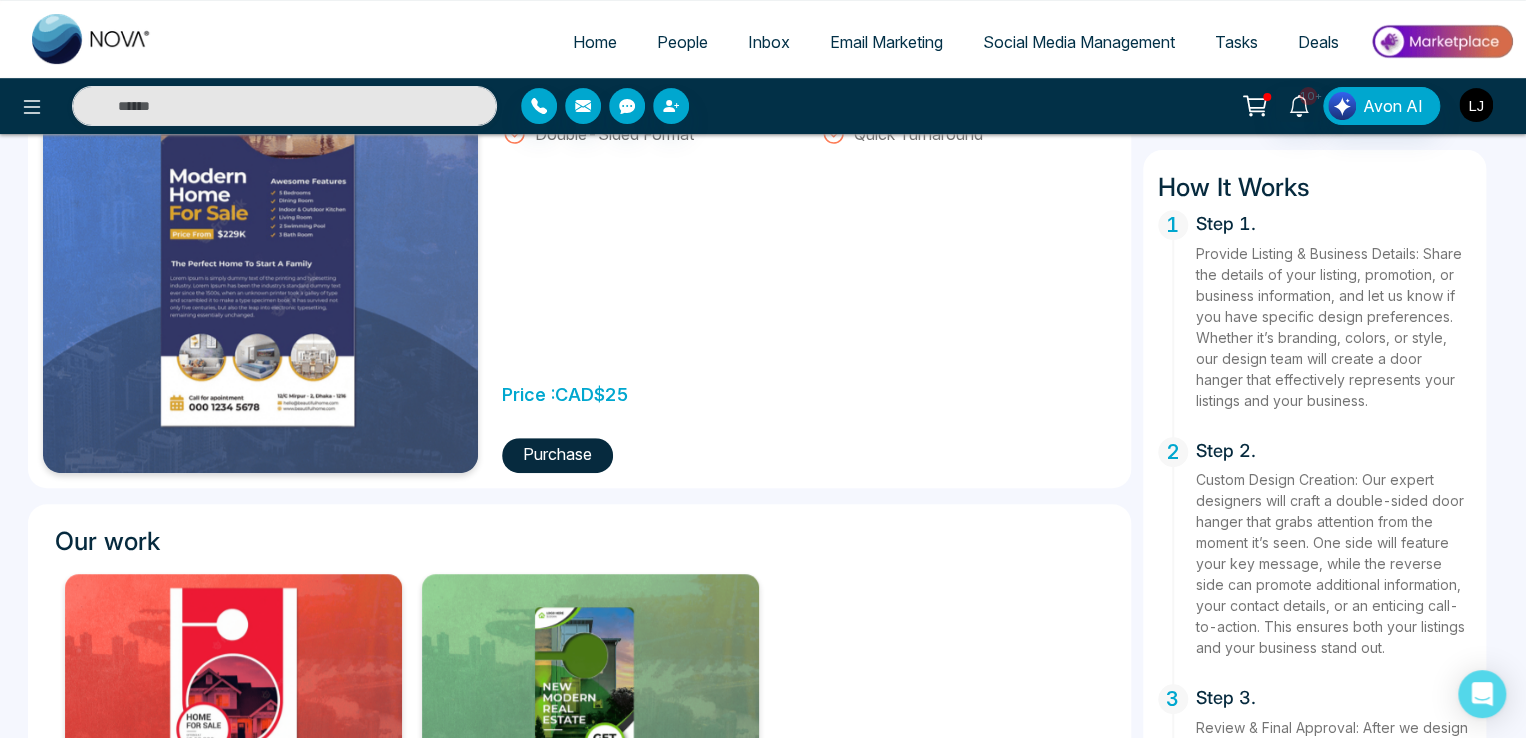 click at bounding box center [1476, 105] 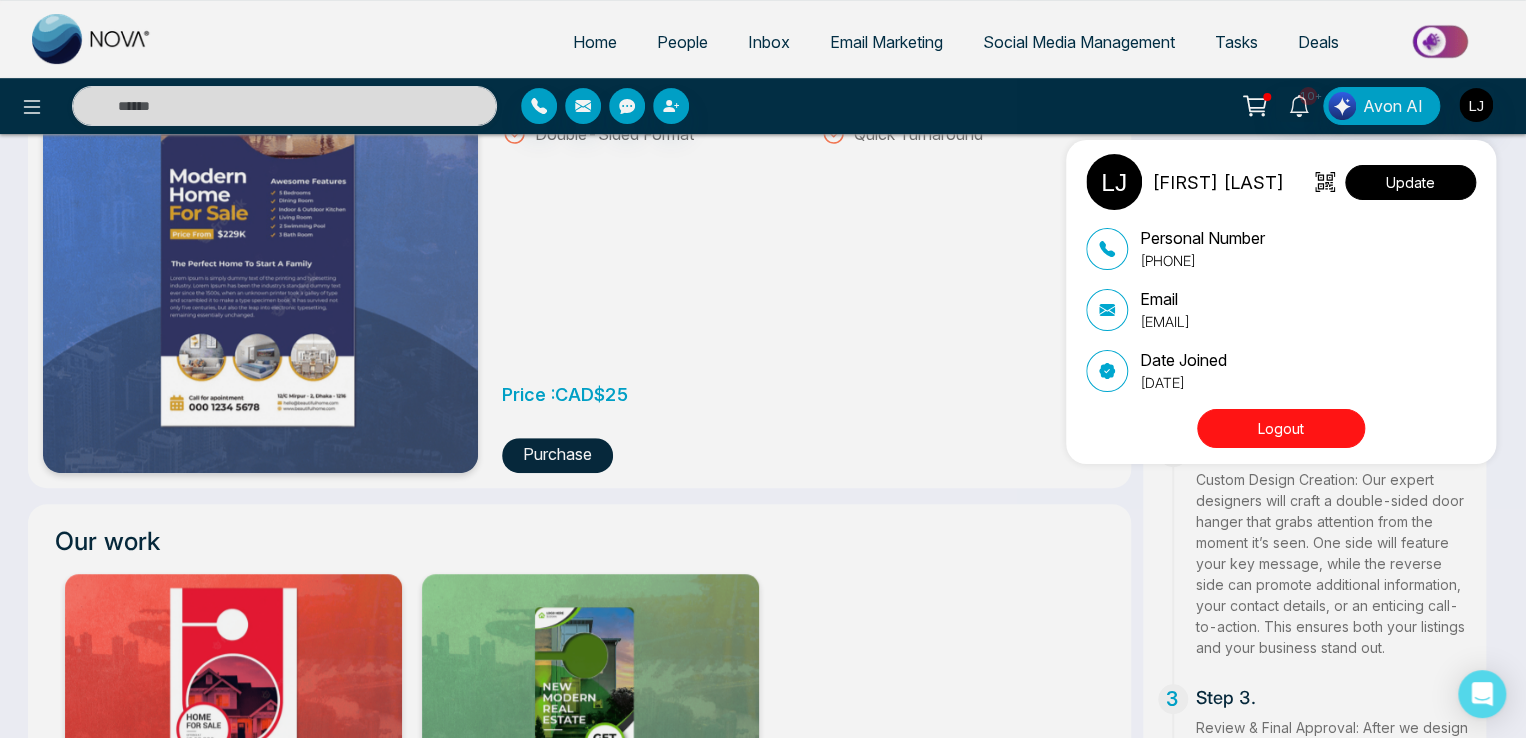 click on "Update" at bounding box center [1410, 182] 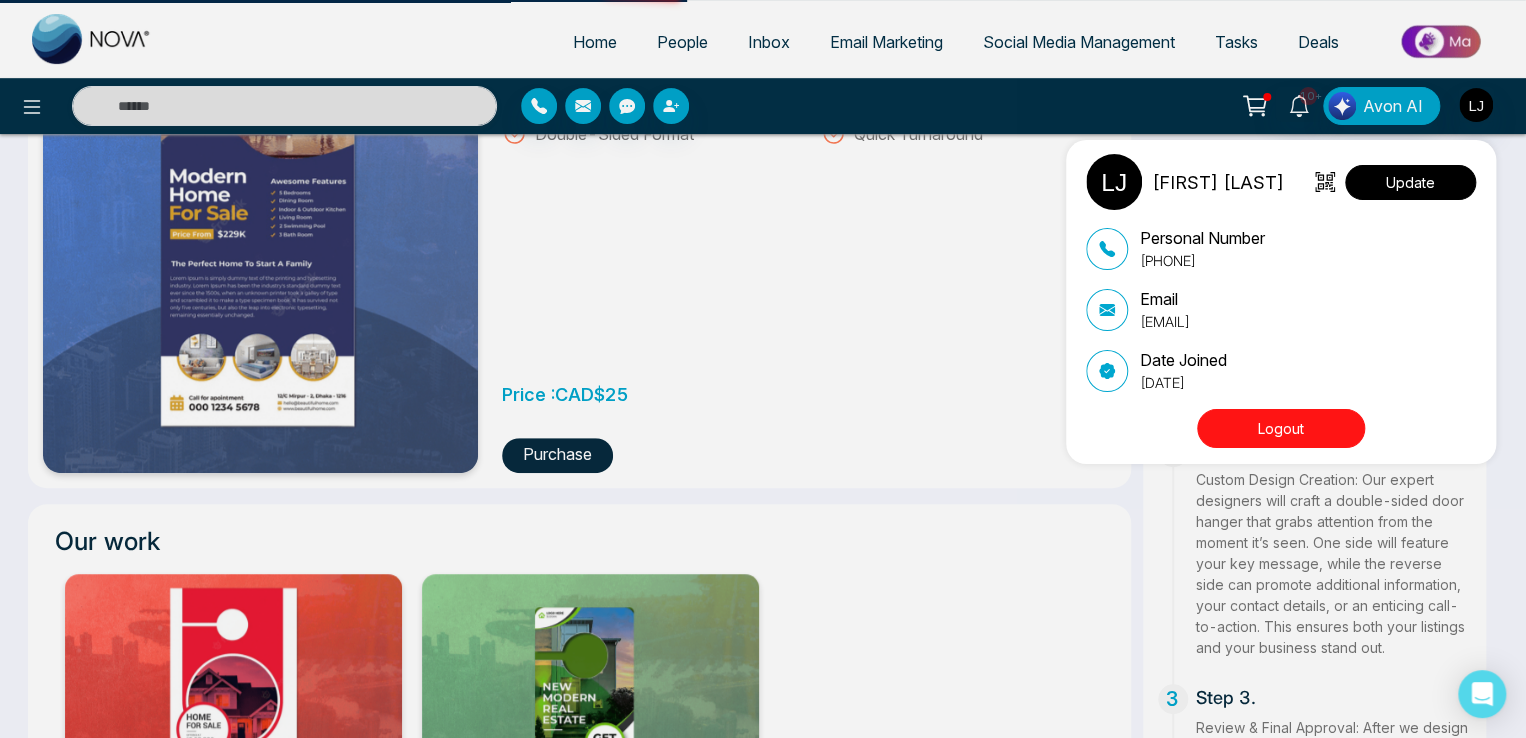 scroll, scrollTop: 0, scrollLeft: 0, axis: both 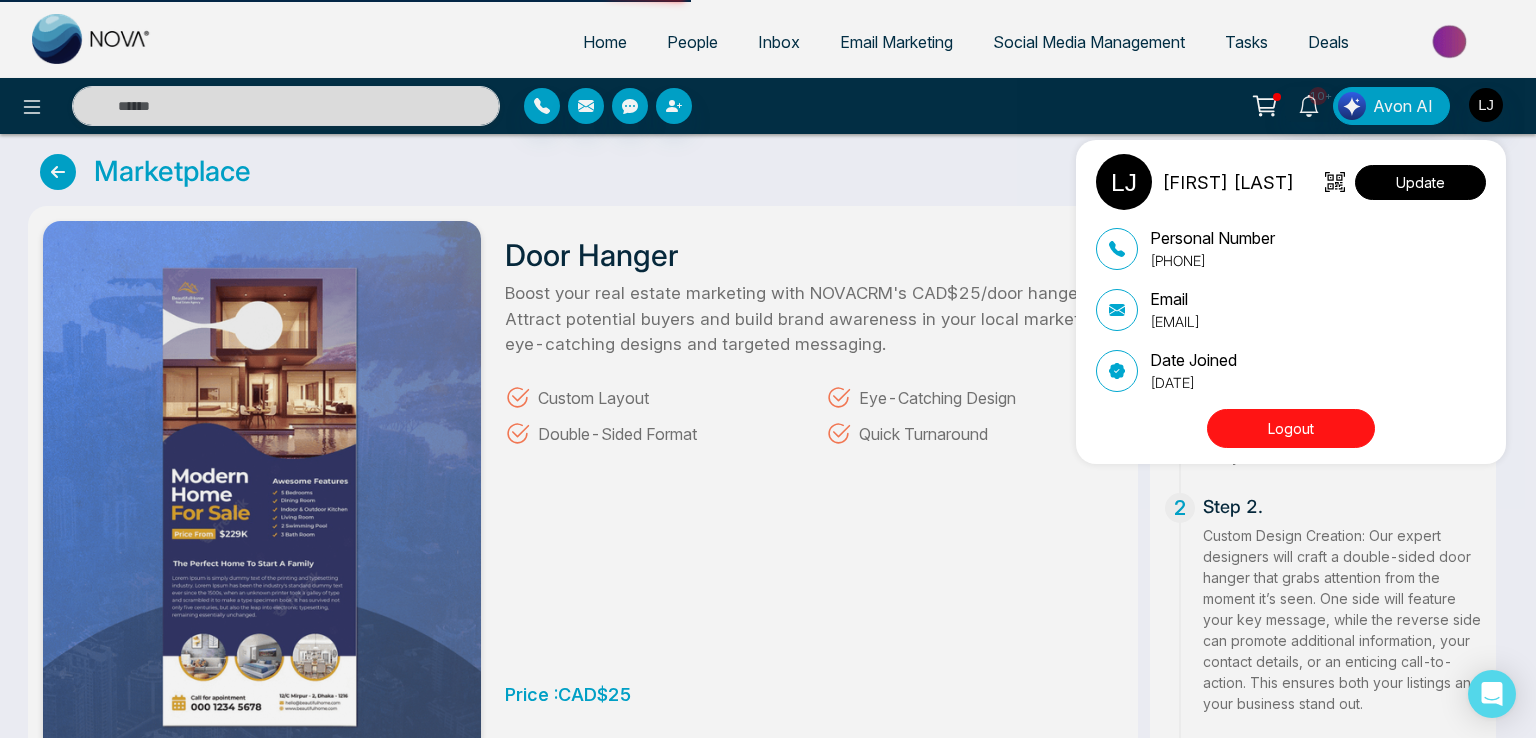 select on "***" 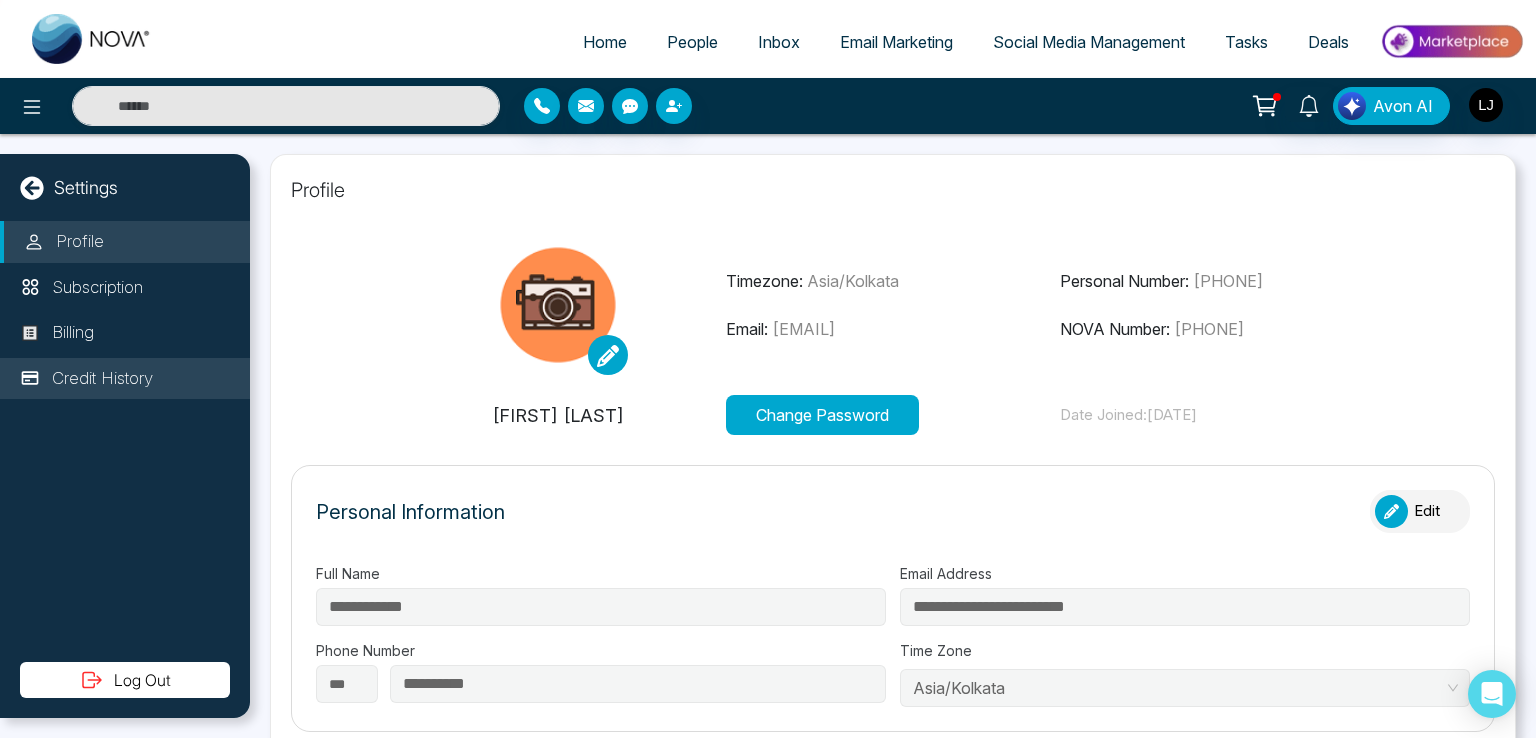 click on "Credit History" at bounding box center [102, 379] 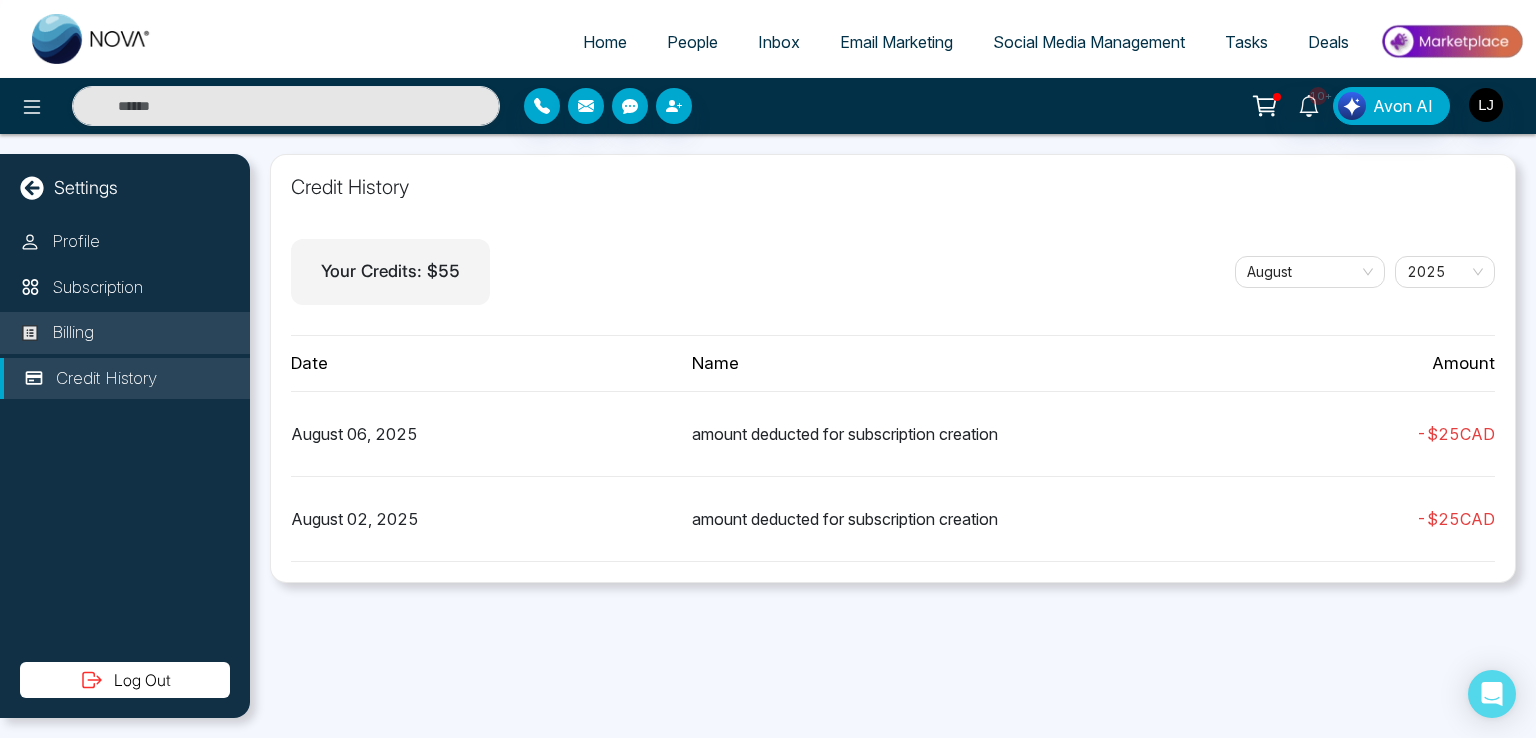 click on "Billing" at bounding box center [125, 333] 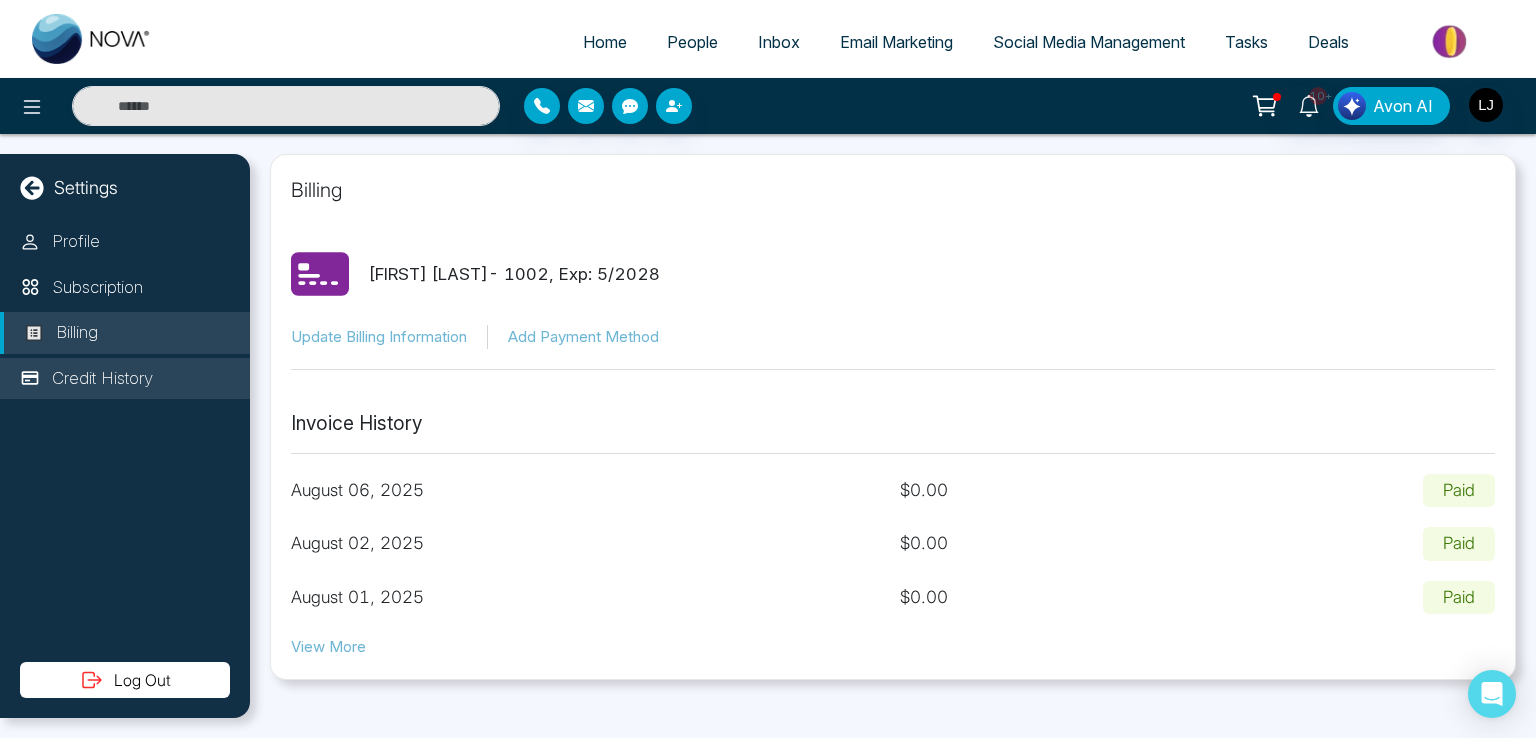 click on "Credit History" at bounding box center [102, 379] 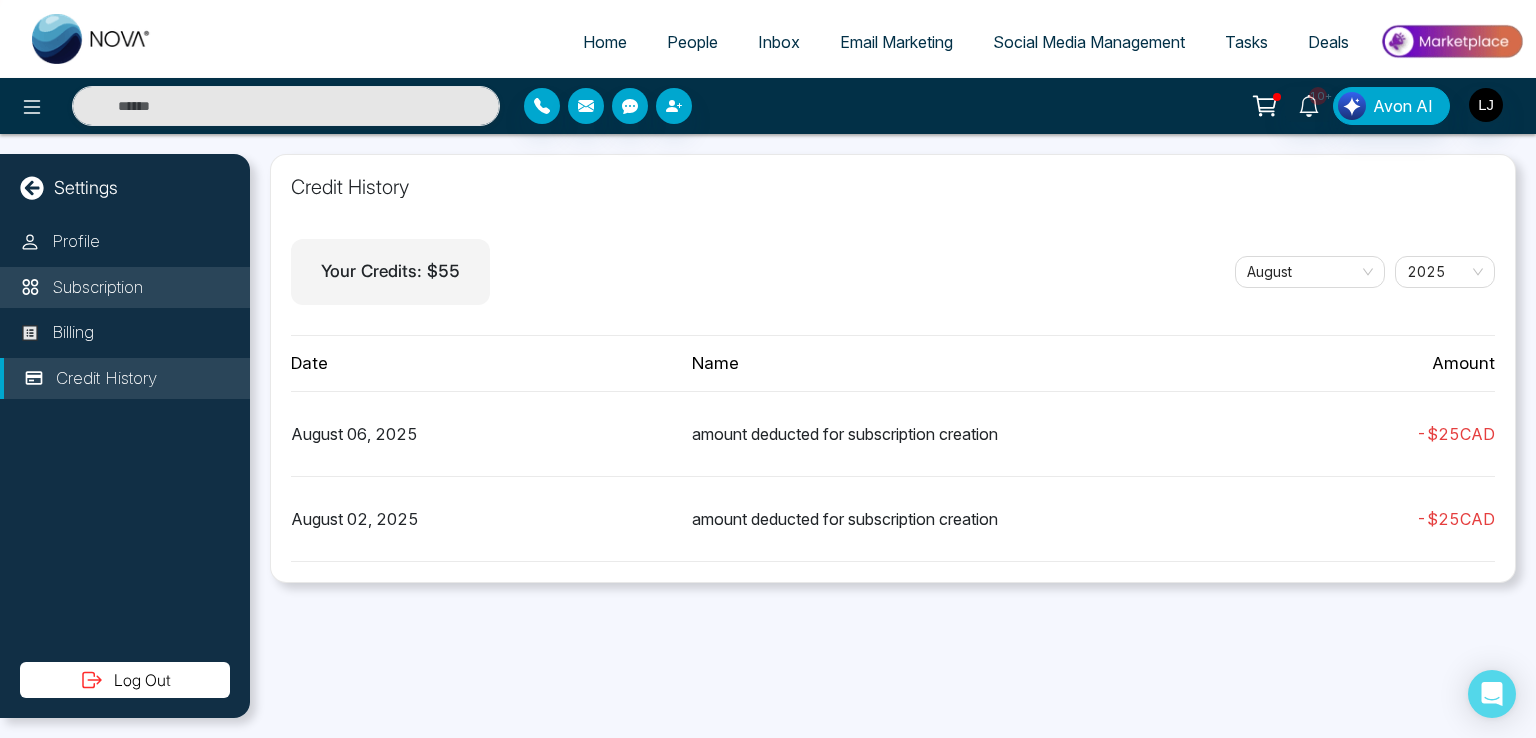 click on "Subscription" at bounding box center [97, 288] 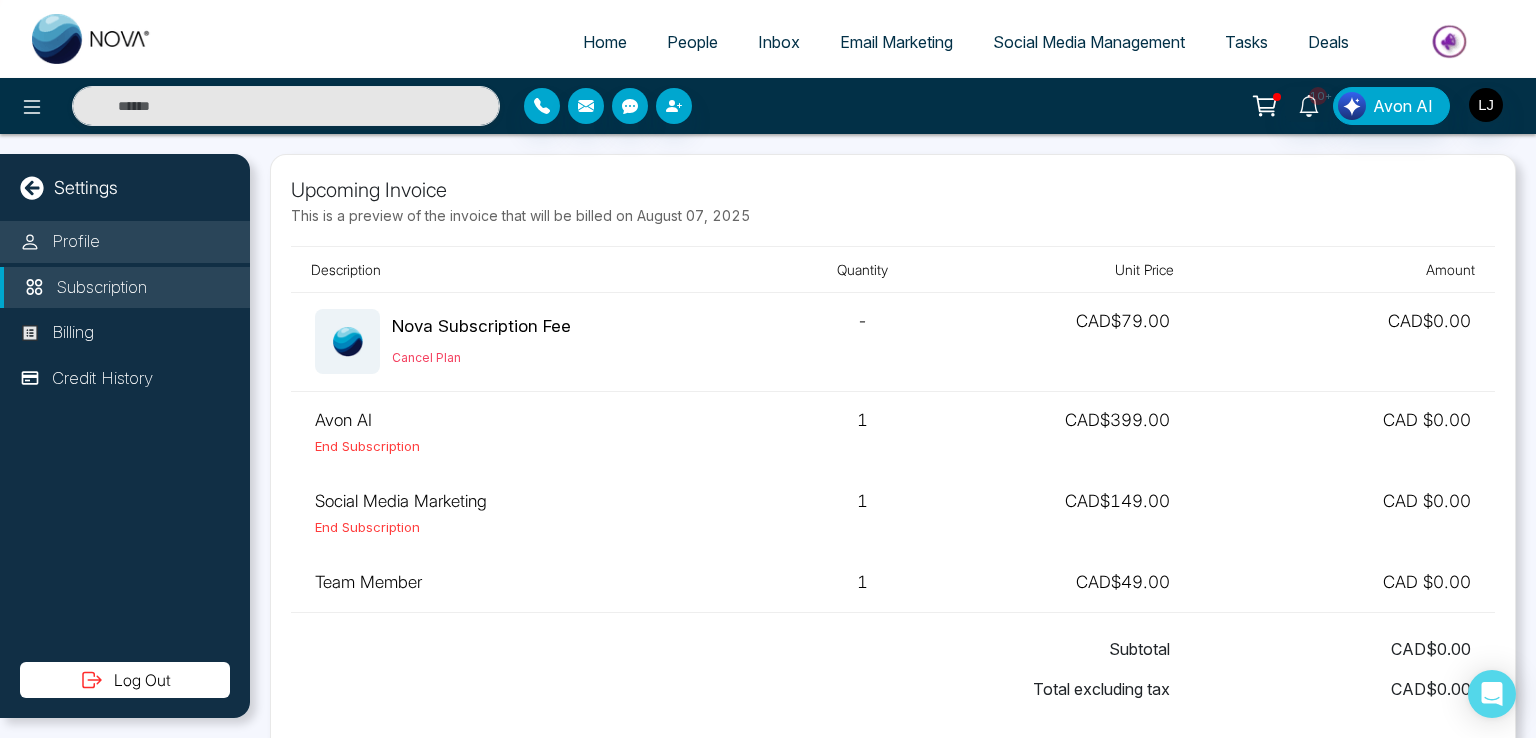 click on "Profile" at bounding box center (125, 242) 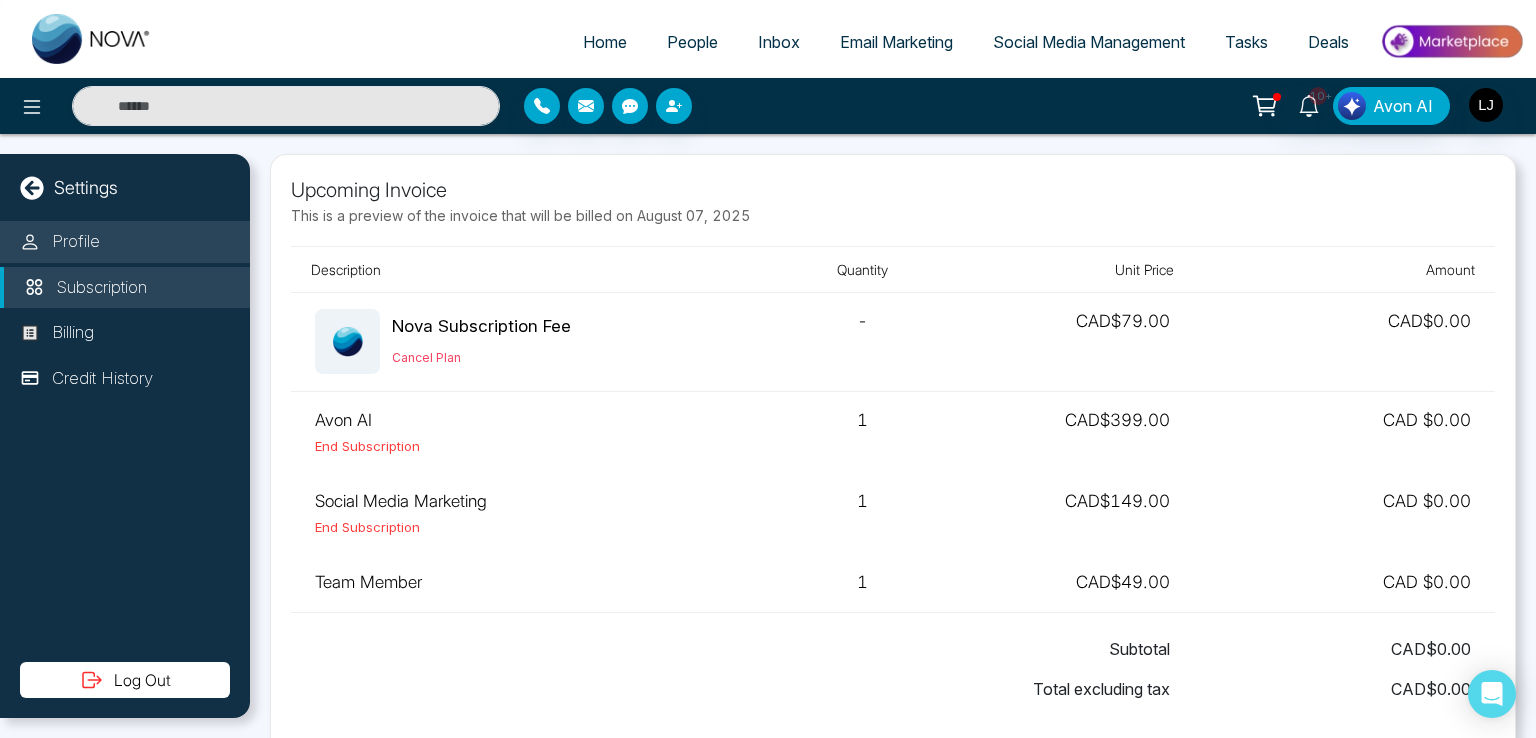 select on "***" 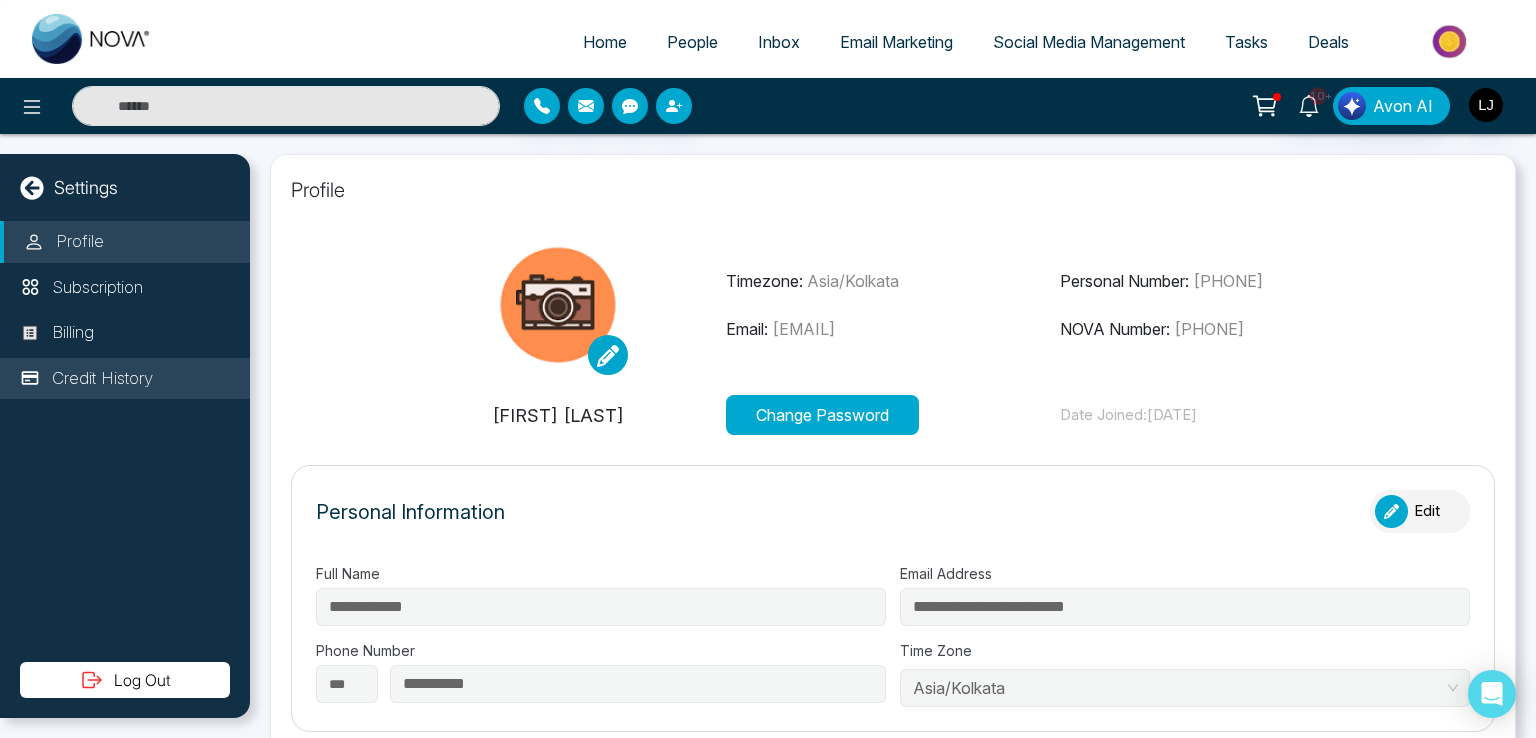 click on "Credit History" at bounding box center (102, 379) 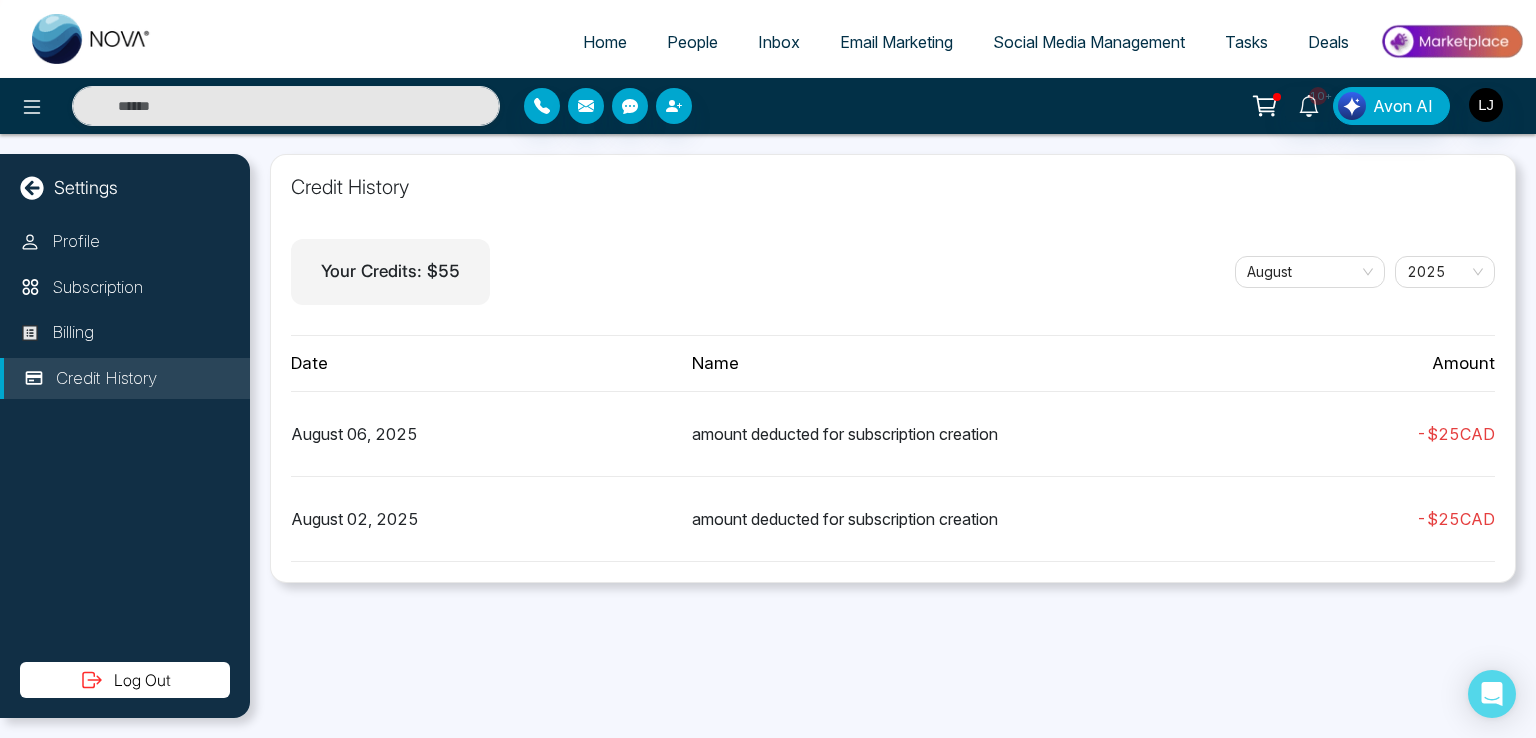 click at bounding box center (1451, 41) 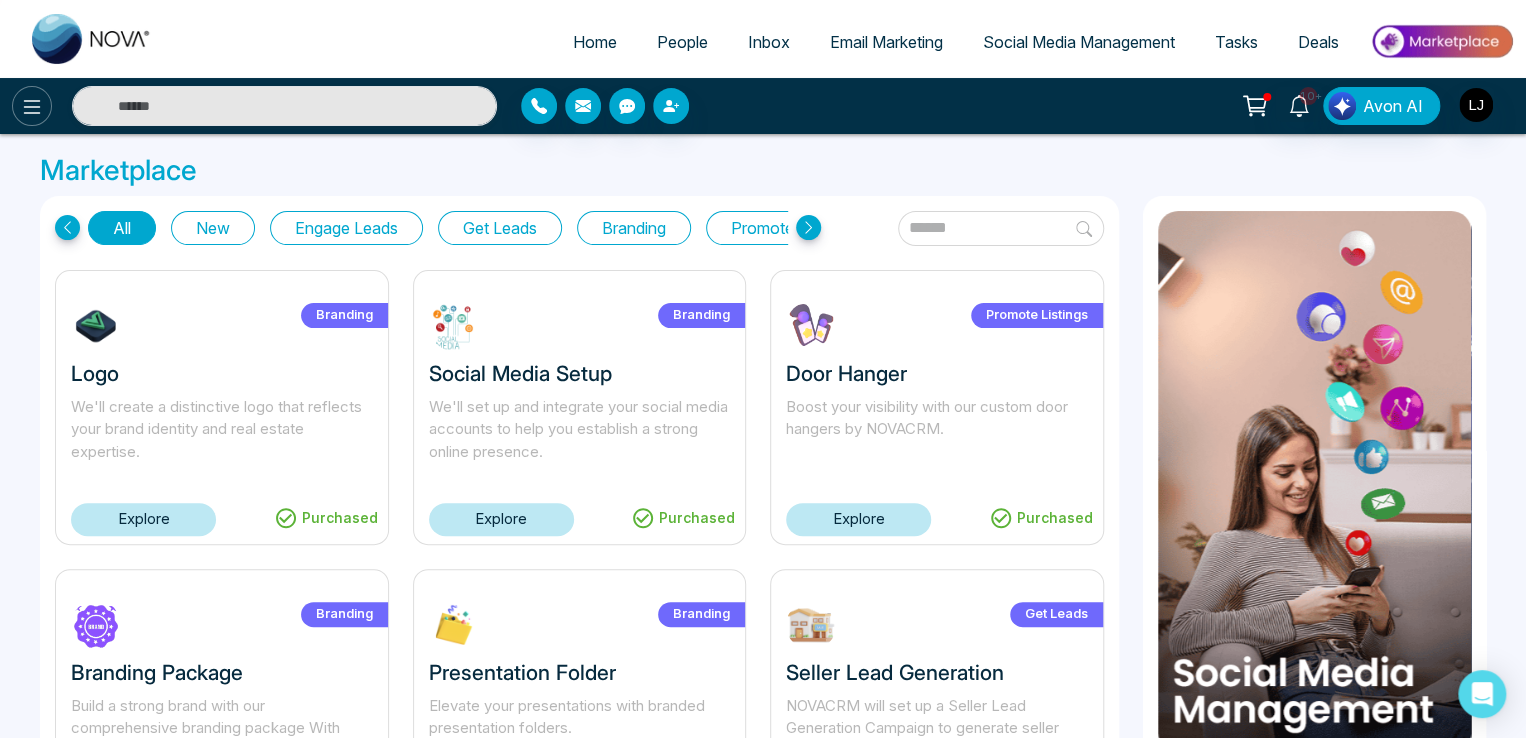 click at bounding box center [32, 106] 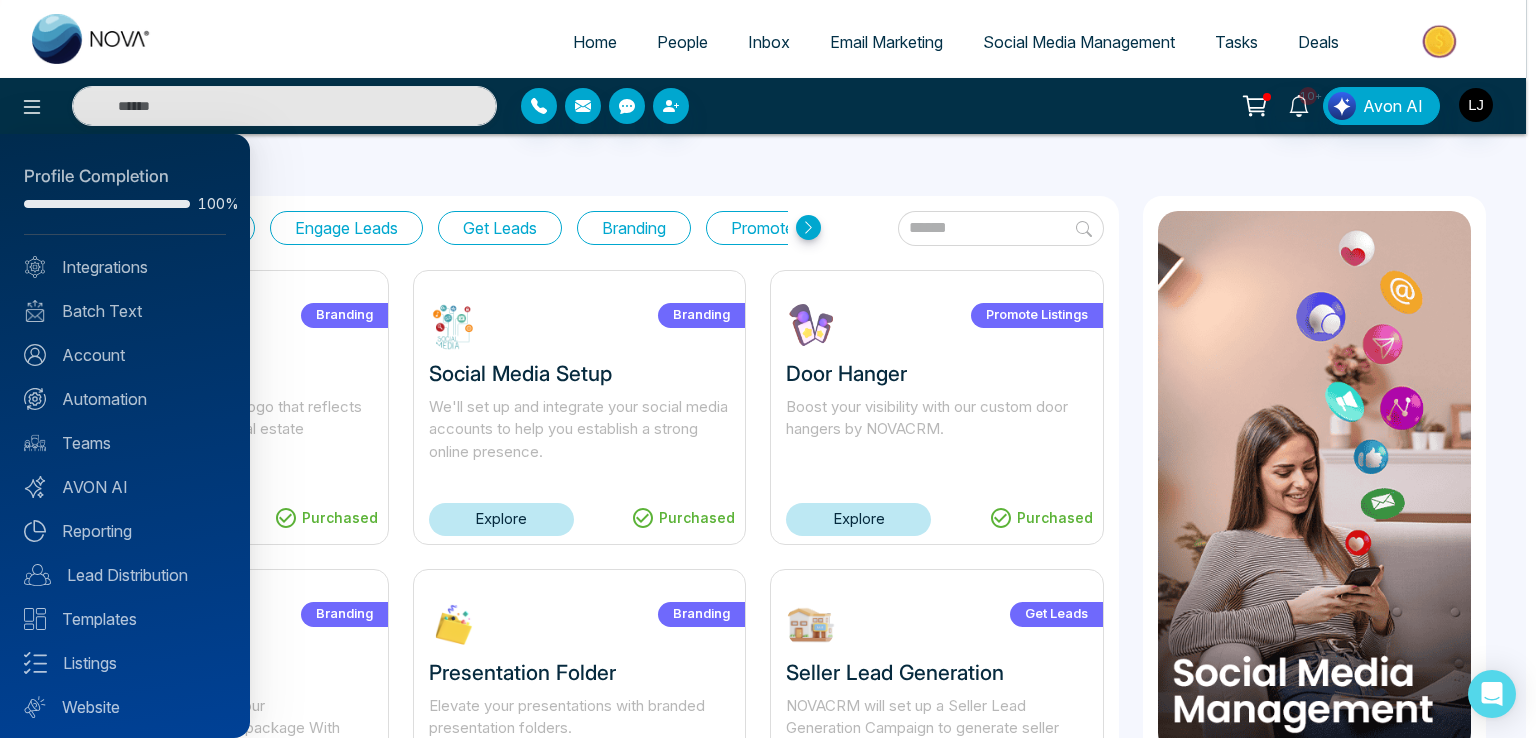 click at bounding box center (768, 369) 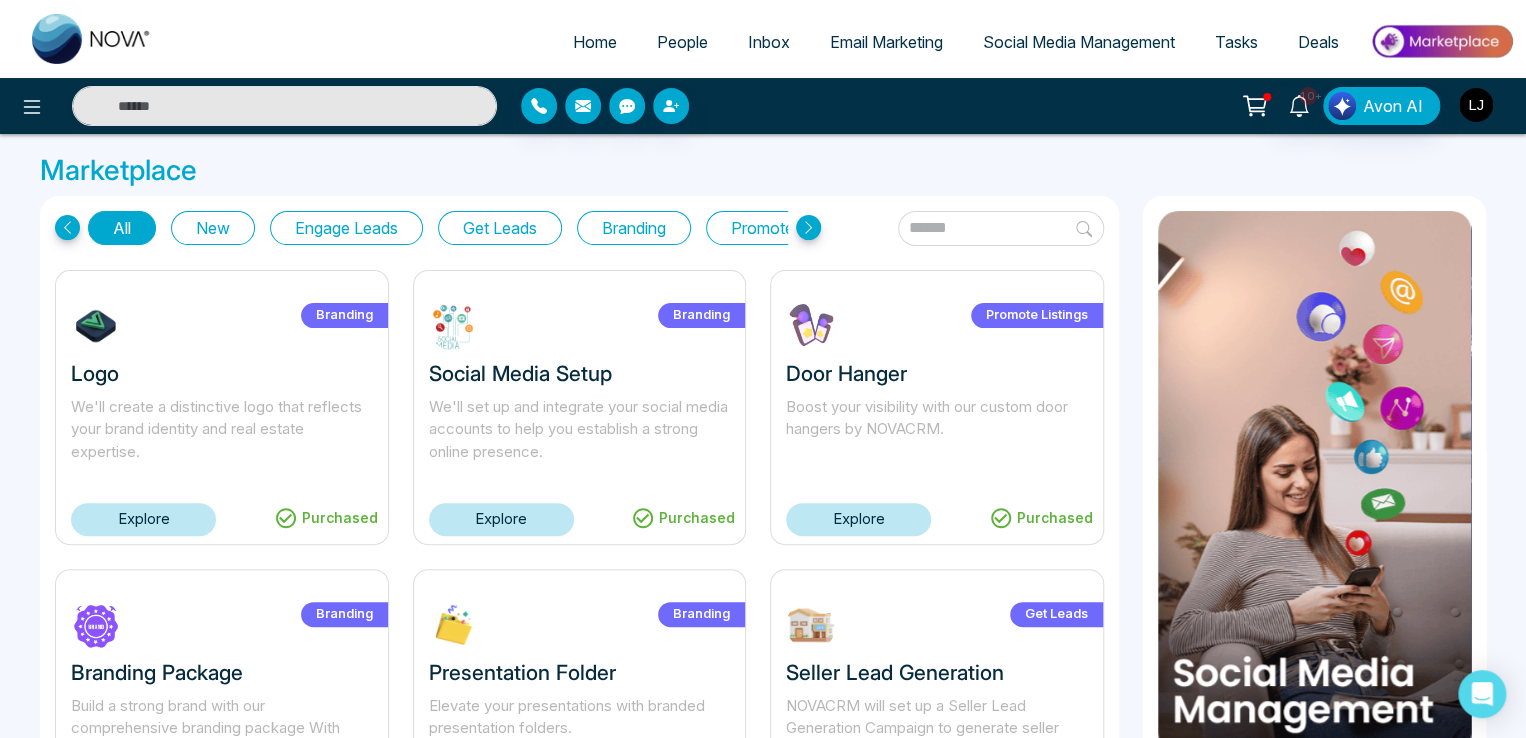 click at bounding box center [1476, 105] 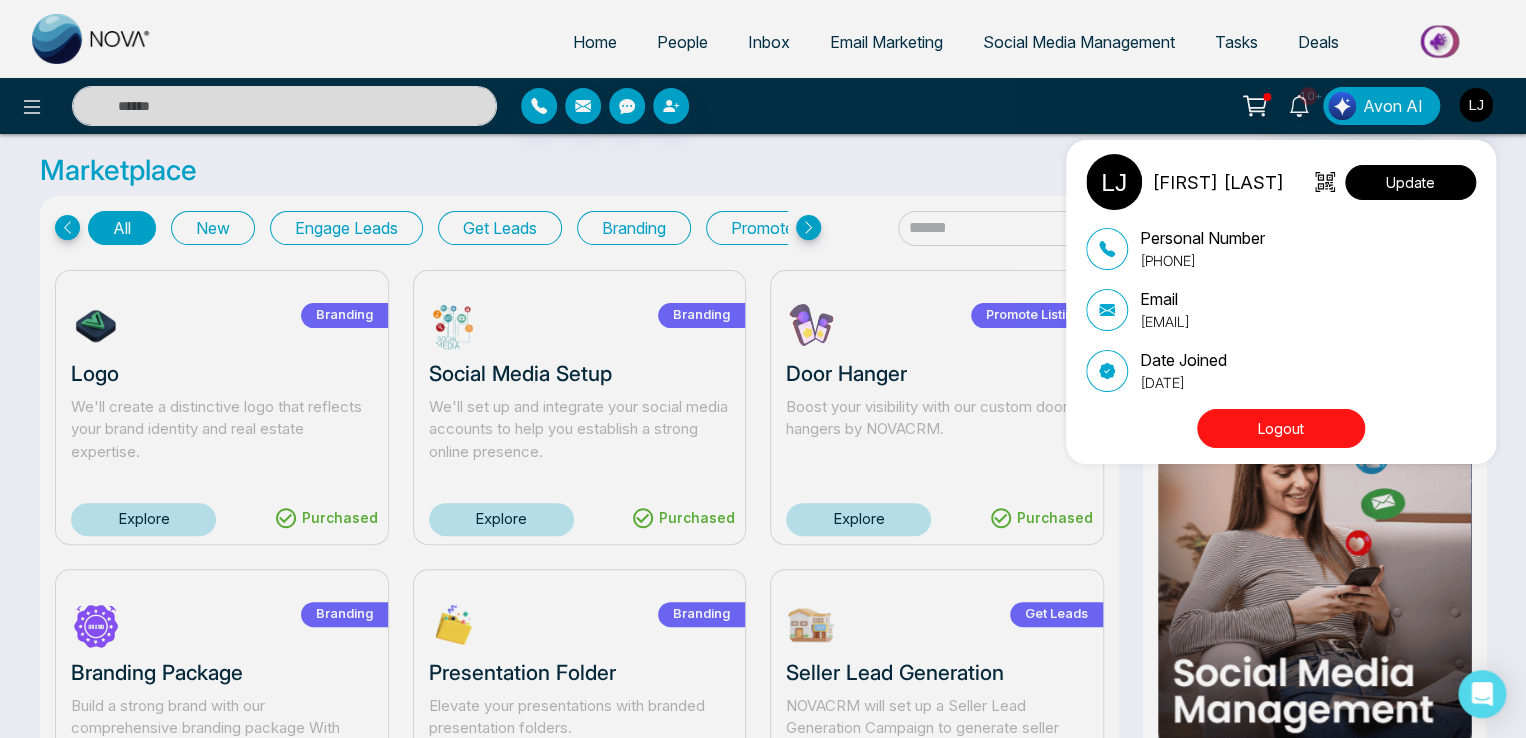 click on "Update" at bounding box center [1410, 182] 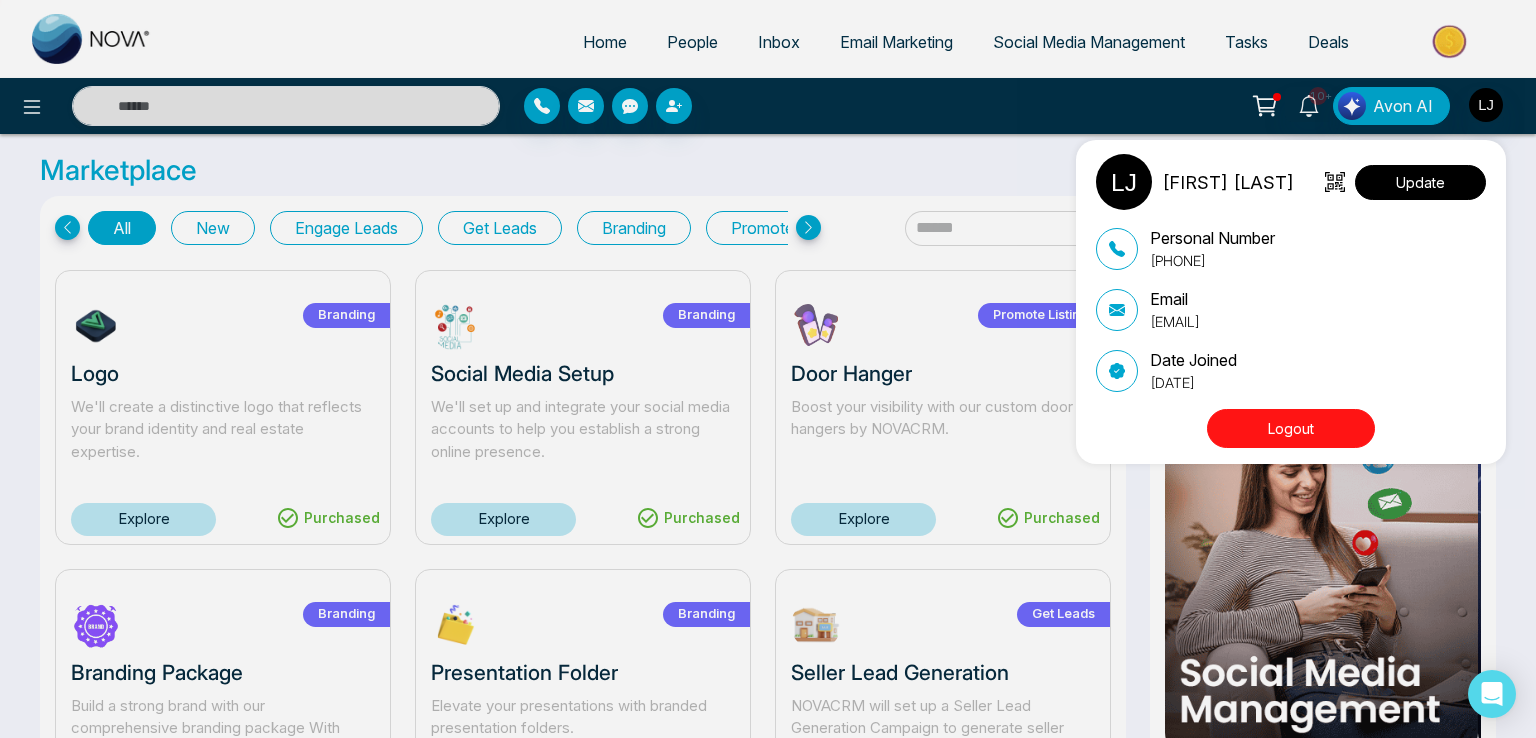 select on "***" 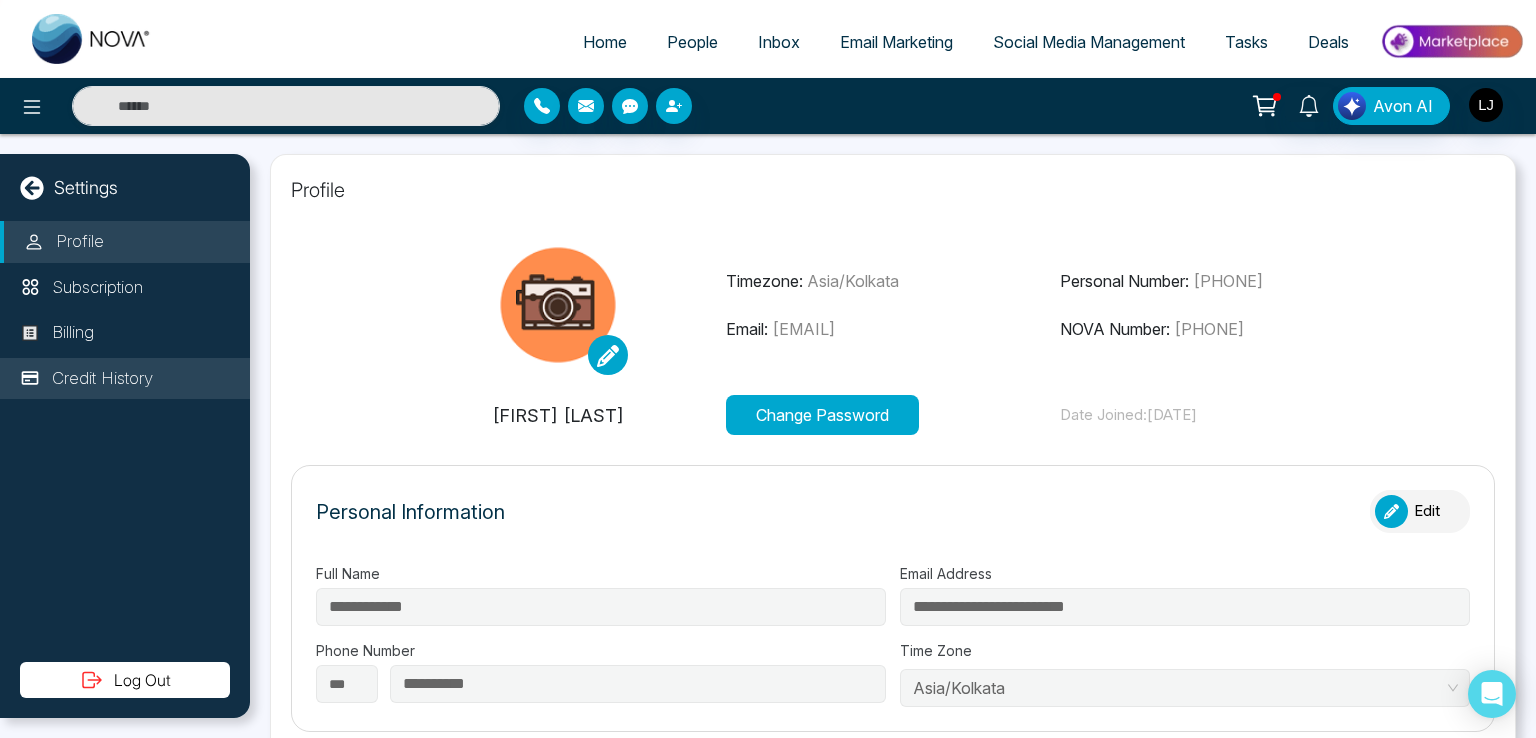 click on "Credit History" at bounding box center (125, 379) 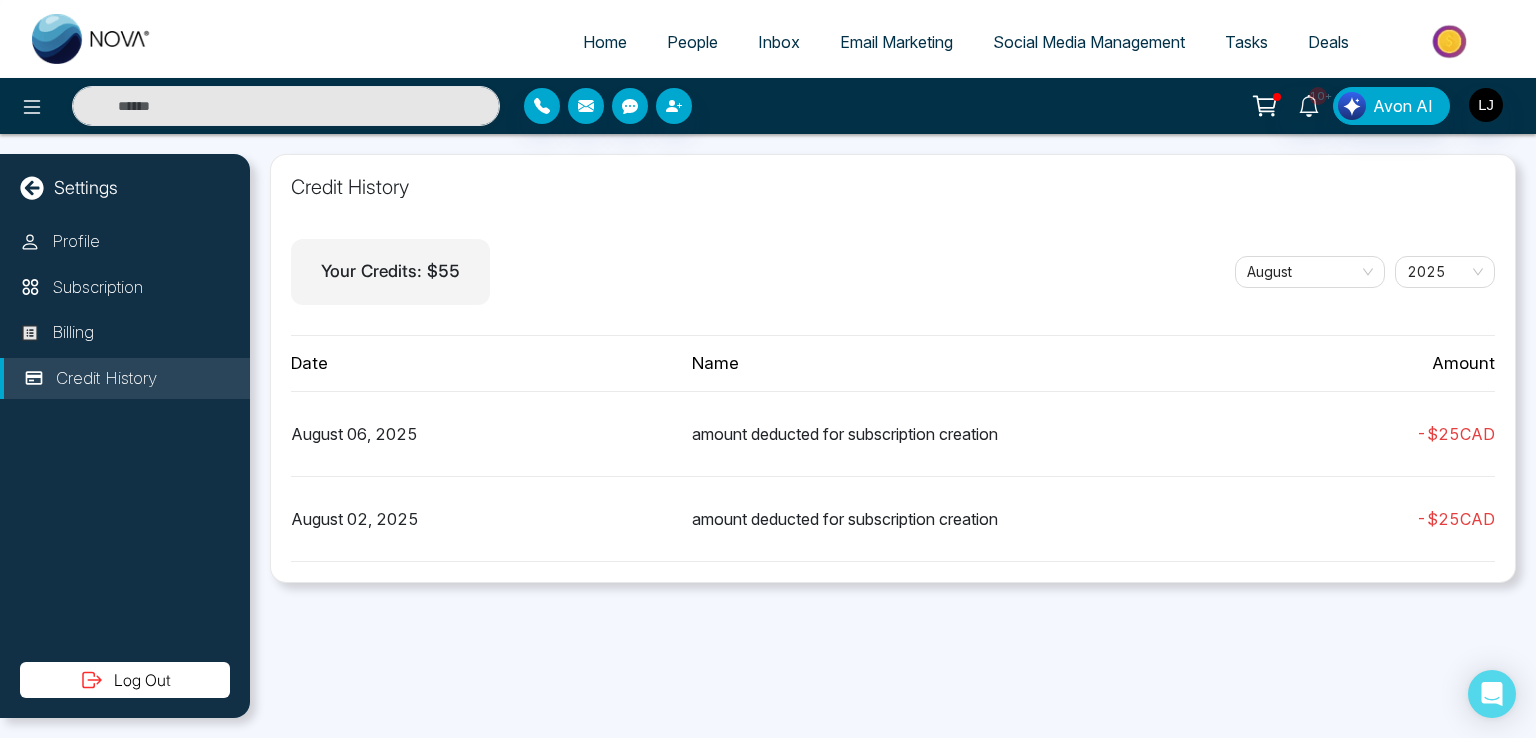 click on "Your Credits:   $ 55 August 2025" at bounding box center [893, 272] 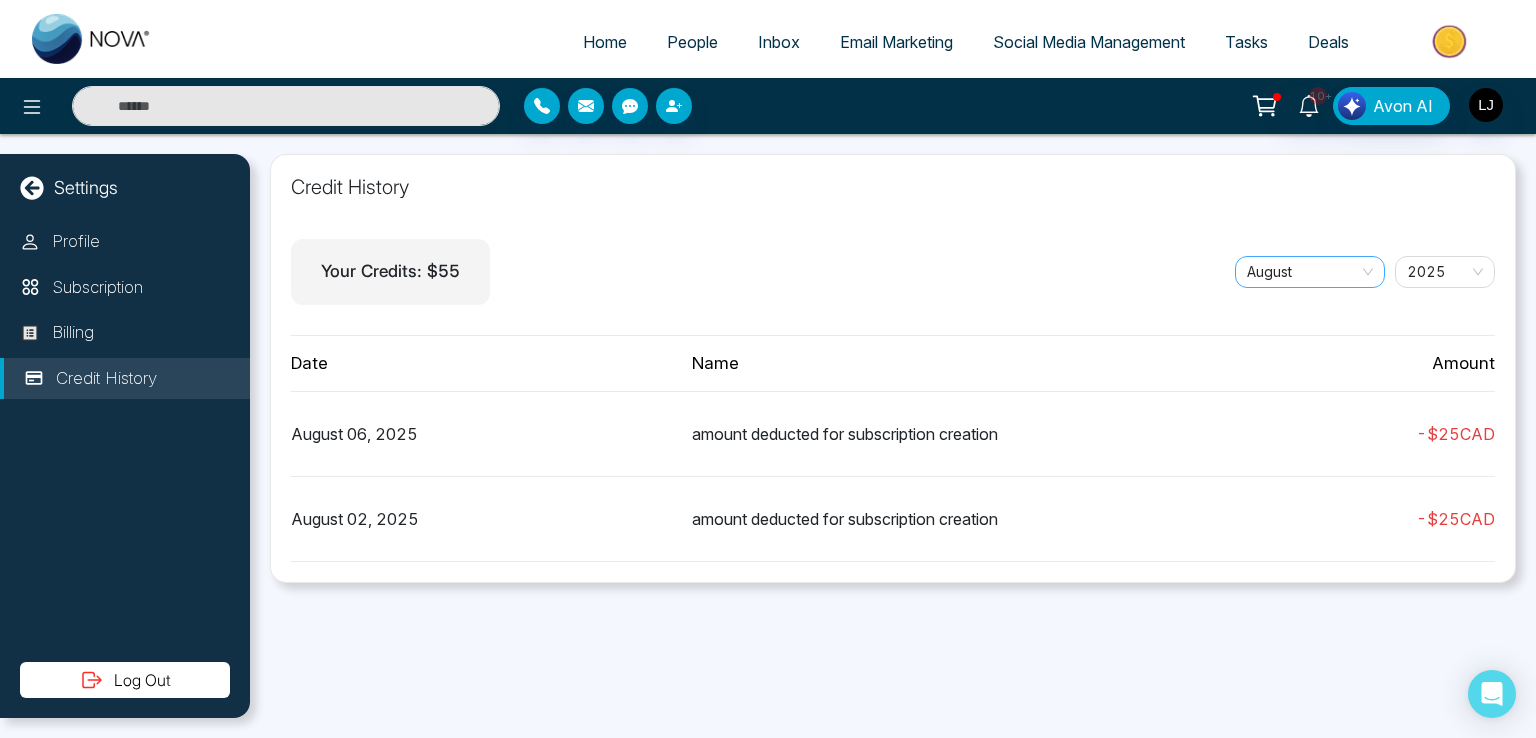 click on "August" at bounding box center (1310, 272) 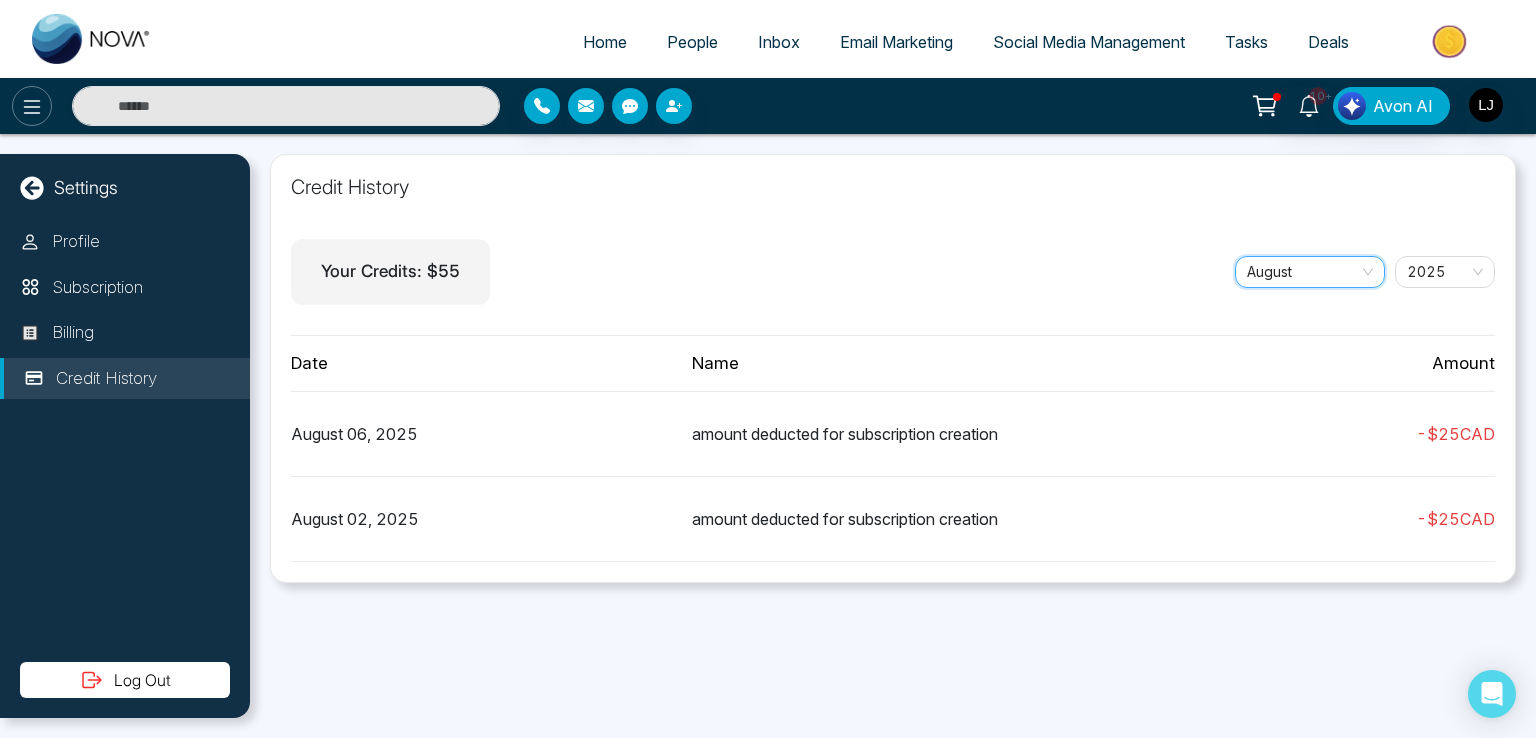 click 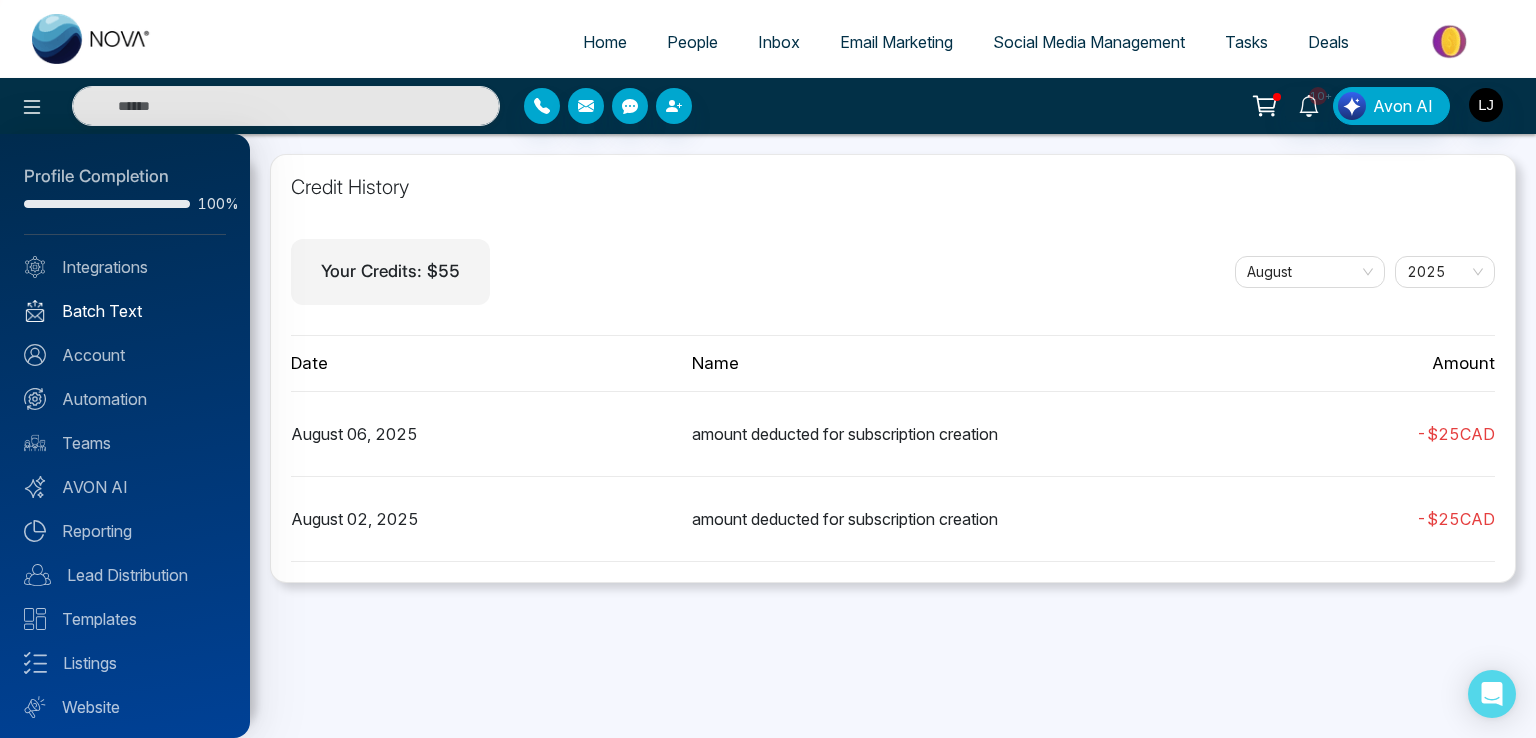 click on "Batch Text" at bounding box center [125, 311] 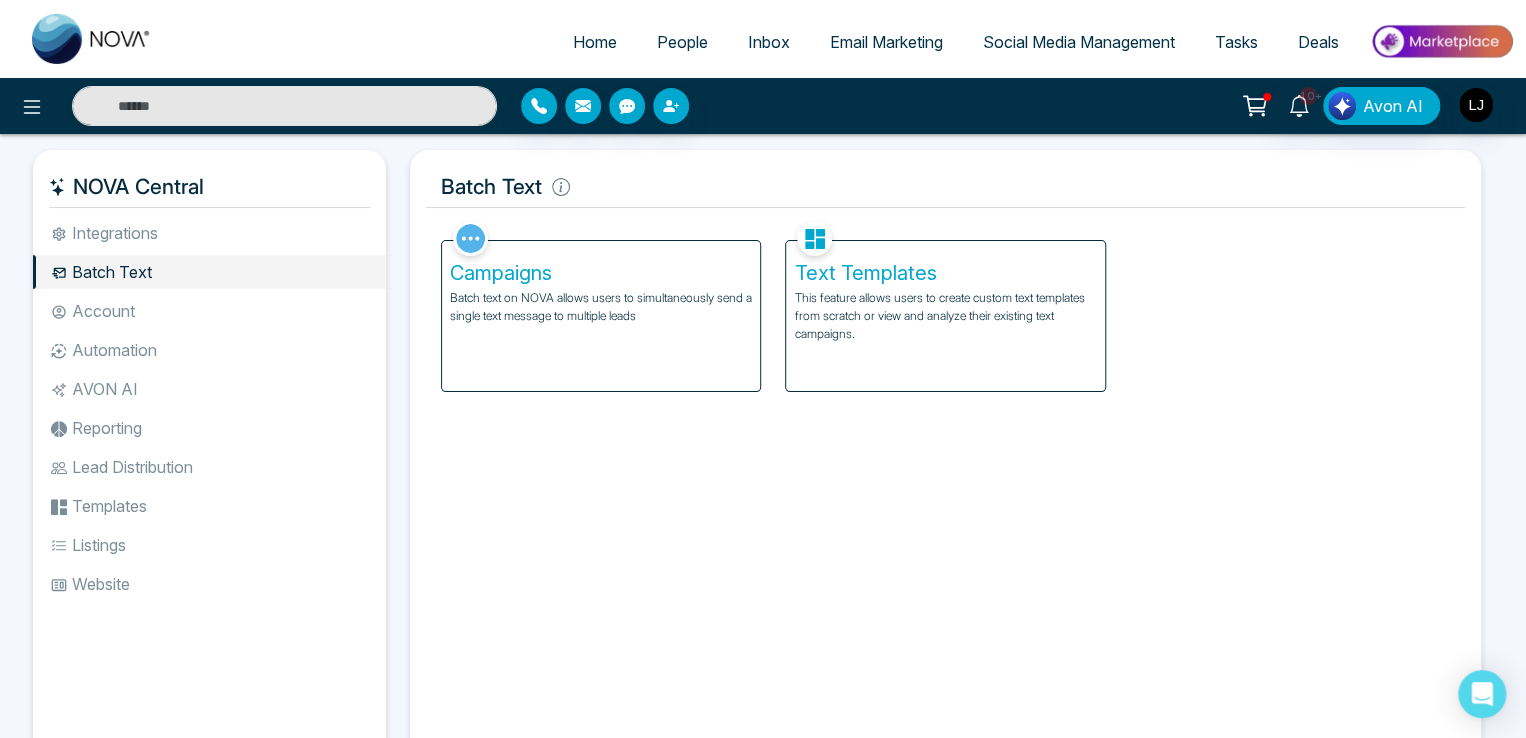 click on "Campaigns Batch text on NOVA allows users to simultaneously send a single text message to multiple leads" at bounding box center (601, 316) 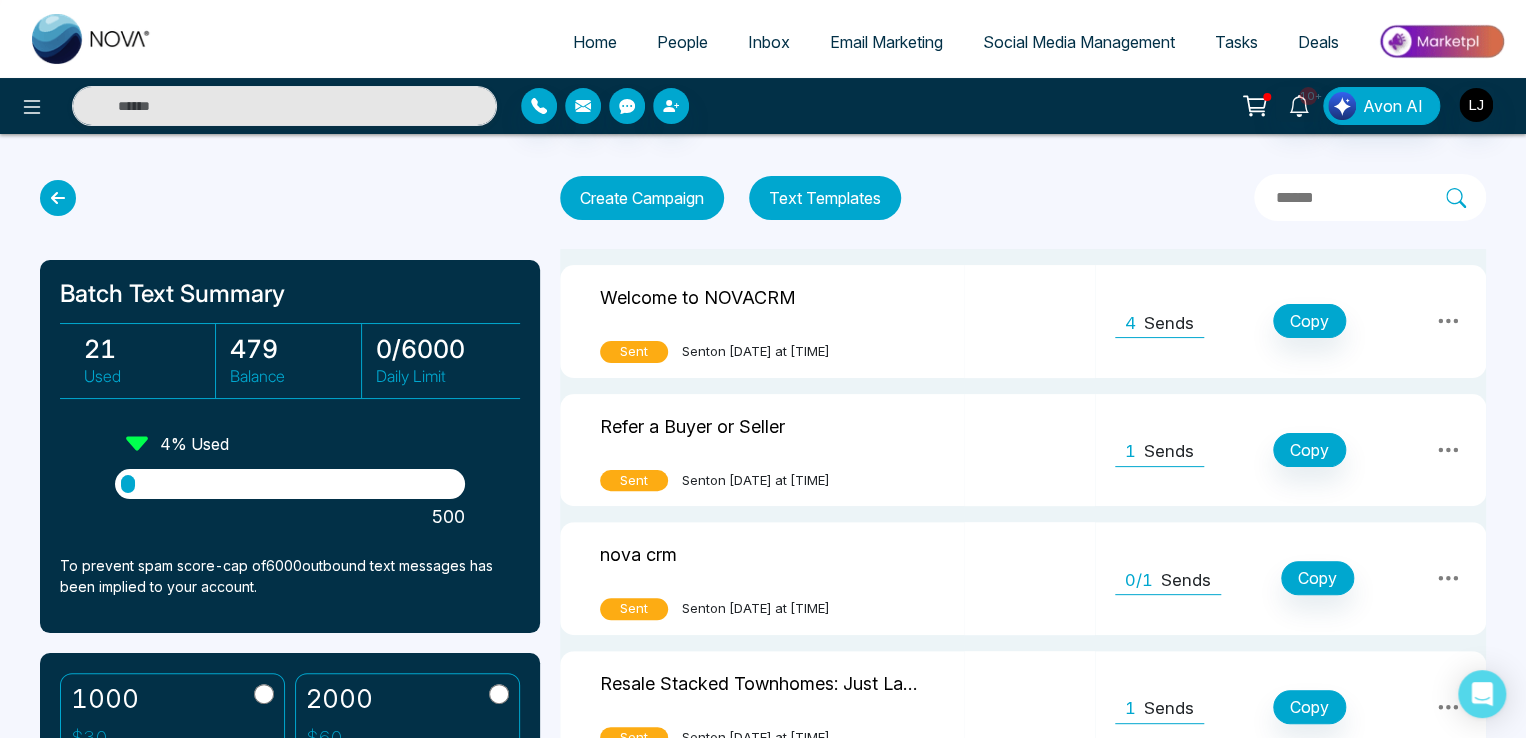 click on "Text Templates" at bounding box center [825, 198] 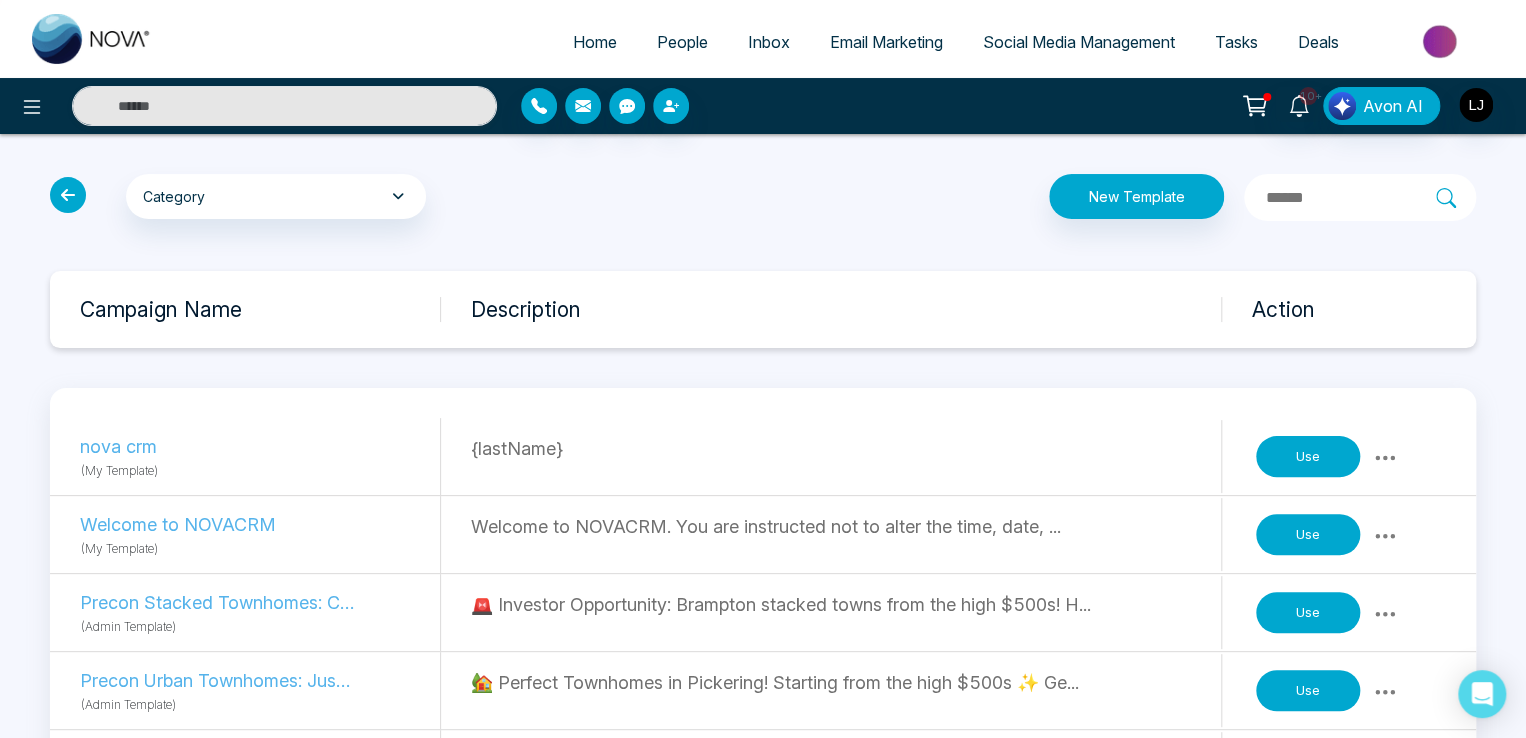 click on "Use" at bounding box center (1308, 457) 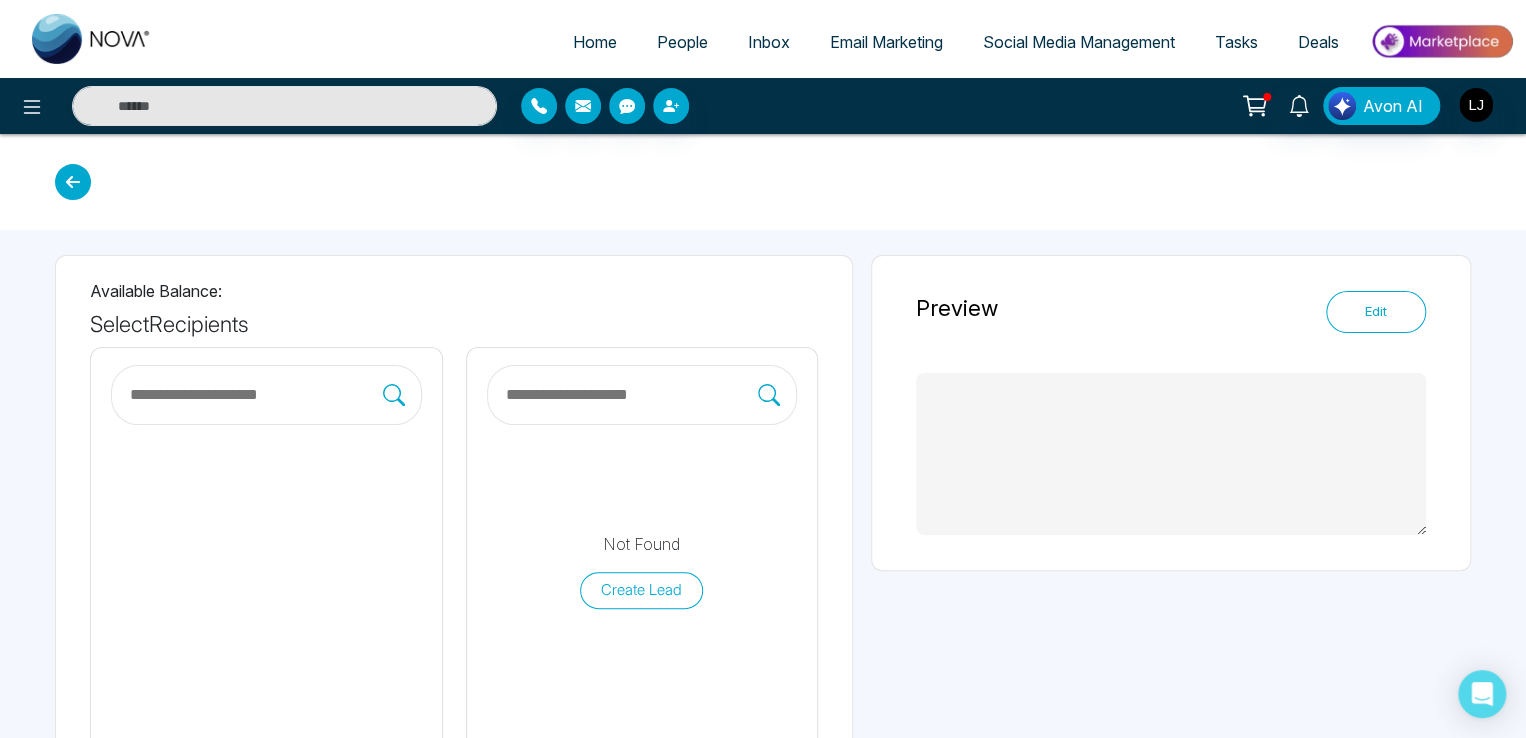 type on "**********" 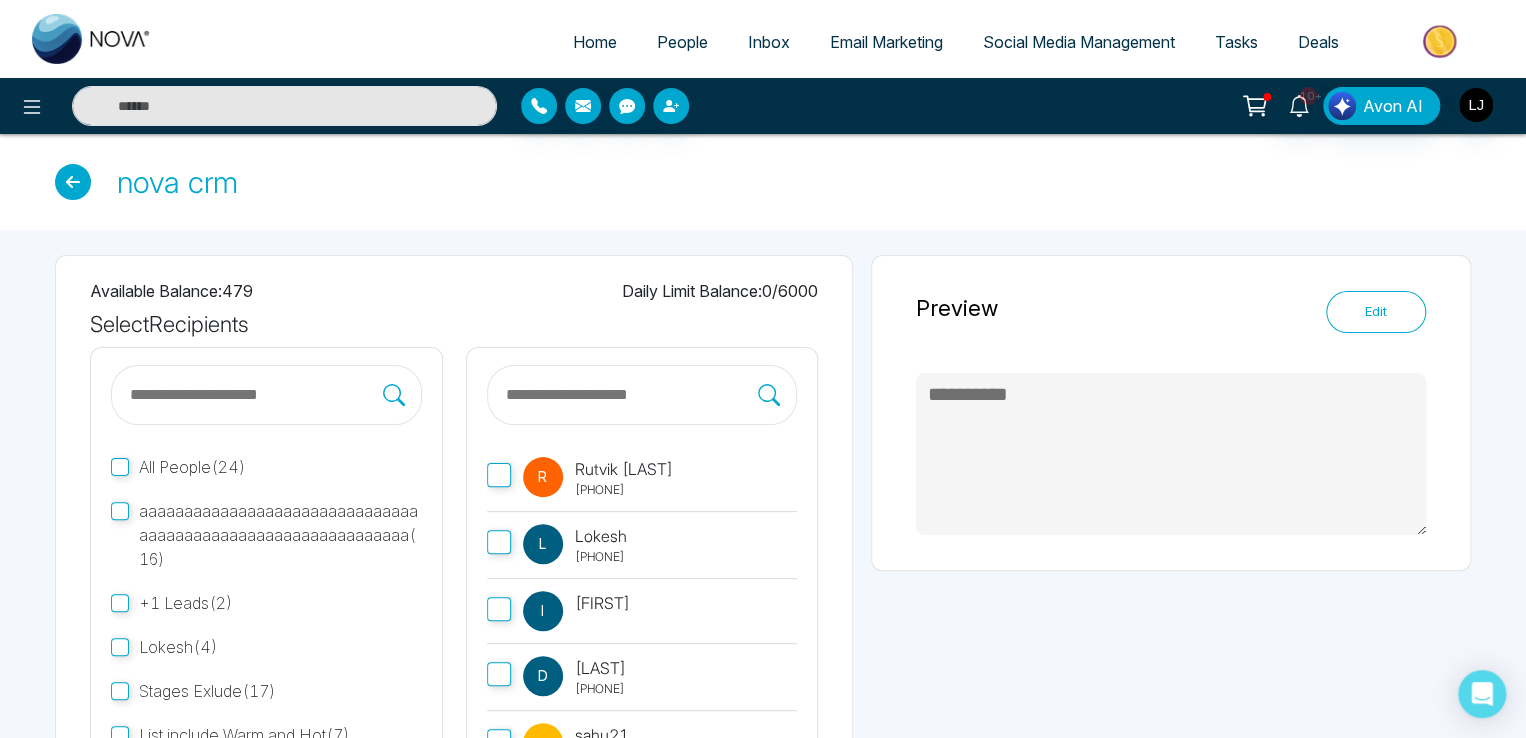 click on "Lokesh" at bounding box center [601, 536] 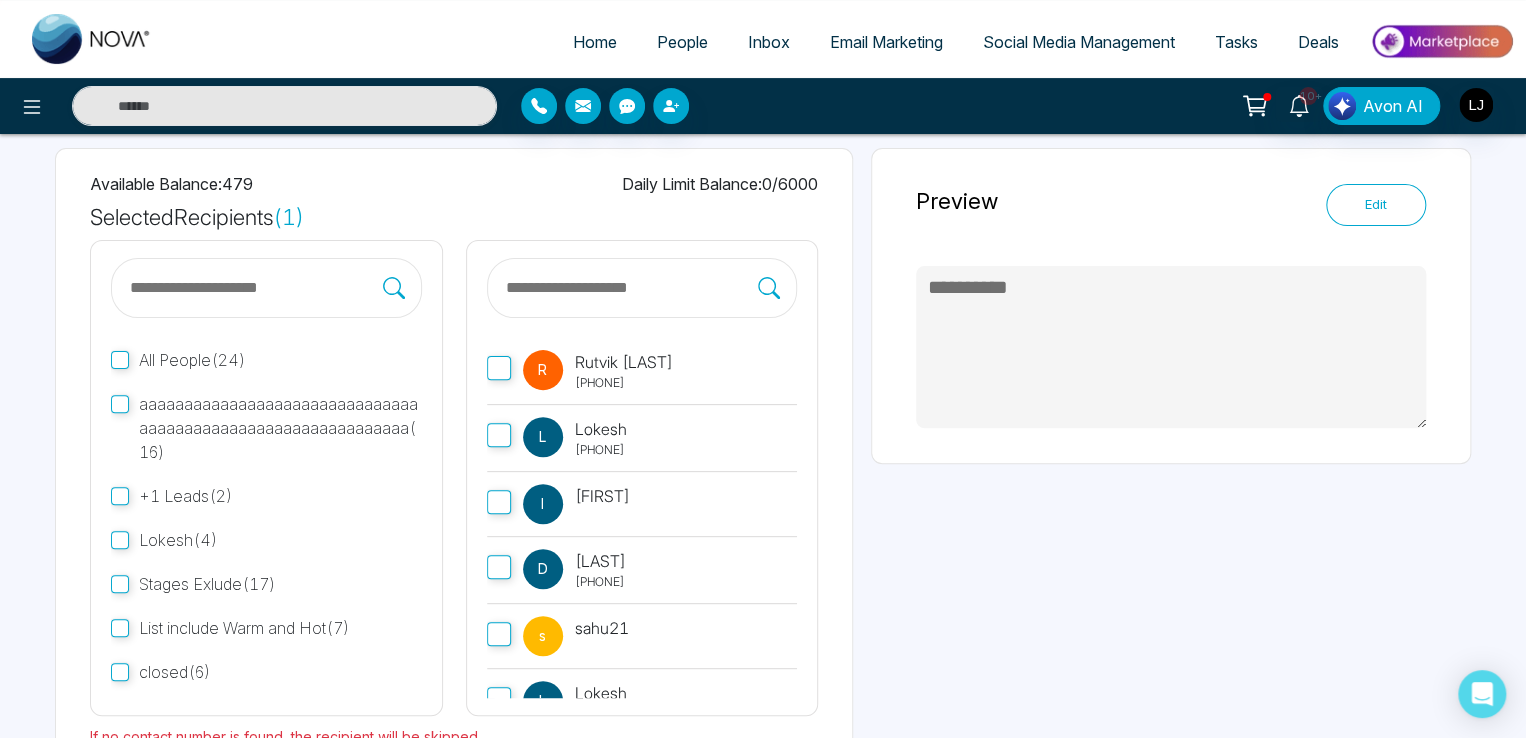 scroll, scrollTop: 232, scrollLeft: 0, axis: vertical 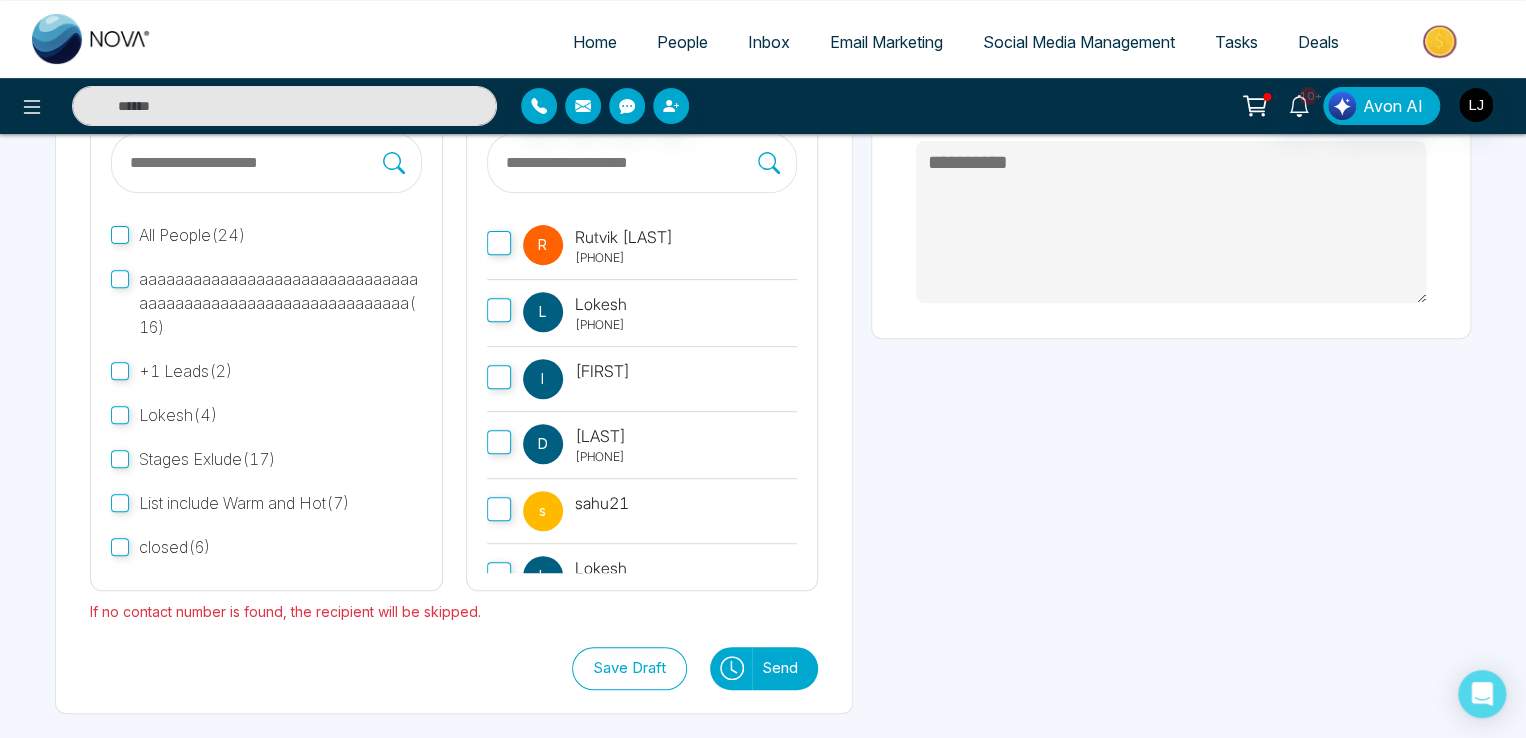 click on "Send" at bounding box center [785, 668] 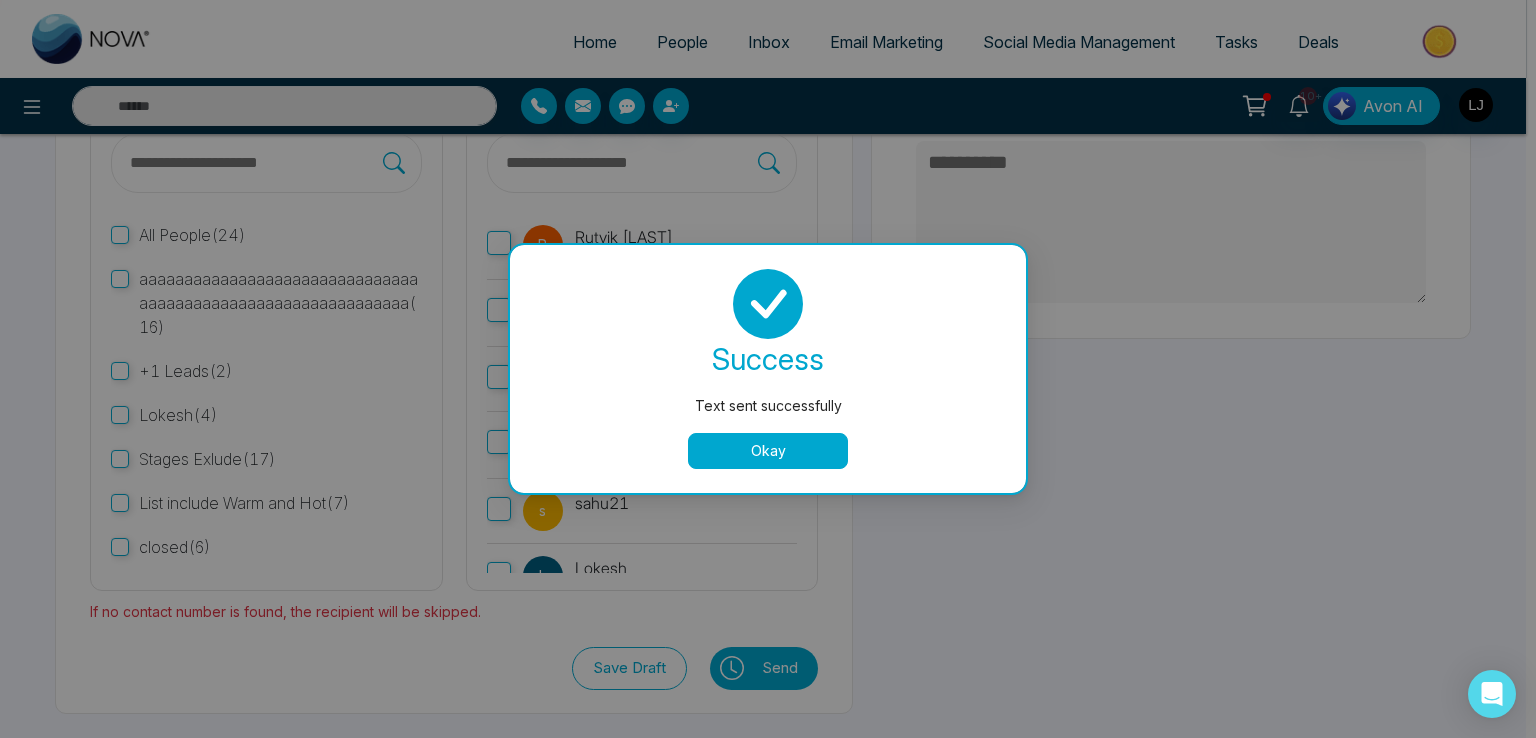 click on "Okay" at bounding box center (768, 451) 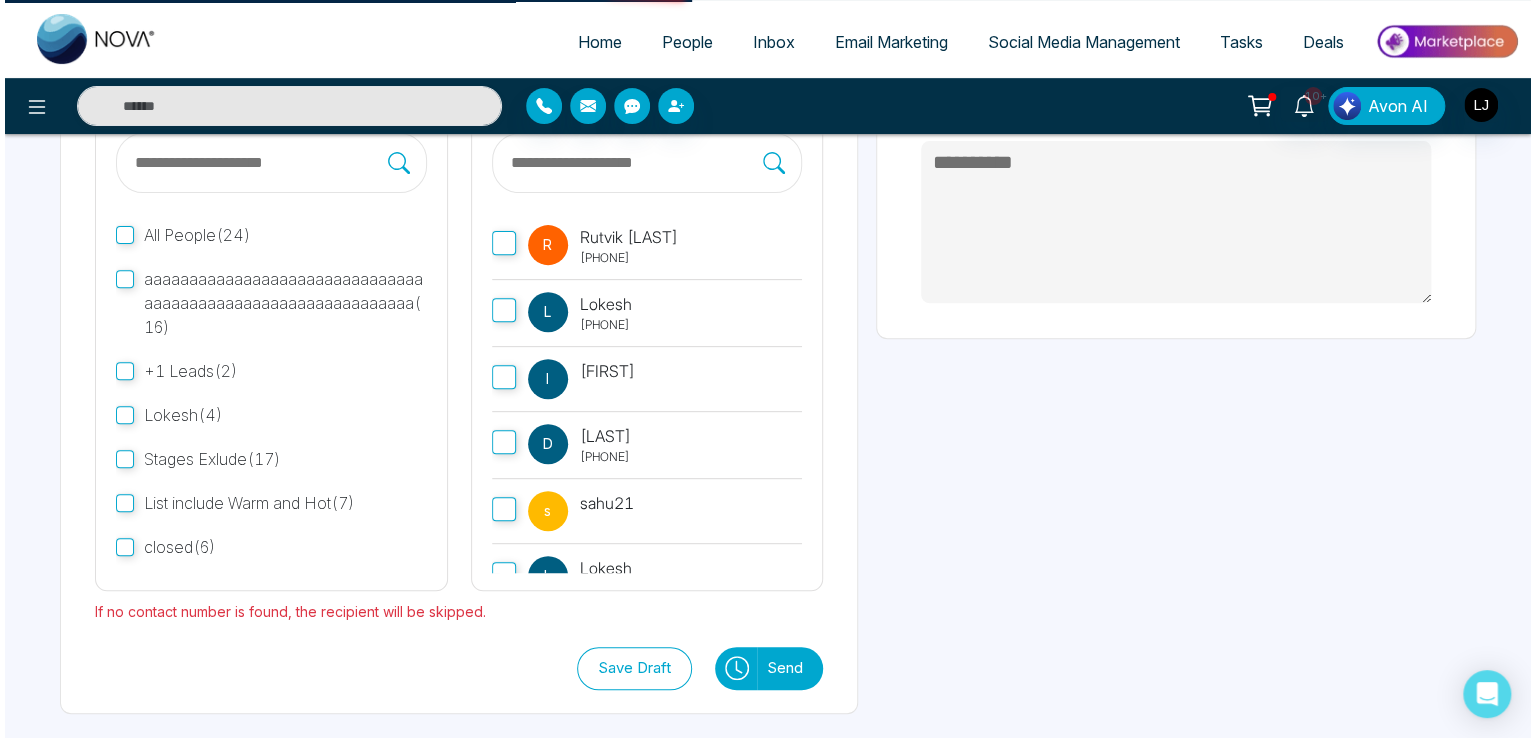 scroll, scrollTop: 0, scrollLeft: 0, axis: both 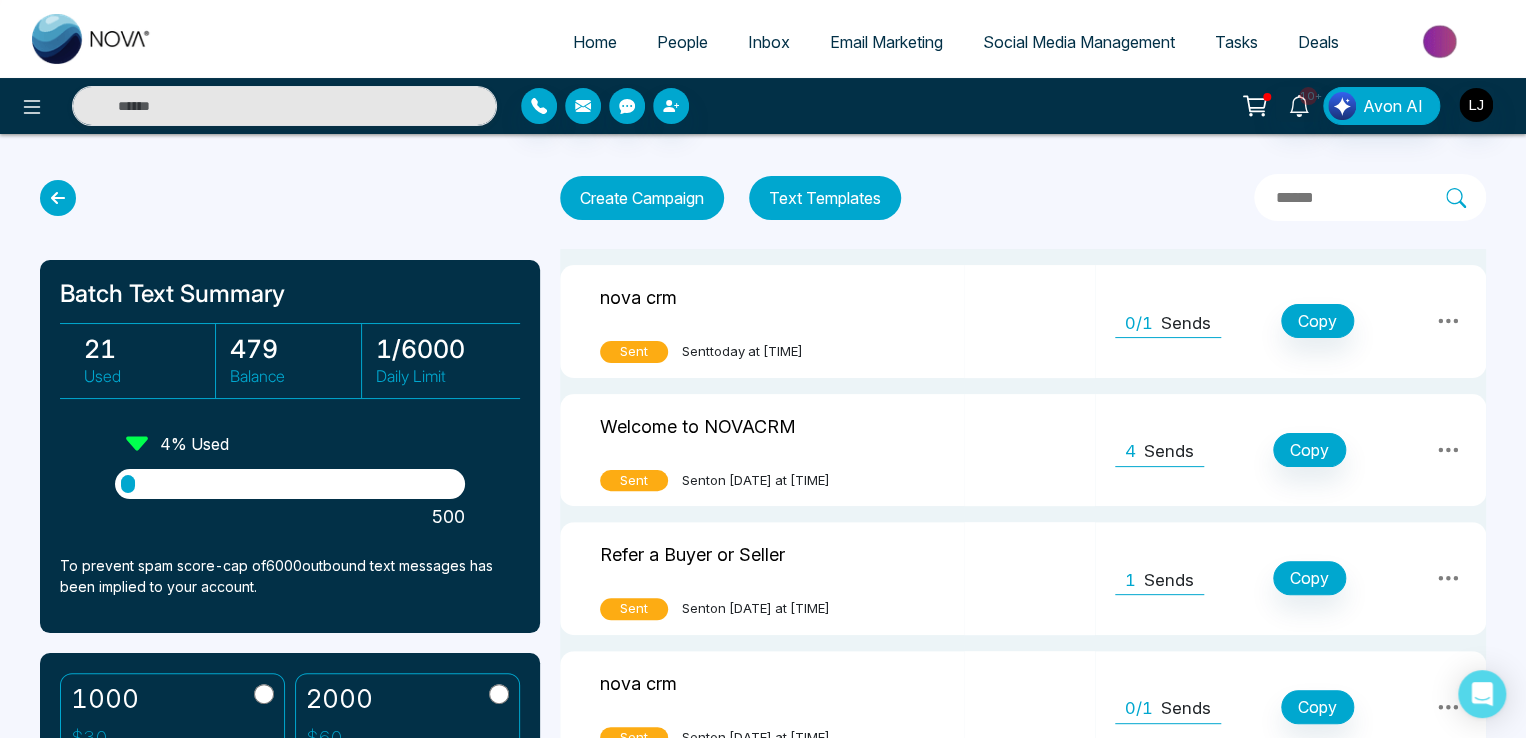 click 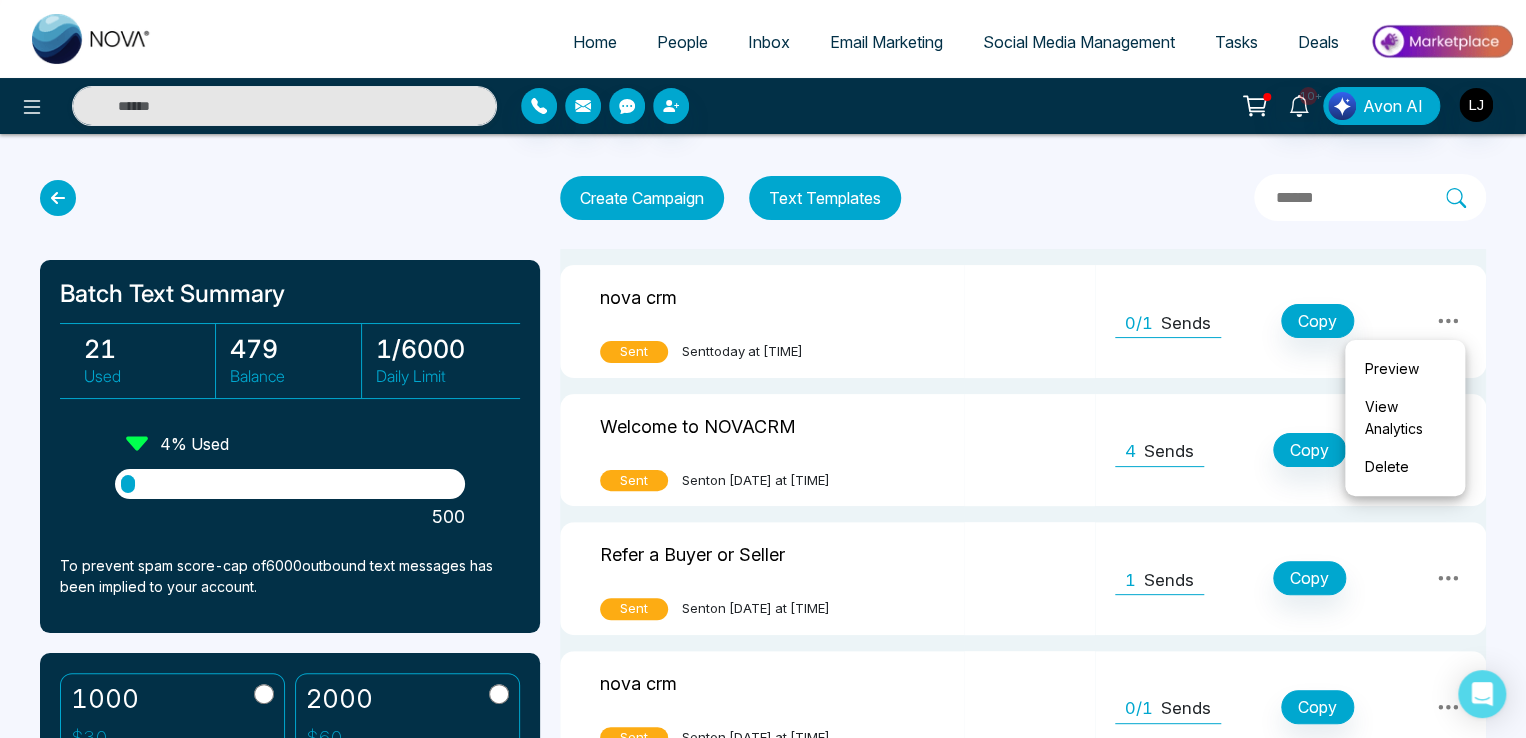 click on "View Analytics" at bounding box center (1405, 418) 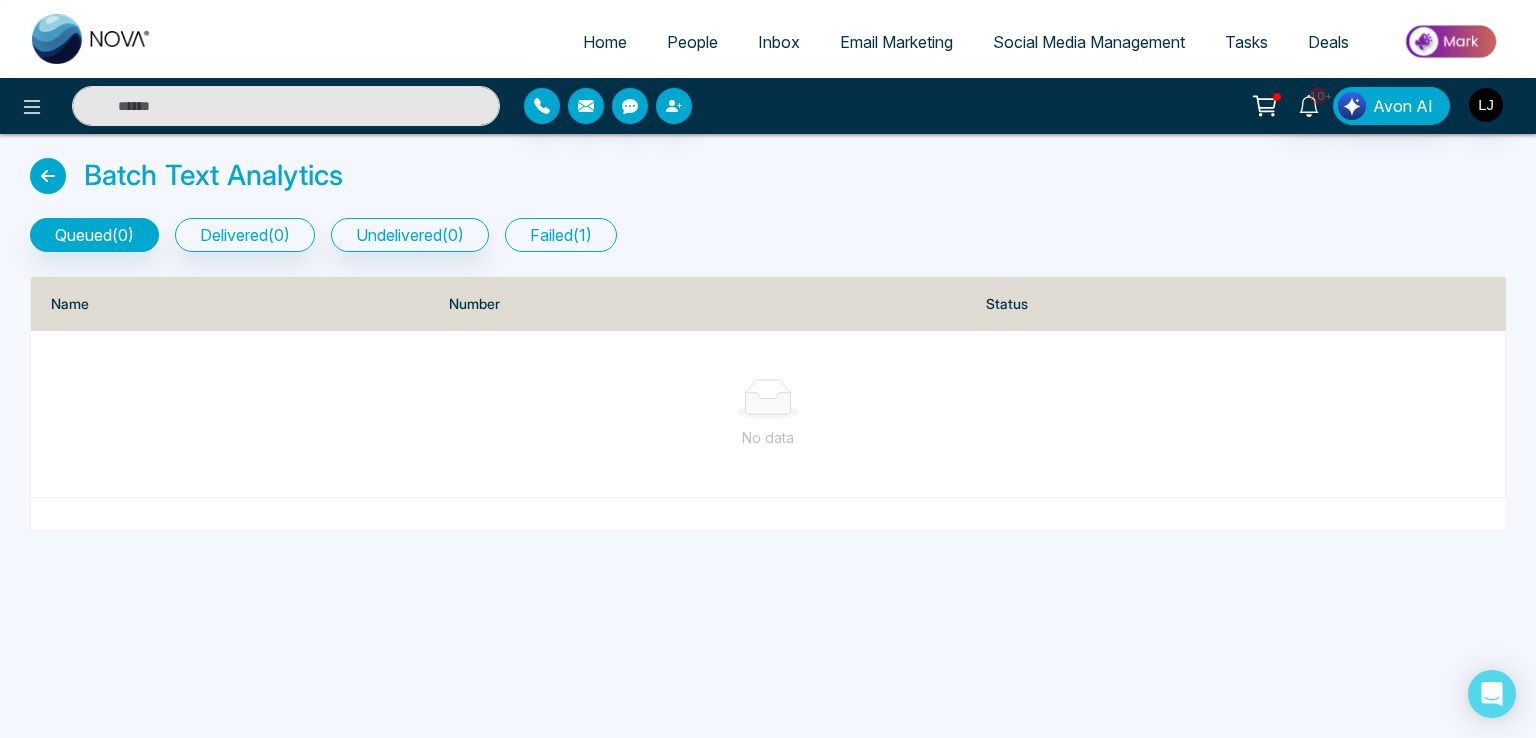 click on "failed  ( 1 )" at bounding box center [561, 235] 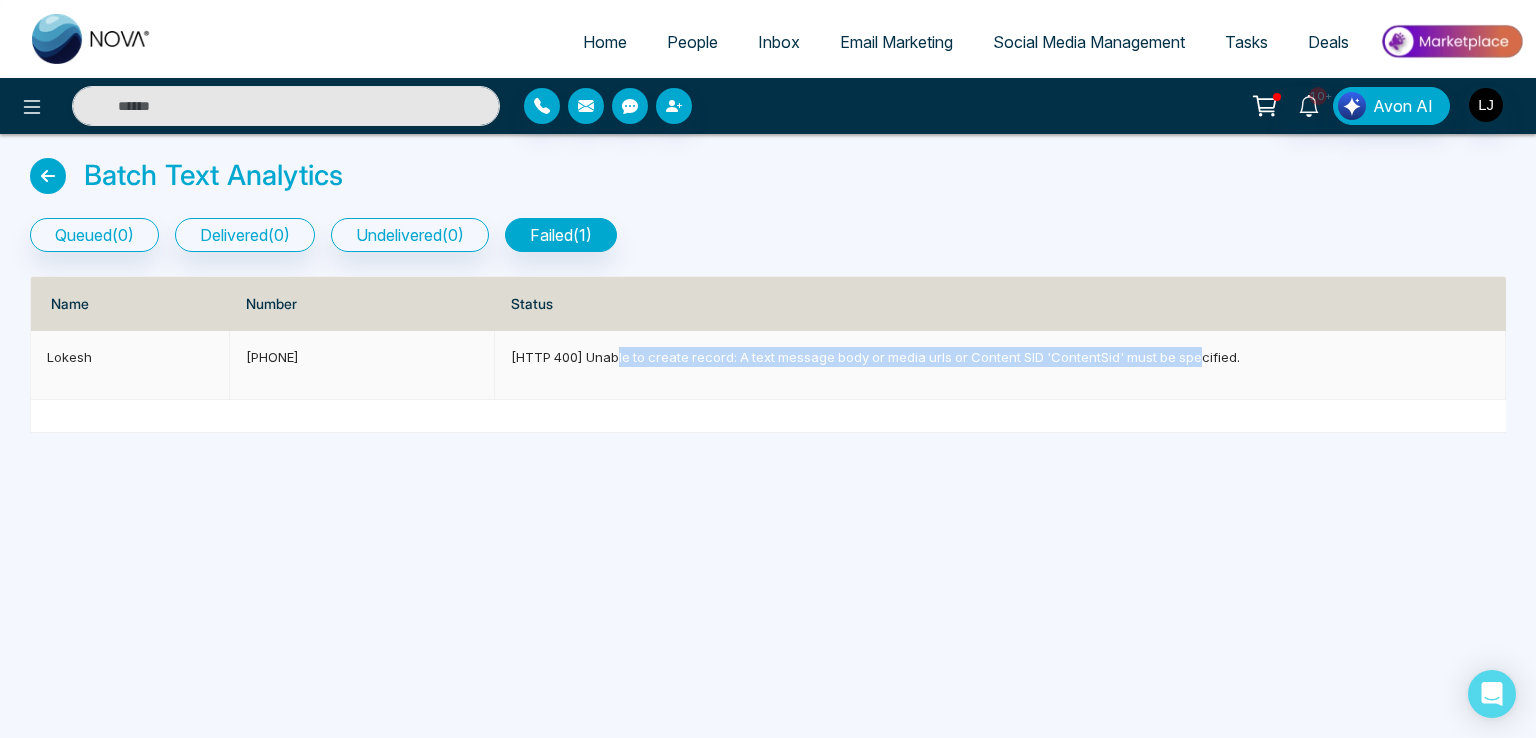 drag, startPoint x: 620, startPoint y: 354, endPoint x: 1201, endPoint y: 353, distance: 581.00085 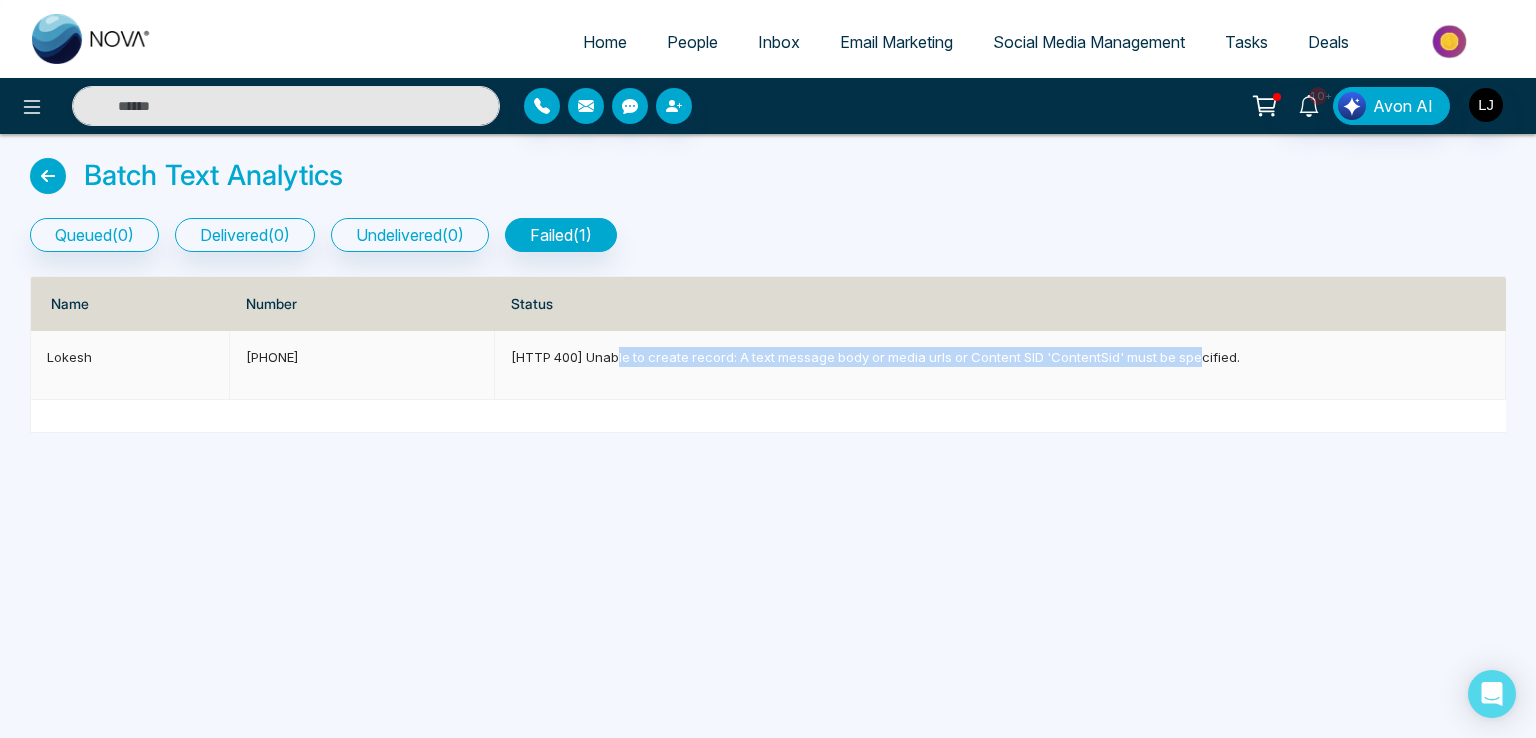 click on "[HTTP 400] Unable to create record: A text message body or media urls or Content SID 'ContentSid' must be specified." at bounding box center [1000, 357] 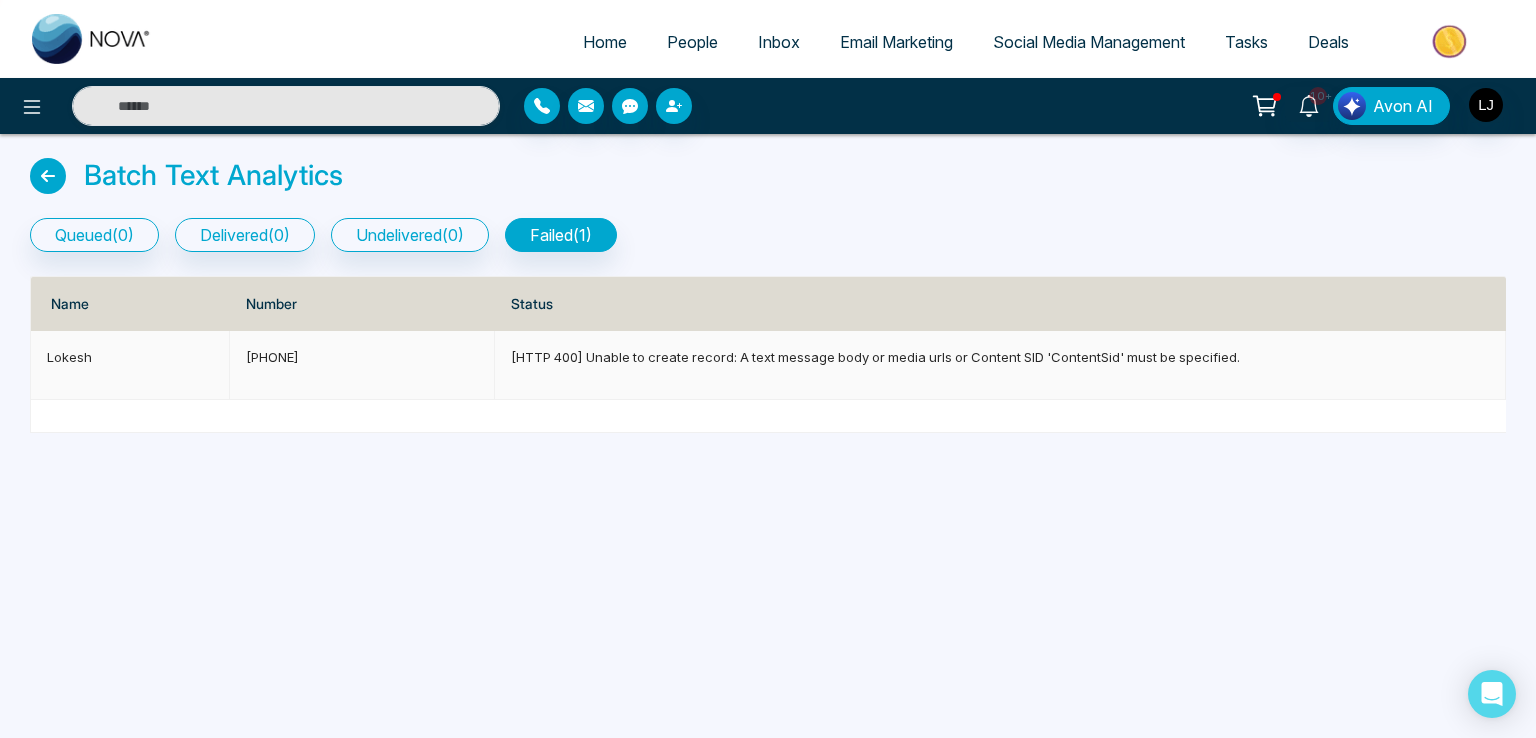 drag, startPoint x: 539, startPoint y: 368, endPoint x: 571, endPoint y: 357, distance: 33.83785 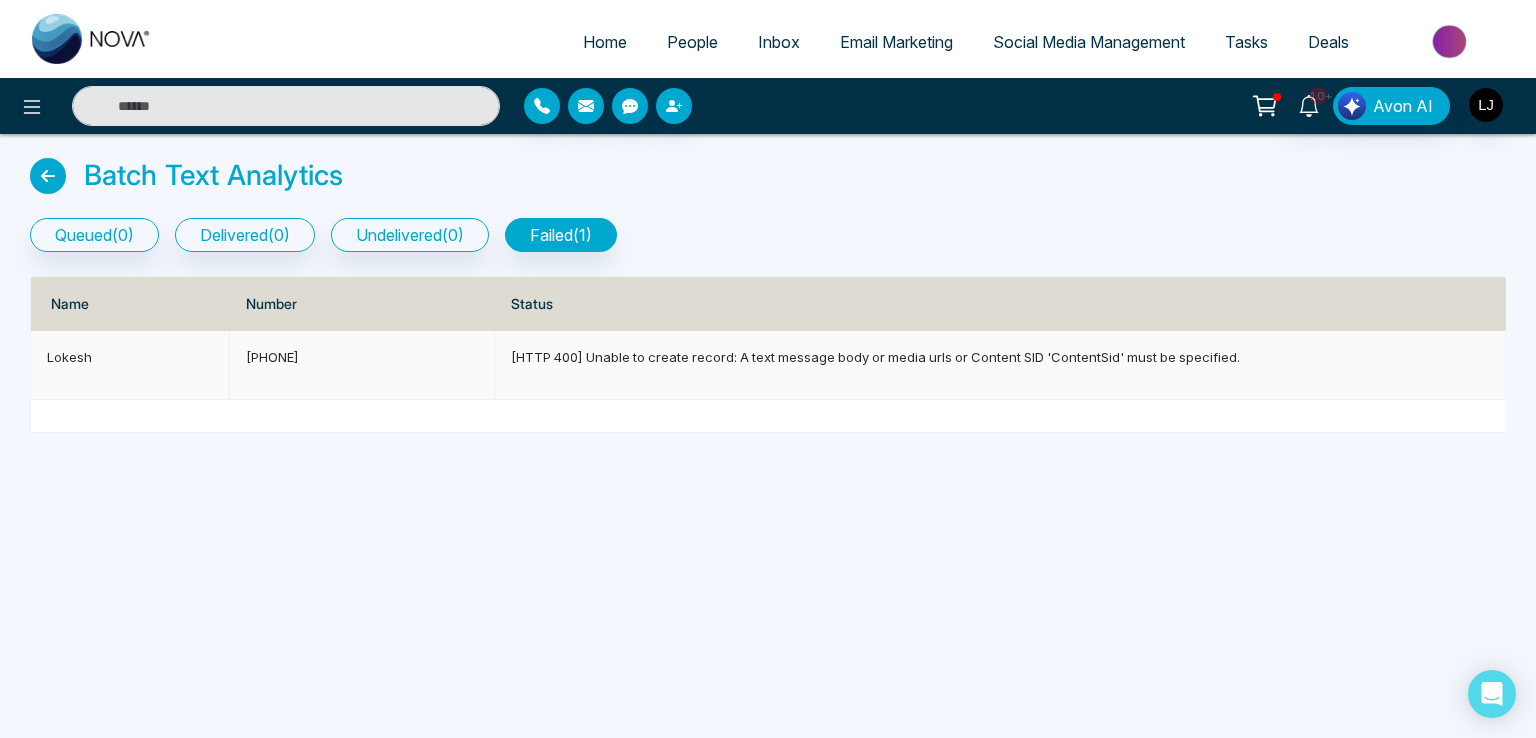 click on "[HTTP 400] Unable to create record: A text message body or media urls or Content SID 'ContentSid' must be specified." at bounding box center [1000, 365] 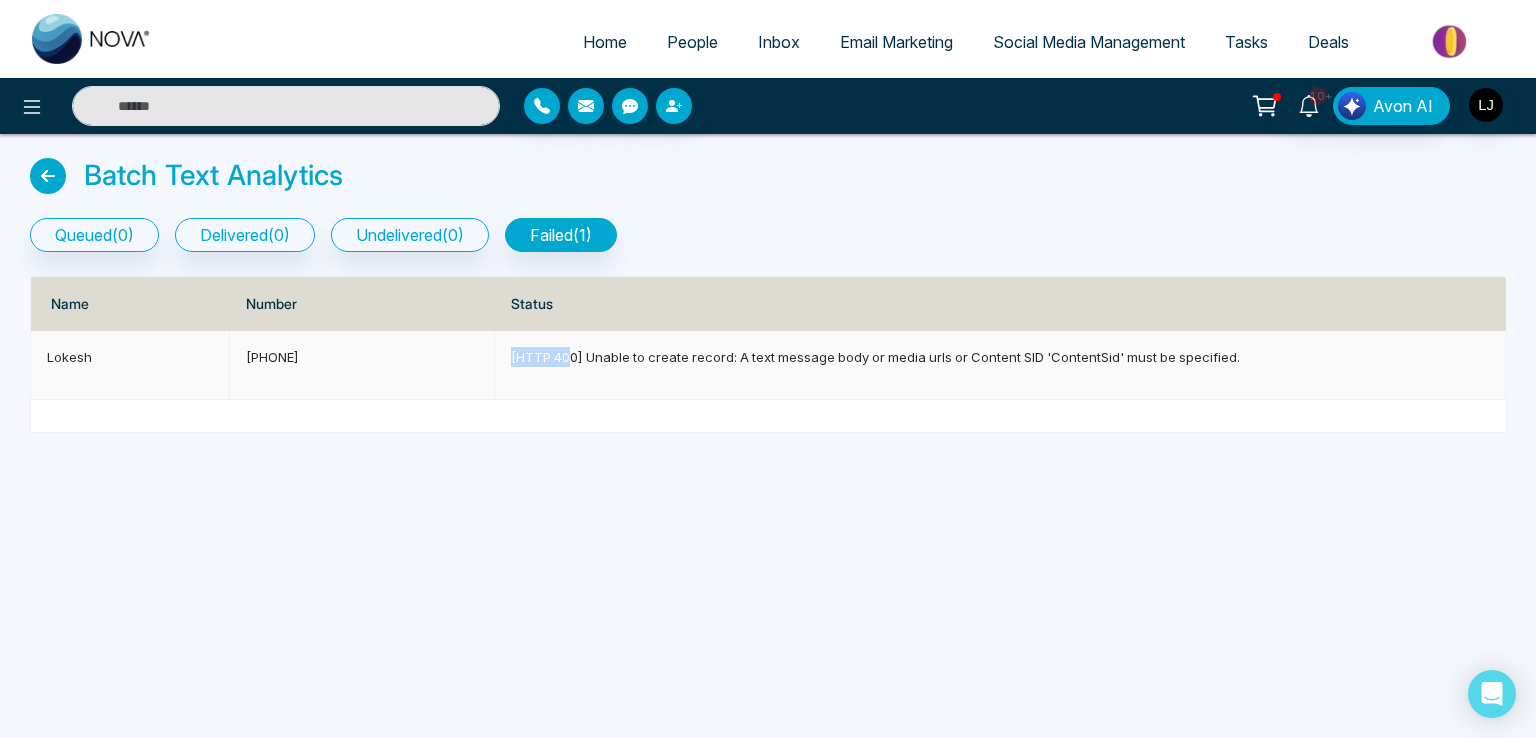 drag, startPoint x: 506, startPoint y: 361, endPoint x: 568, endPoint y: 356, distance: 62.201286 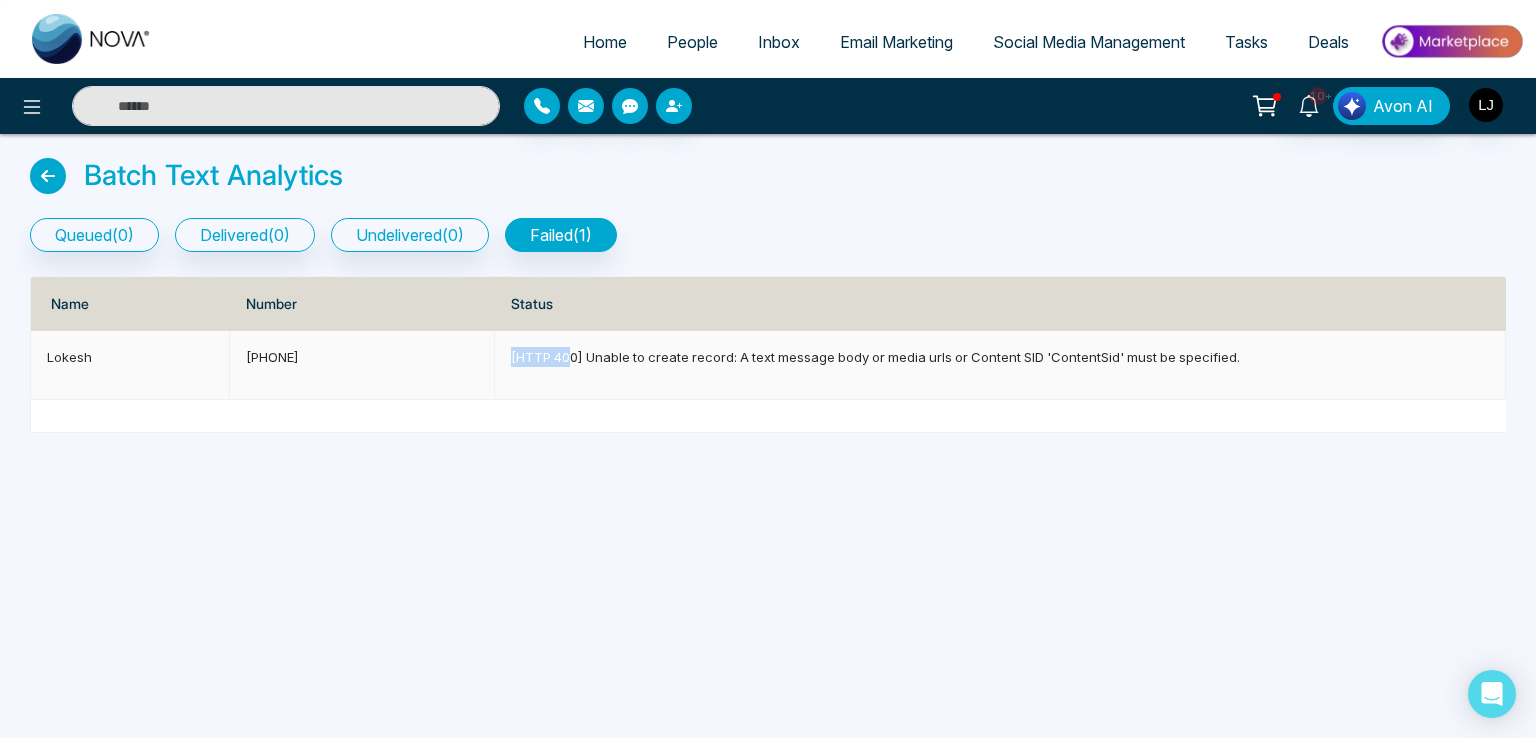 click on "[HTTP 400] Unable to create record: A text message body or media urls or Content SID 'ContentSid' must be specified." at bounding box center (1000, 365) 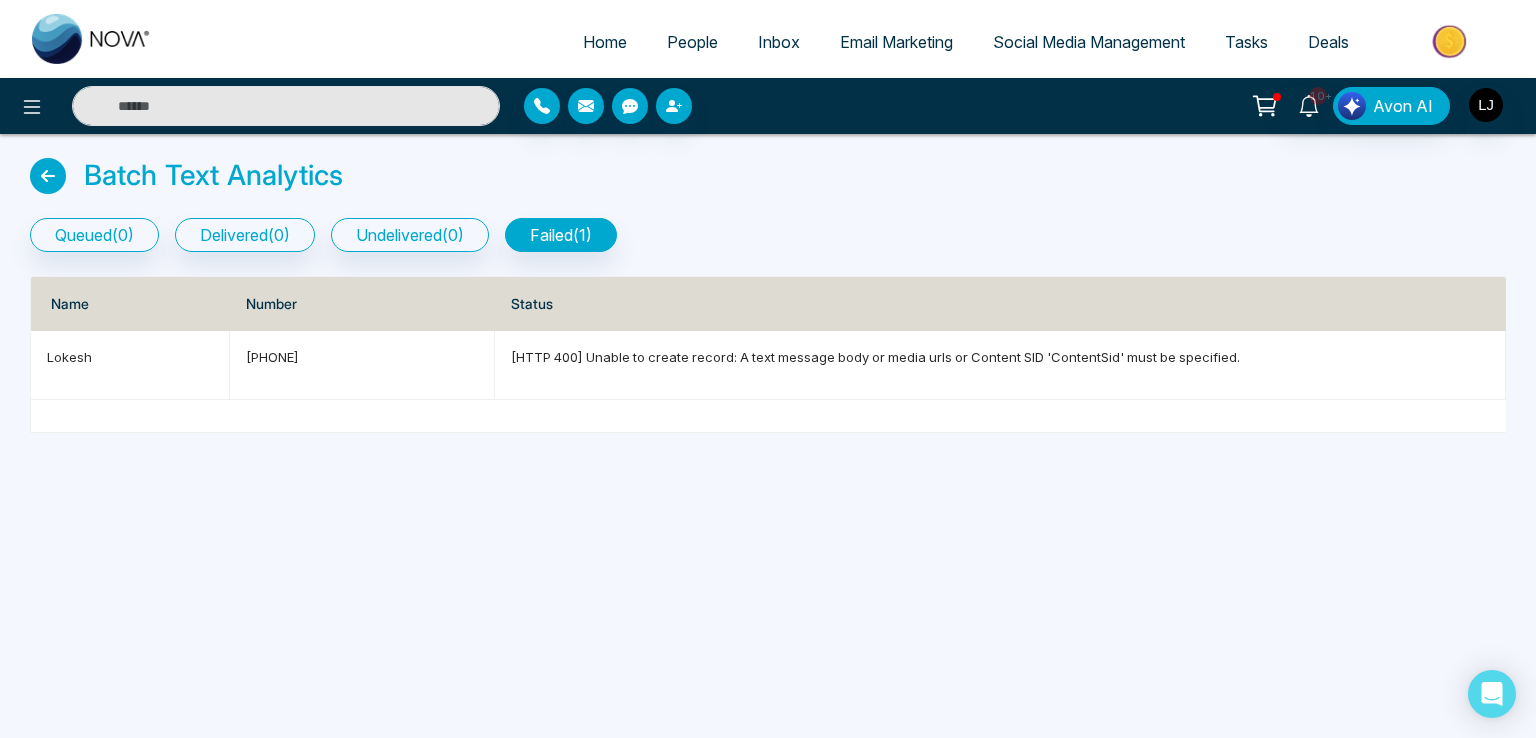 click at bounding box center (48, 176) 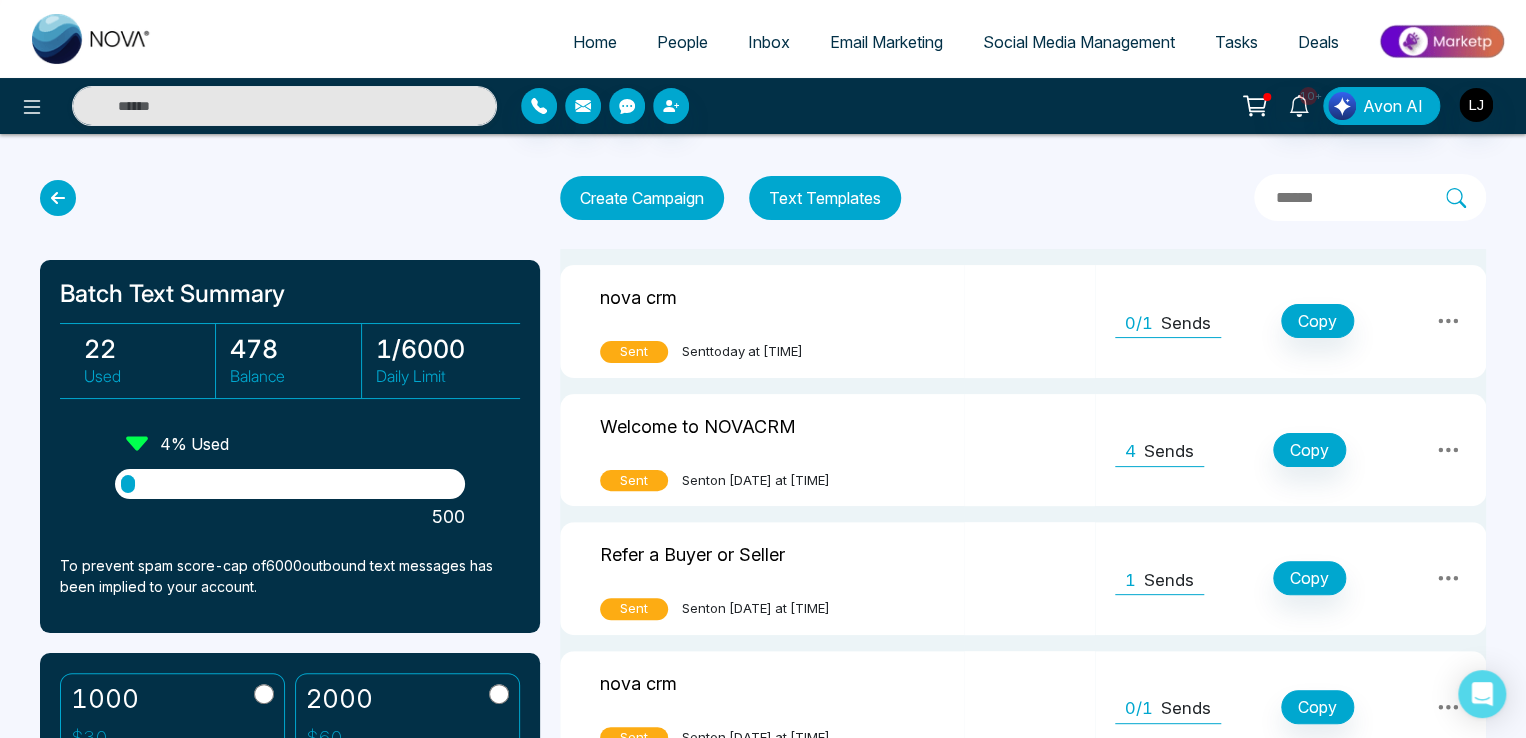 click on "Text Templates" at bounding box center [825, 198] 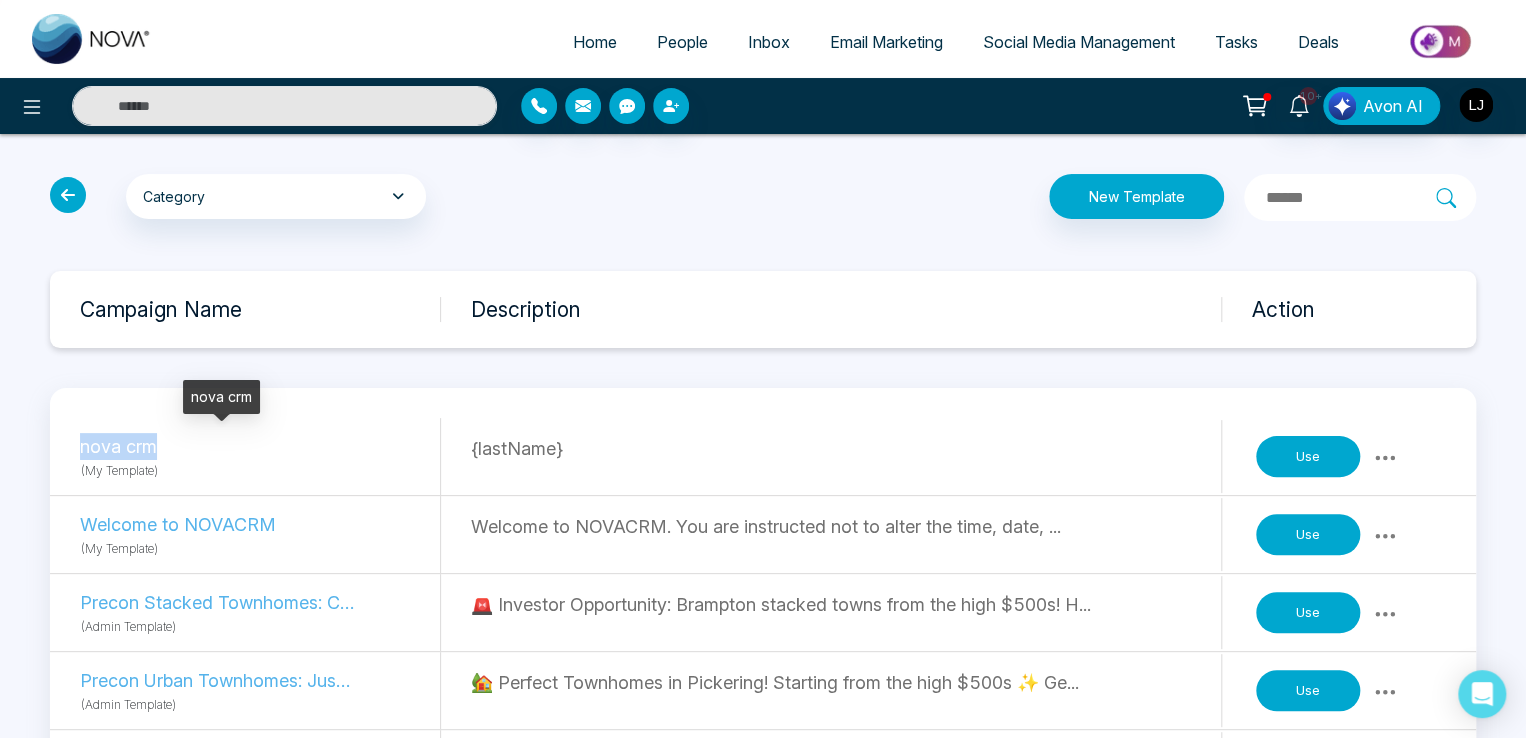 drag, startPoint x: 84, startPoint y: 440, endPoint x: 165, endPoint y: 440, distance: 81 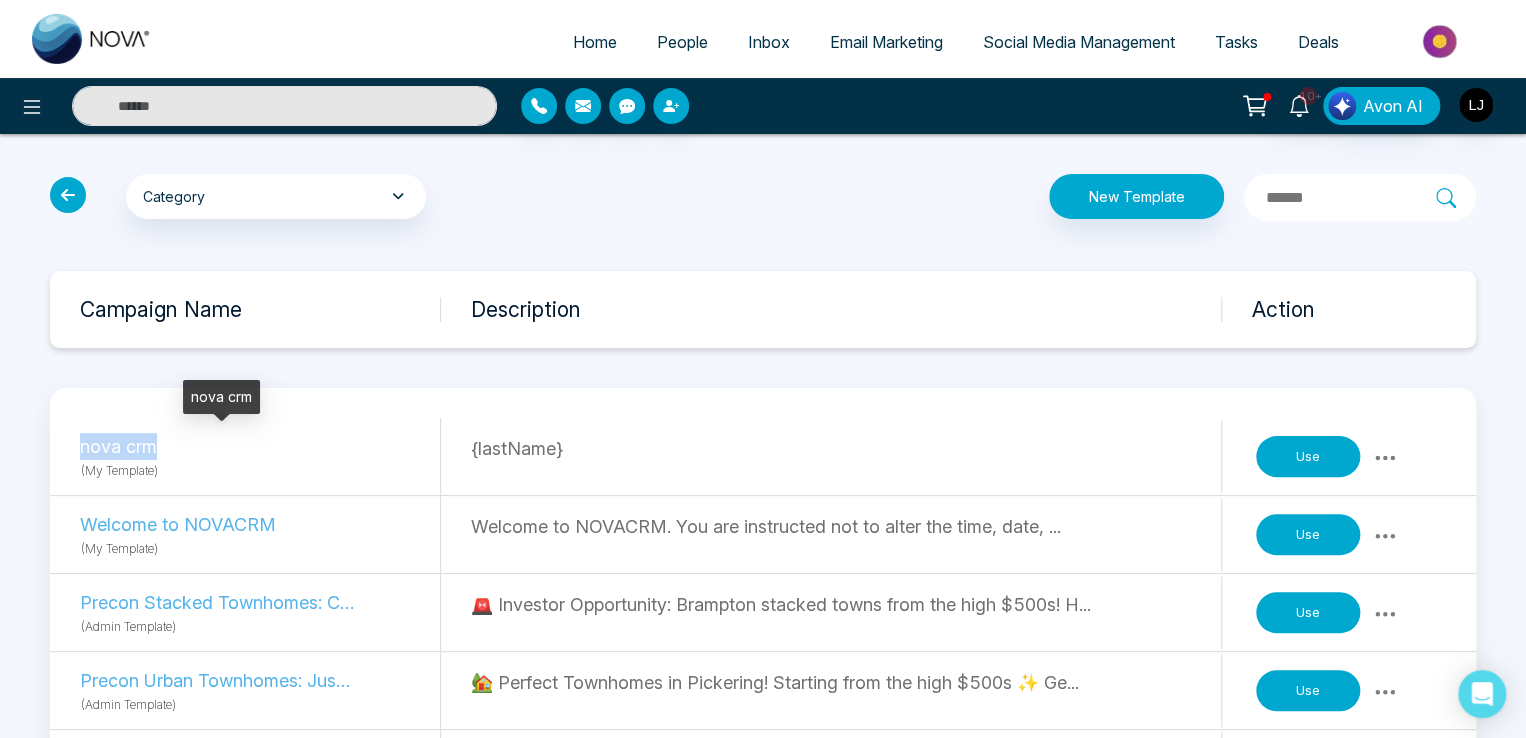 click on "nova crm" at bounding box center [217, 446] 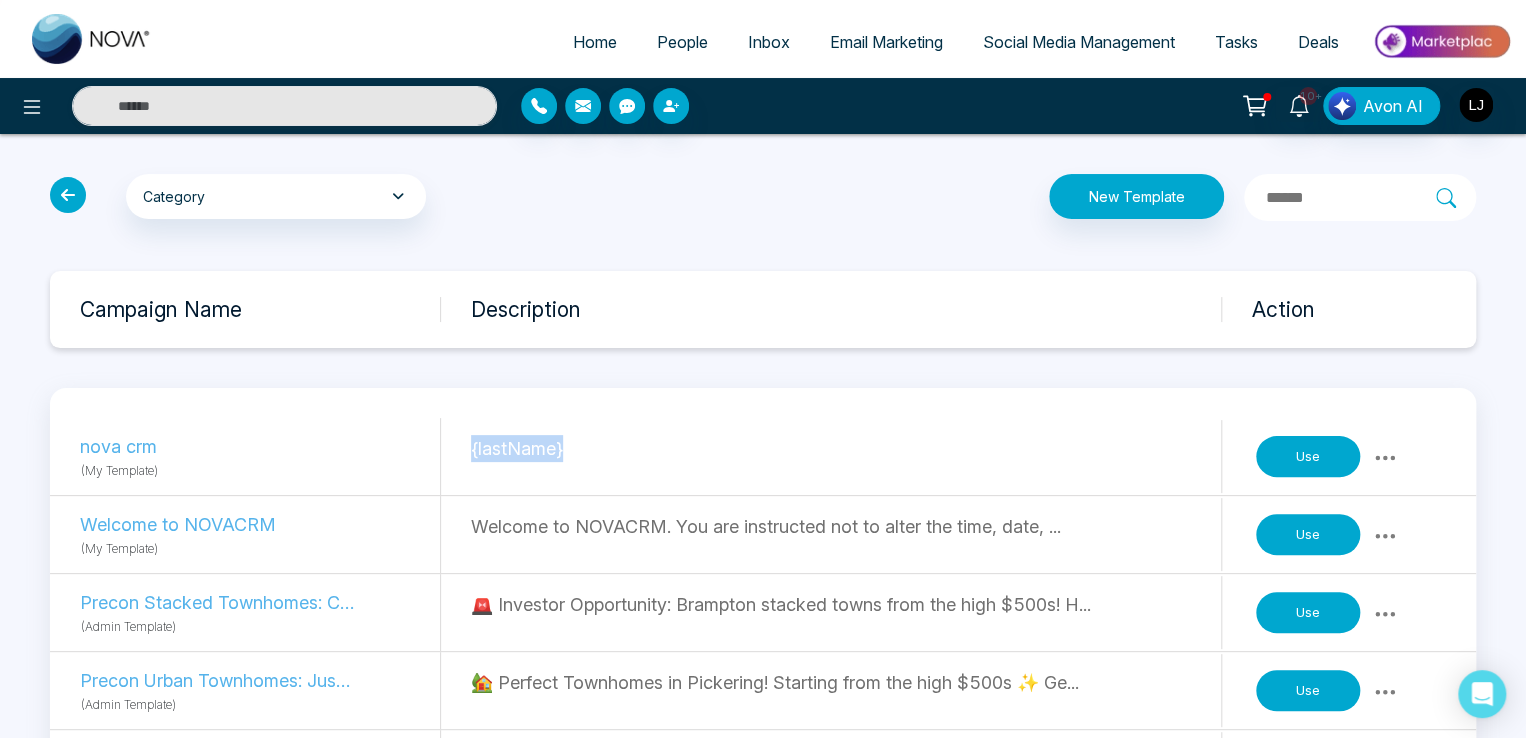 drag, startPoint x: 468, startPoint y: 445, endPoint x: 592, endPoint y: 449, distance: 124.0645 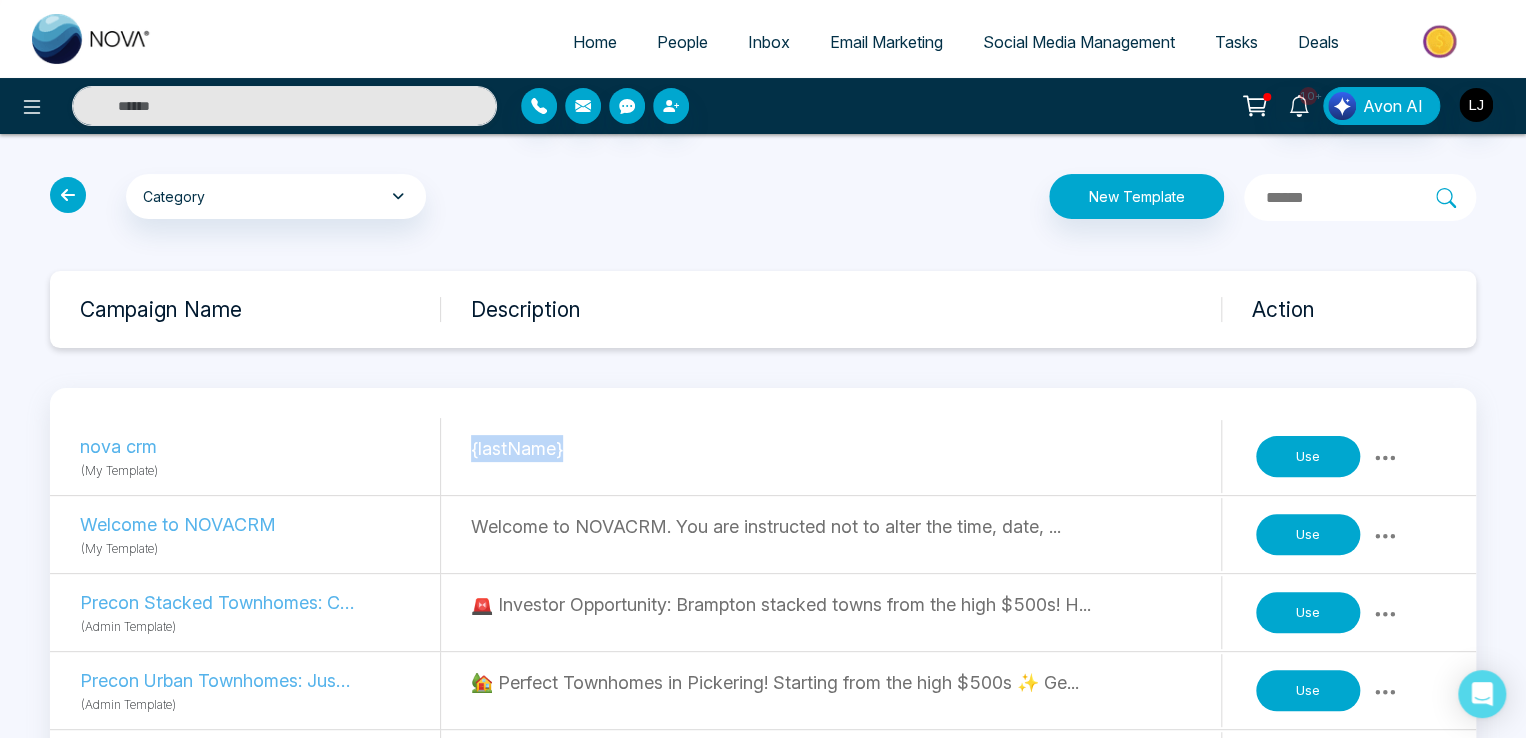 click on "nova crm (My Template) {lastName} Use" at bounding box center [763, 457] 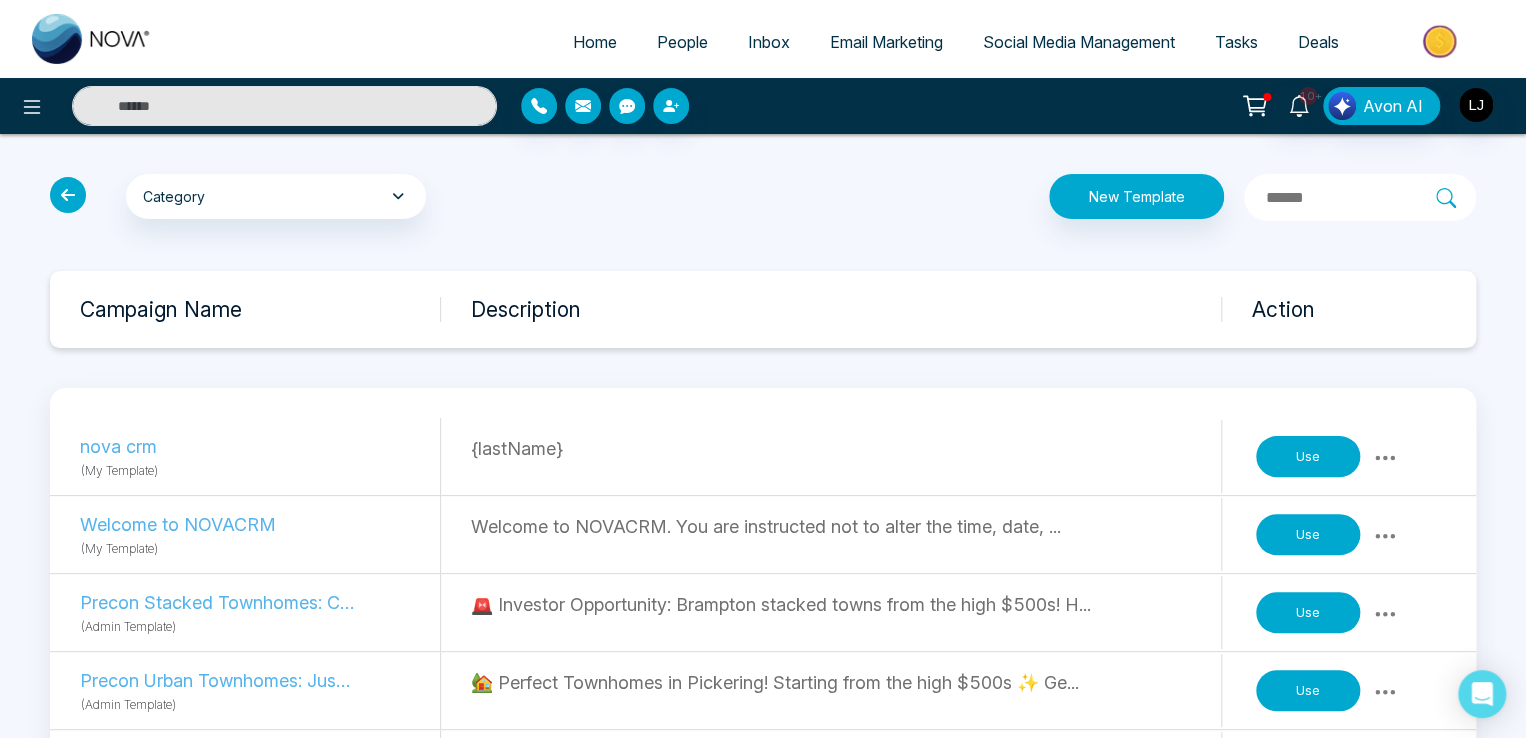 click on "New Template" at bounding box center (1004, 197) 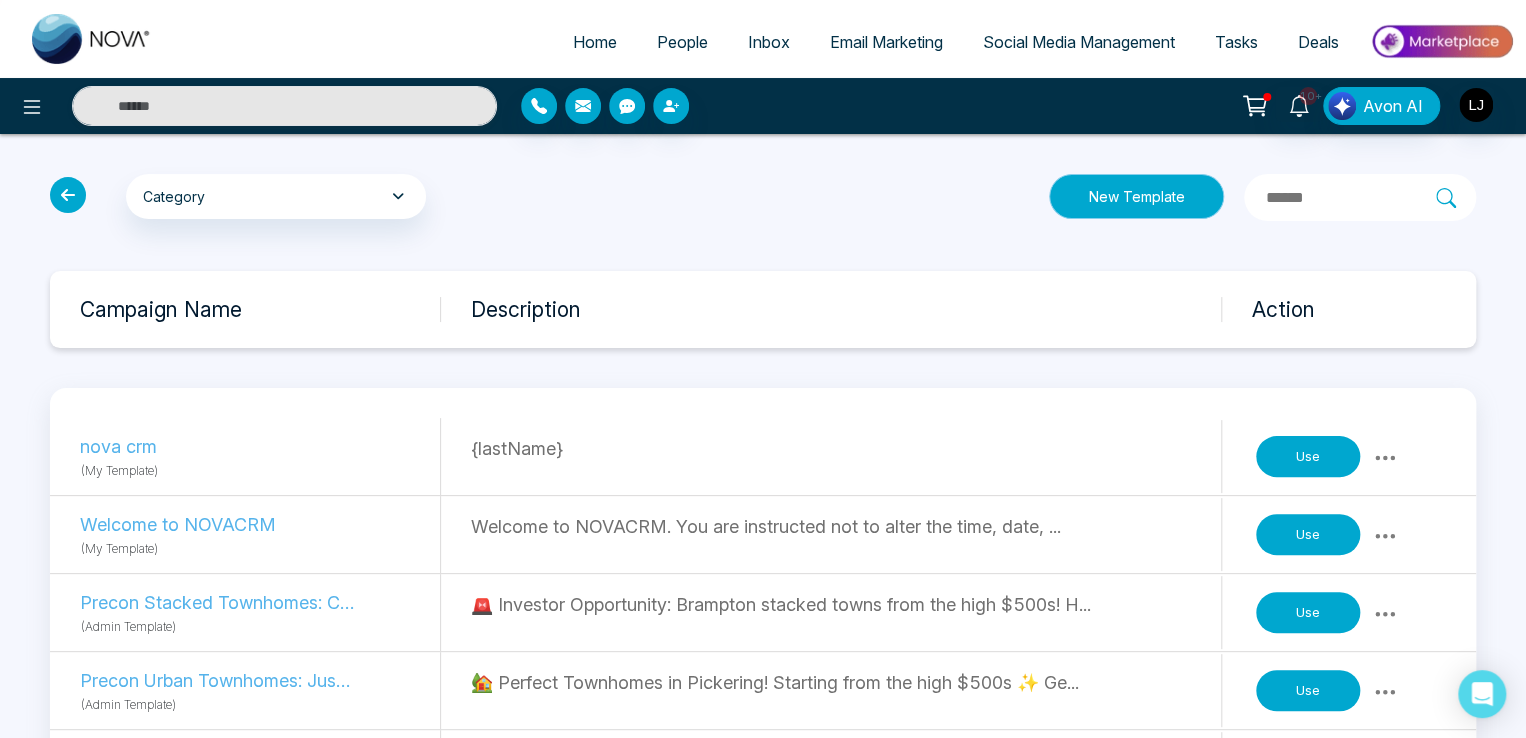click on "New Template" at bounding box center (1136, 196) 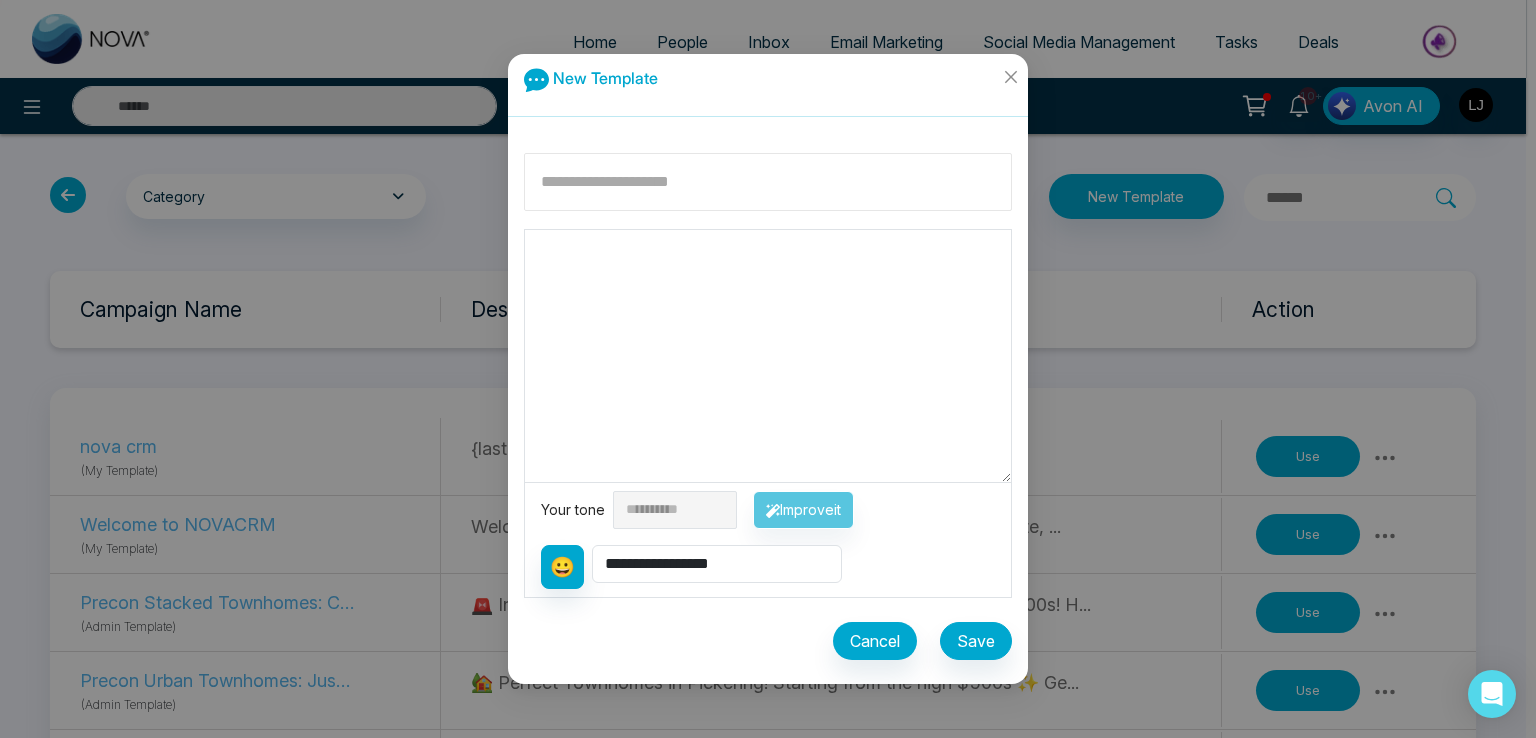click at bounding box center (768, 182) 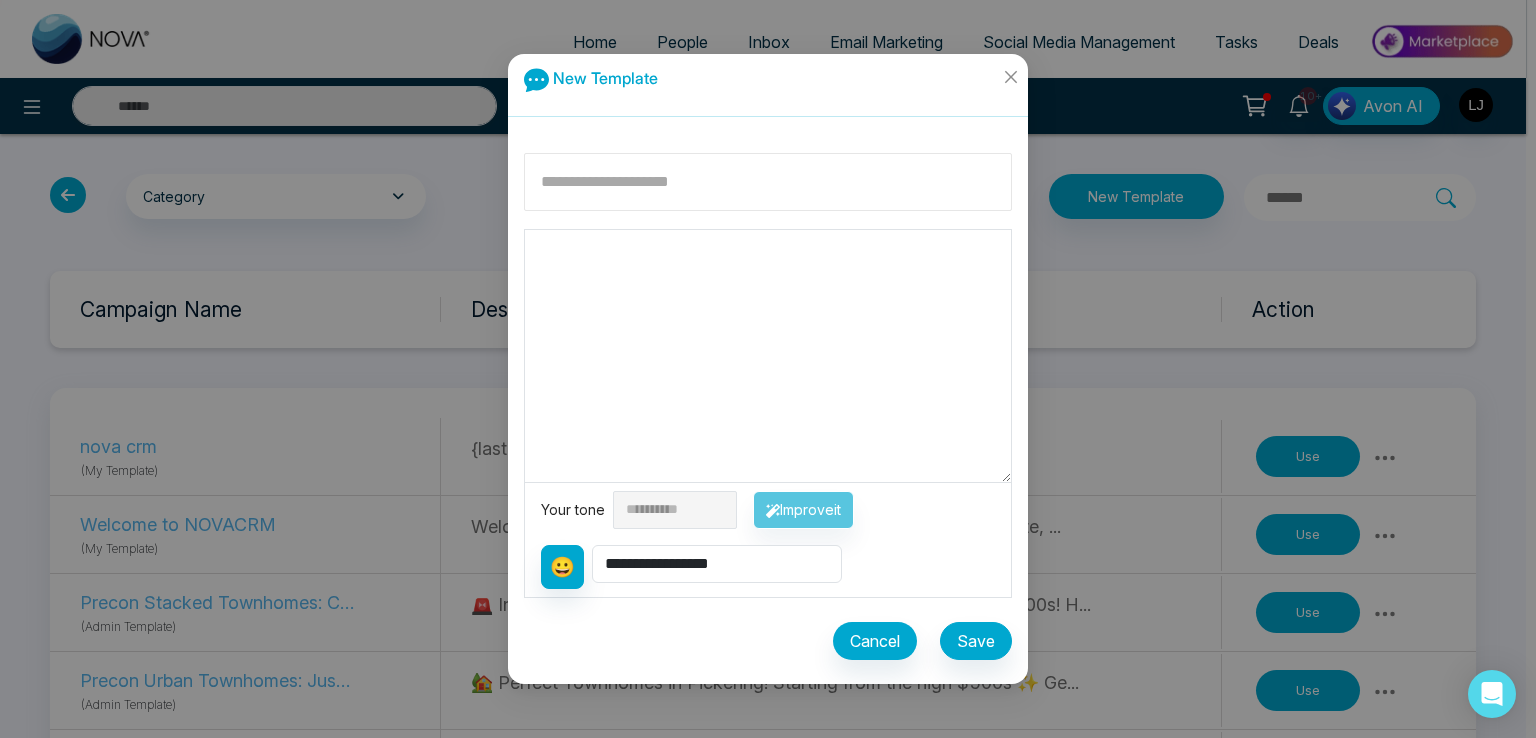 type on "**********" 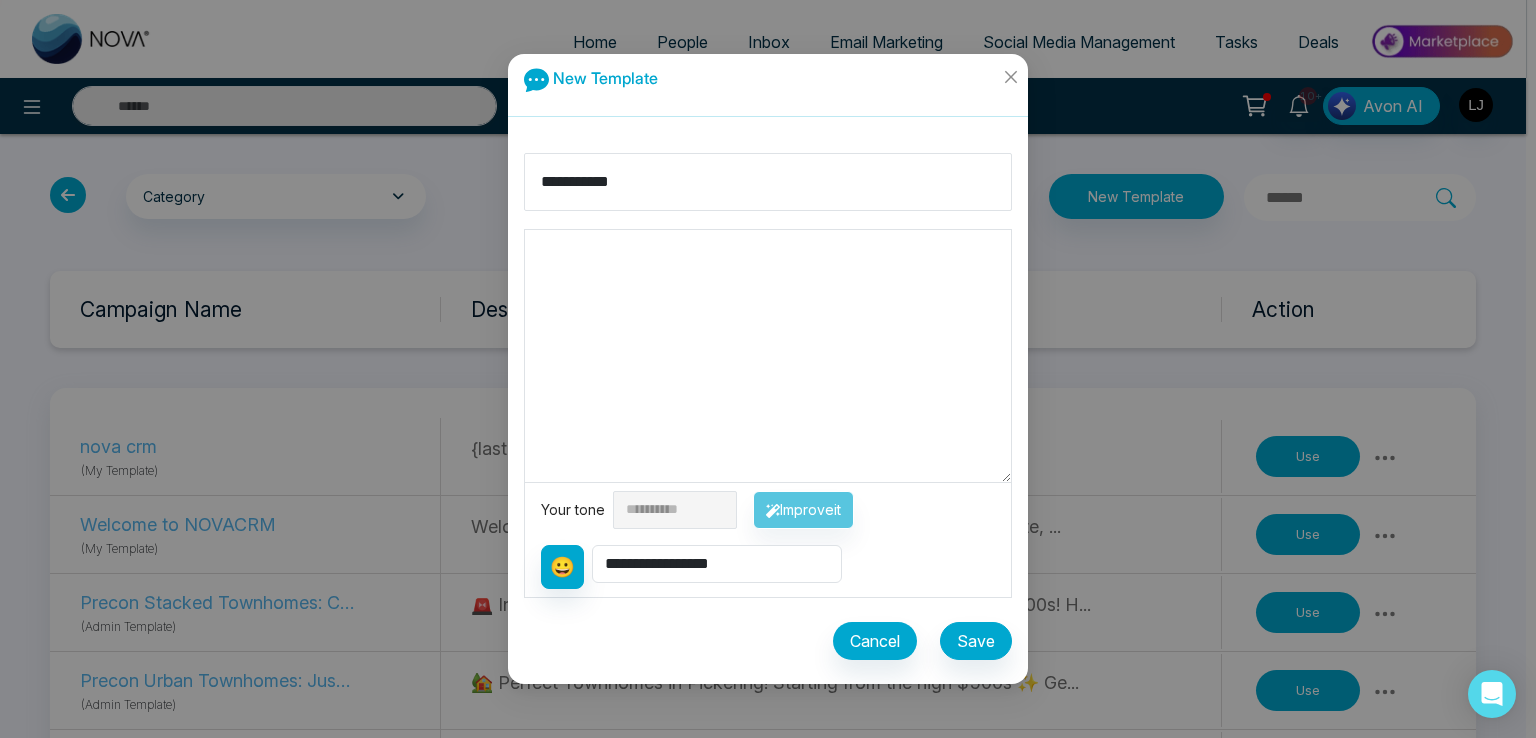 click at bounding box center [768, 356] 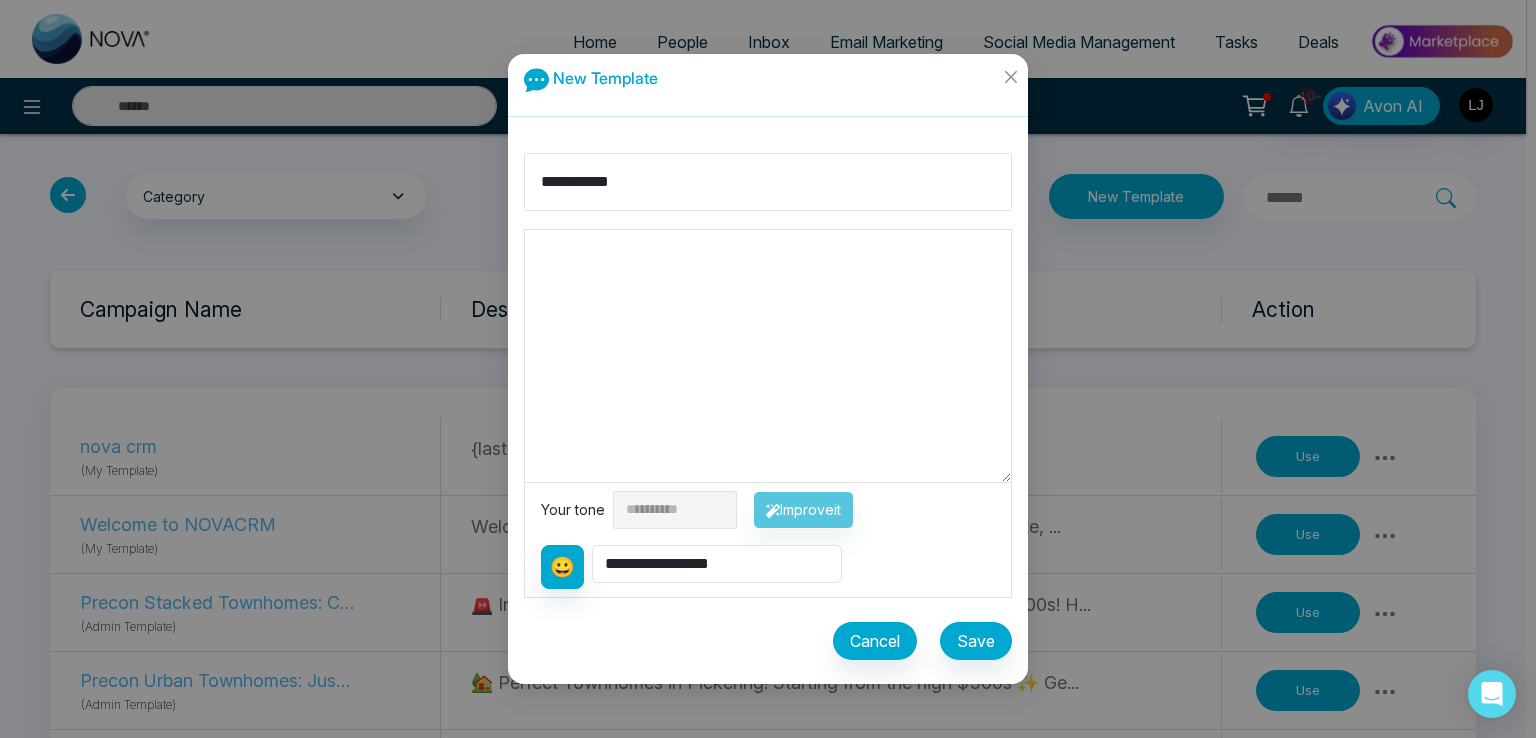 type on "*" 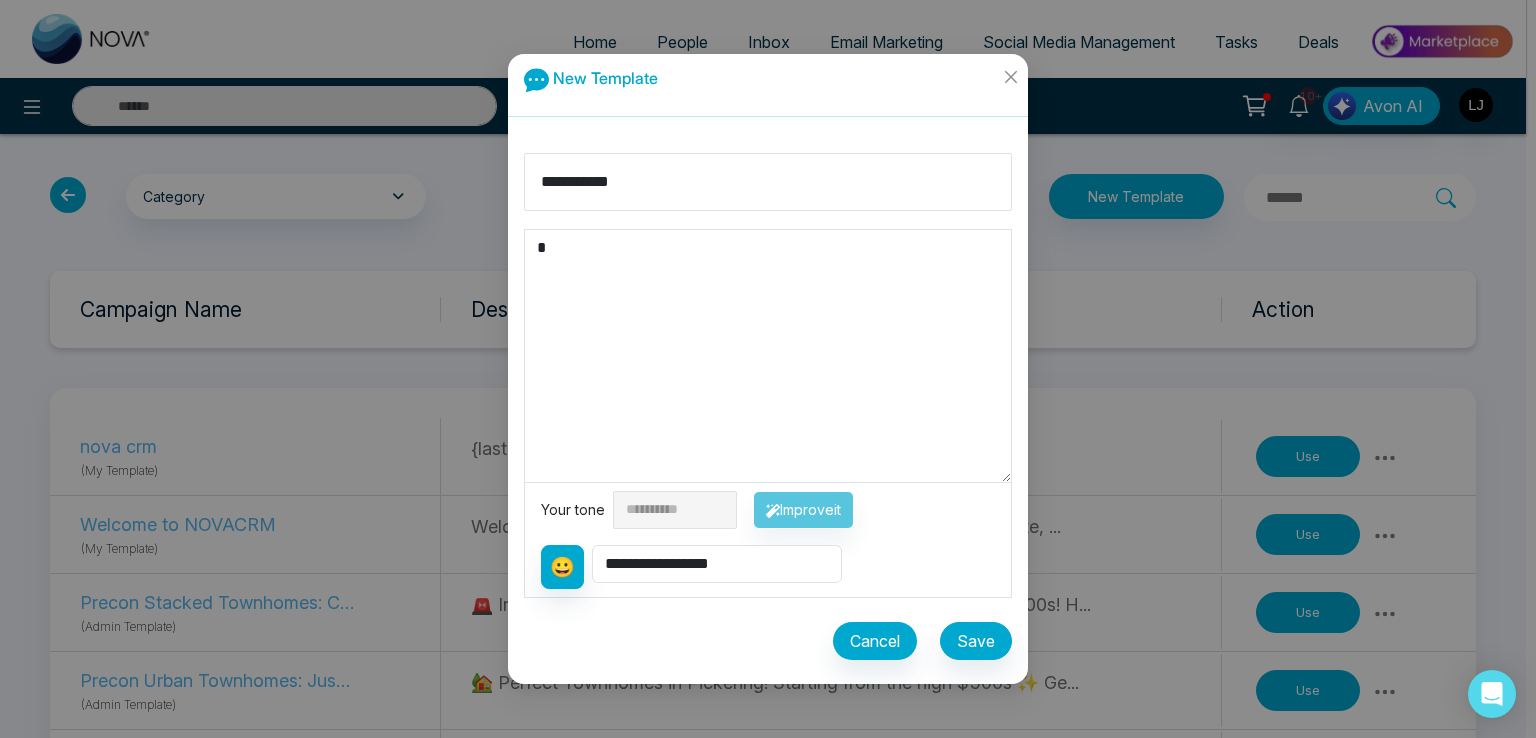 type 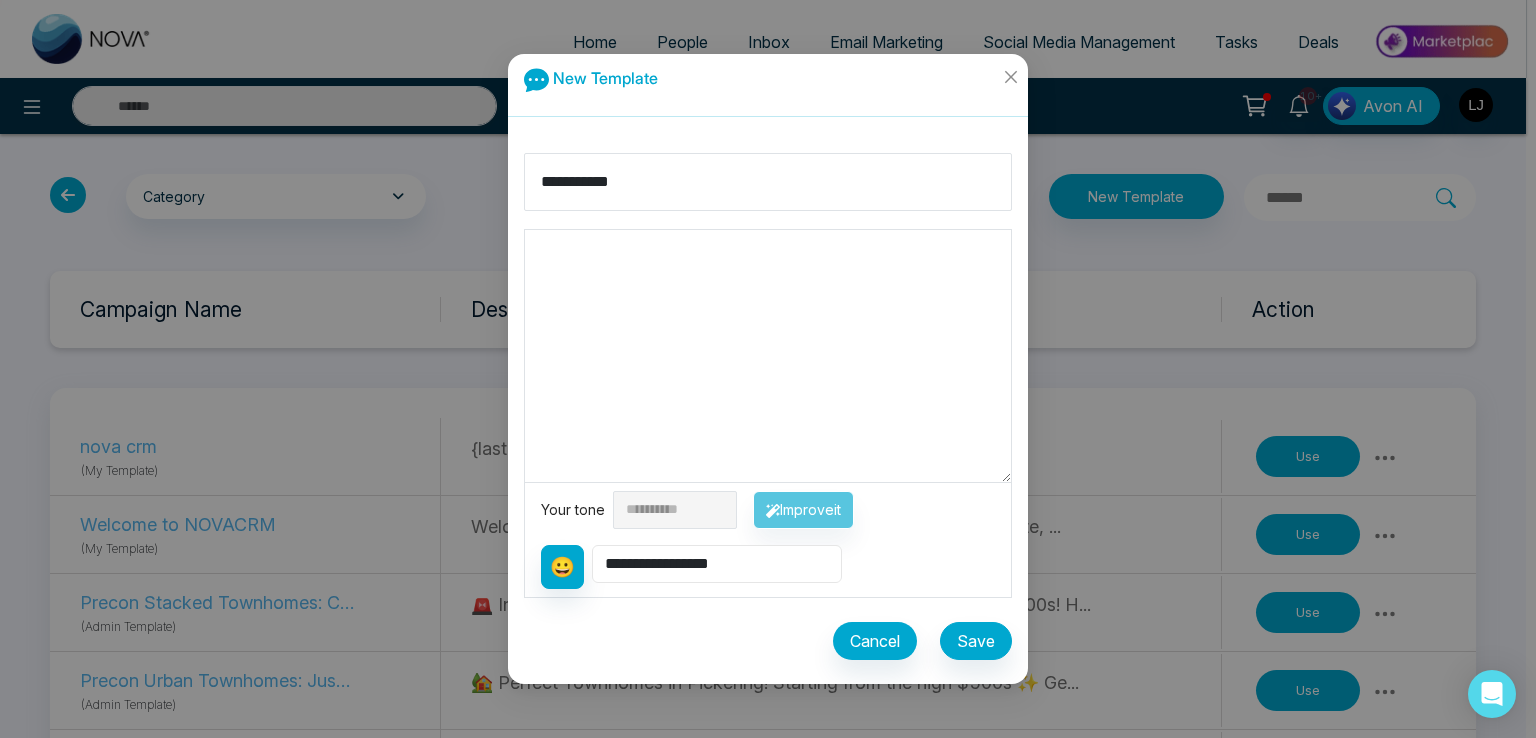 click on "**********" at bounding box center [717, 564] 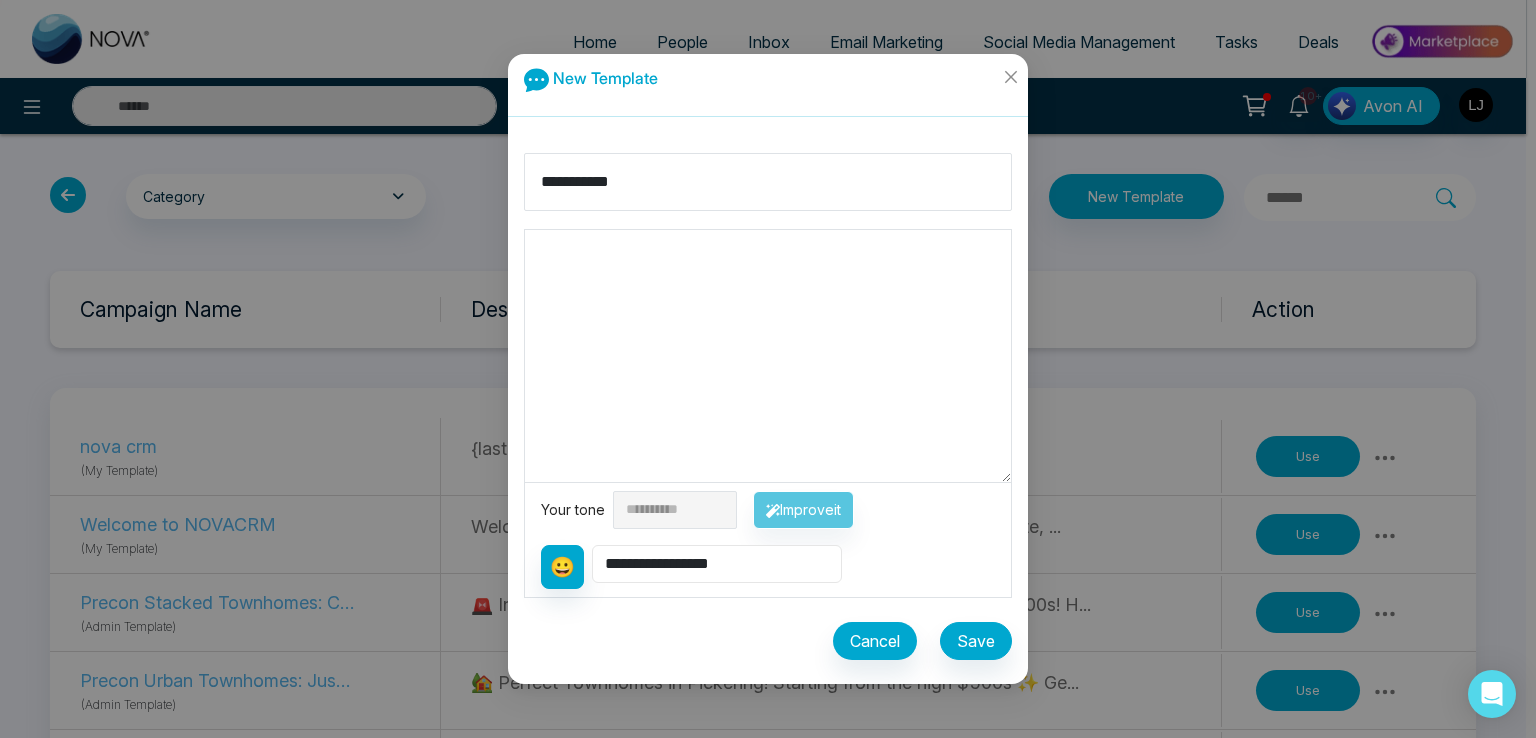 select on "**********" 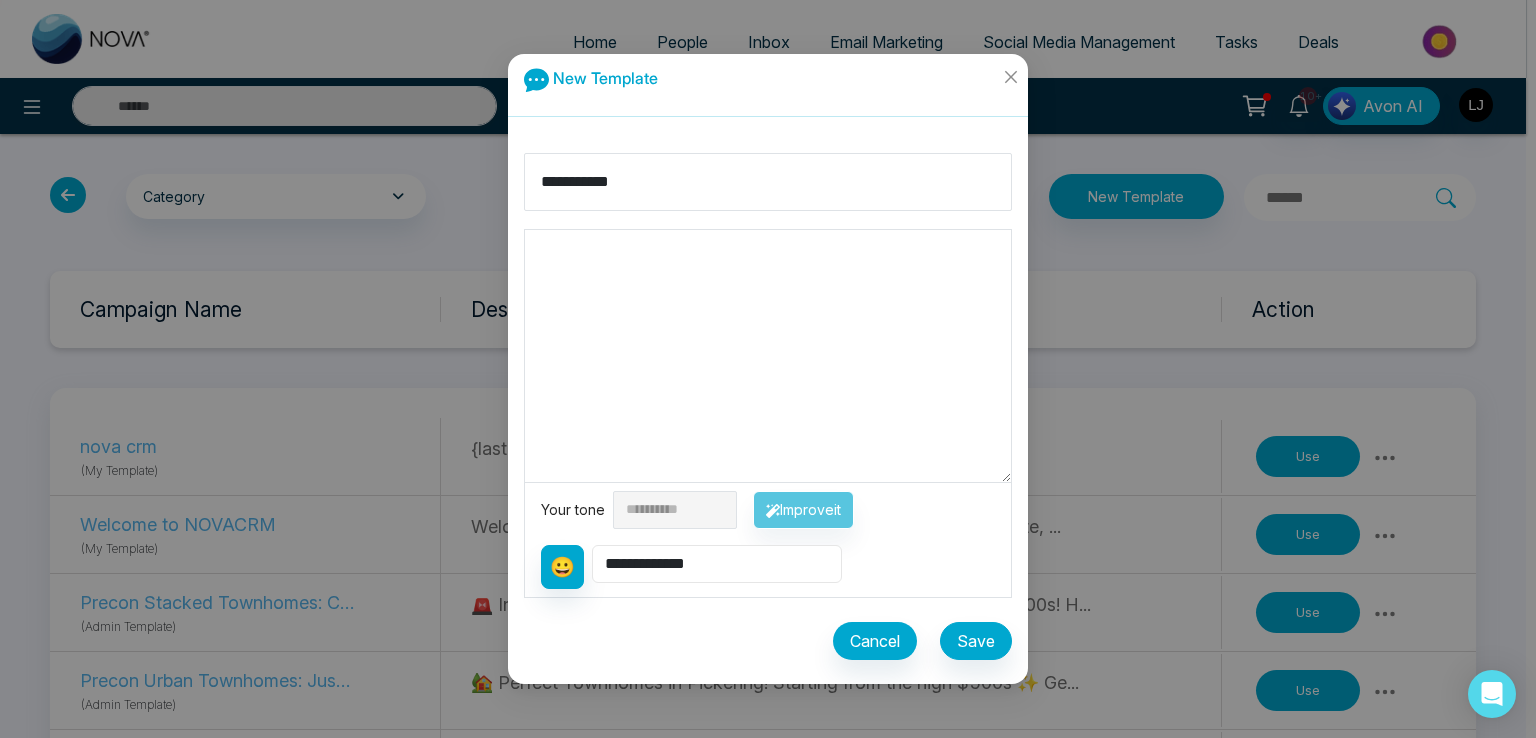 click on "**********" at bounding box center (717, 564) 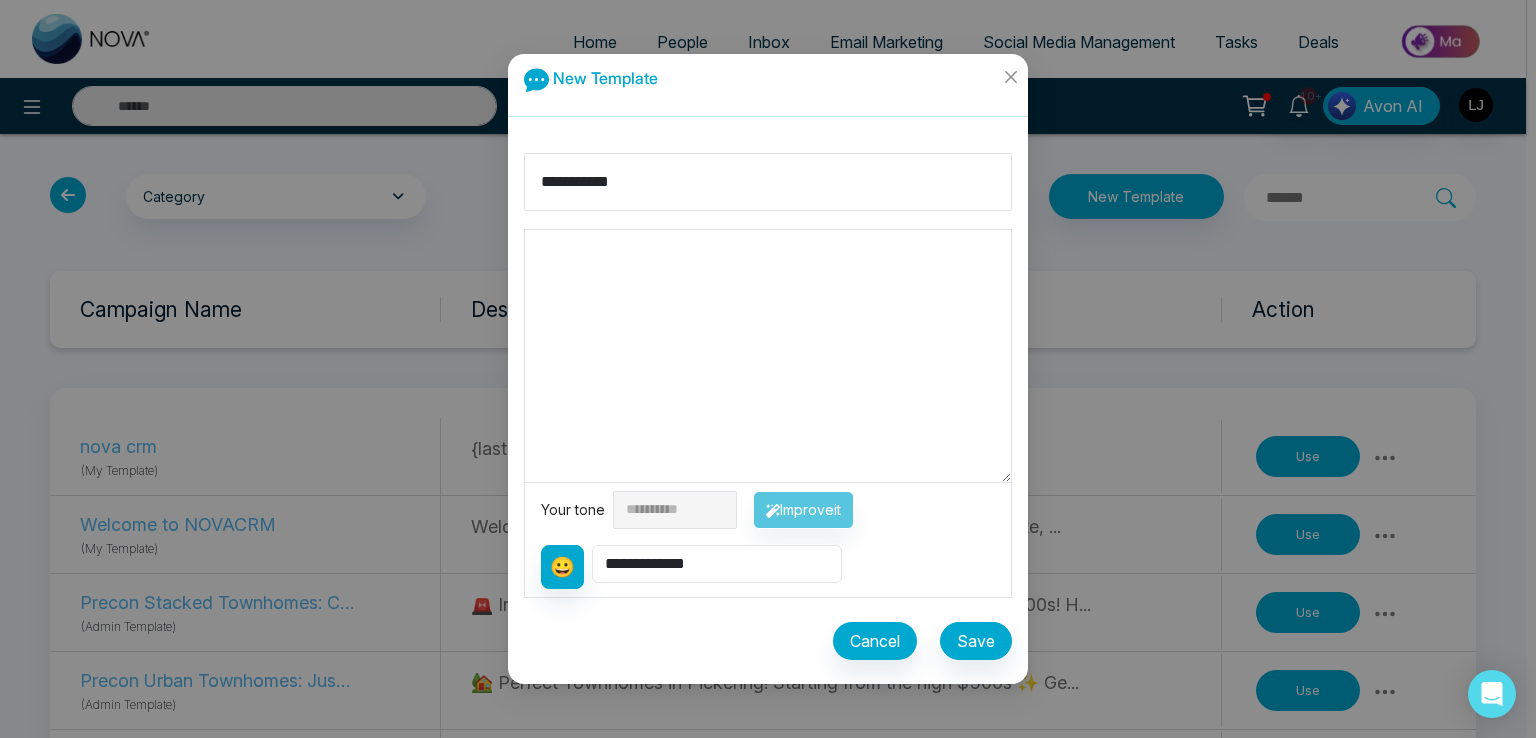 type on "**********" 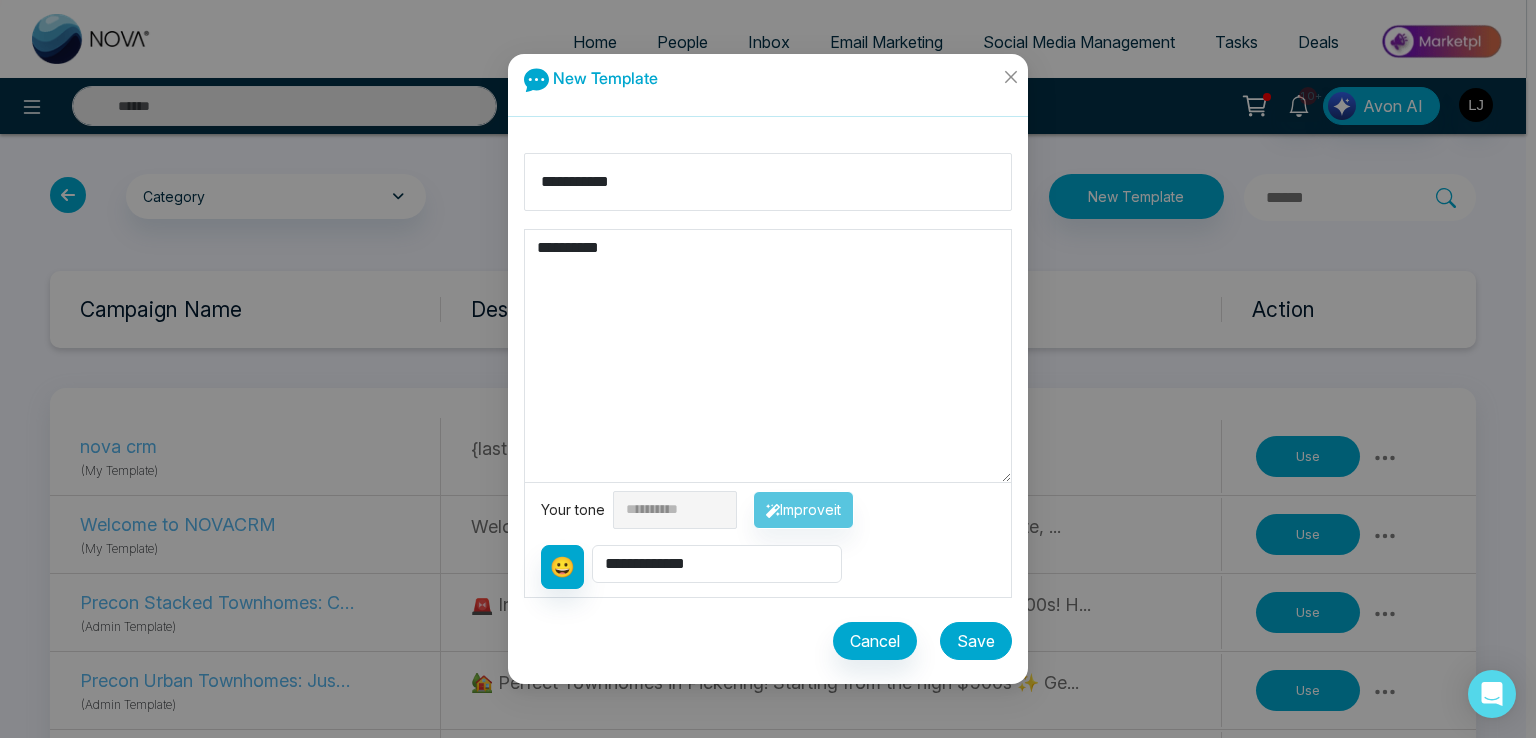 click on "Save" at bounding box center (976, 641) 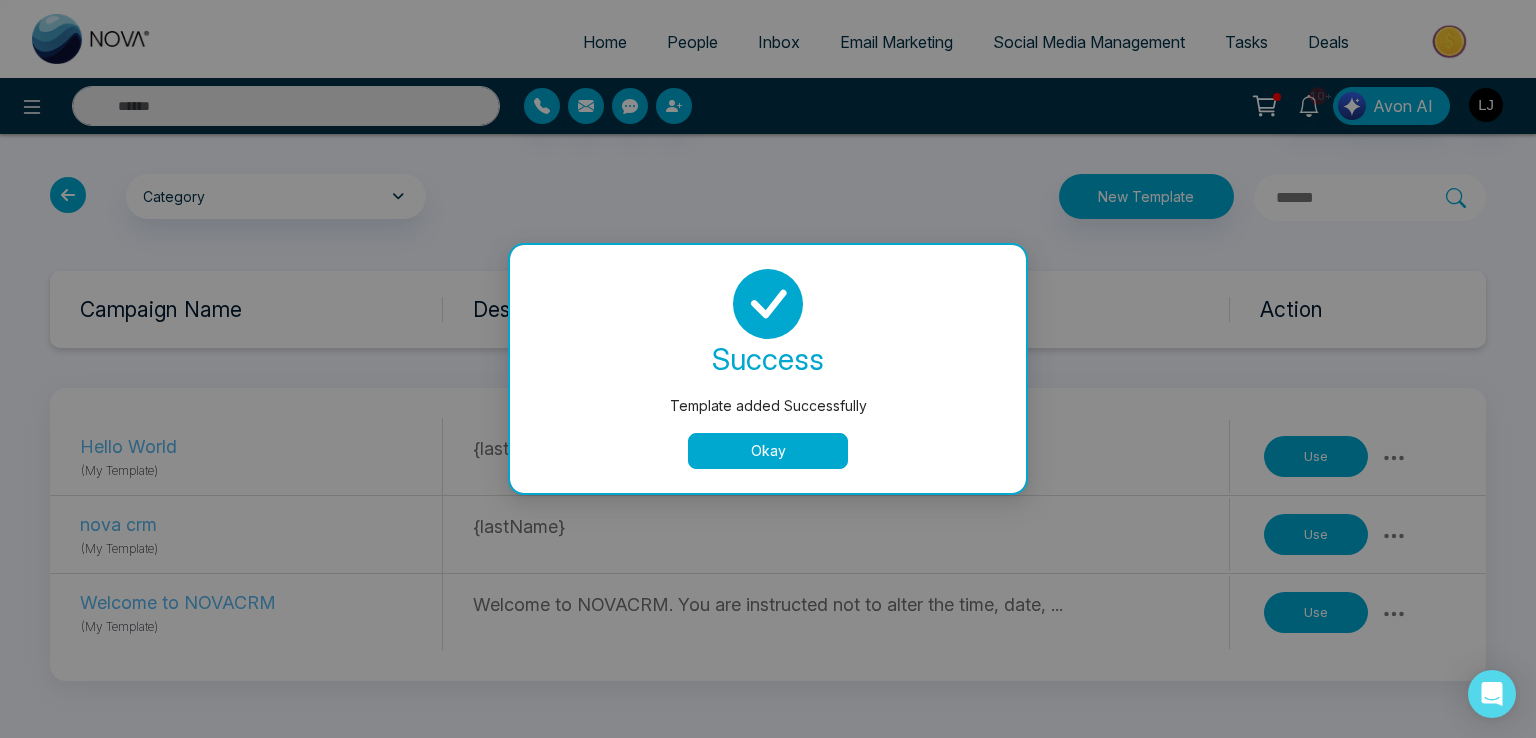 click on "Okay" at bounding box center [768, 451] 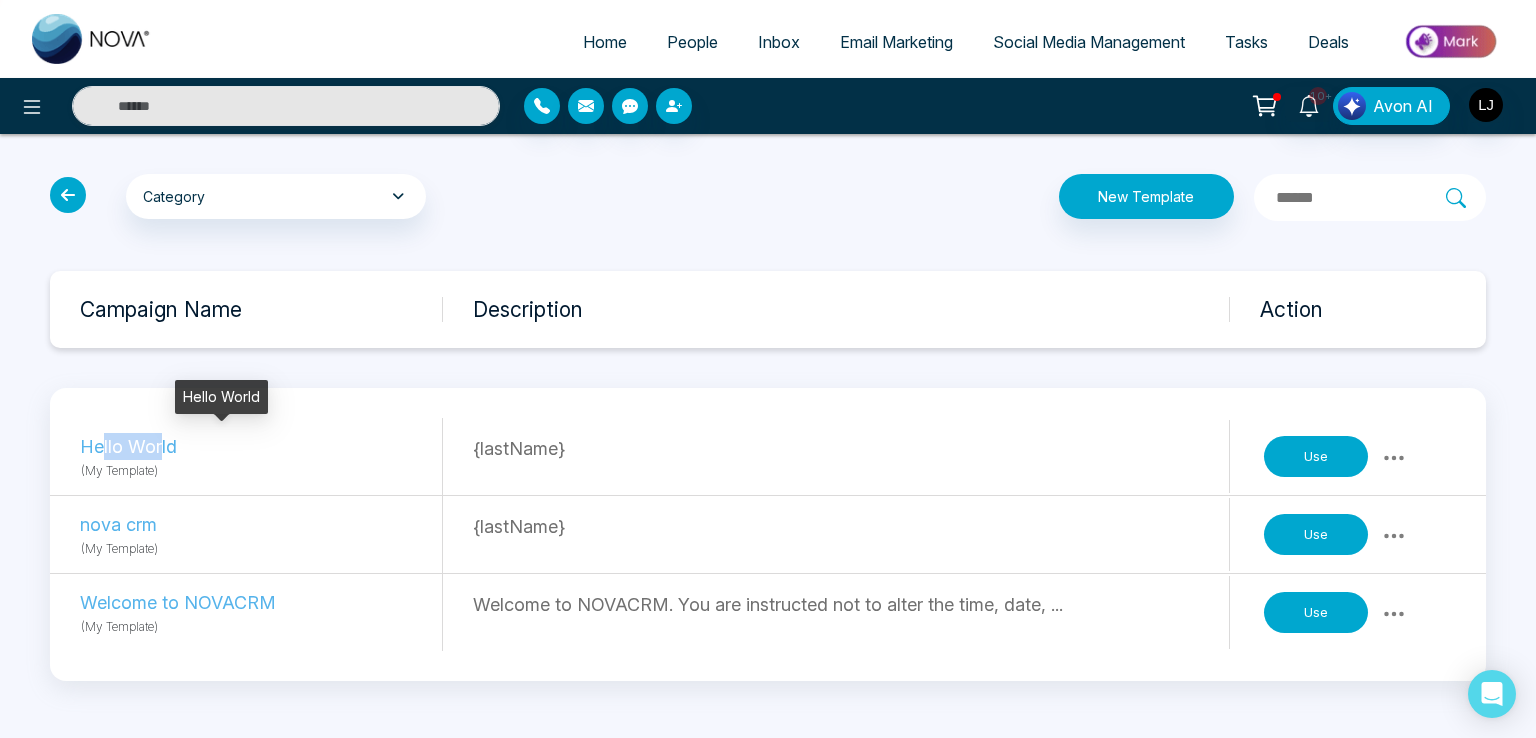 drag, startPoint x: 99, startPoint y: 451, endPoint x: 160, endPoint y: 447, distance: 61.13101 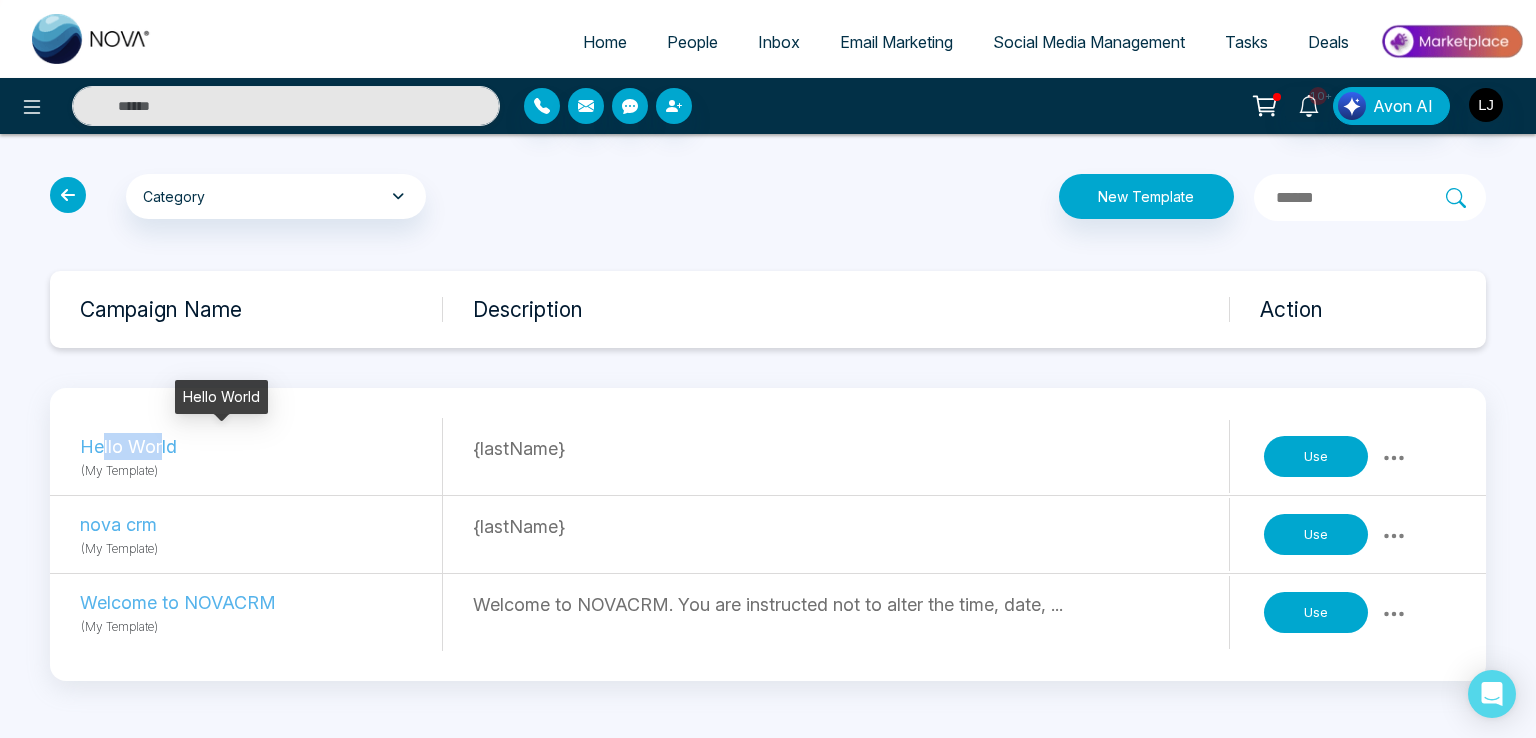 click on "Hello World" at bounding box center (217, 446) 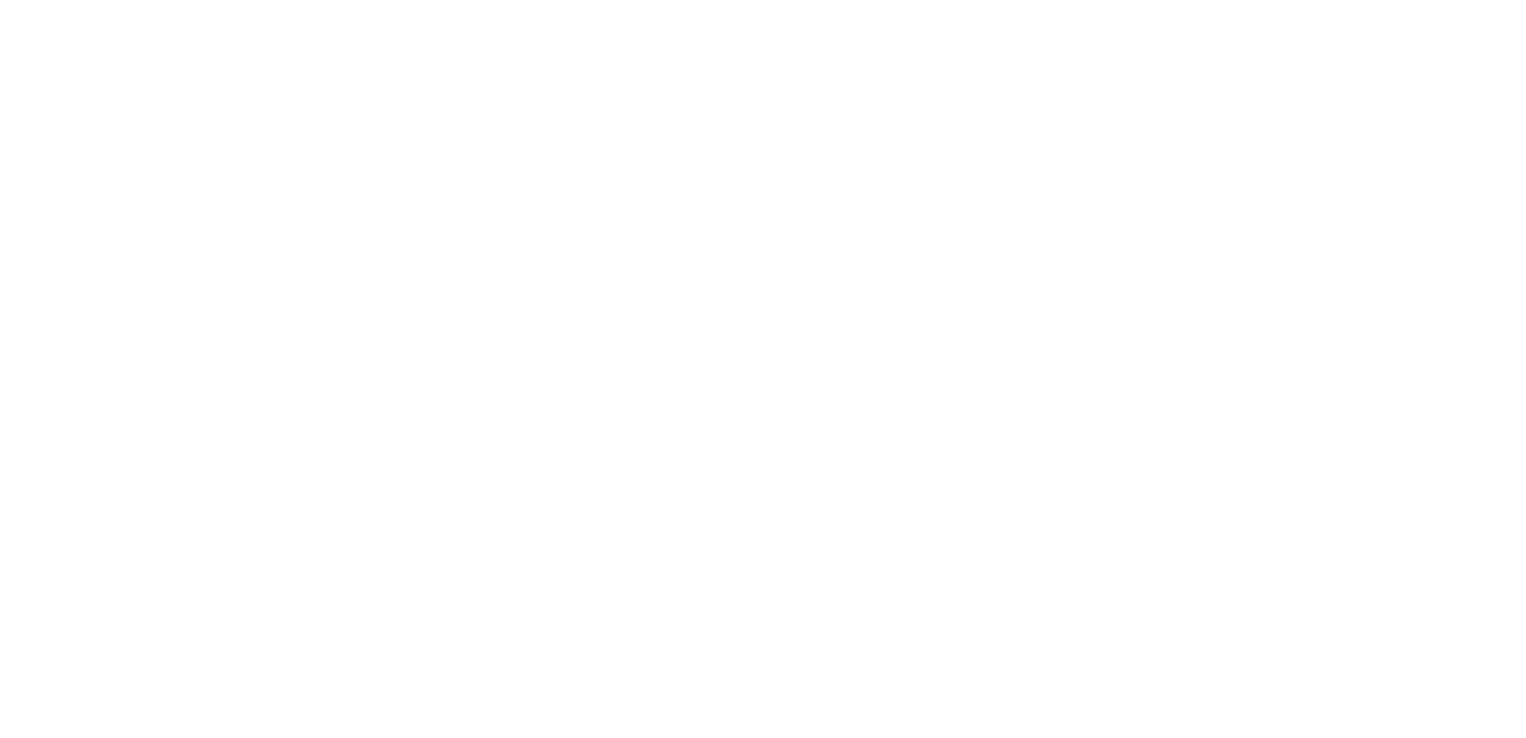 scroll, scrollTop: 0, scrollLeft: 0, axis: both 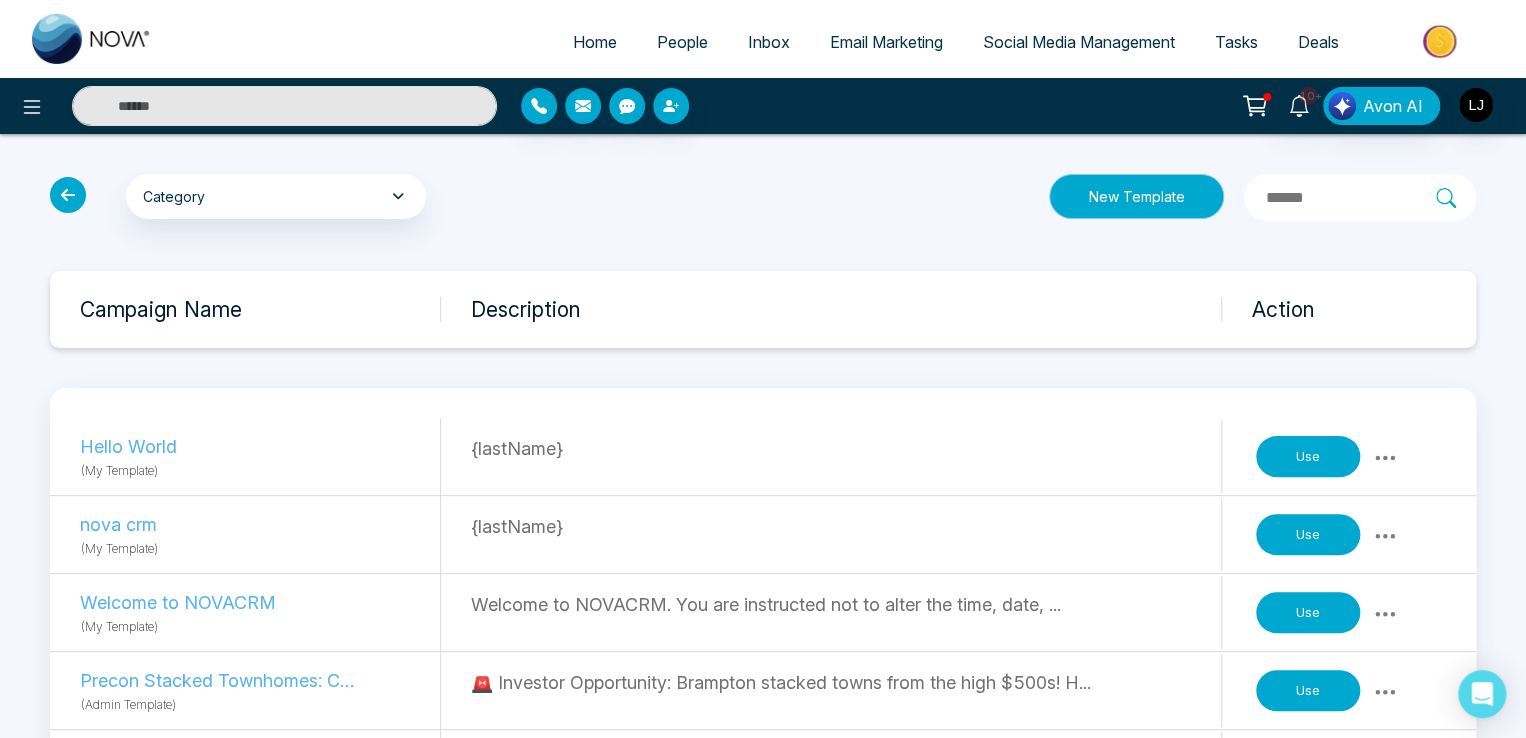 click on "New Template" at bounding box center [1136, 196] 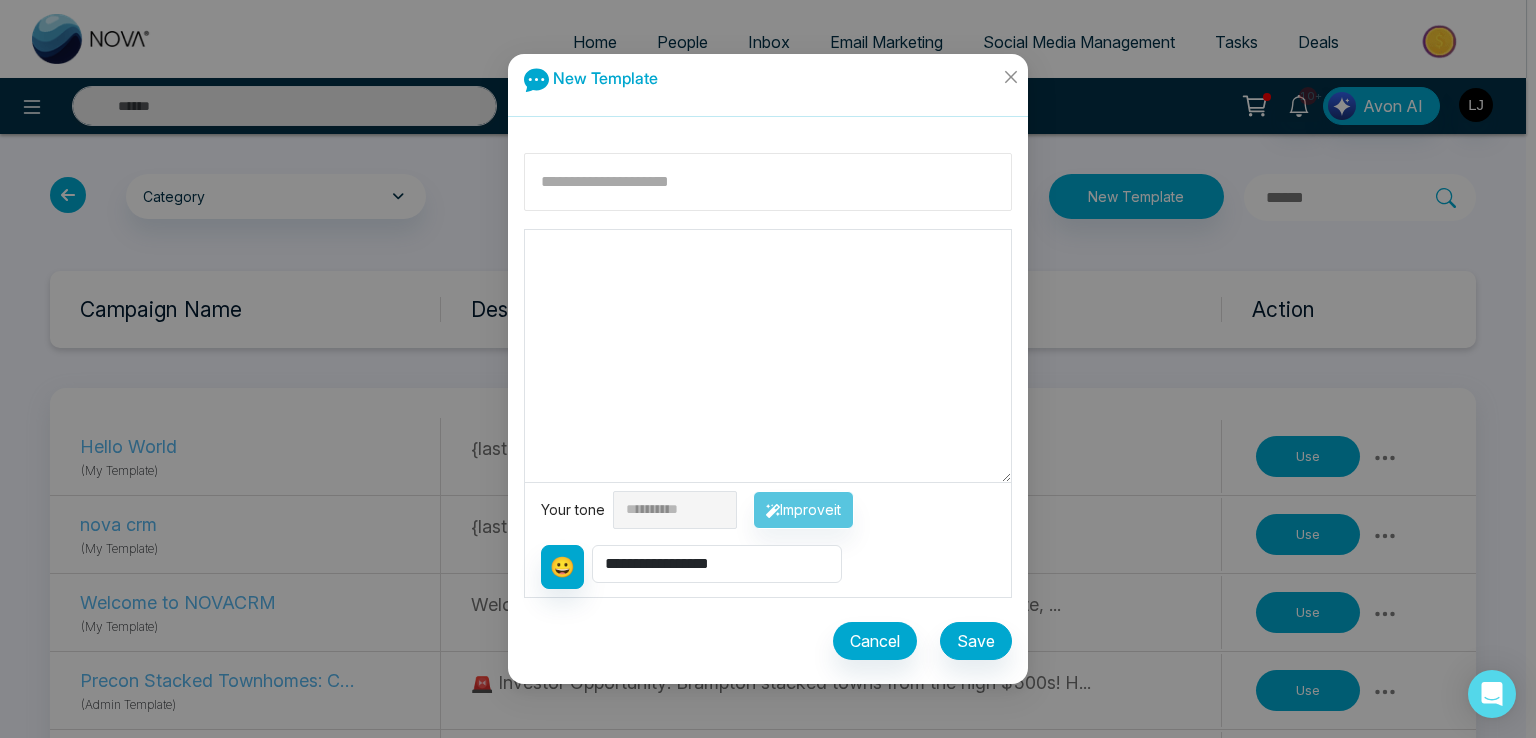 click at bounding box center (768, 182) 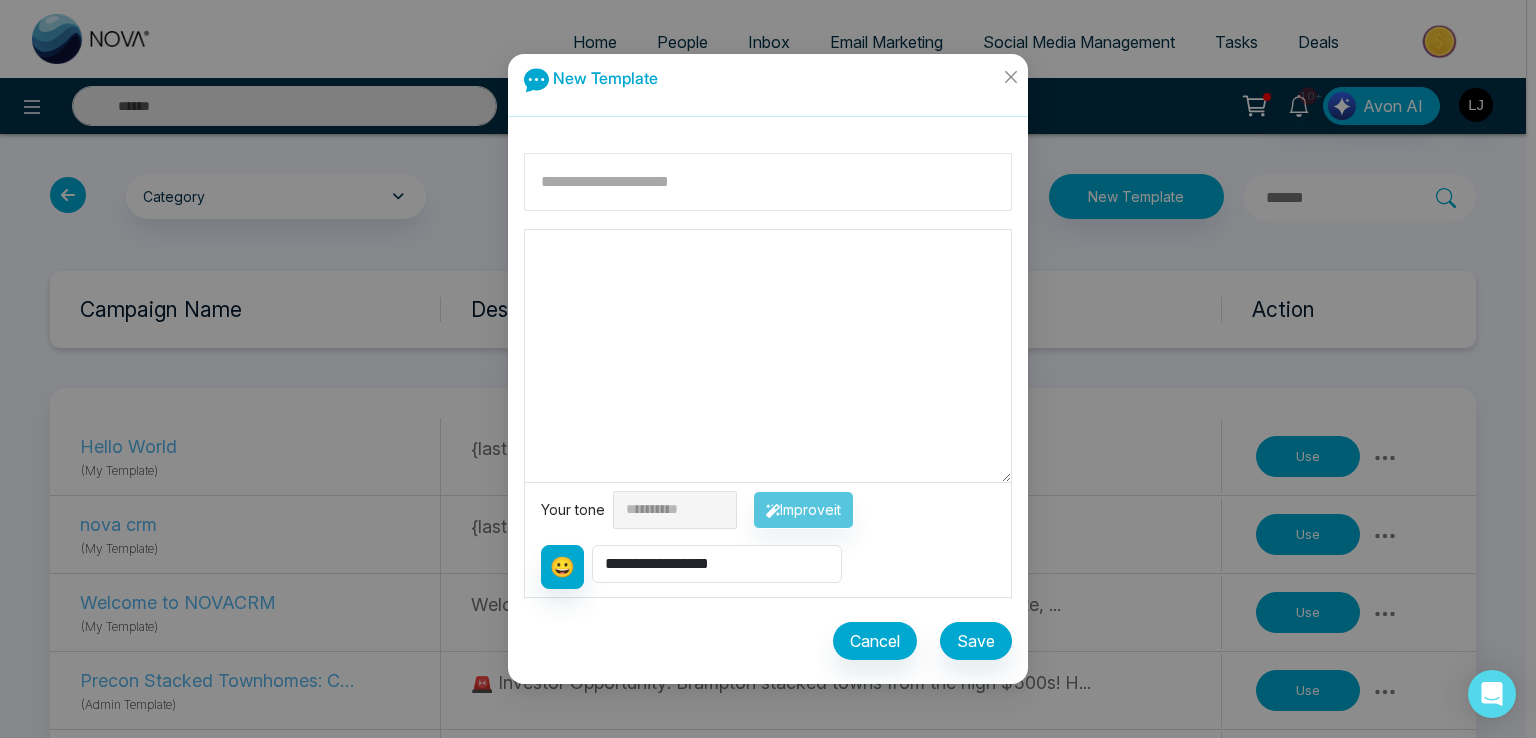 type on "**" 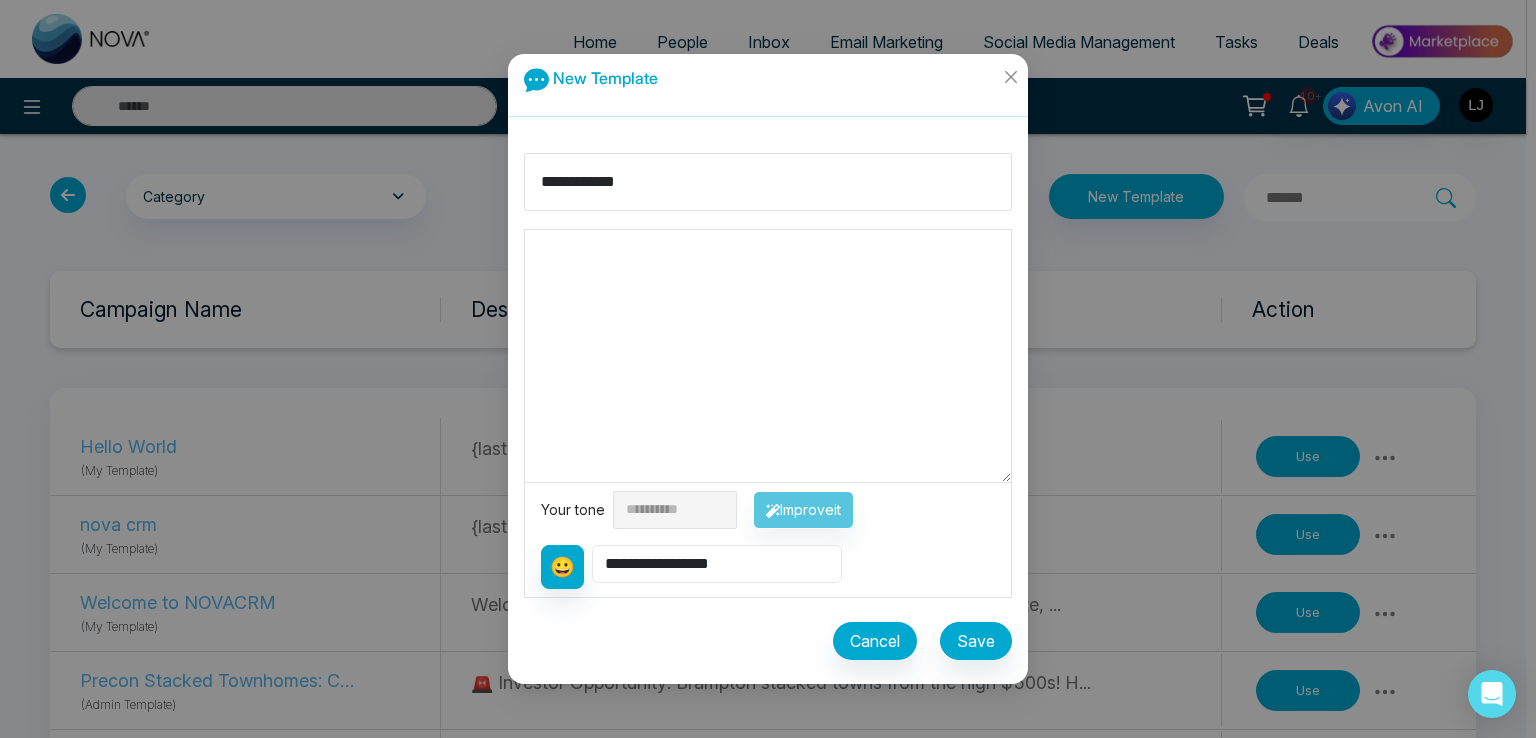 click on "**********" at bounding box center [717, 564] 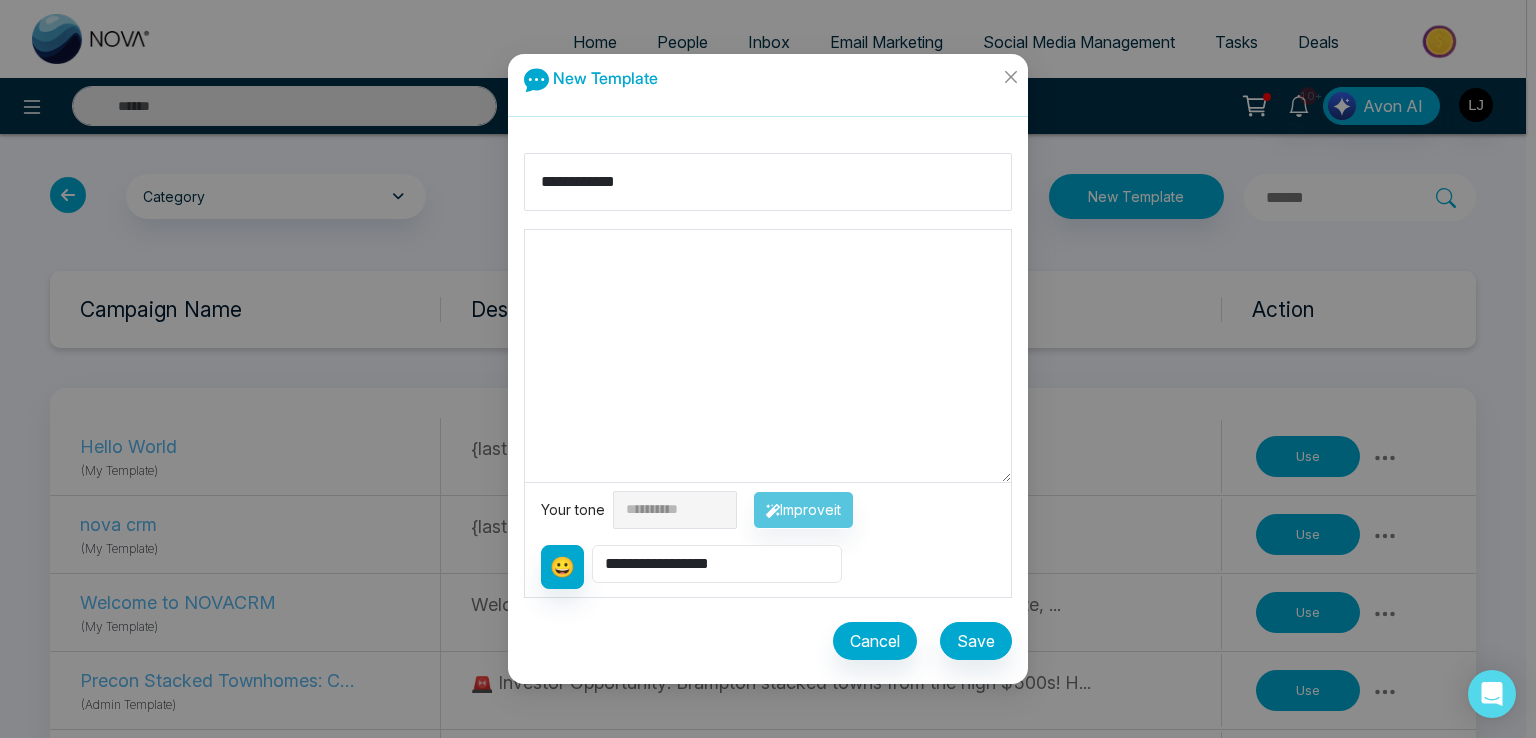select on "**********" 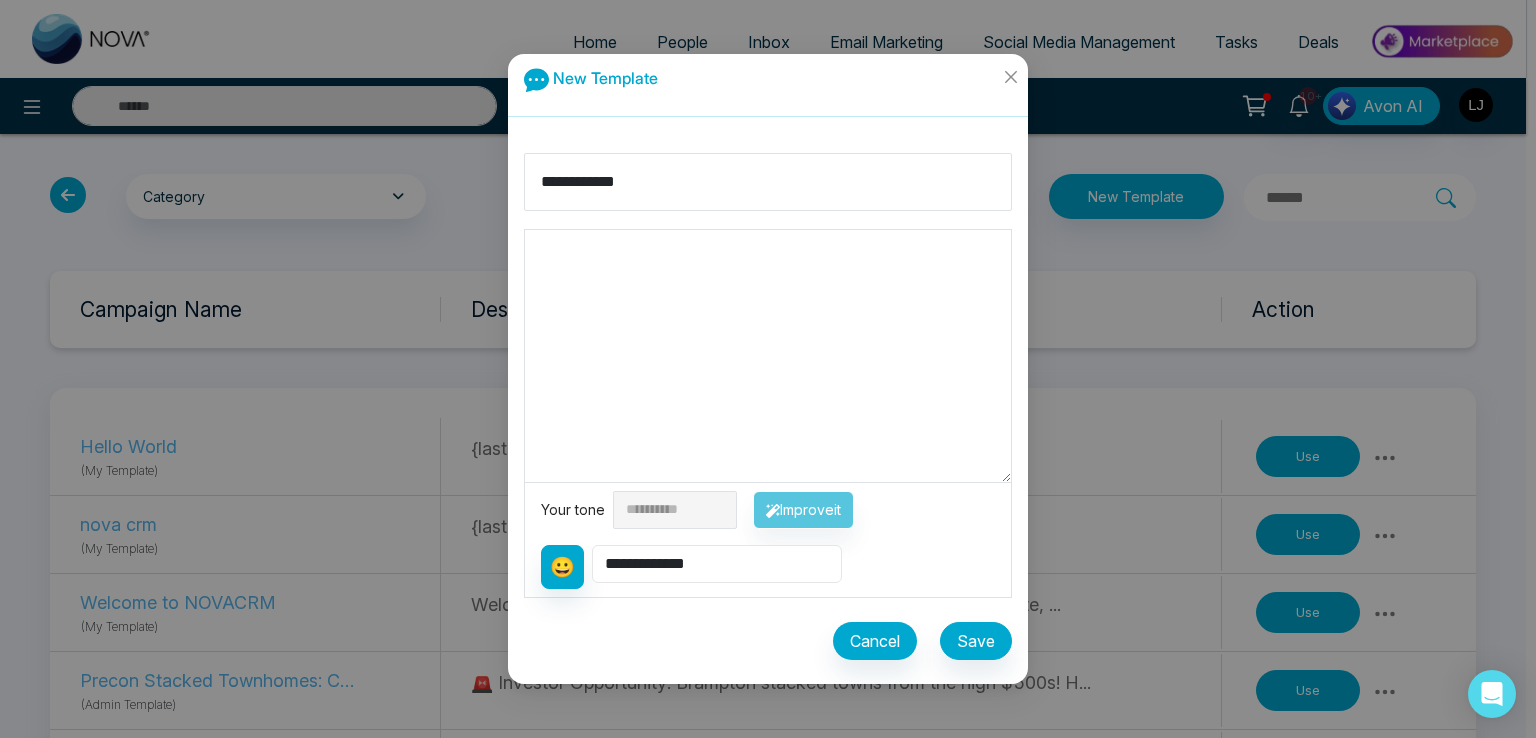 click on "**********" at bounding box center (717, 564) 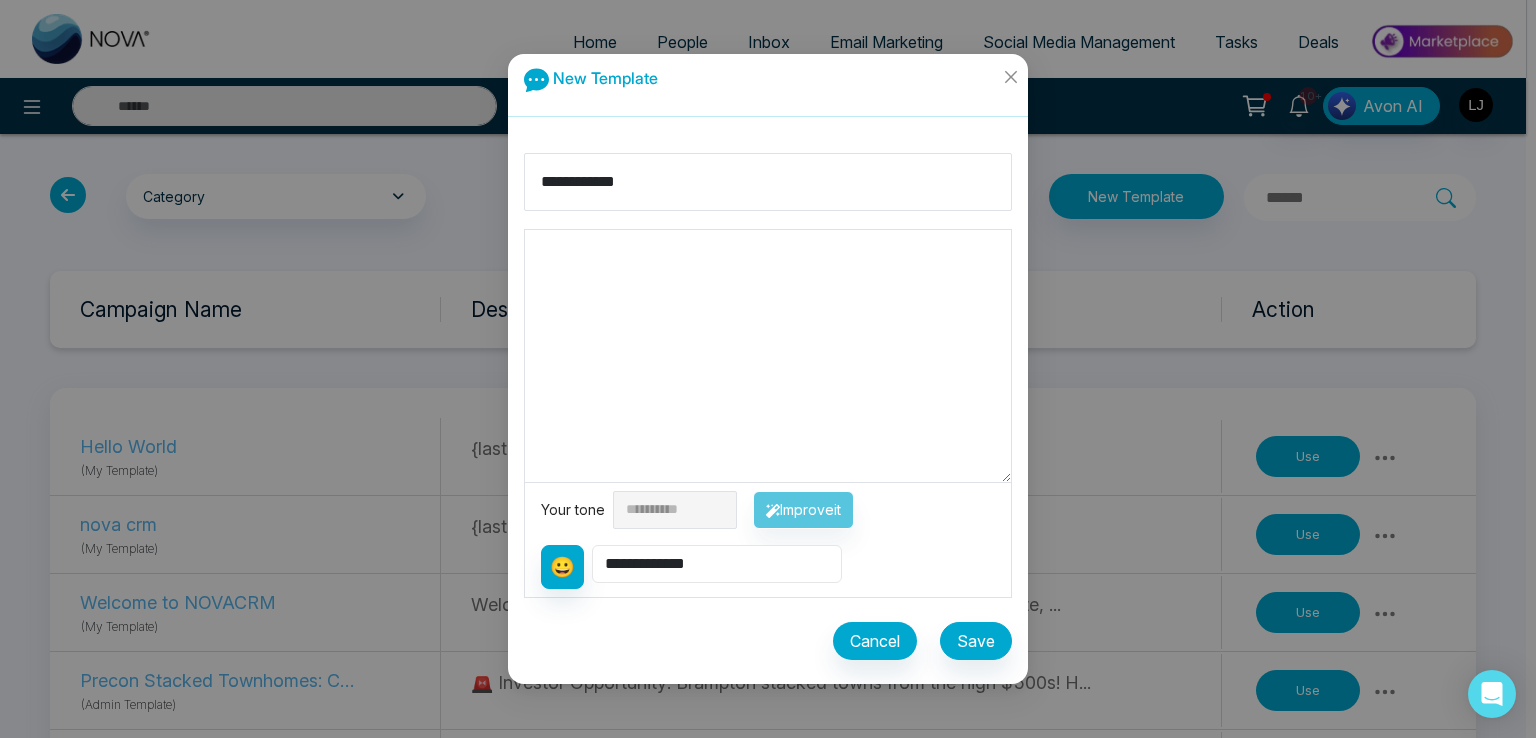type on "**********" 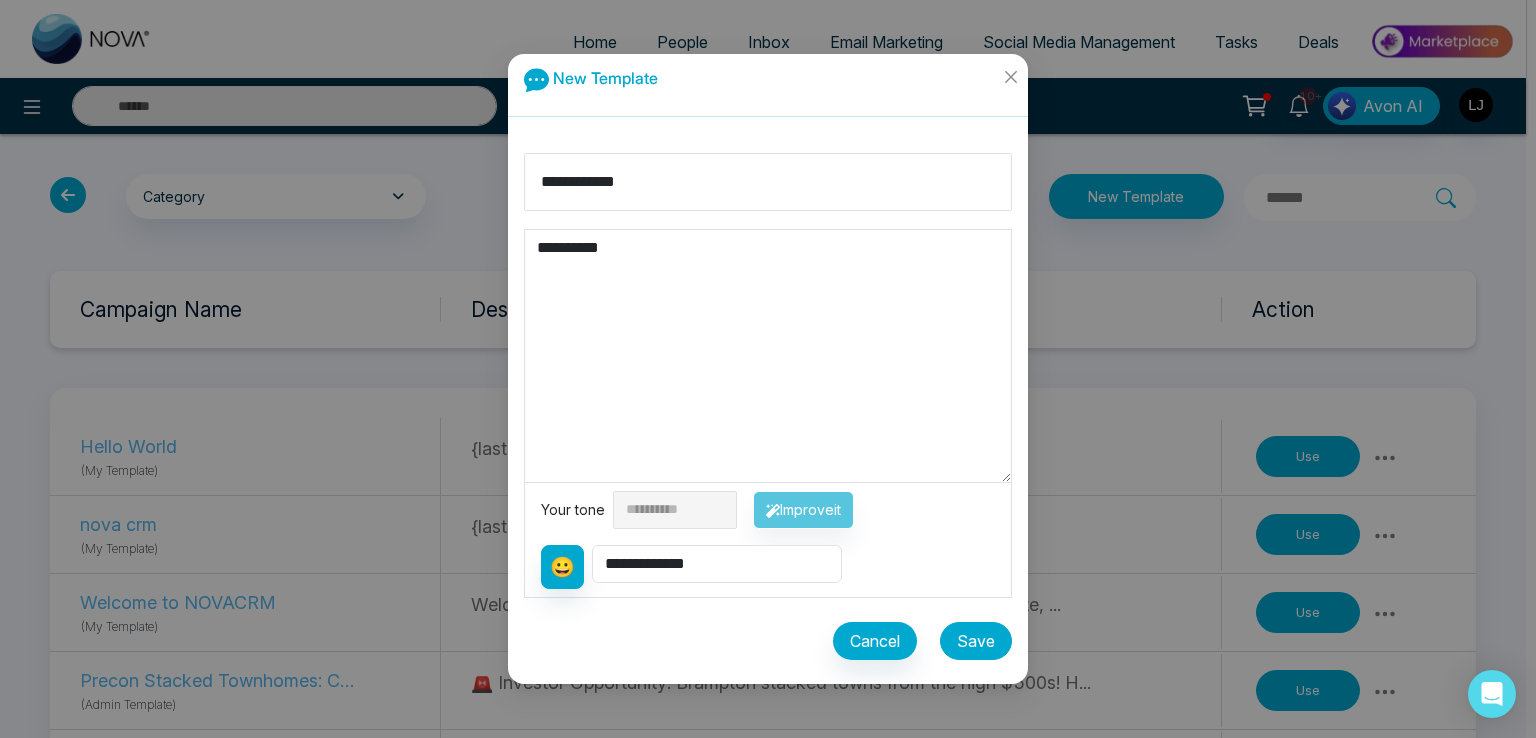 click on "Save" at bounding box center (976, 641) 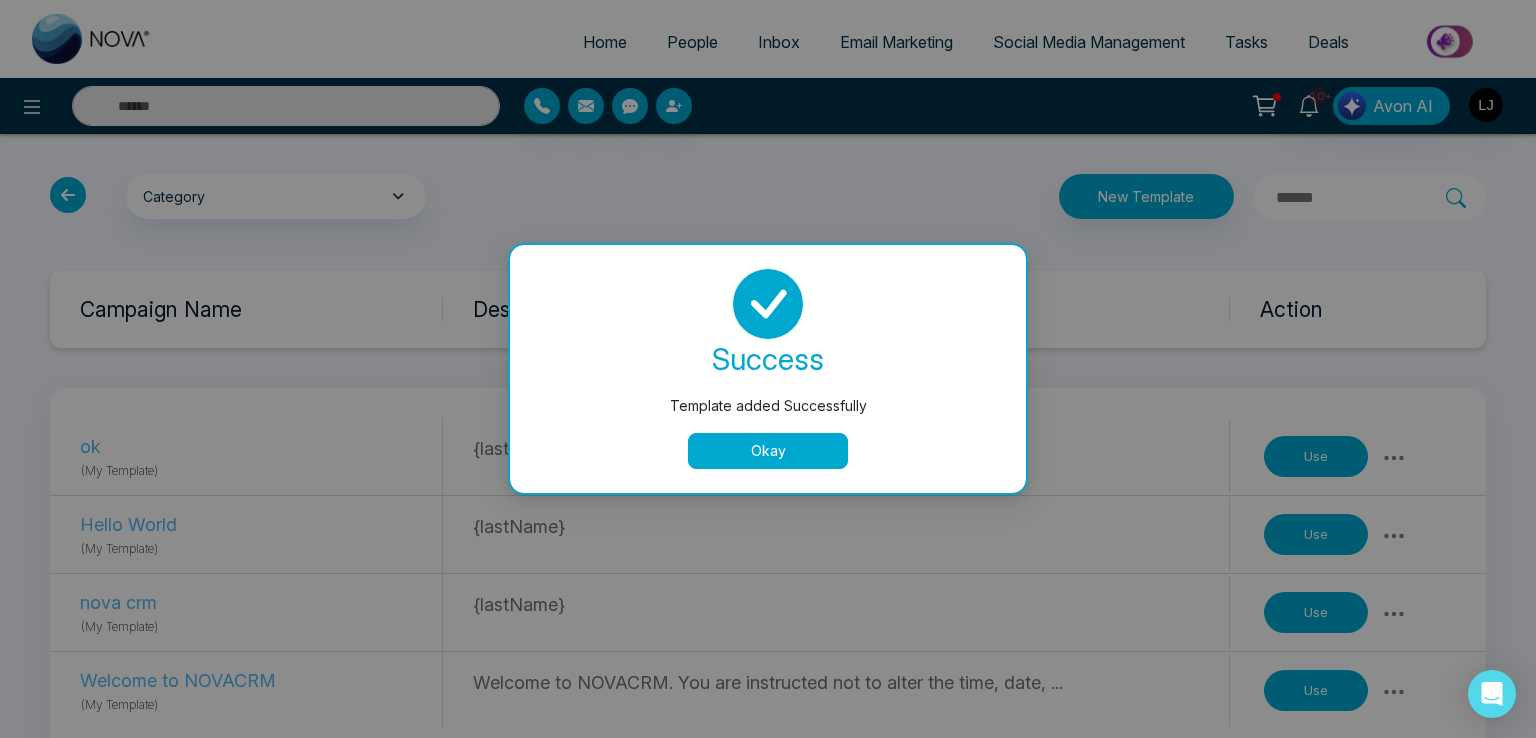 click on "Okay" at bounding box center (768, 451) 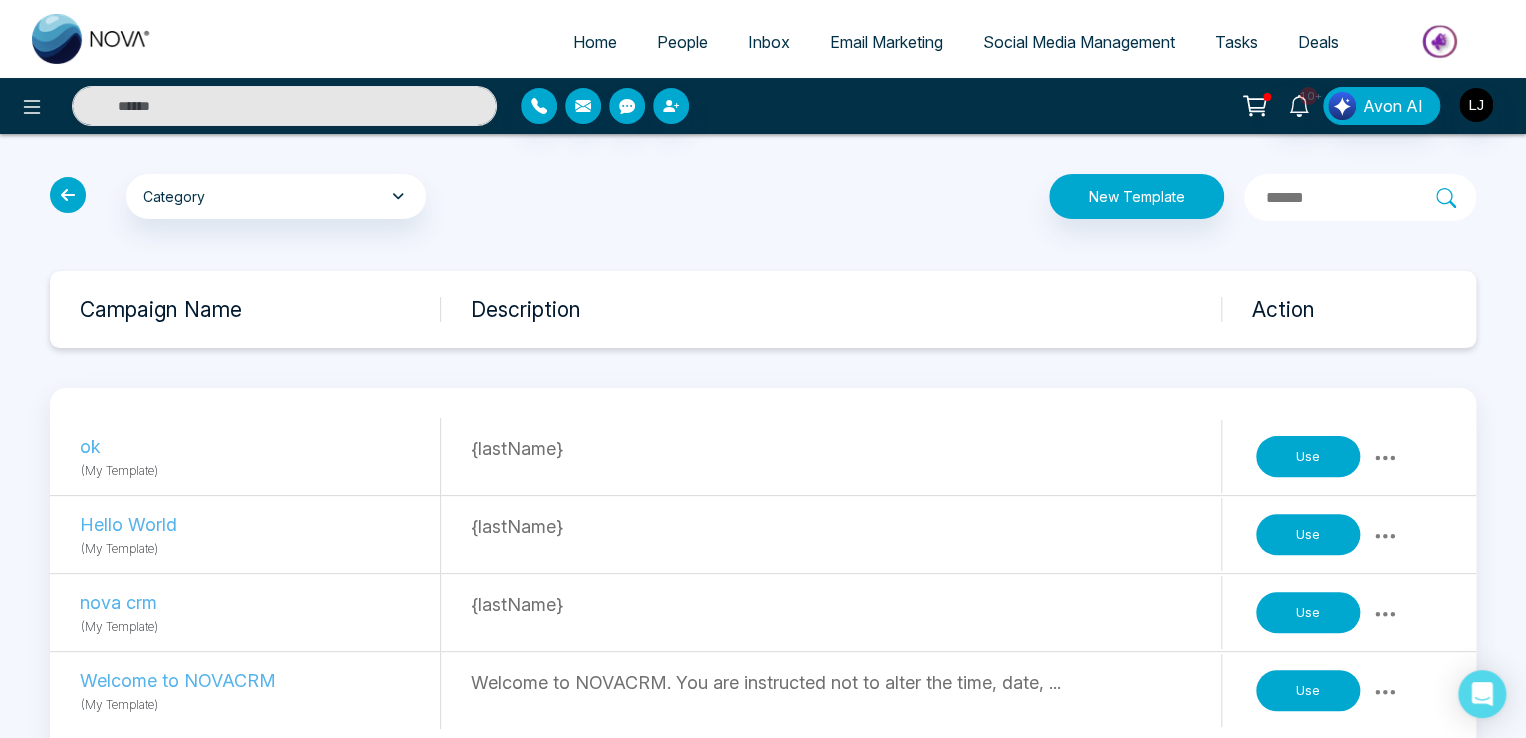 click 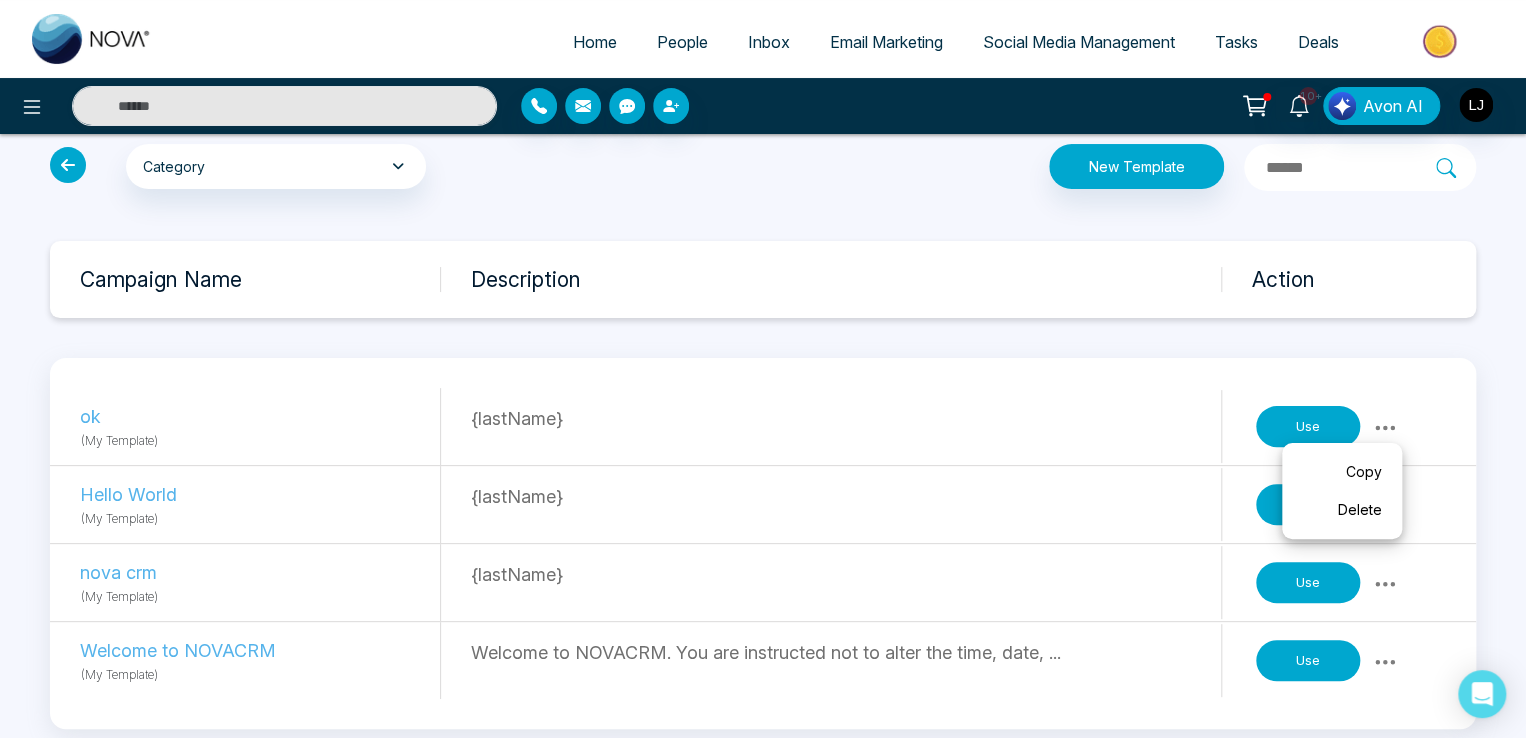 scroll, scrollTop: 60, scrollLeft: 0, axis: vertical 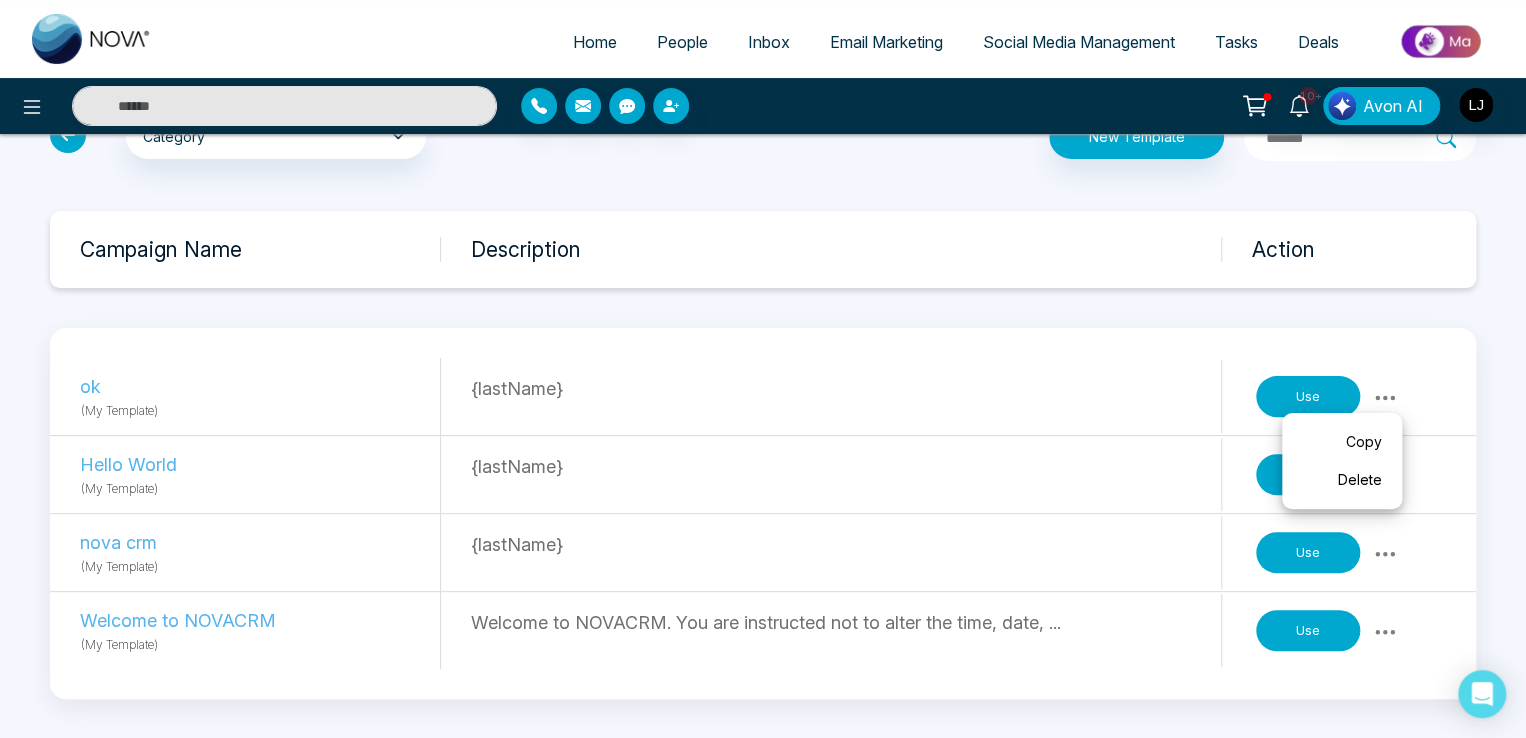 click on "Use" at bounding box center [1308, 631] 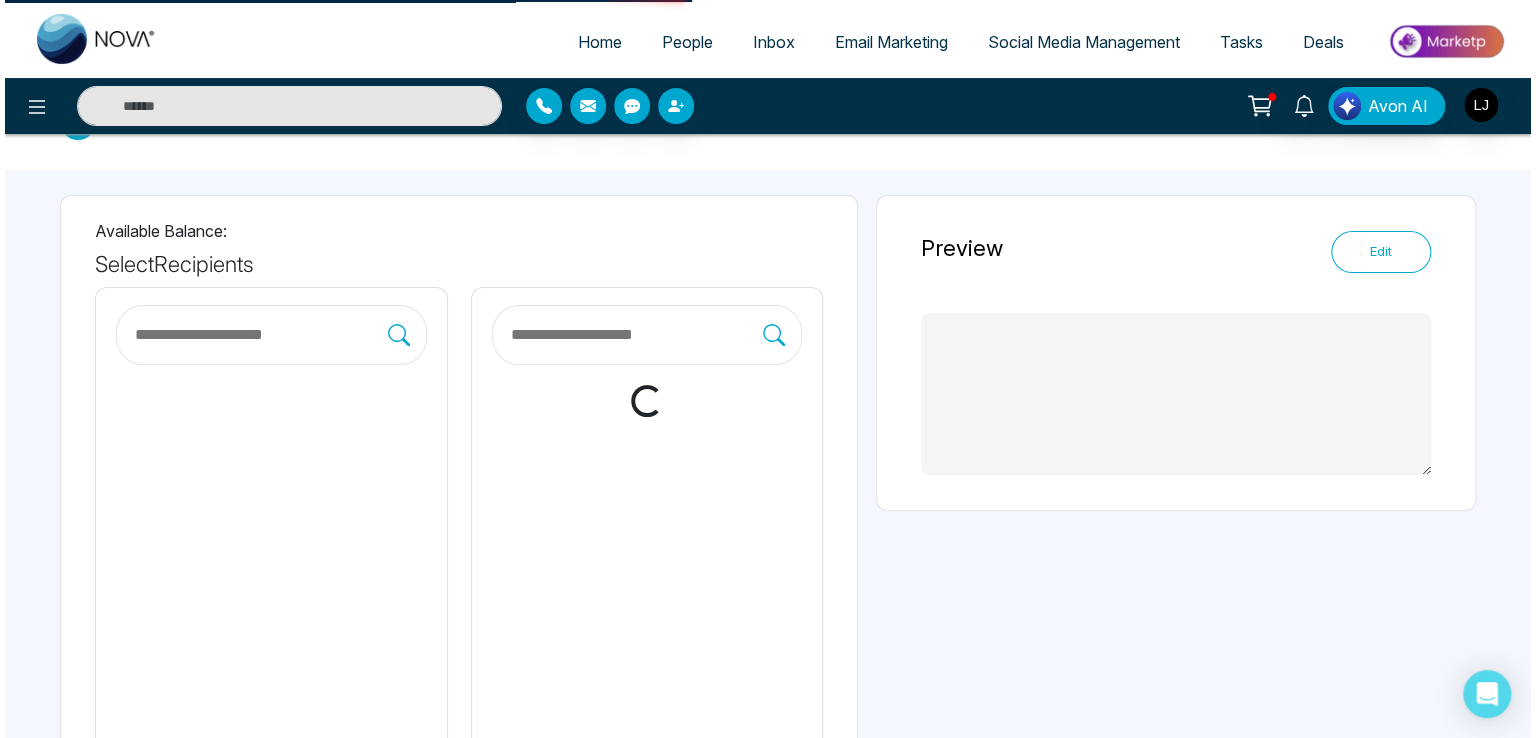scroll, scrollTop: 0, scrollLeft: 0, axis: both 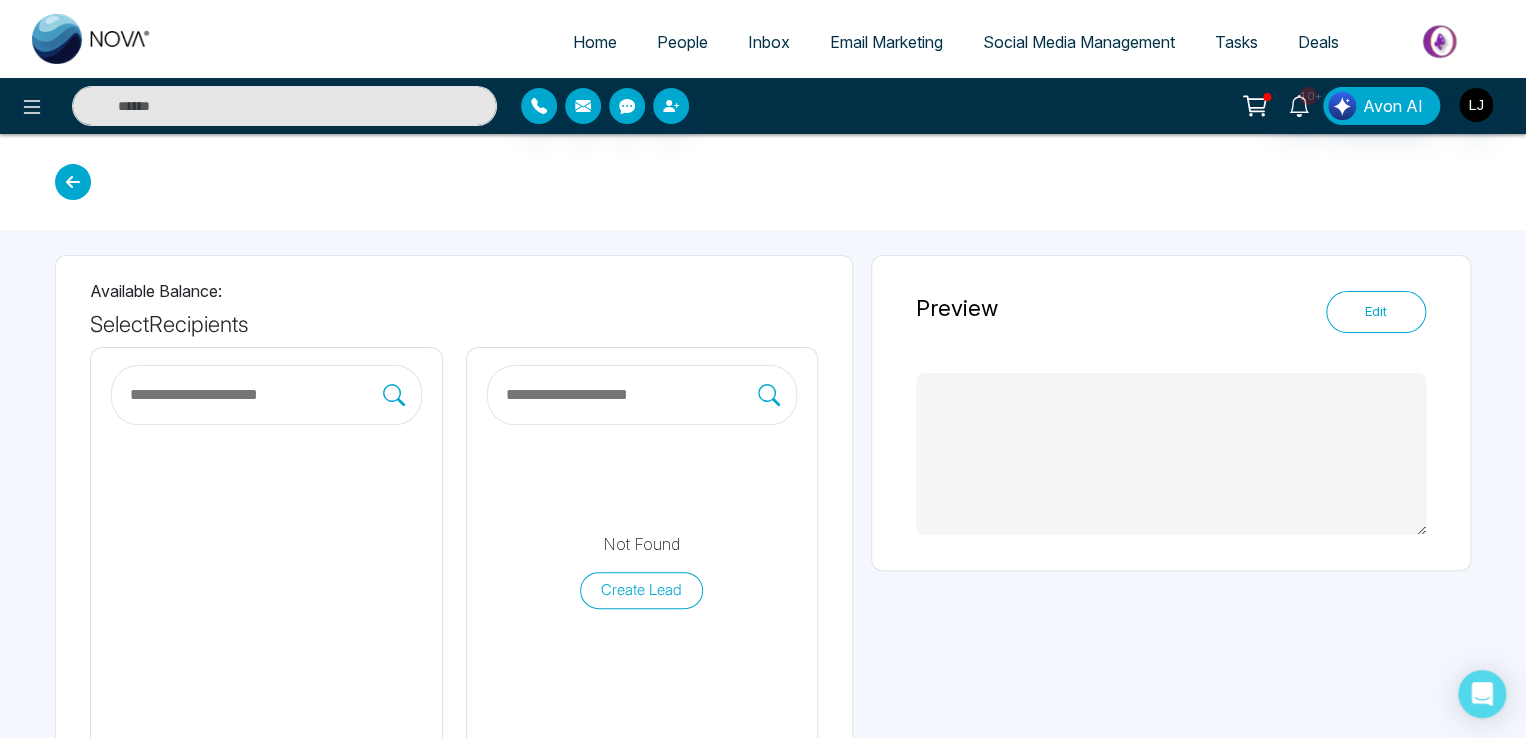 type on "**********" 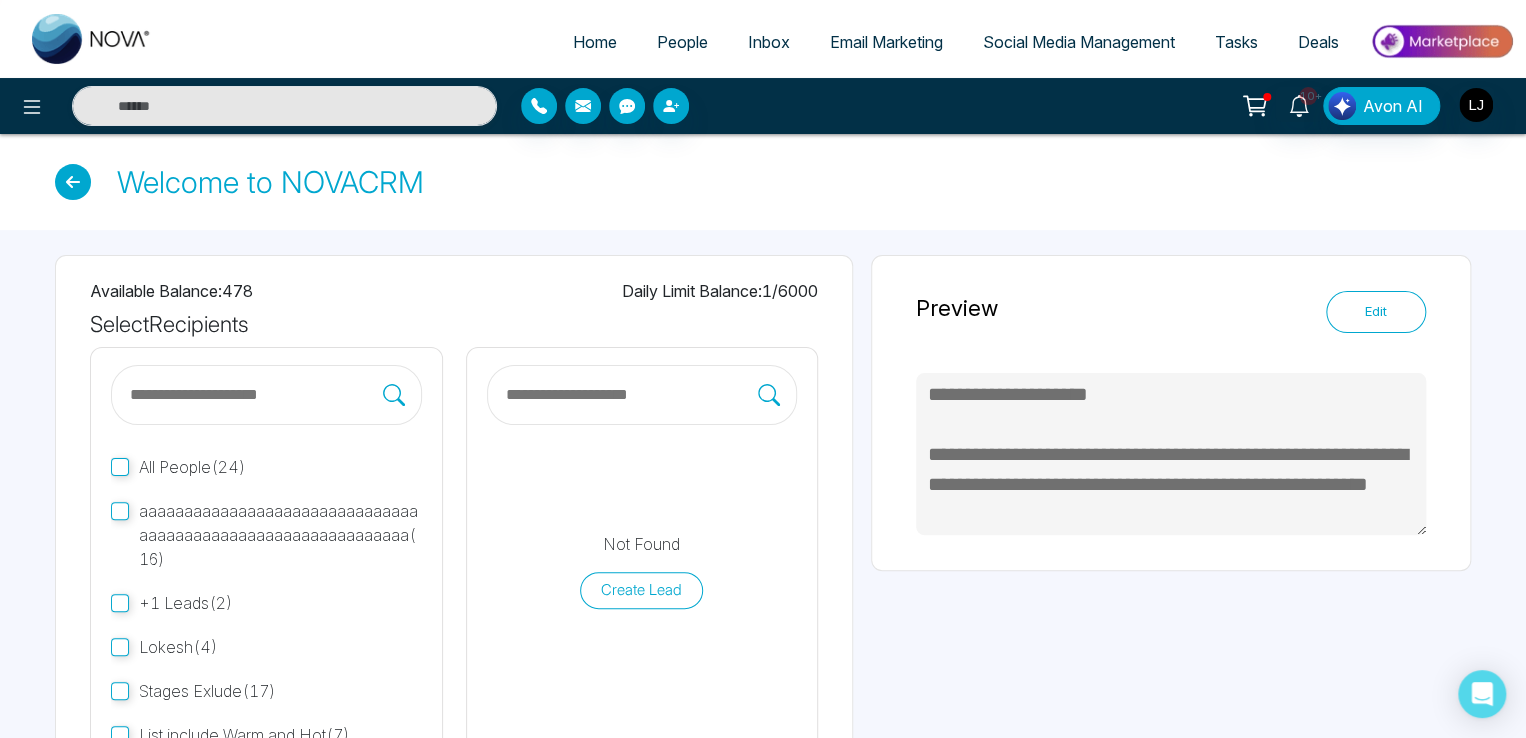 click on "Edit" at bounding box center [1376, 312] 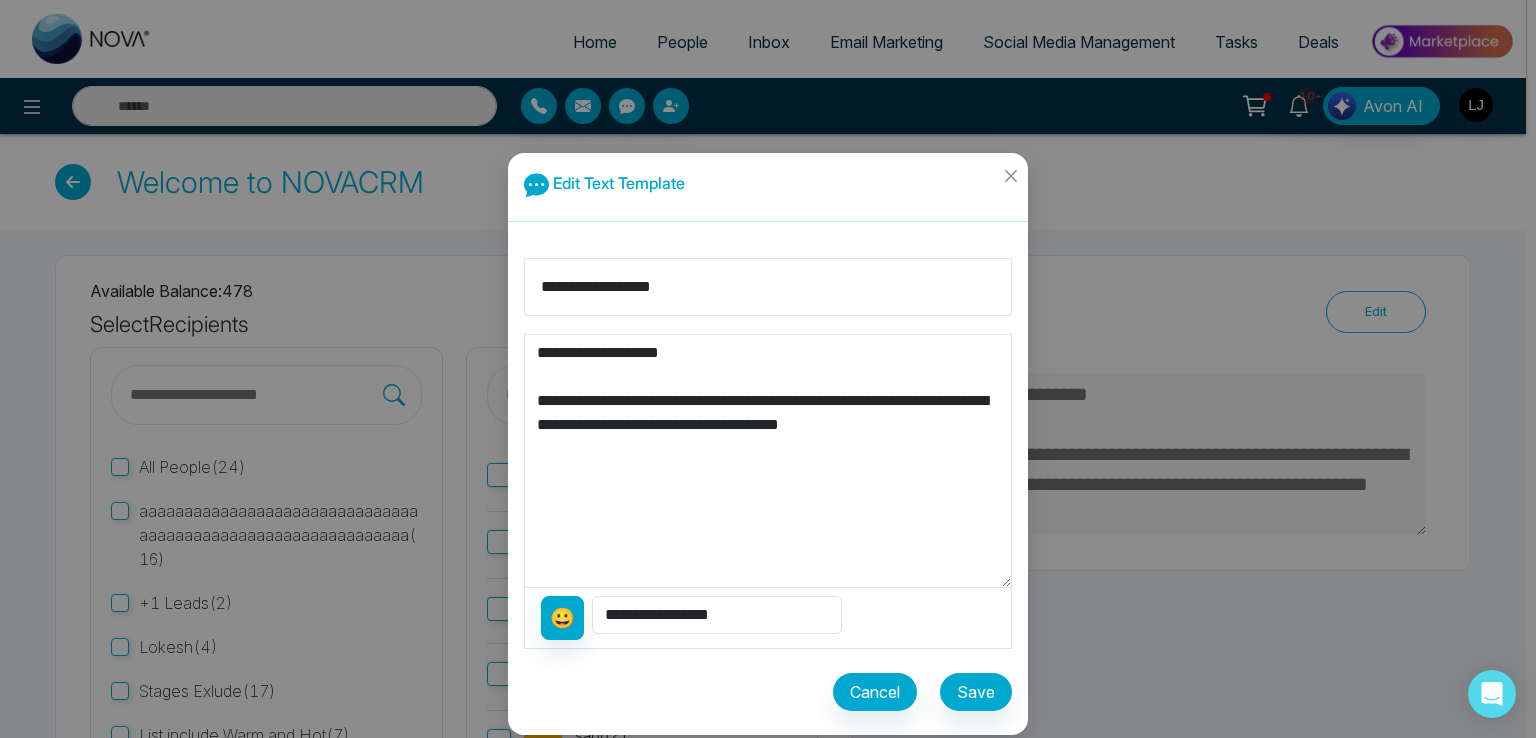 drag, startPoint x: 946, startPoint y: 433, endPoint x: 392, endPoint y: 312, distance: 567.05994 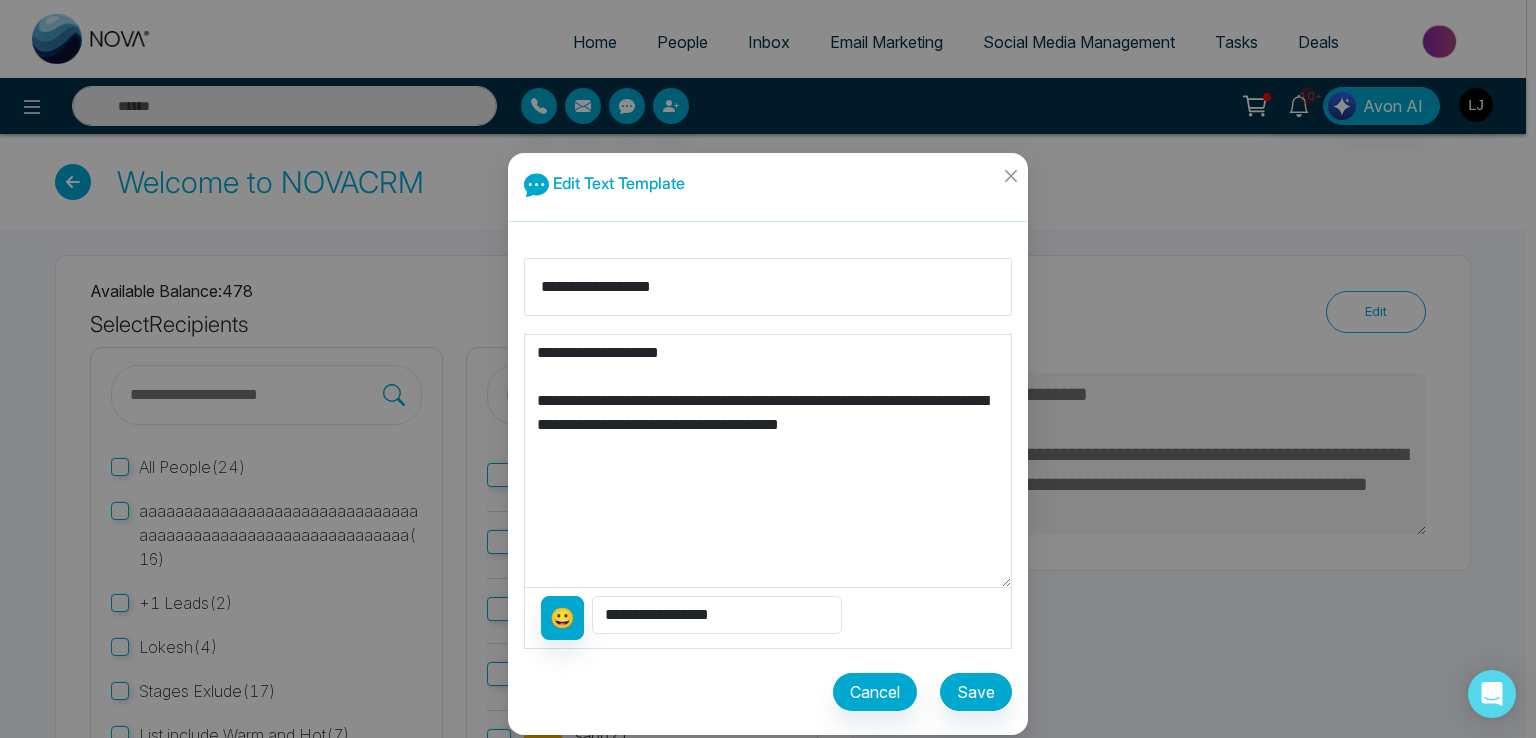 click on "**********" at bounding box center [768, 369] 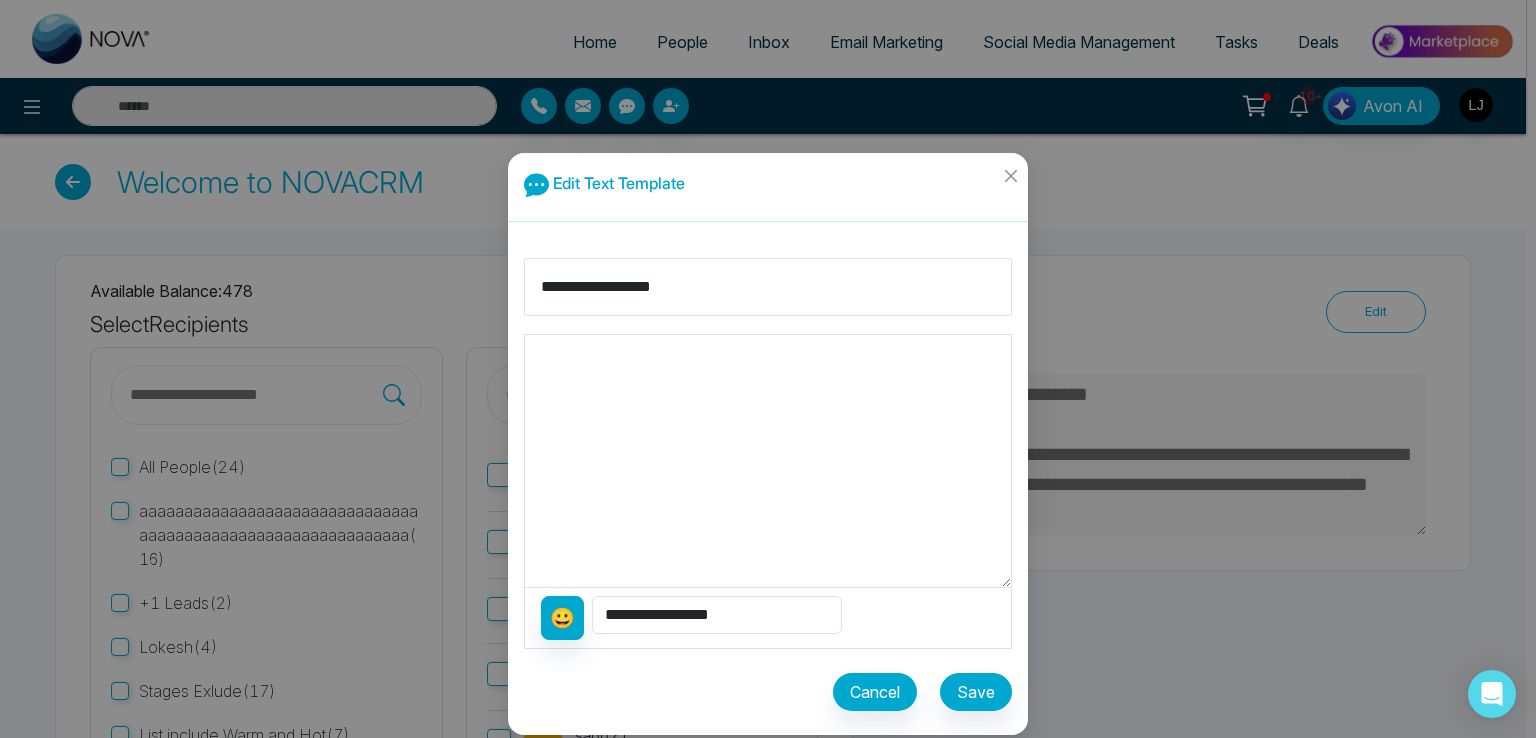 type 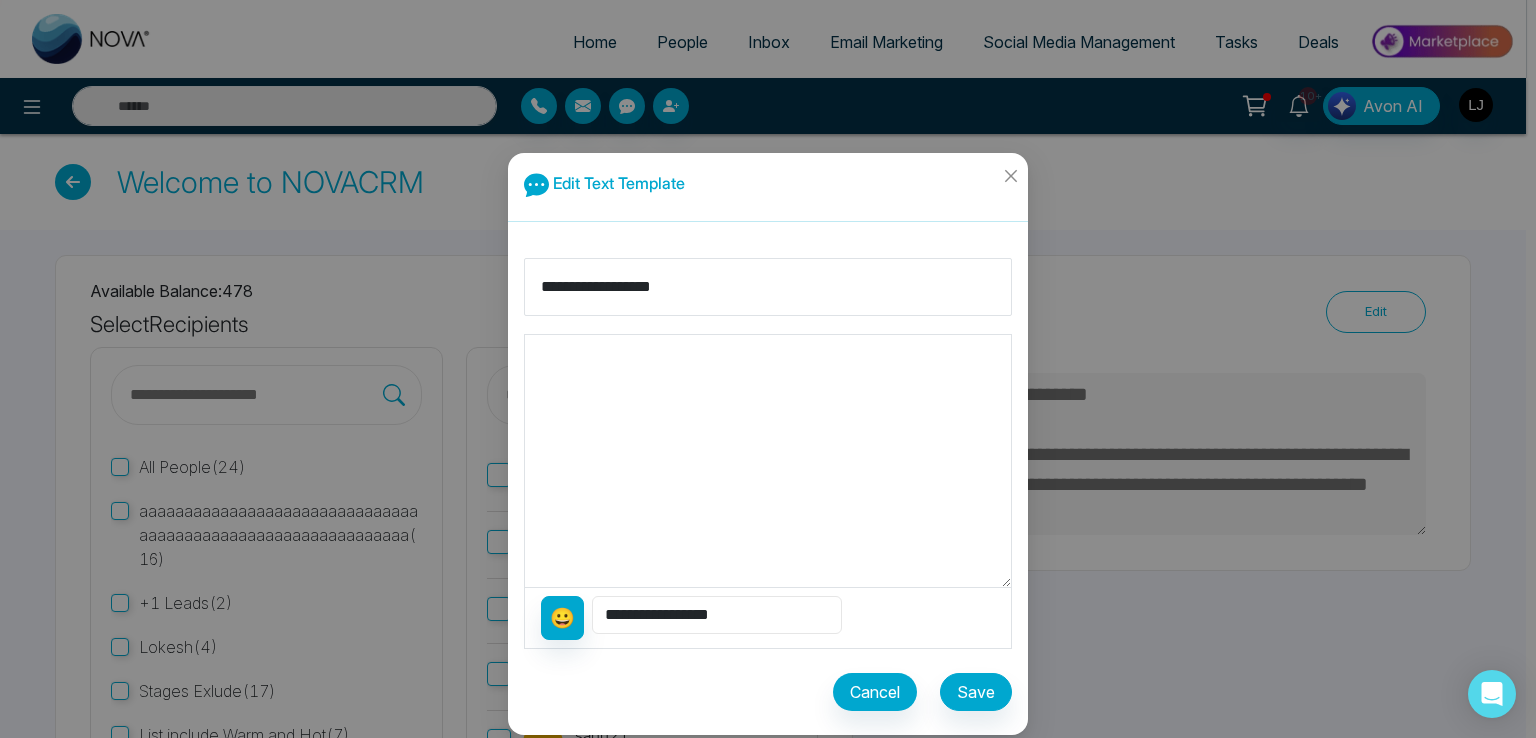click on "**********" at bounding box center (717, 615) 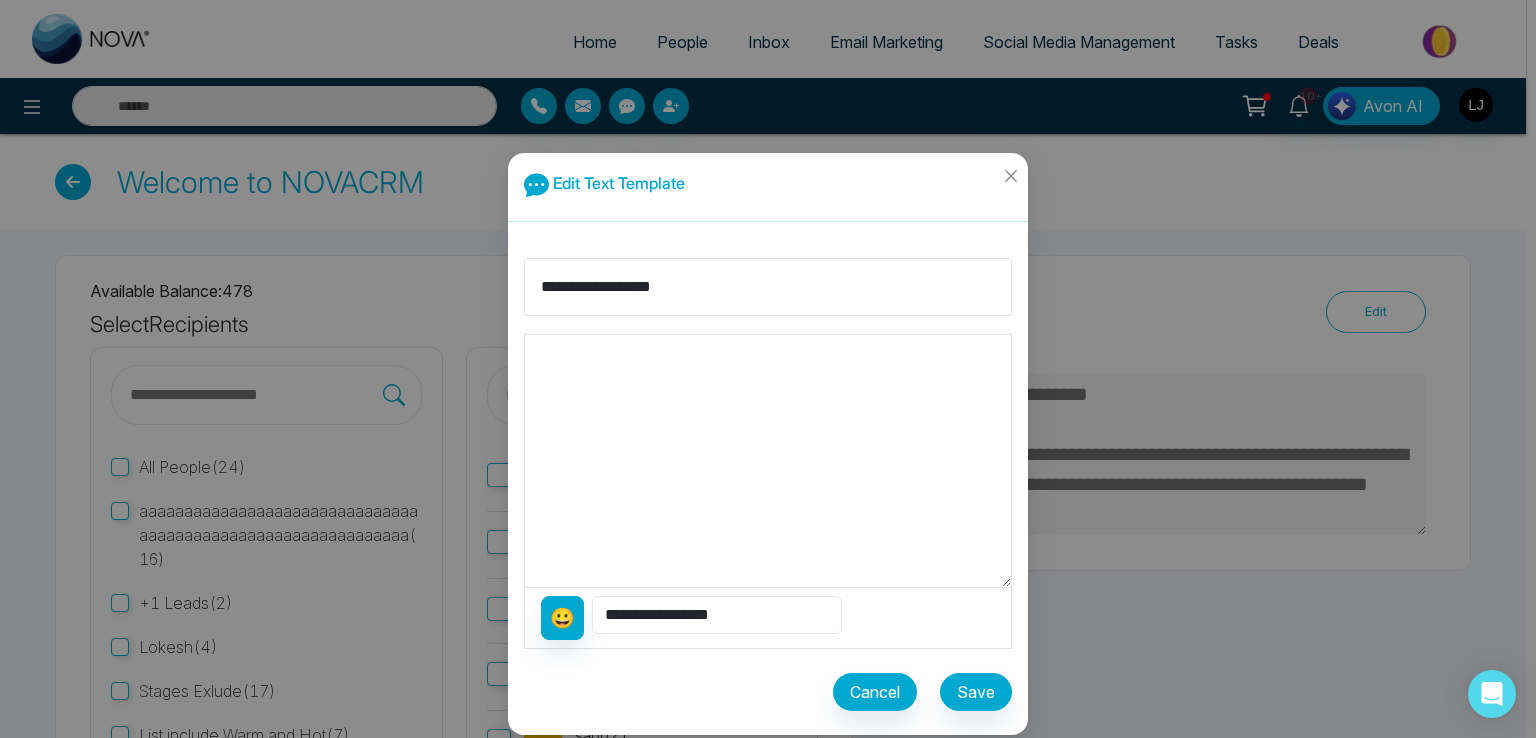 select on "**********" 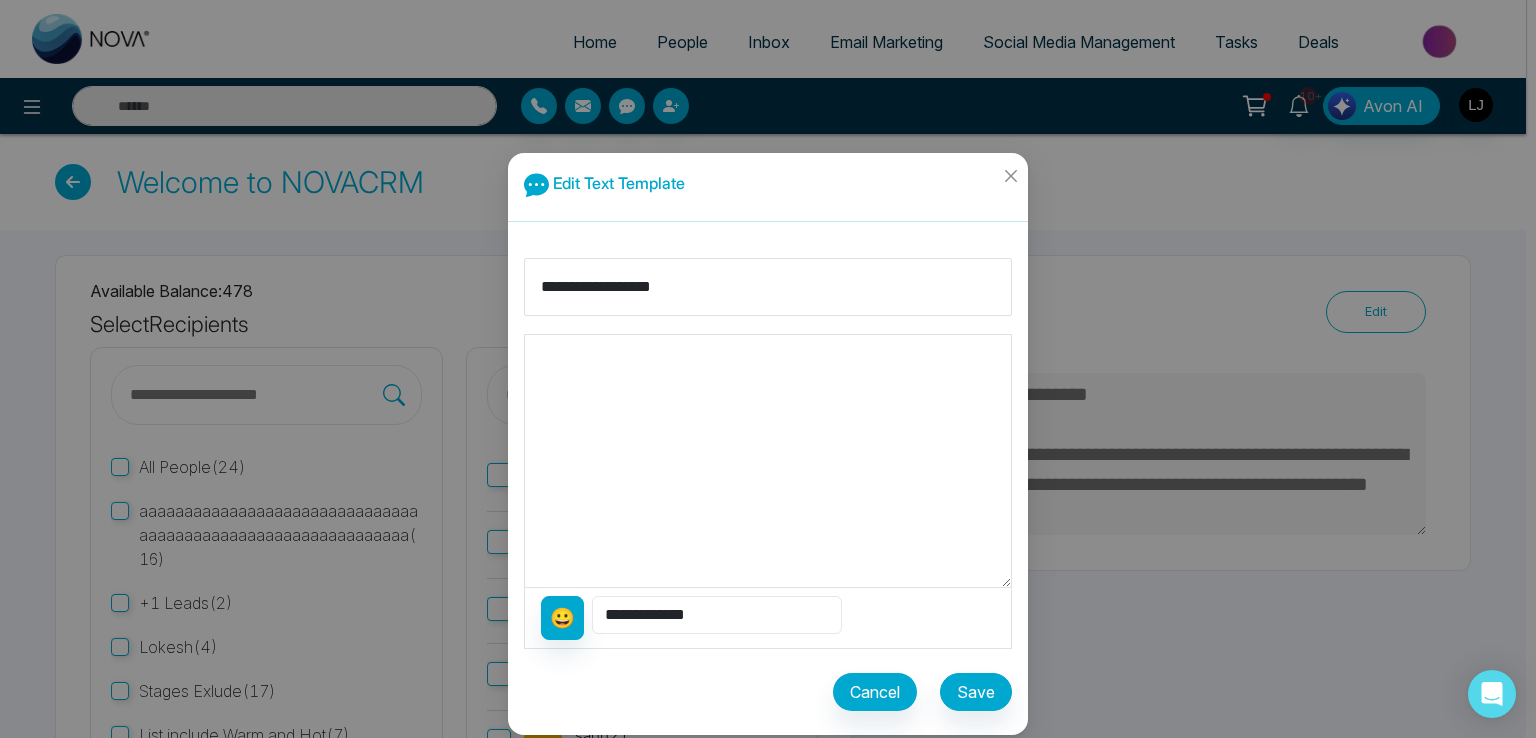 click on "**********" at bounding box center [717, 615] 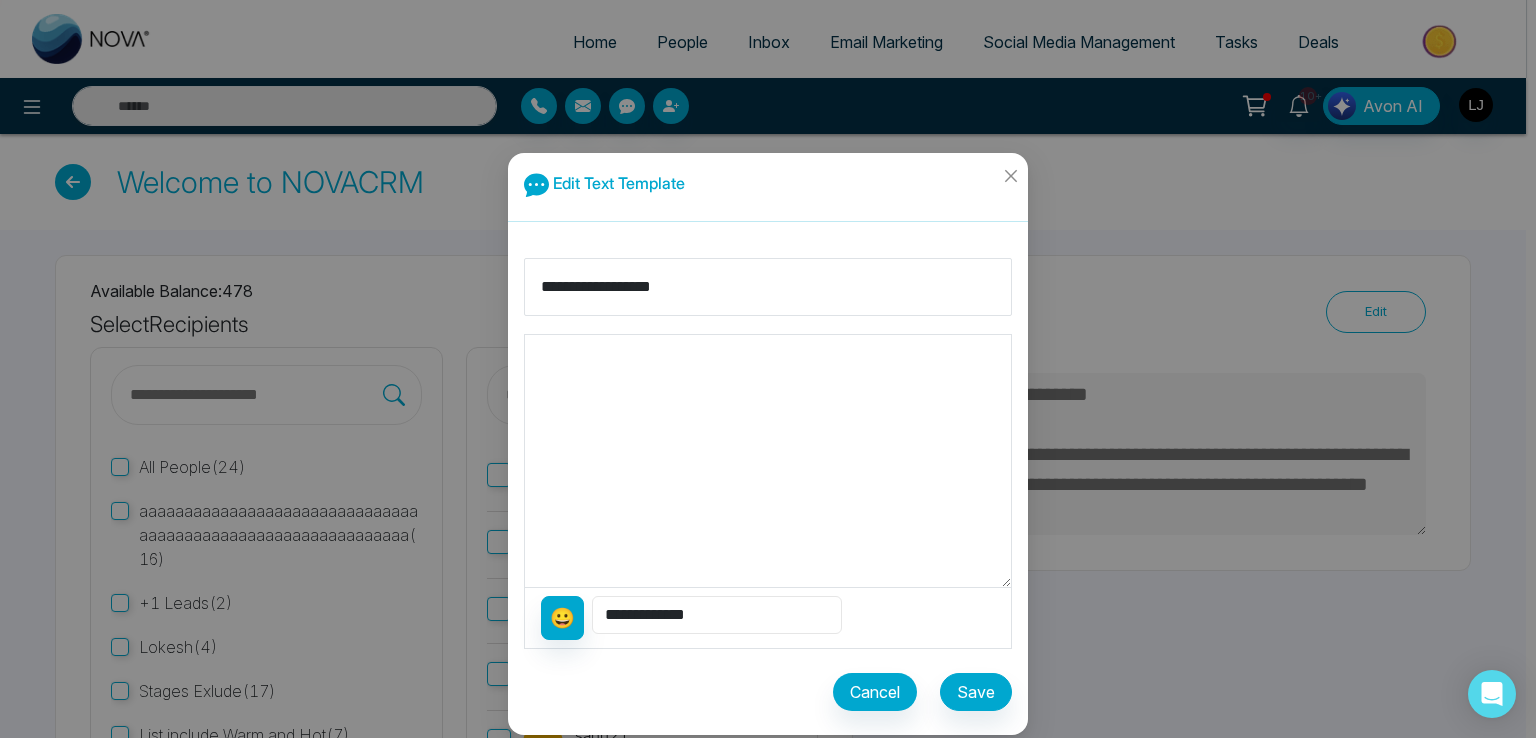type on "**********" 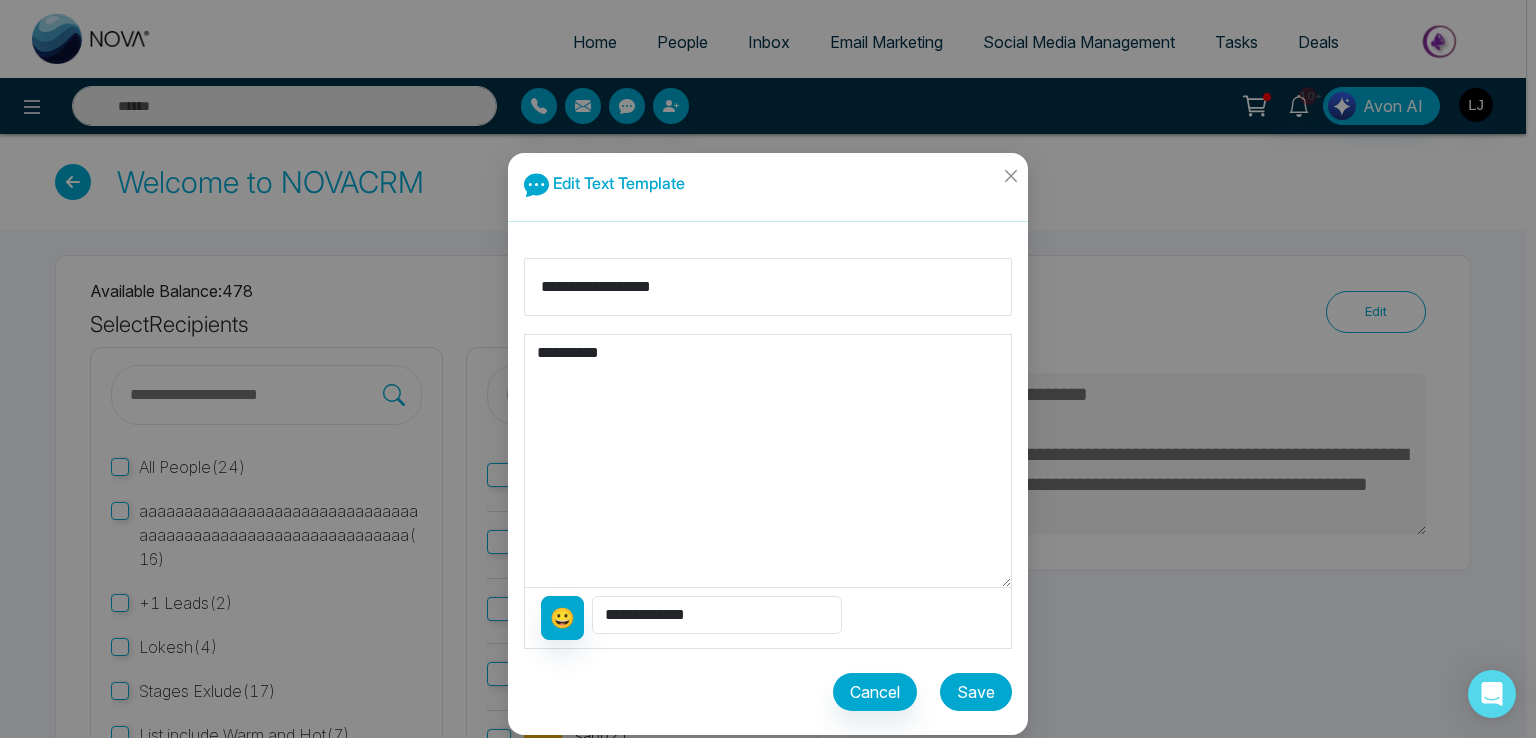 click on "Save" at bounding box center [976, 692] 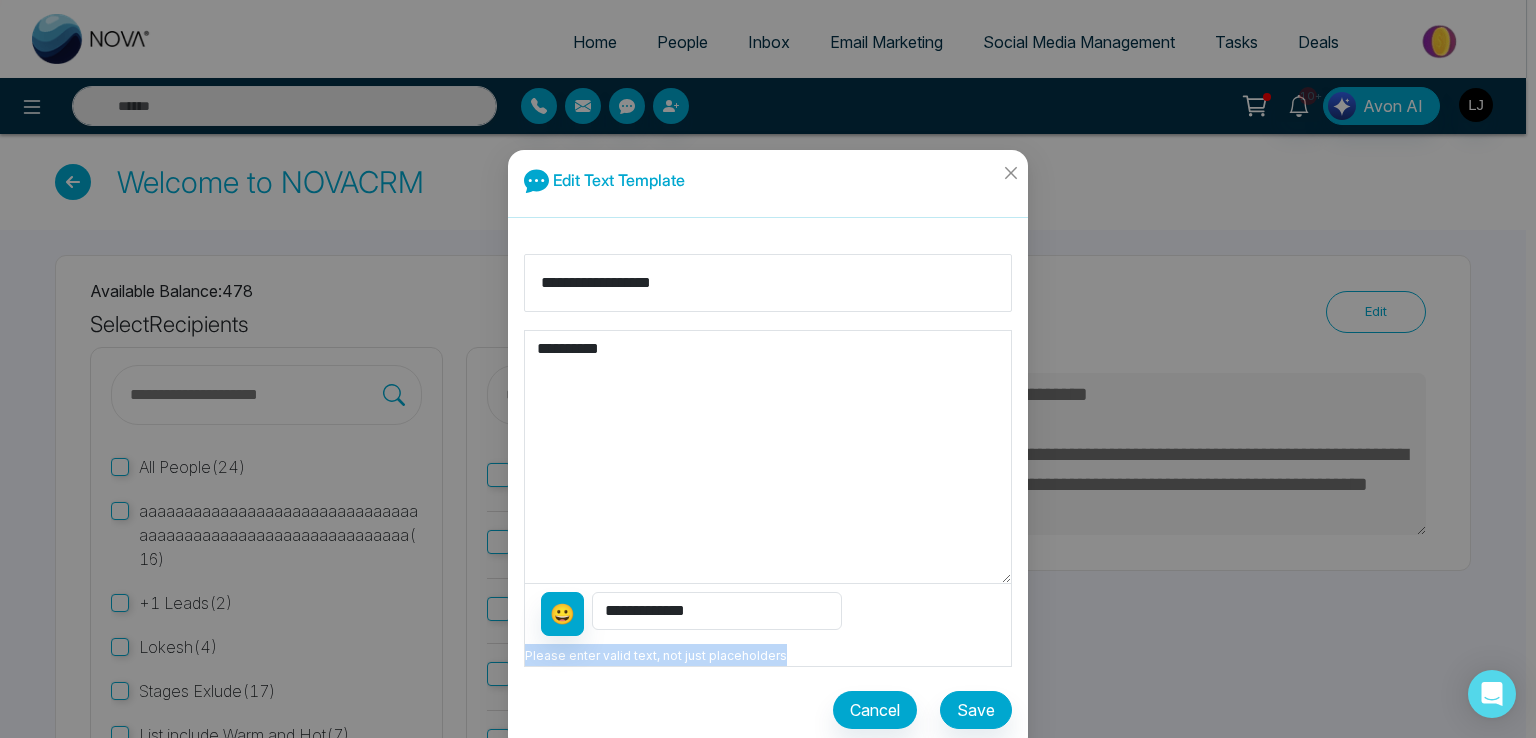 drag, startPoint x: 521, startPoint y: 653, endPoint x: 773, endPoint y: 660, distance: 252.0972 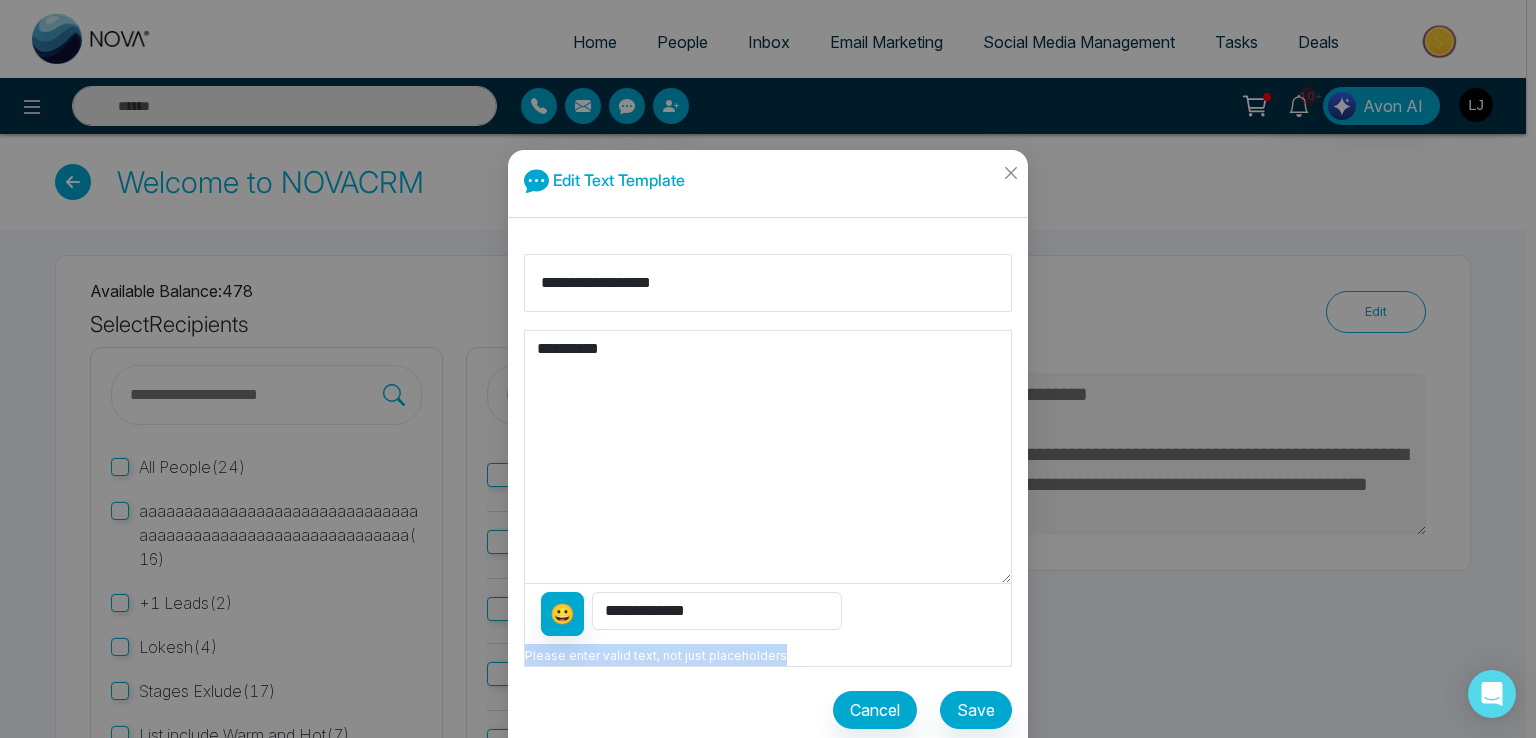 click on "**********" at bounding box center [768, 498] 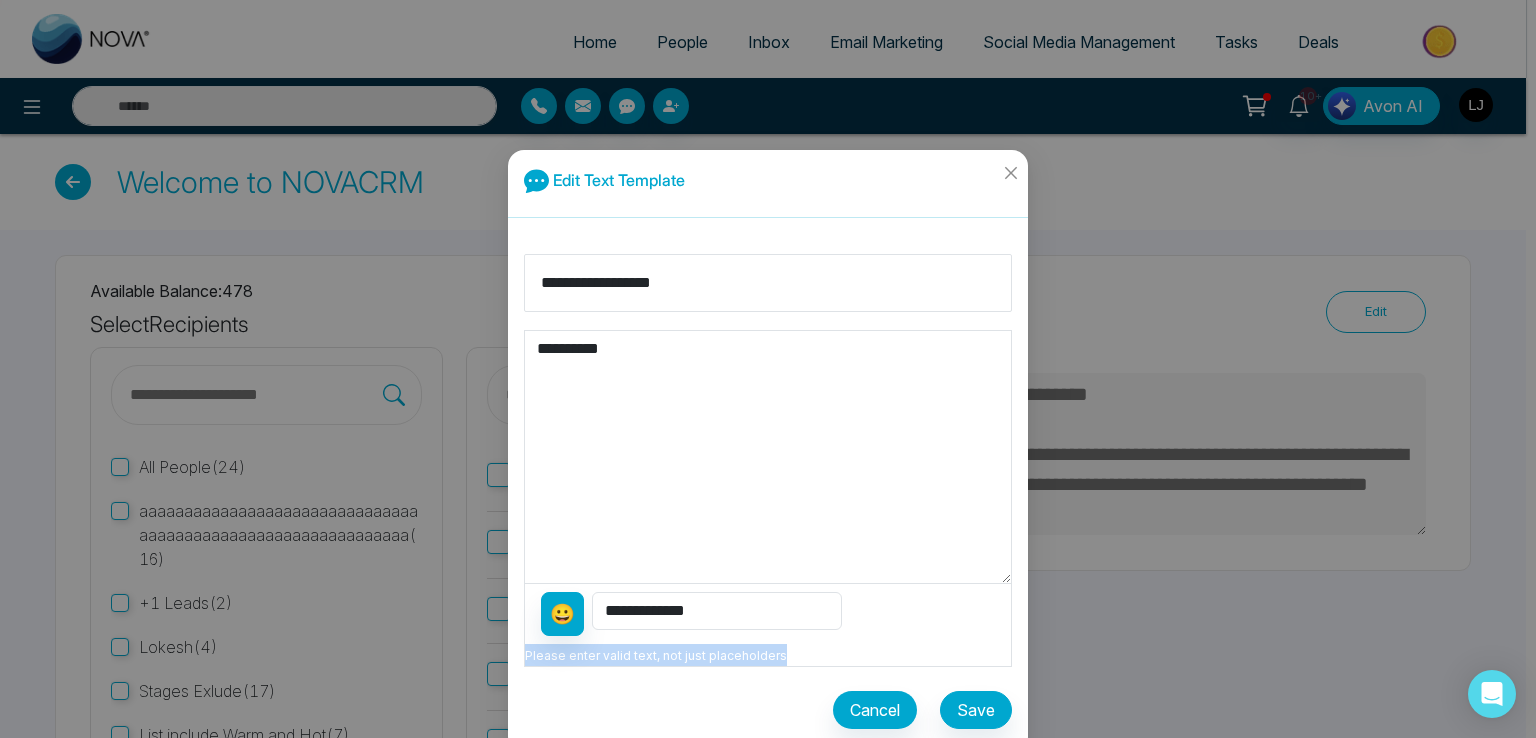 click on "Please enter valid text, not just placeholders" at bounding box center (656, 655) 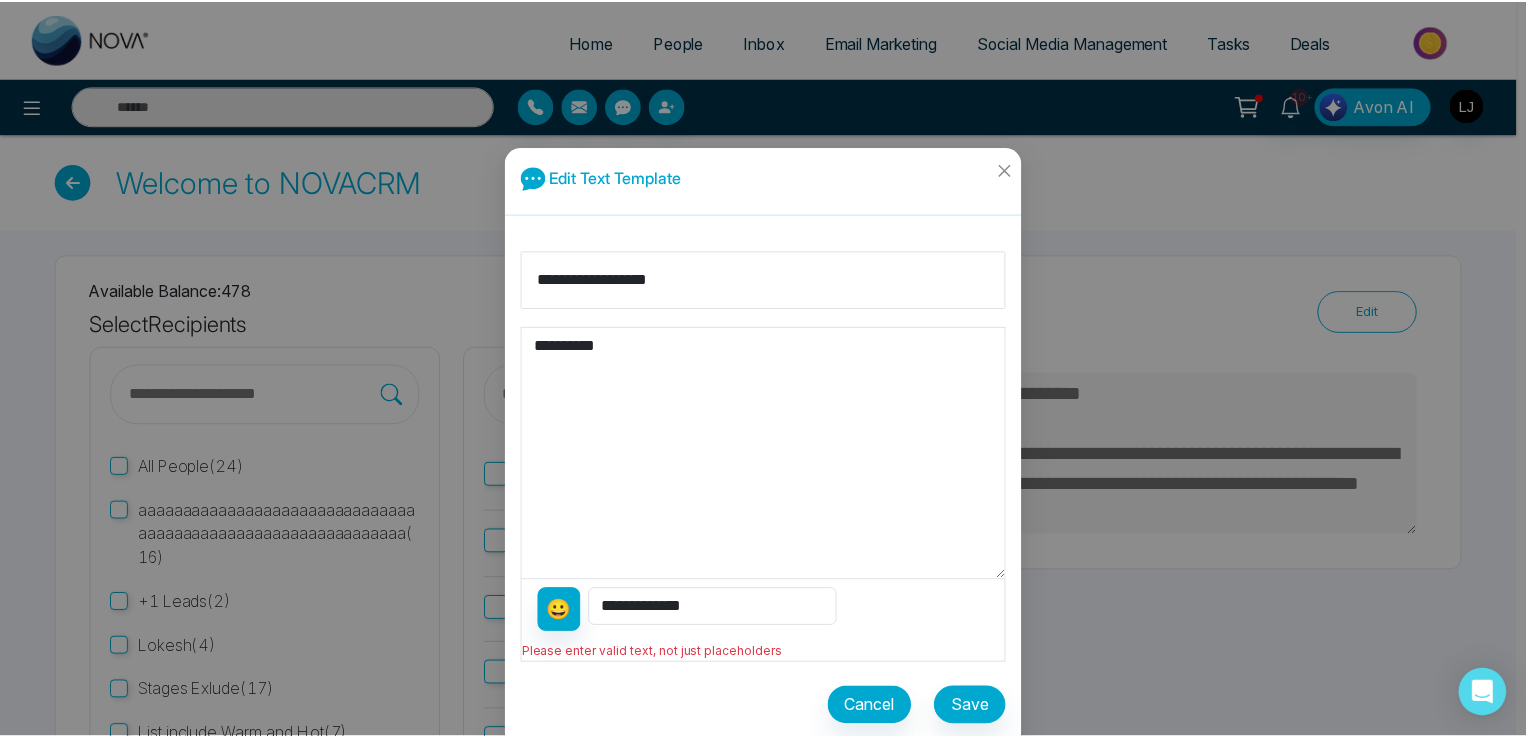 scroll, scrollTop: 0, scrollLeft: 0, axis: both 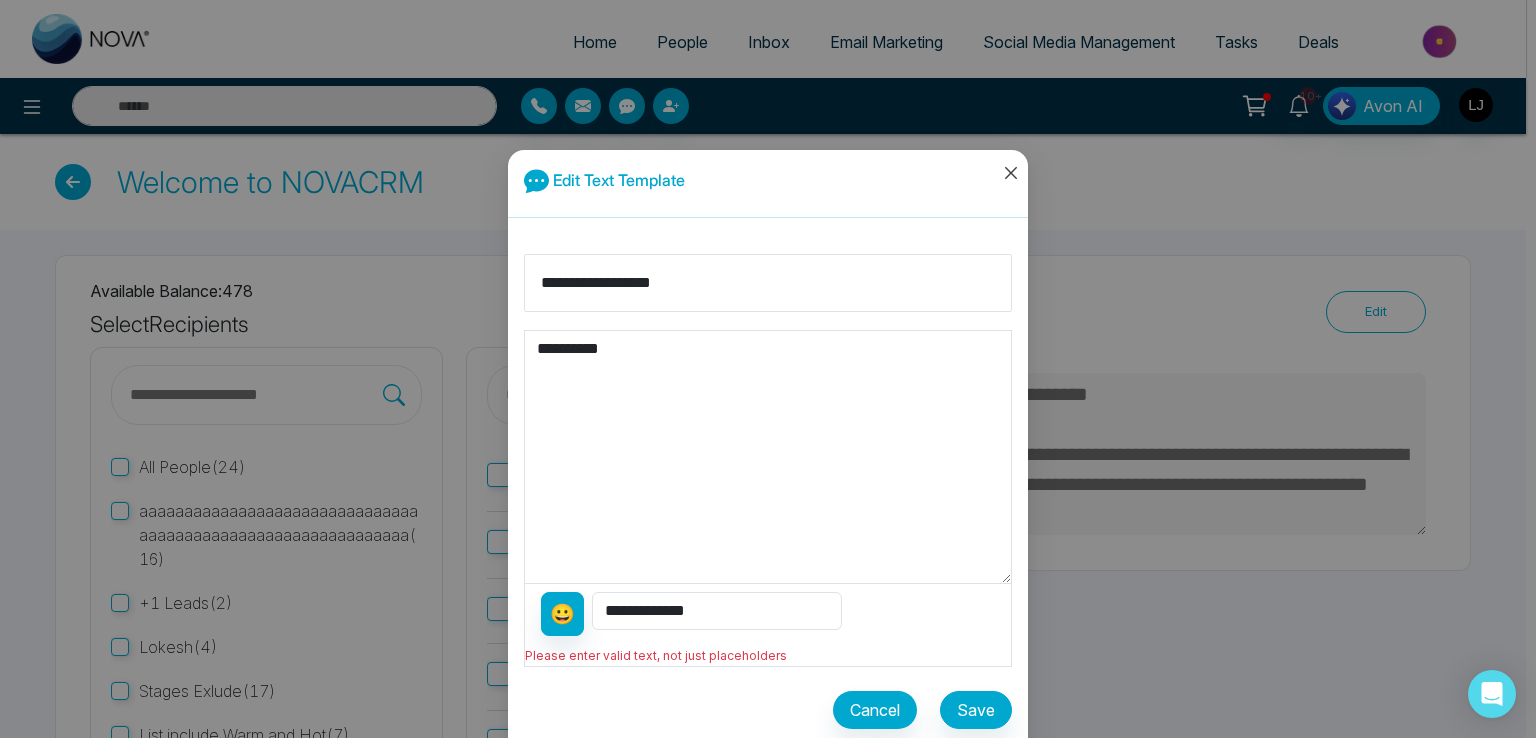 click 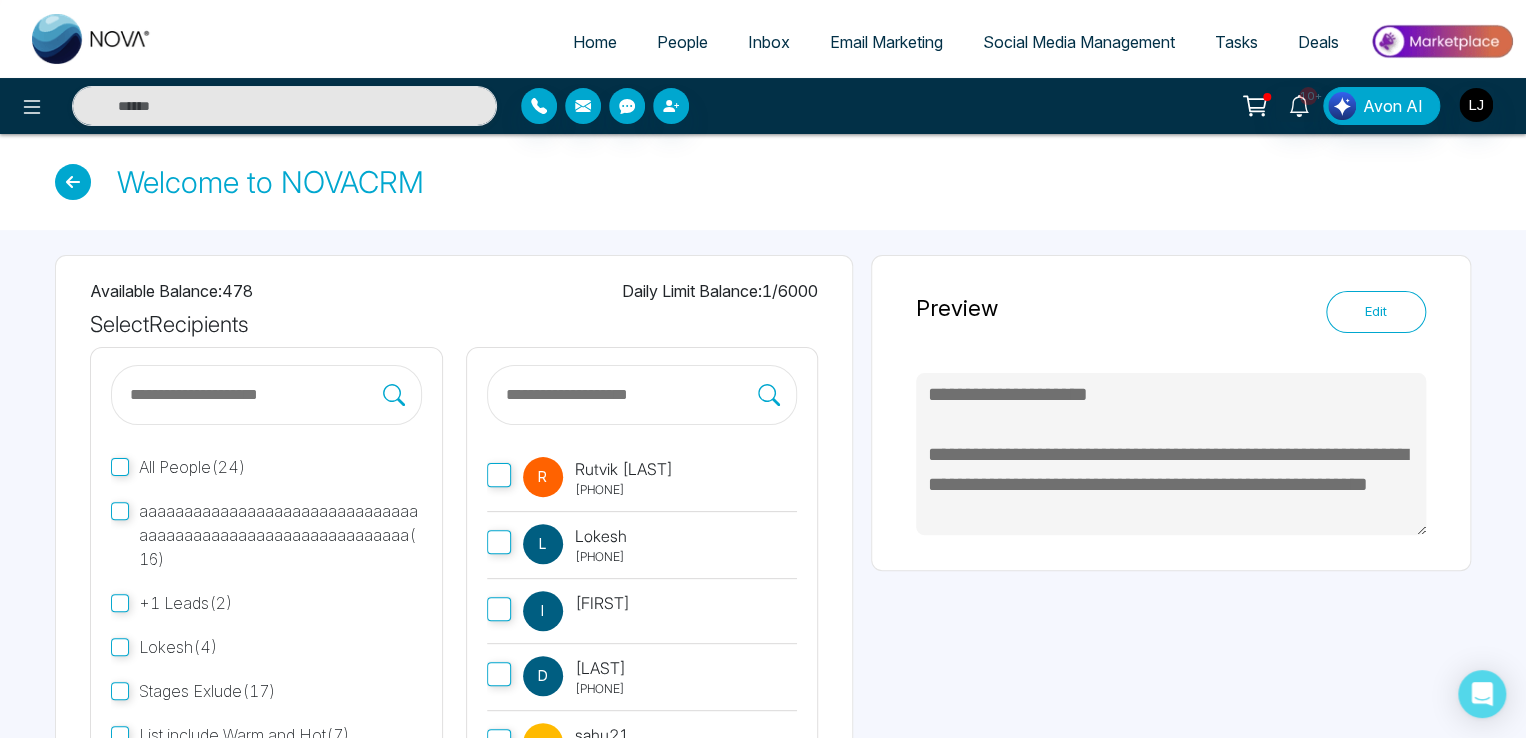 click at bounding box center (73, 182) 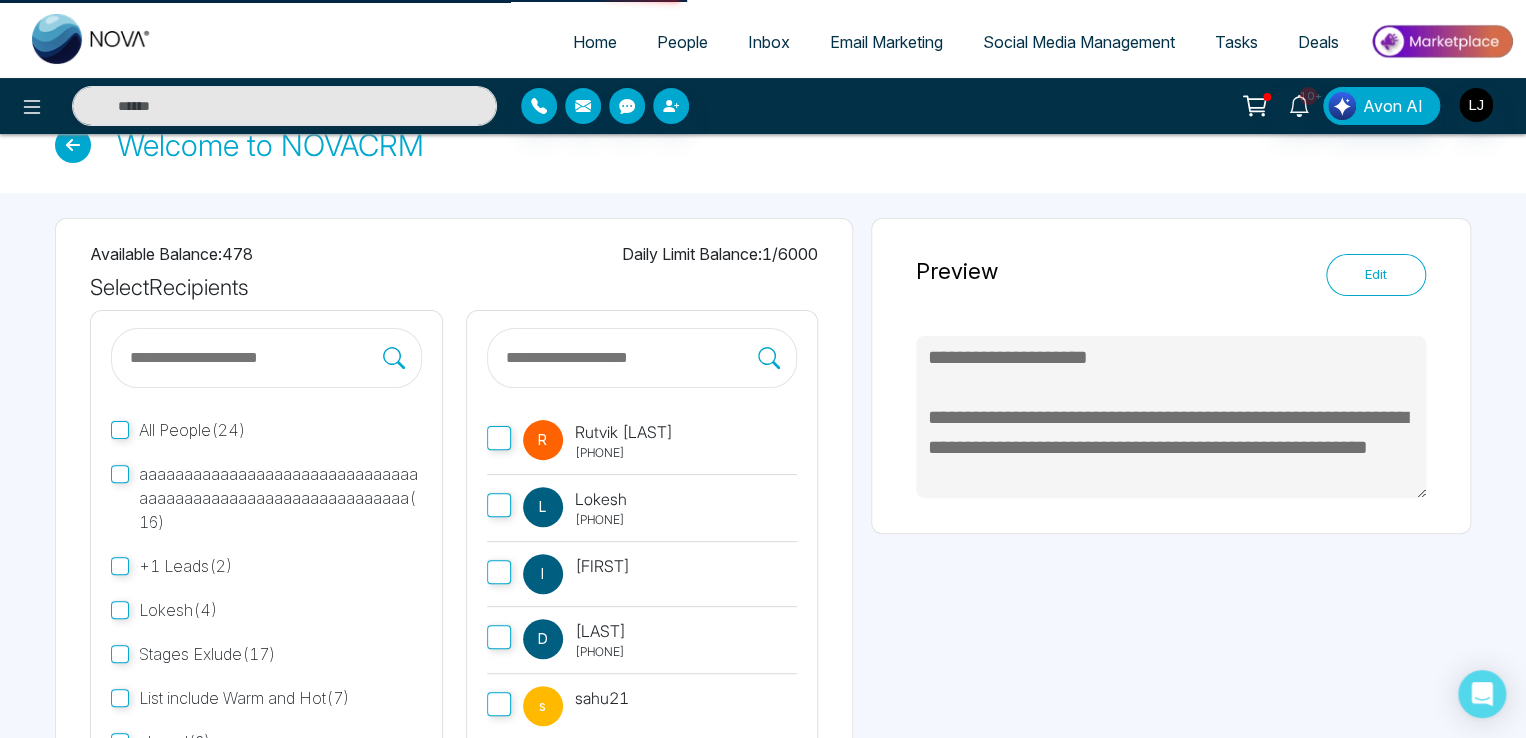 scroll, scrollTop: 0, scrollLeft: 0, axis: both 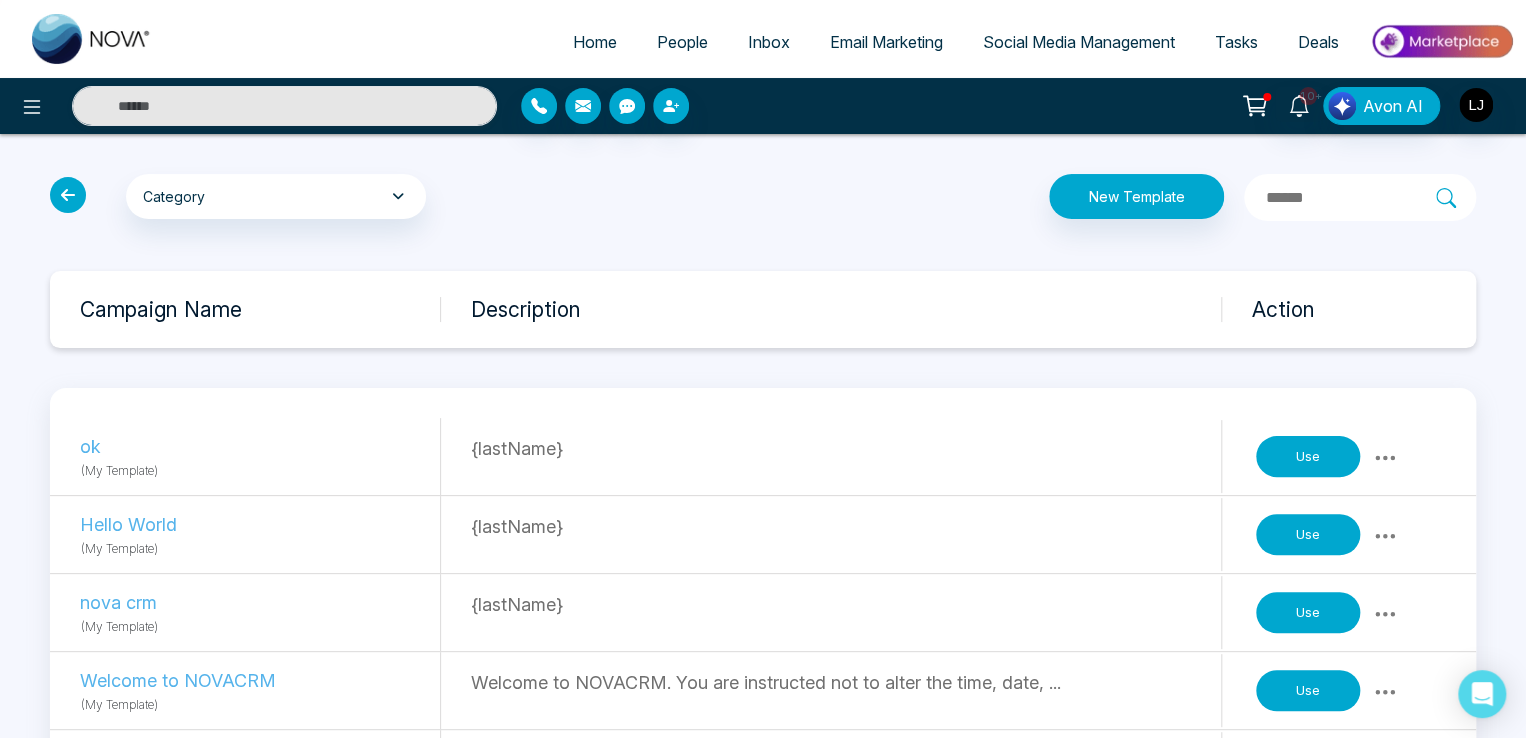 click 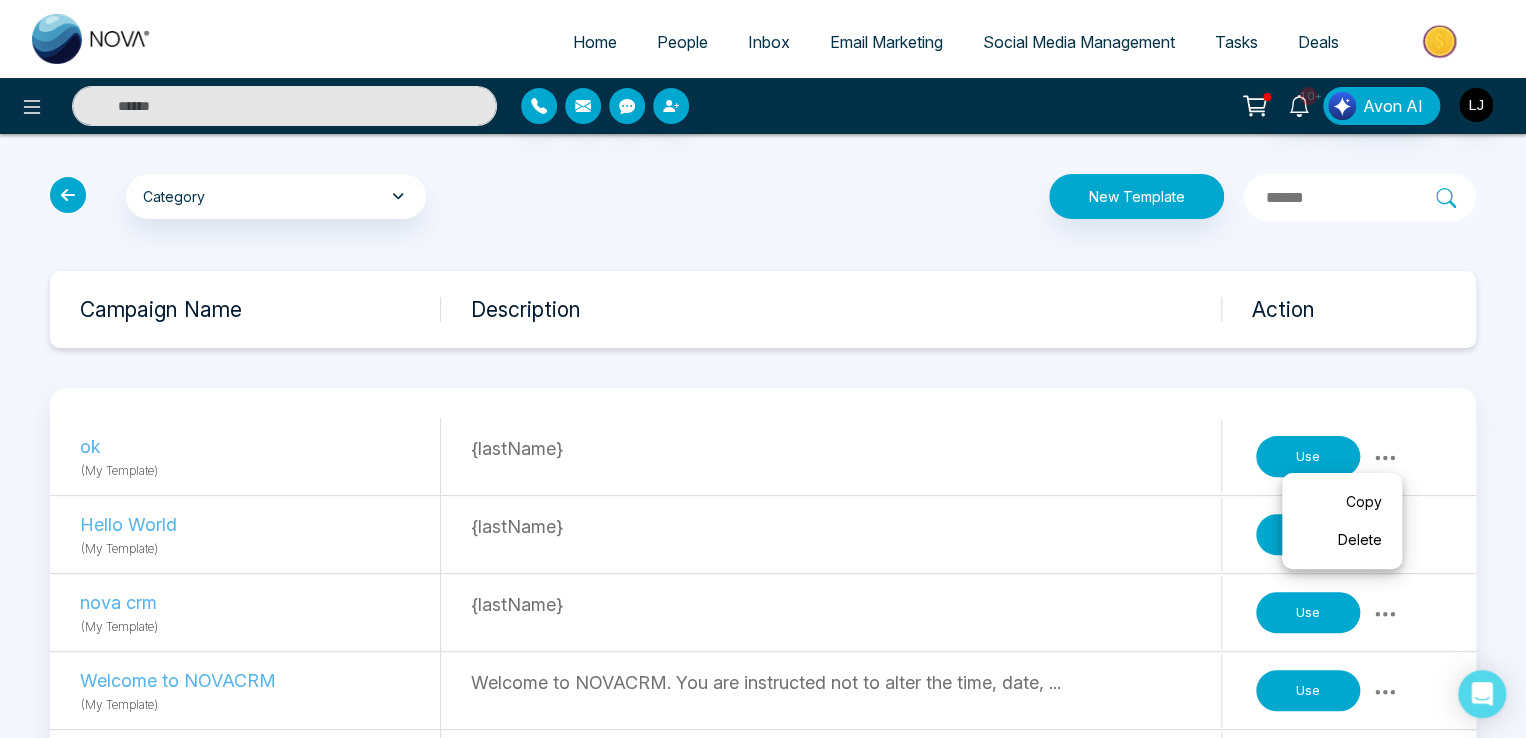 click on "Use" at bounding box center (1308, 457) 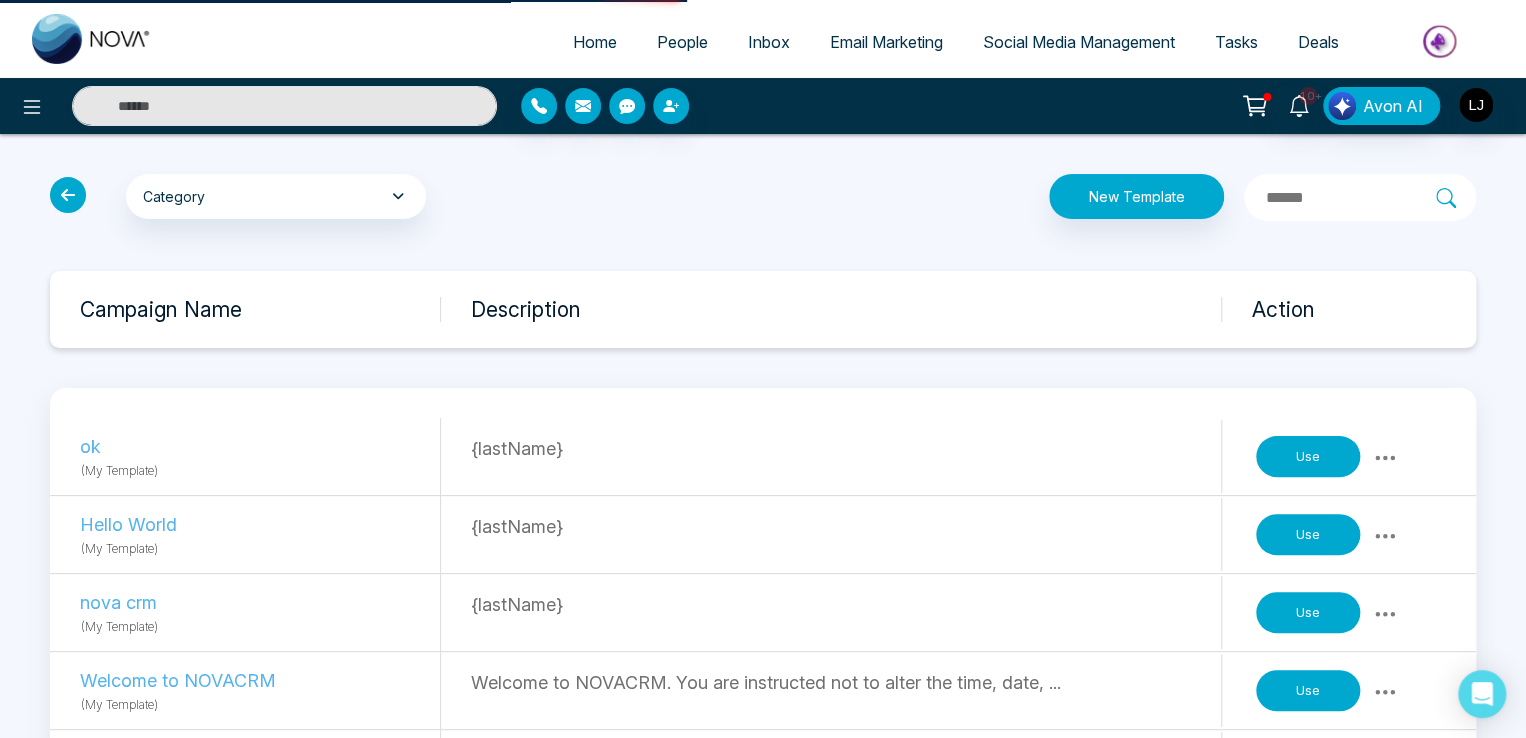 click on "Use" at bounding box center [1308, 457] 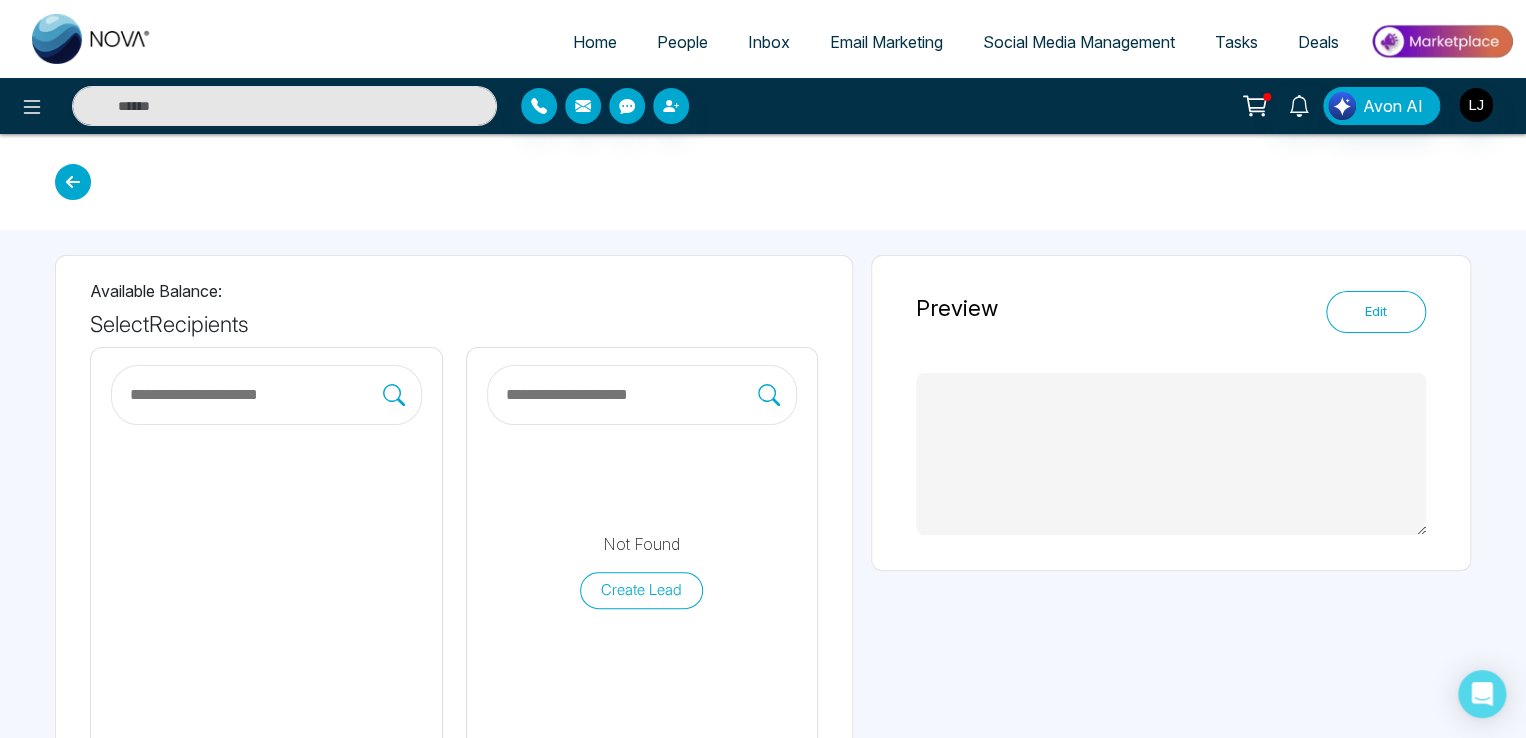type on "**********" 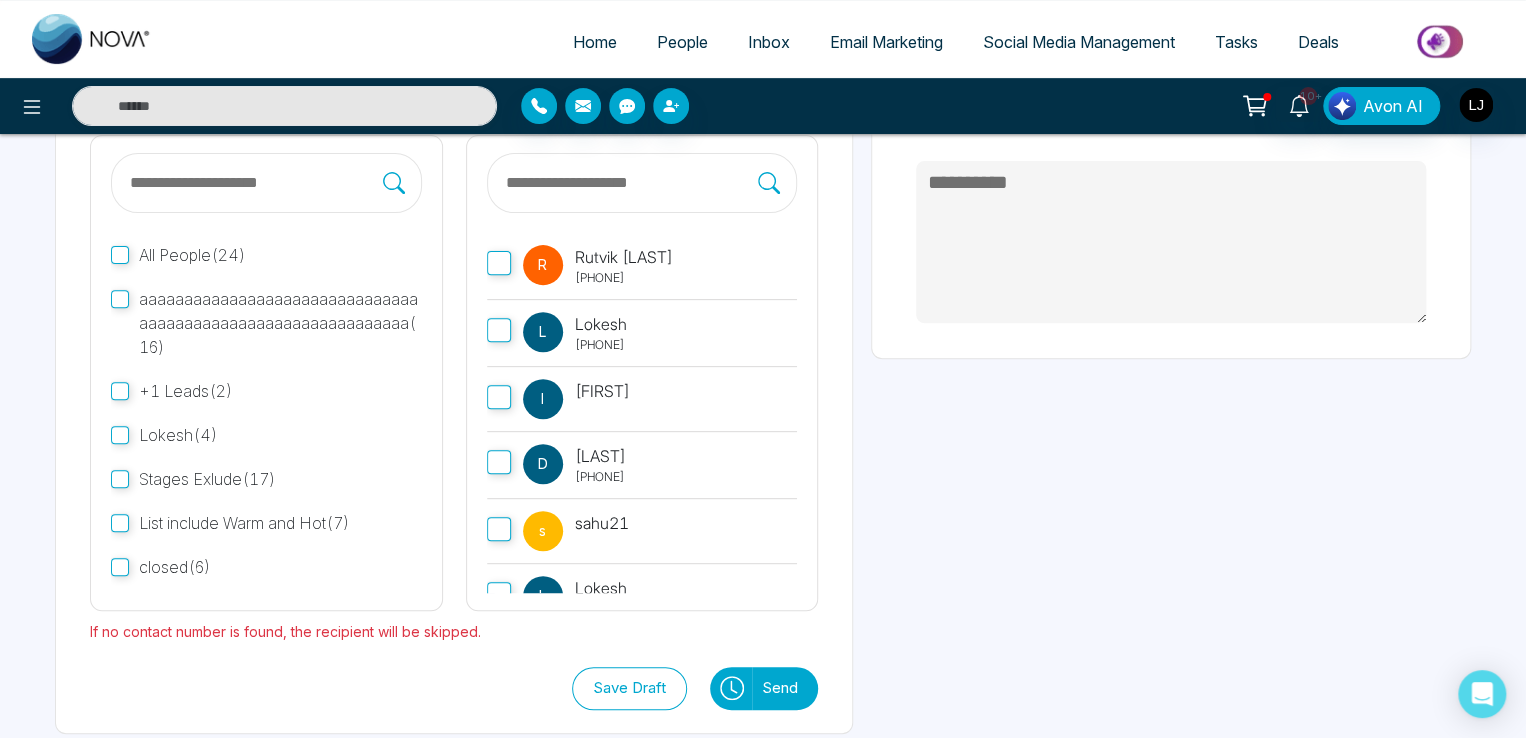 scroll, scrollTop: 232, scrollLeft: 0, axis: vertical 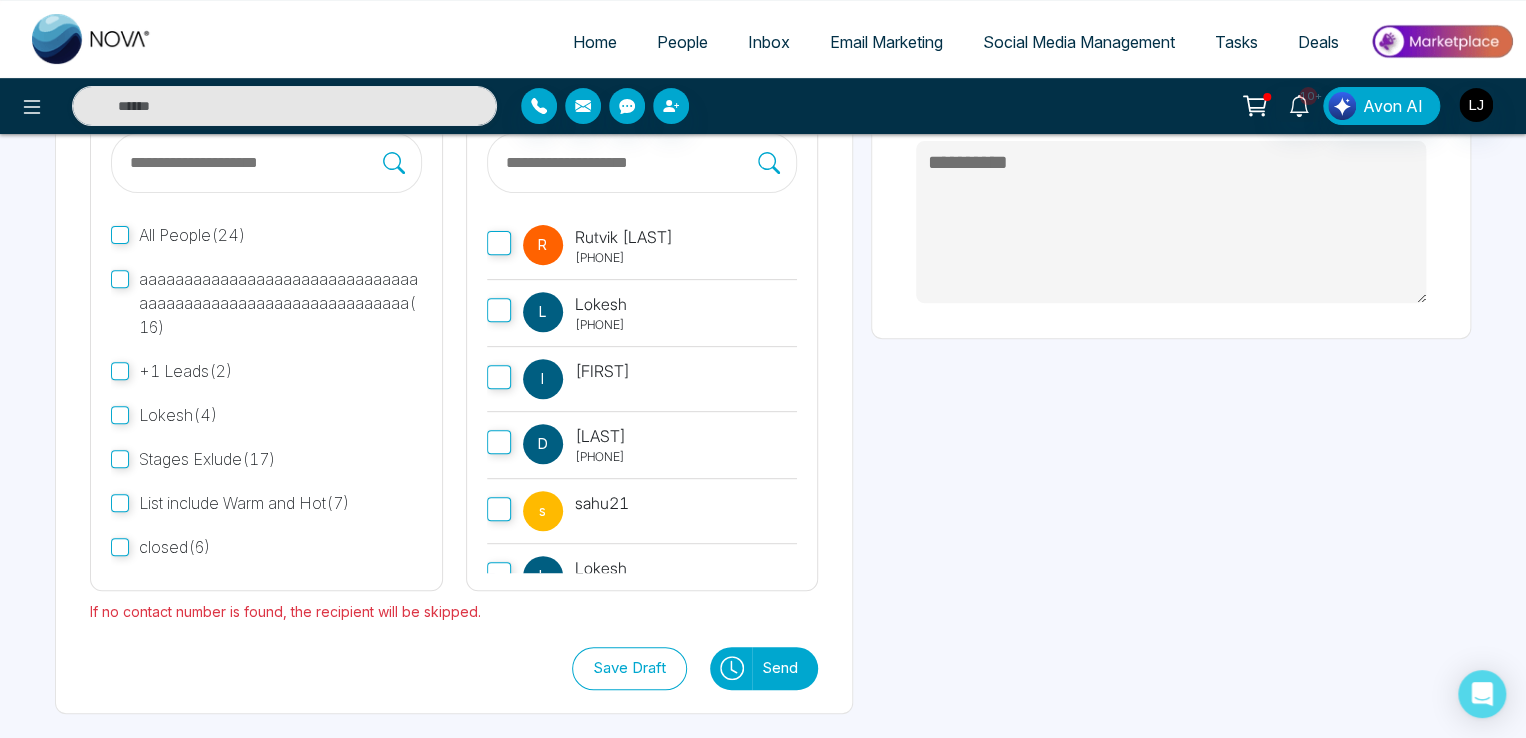 click on "Lokesh" at bounding box center (601, 304) 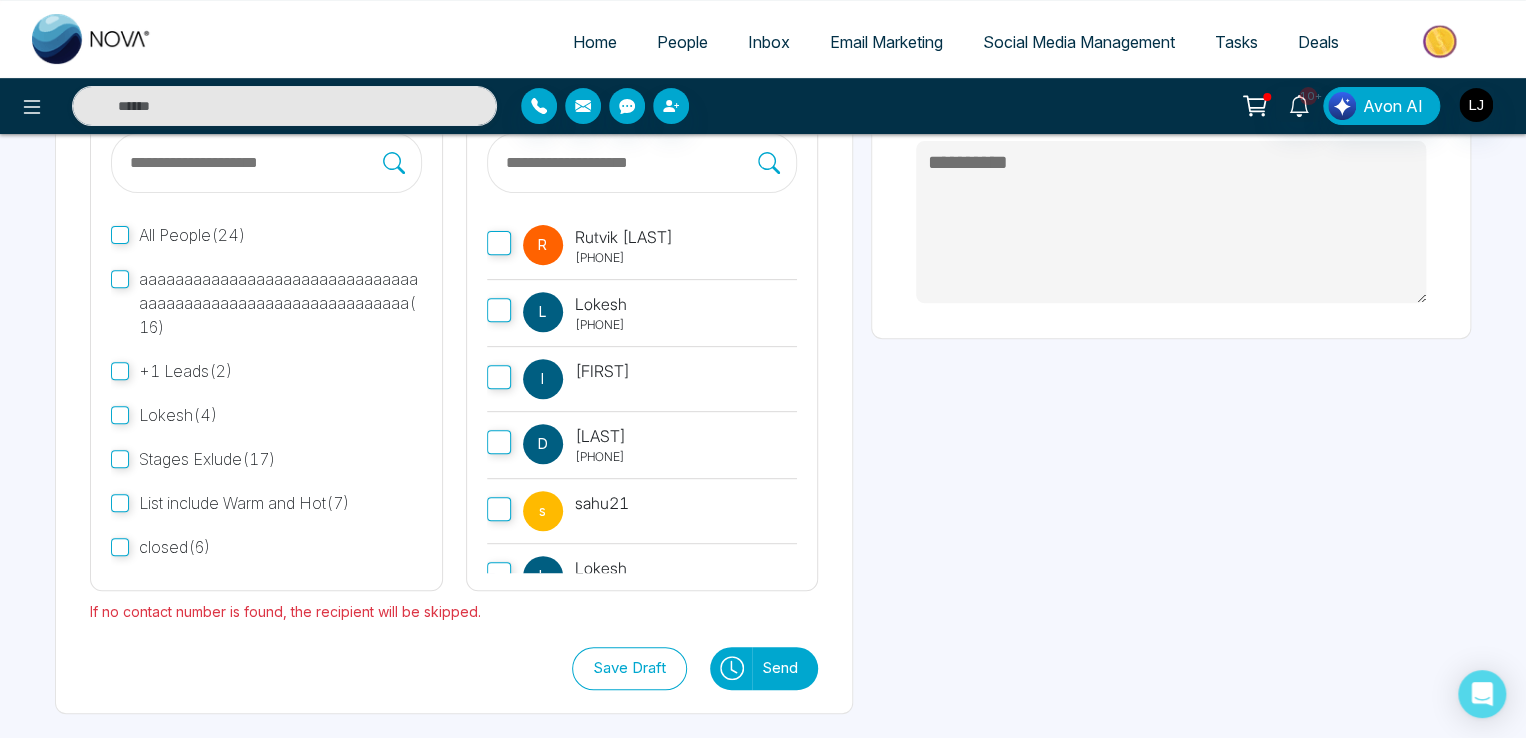 click on "Send" at bounding box center [785, 668] 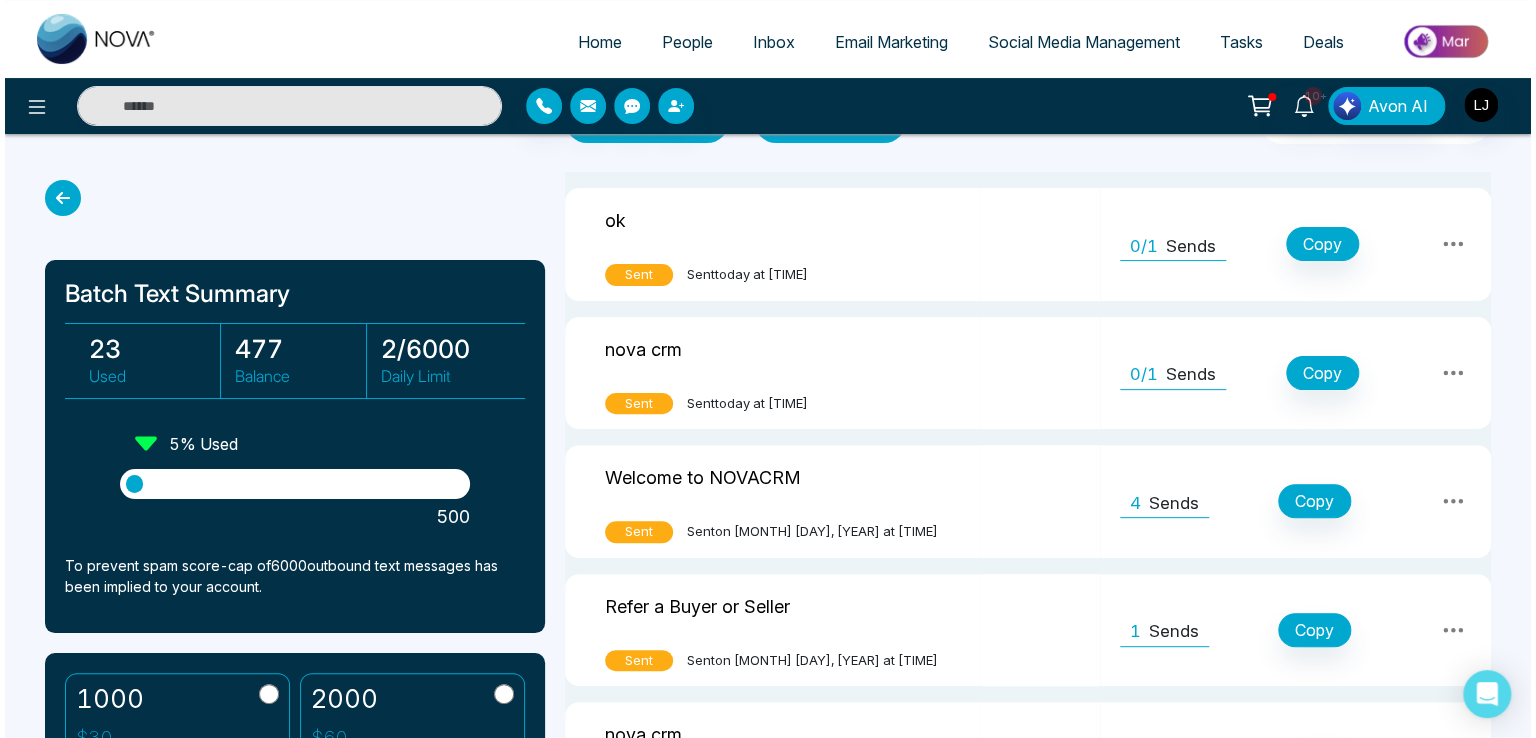 scroll, scrollTop: 200, scrollLeft: 0, axis: vertical 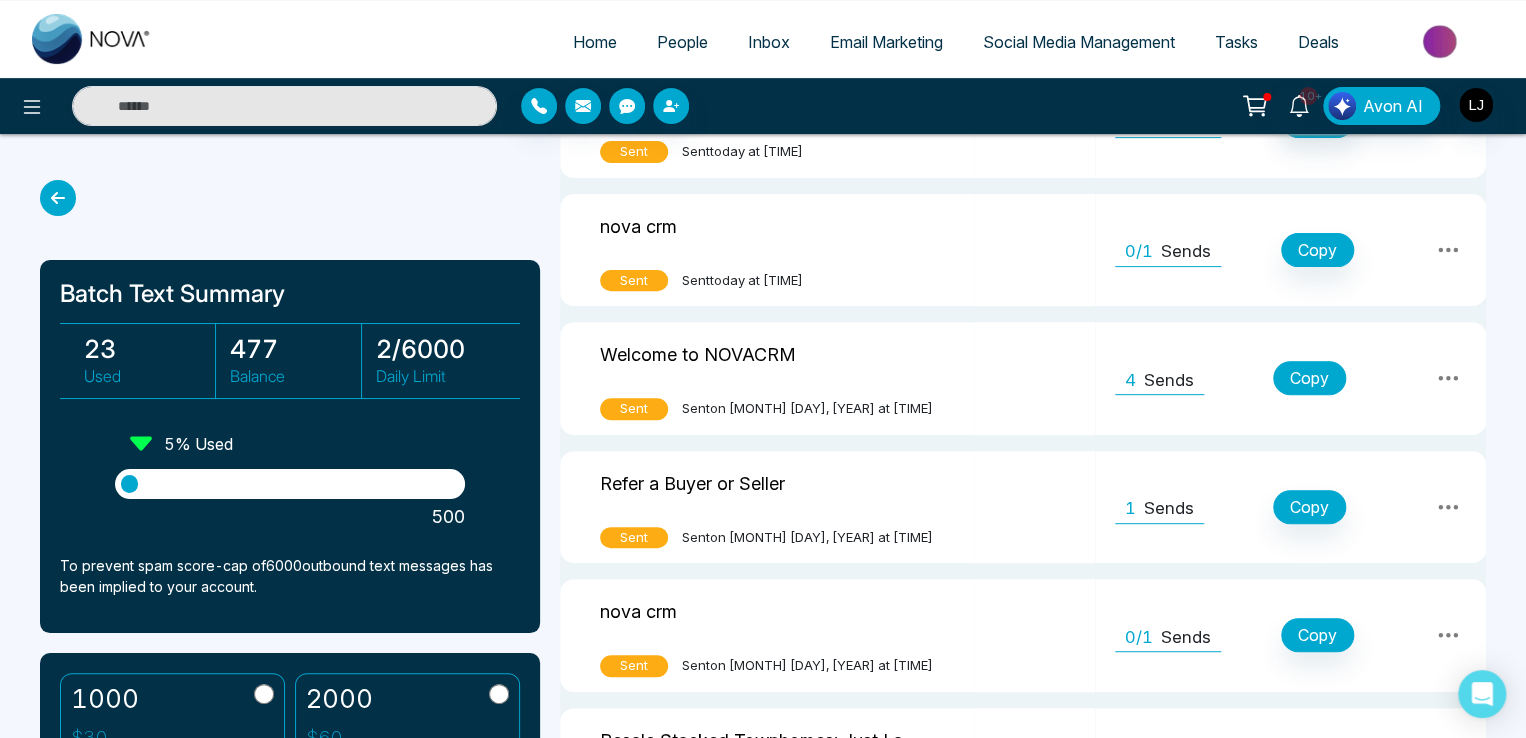 click on "Copy" at bounding box center (1309, 378) 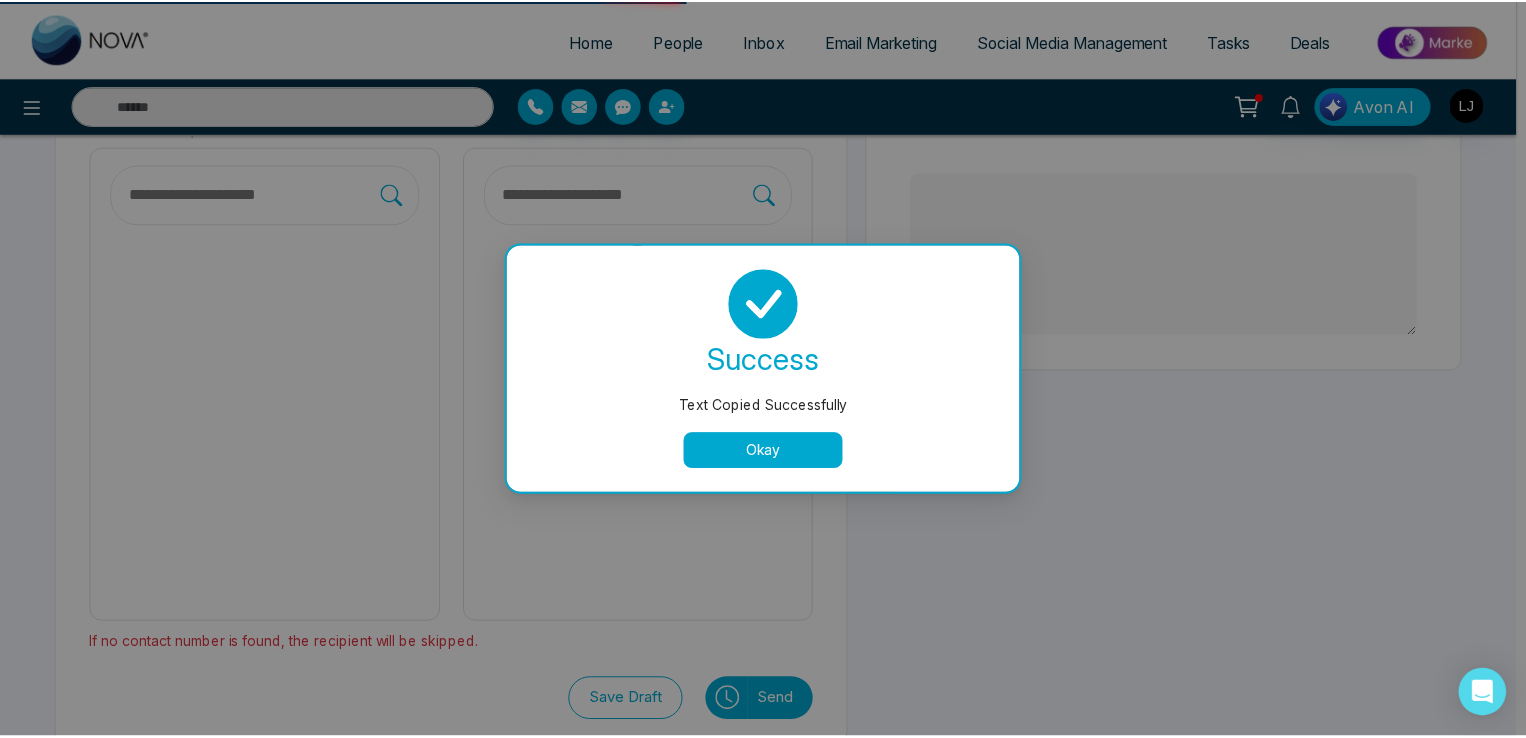 scroll, scrollTop: 0, scrollLeft: 0, axis: both 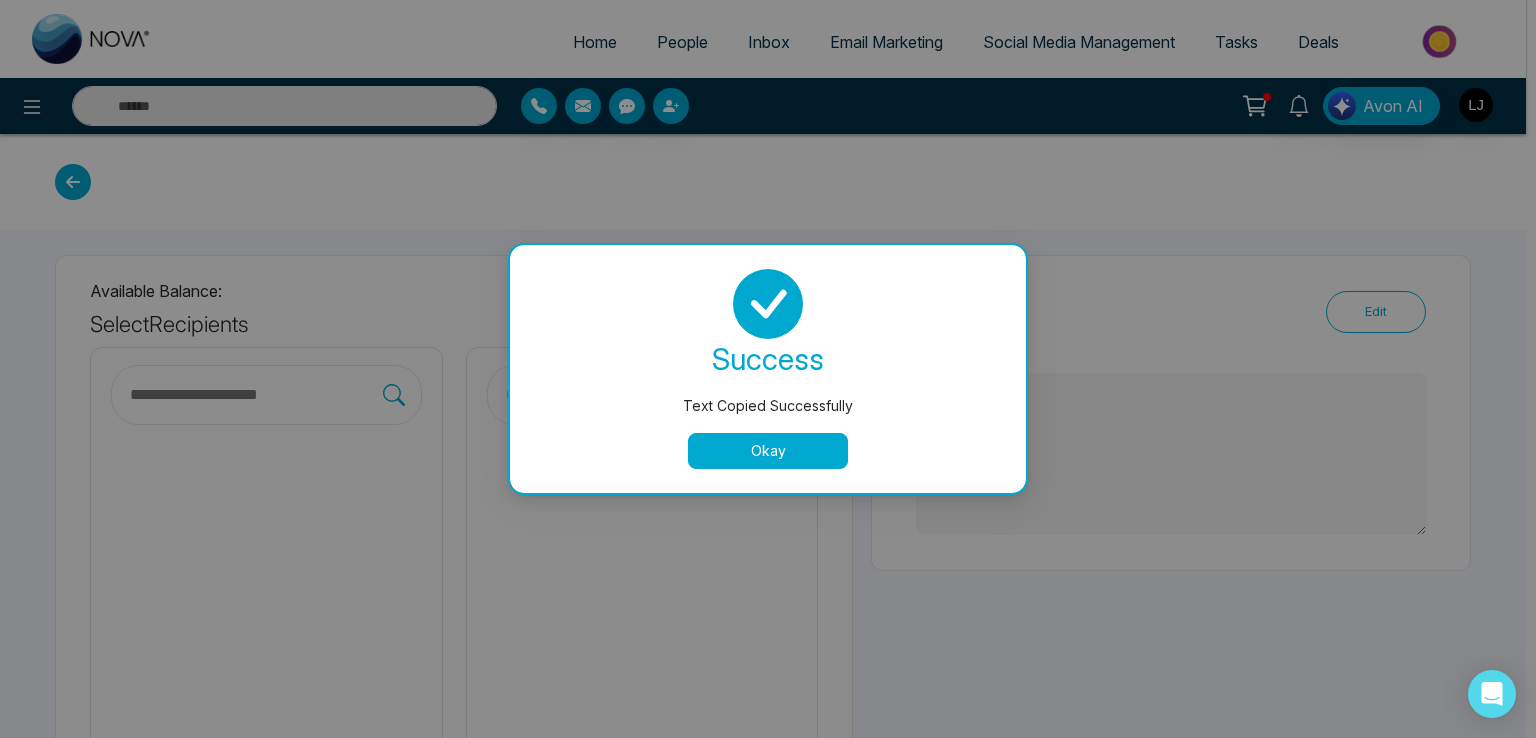 click on "Okay" at bounding box center (768, 451) 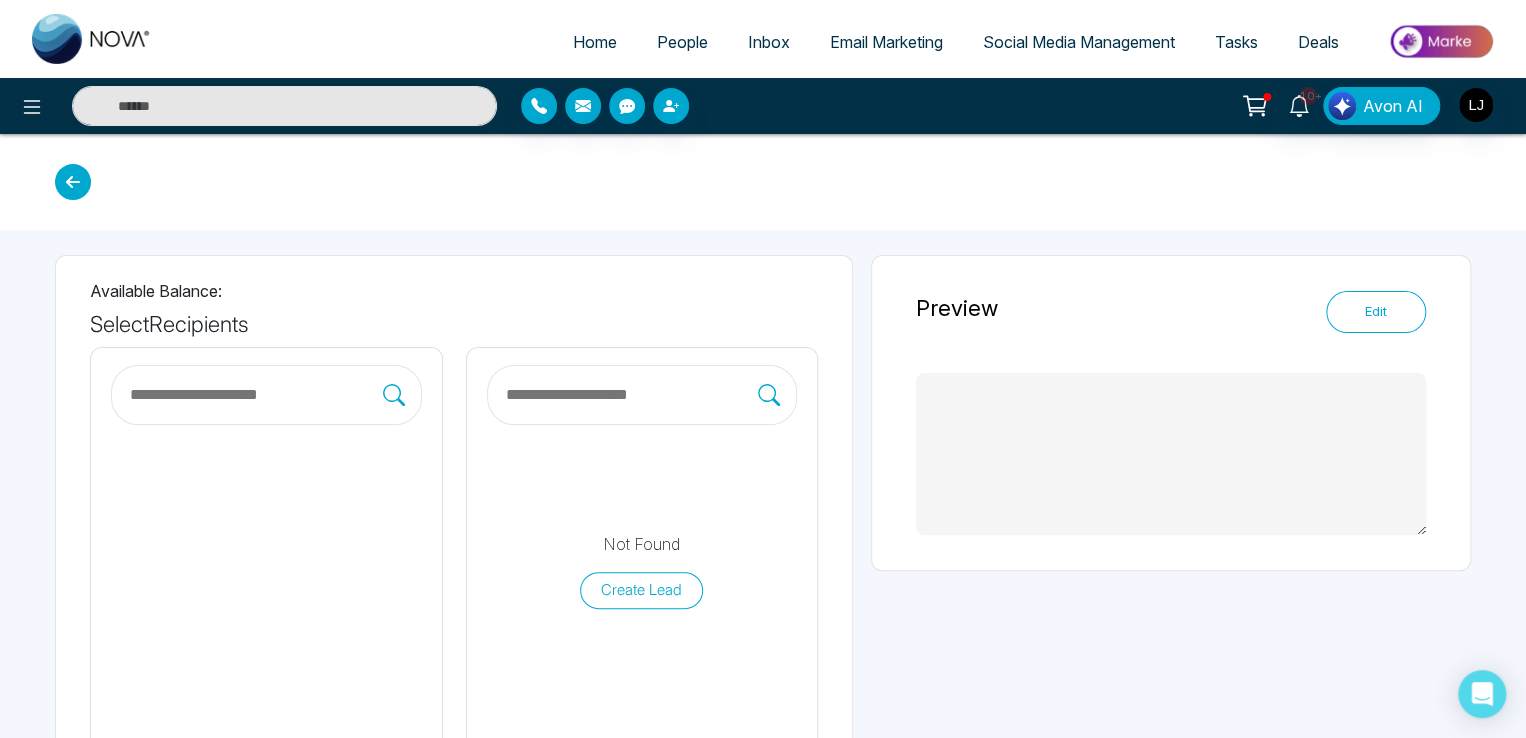 type on "**********" 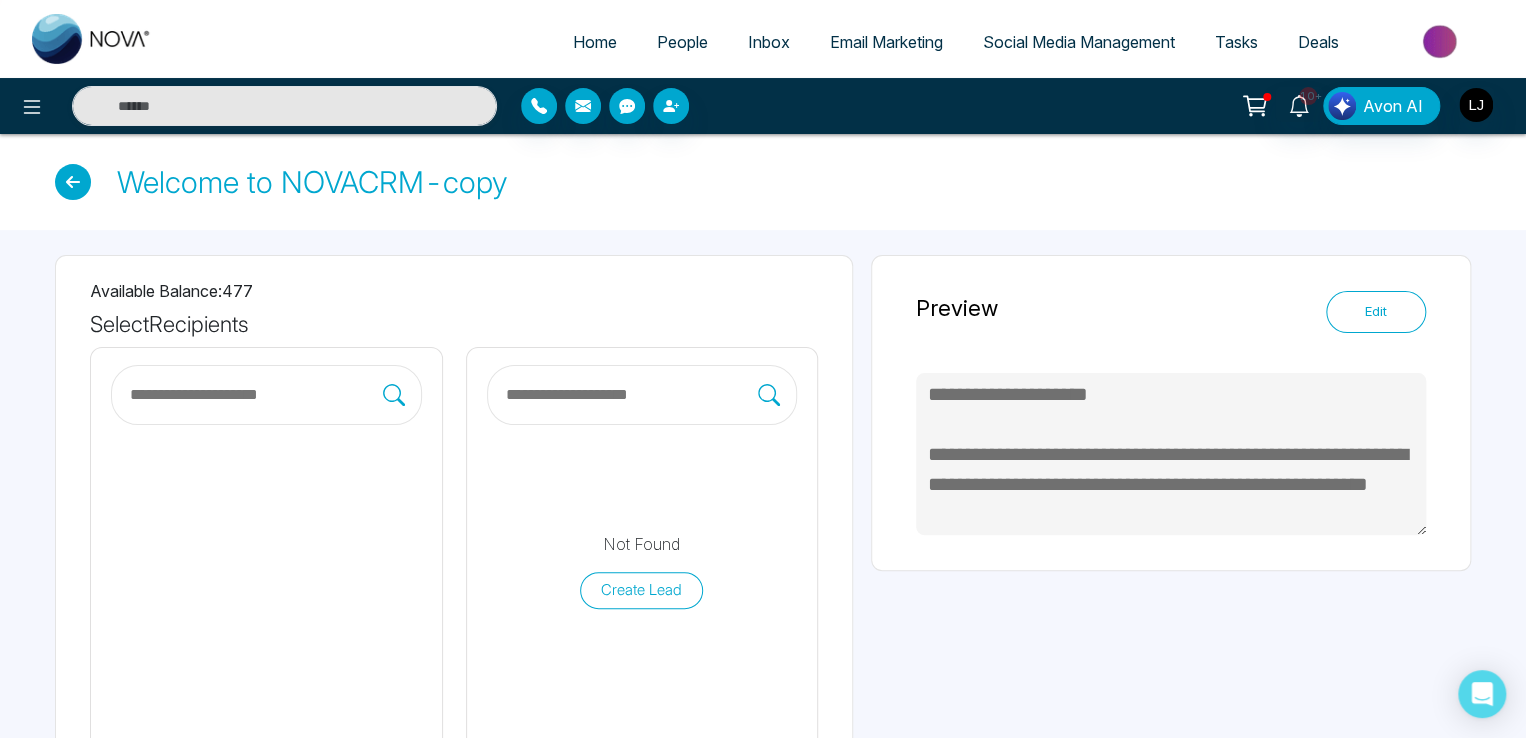 click on "Edit" at bounding box center (1376, 312) 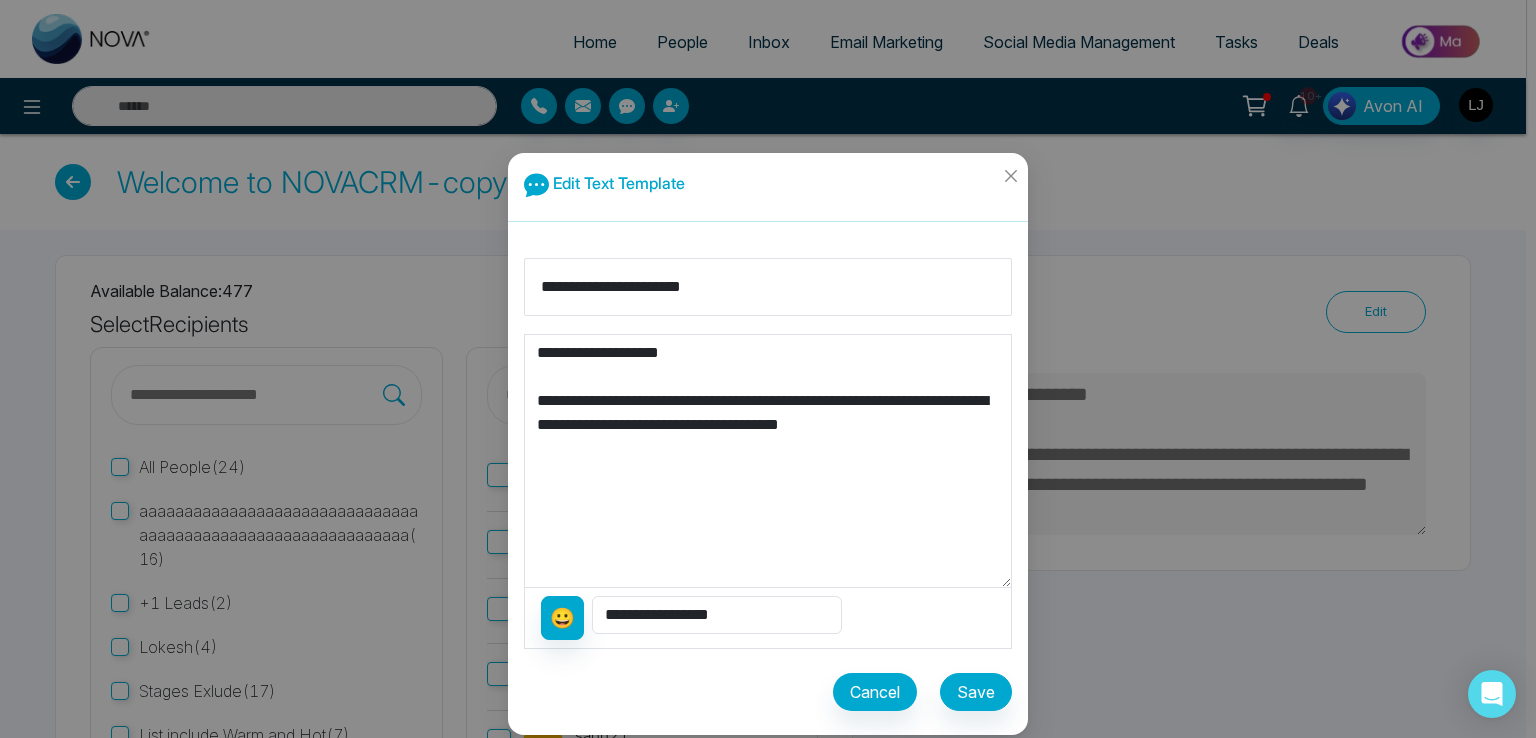drag, startPoint x: 743, startPoint y: 456, endPoint x: 508, endPoint y: 309, distance: 277.18945 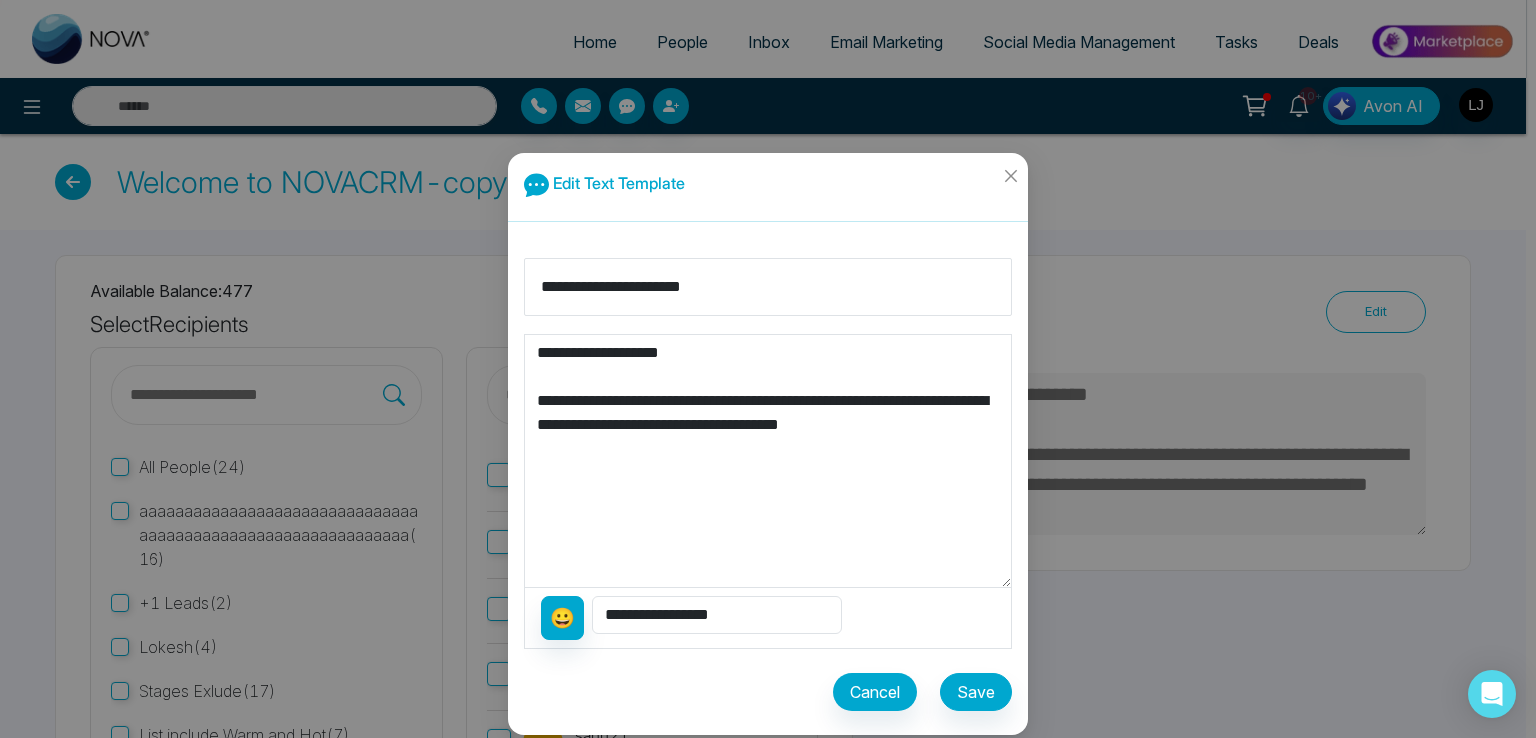 click on "**********" at bounding box center [768, 488] 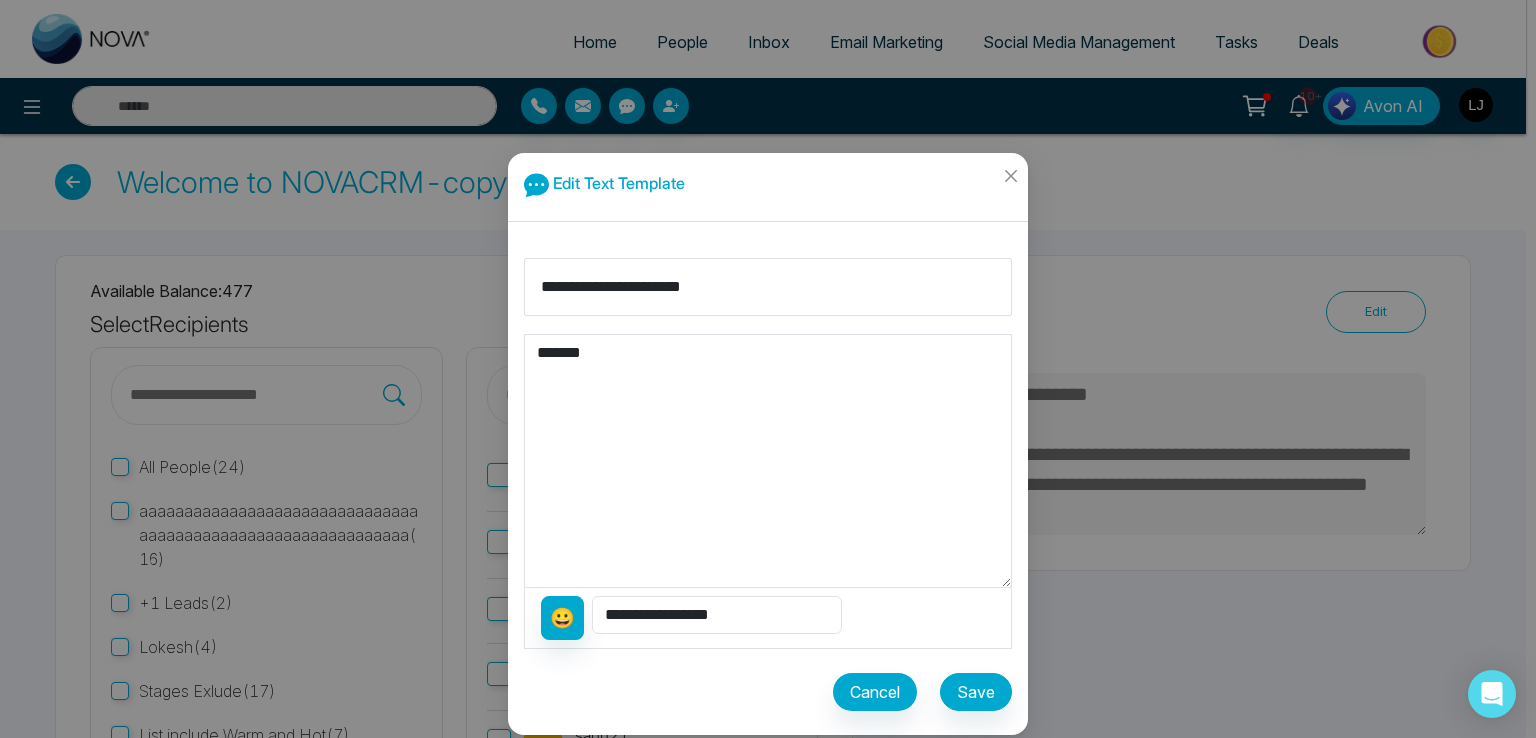 type on "*******" 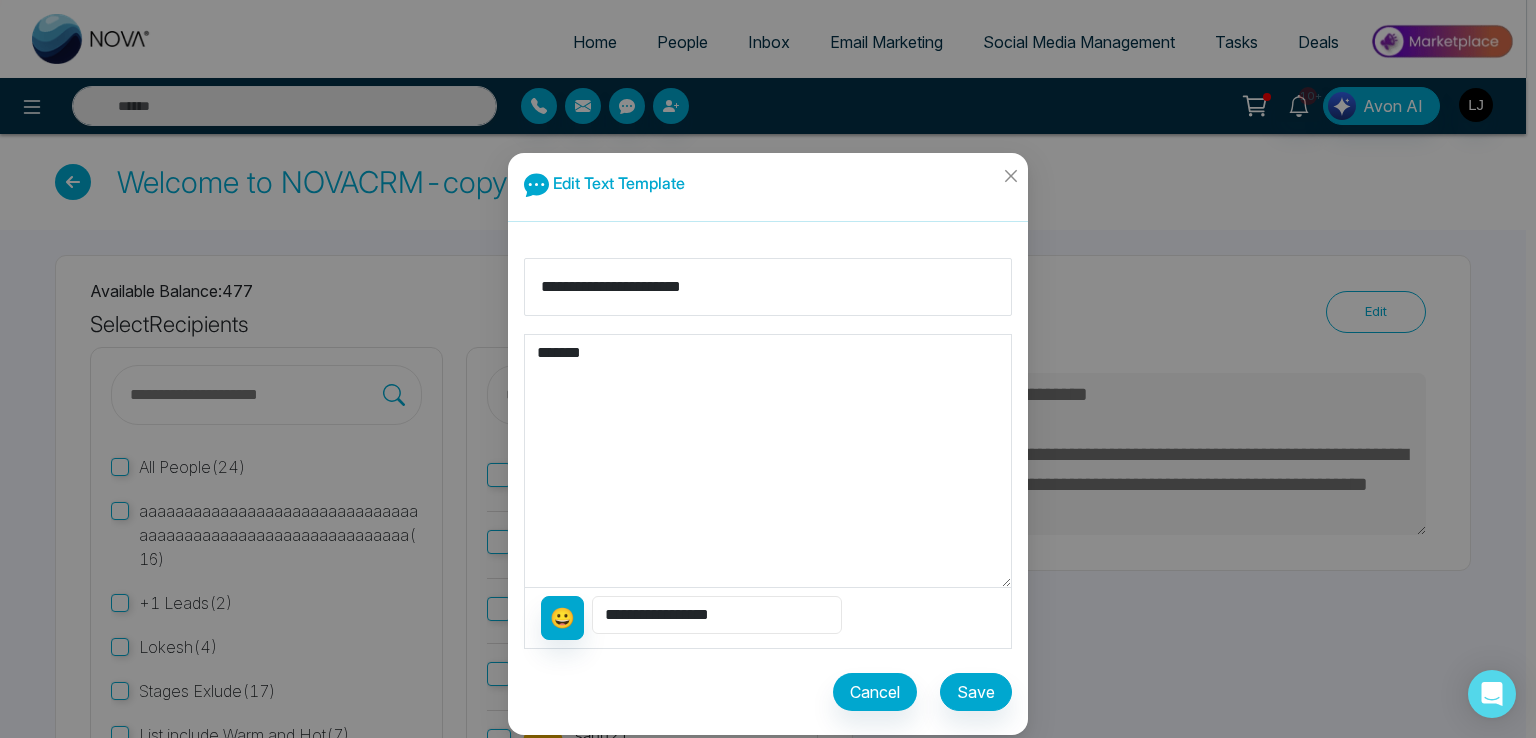 click on "**********" at bounding box center [717, 615] 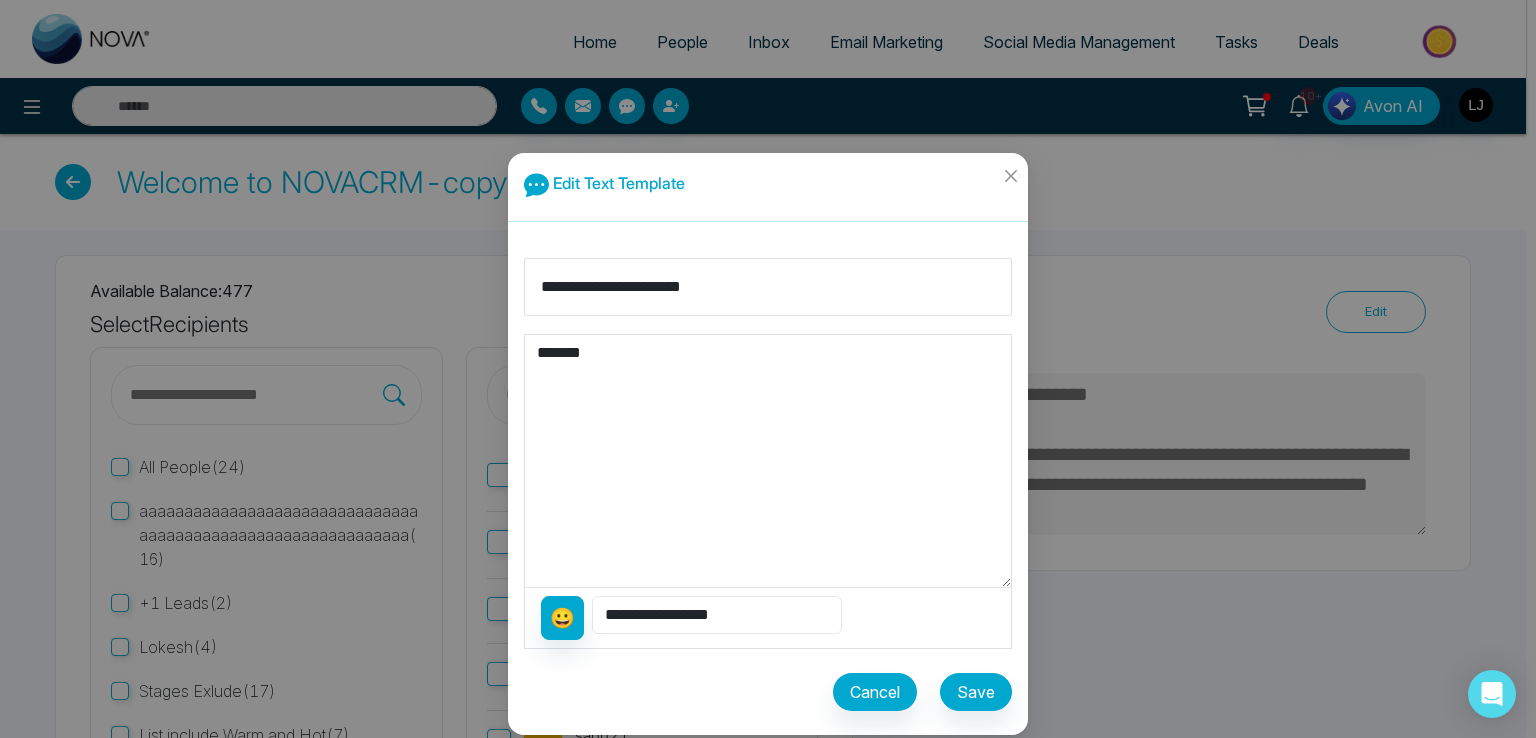 select on "**********" 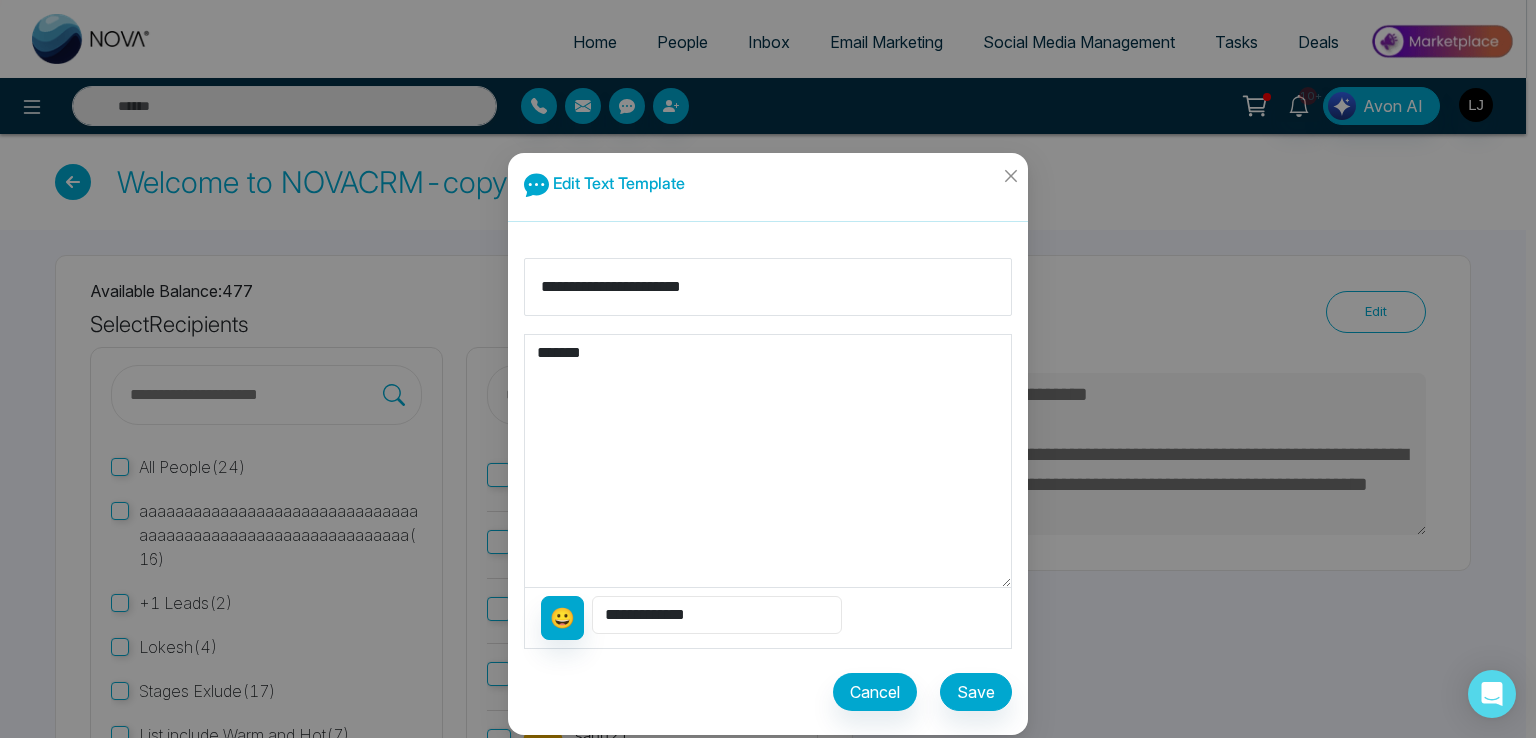 click on "**********" at bounding box center [717, 615] 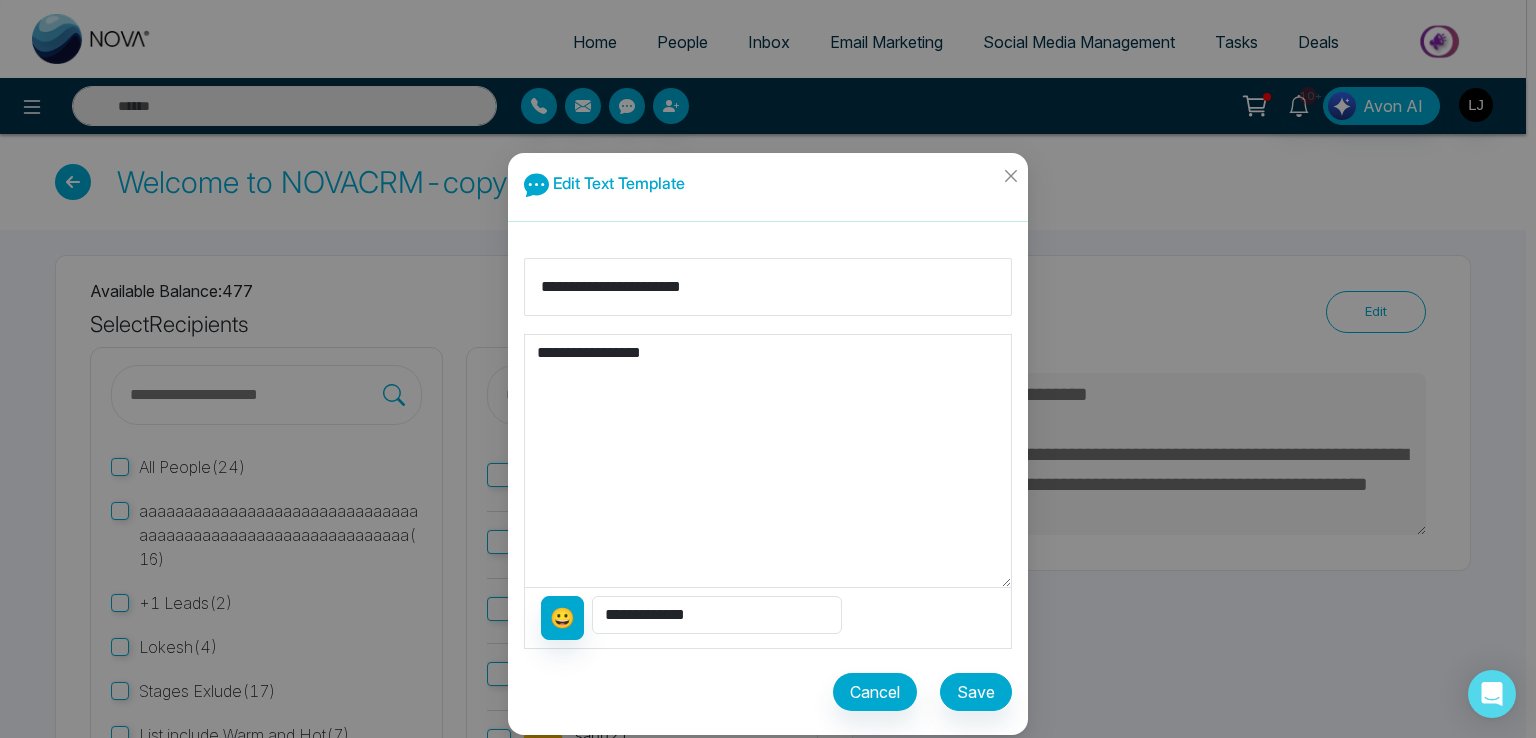 drag, startPoint x: 677, startPoint y: 349, endPoint x: 620, endPoint y: 353, distance: 57.14018 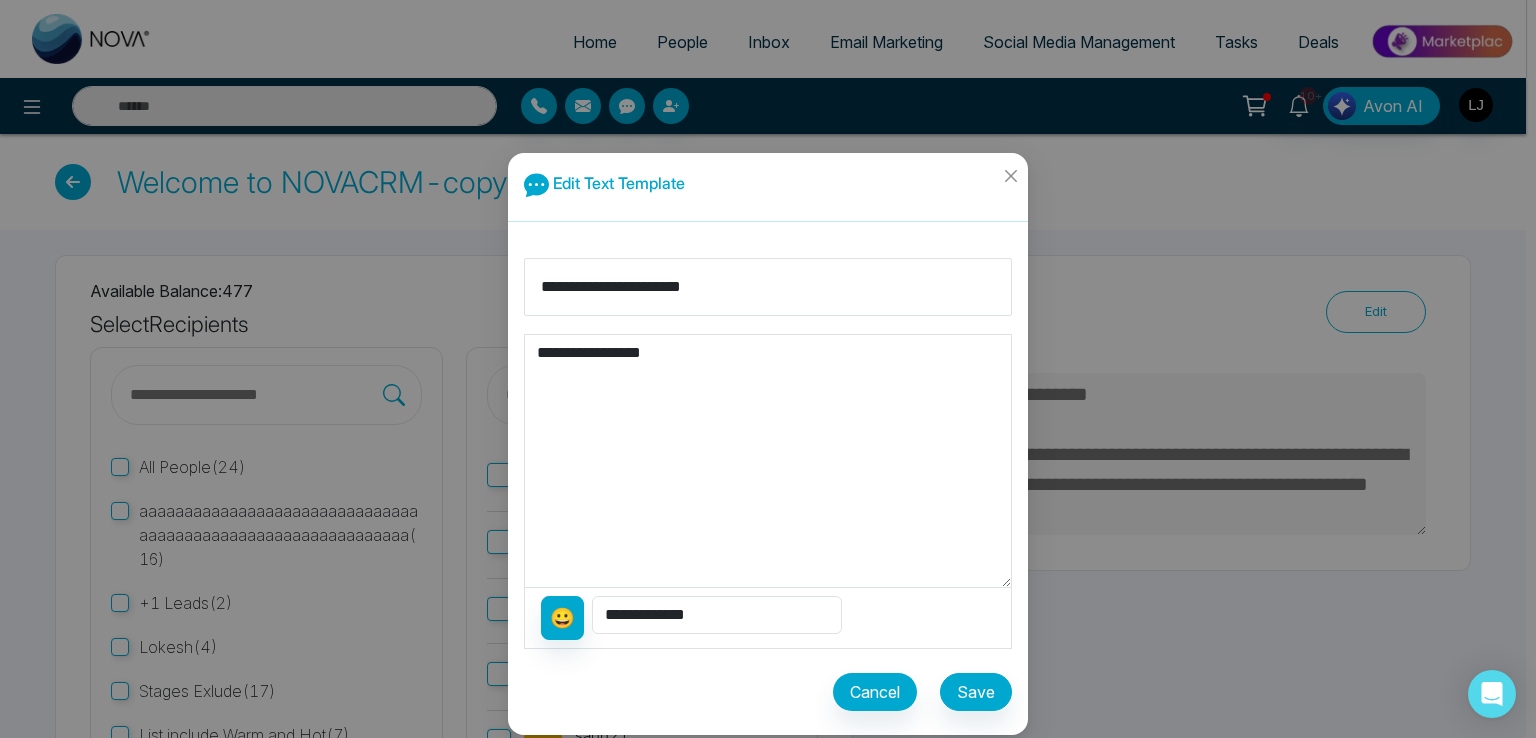 click on "**********" at bounding box center (768, 461) 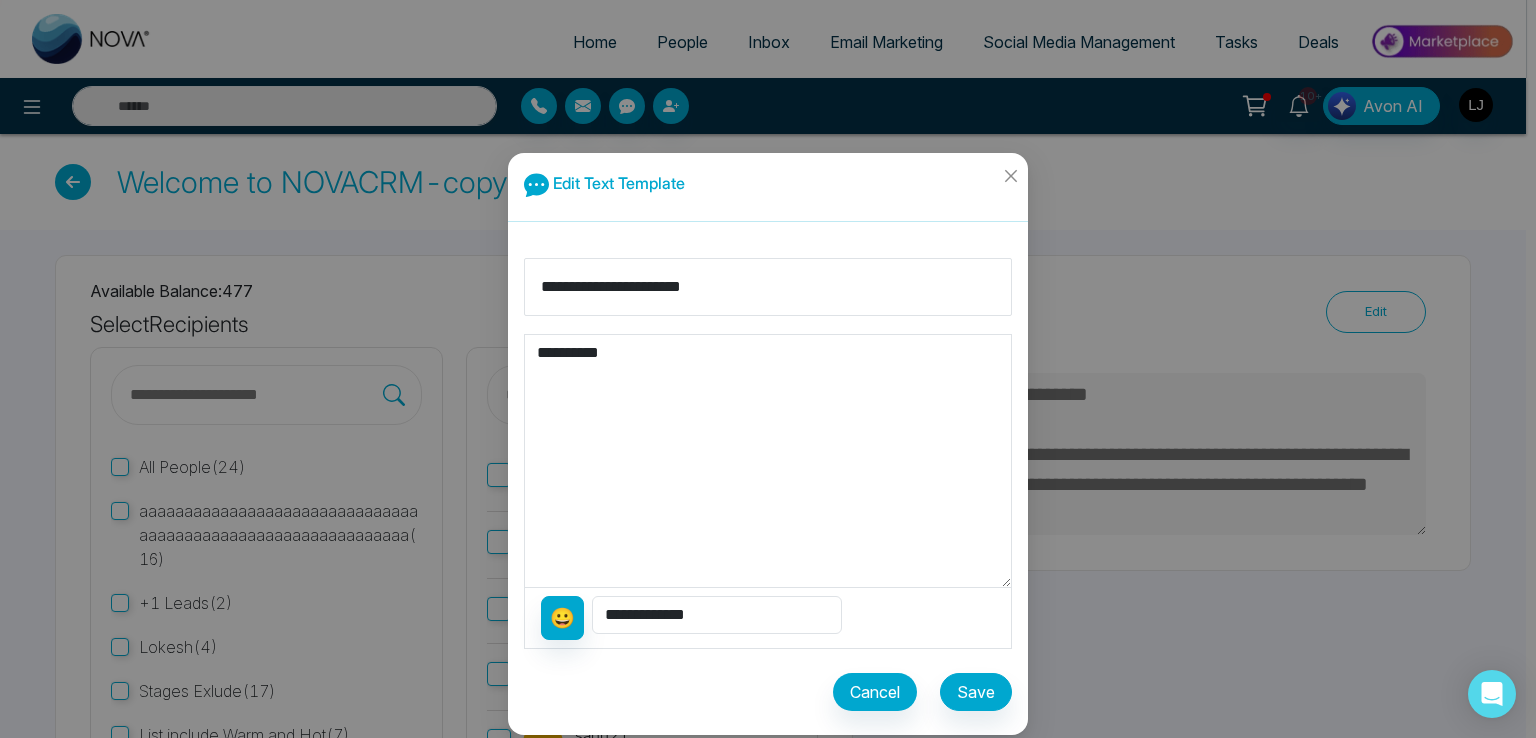 type on "**********" 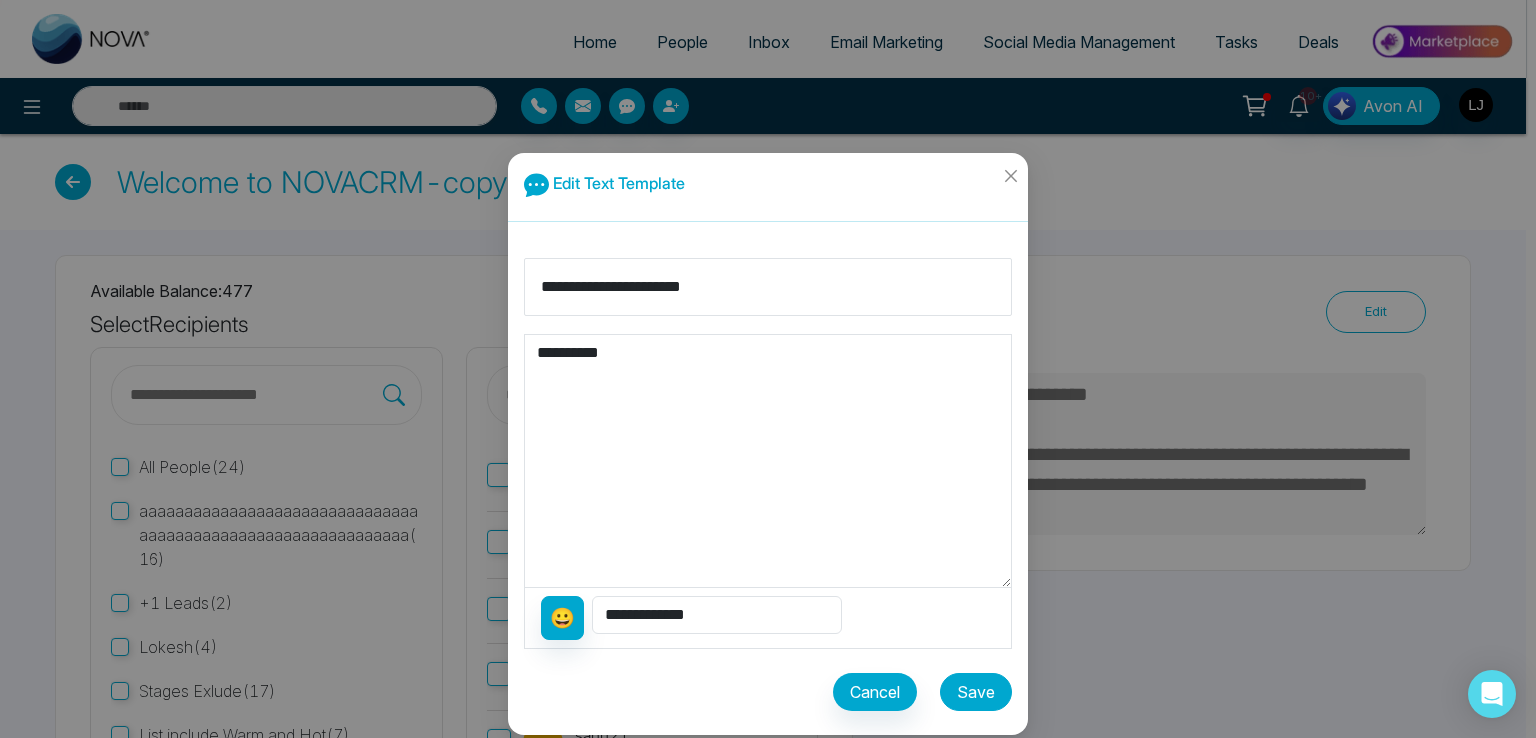 click on "Save" at bounding box center [976, 692] 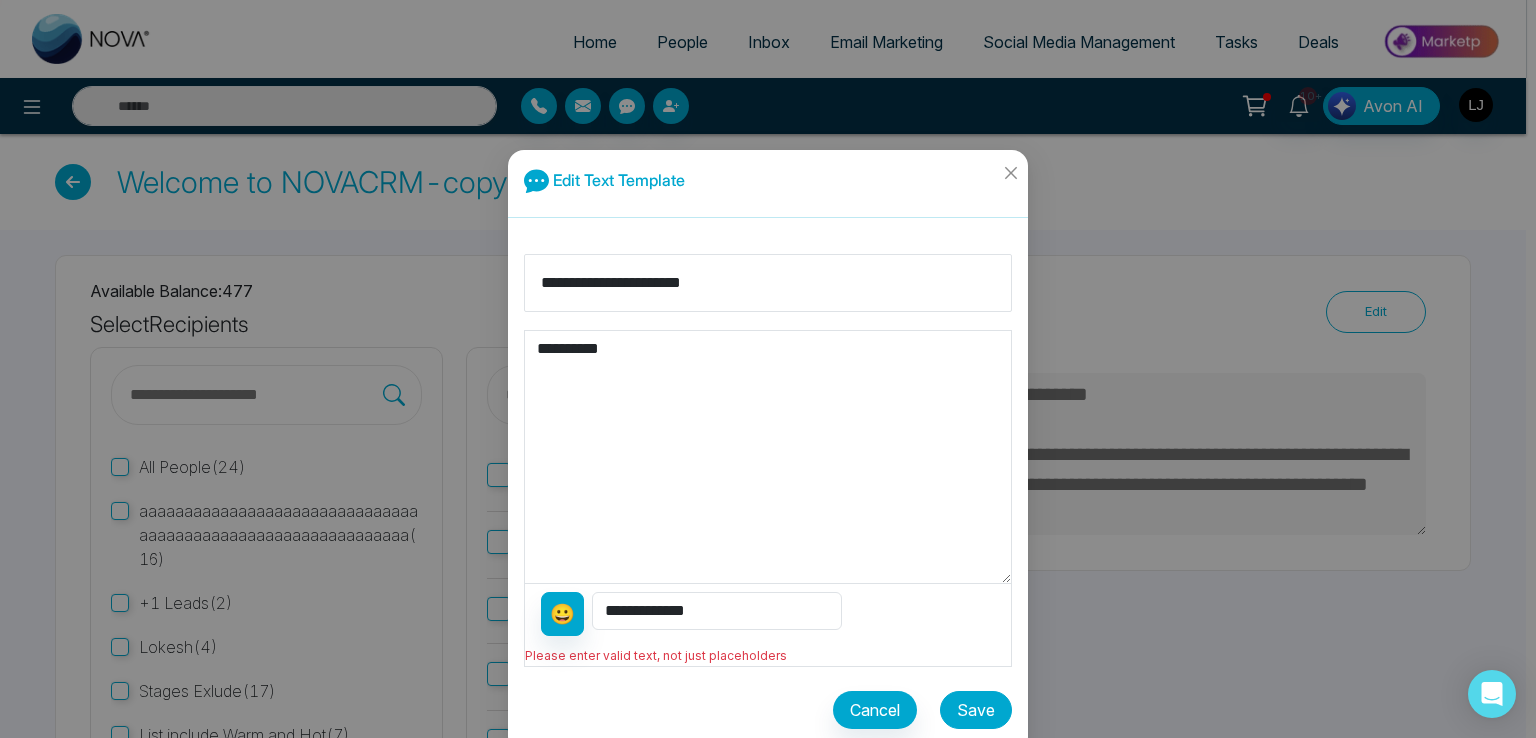 type 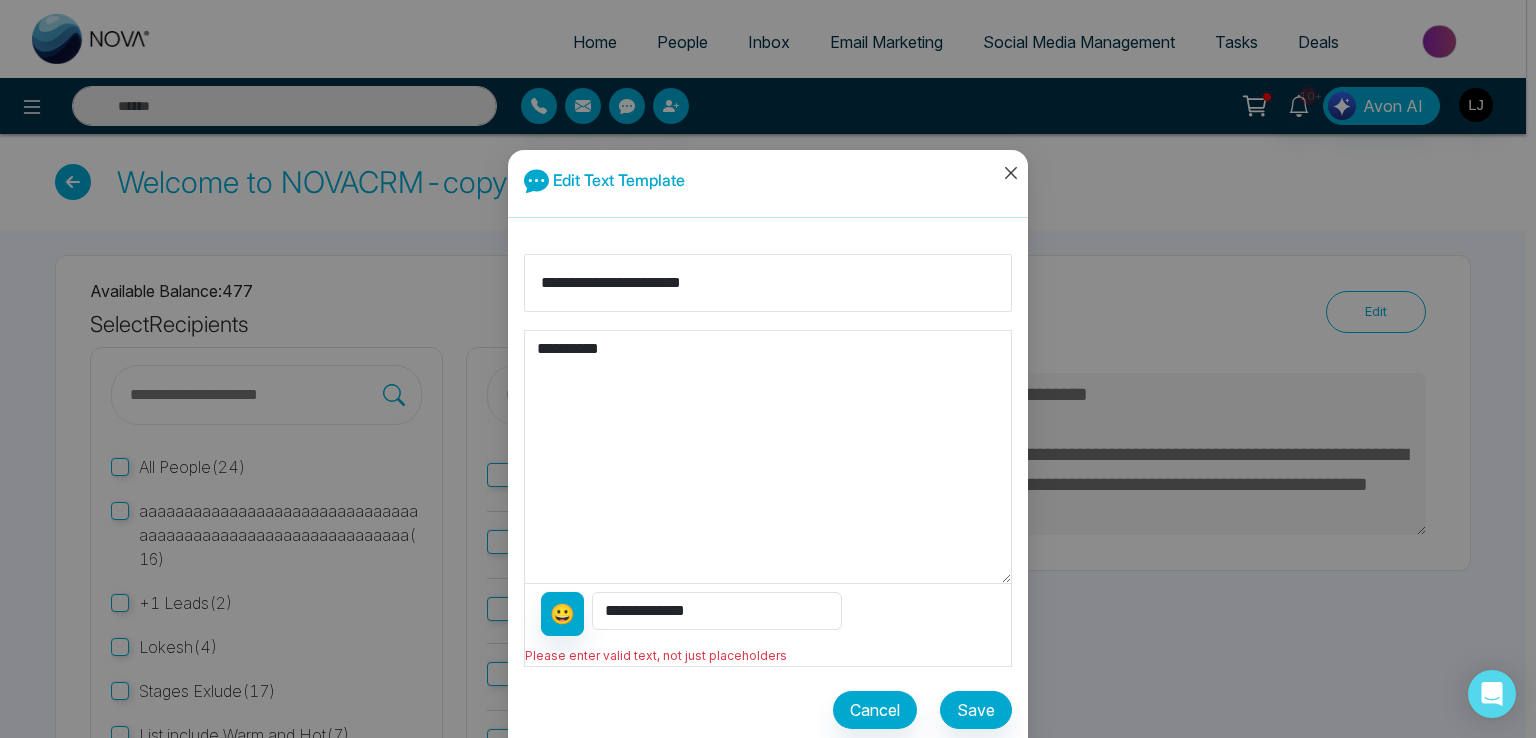 click at bounding box center [1010, 177] 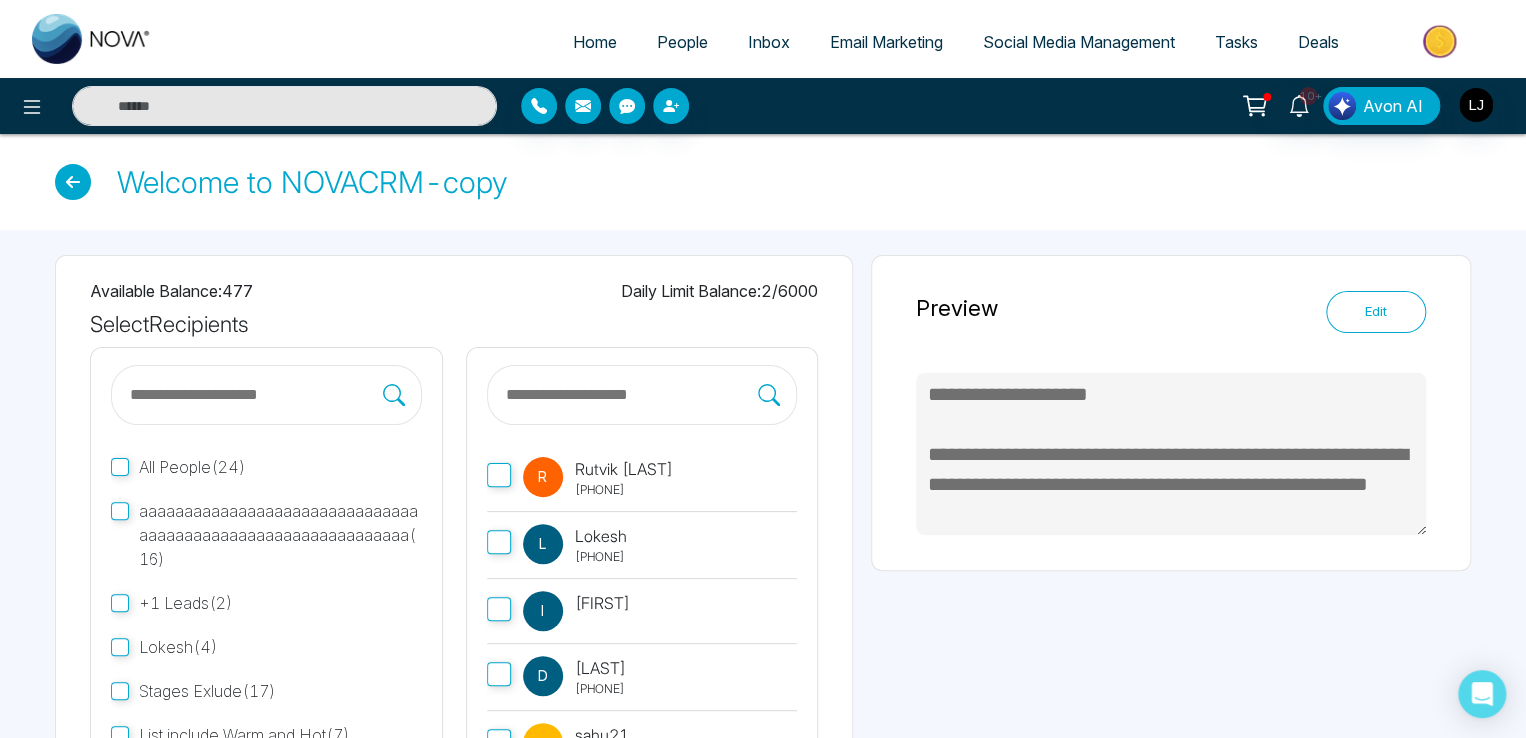 click on "Email Marketing" at bounding box center [886, 42] 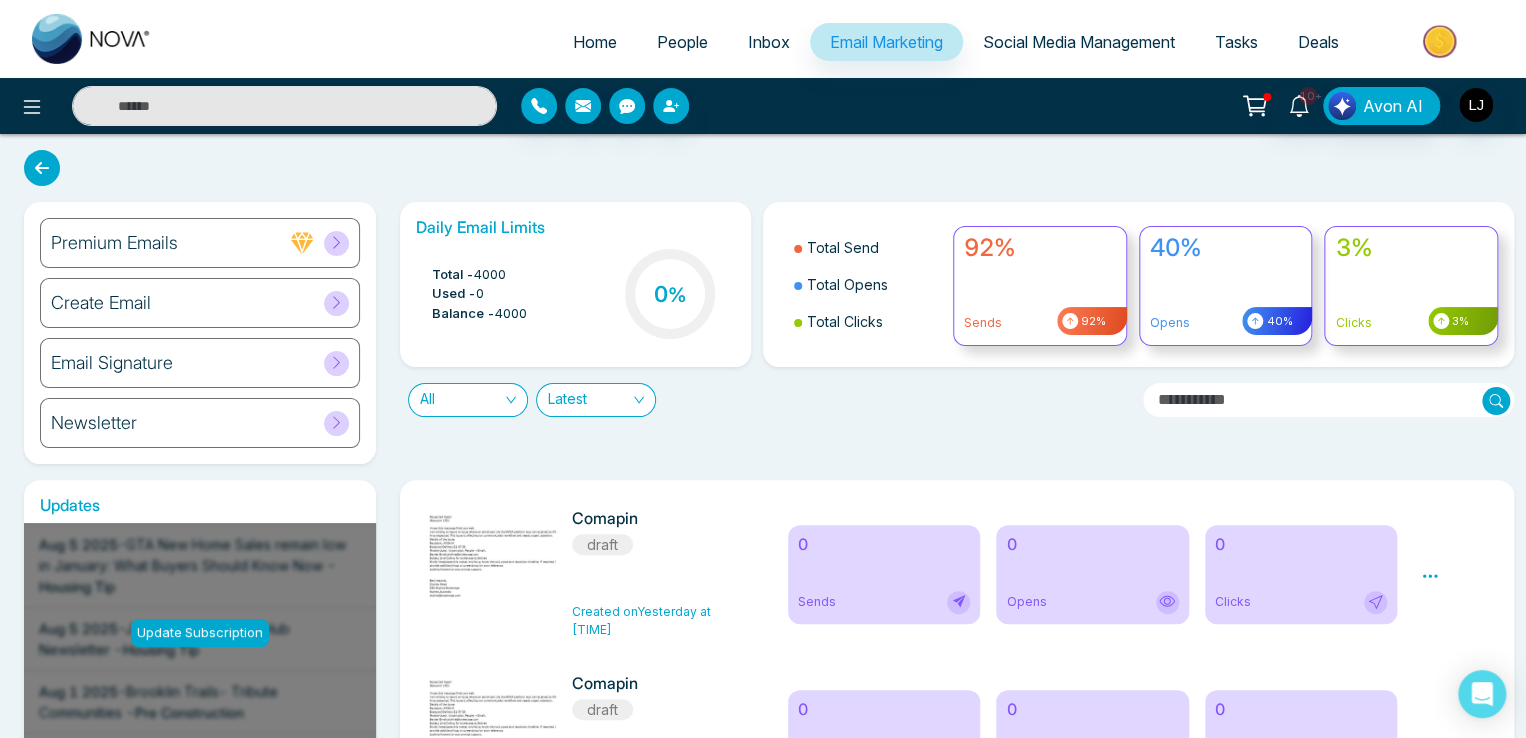 click on "Create Email" at bounding box center [200, 303] 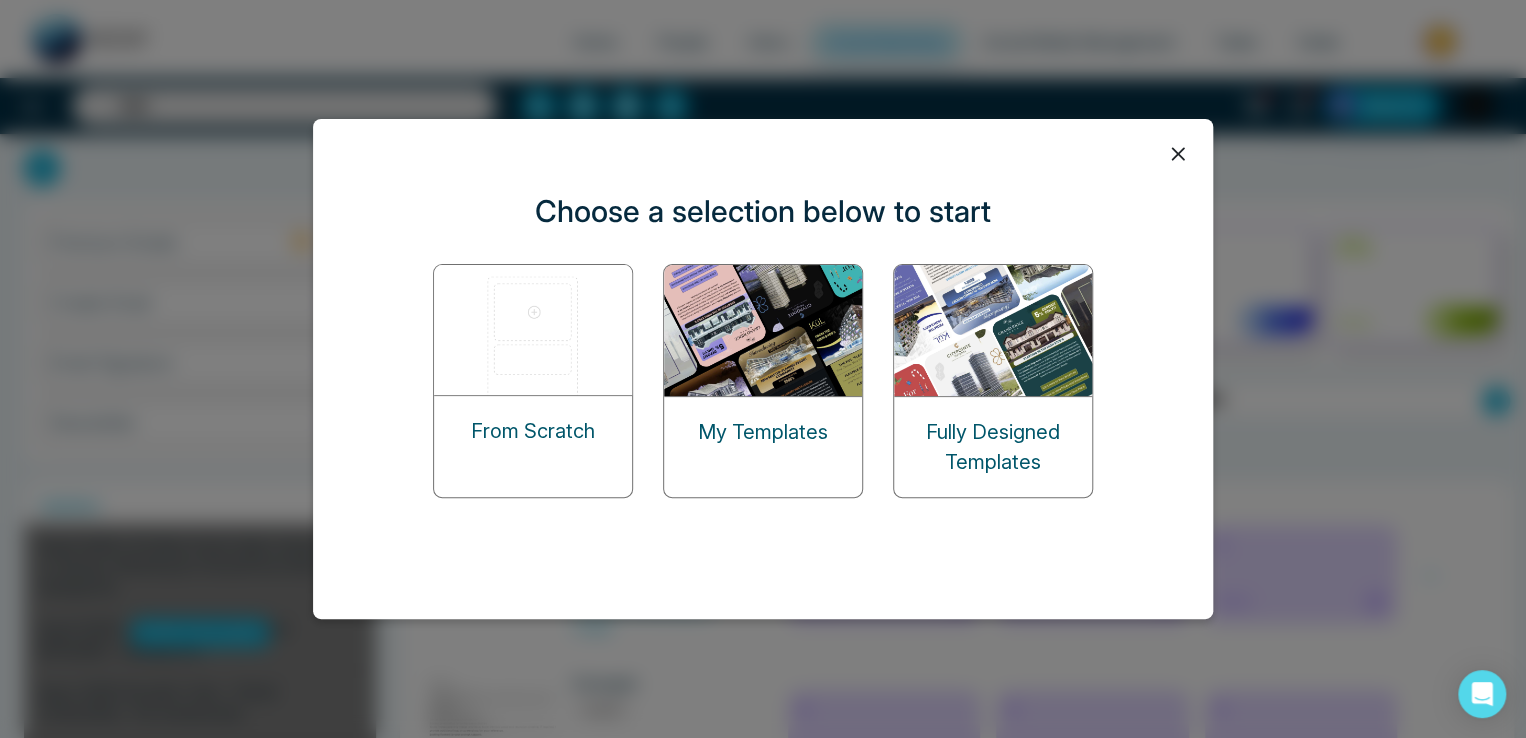 click at bounding box center [764, 330] 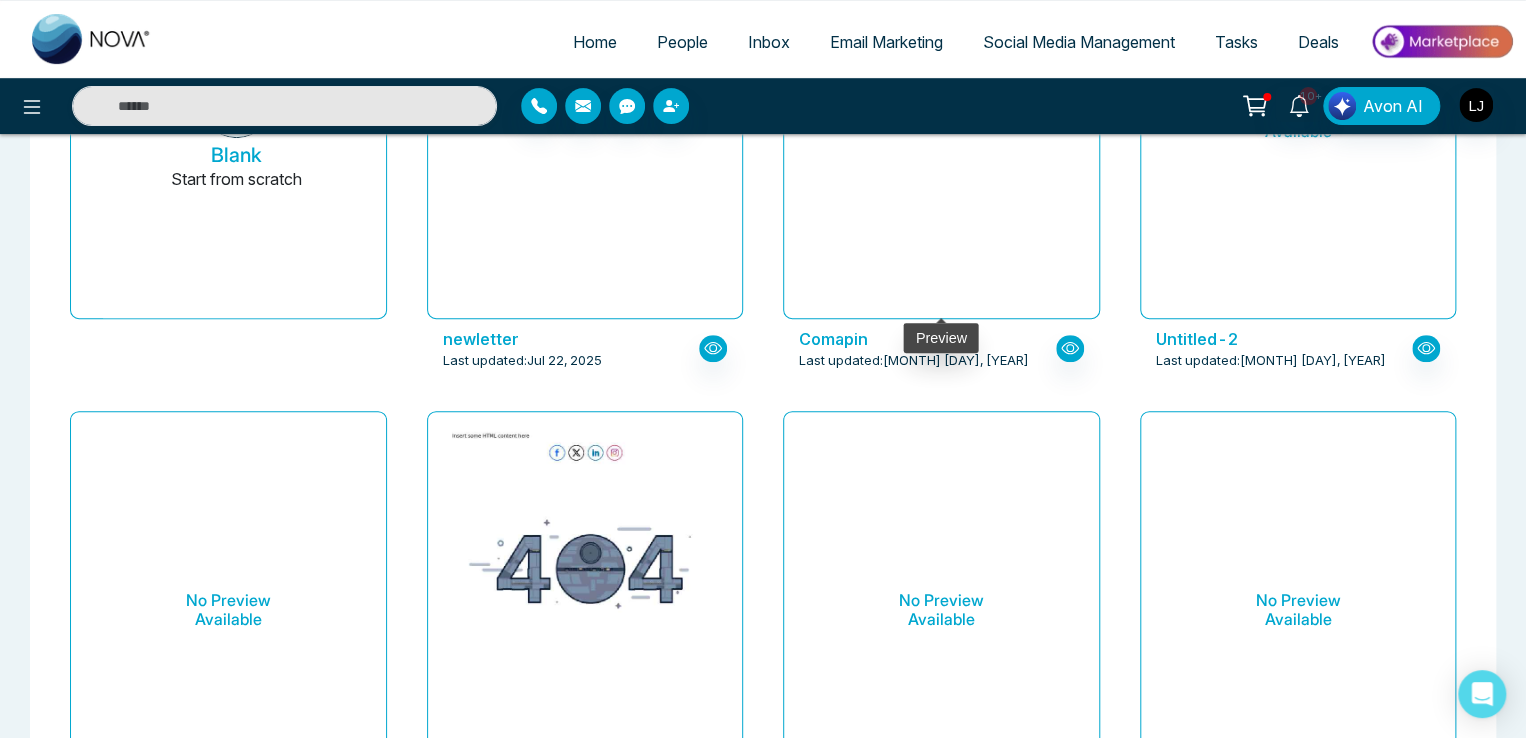 scroll, scrollTop: 0, scrollLeft: 0, axis: both 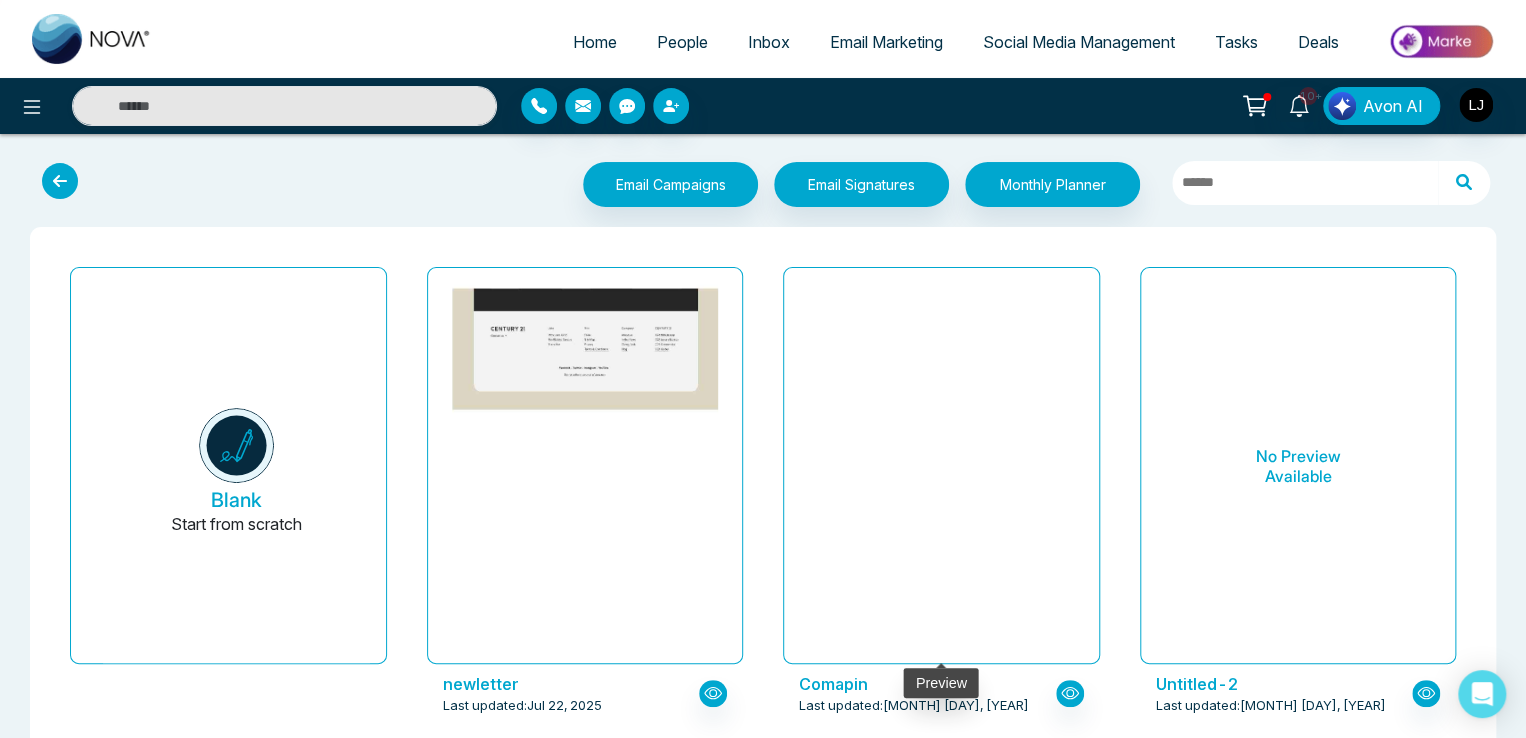 click at bounding box center (941, 750) 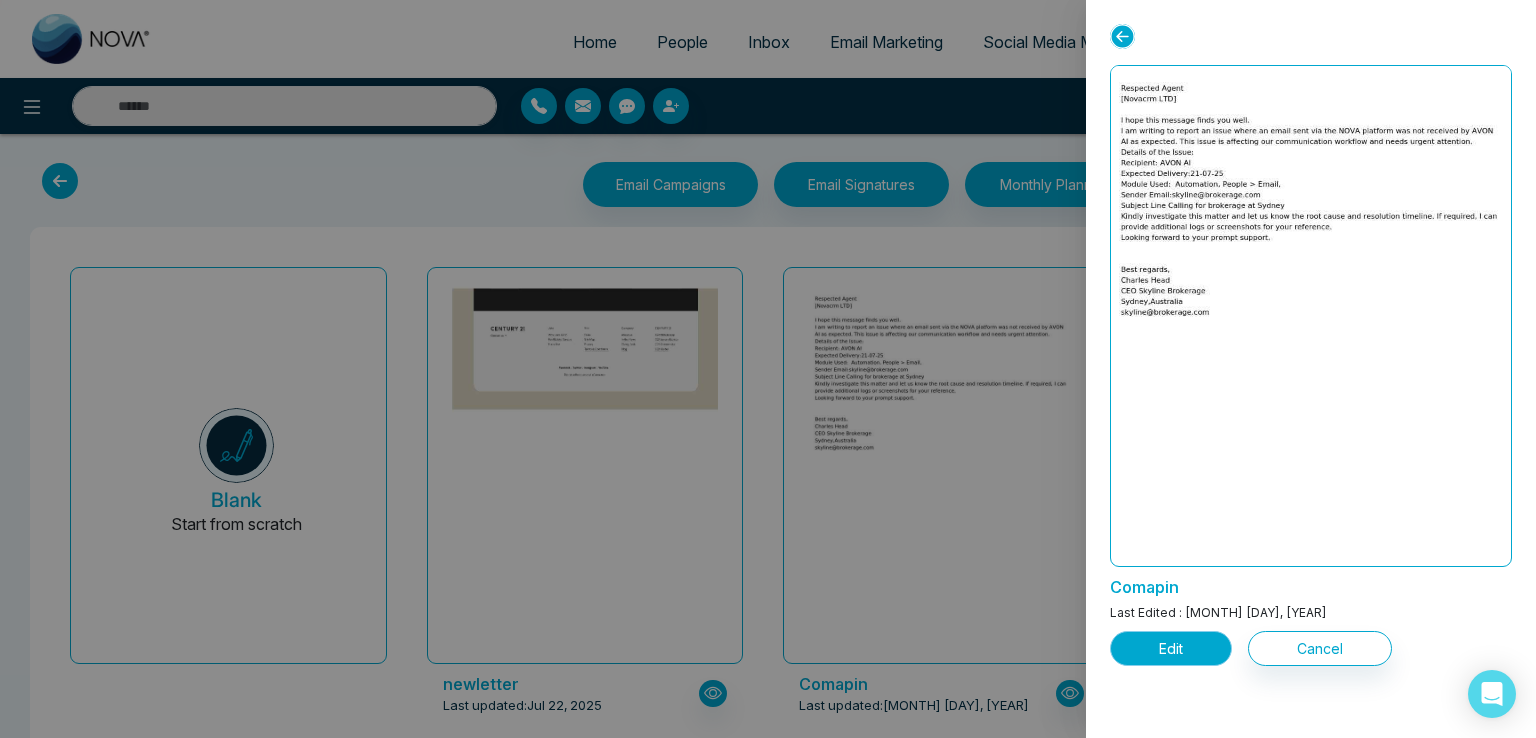 click on "Edit" at bounding box center (1171, 648) 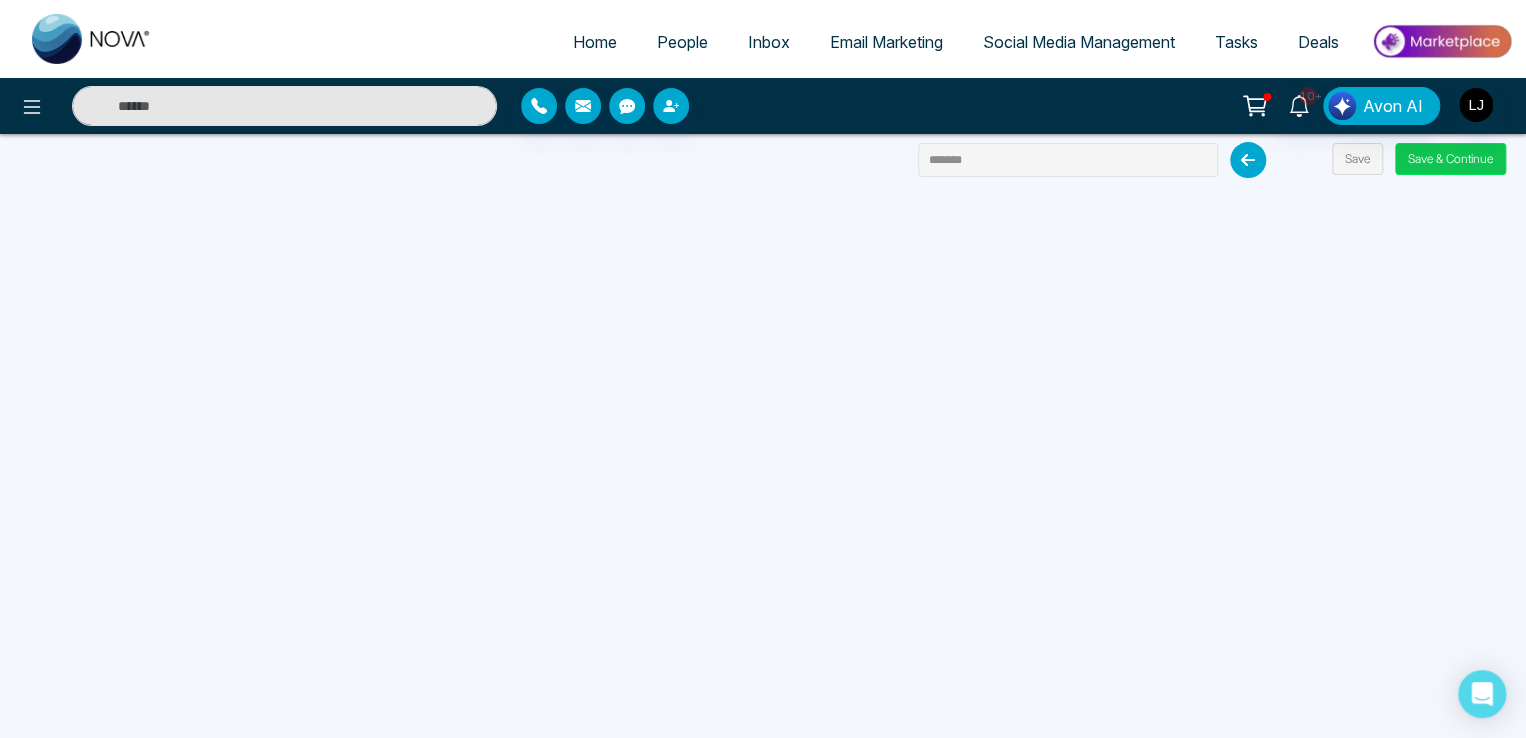 click on "Save & Continue" at bounding box center [1450, 159] 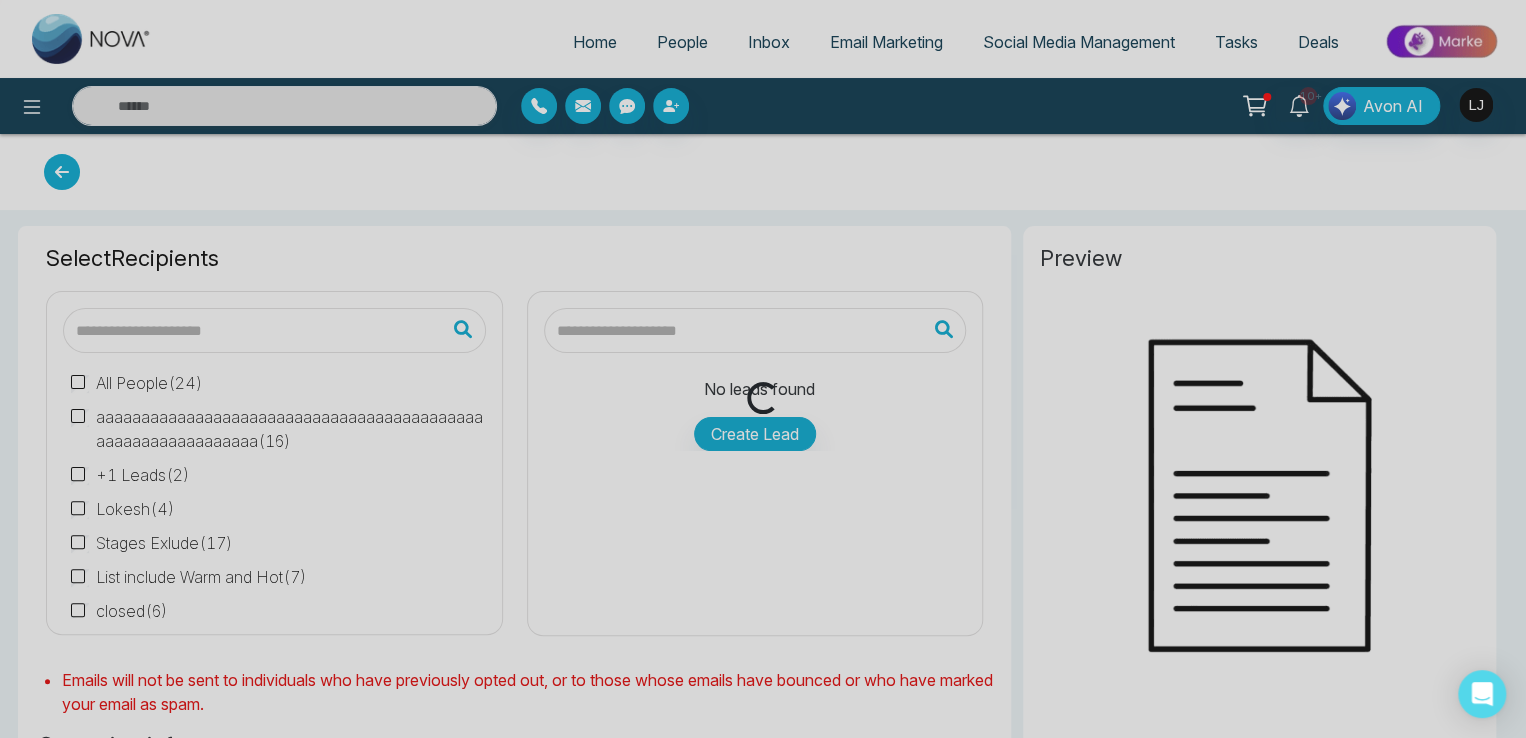 type on "*******" 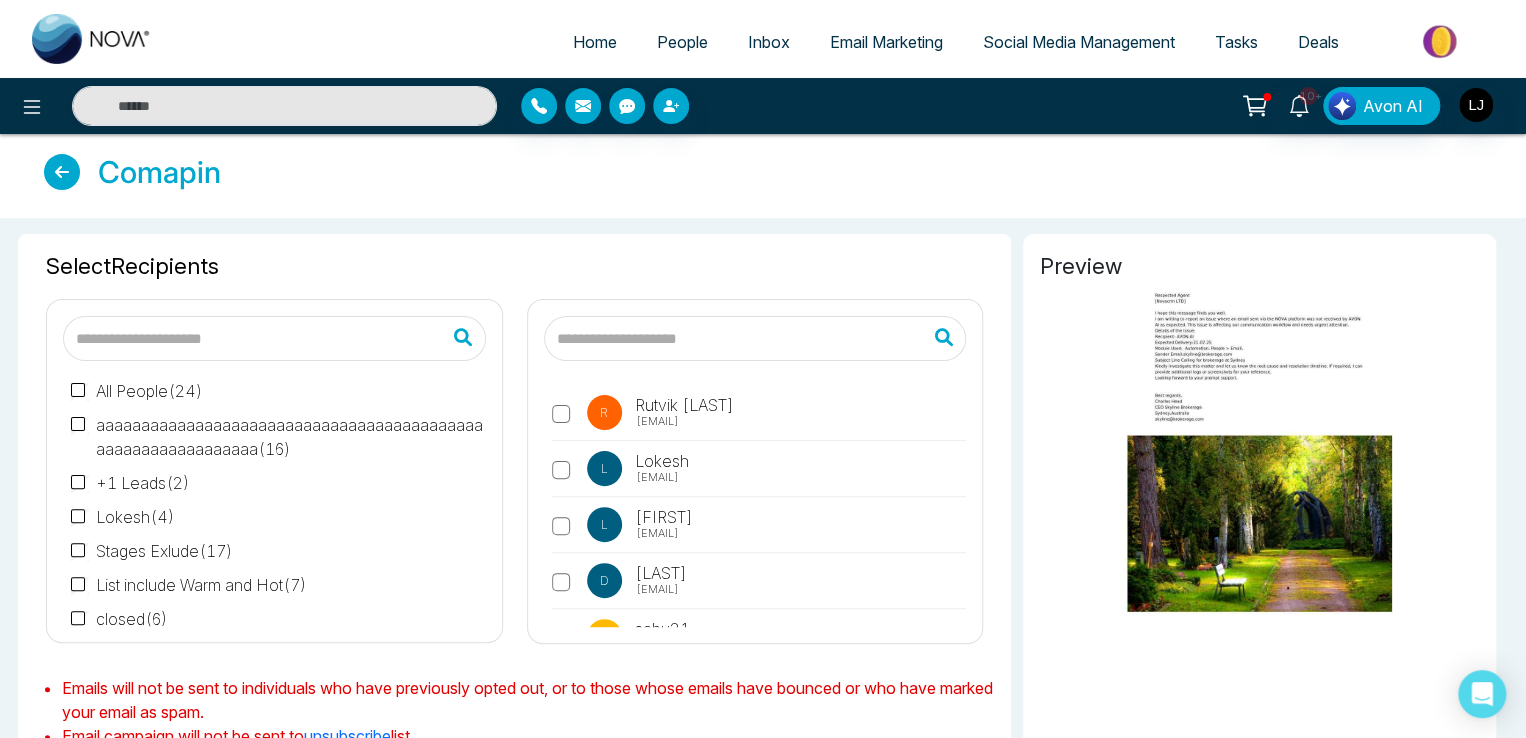 click on "[EMAIL]" at bounding box center [657, 477] 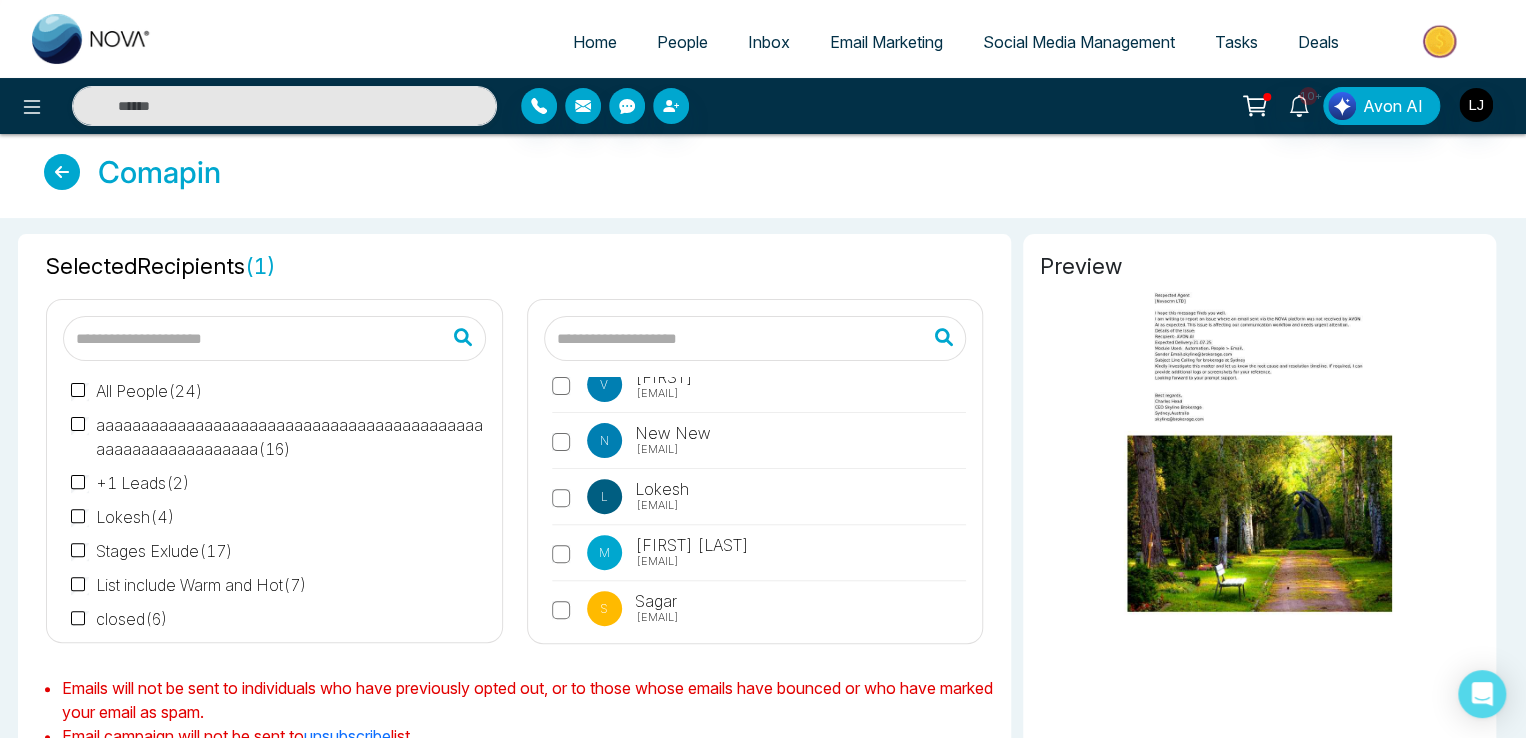 scroll, scrollTop: 873, scrollLeft: 0, axis: vertical 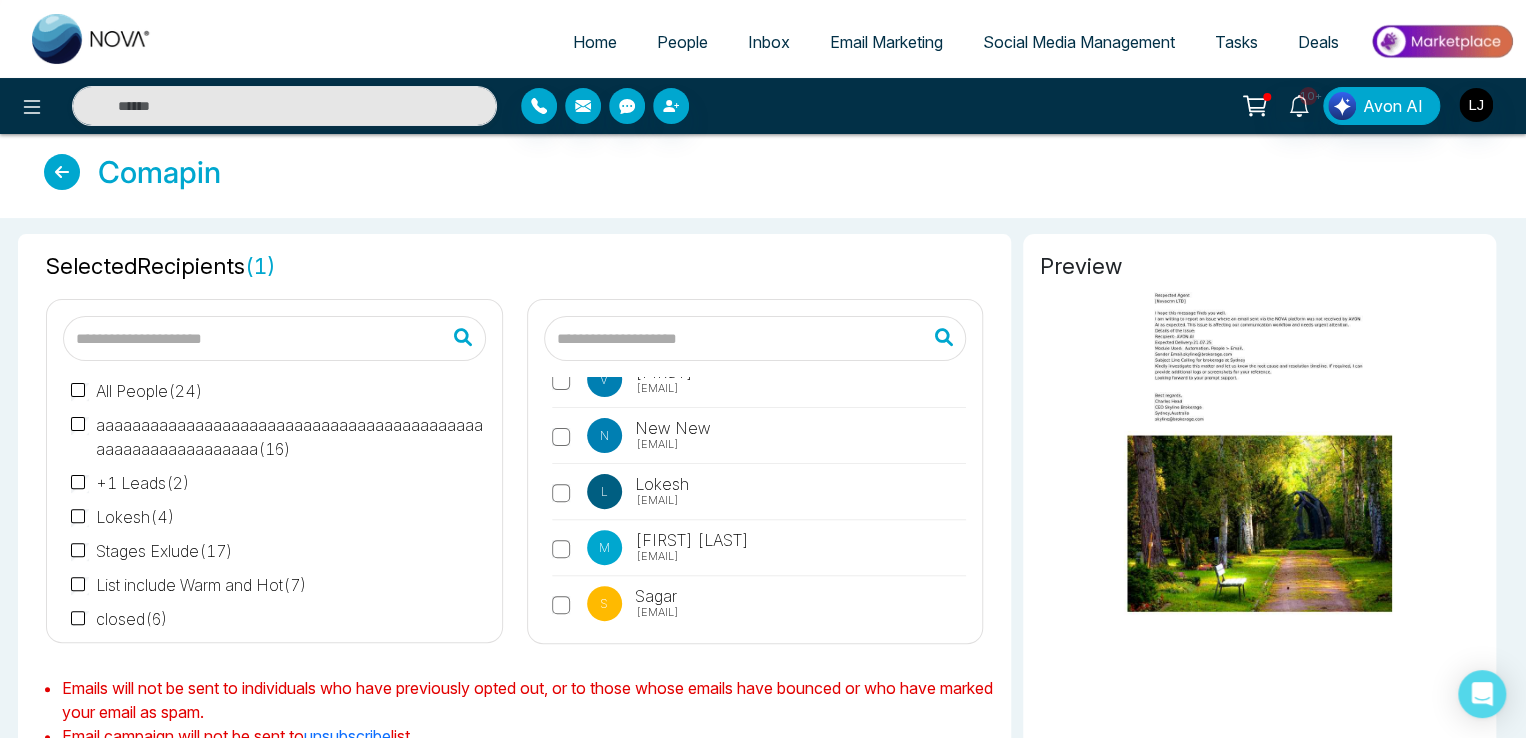 click on "[EMAIL]" at bounding box center (657, 500) 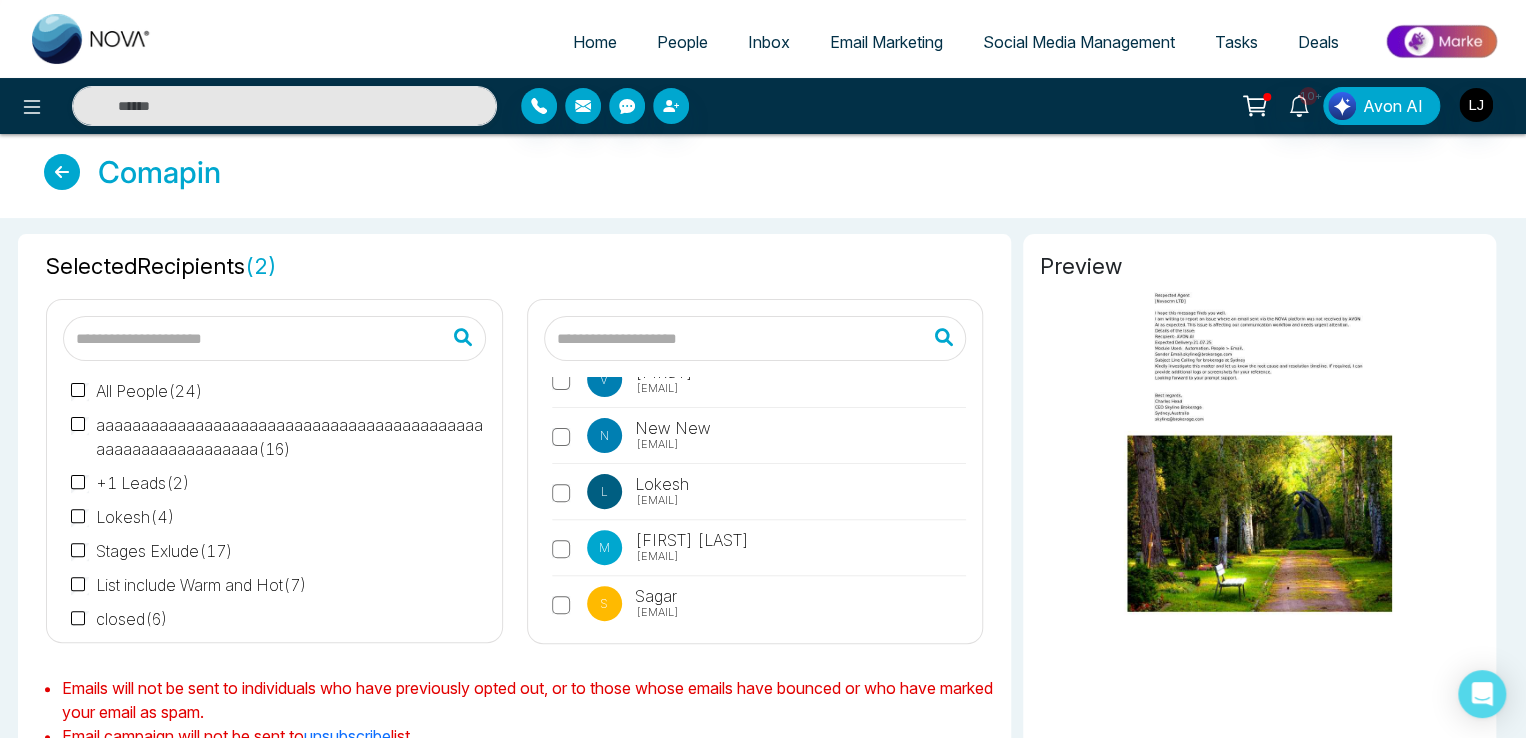 click on "[FIRST] [FIRST] [EMAIL]" at bounding box center (759, 497) 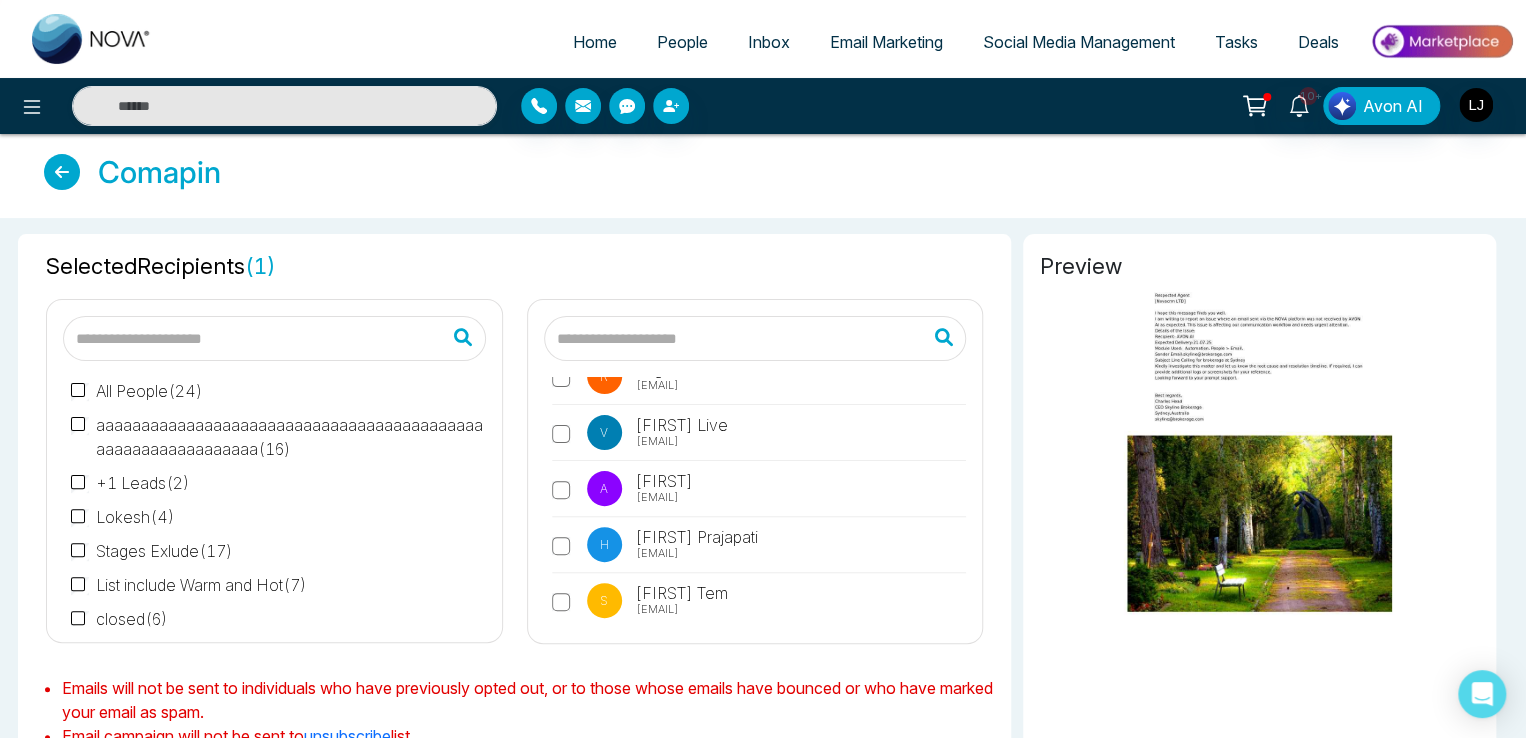 scroll, scrollTop: 496, scrollLeft: 0, axis: vertical 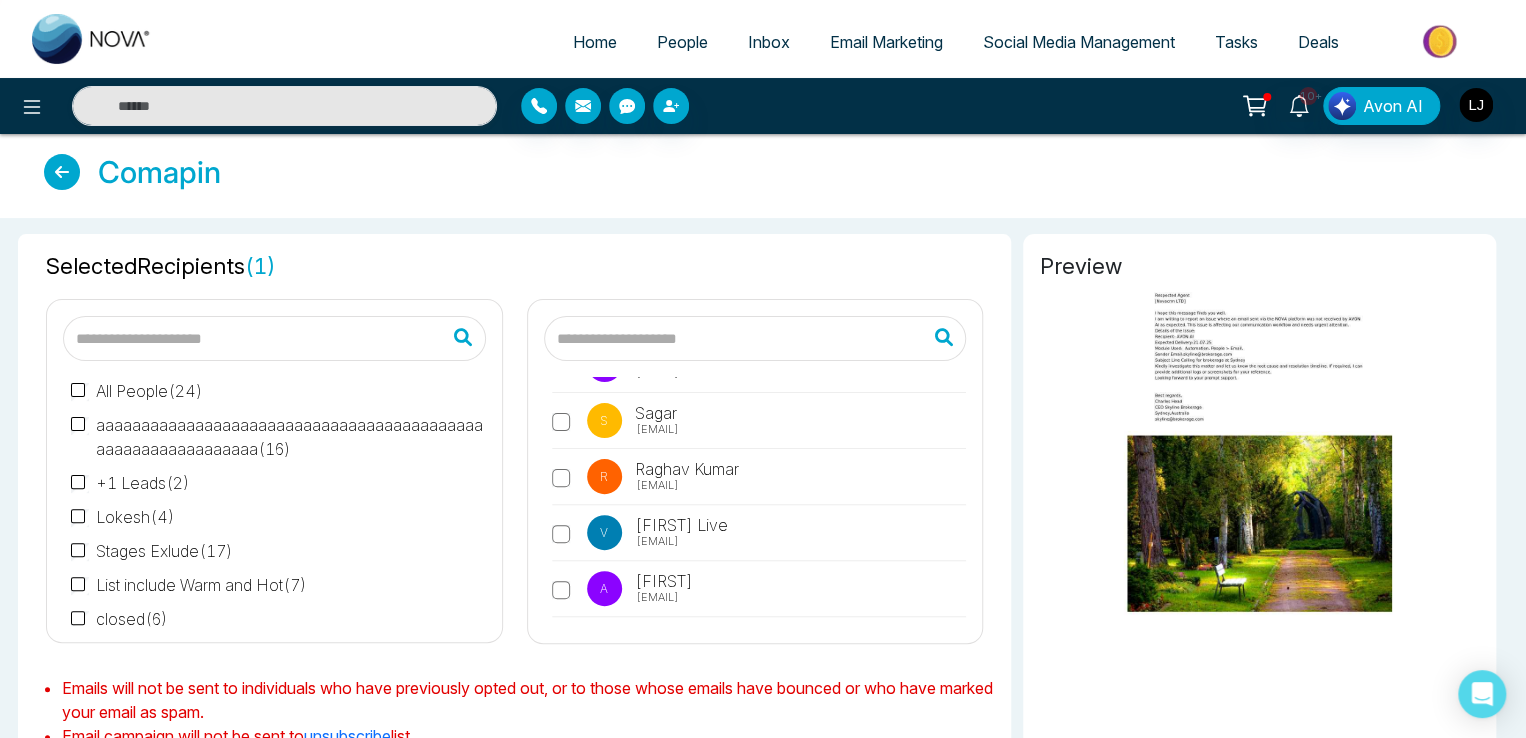 click at bounding box center (755, 338) 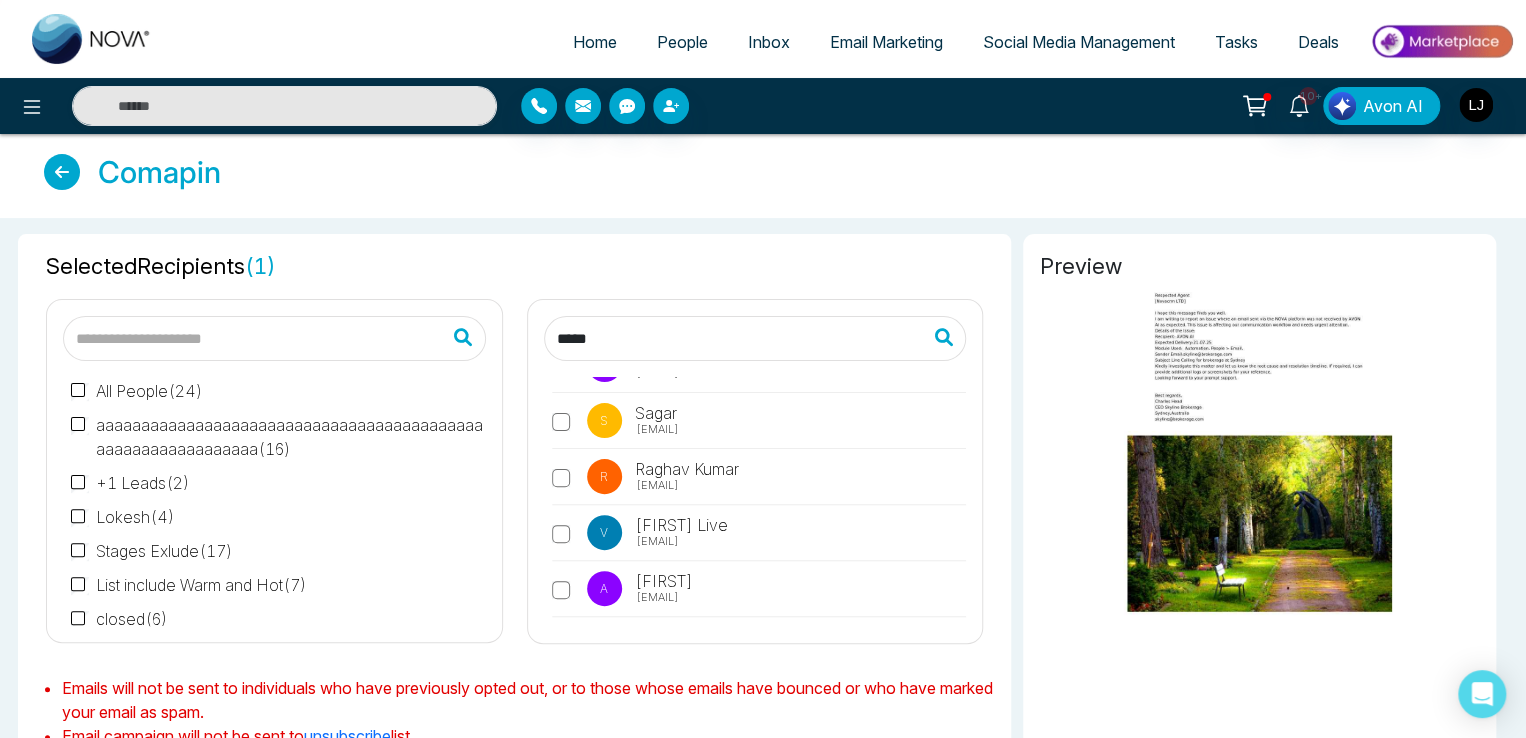scroll, scrollTop: 148, scrollLeft: 0, axis: vertical 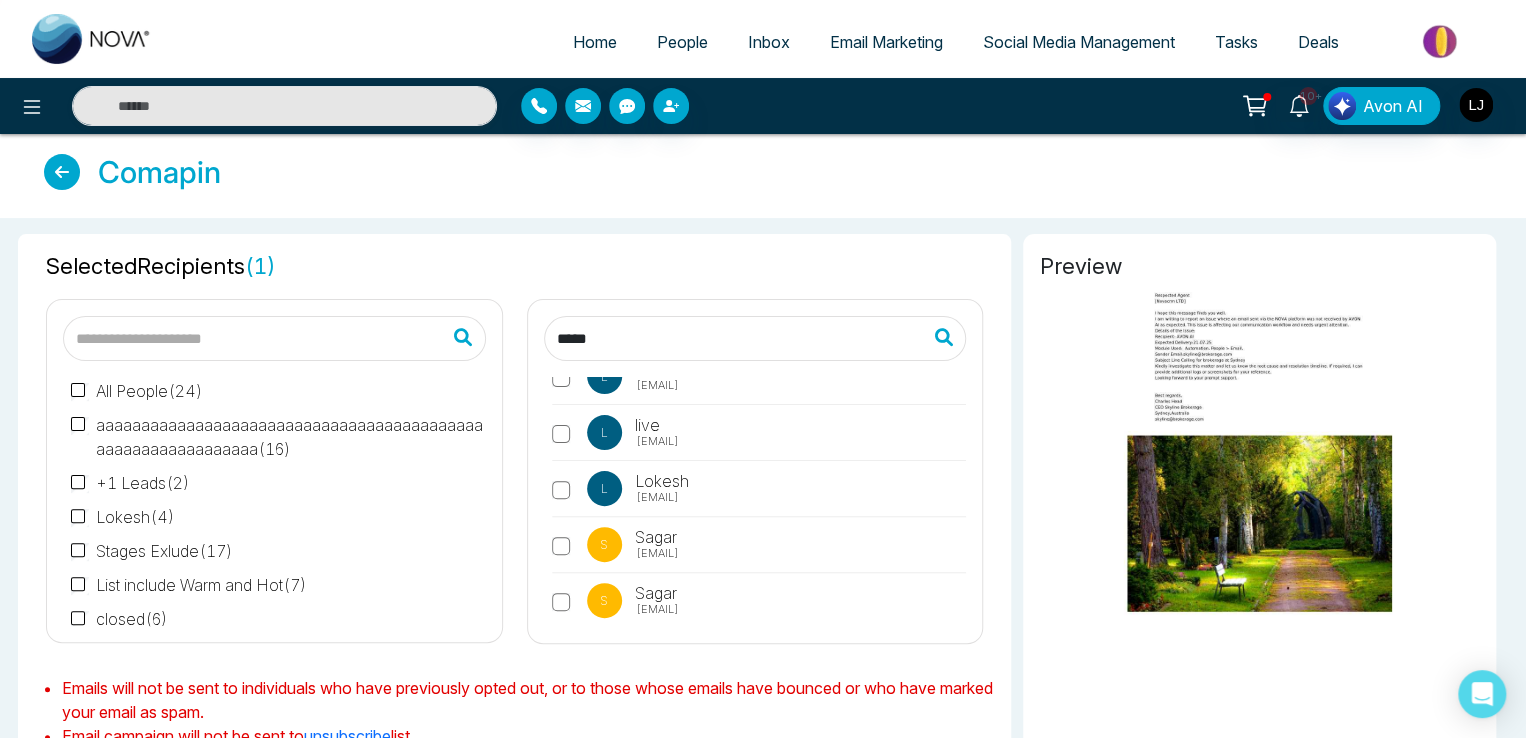 type on "*****" 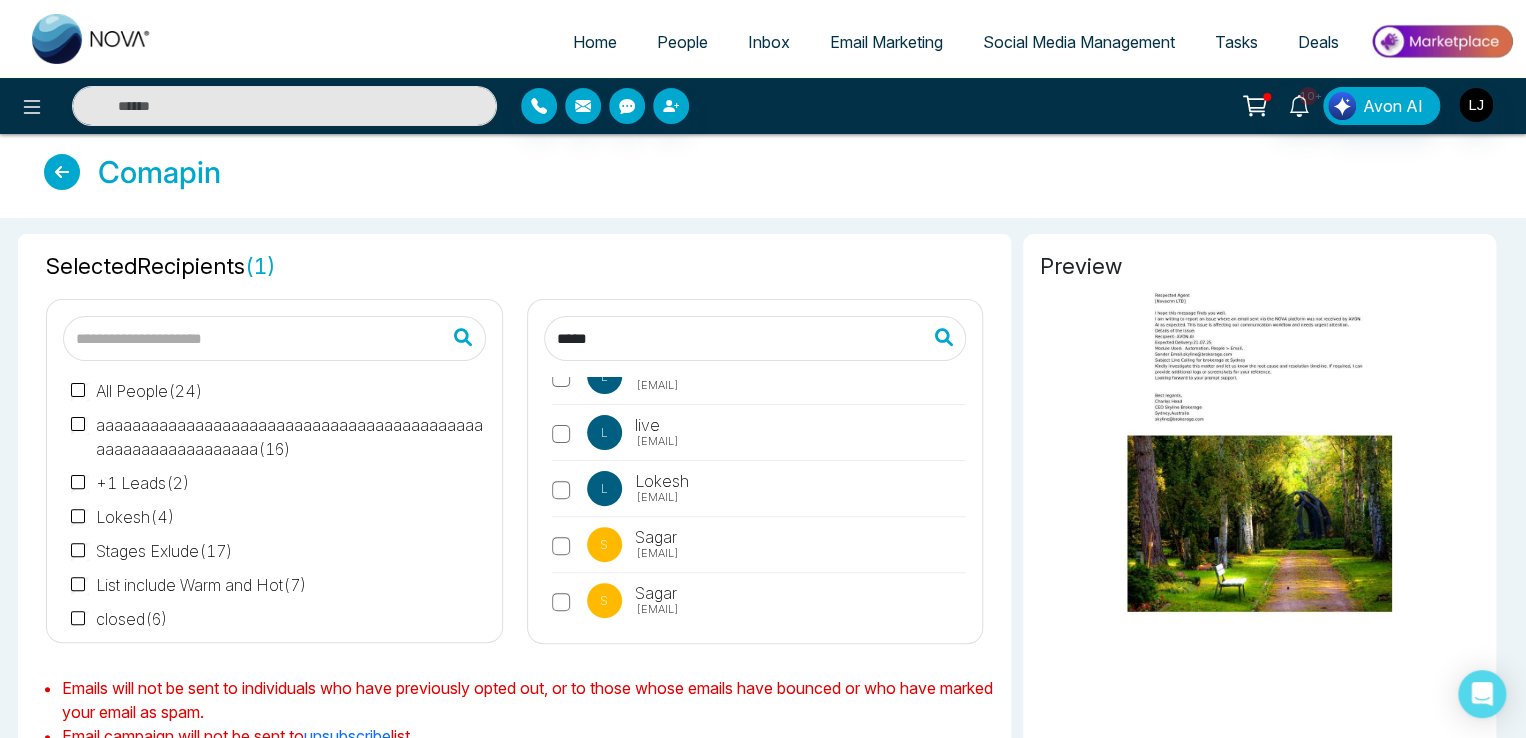 click on "[EMAIL]" at bounding box center [657, 441] 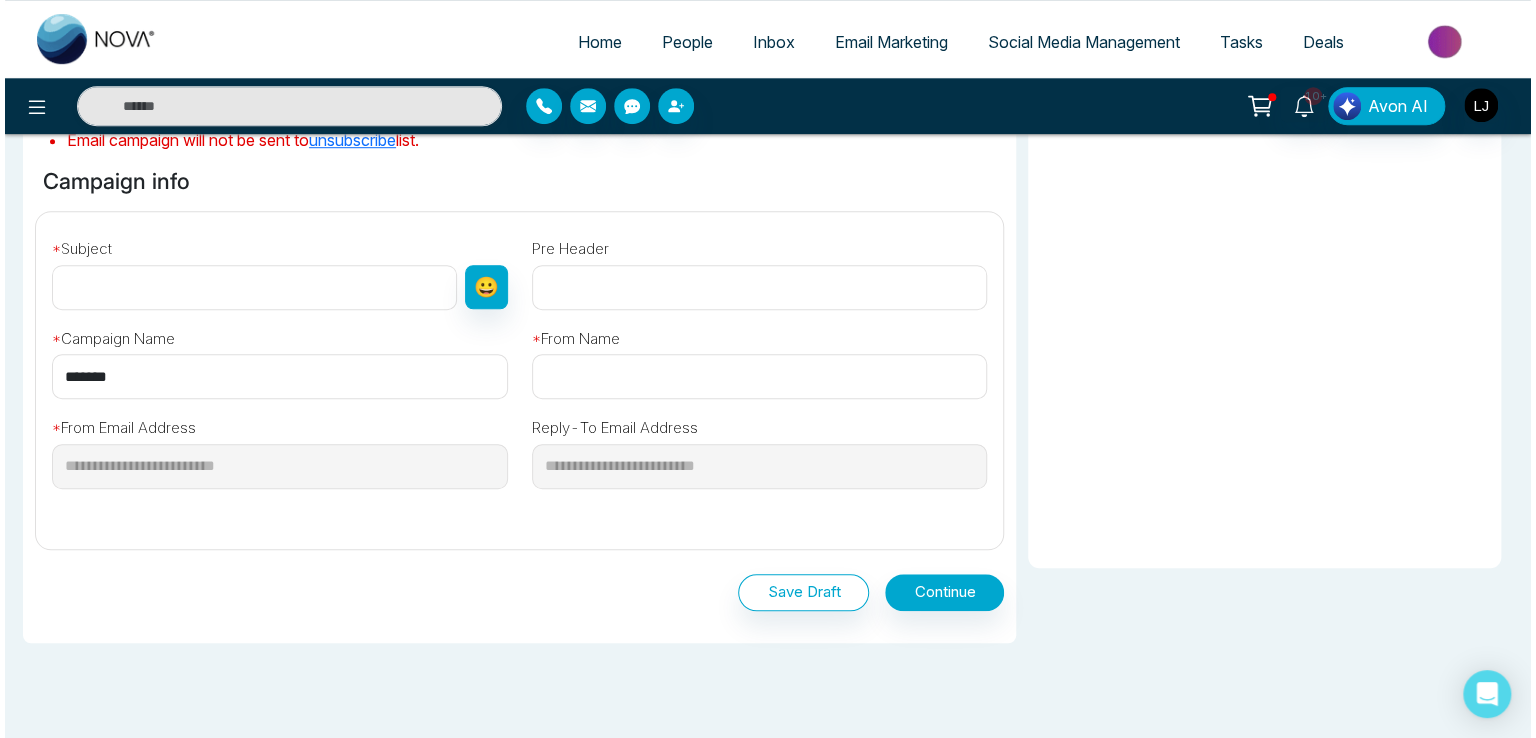 scroll, scrollTop: 600, scrollLeft: 0, axis: vertical 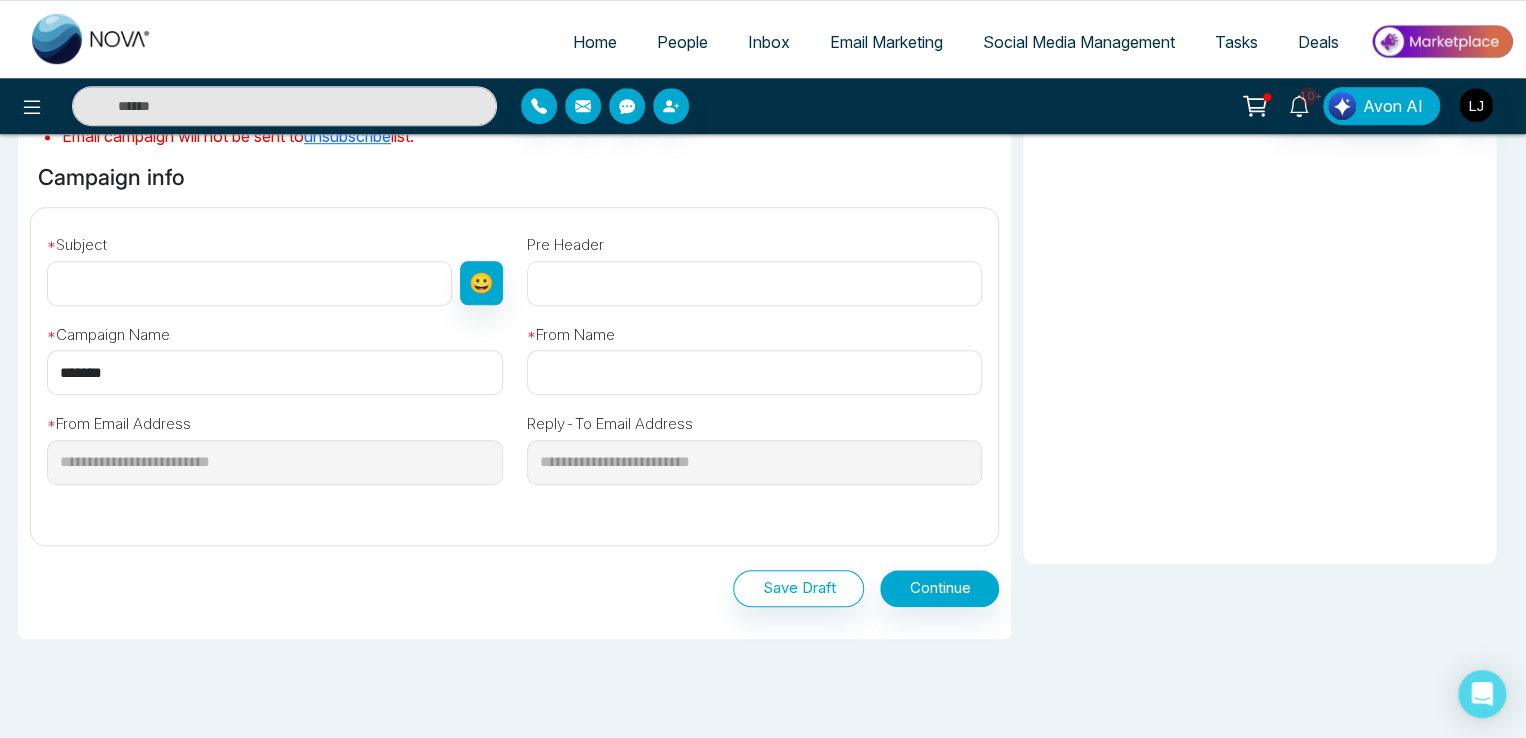 click at bounding box center [249, 283] 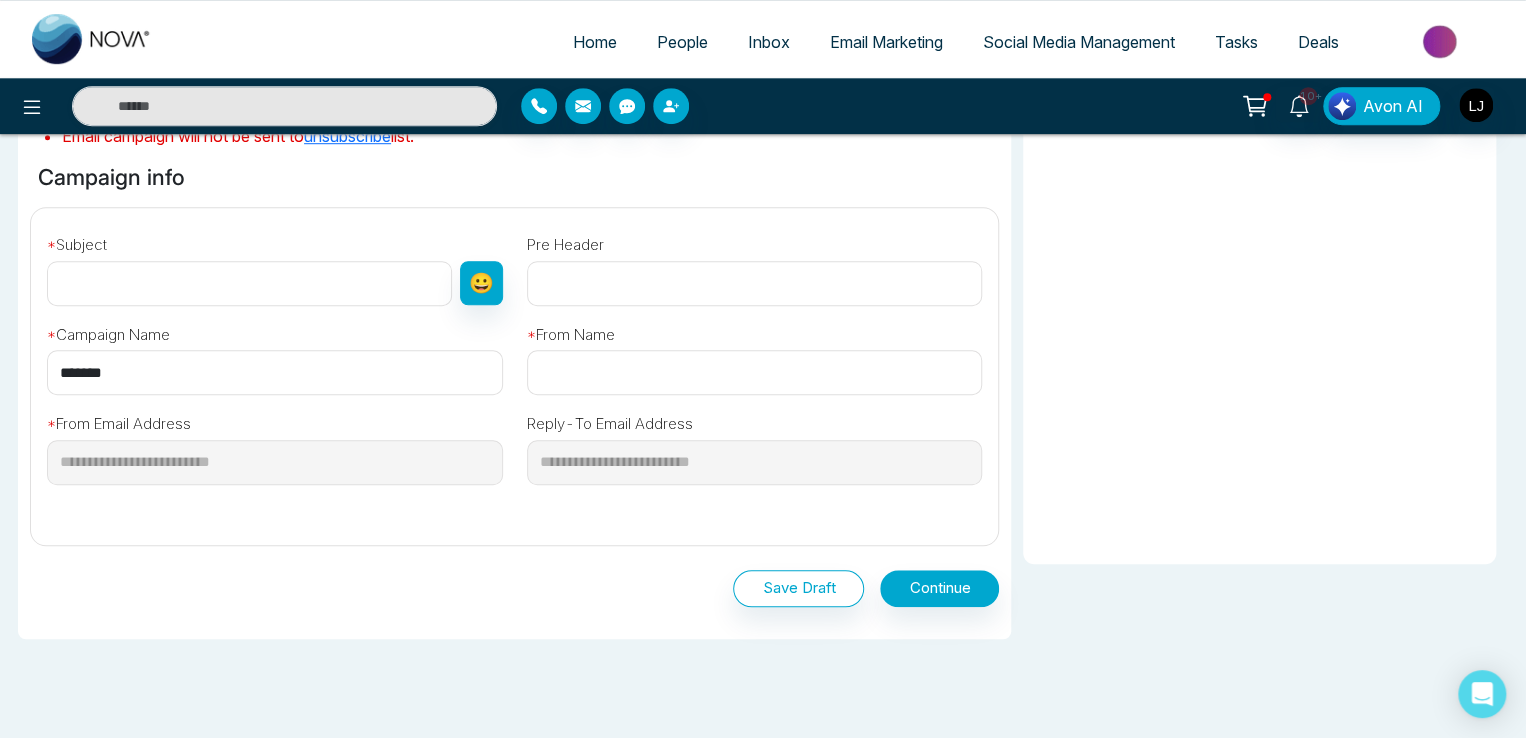 type on "**********" 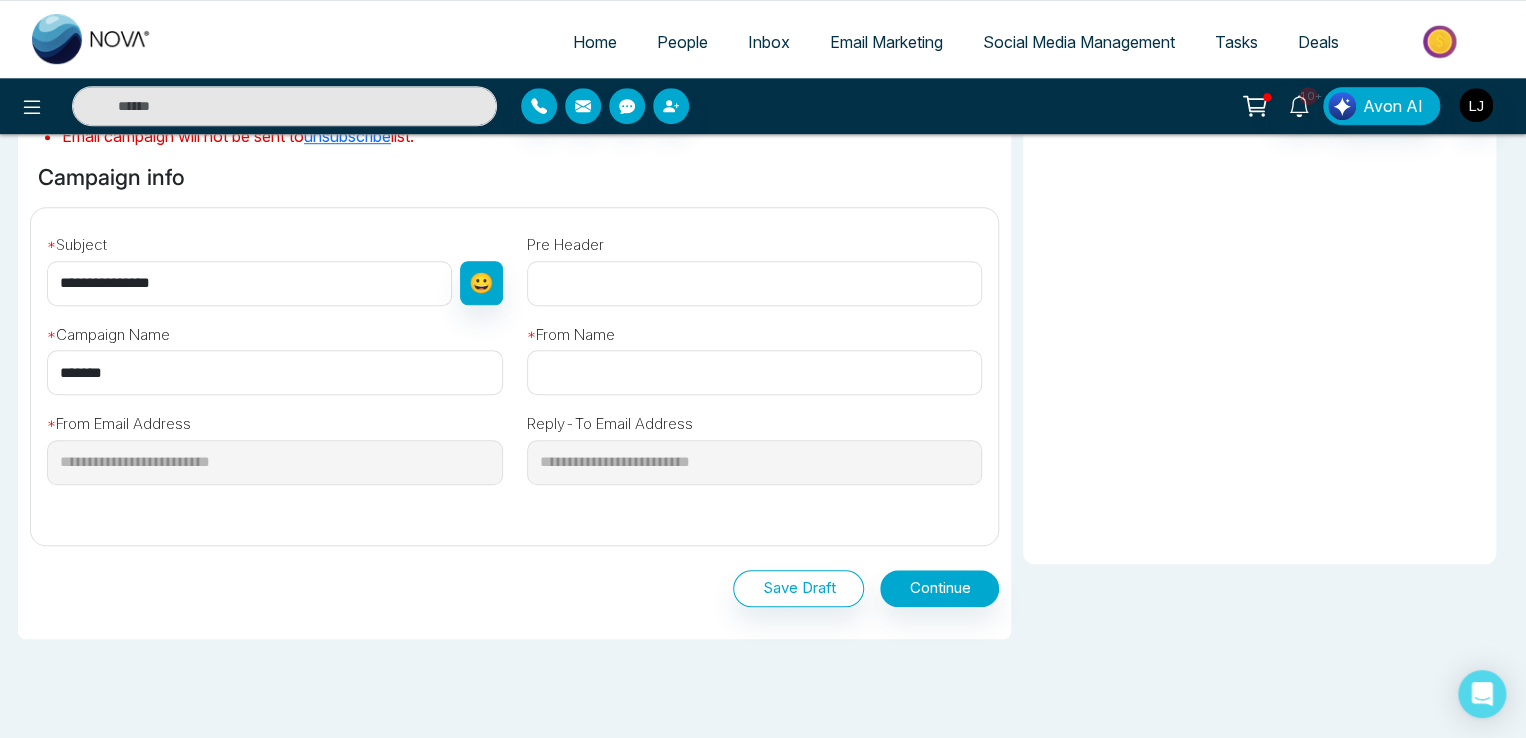click at bounding box center [755, 372] 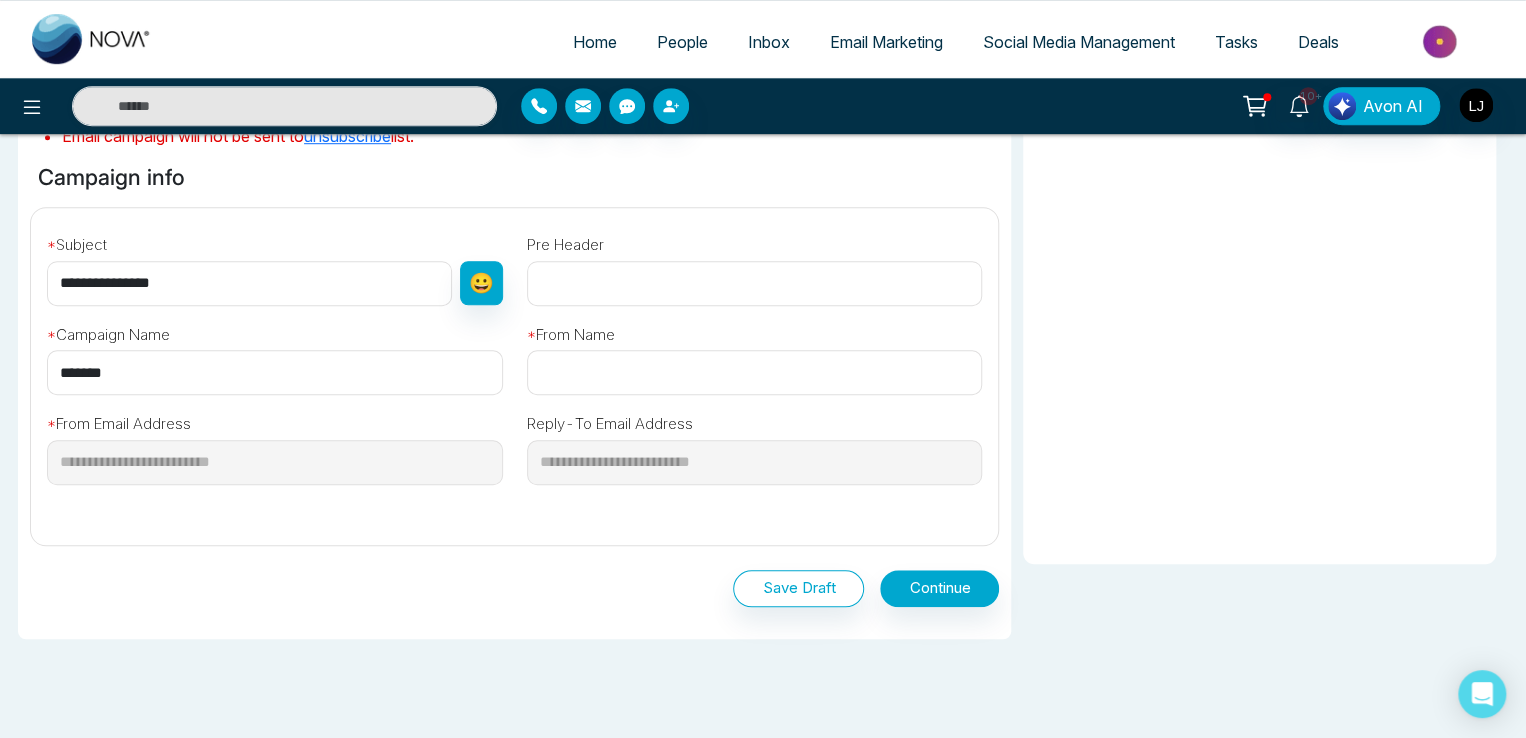 type on "*******" 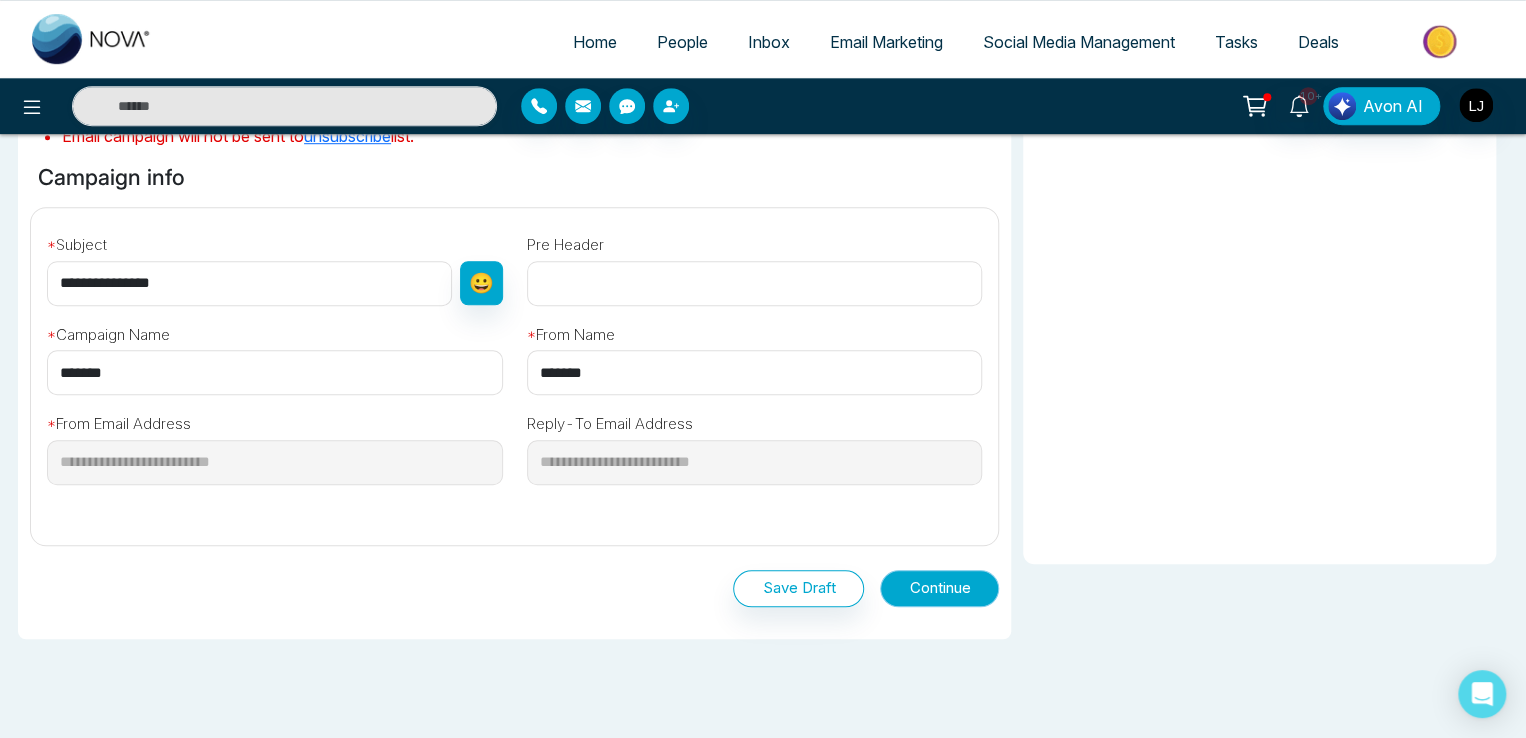 click on "Continue" at bounding box center (939, 588) 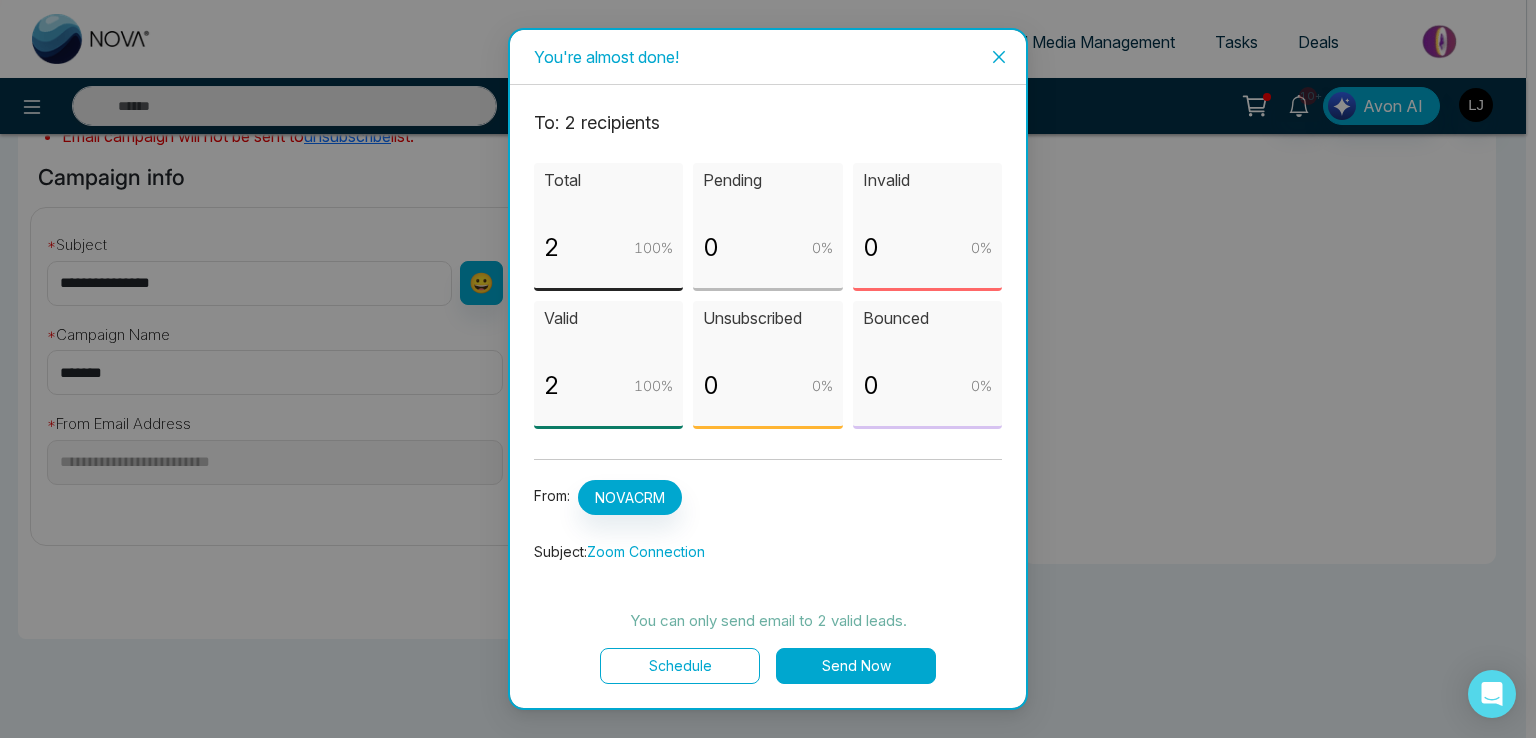 click on "Schedule" at bounding box center (680, 666) 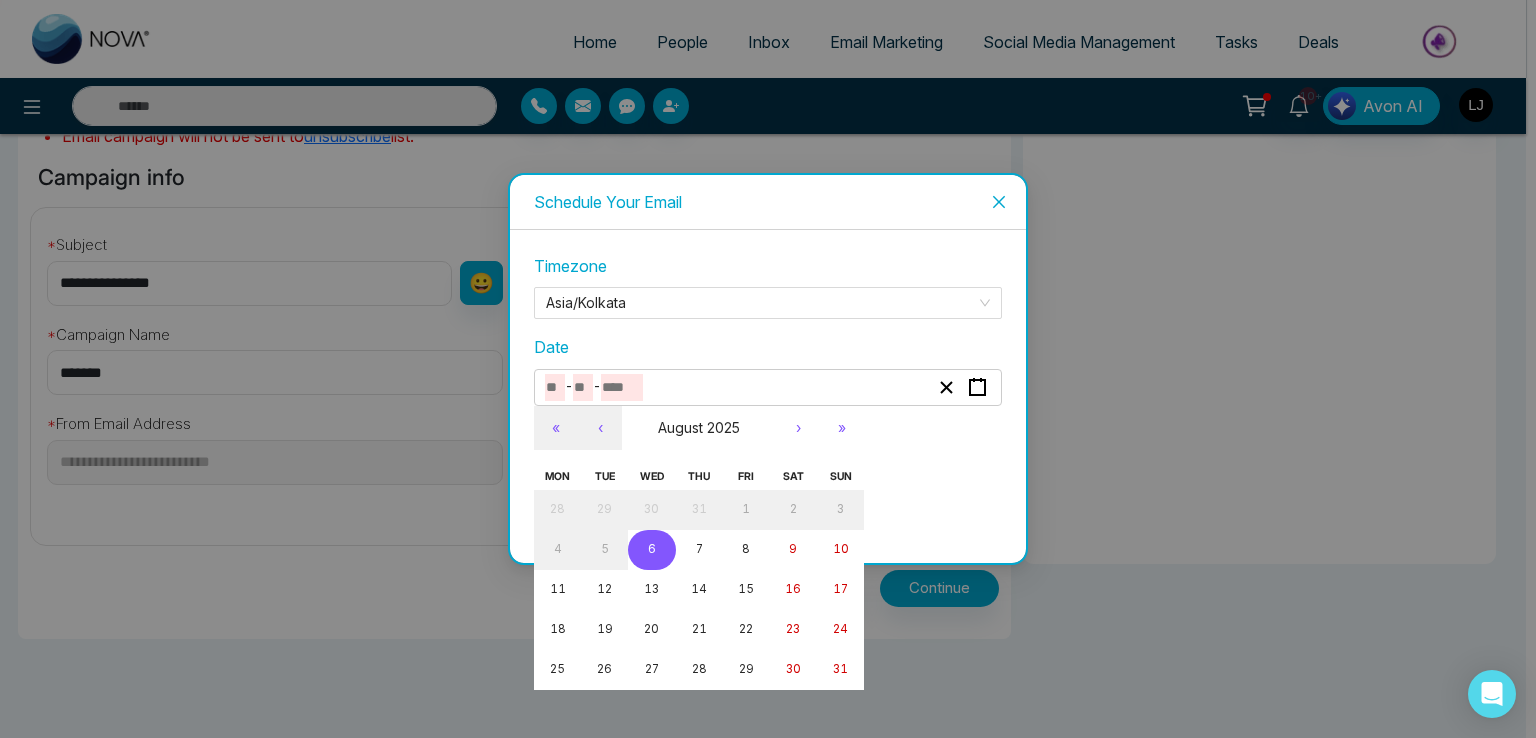 click at bounding box center (583, 387) 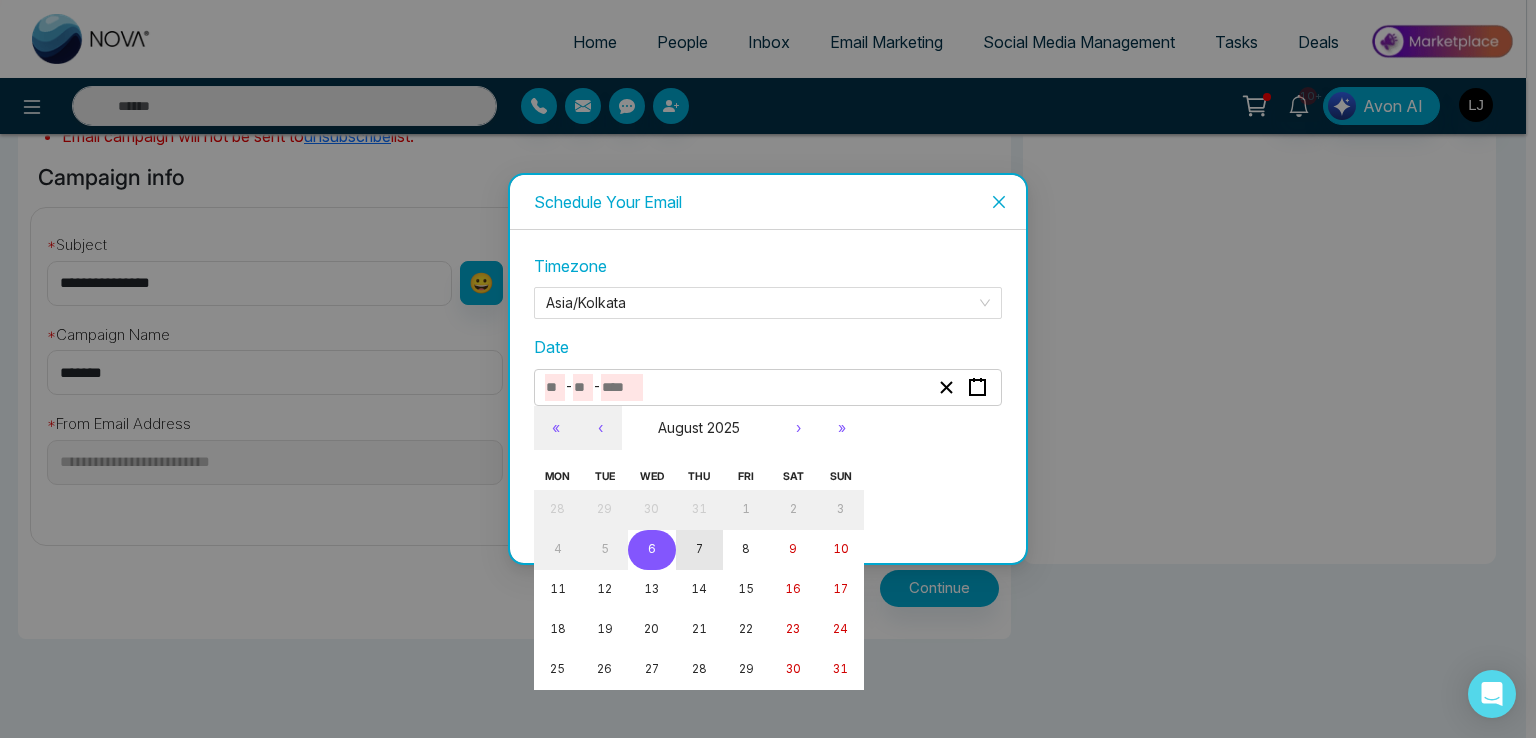 click on "7" at bounding box center [699, 550] 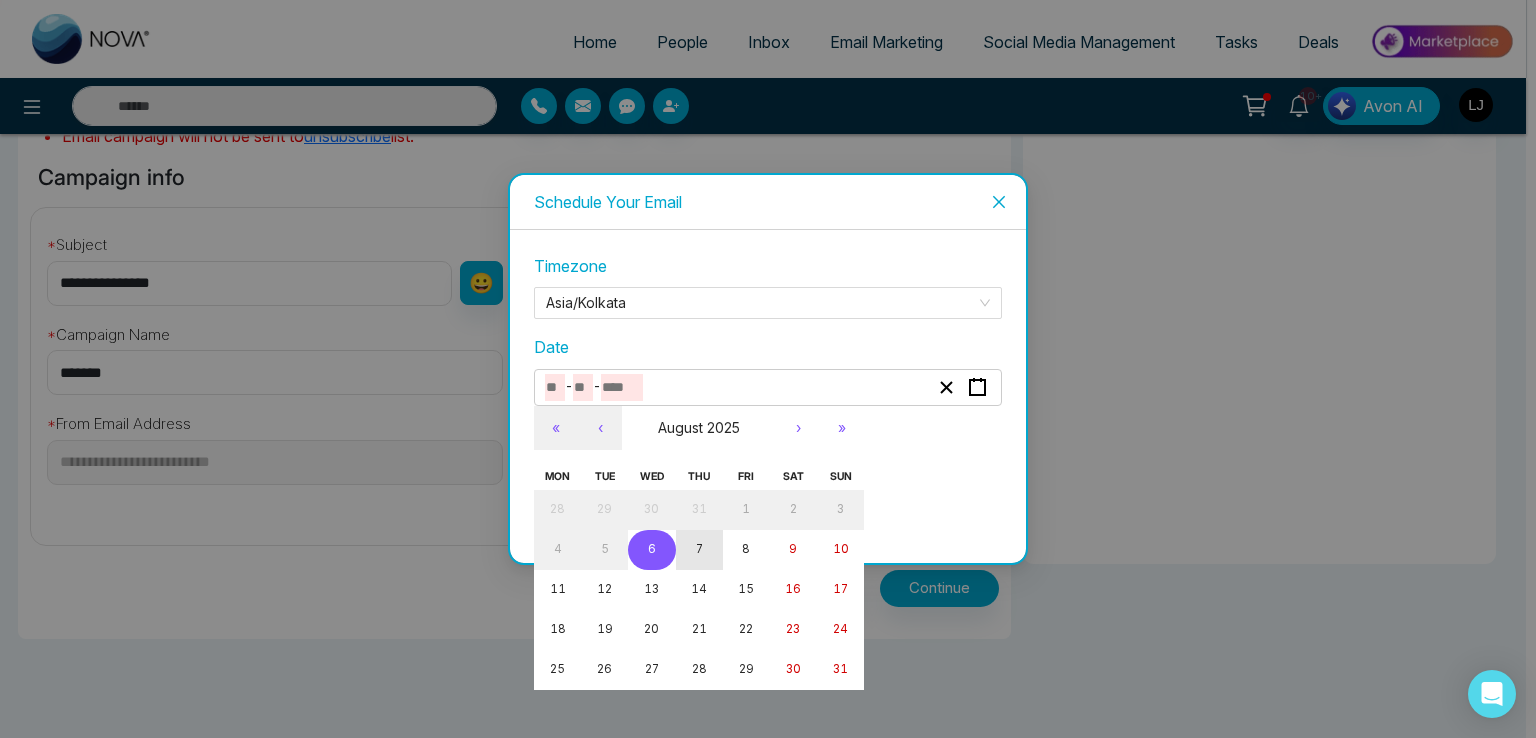 type on "*" 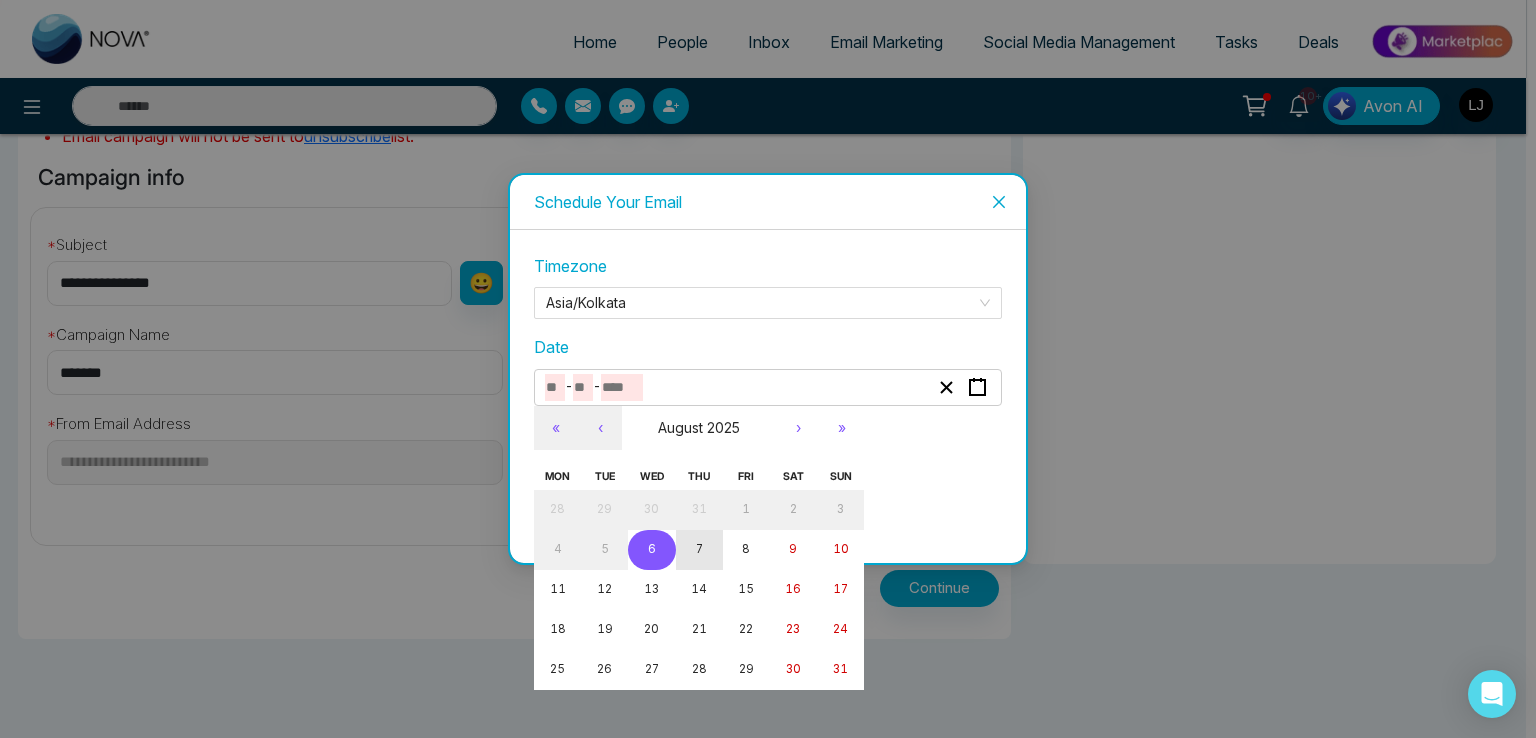 type on "*" 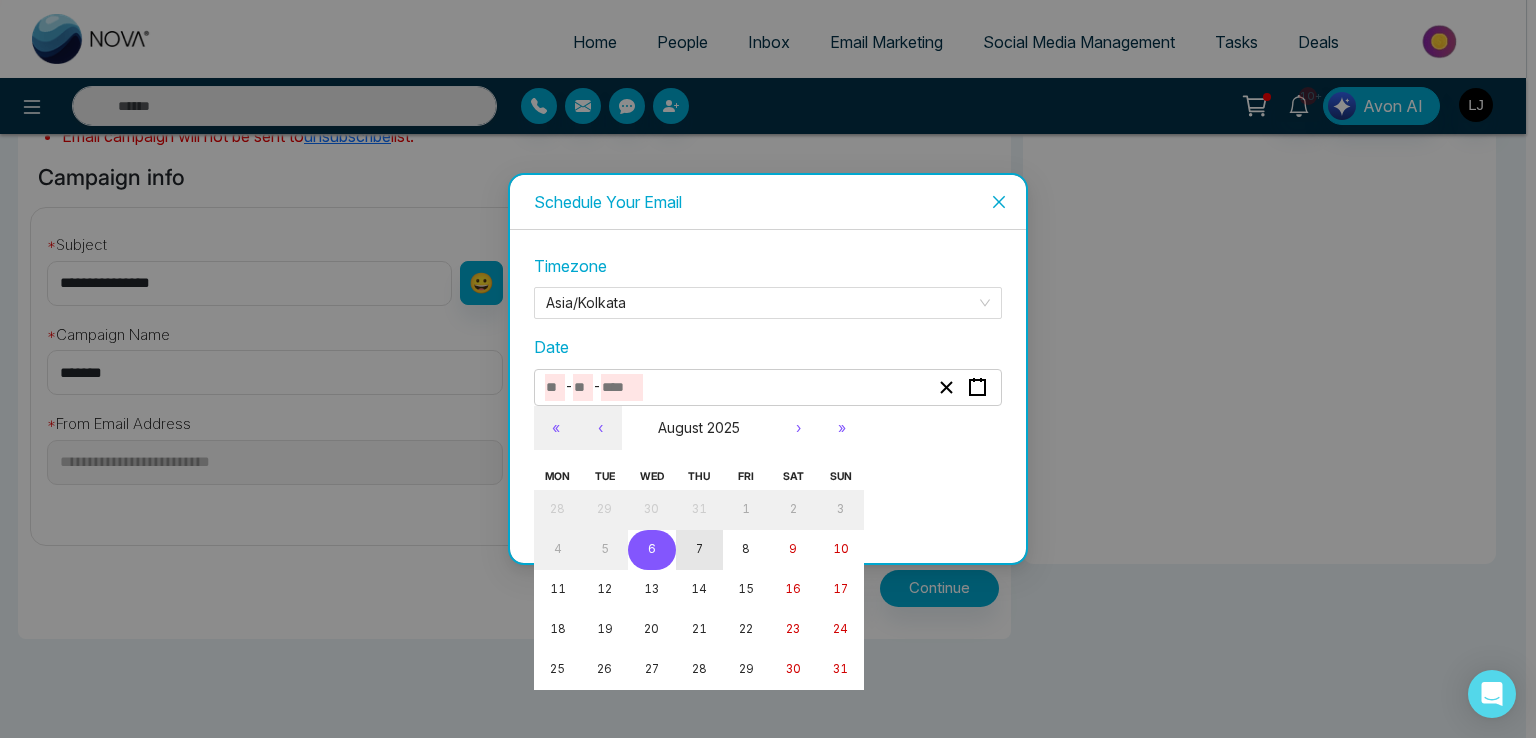 type on "****" 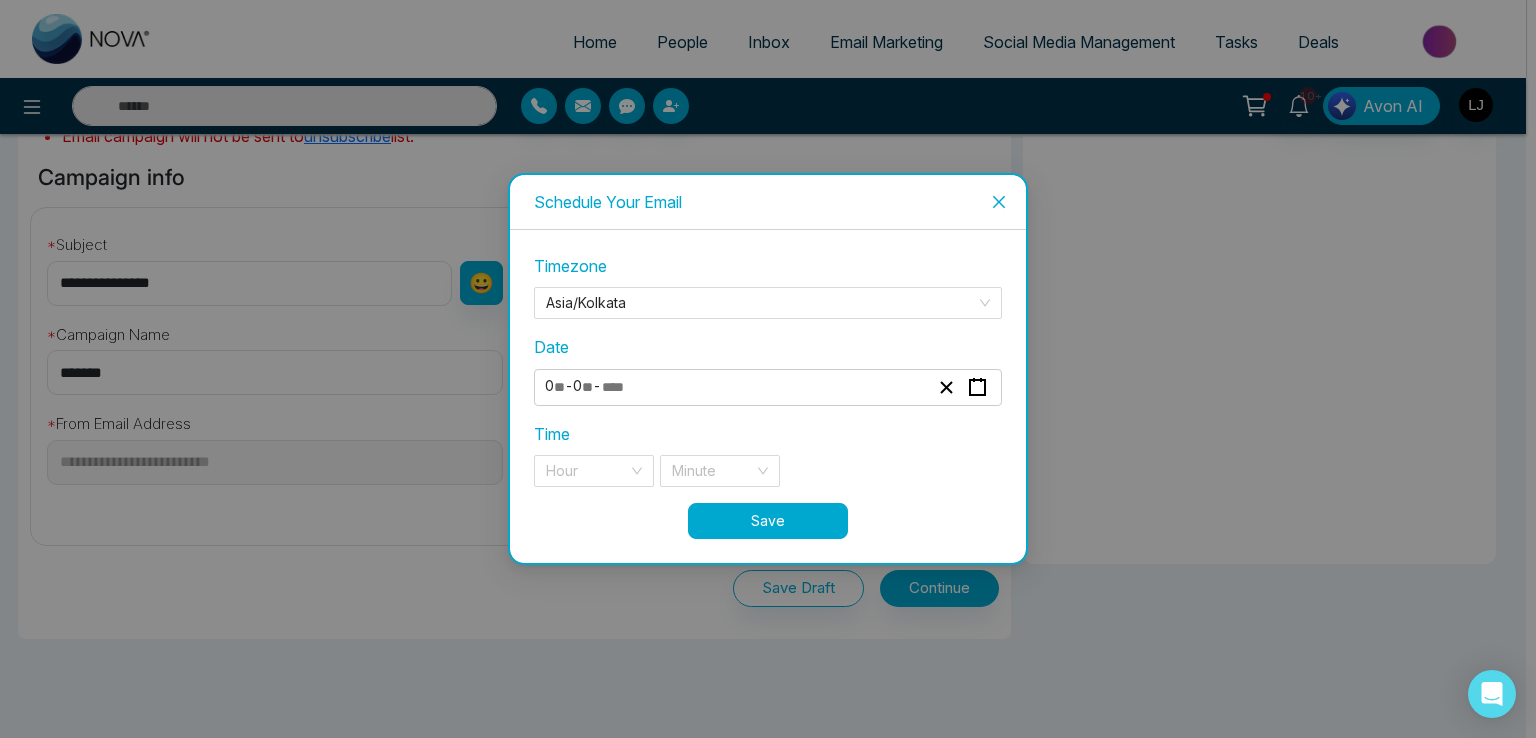 click on "****" at bounding box center [622, 387] 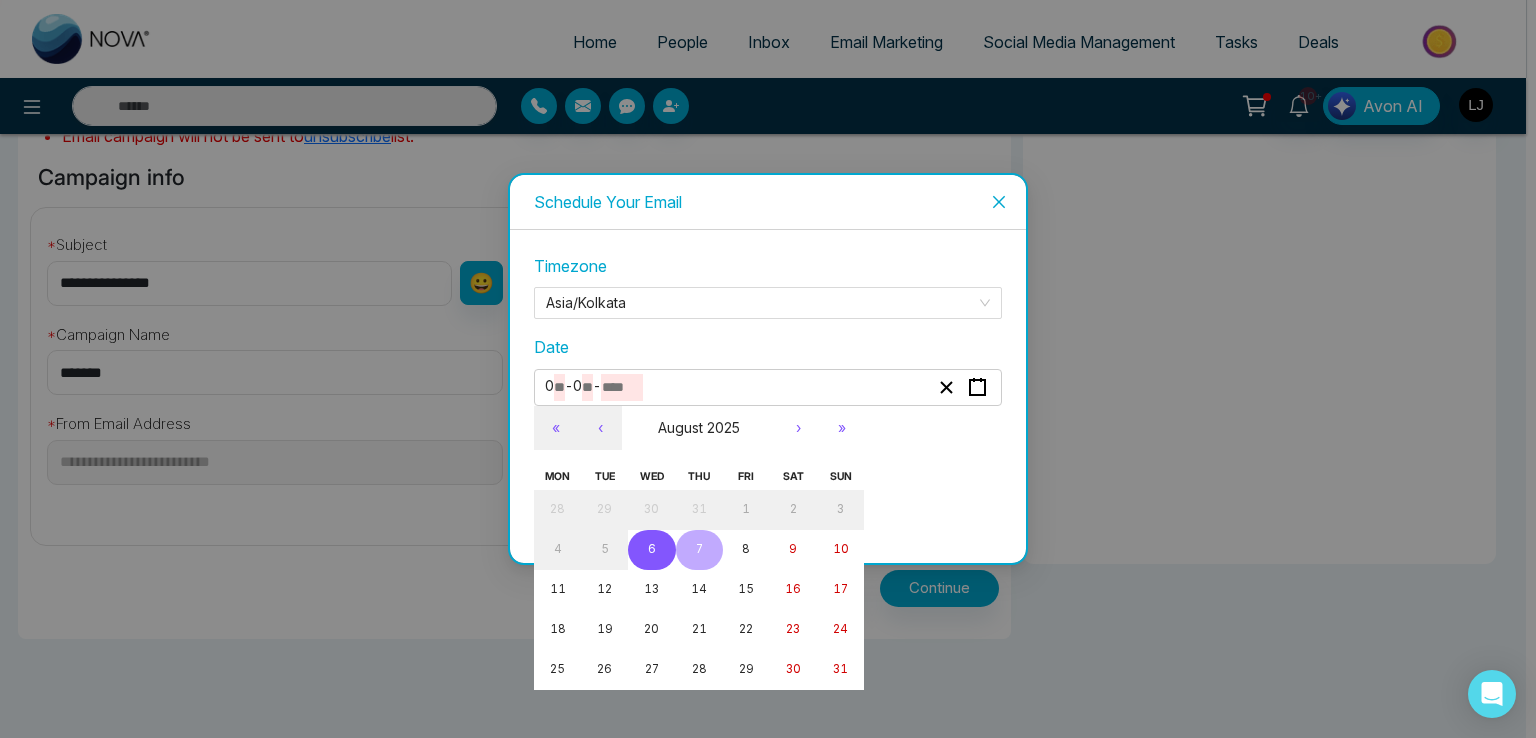 click on "6" at bounding box center (652, 549) 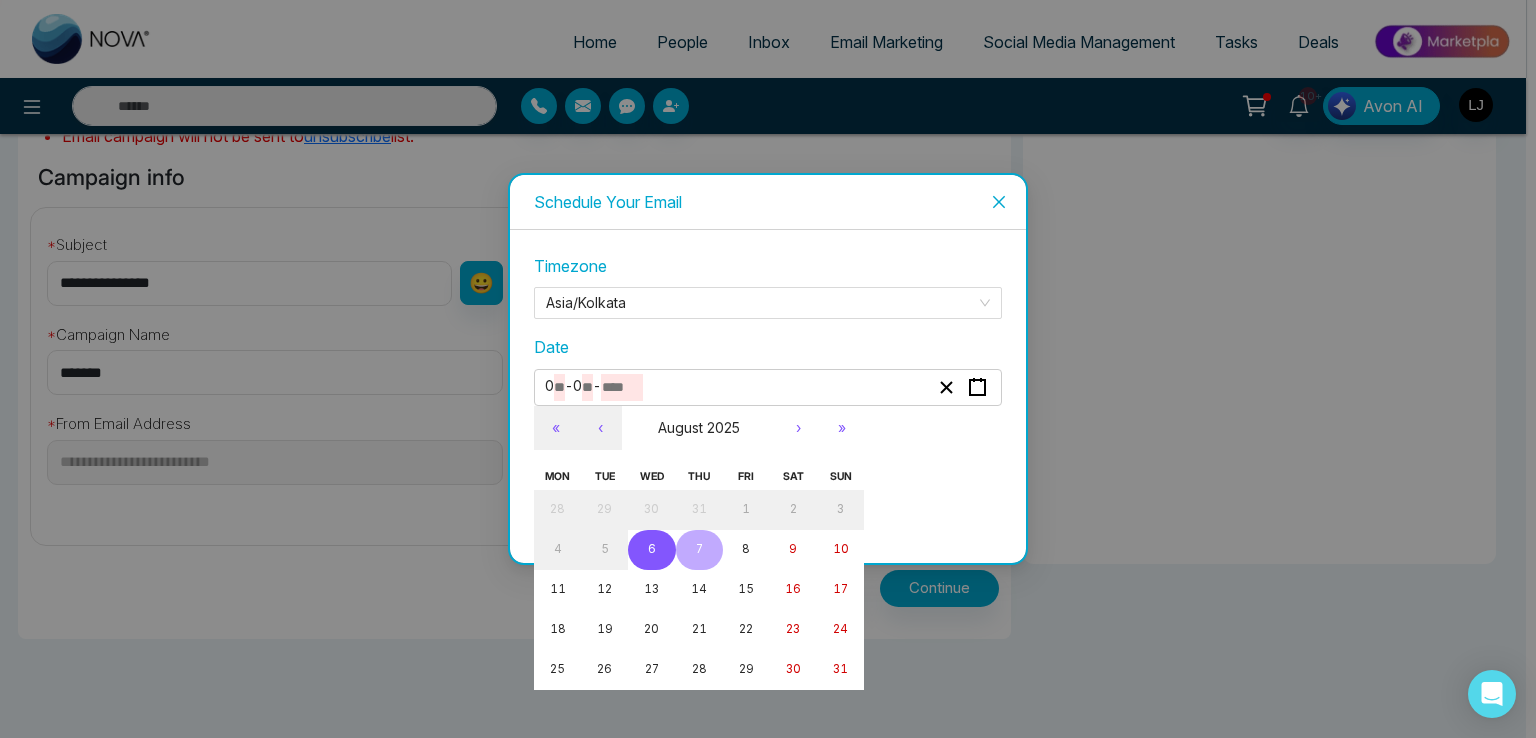 type on "*" 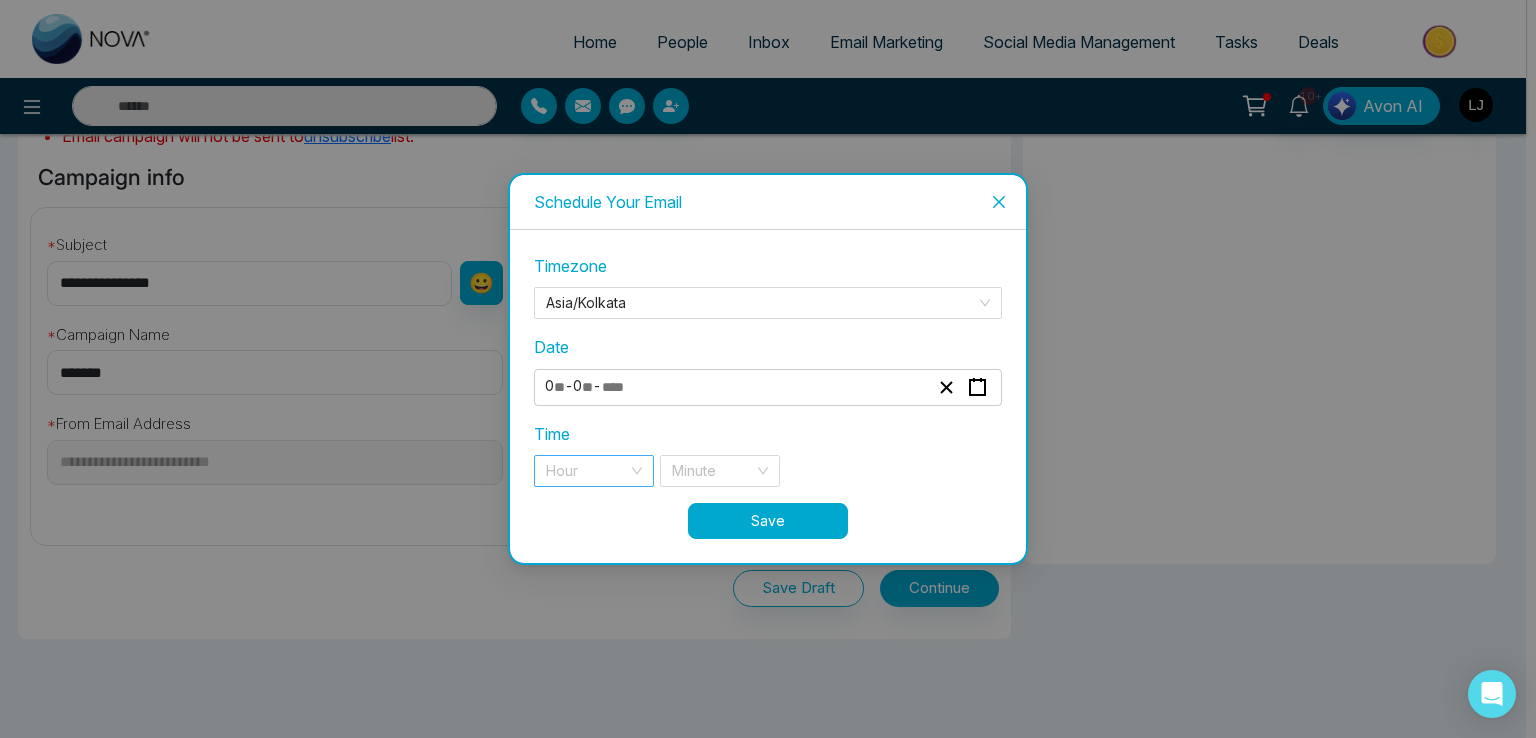 click at bounding box center (587, 471) 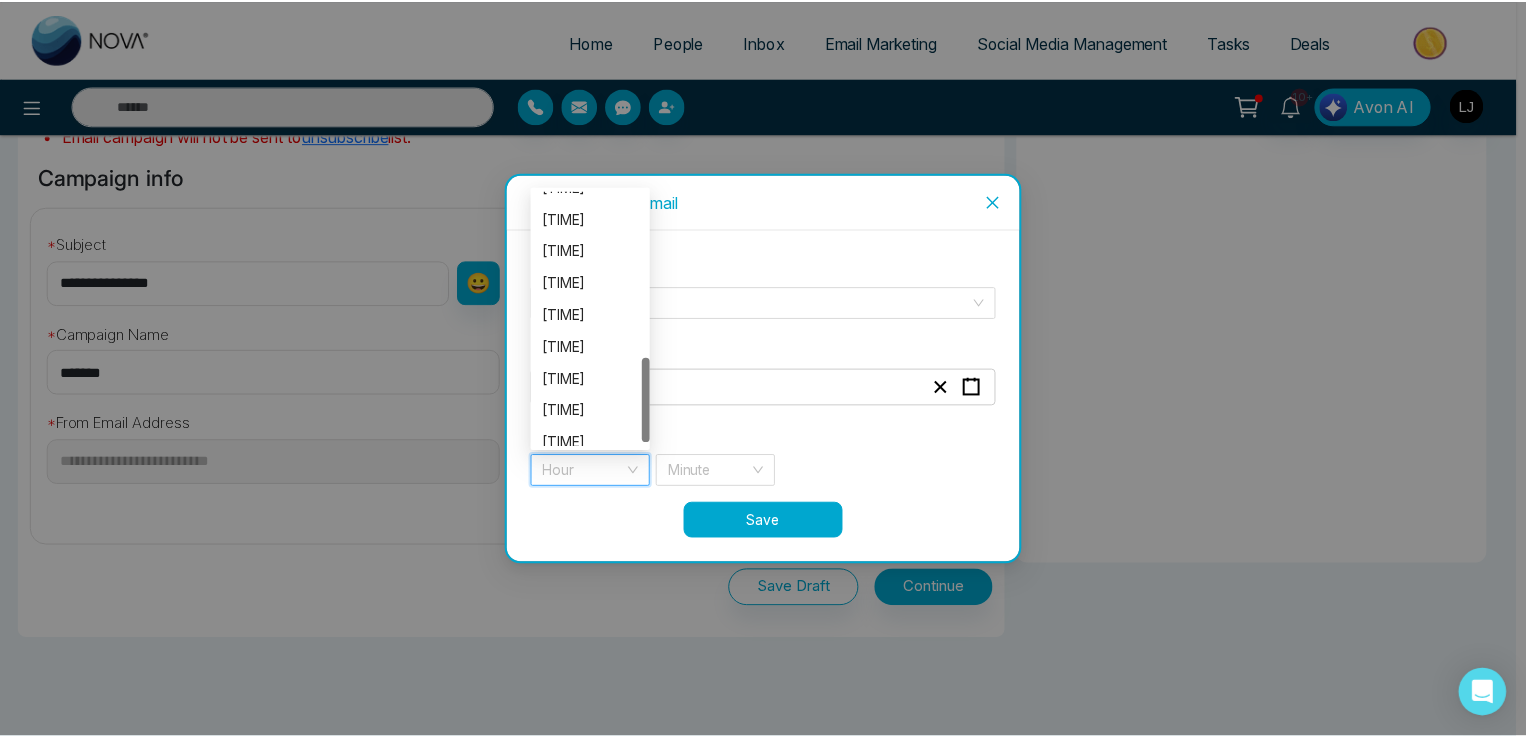 scroll, scrollTop: 512, scrollLeft: 0, axis: vertical 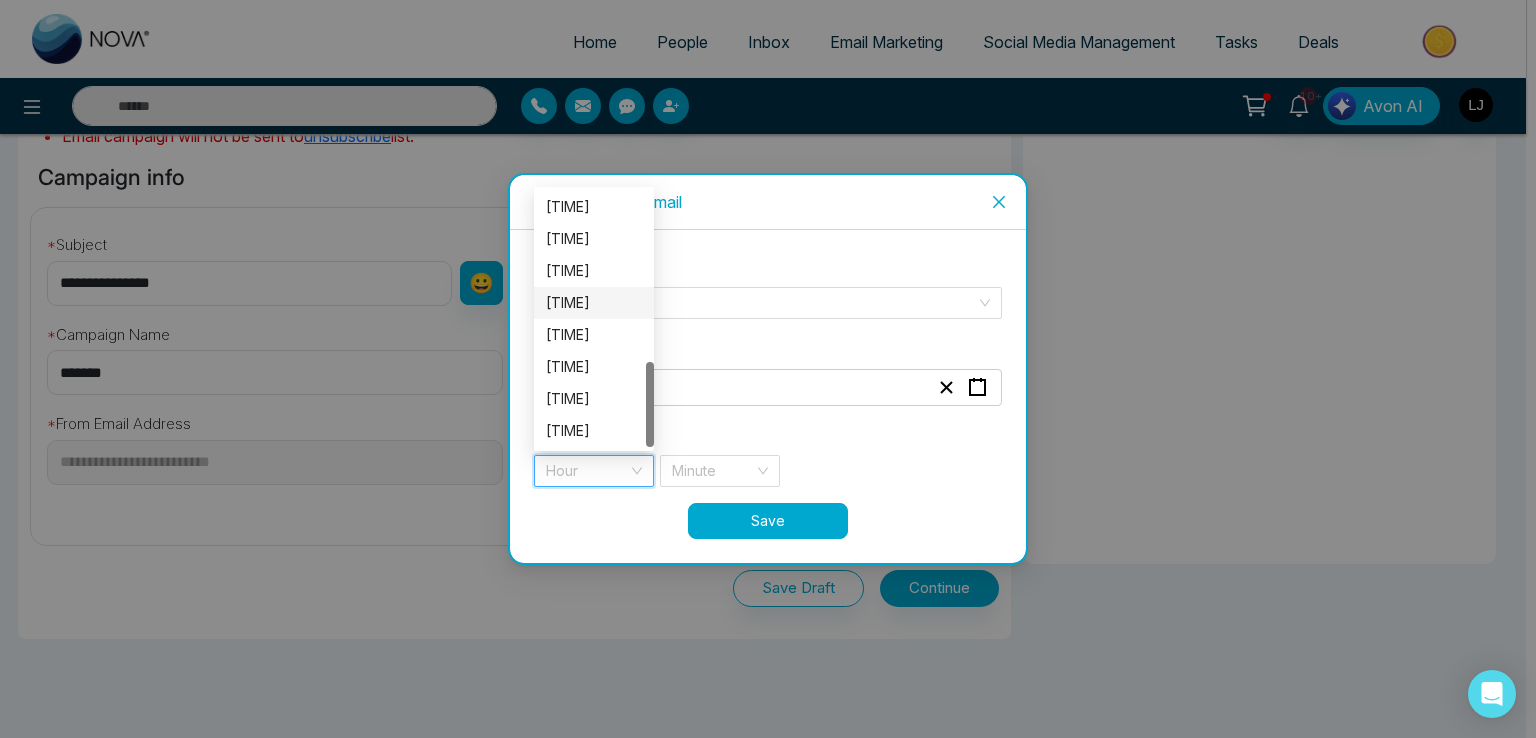 click on "[TIME]" at bounding box center (594, 303) 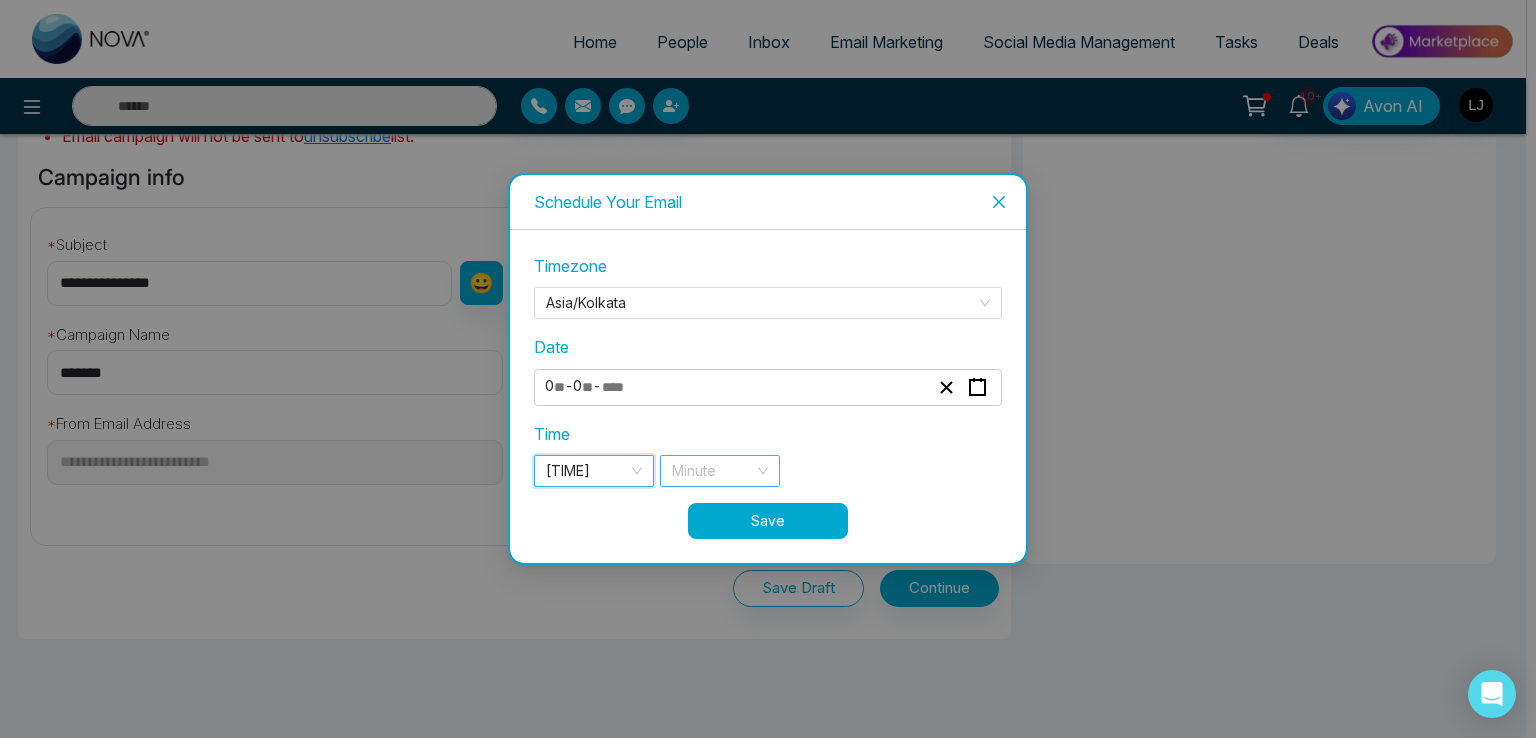click at bounding box center (713, 471) 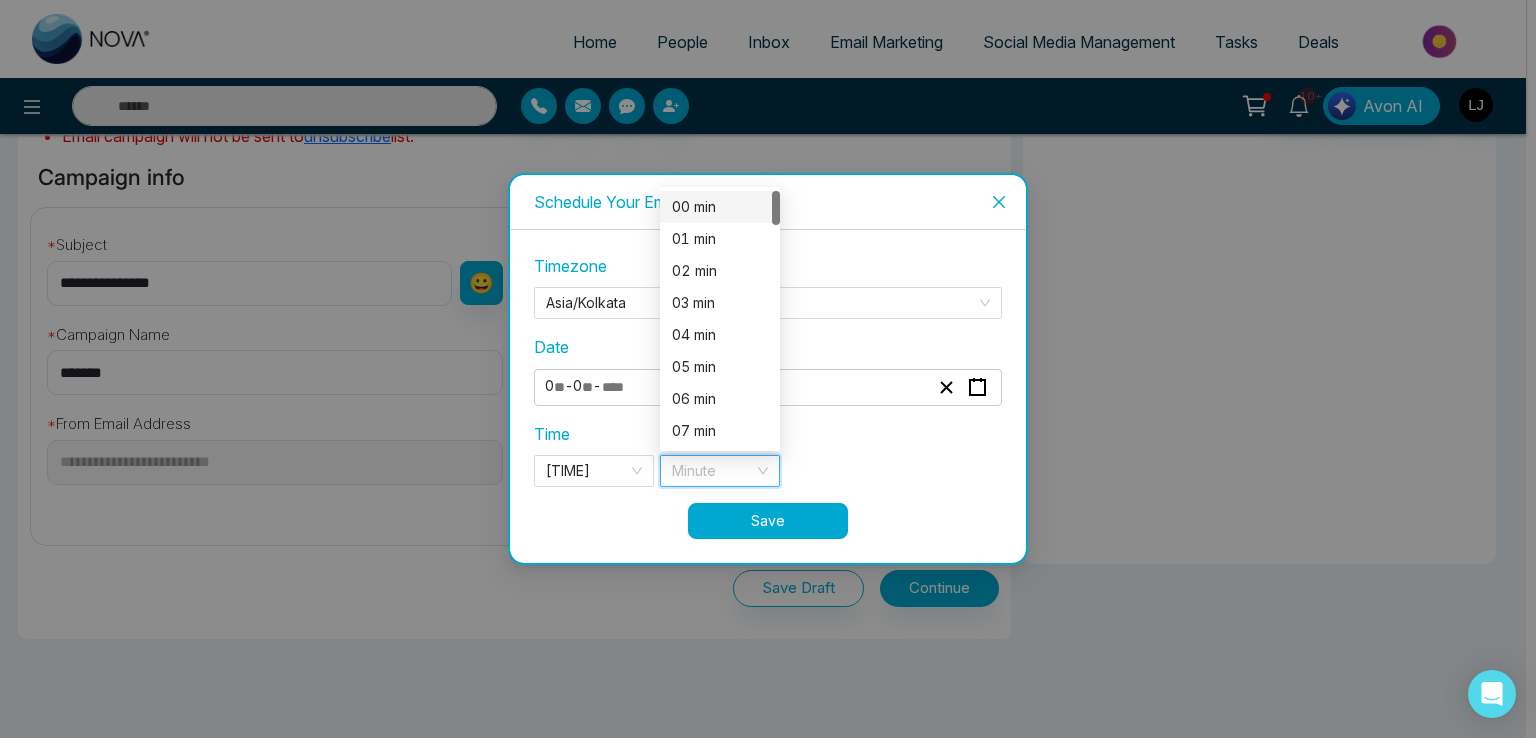 click on "00 min" at bounding box center [720, 207] 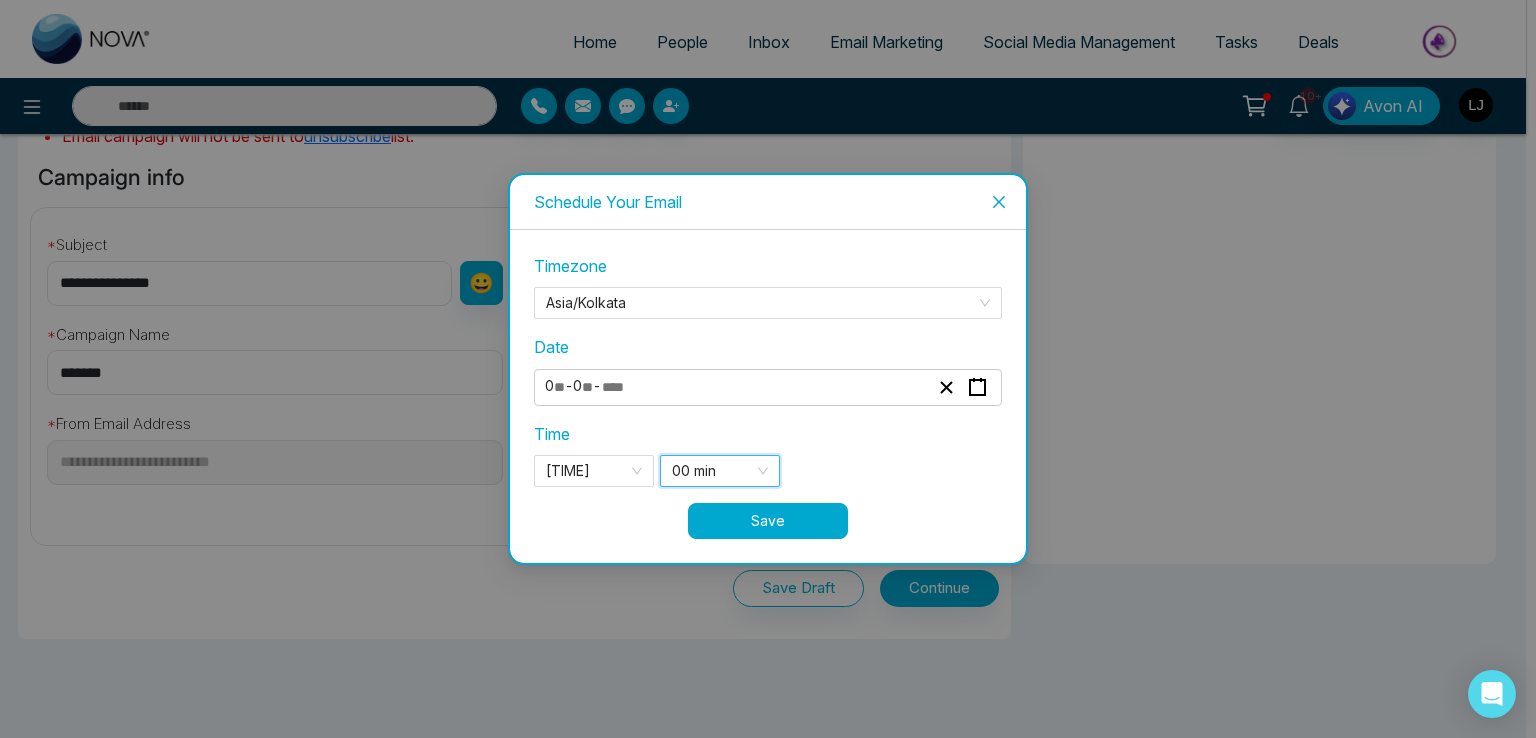 click on "Save" at bounding box center (768, 521) 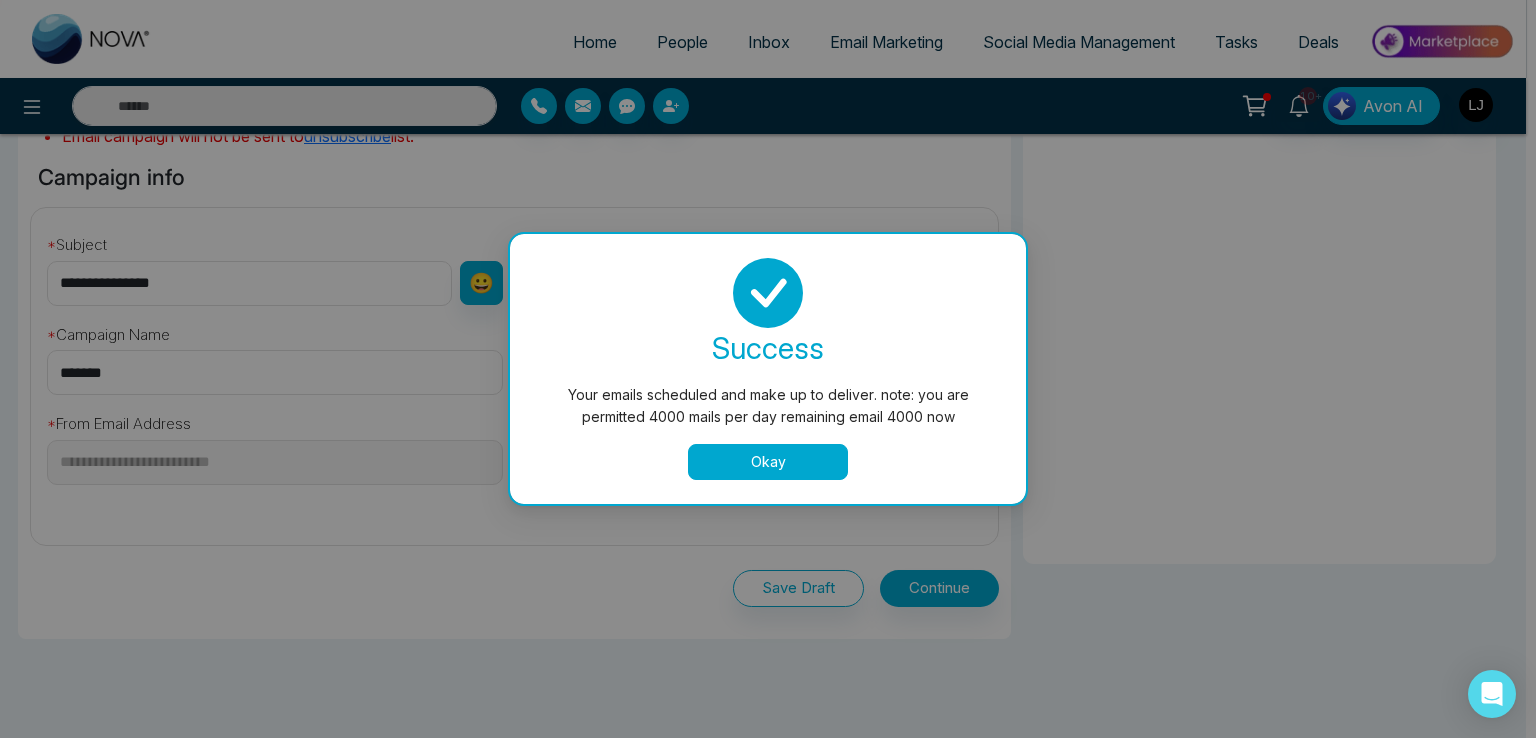 click on "Okay" at bounding box center [768, 462] 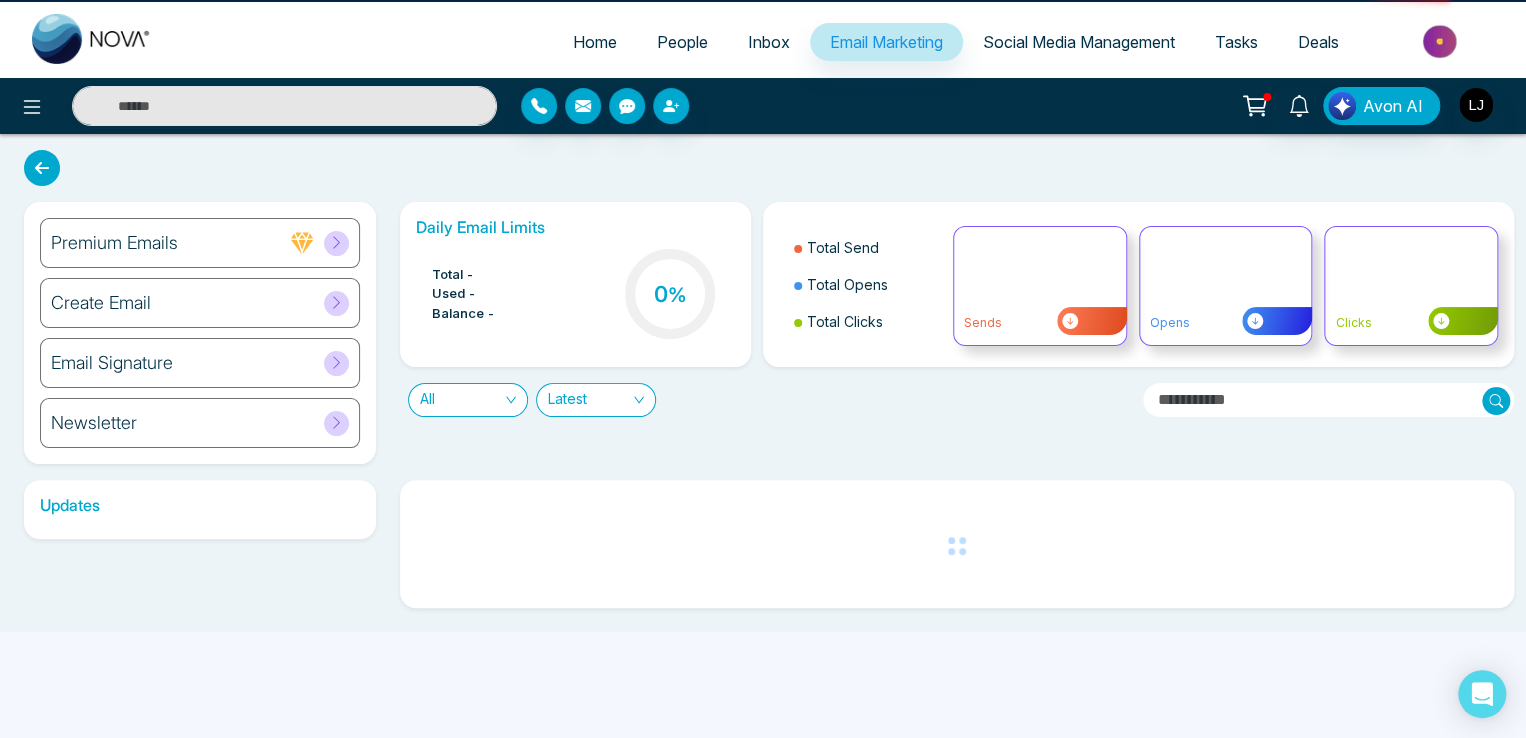 scroll, scrollTop: 0, scrollLeft: 0, axis: both 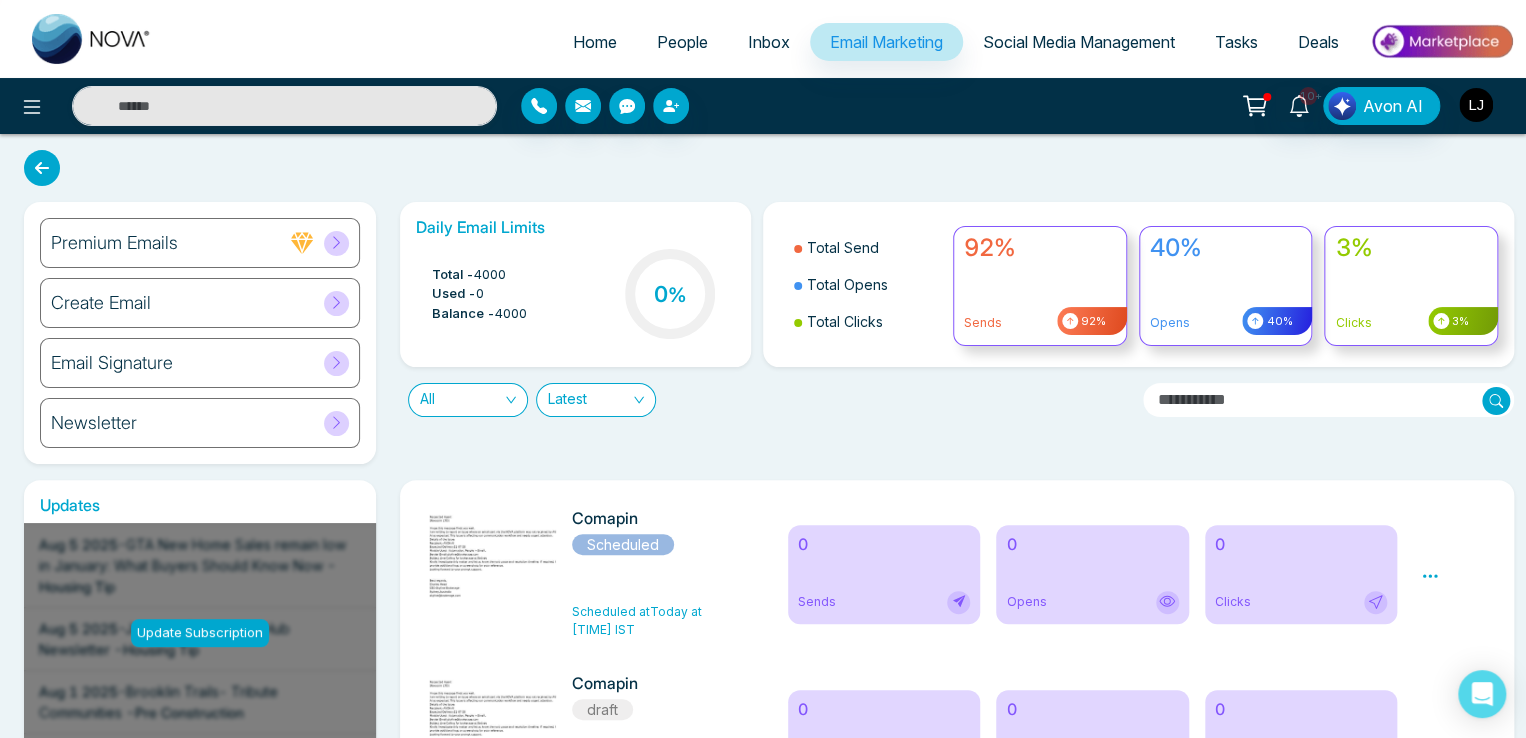 click at bounding box center [1476, 105] 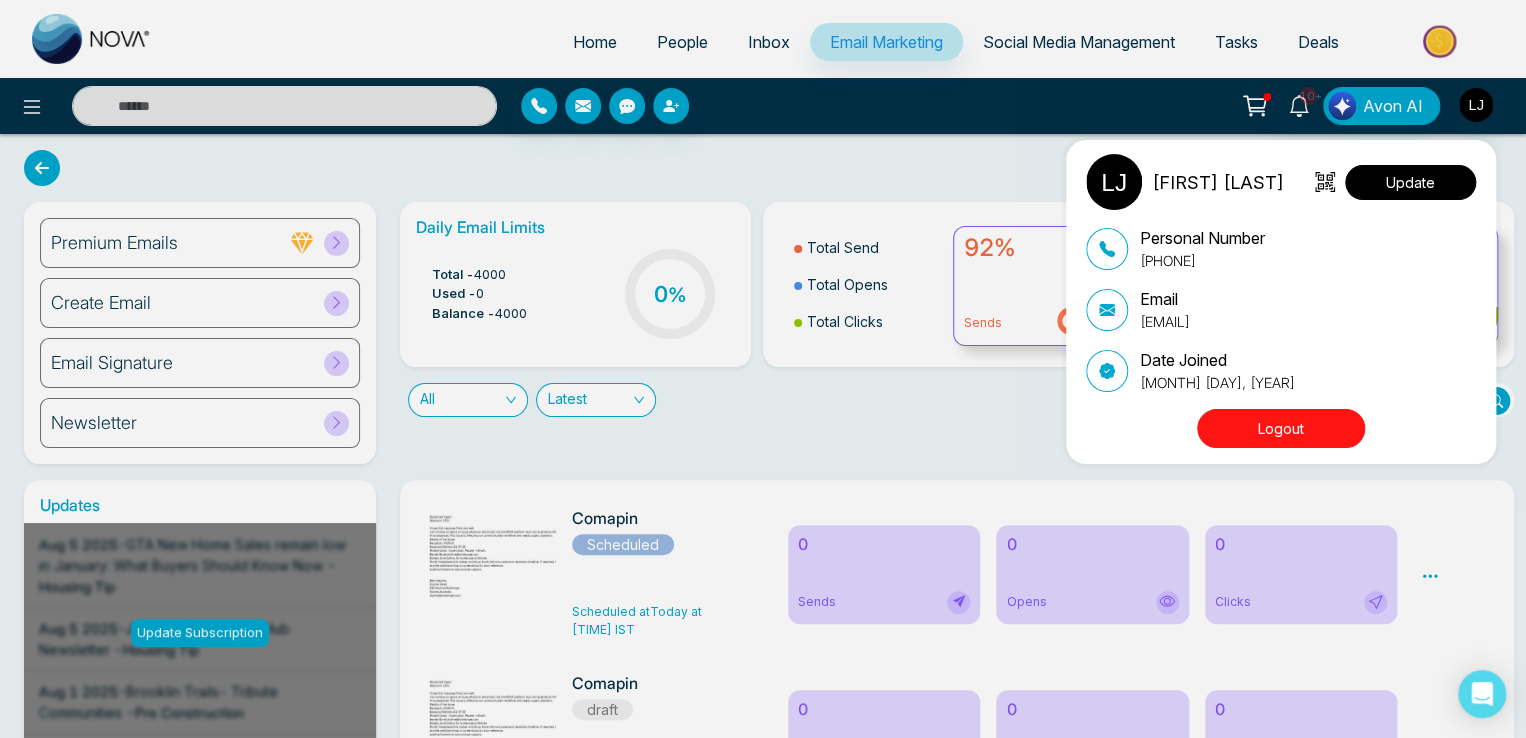 drag, startPoint x: 1439, startPoint y: 165, endPoint x: 1417, endPoint y: 178, distance: 25.553865 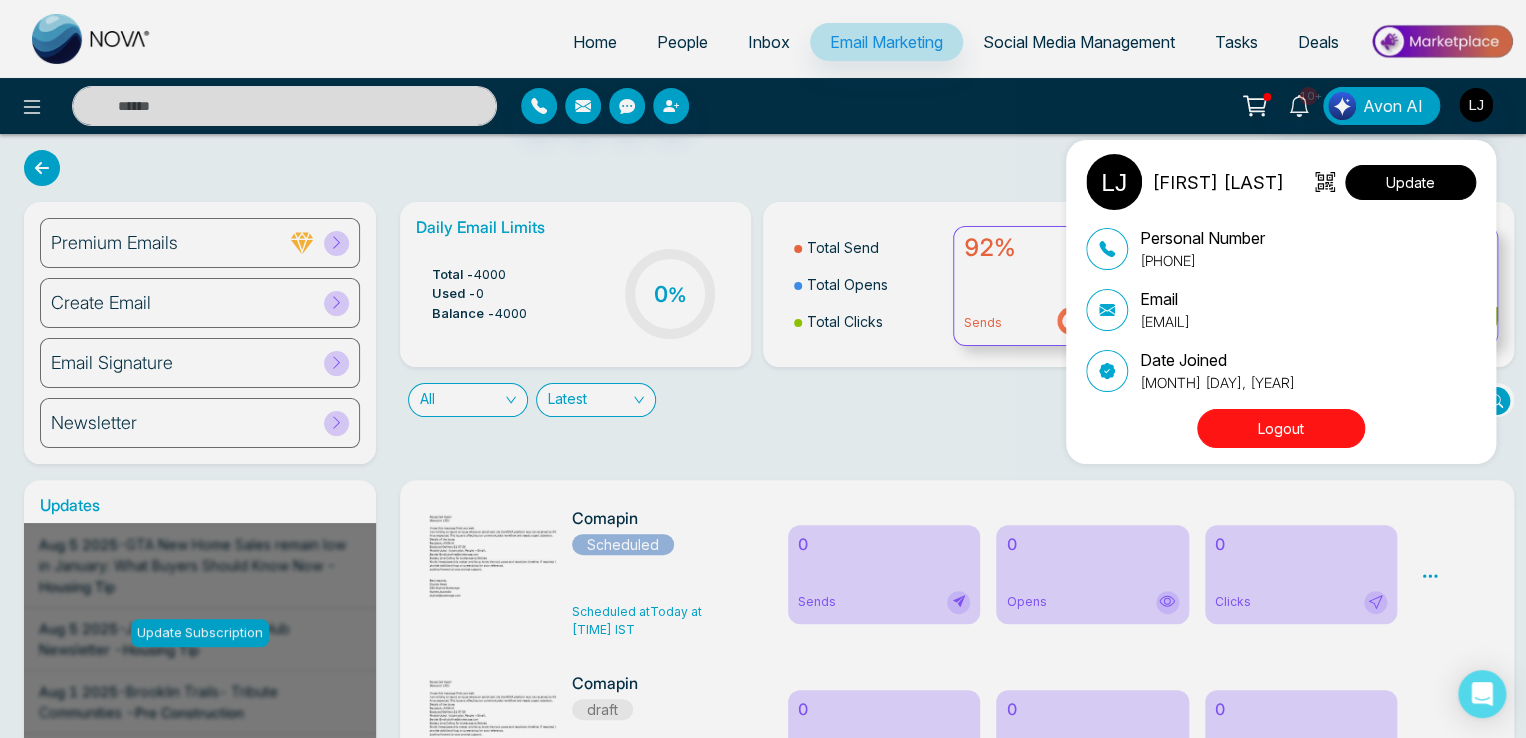 click on "Update" at bounding box center [1410, 182] 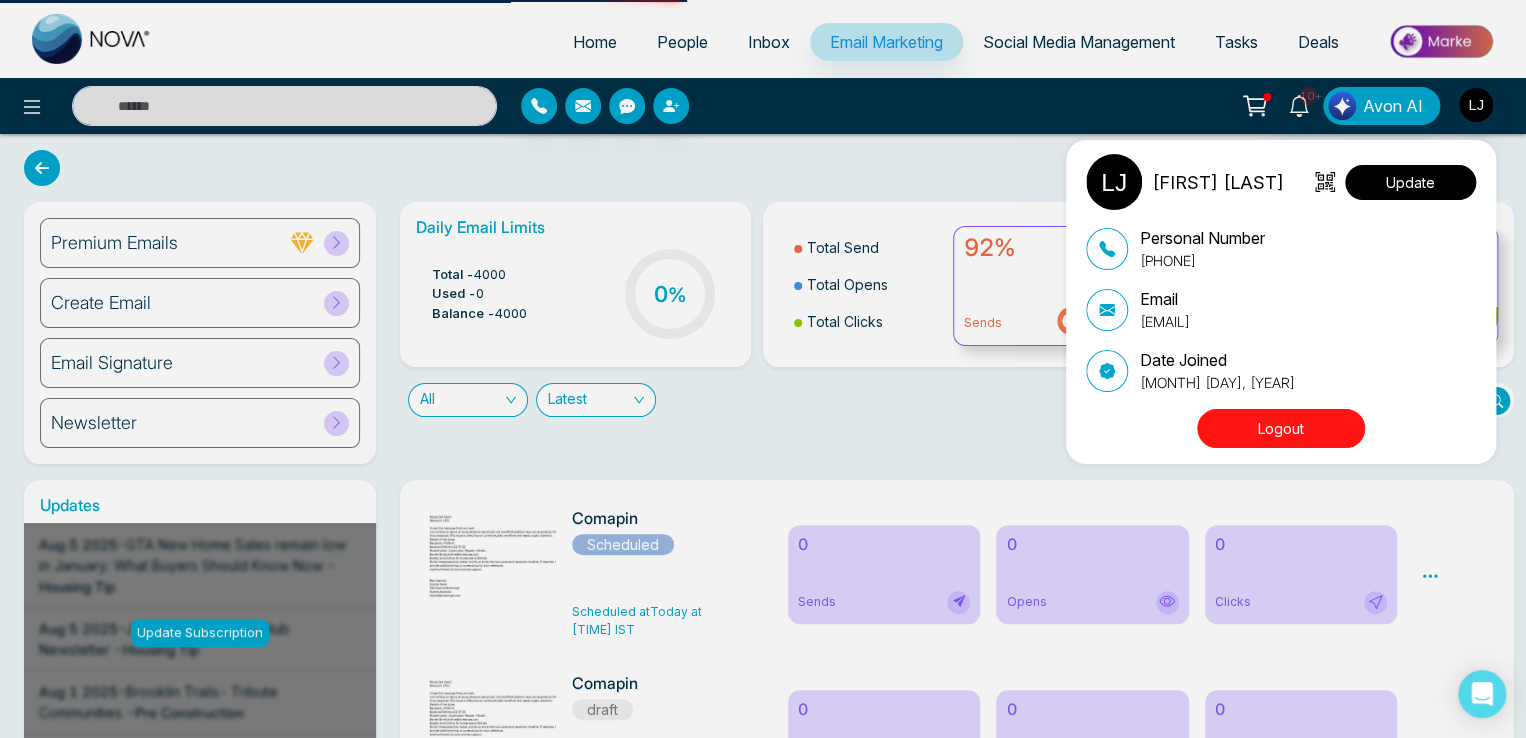 click on "Update" at bounding box center [1410, 182] 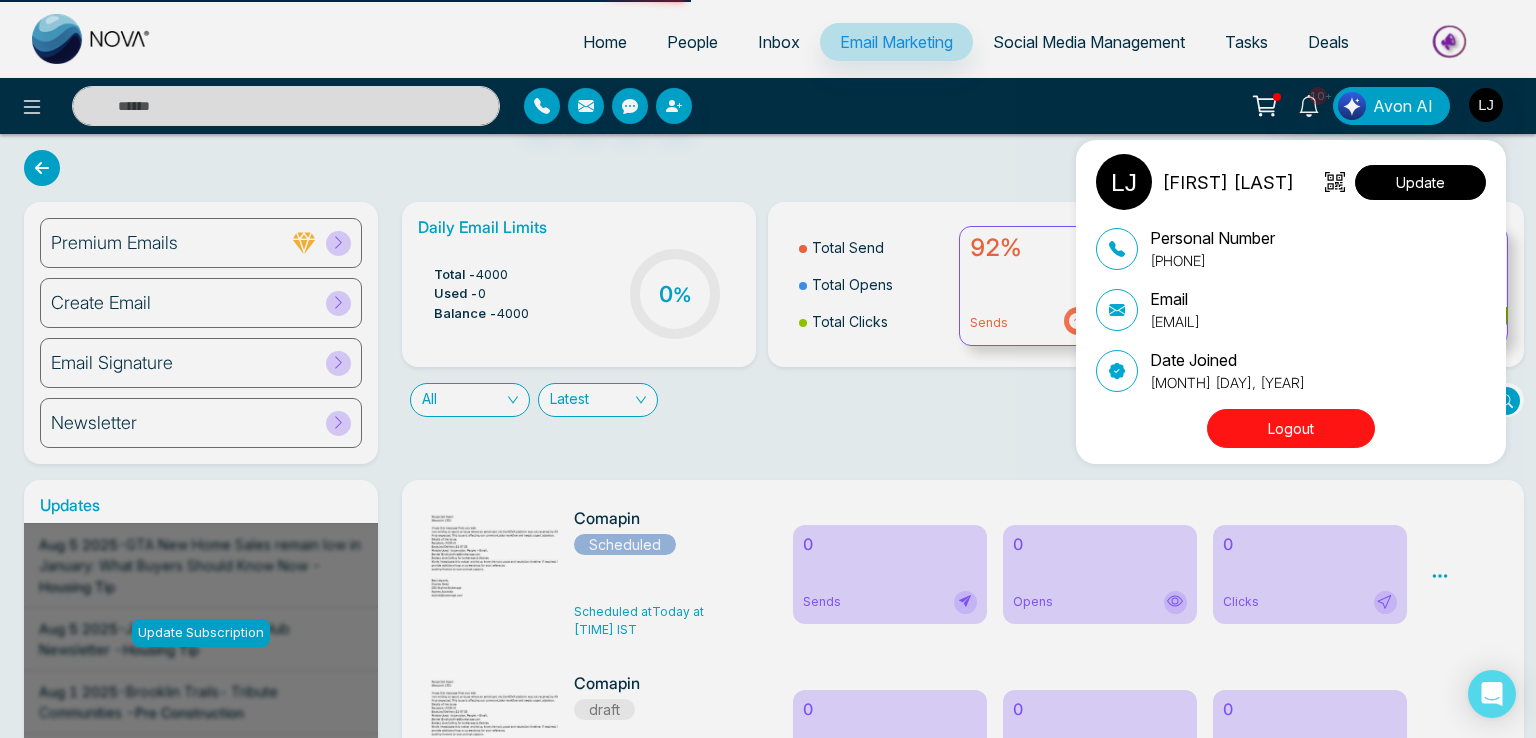 select on "***" 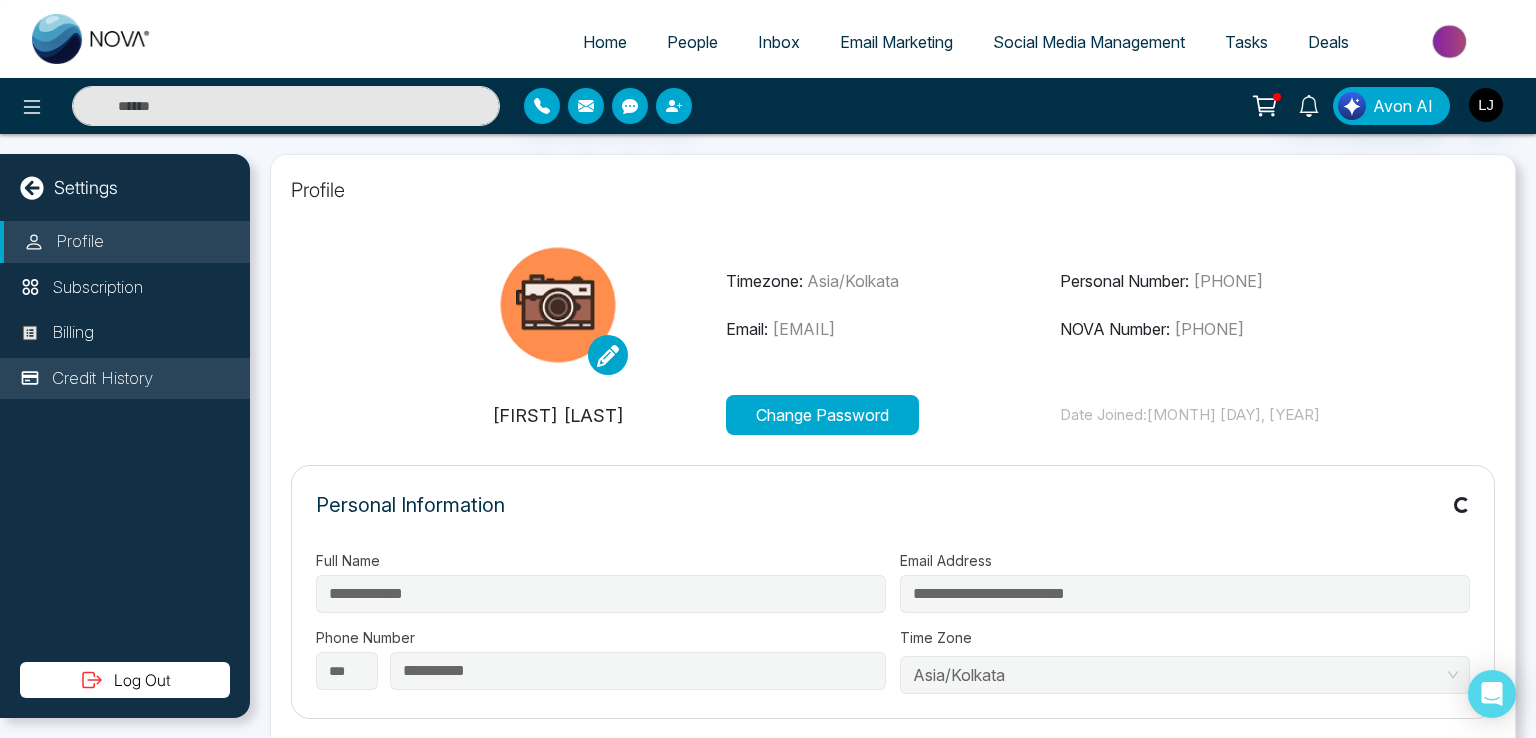 click on "Credit History" at bounding box center [102, 379] 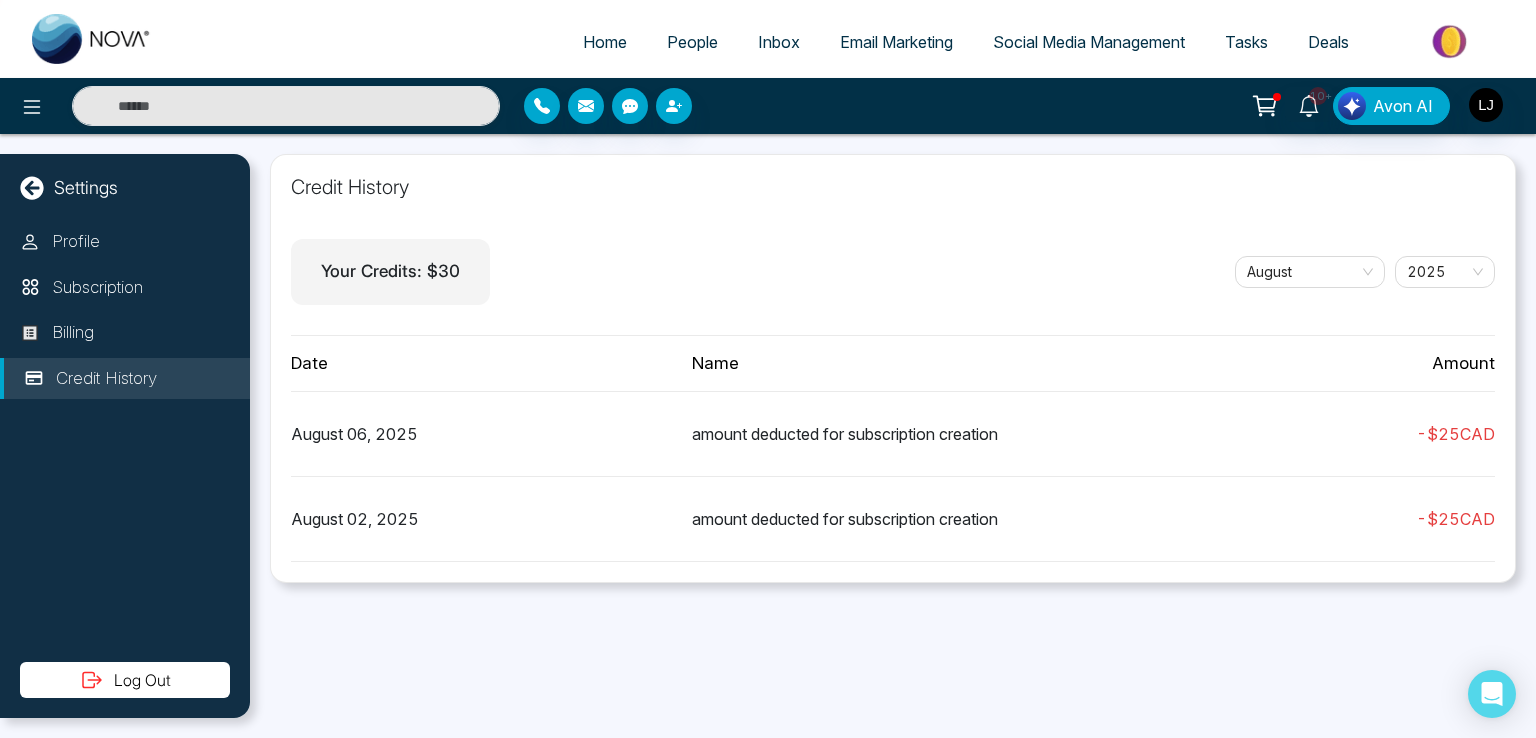 click 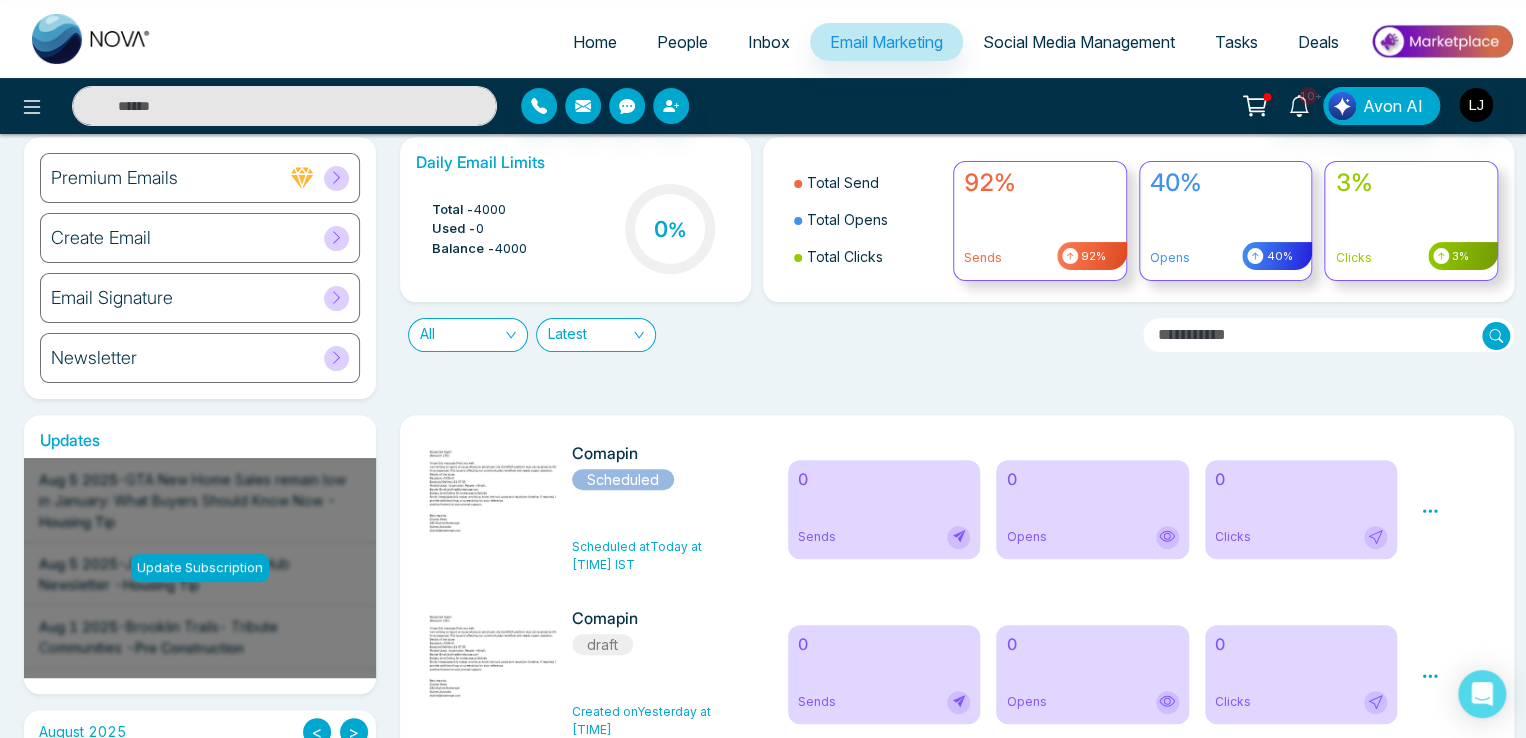 scroll, scrollTop: 100, scrollLeft: 0, axis: vertical 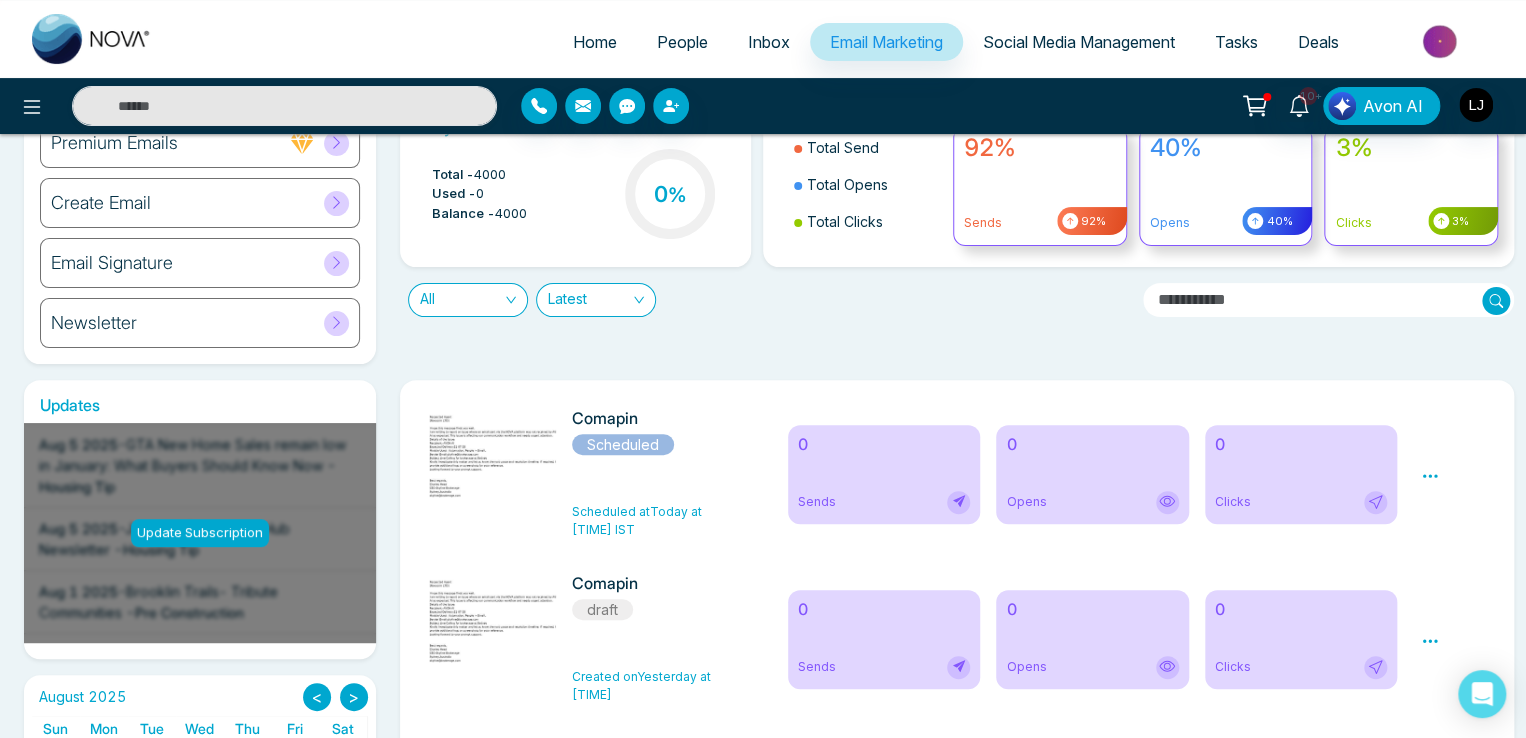 click on "Social Media Management" at bounding box center (1079, 42) 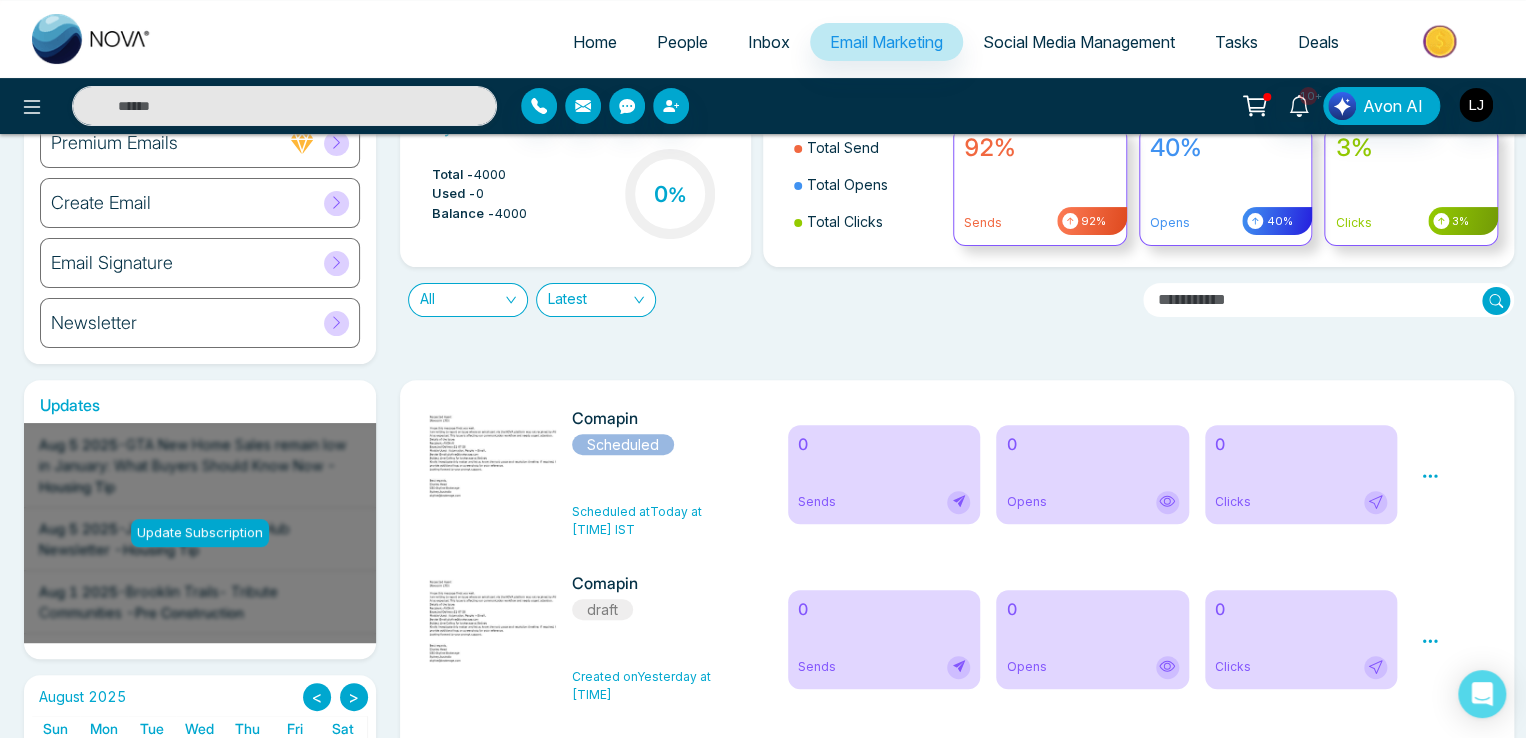 scroll, scrollTop: 0, scrollLeft: 0, axis: both 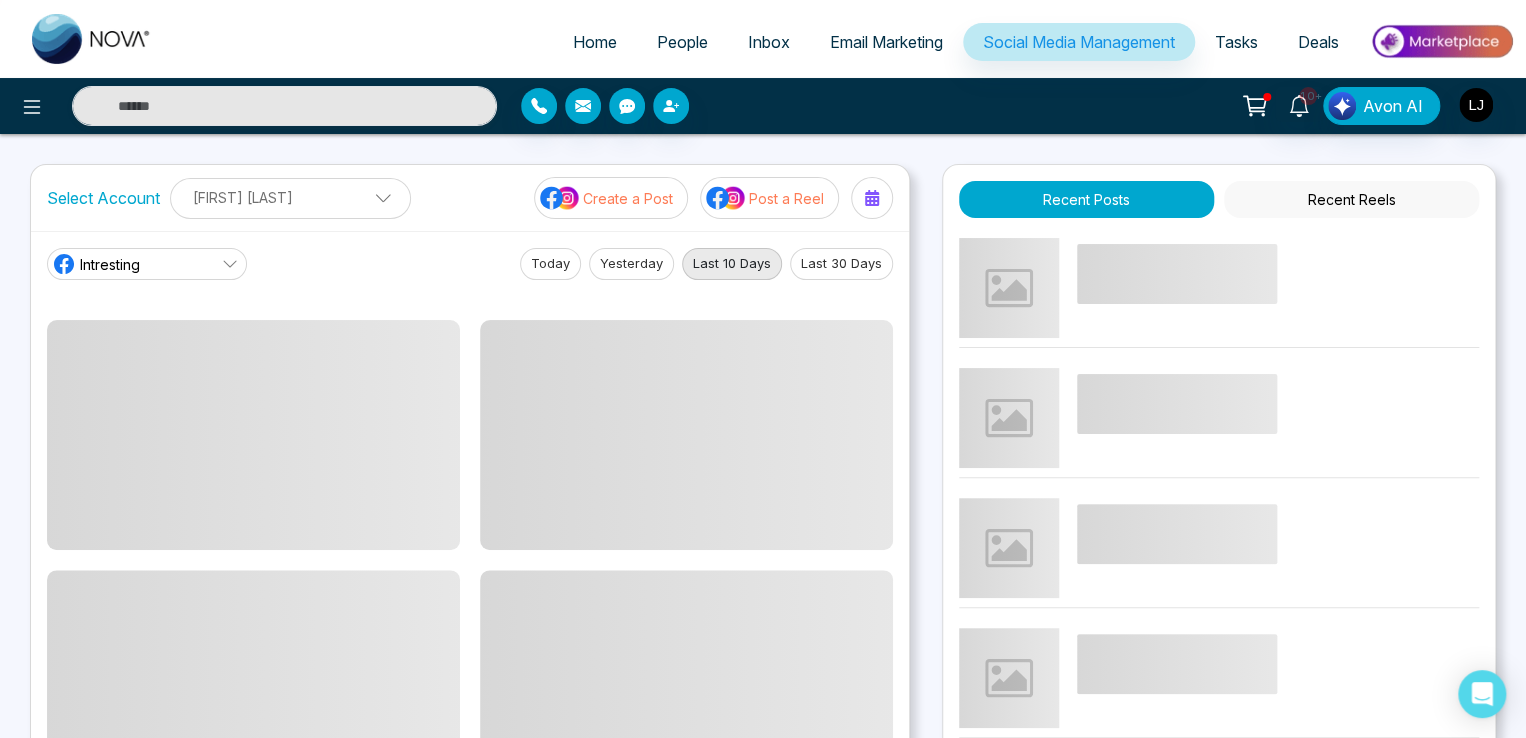 click on "[FIRST] [LAST]" at bounding box center [290, 197] 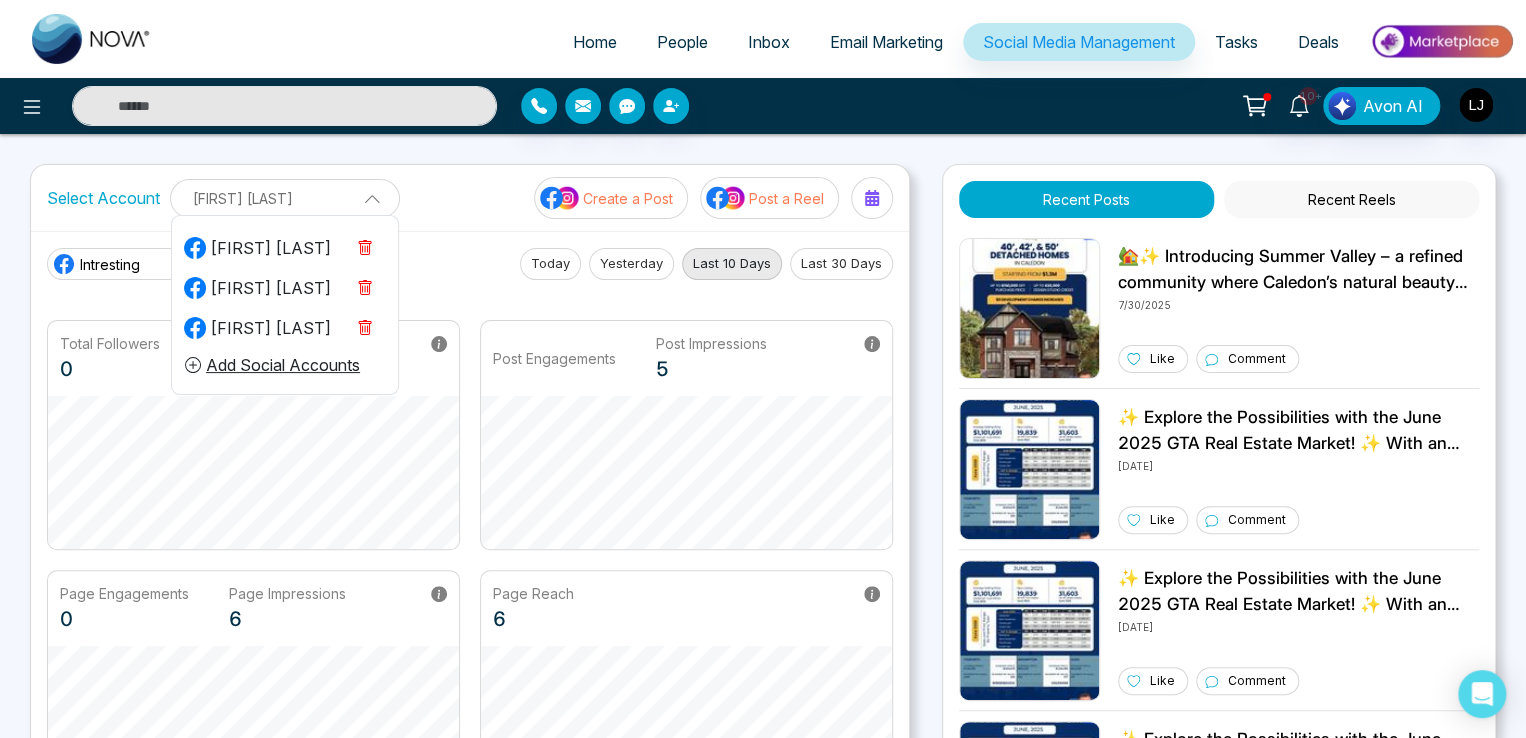 click 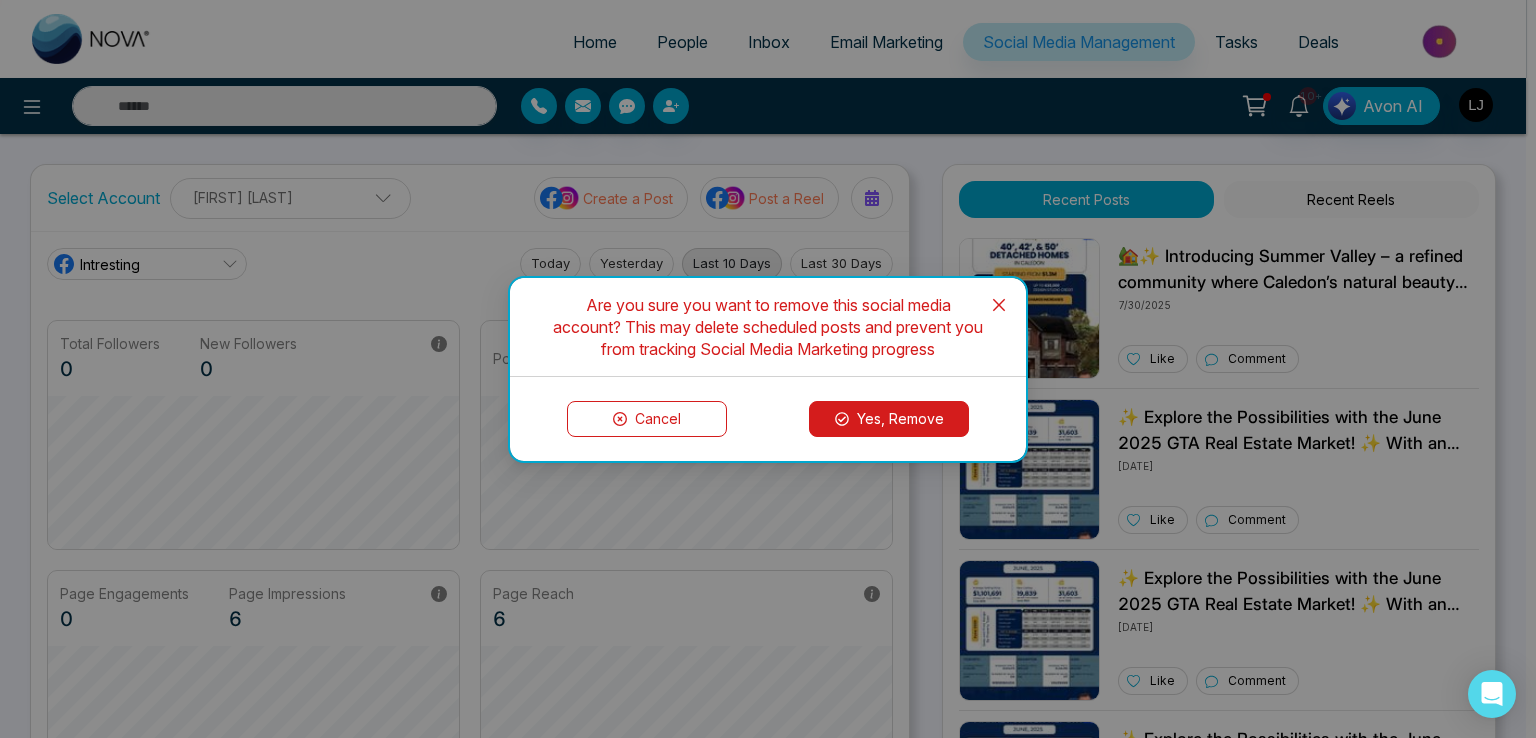 click on "Cancel   Yes, Remove" at bounding box center (768, 419) 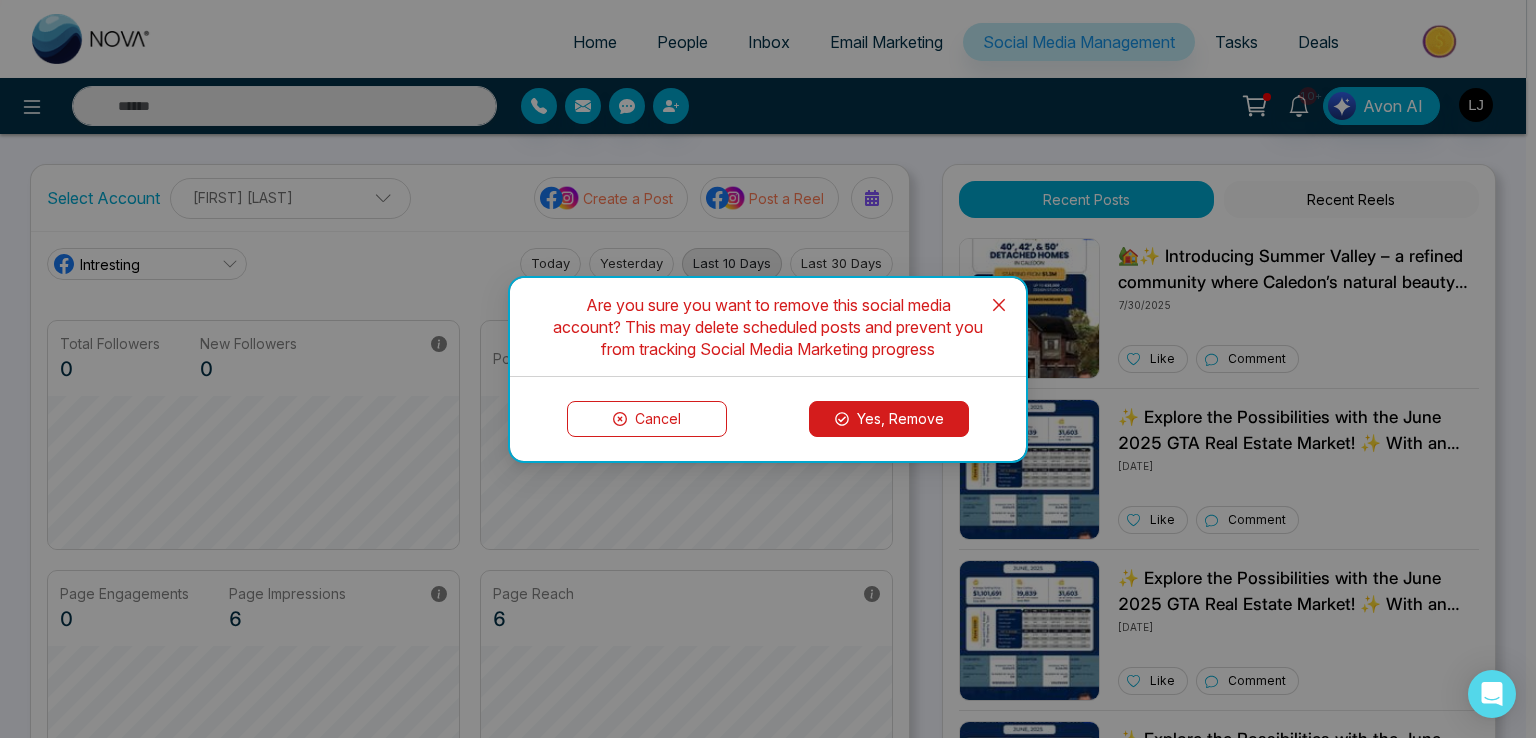 click on "Yes, Remove" at bounding box center (889, 419) 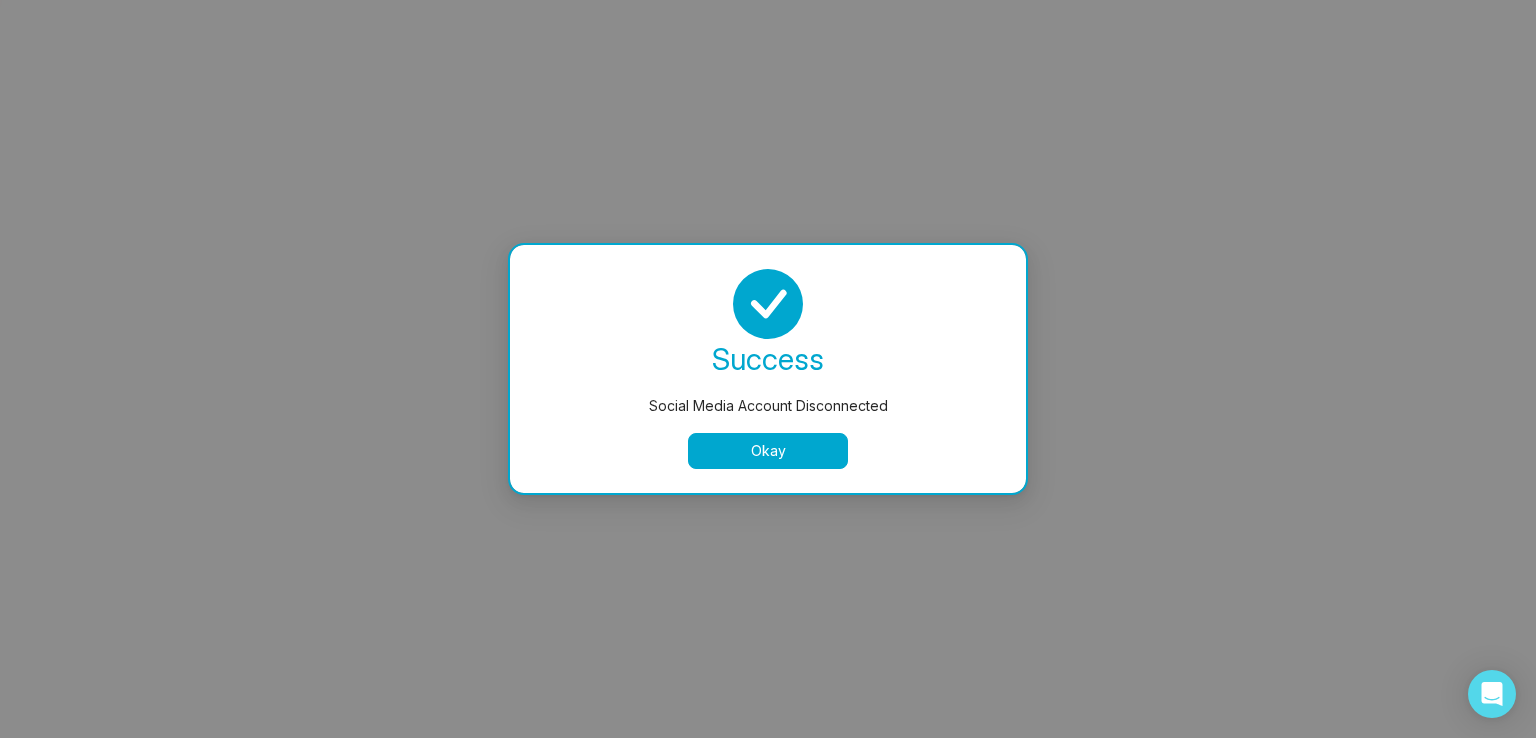 click on "Okay" at bounding box center (768, 451) 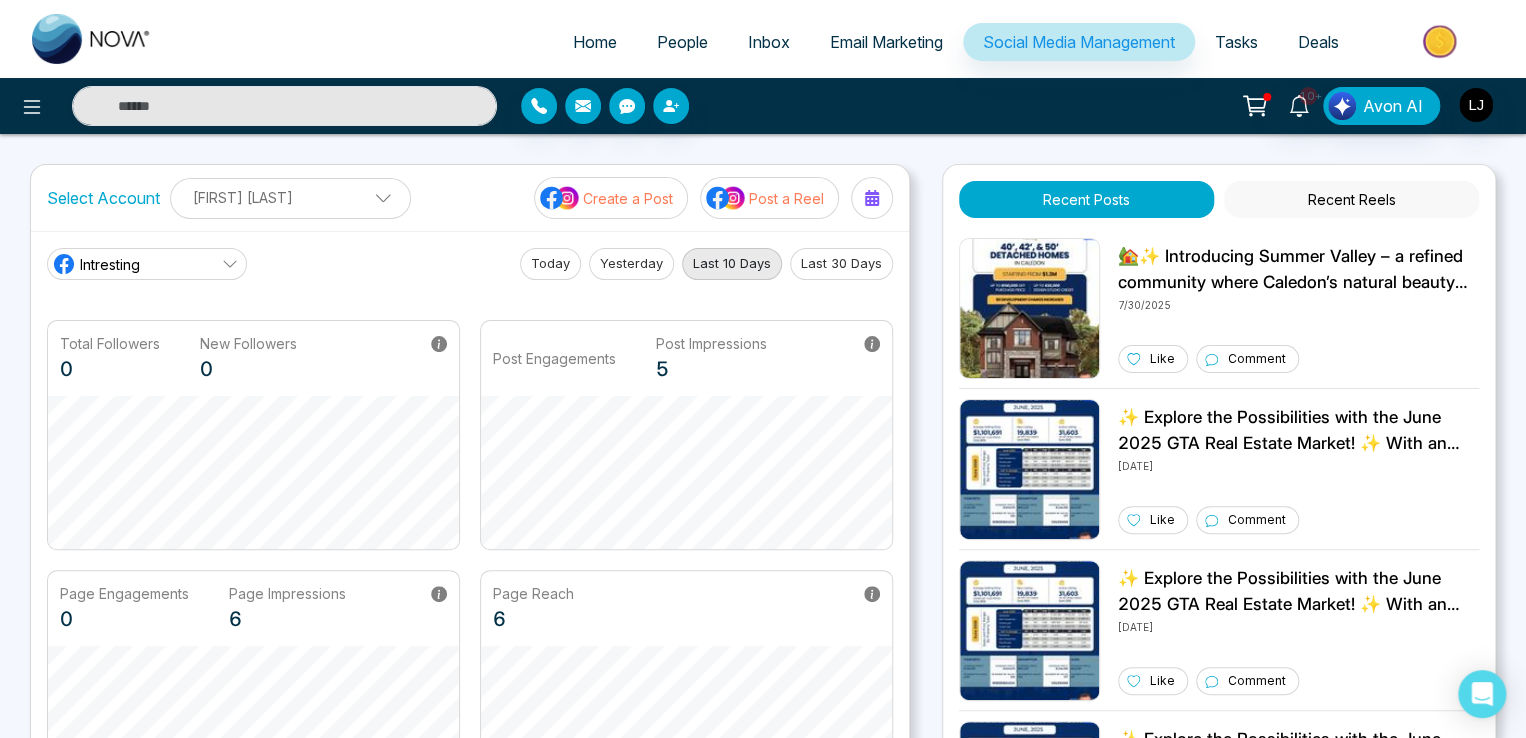 click at bounding box center (376, 203) 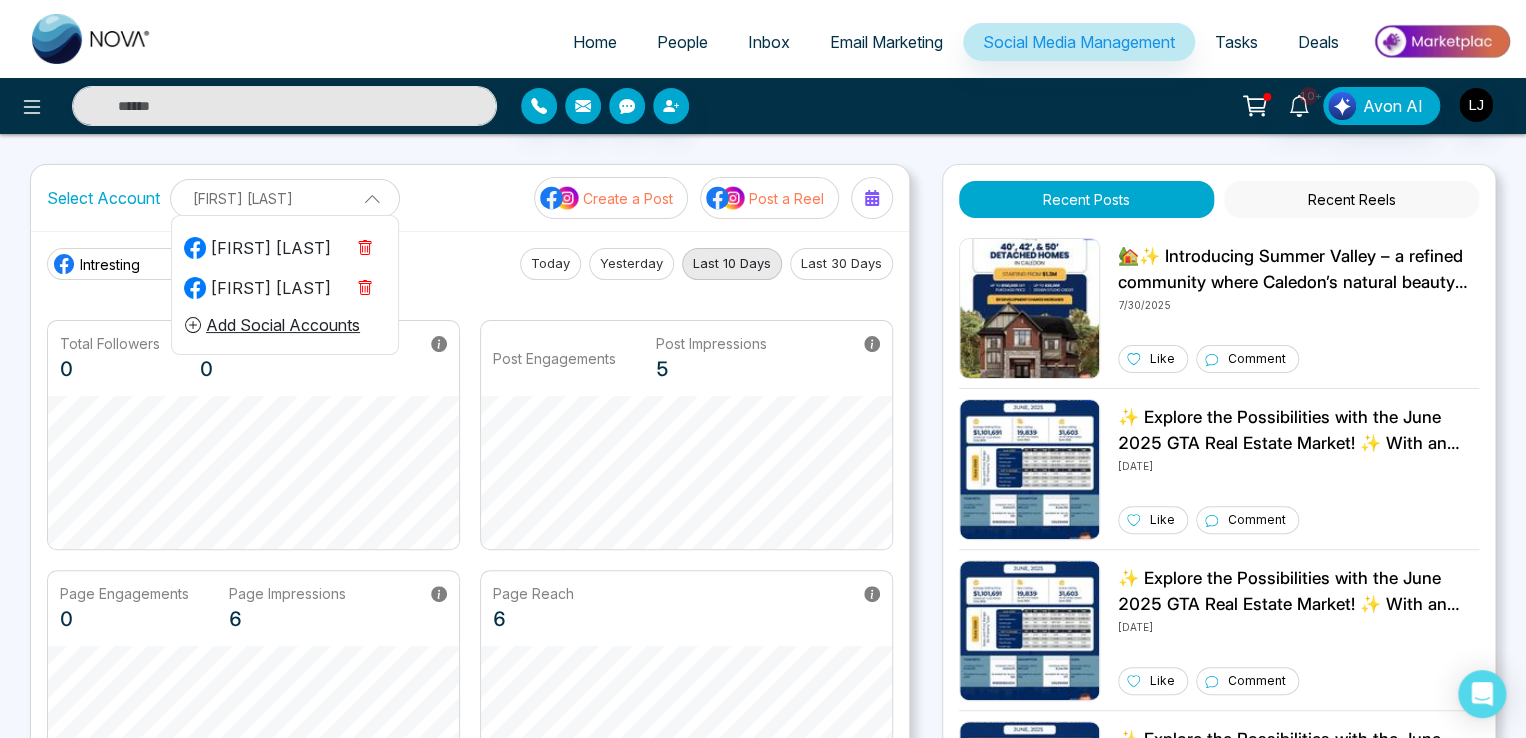 click on "Add Social Accounts" at bounding box center [272, 325] 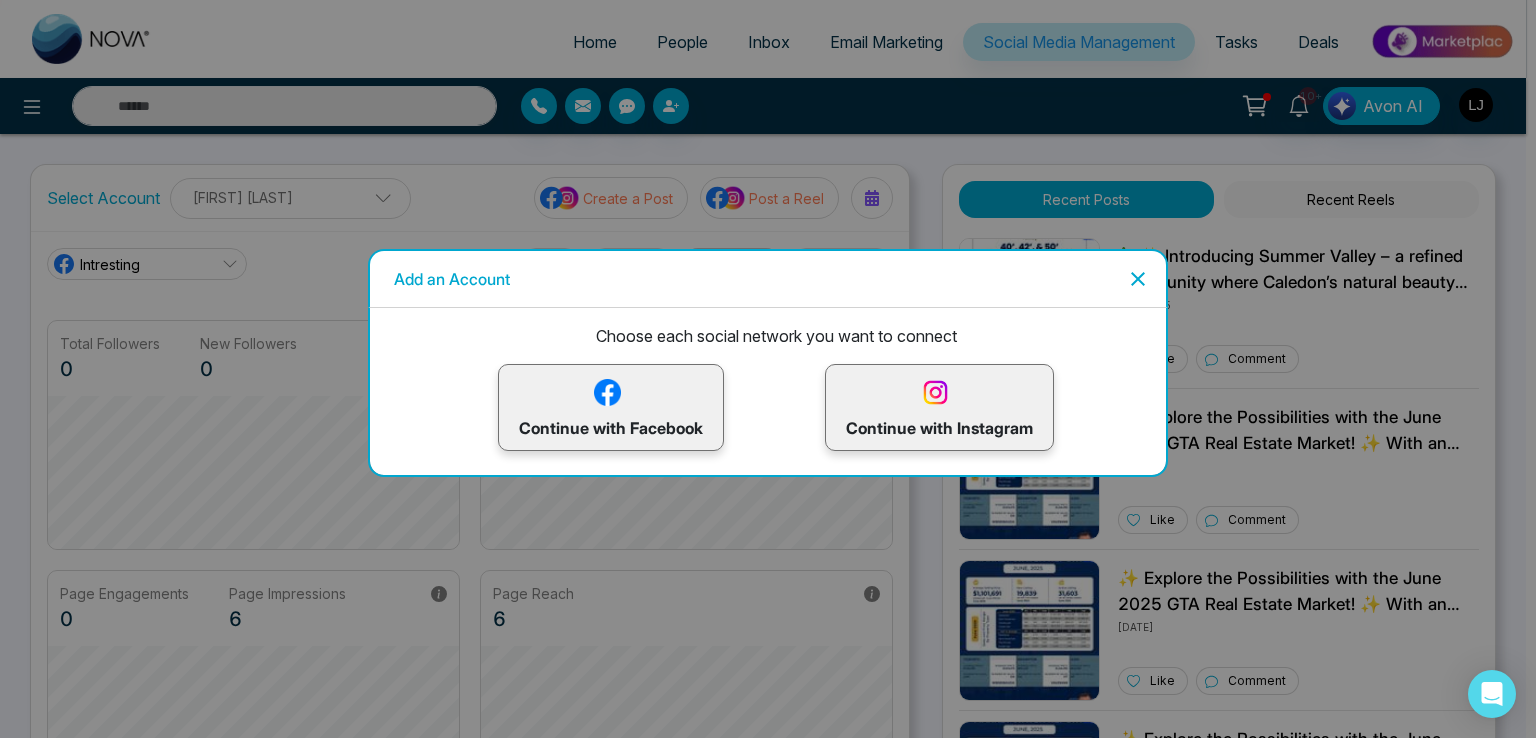 click on "Continue with Facebook" at bounding box center (611, 407) 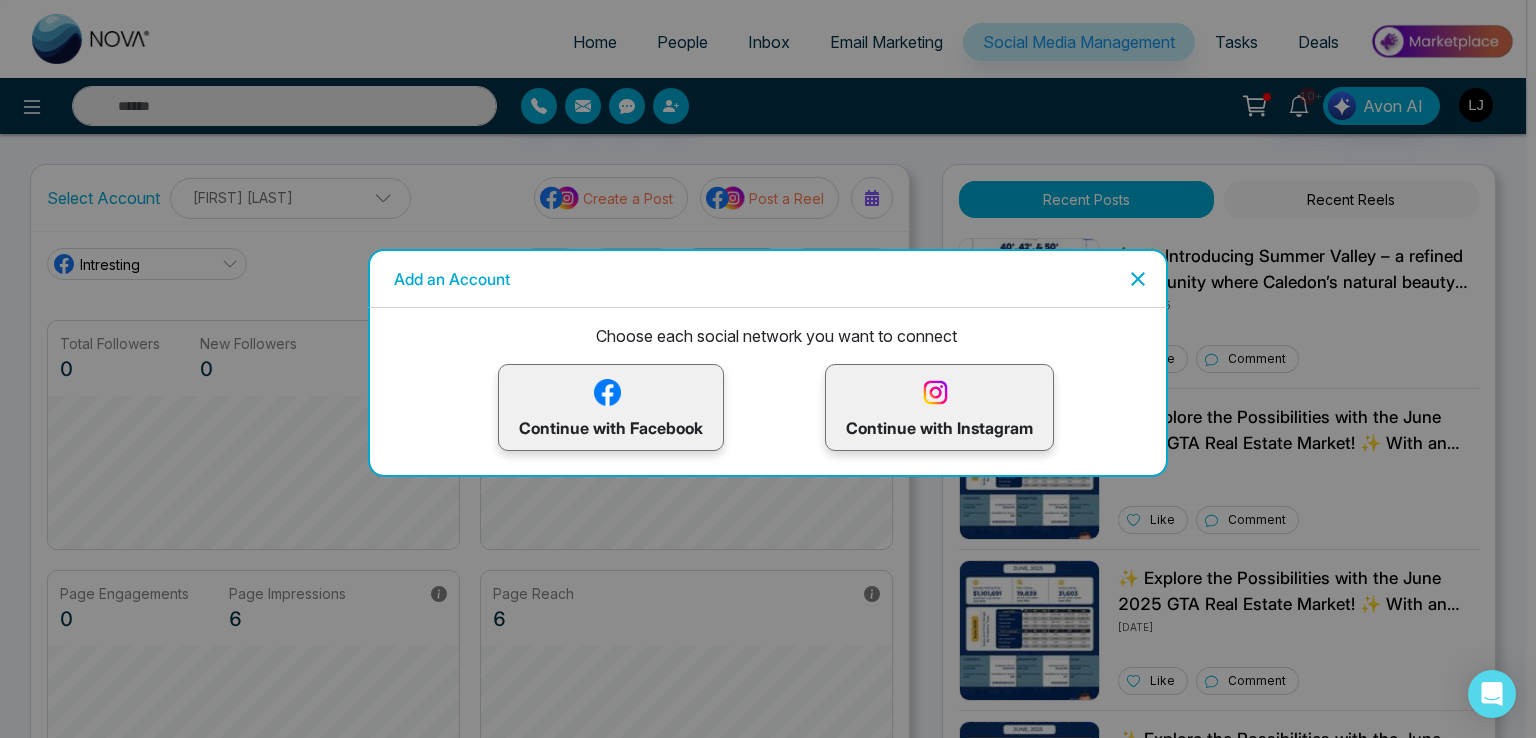click on "Continue with Facebook" at bounding box center (611, 407) 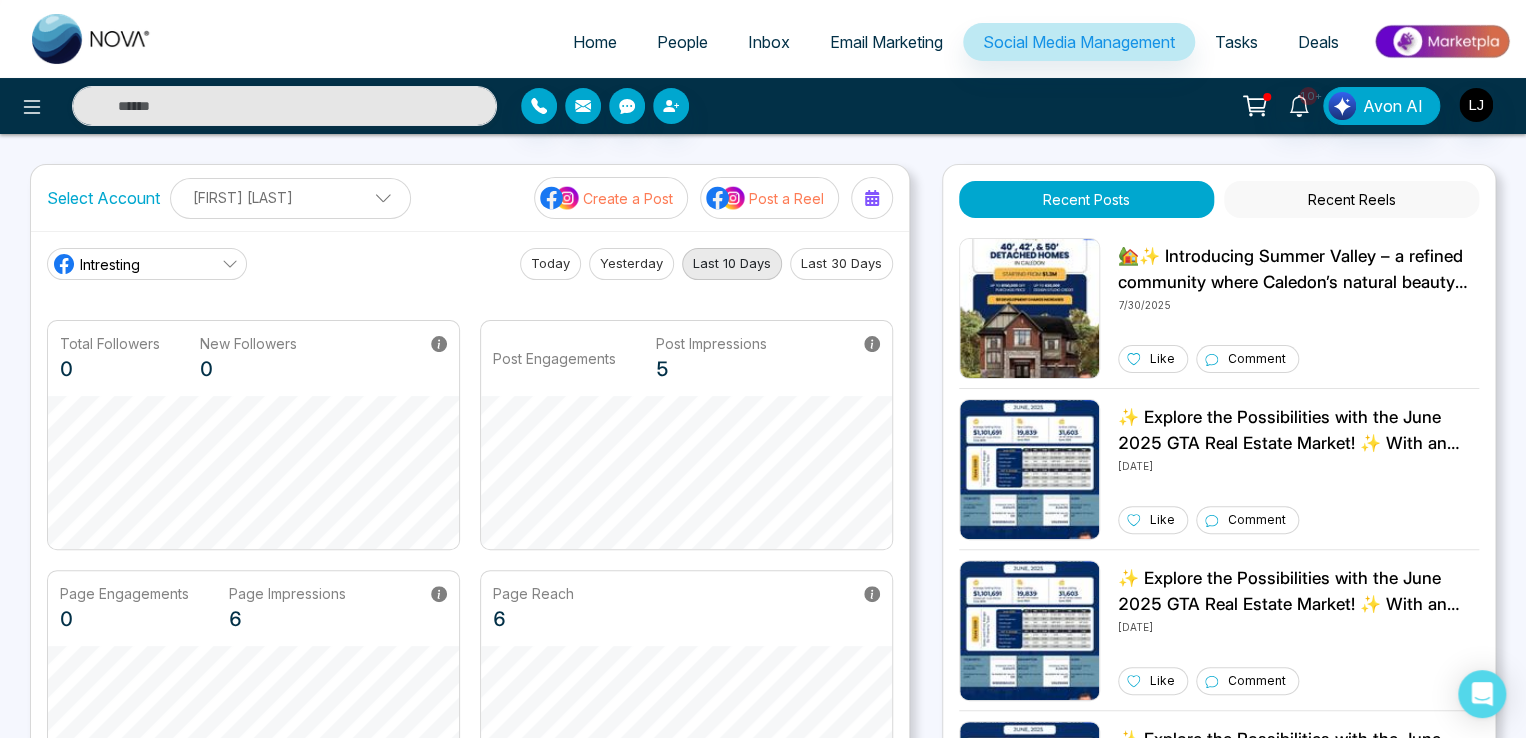 scroll, scrollTop: 120, scrollLeft: 0, axis: vertical 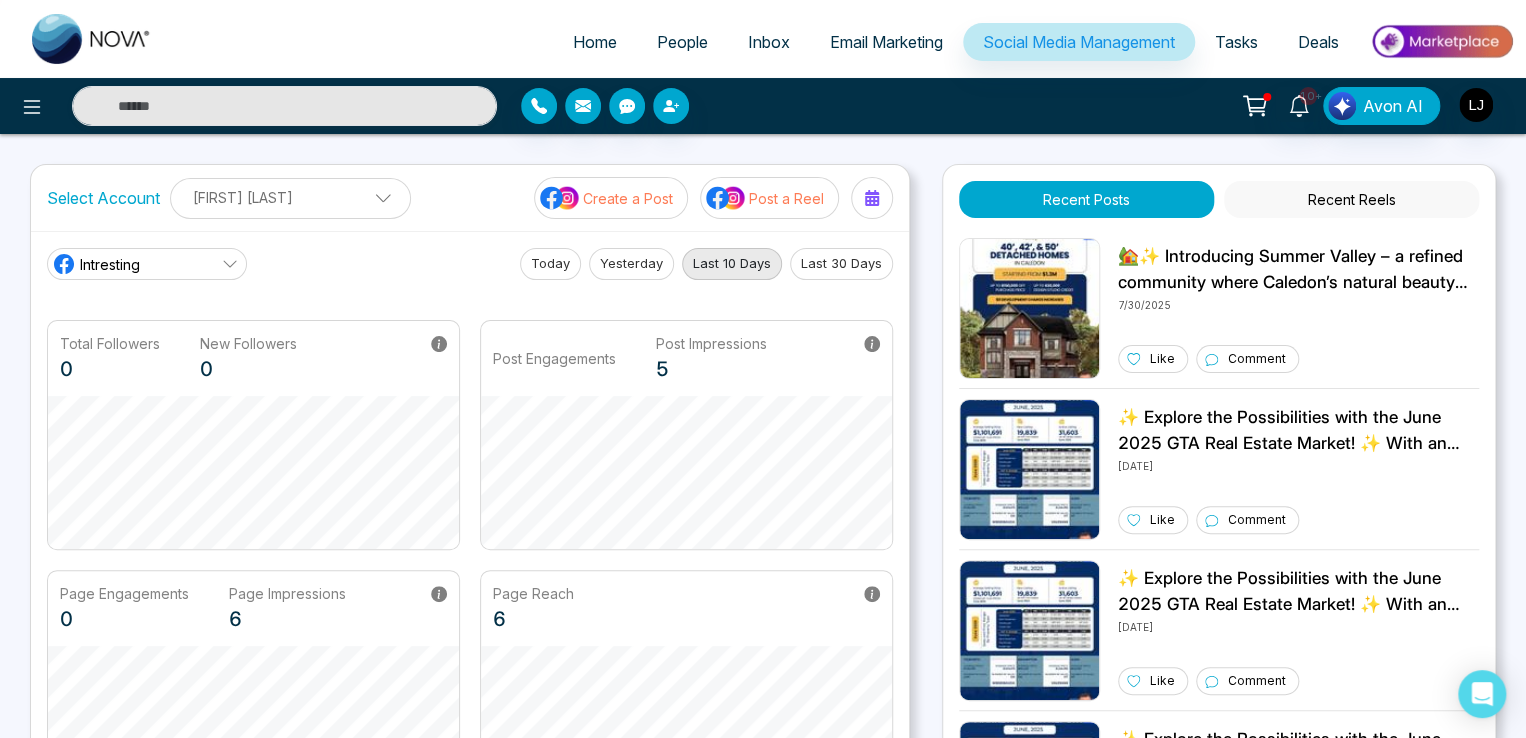 click on "Create a Post" at bounding box center (628, 198) 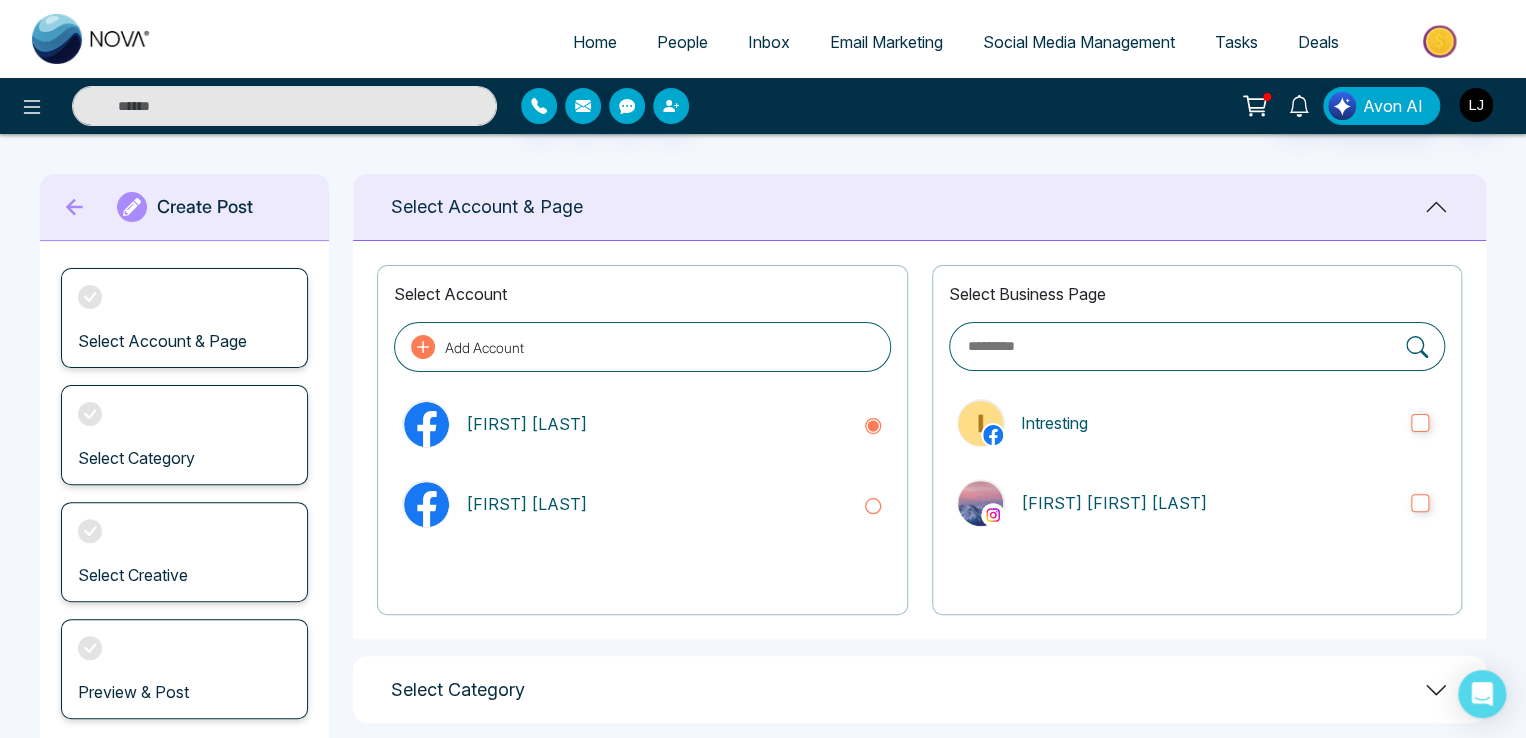 click on "Add Account" at bounding box center (642, 347) 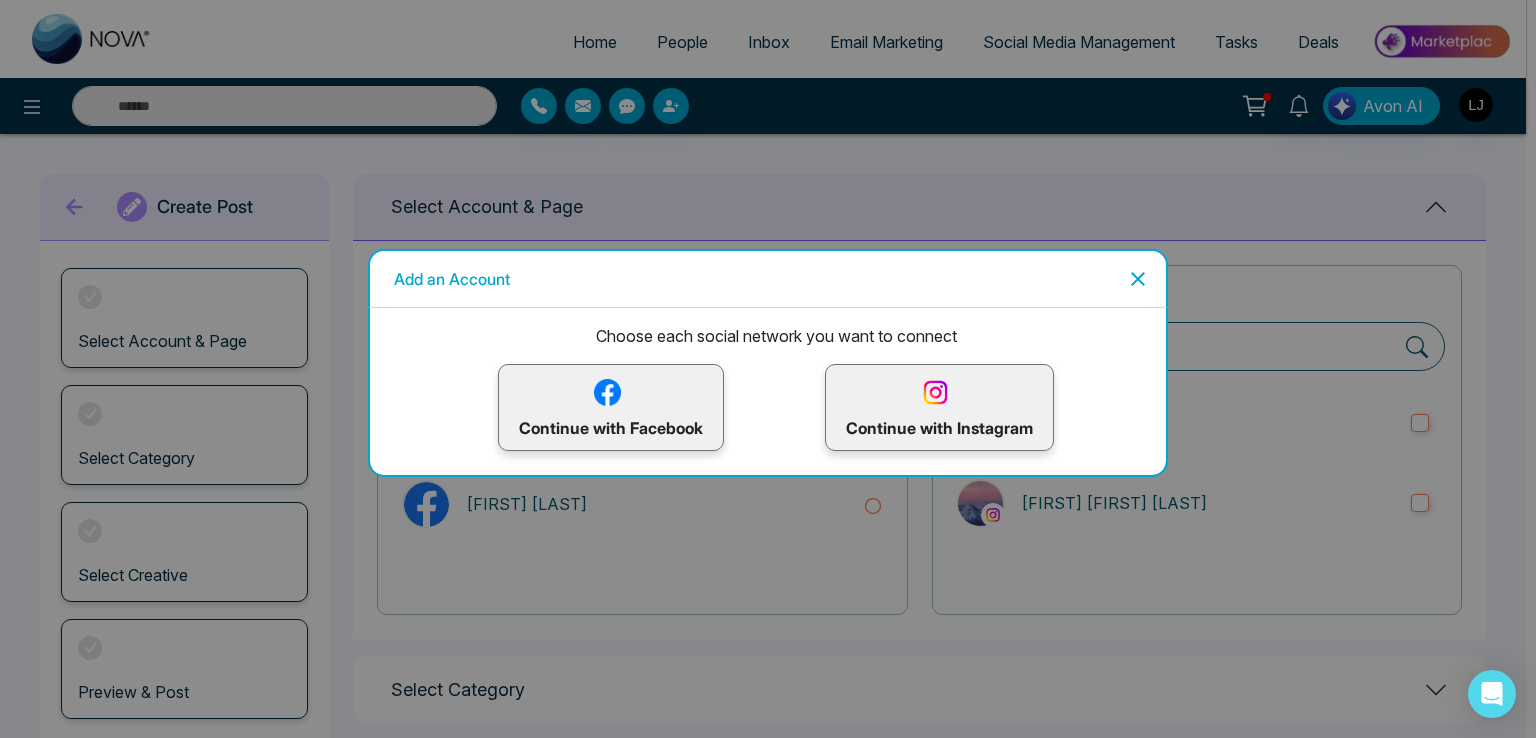 click on "Continue with Facebook" at bounding box center (611, 407) 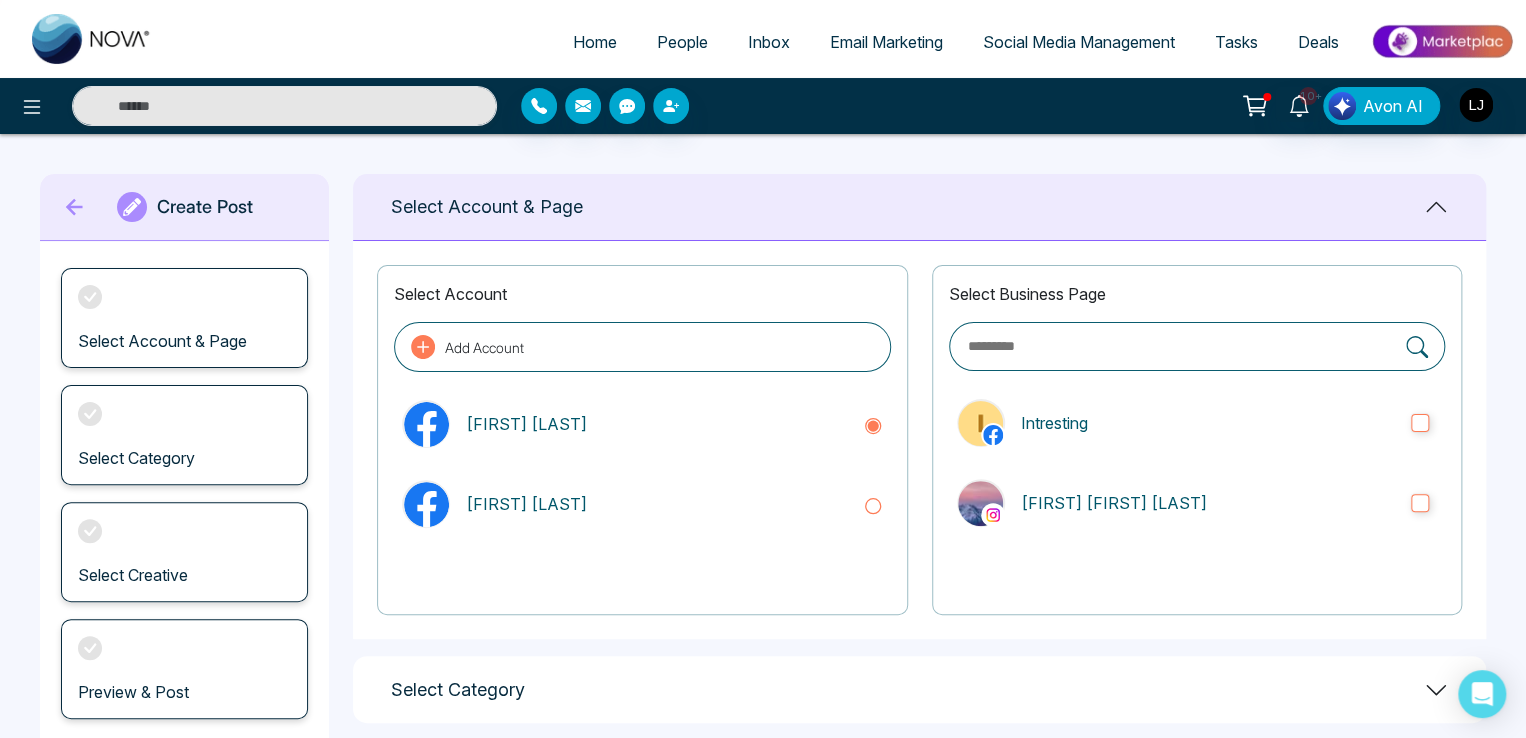 click on "Add Account" at bounding box center (642, 347) 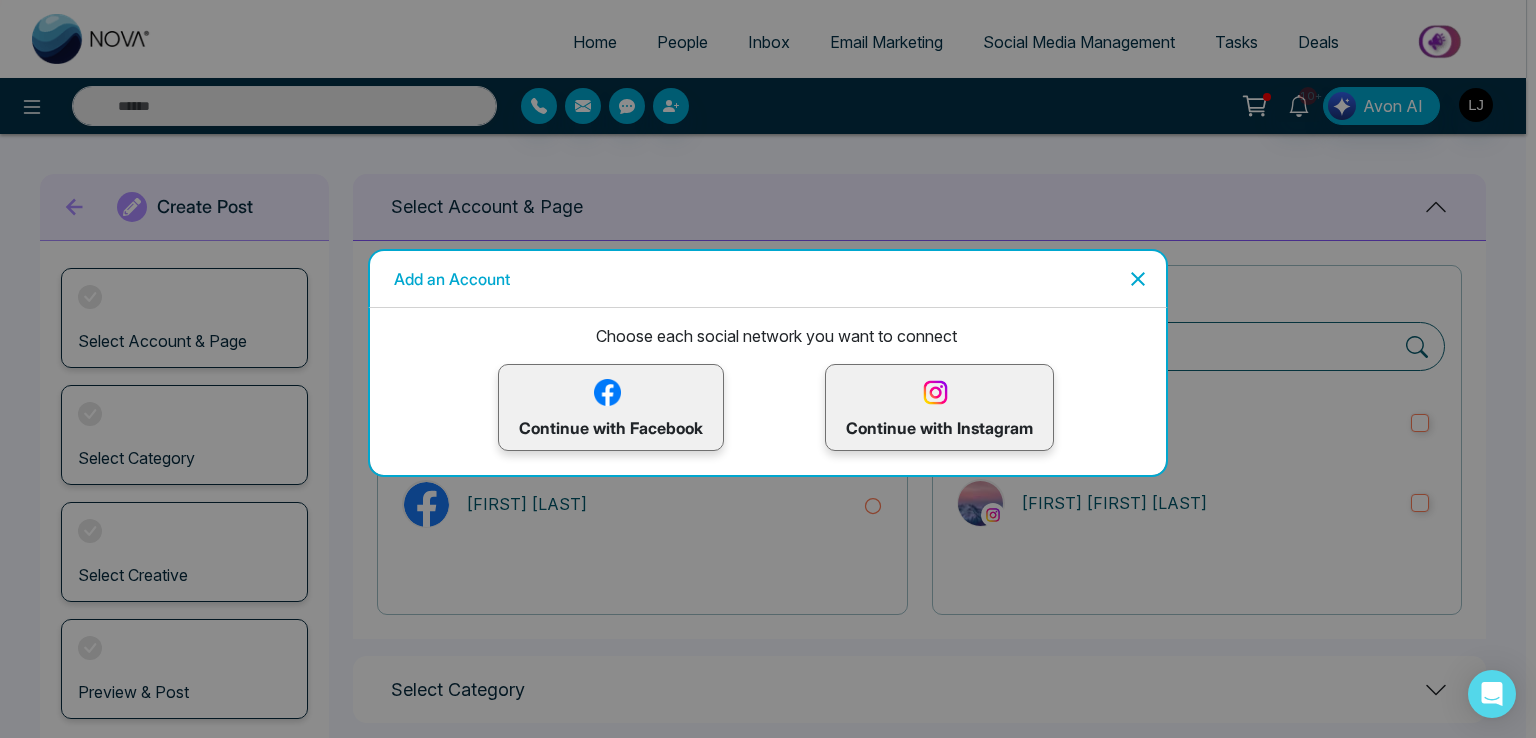 click on "Continue with Facebook" at bounding box center (611, 407) 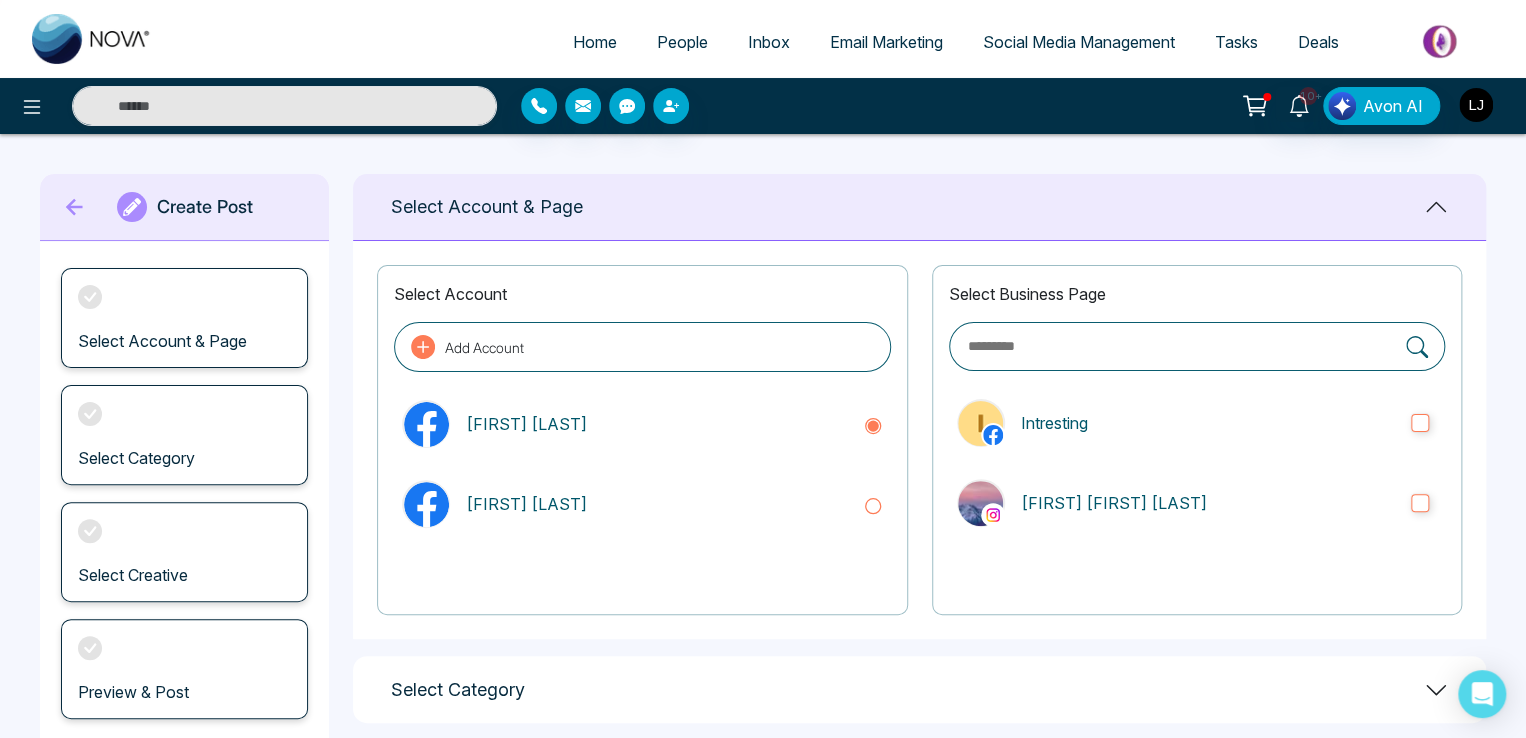 click at bounding box center [1476, 105] 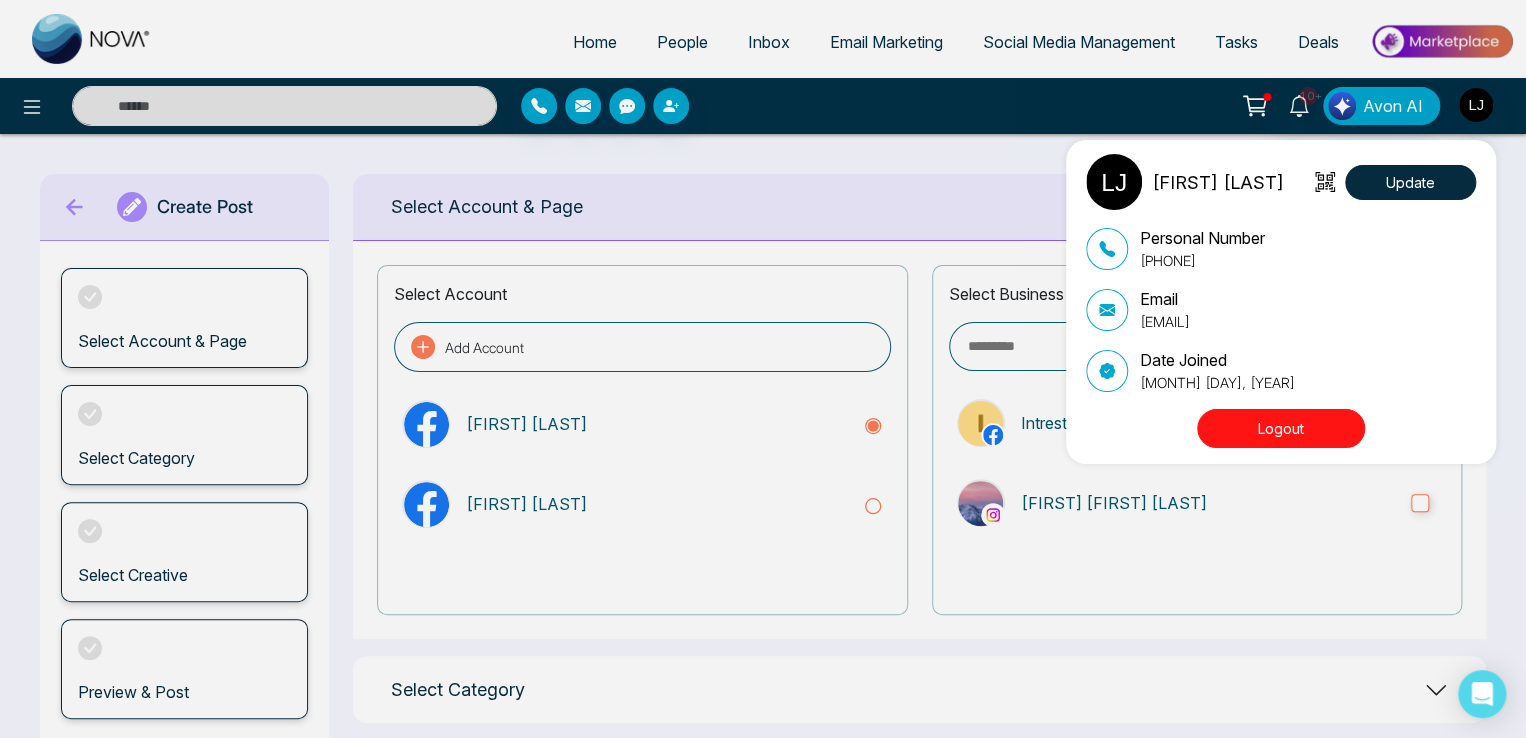 click on "Logout" at bounding box center [1281, 428] 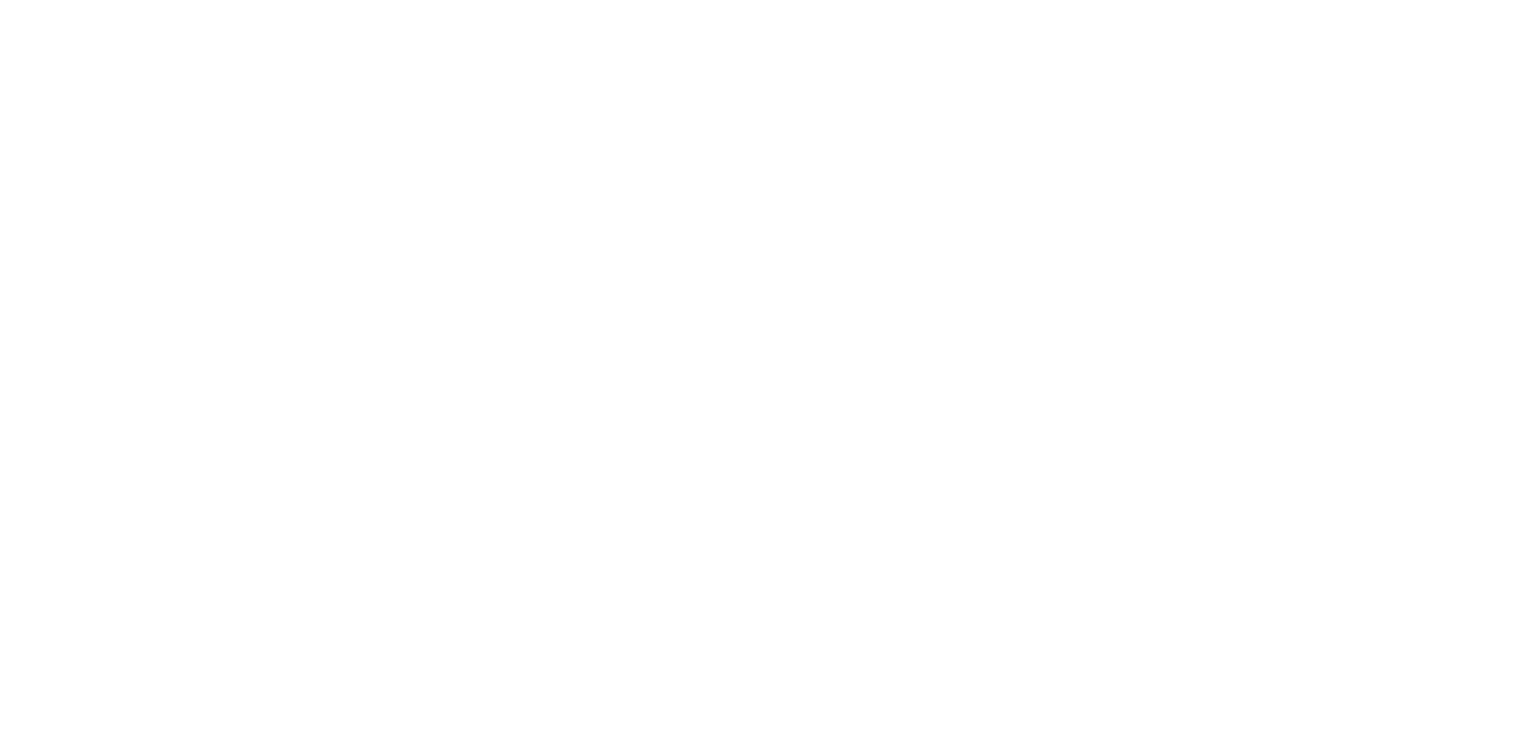scroll, scrollTop: 0, scrollLeft: 0, axis: both 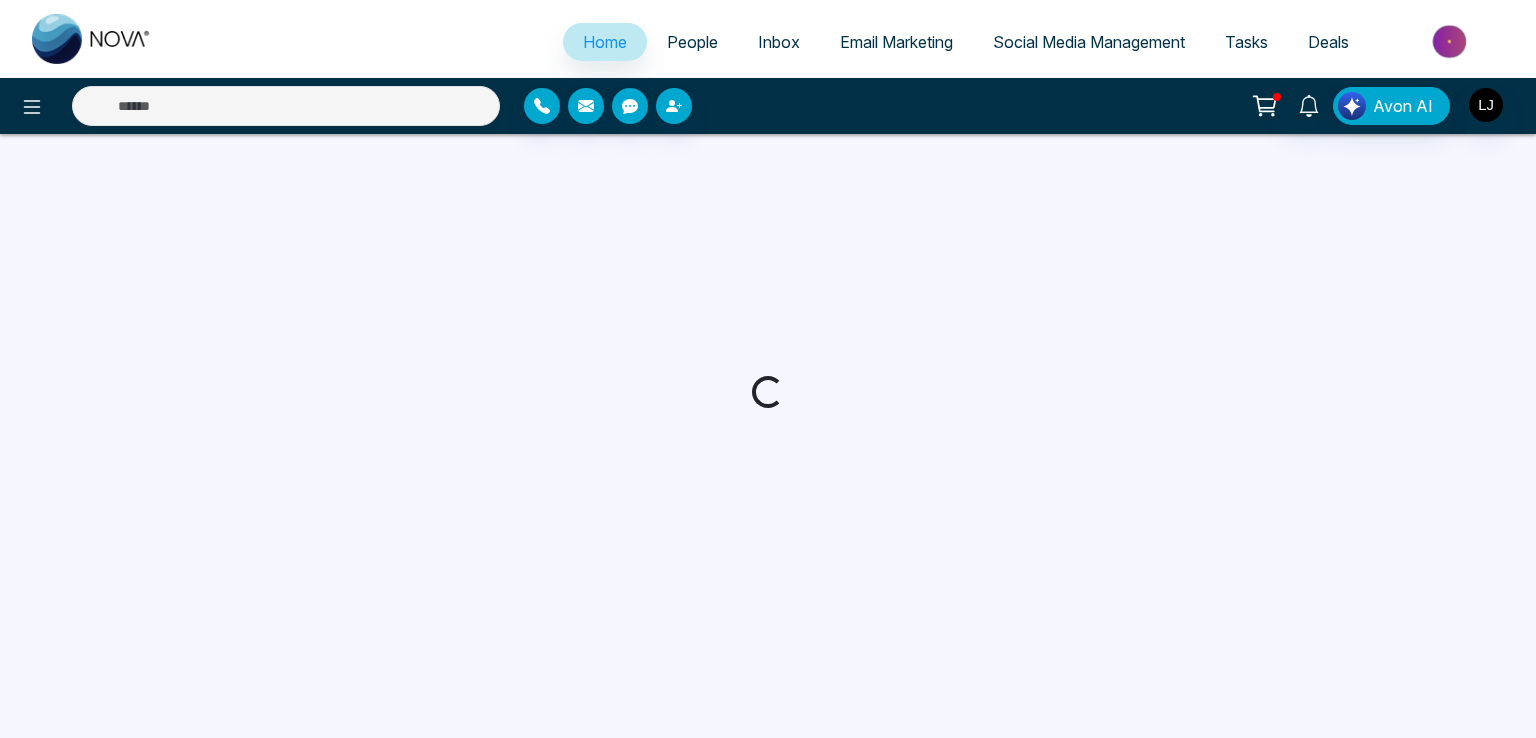select on "*" 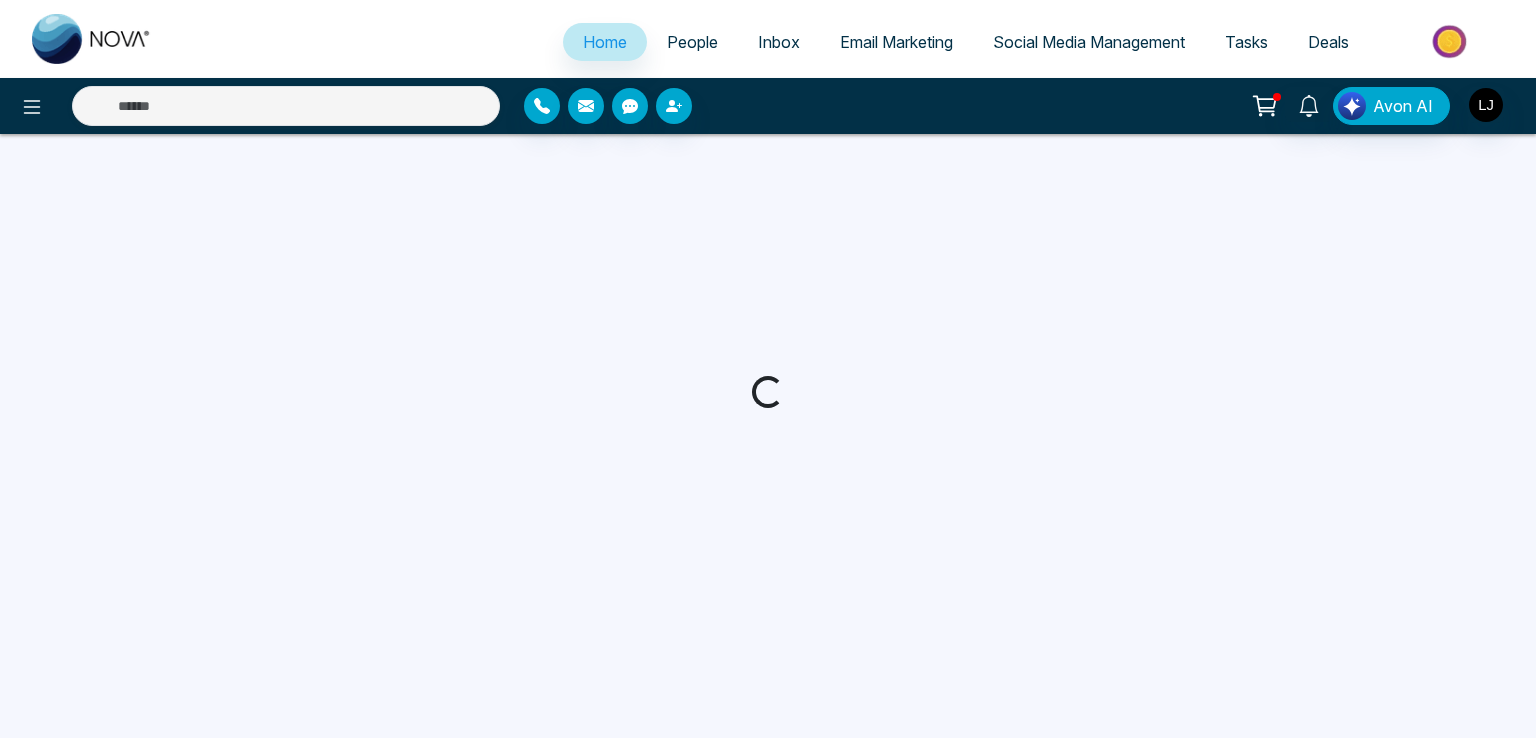 select on "*" 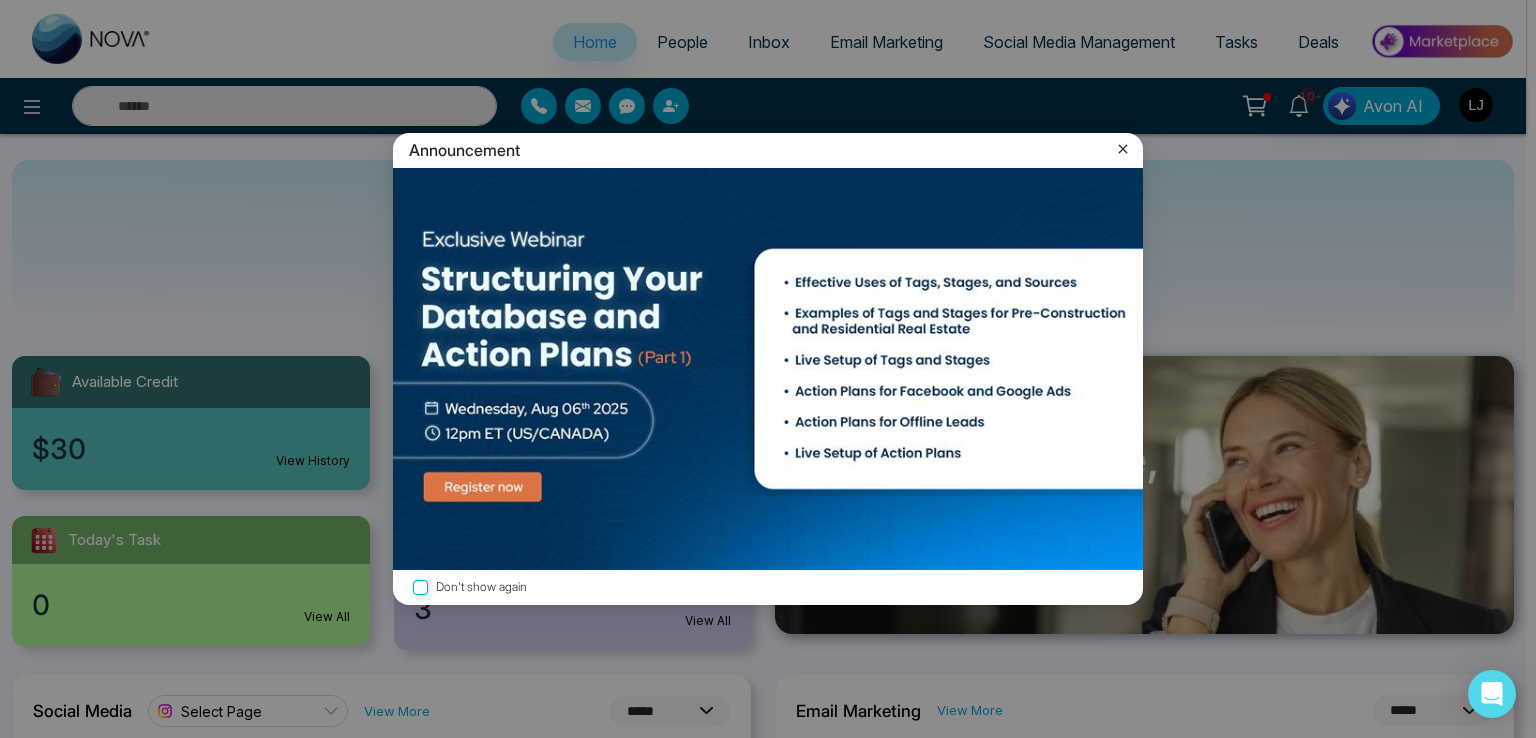 click 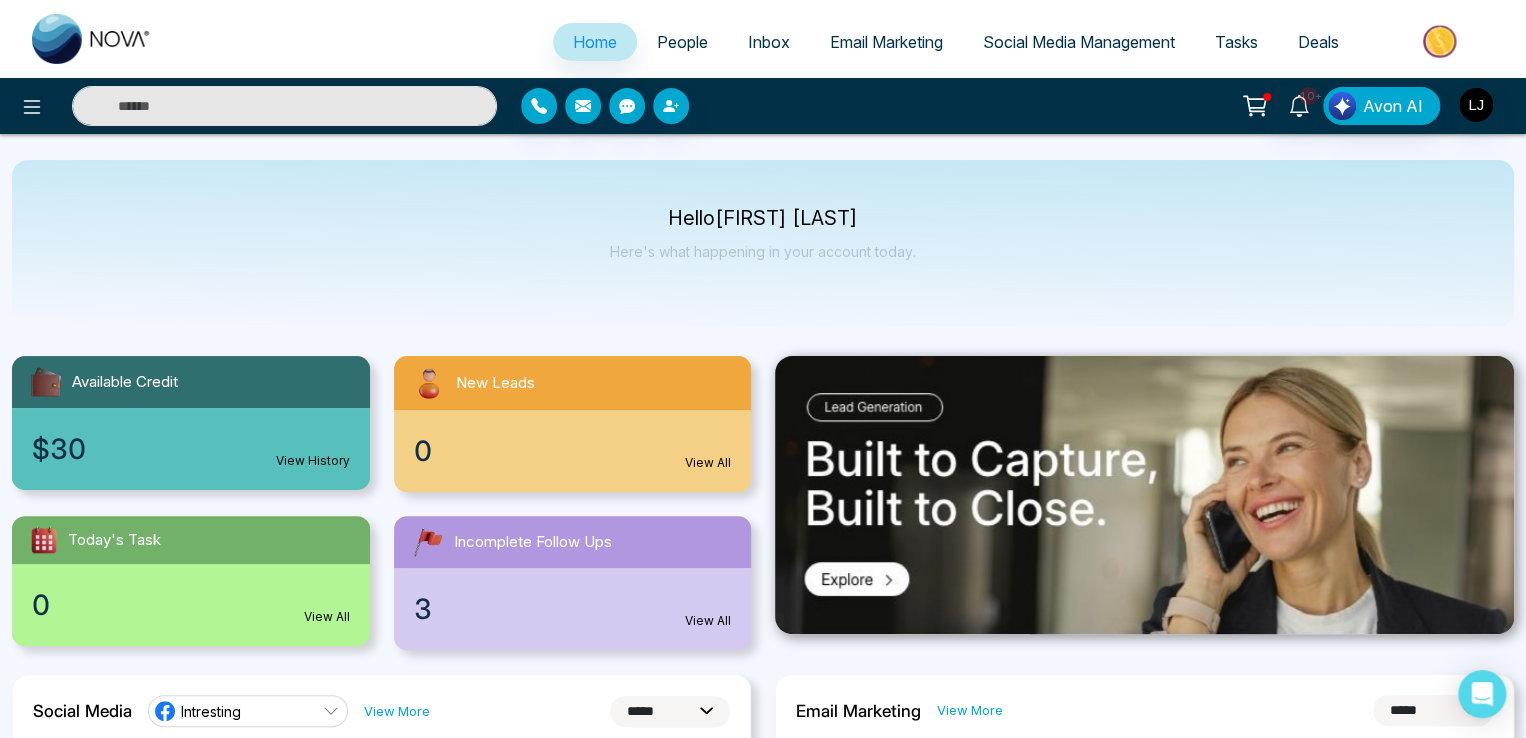 click on "Social Media Management" at bounding box center (1079, 42) 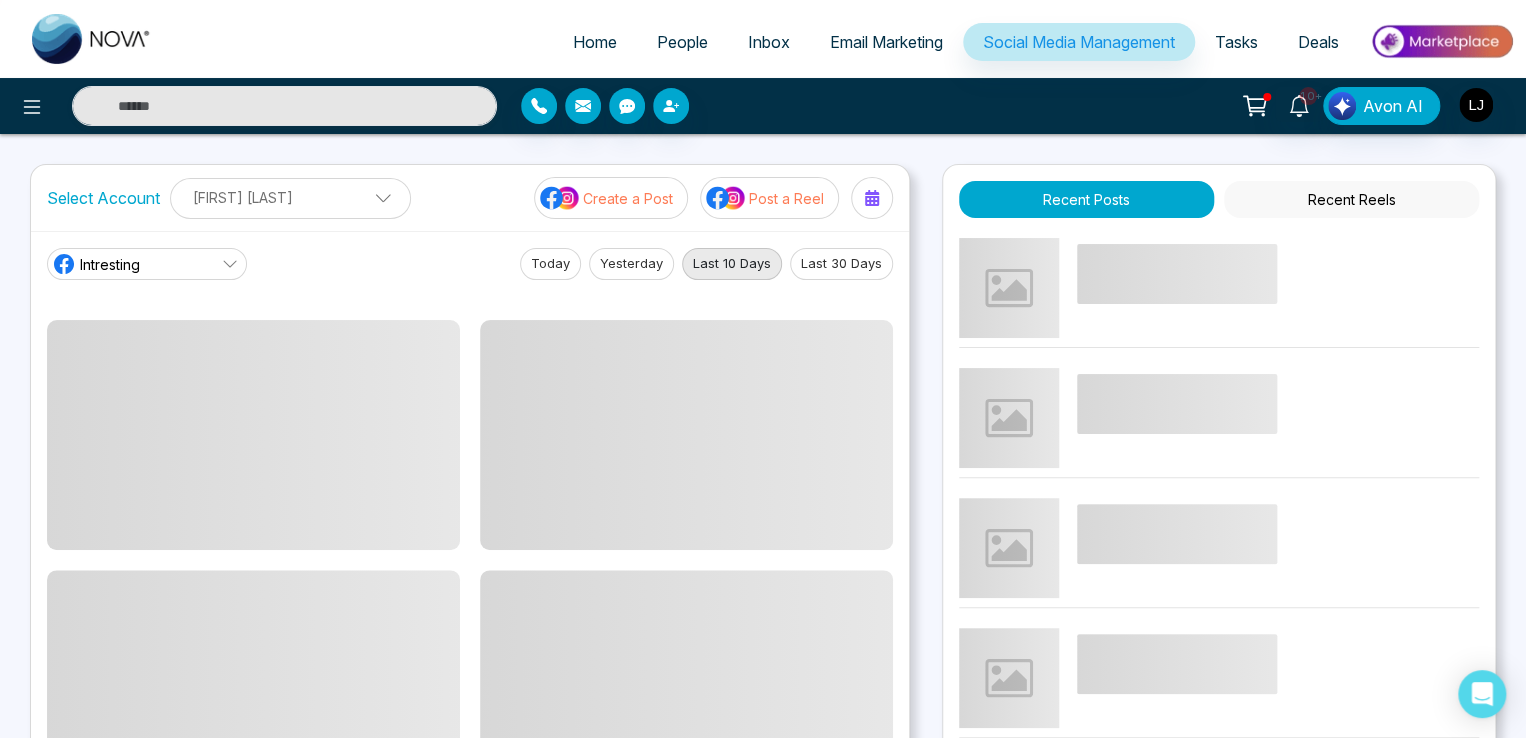 click on "Create a Post" at bounding box center (628, 198) 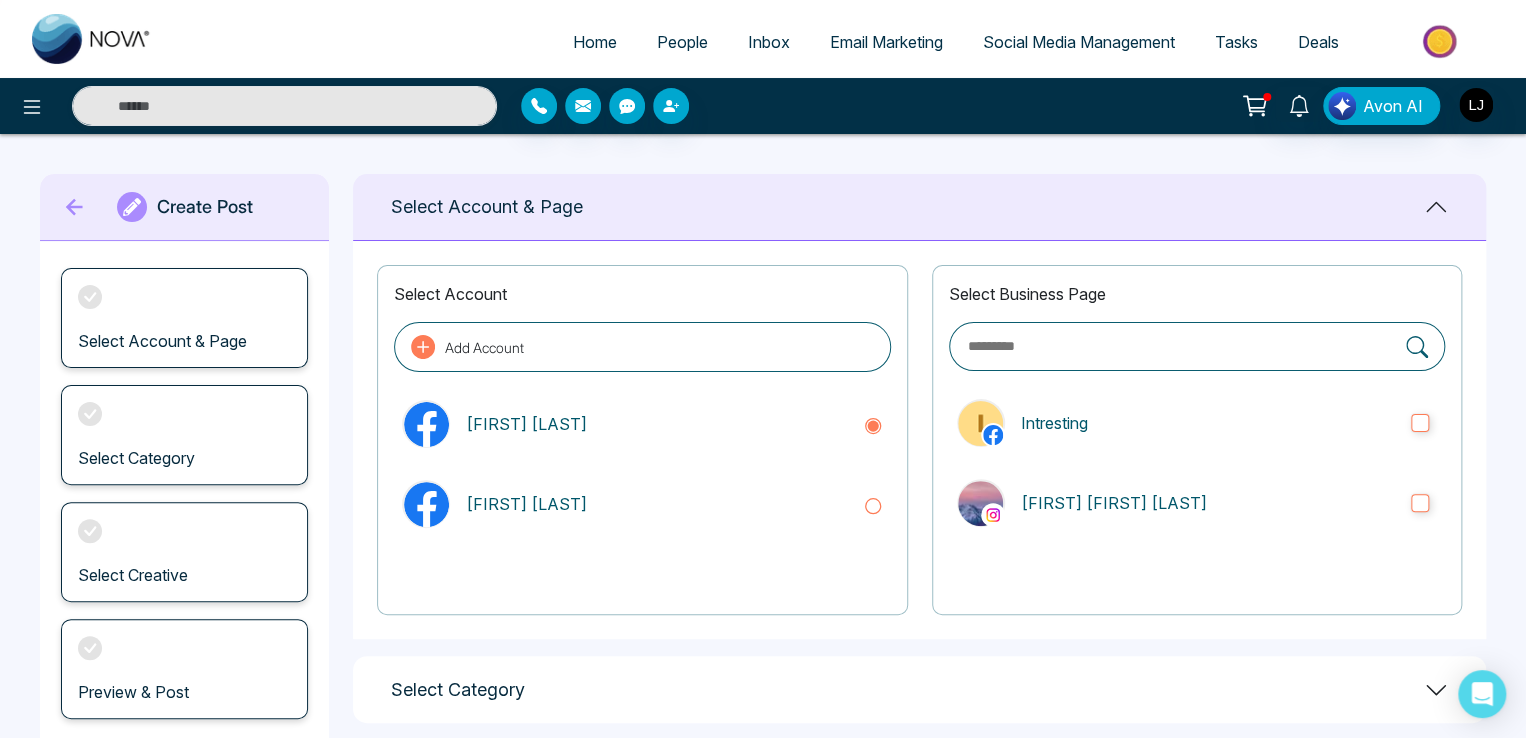 click on "Add Account" at bounding box center [642, 347] 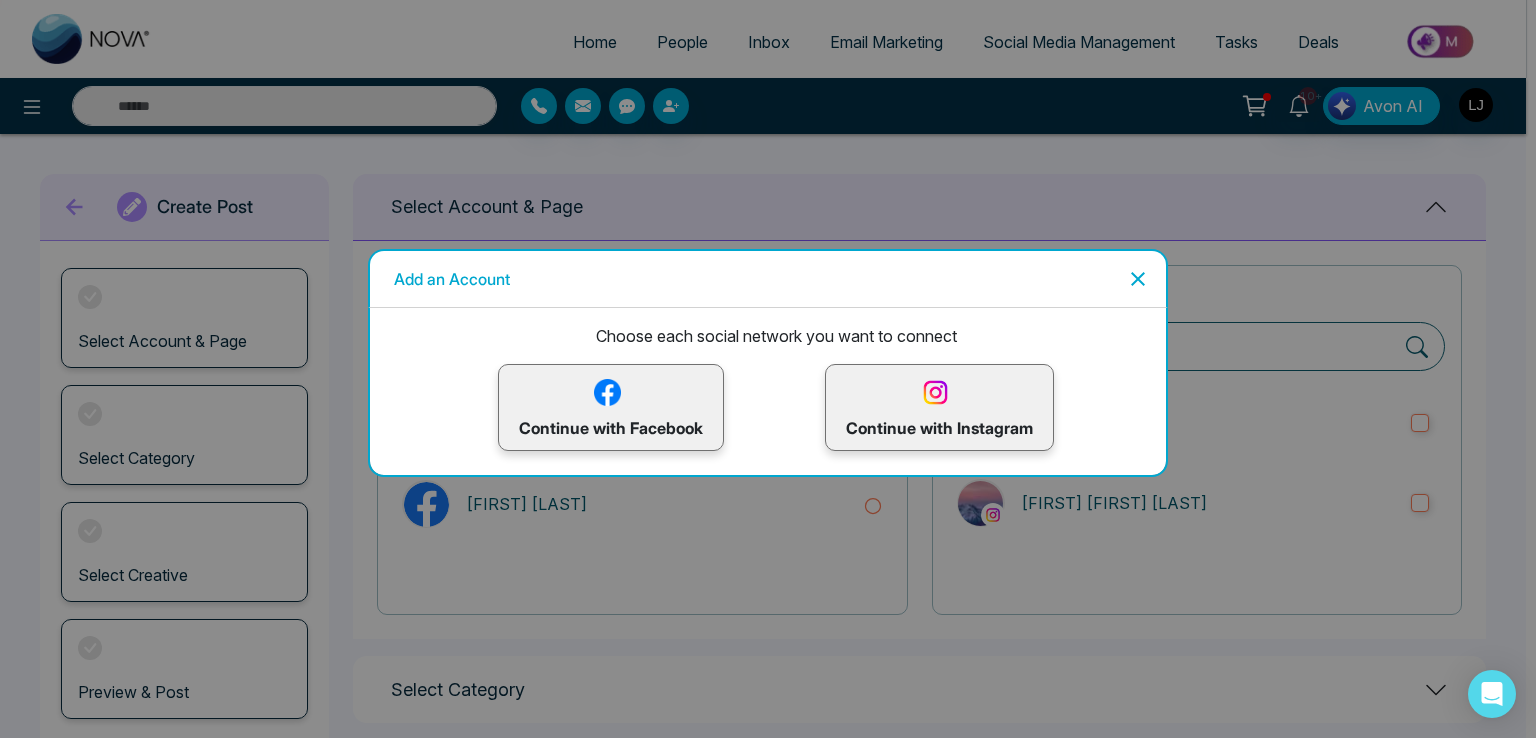 click on "Continue with Facebook" at bounding box center [611, 407] 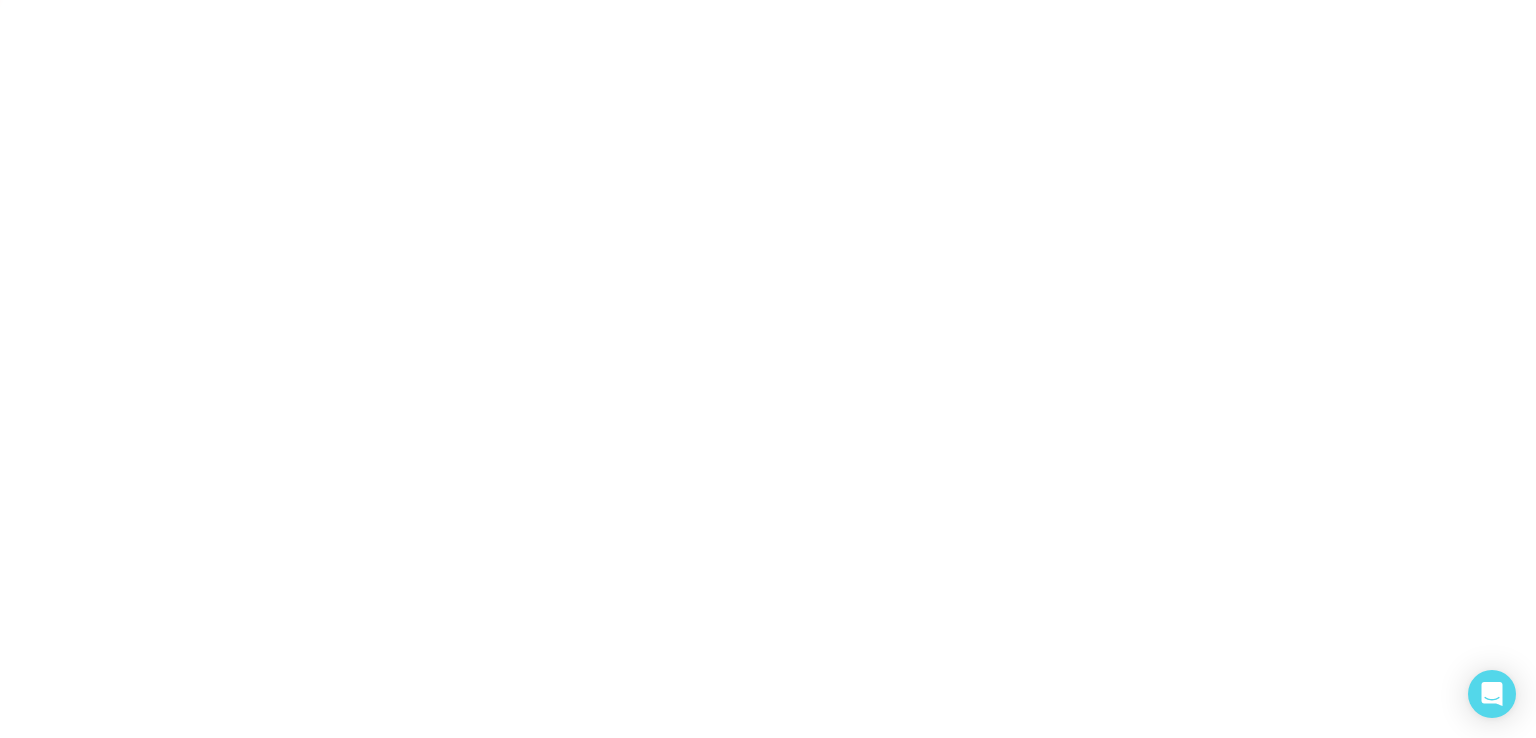 click on "/social-media/create" at bounding box center [768, 369] 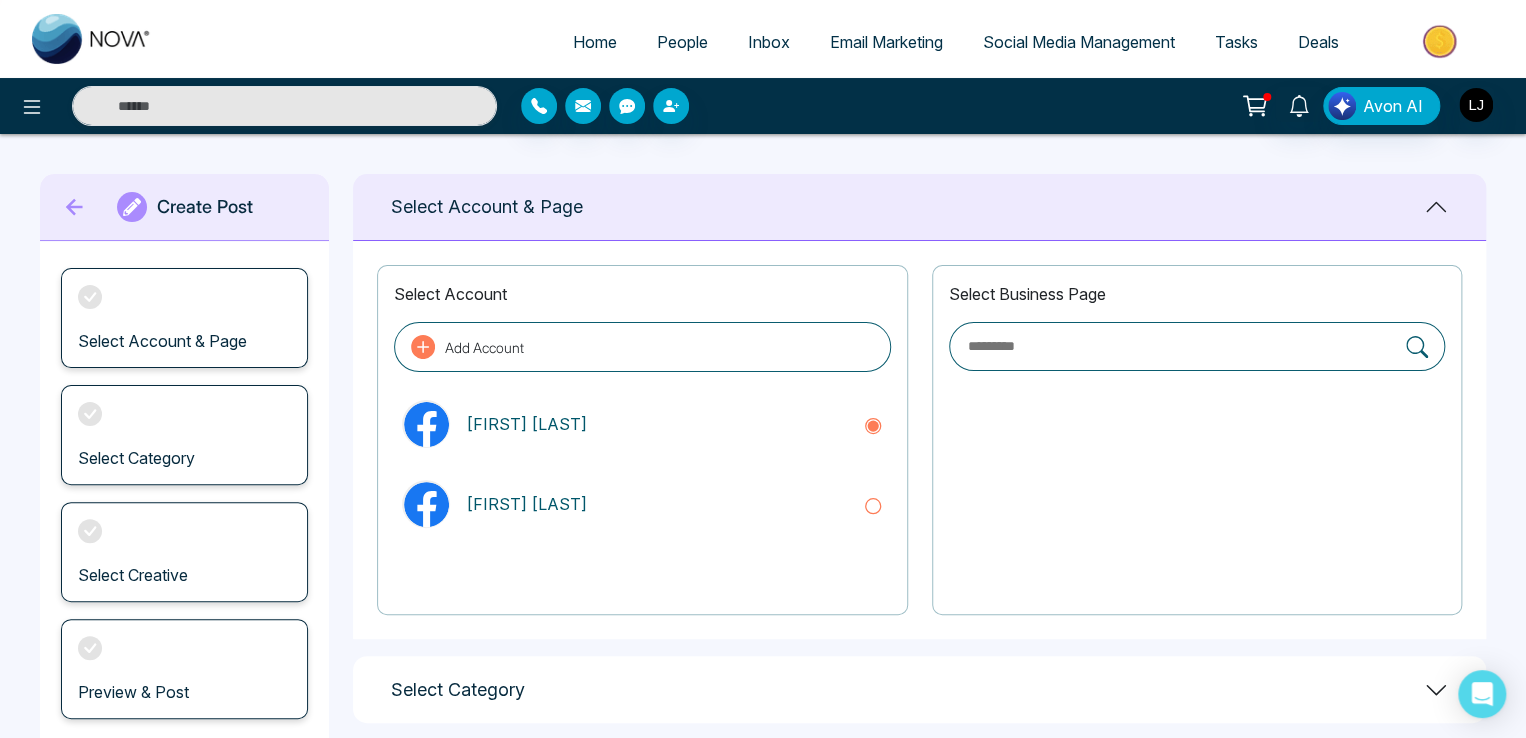 click on "Add Account" at bounding box center [642, 347] 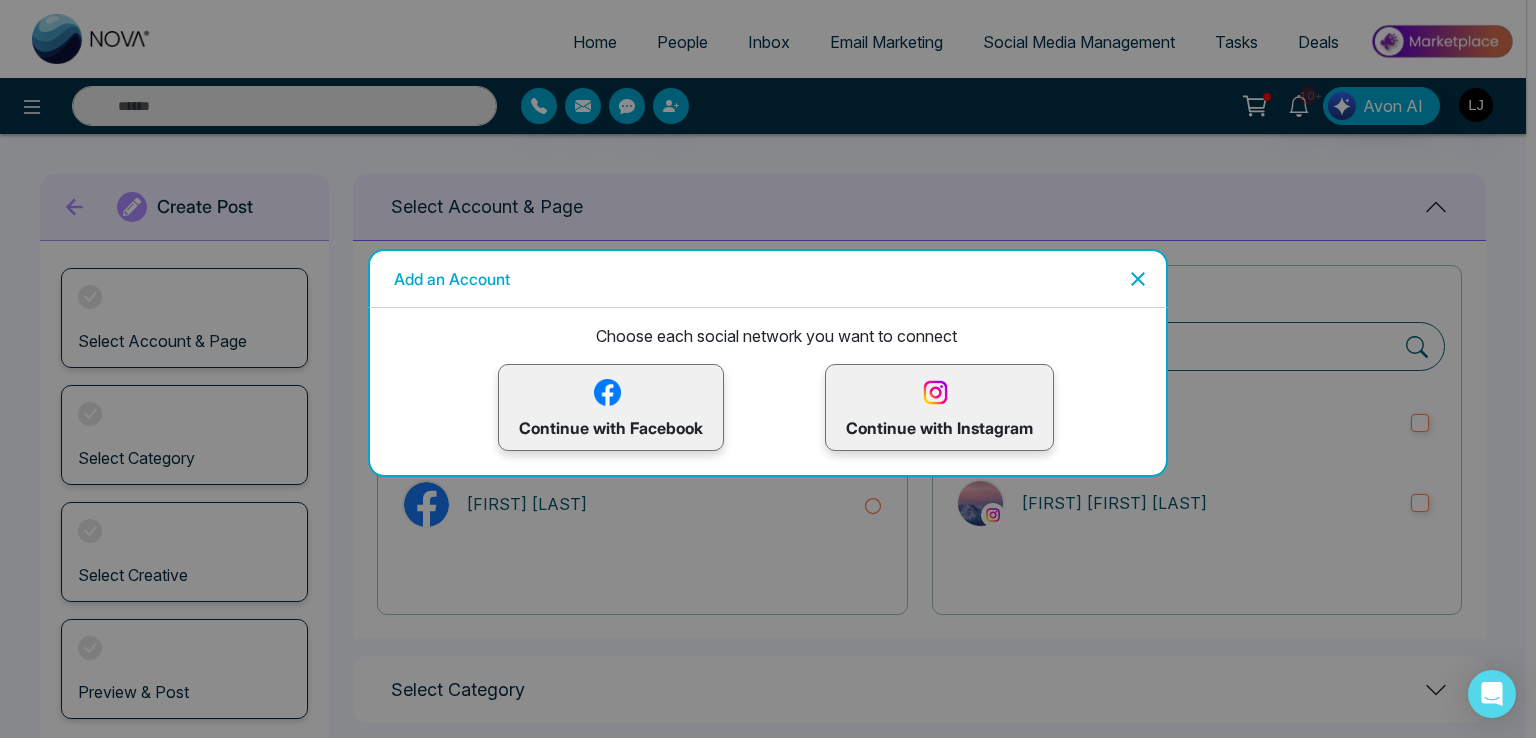 click on "Continue with Facebook" at bounding box center [611, 407] 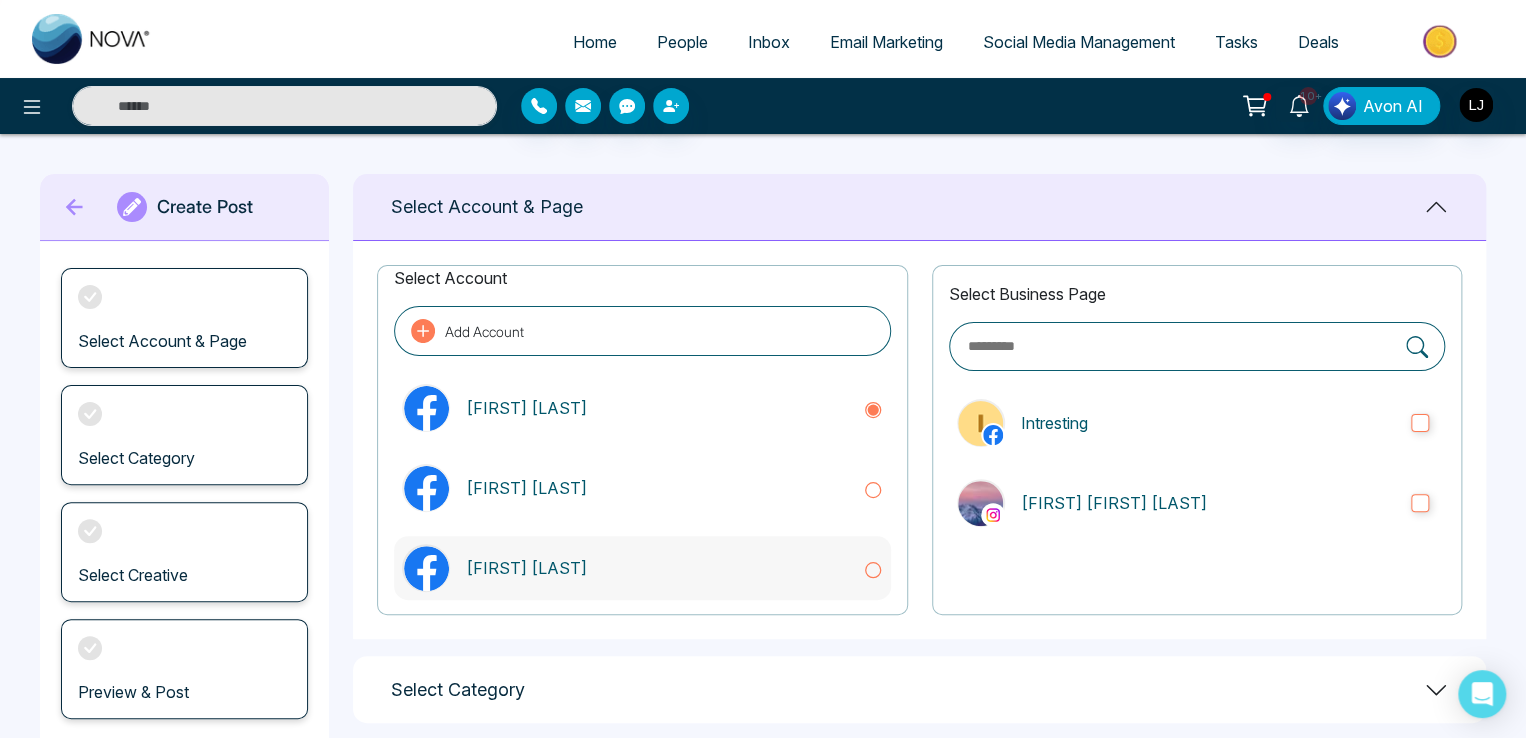 scroll, scrollTop: 32, scrollLeft: 0, axis: vertical 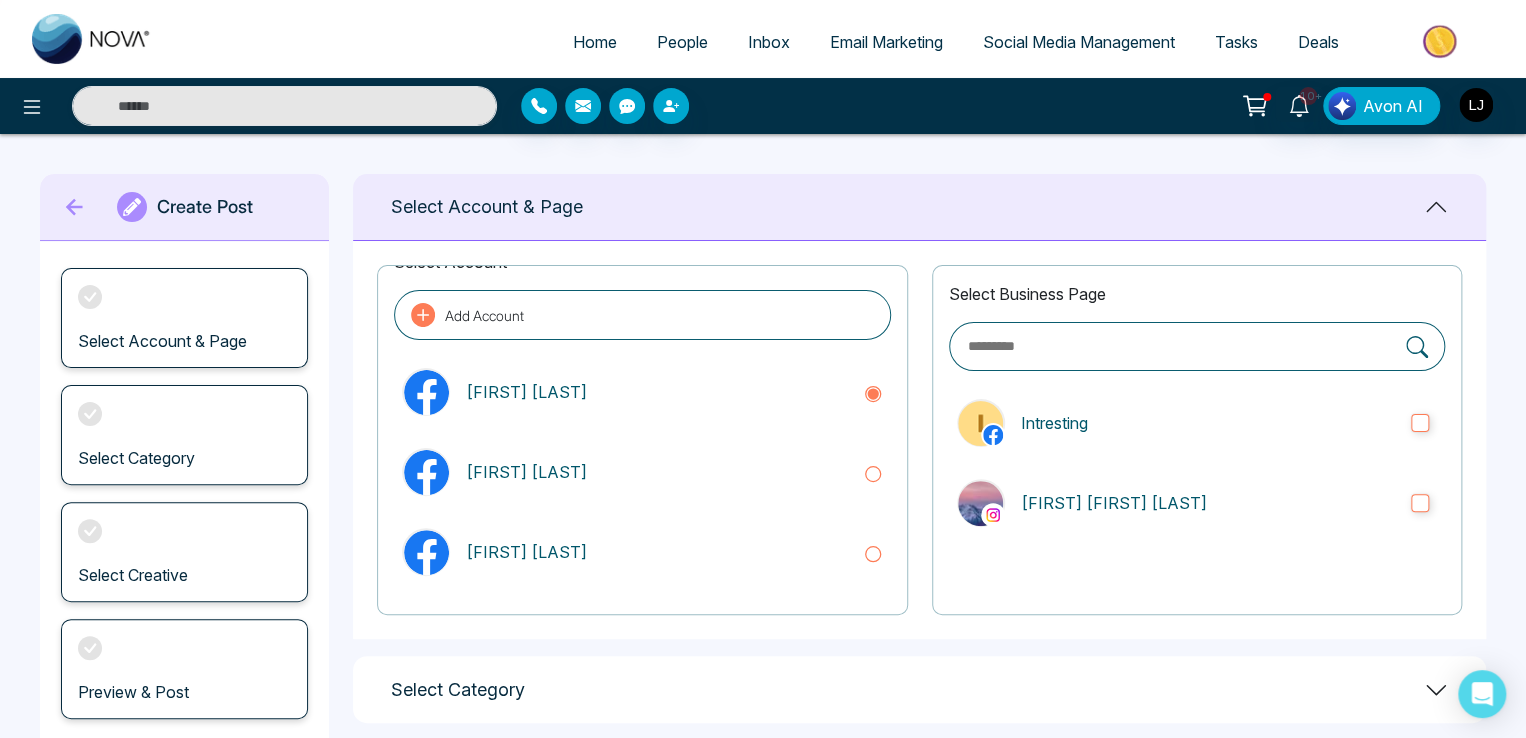 click 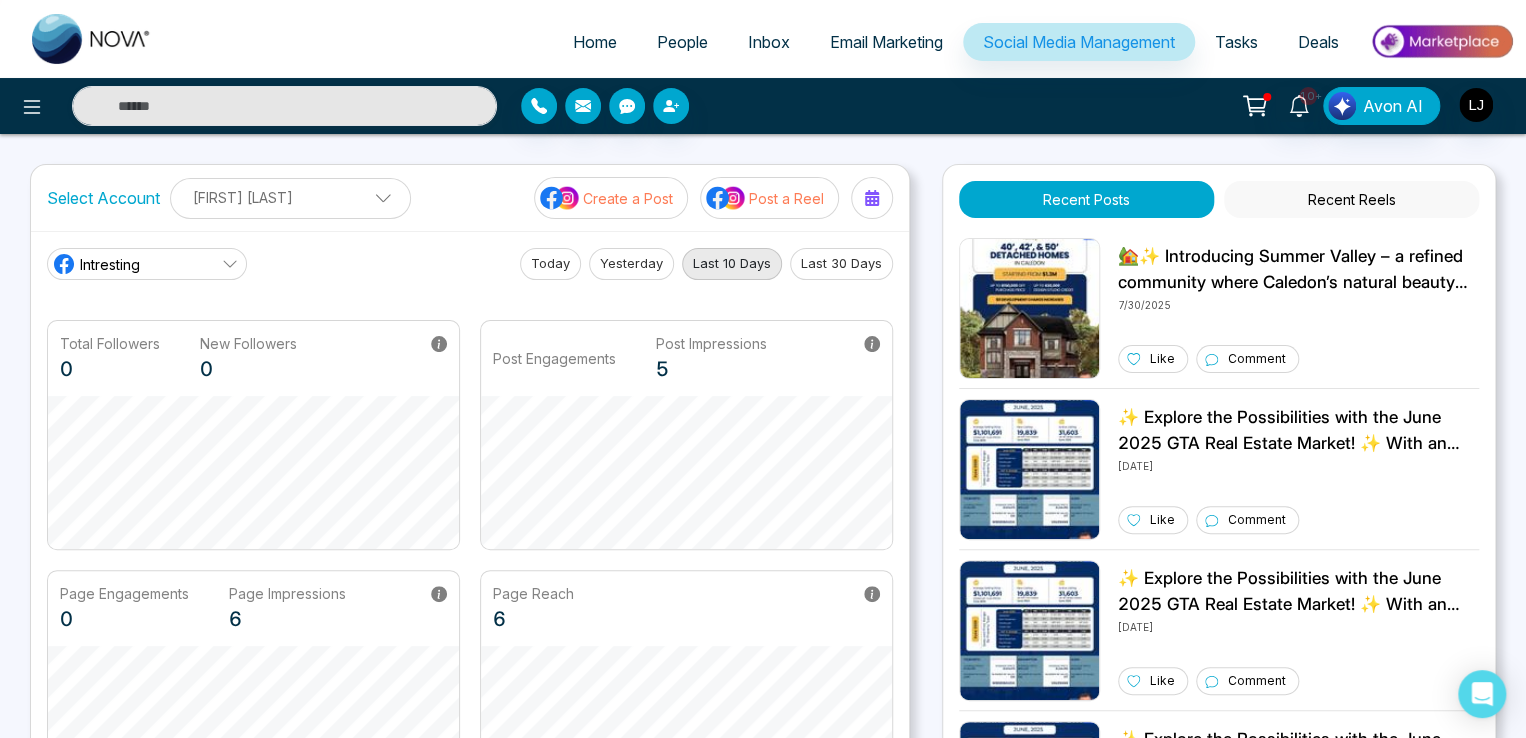 click on "Intresting" at bounding box center [110, 264] 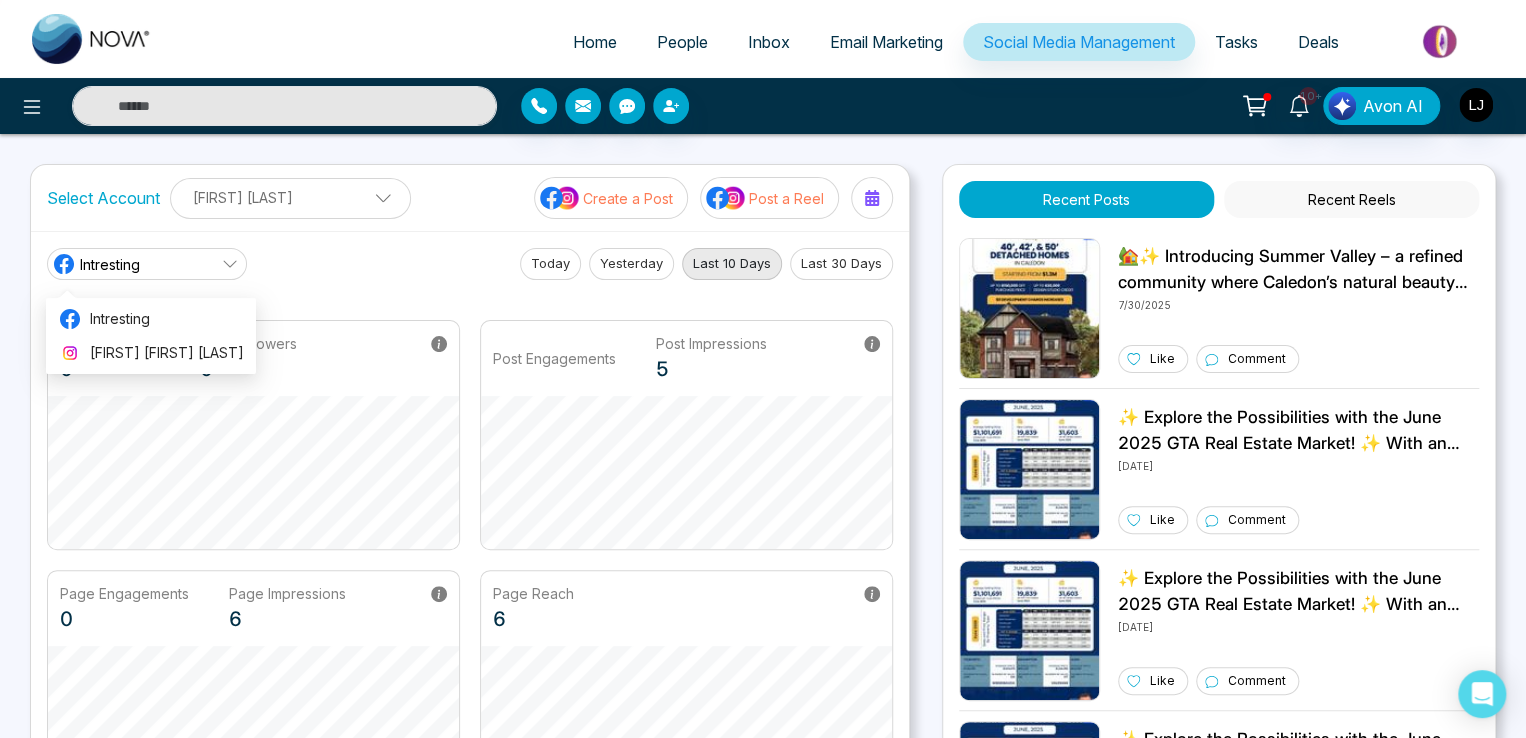 click on "[FIRST] [LAST]" at bounding box center [290, 197] 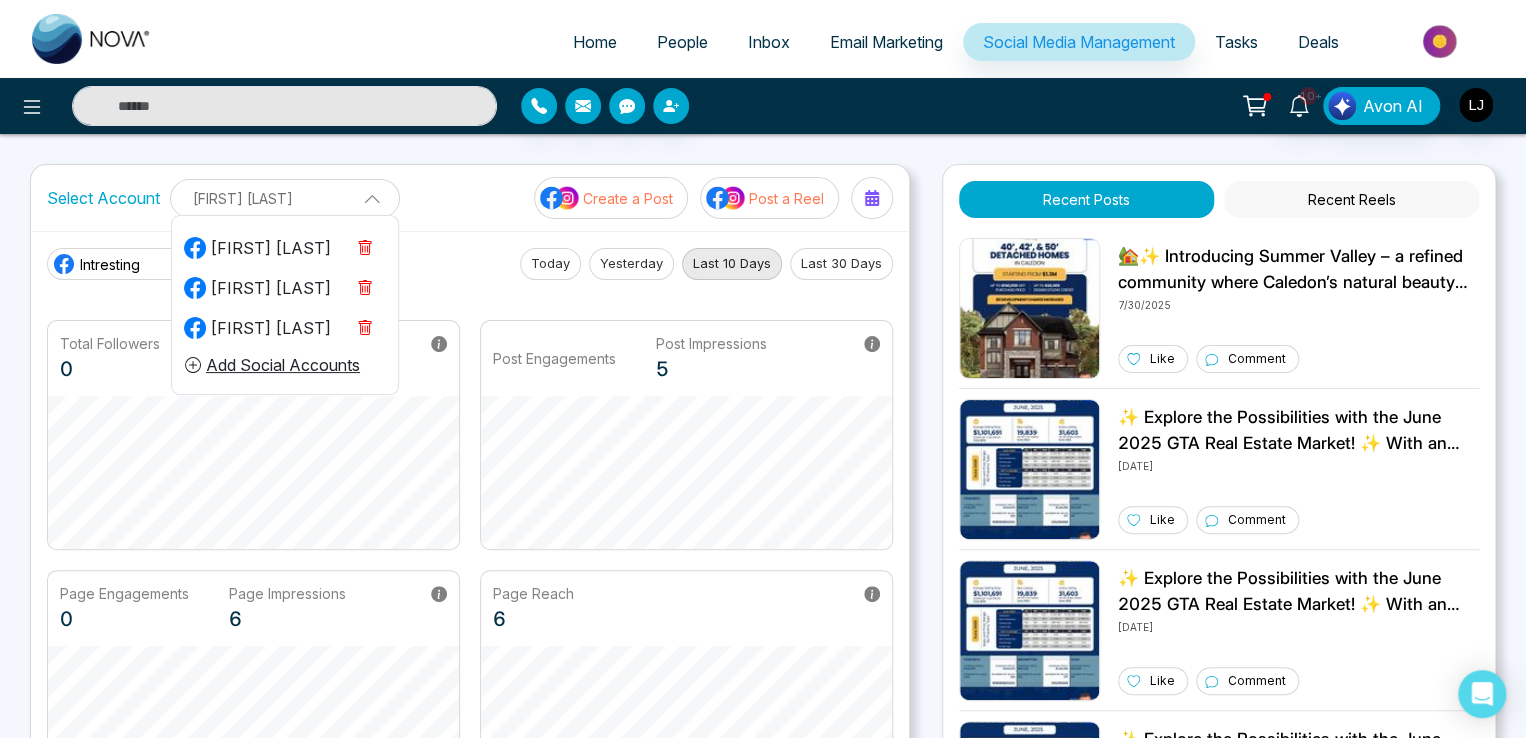 click on "[FIRST] [LAST]" at bounding box center [257, 328] 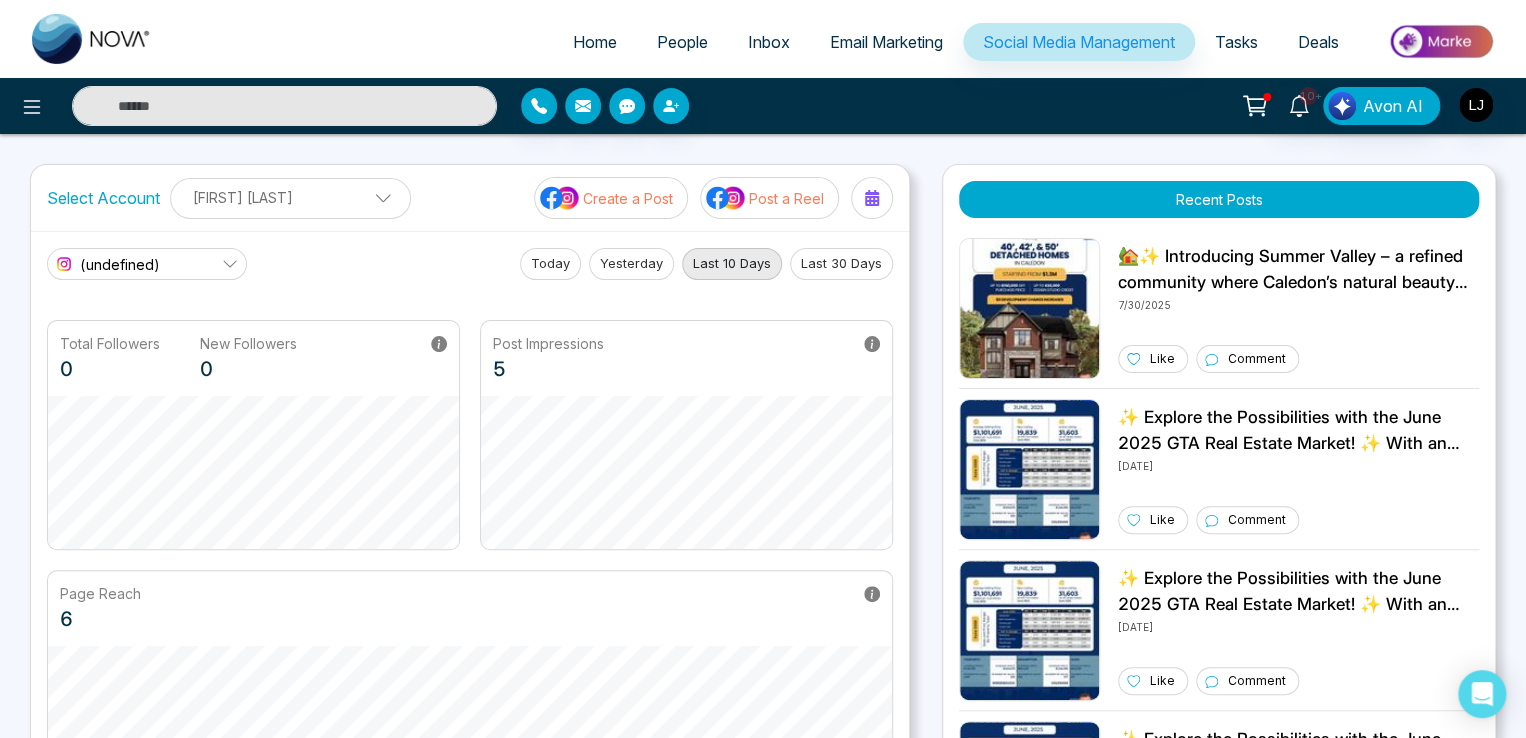 click on "[FIRST] [LAST]" at bounding box center [290, 197] 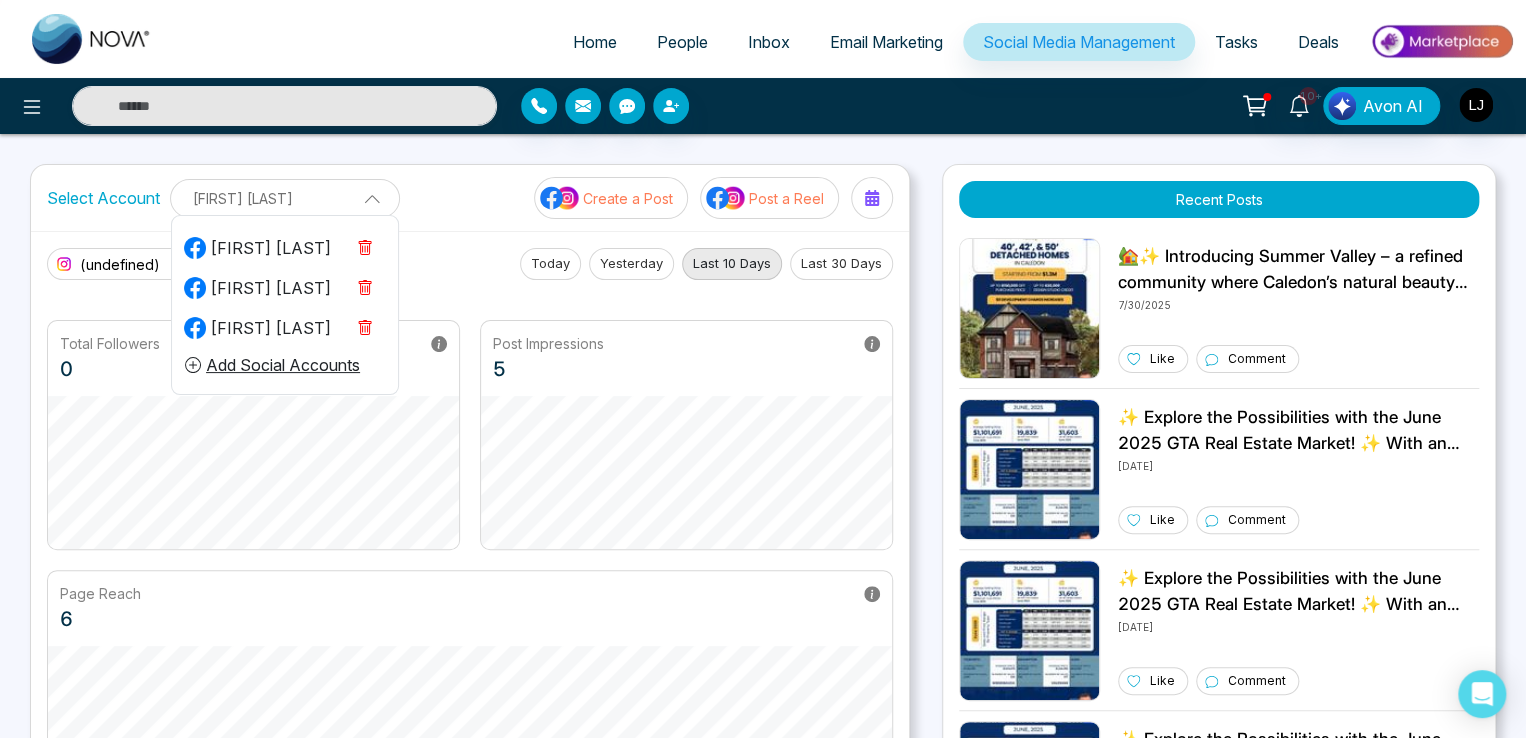 click on "[FIRST] [LAST]" at bounding box center [257, 248] 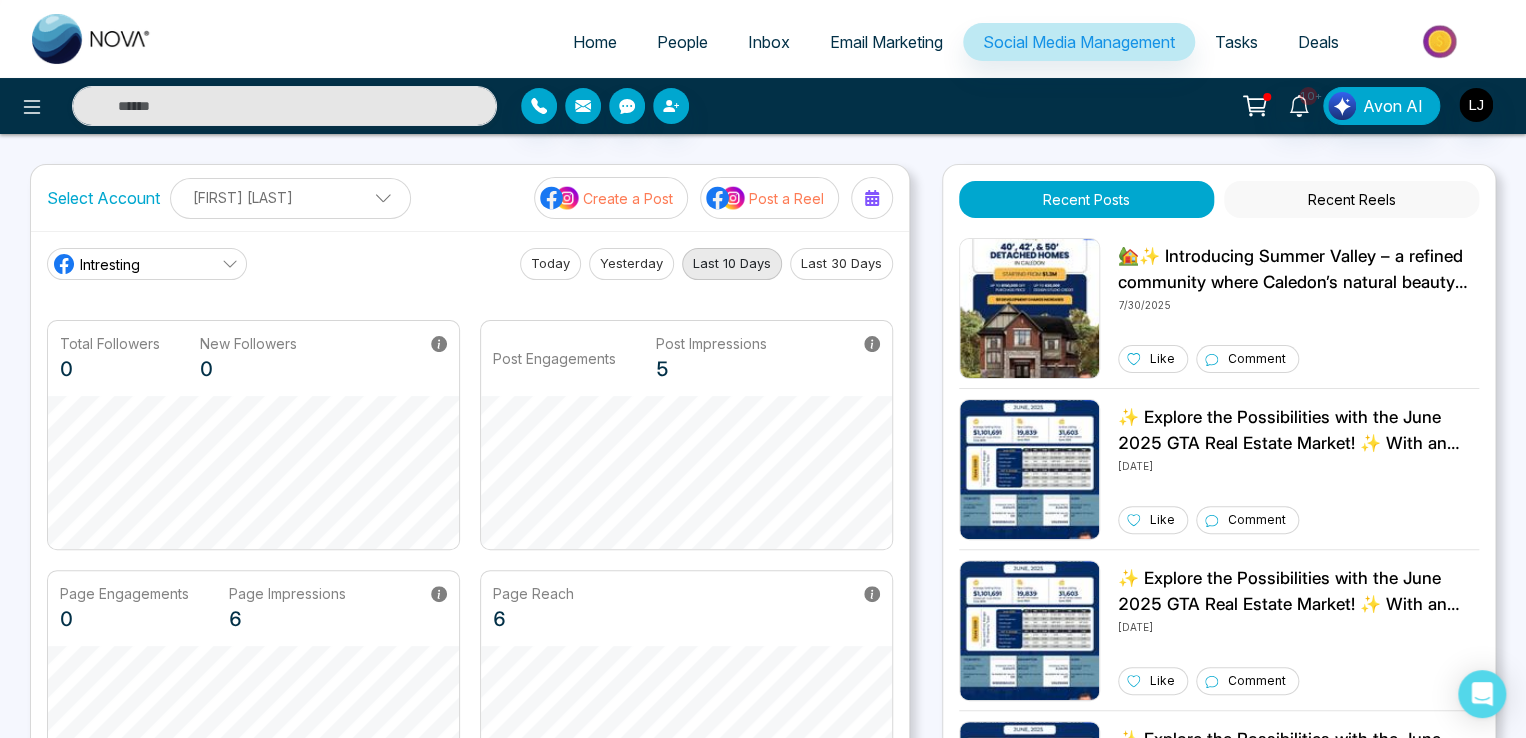 click on "[FIRST] [LAST]" at bounding box center [290, 197] 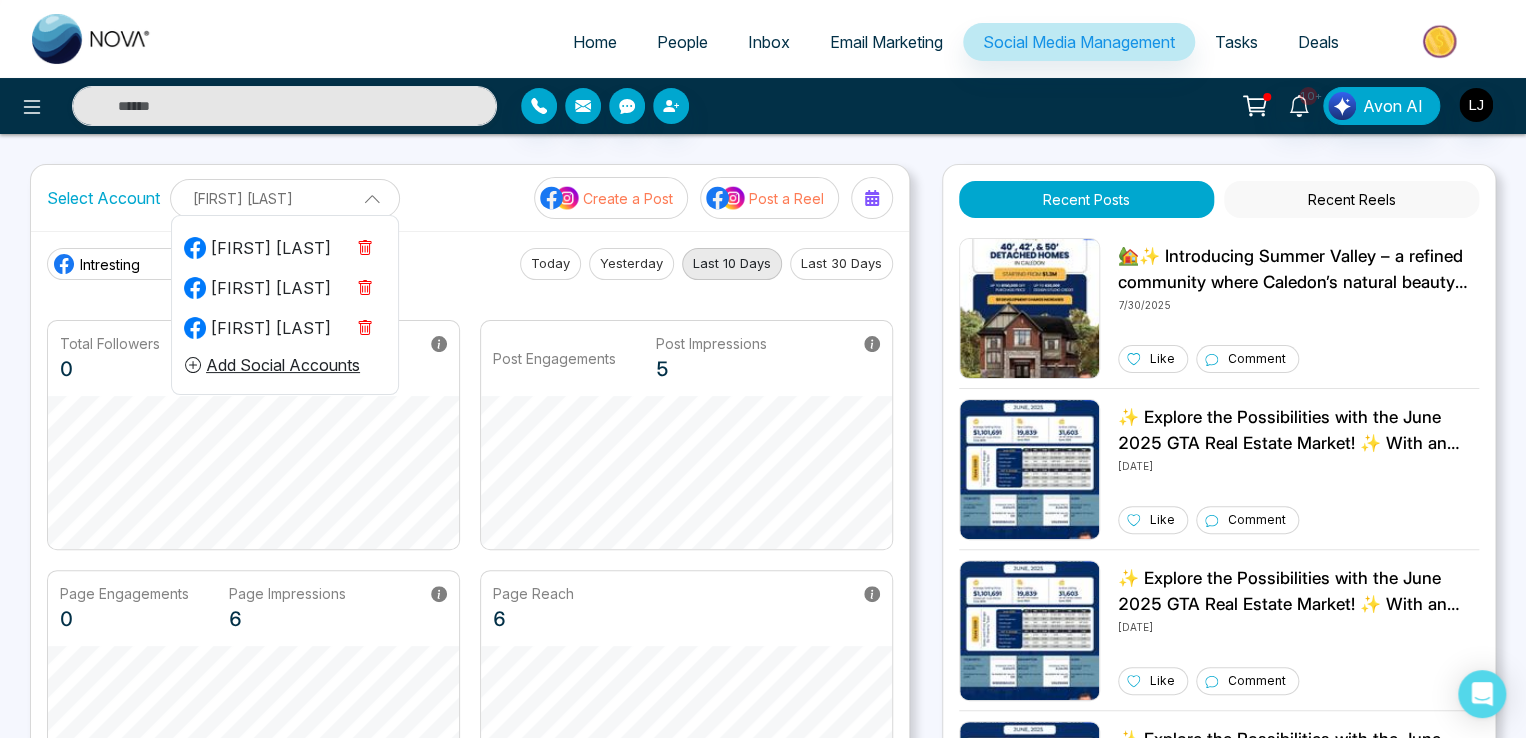 click on "[FIRST] [LAST]" at bounding box center (257, 288) 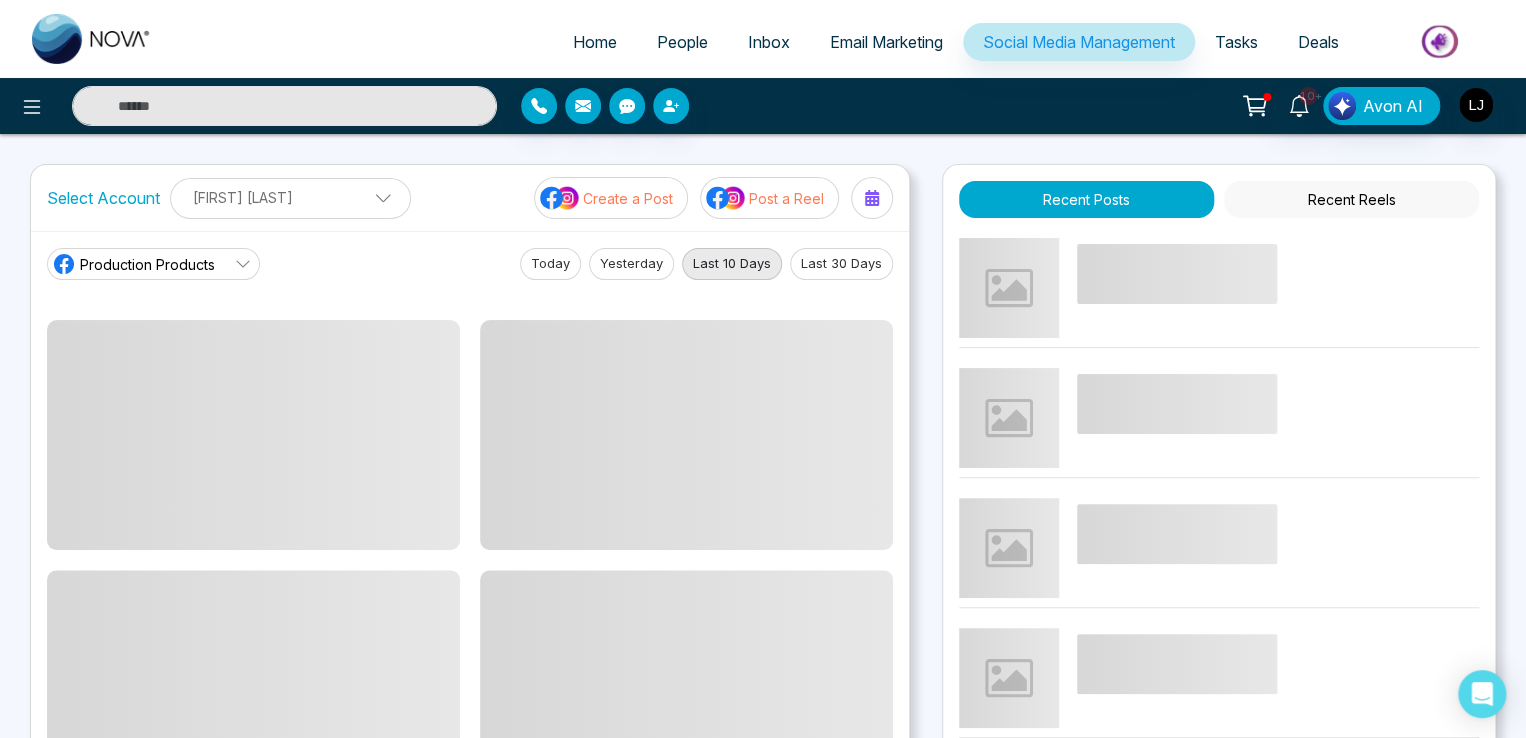 click on "[FIRST] [LAST]" at bounding box center (290, 197) 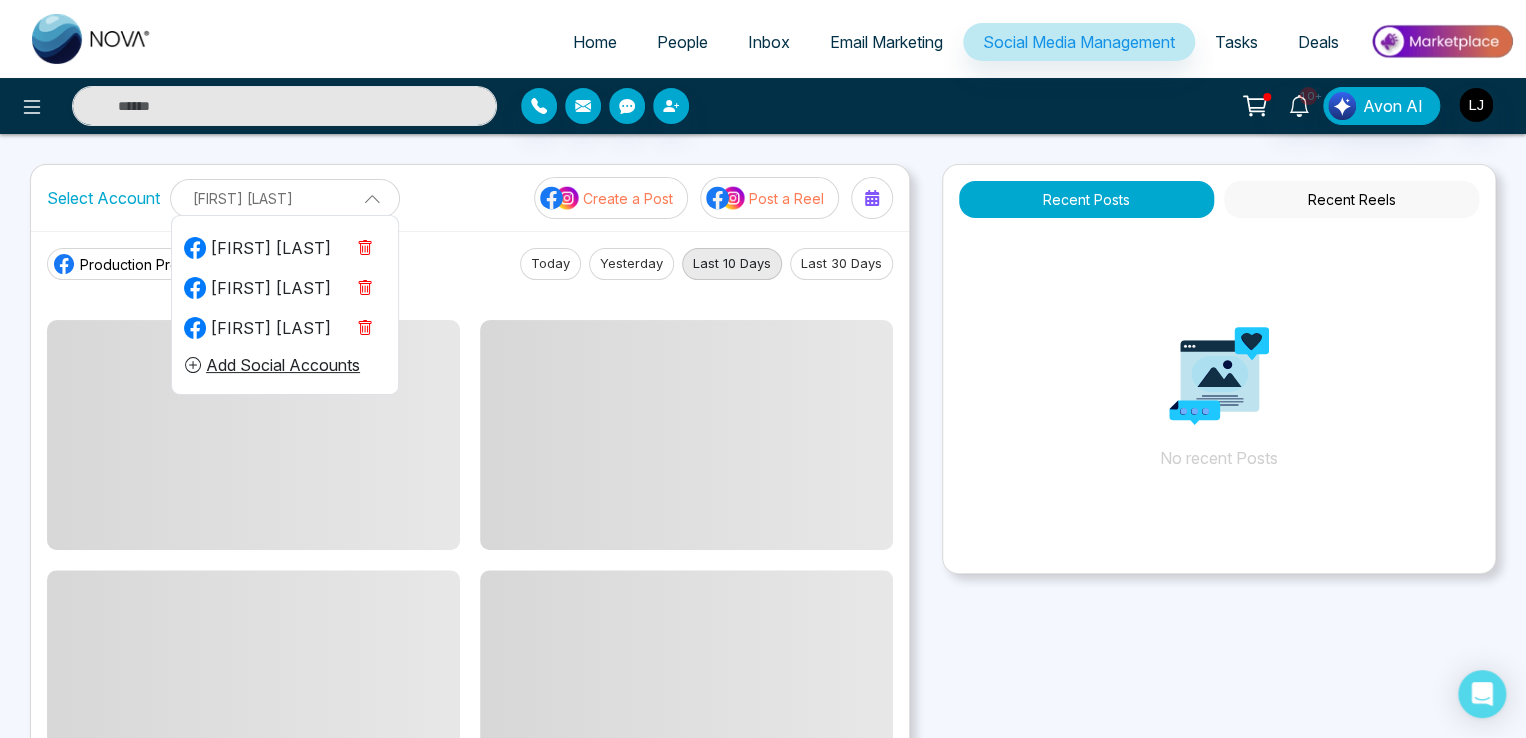 click on "[FIRST] [LAST]" at bounding box center (257, 328) 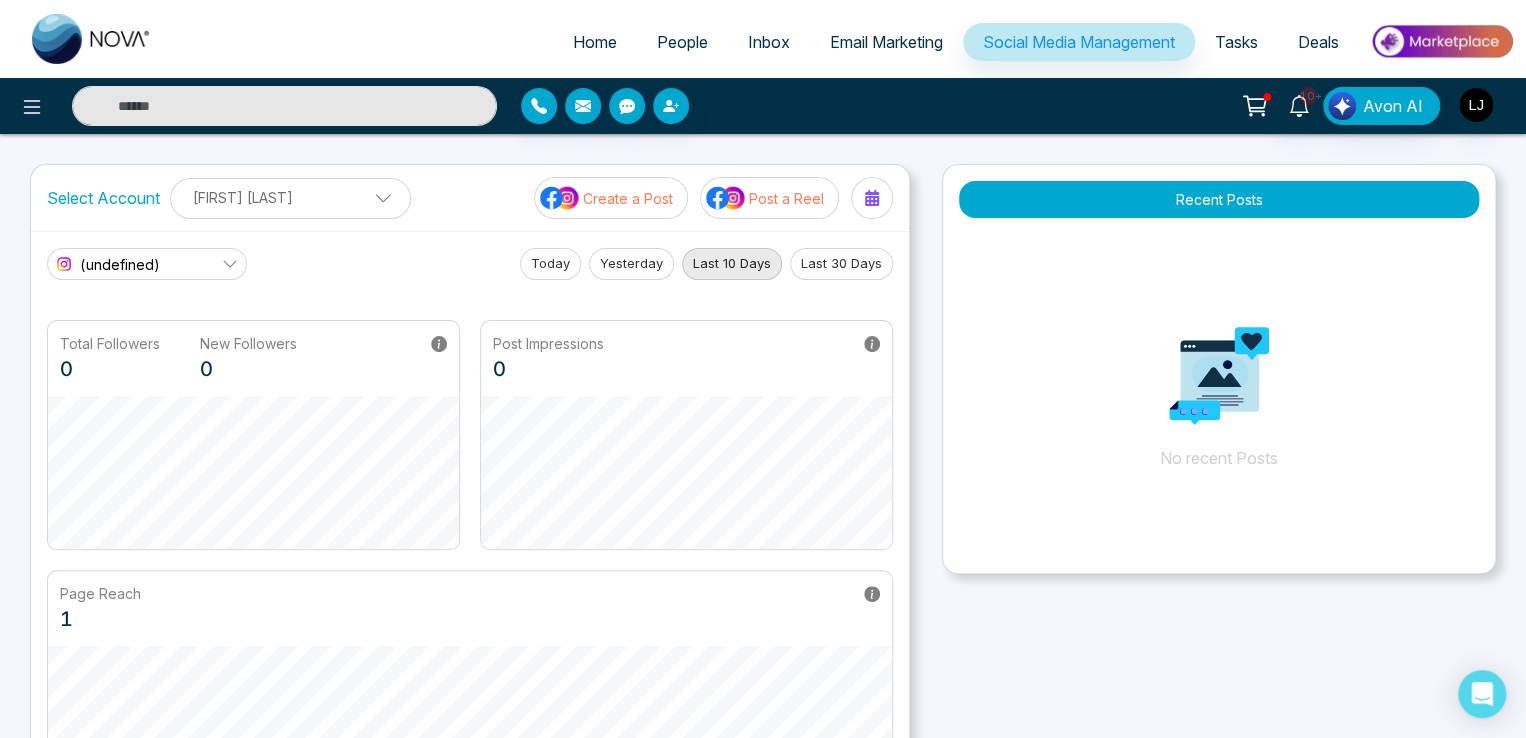 click on "[FIRST] [LAST]" at bounding box center [290, 197] 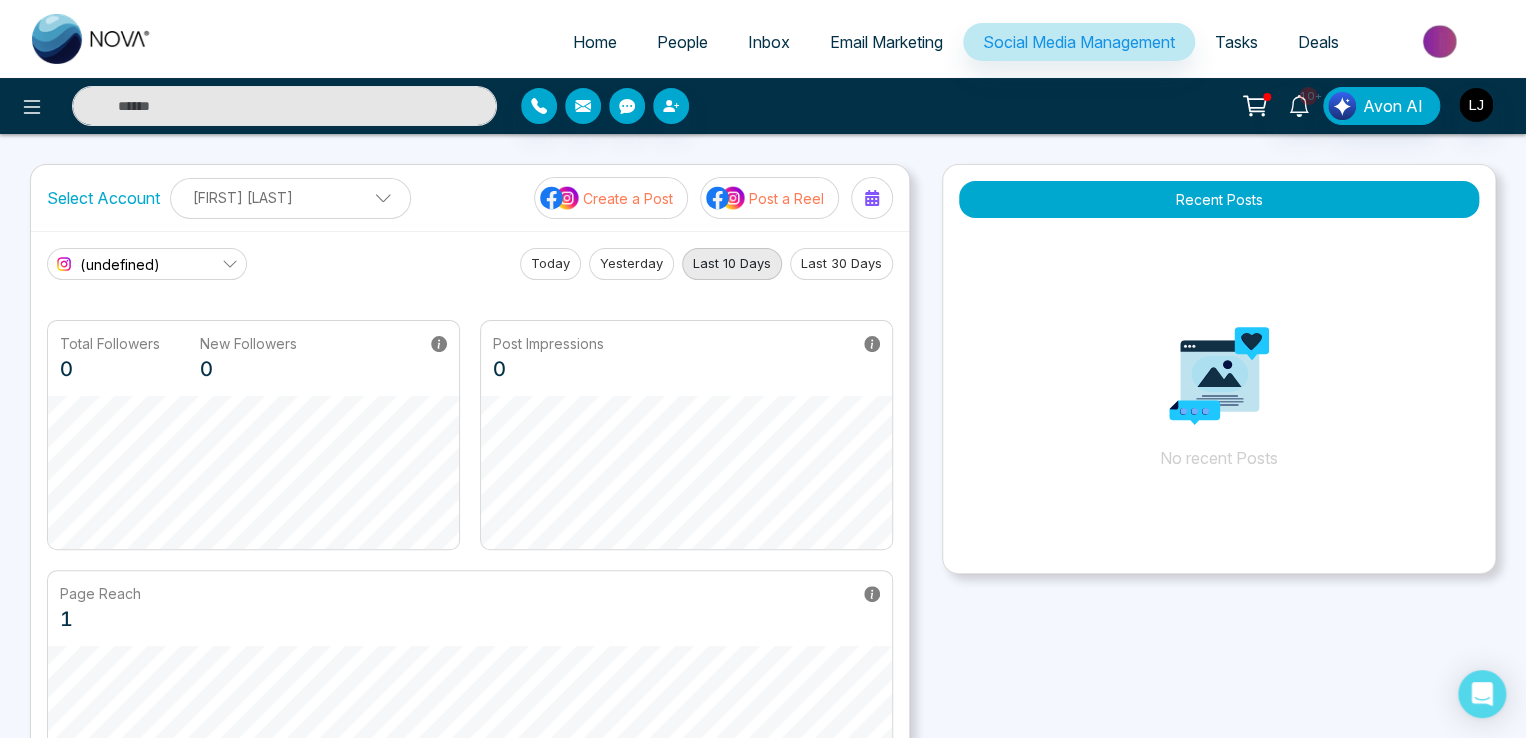 click on "[FIRST] [LAST]" at bounding box center [290, 197] 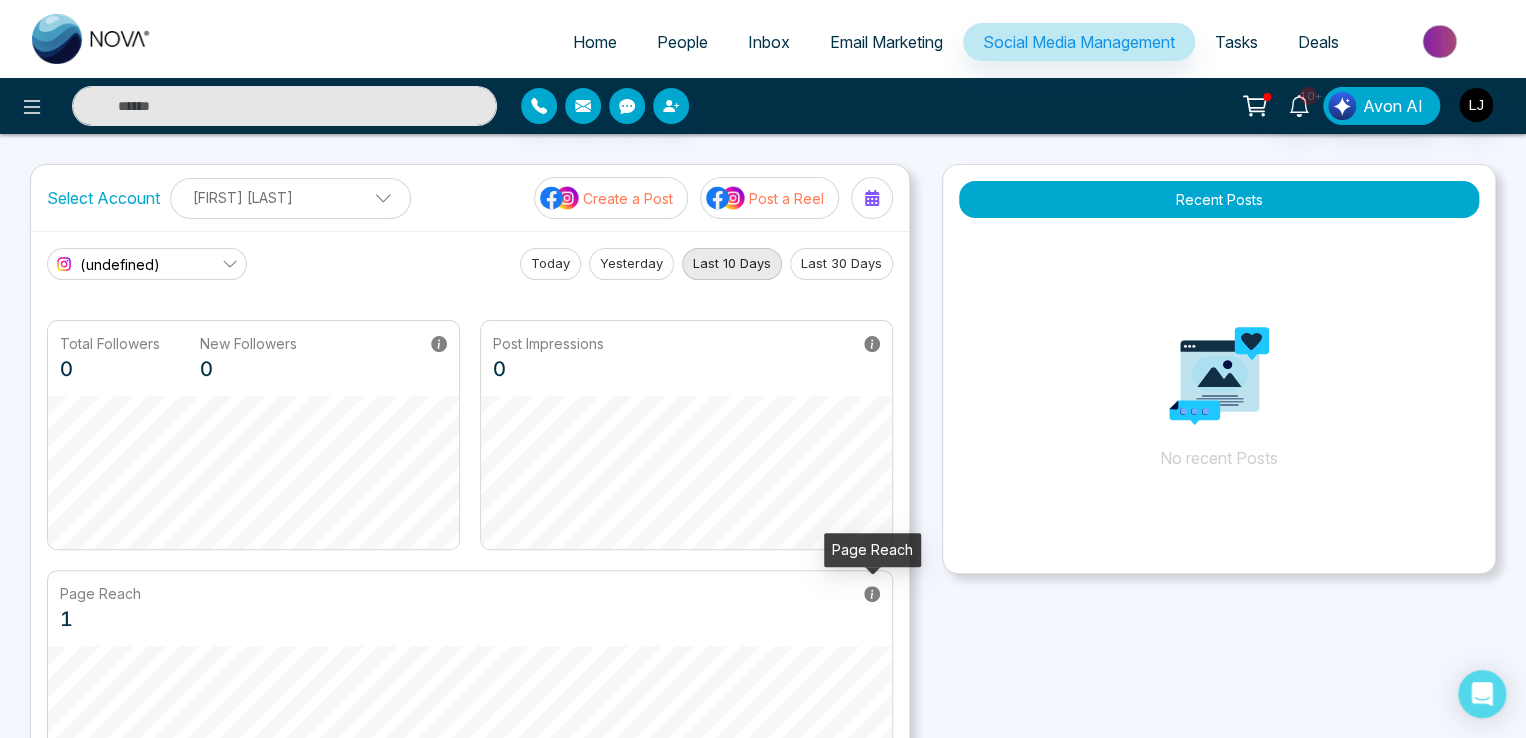 click 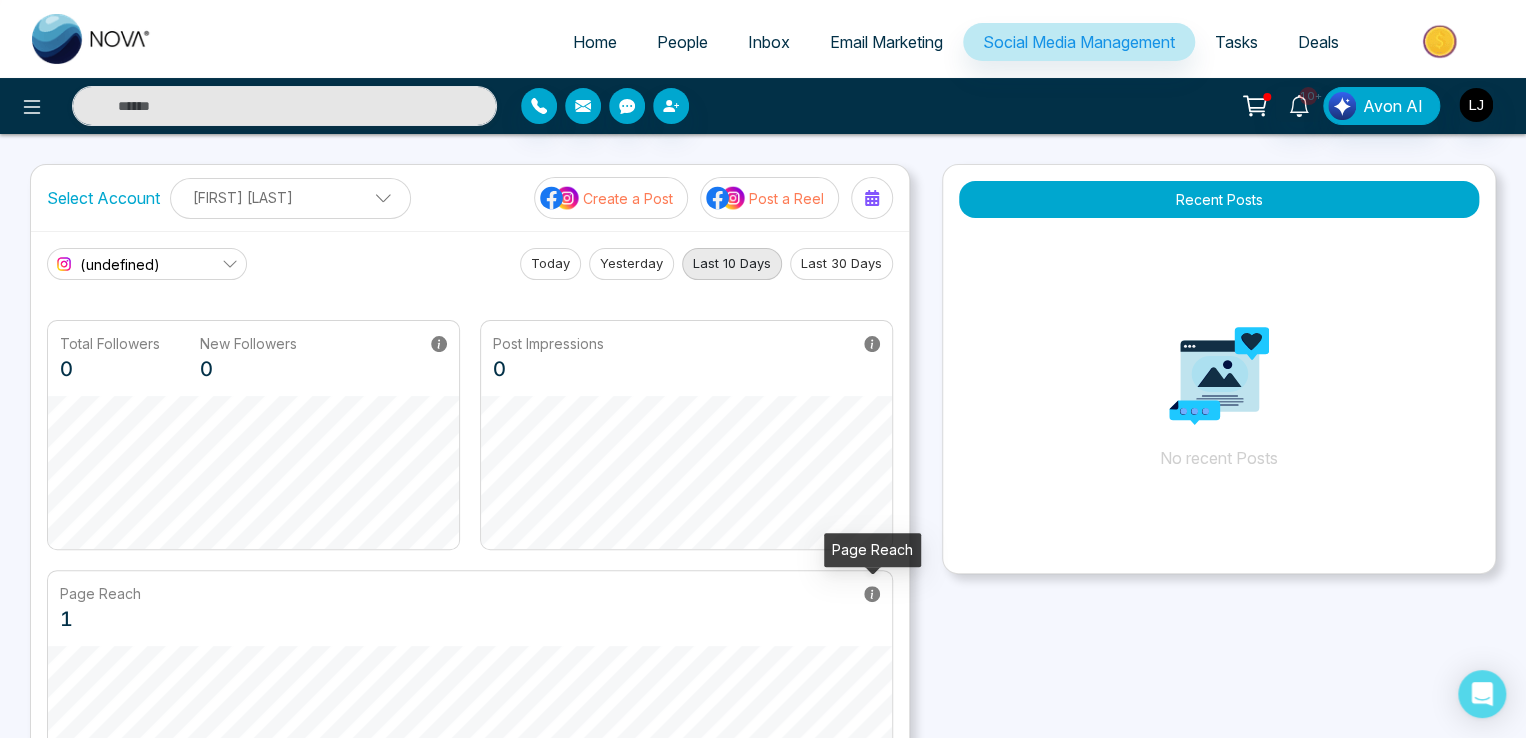 click 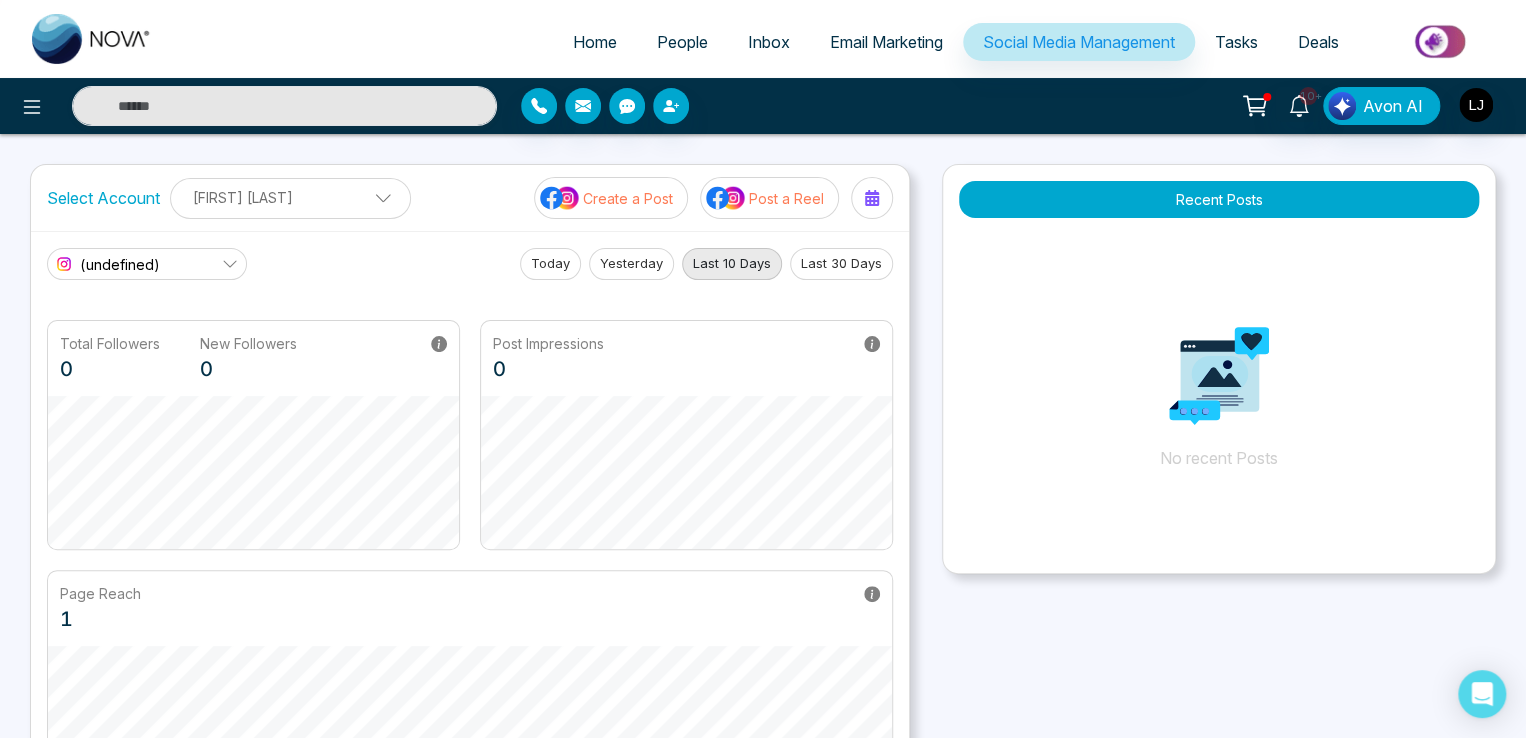 click 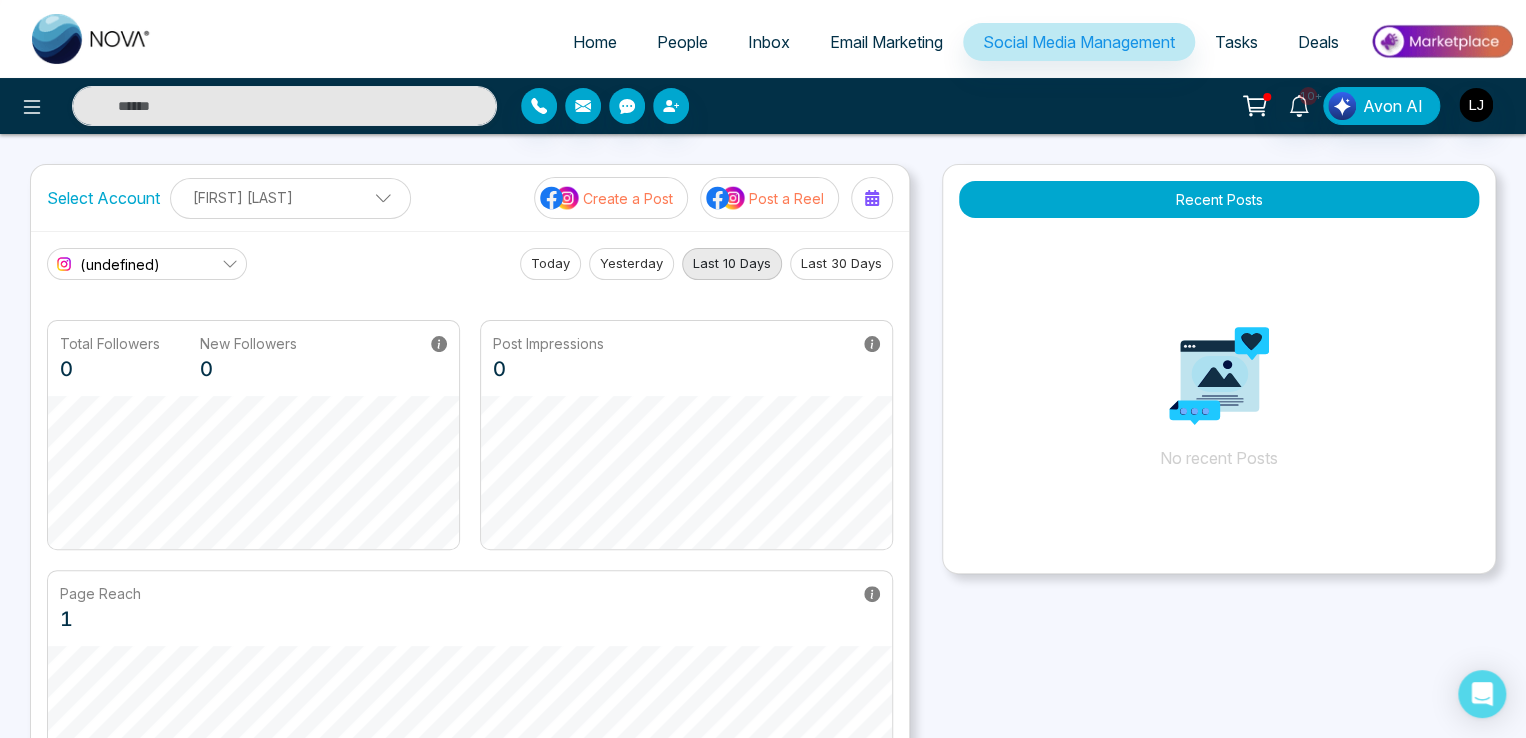 click on "[FIRST] [LAST]" at bounding box center (290, 197) 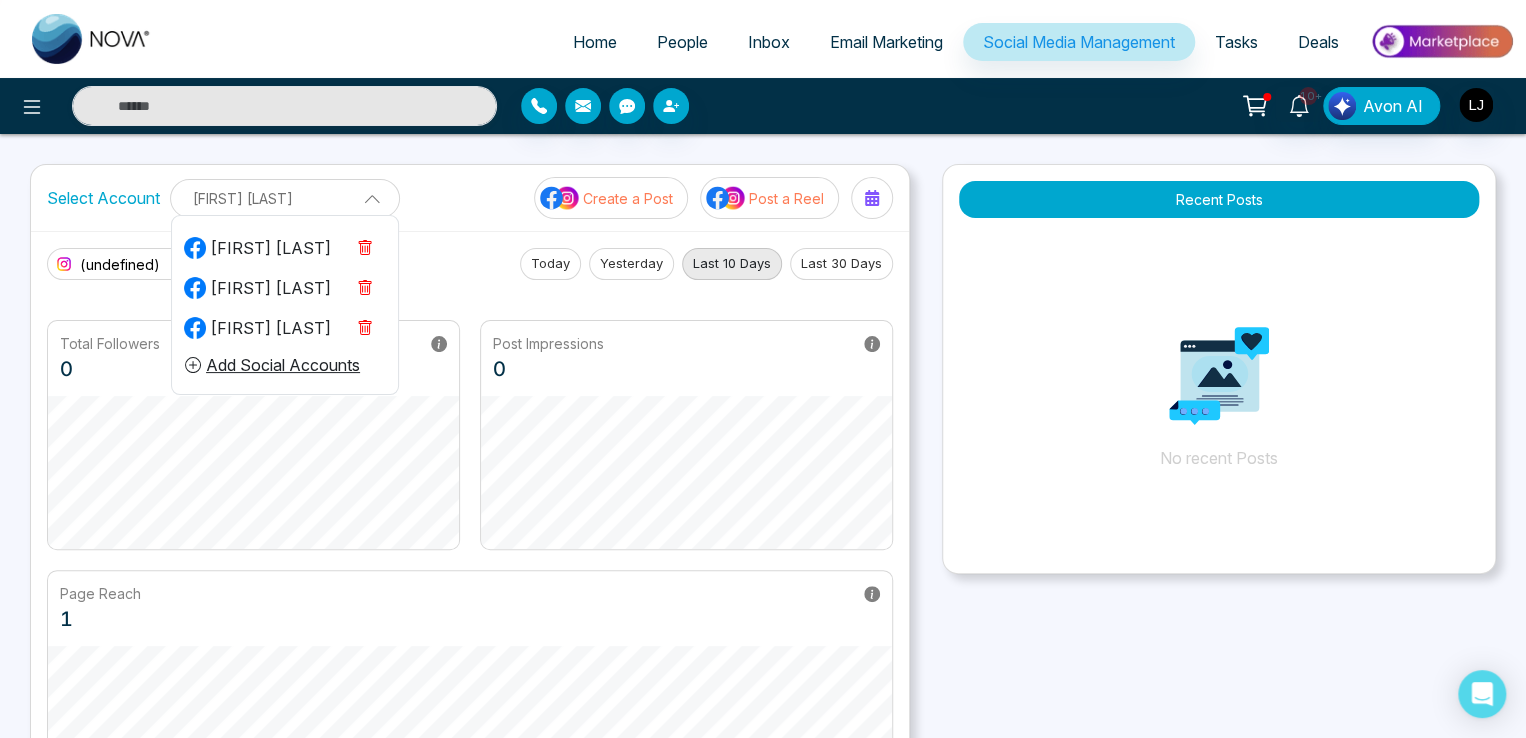 click 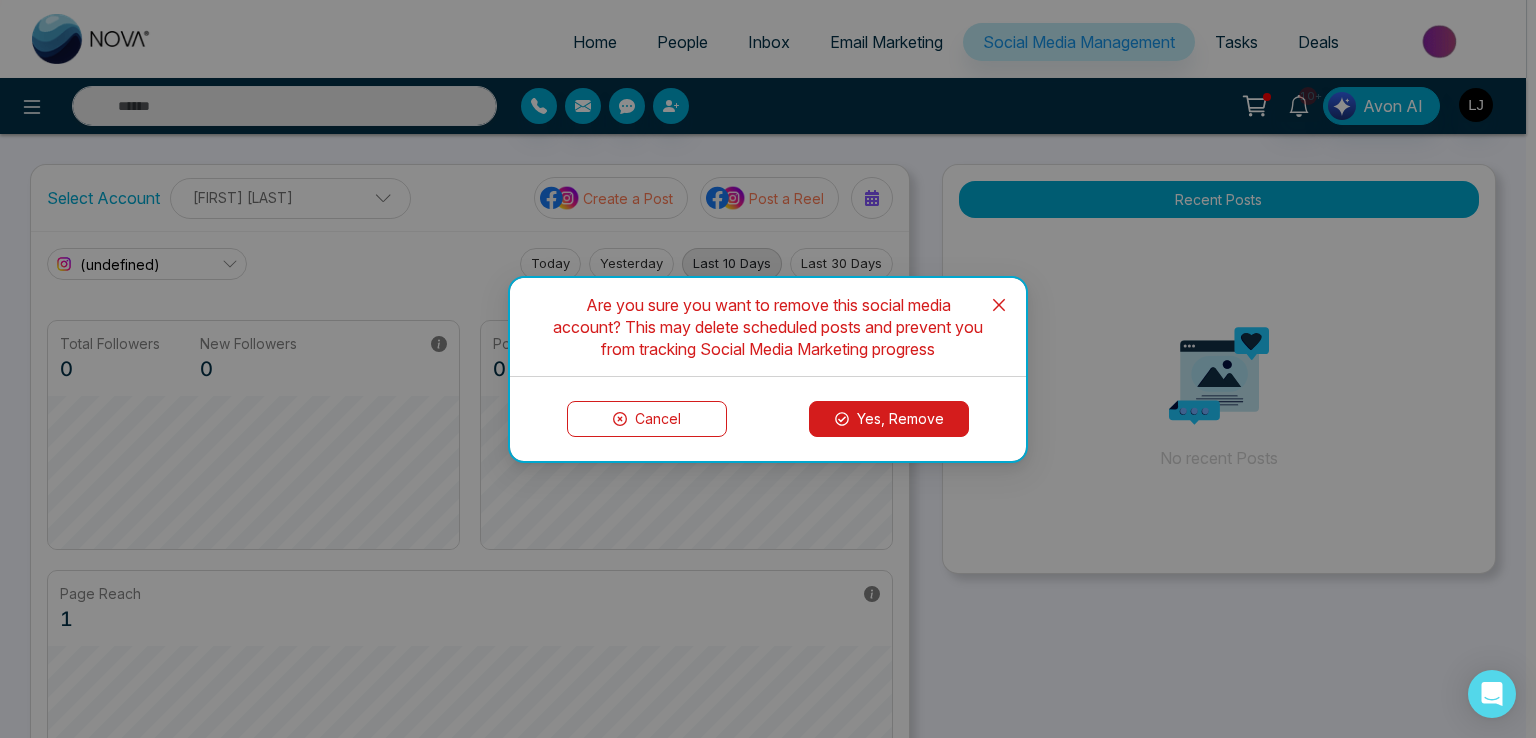 click on "Yes, Remove" at bounding box center (889, 419) 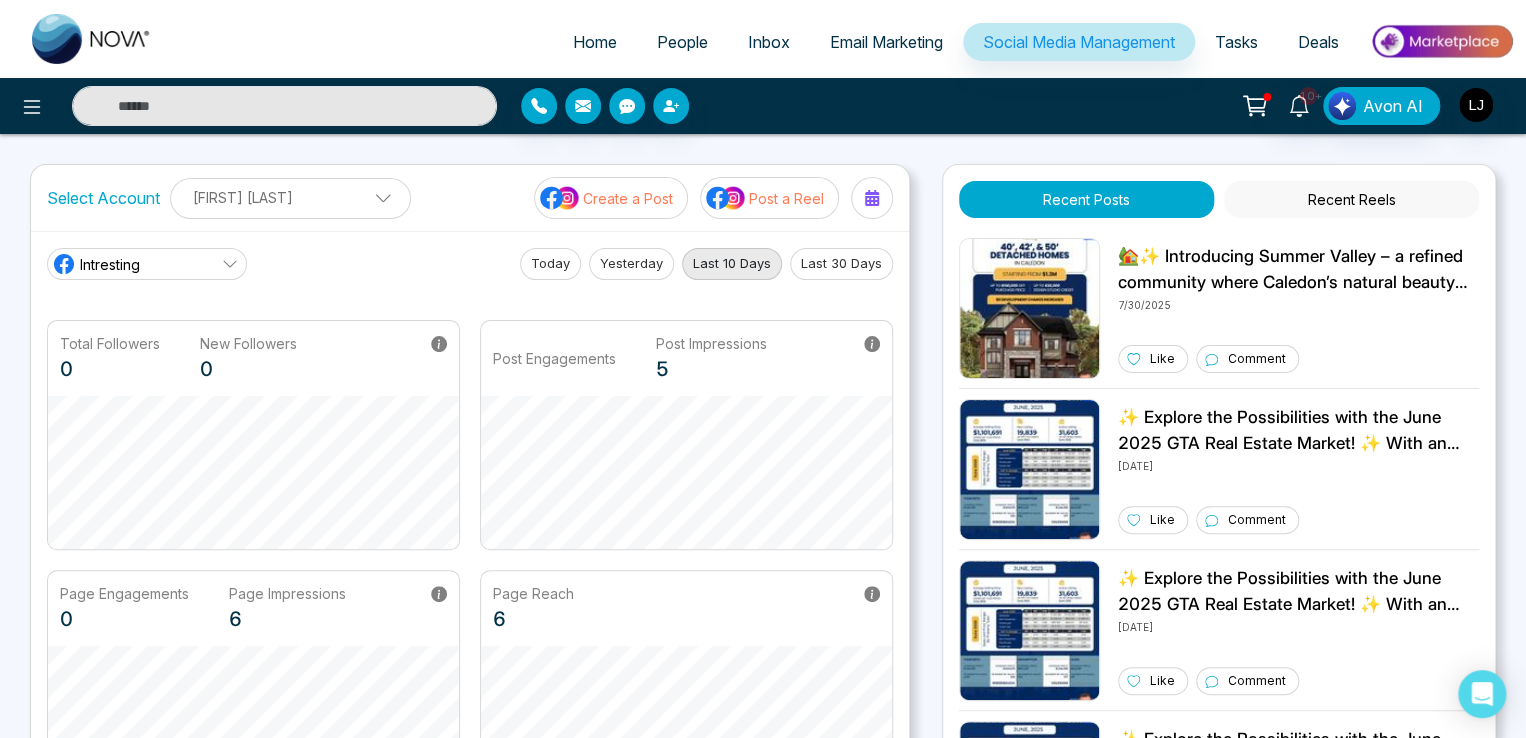 click at bounding box center [560, 198] 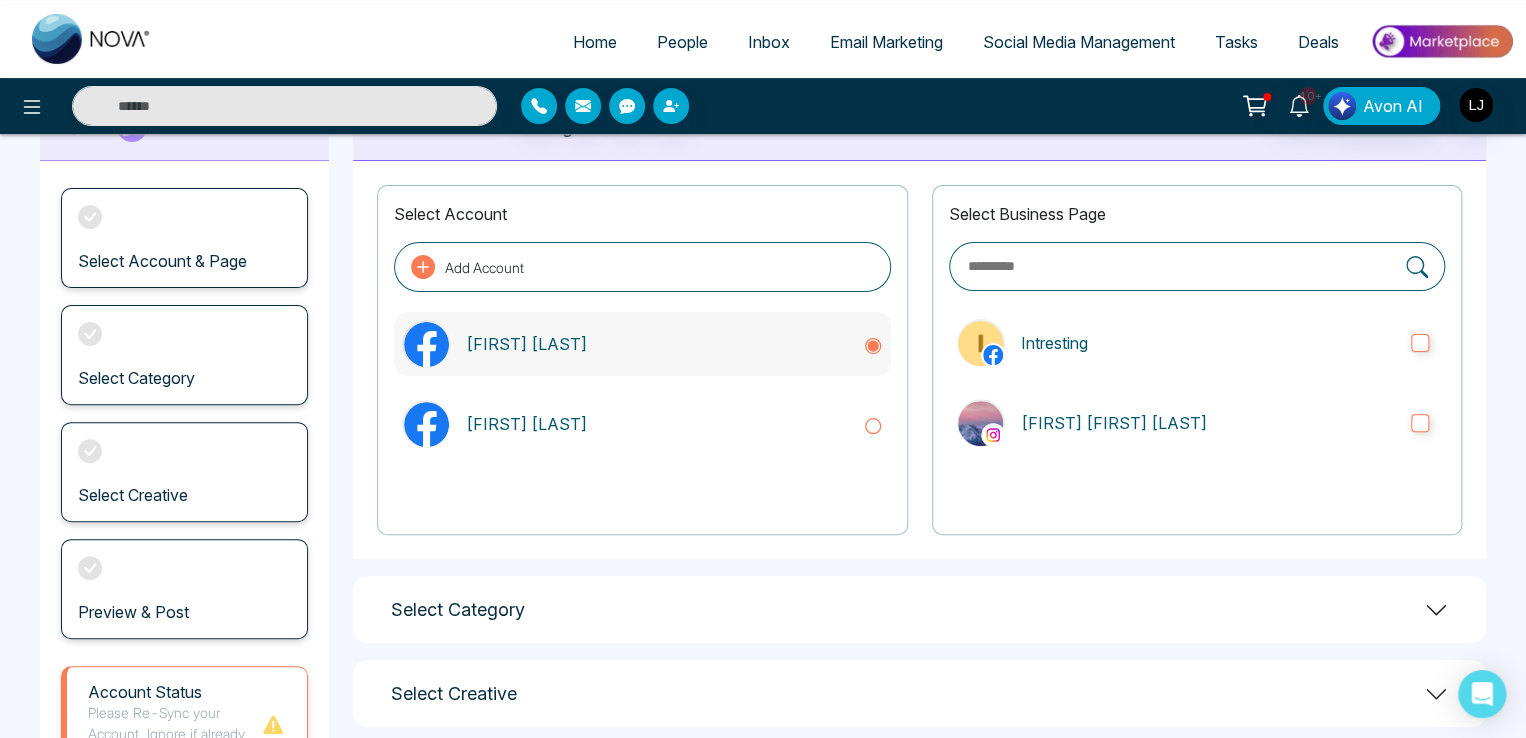 scroll, scrollTop: 0, scrollLeft: 0, axis: both 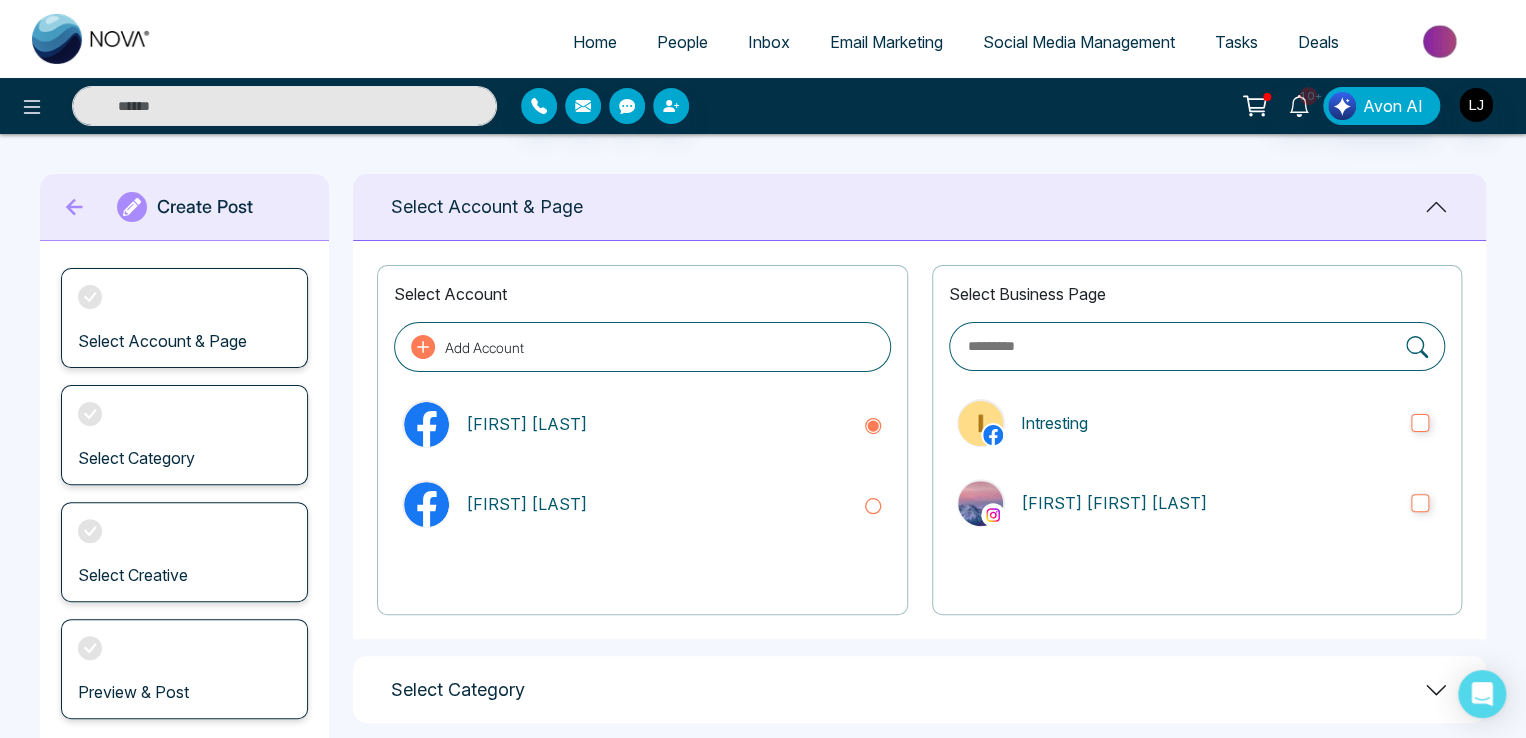 click on "Add Account" at bounding box center [642, 347] 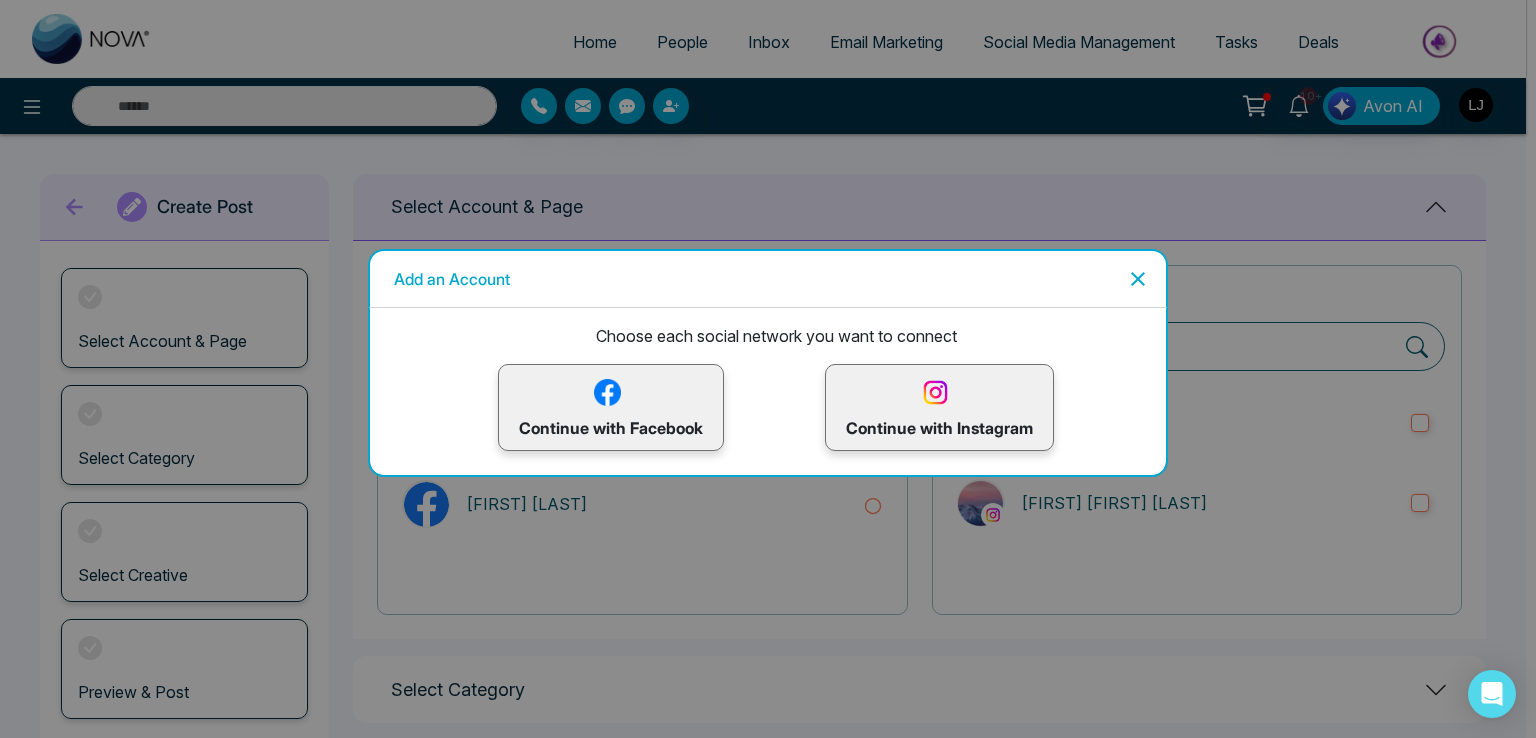 click at bounding box center [607, 392] 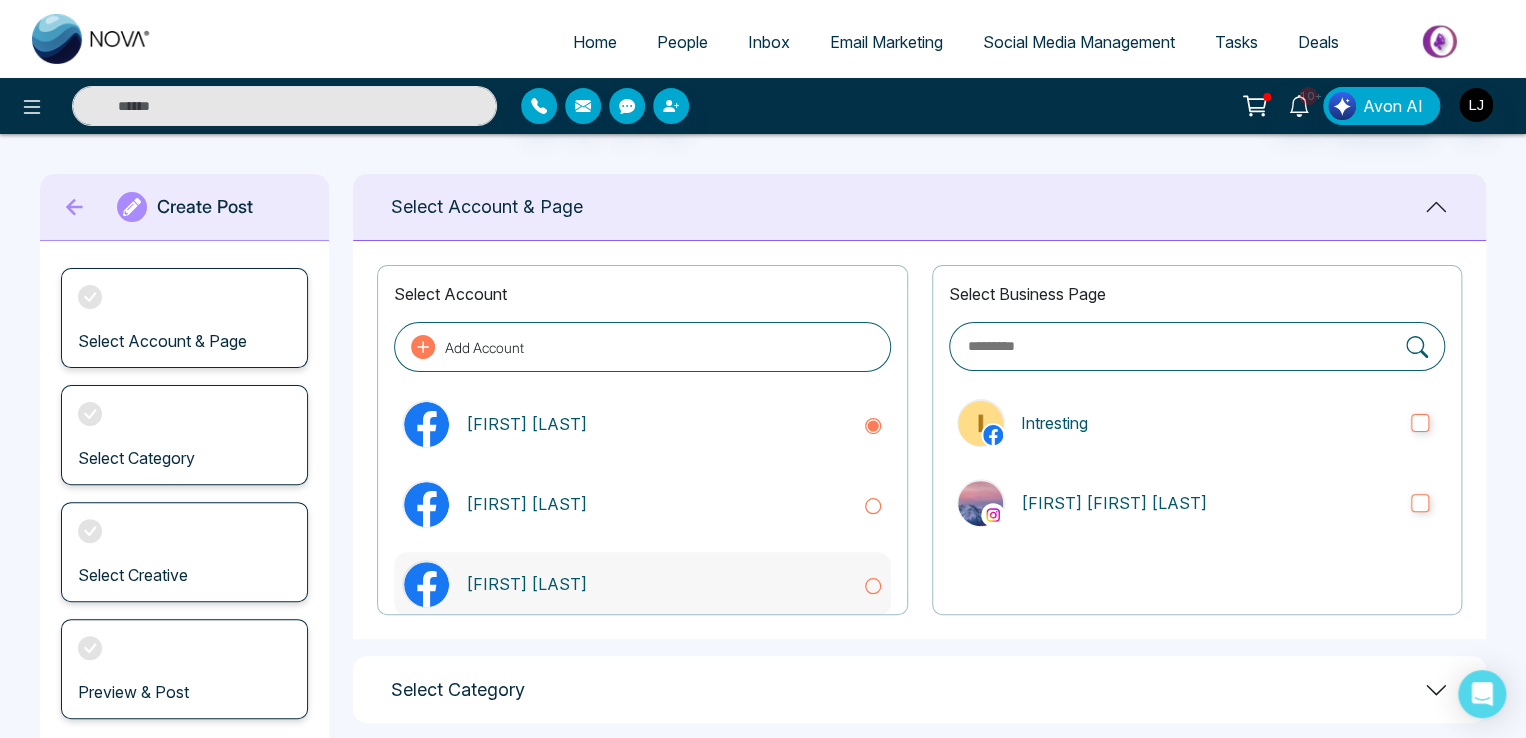 click on "[FIRST] [LAST]" at bounding box center (656, 584) 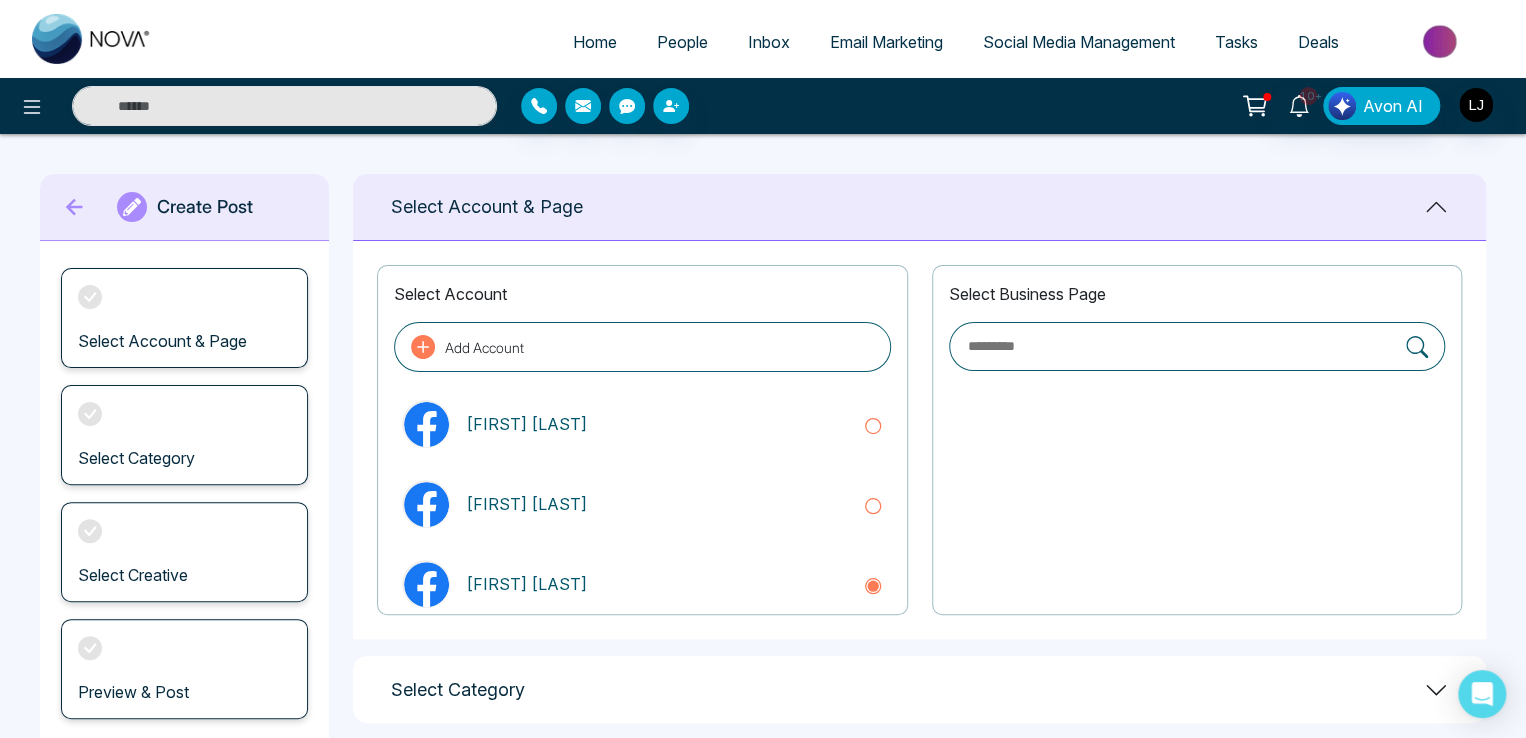 click 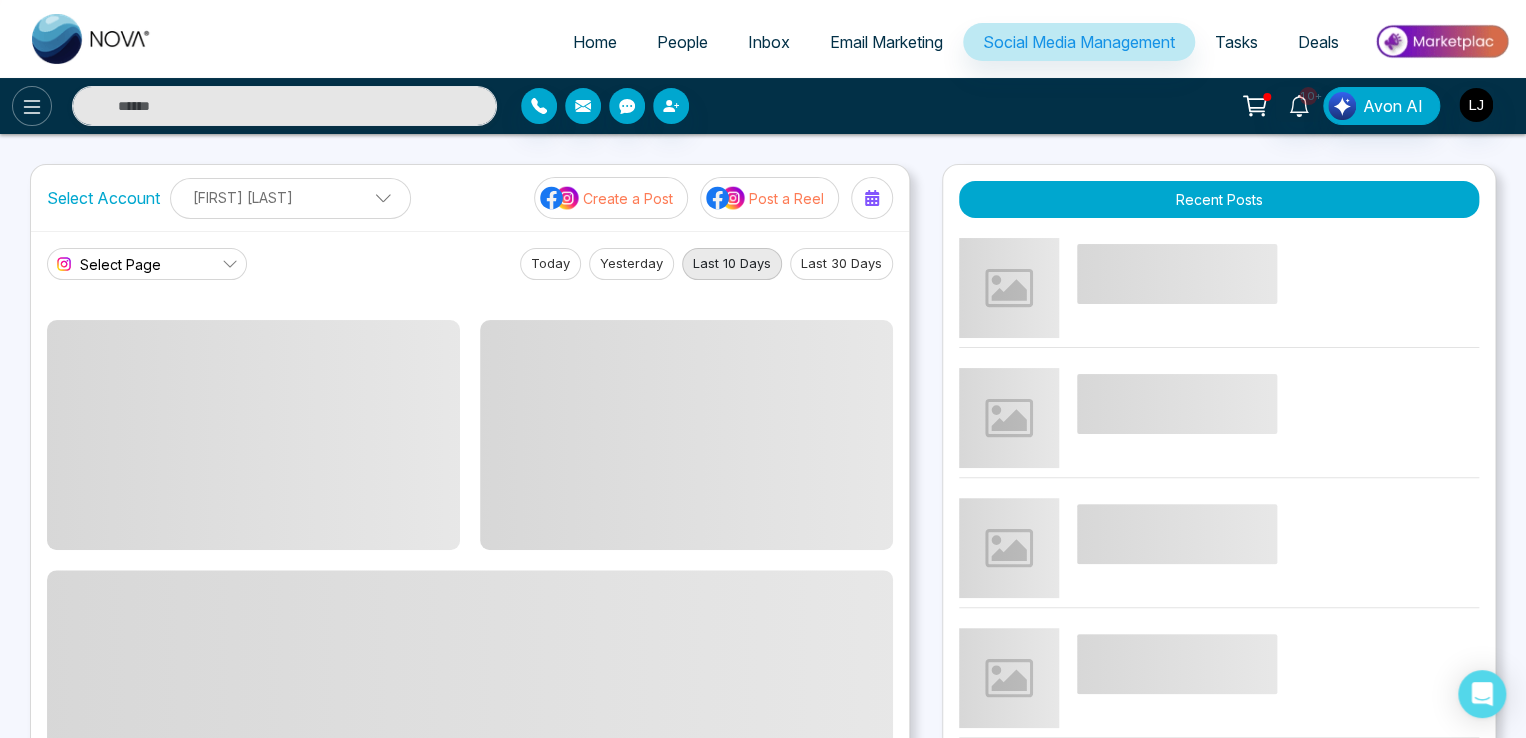 click 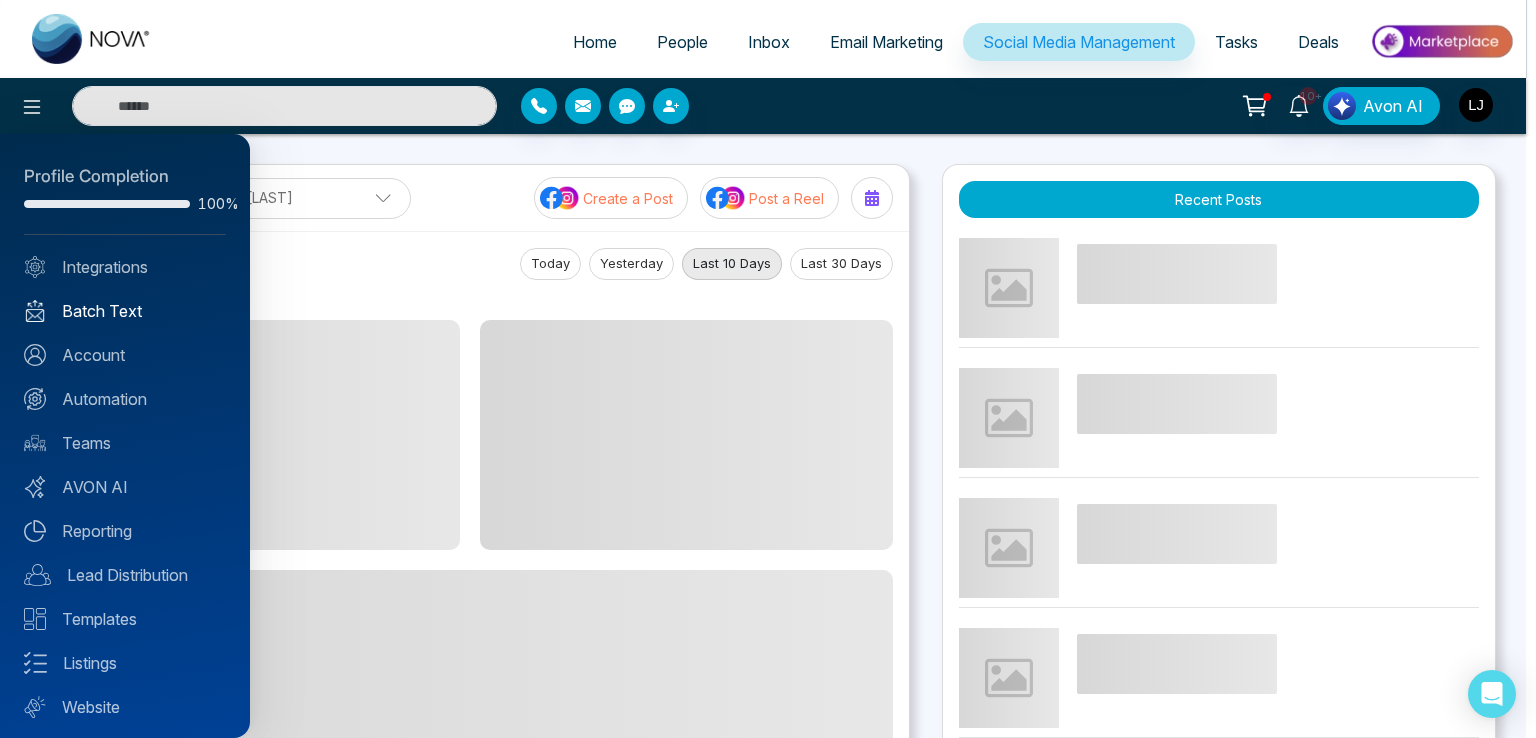 click on "Batch Text" at bounding box center [125, 311] 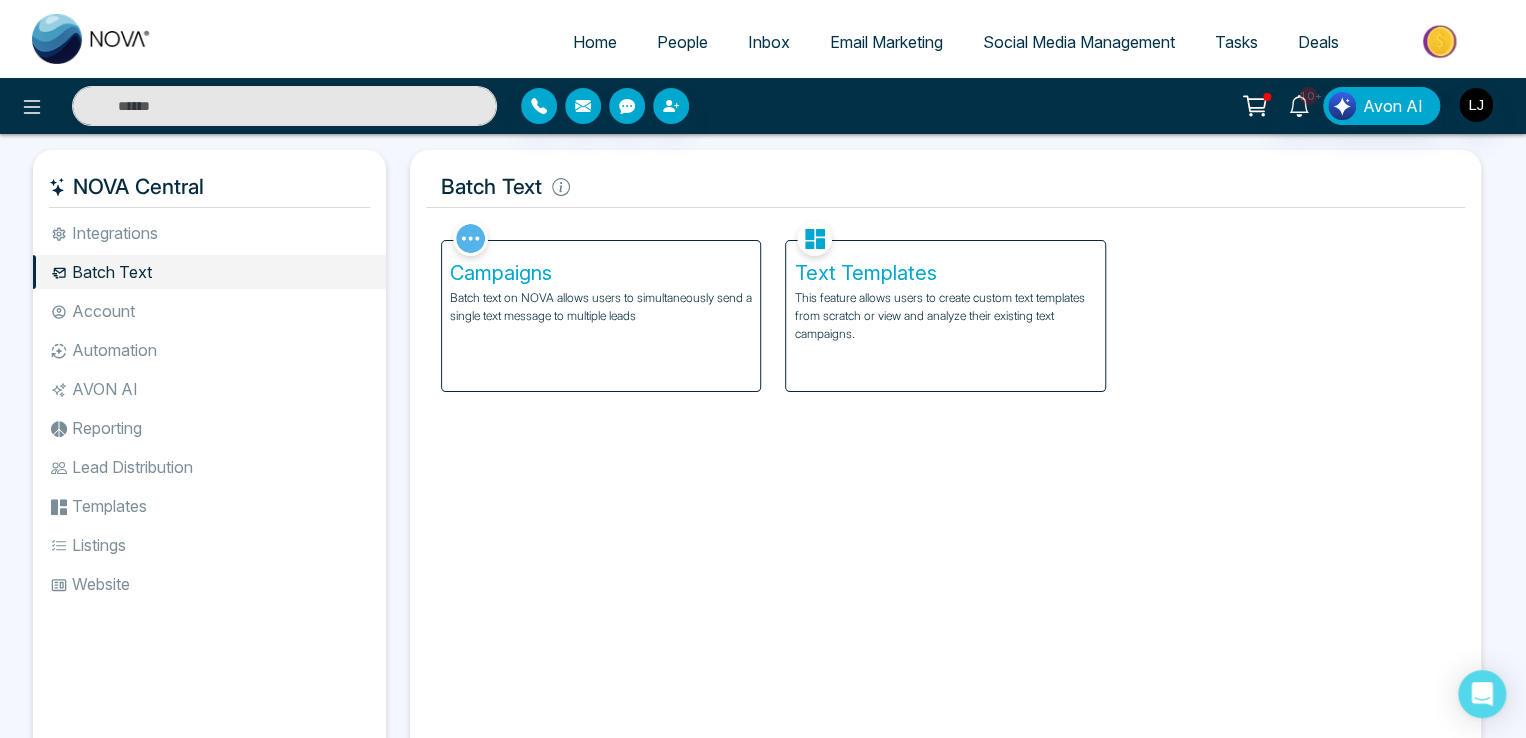 click on "People" at bounding box center [682, 42] 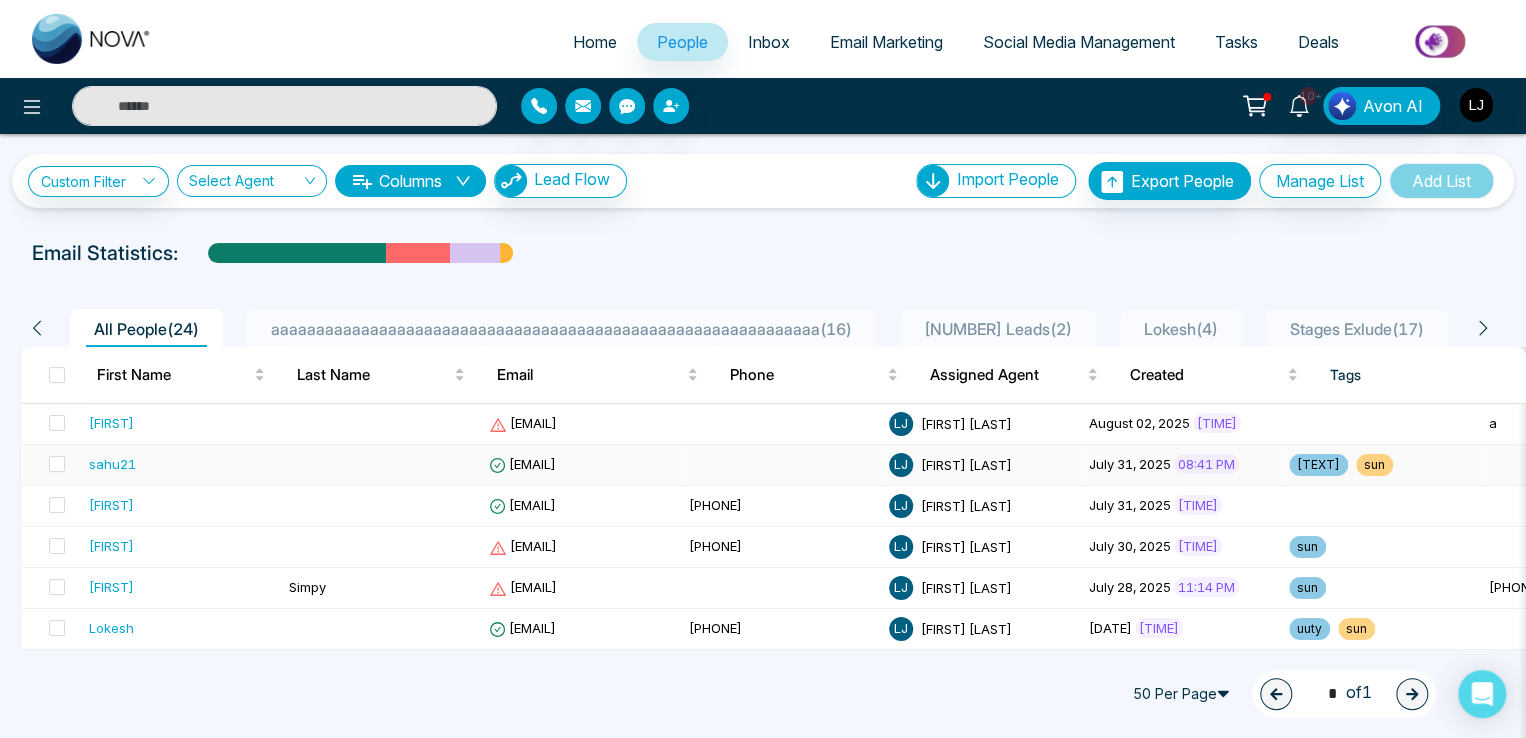 scroll, scrollTop: 0, scrollLeft: 55, axis: horizontal 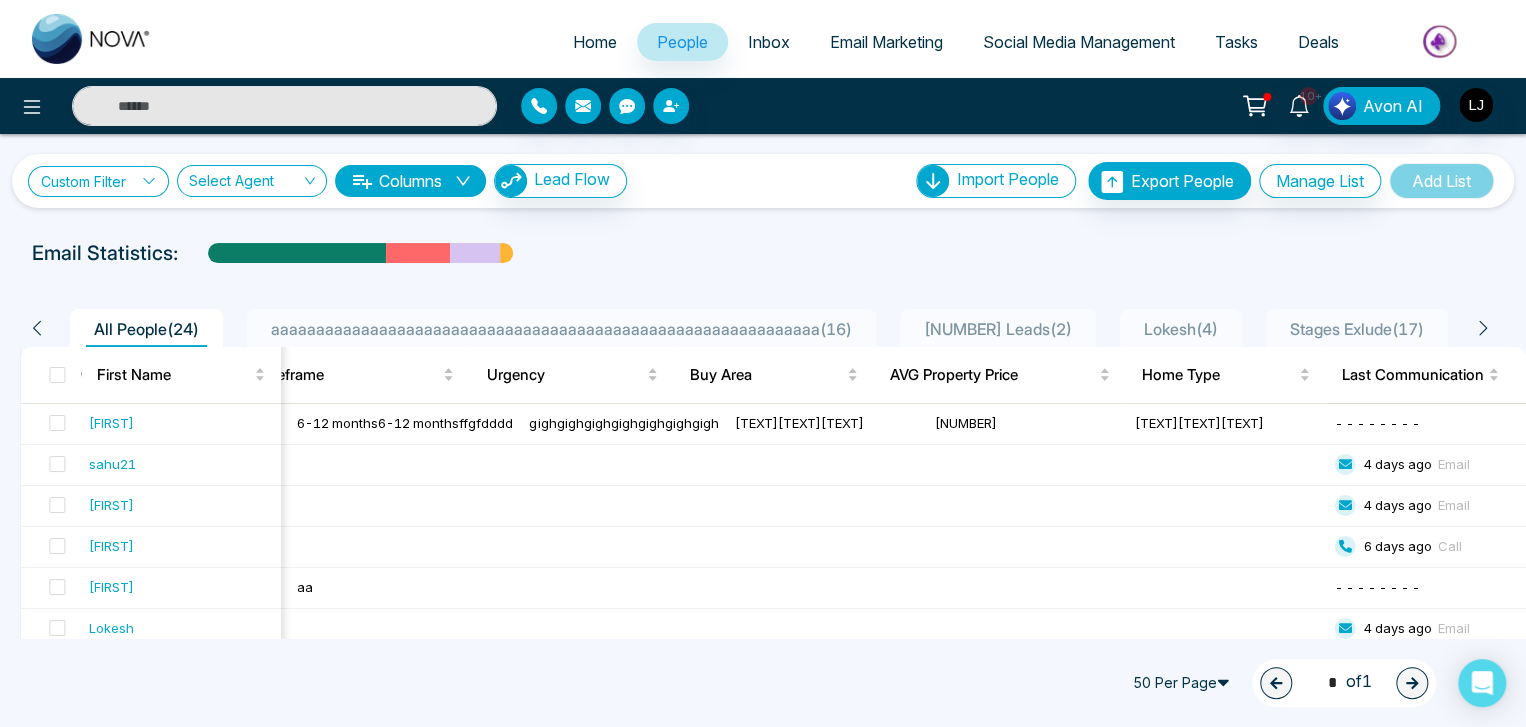 click on "Custom Filter" at bounding box center [98, 181] 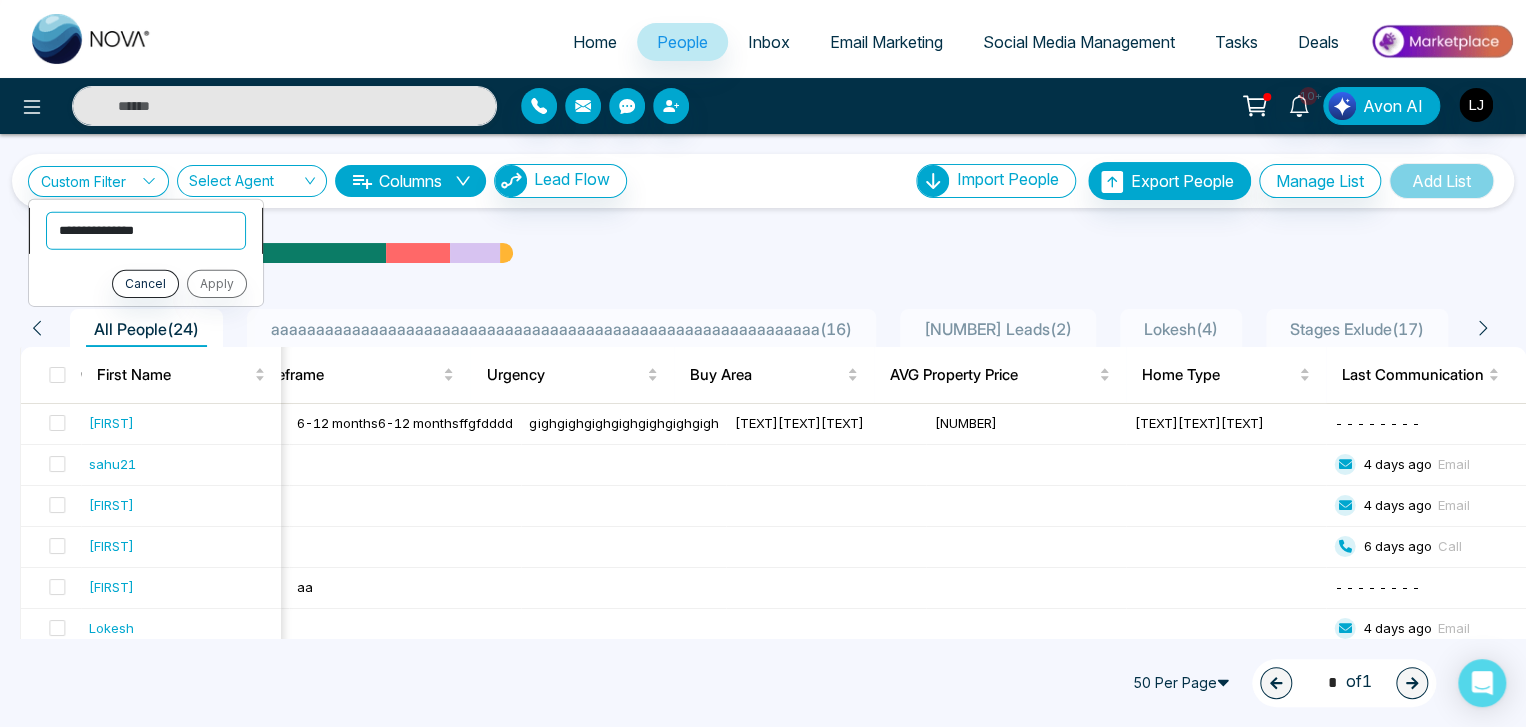 click on "**********" at bounding box center (146, 230) 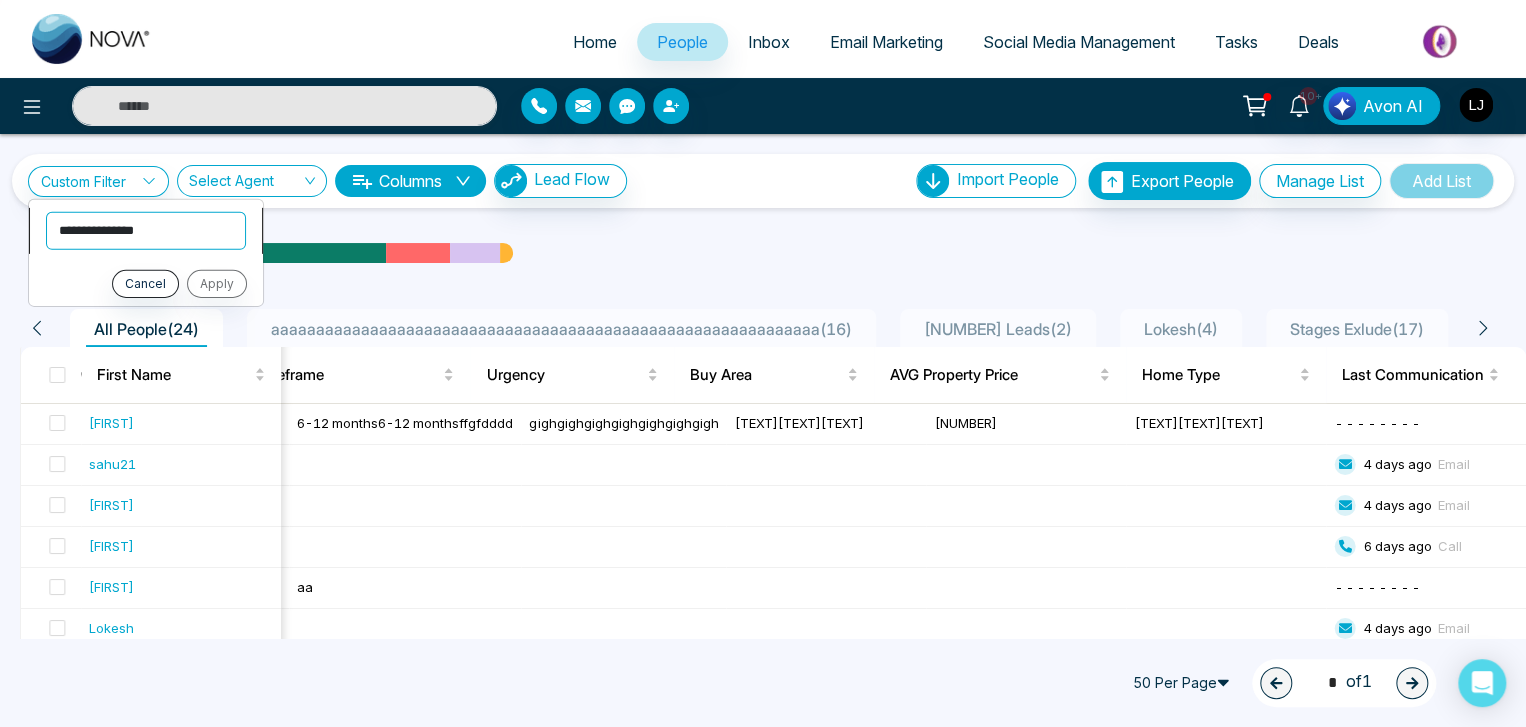 select on "**********" 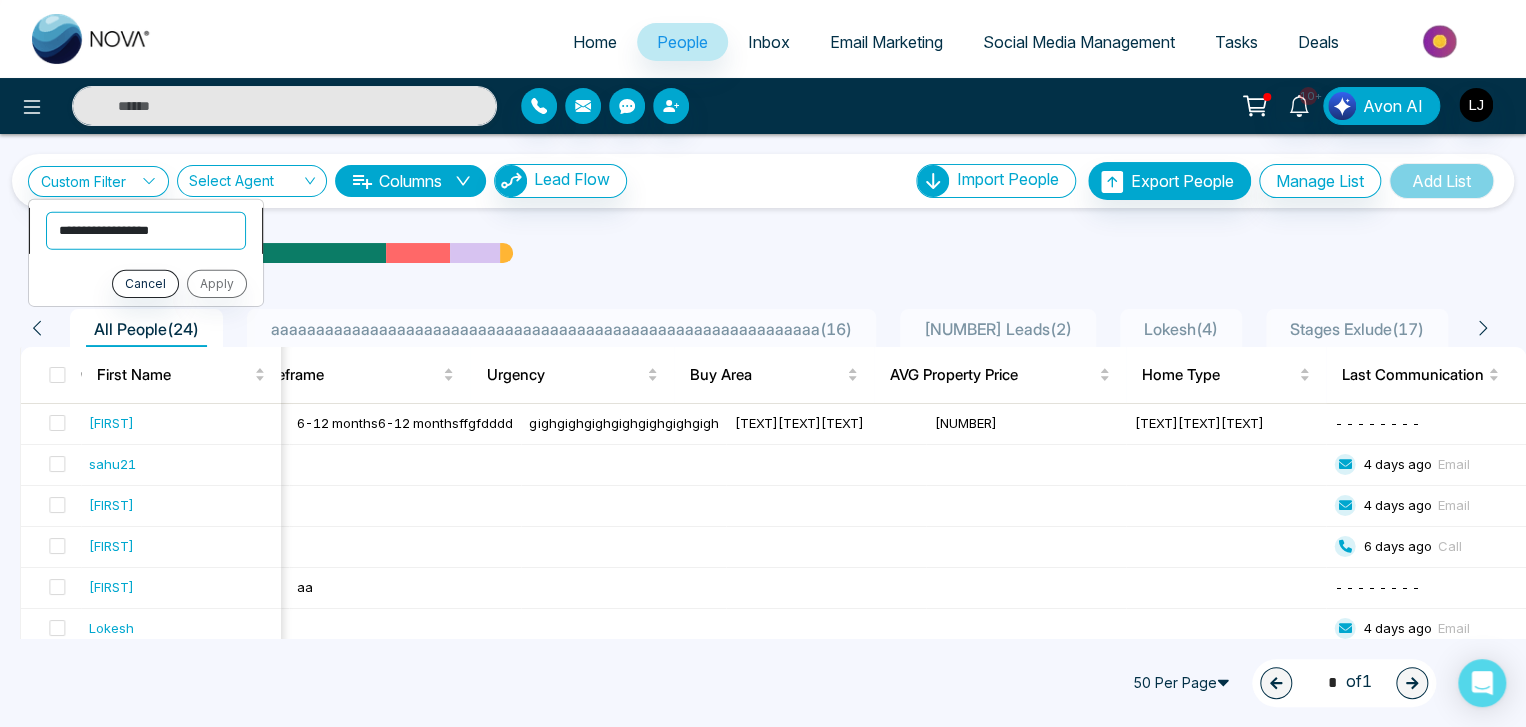 click on "**********" at bounding box center [146, 230] 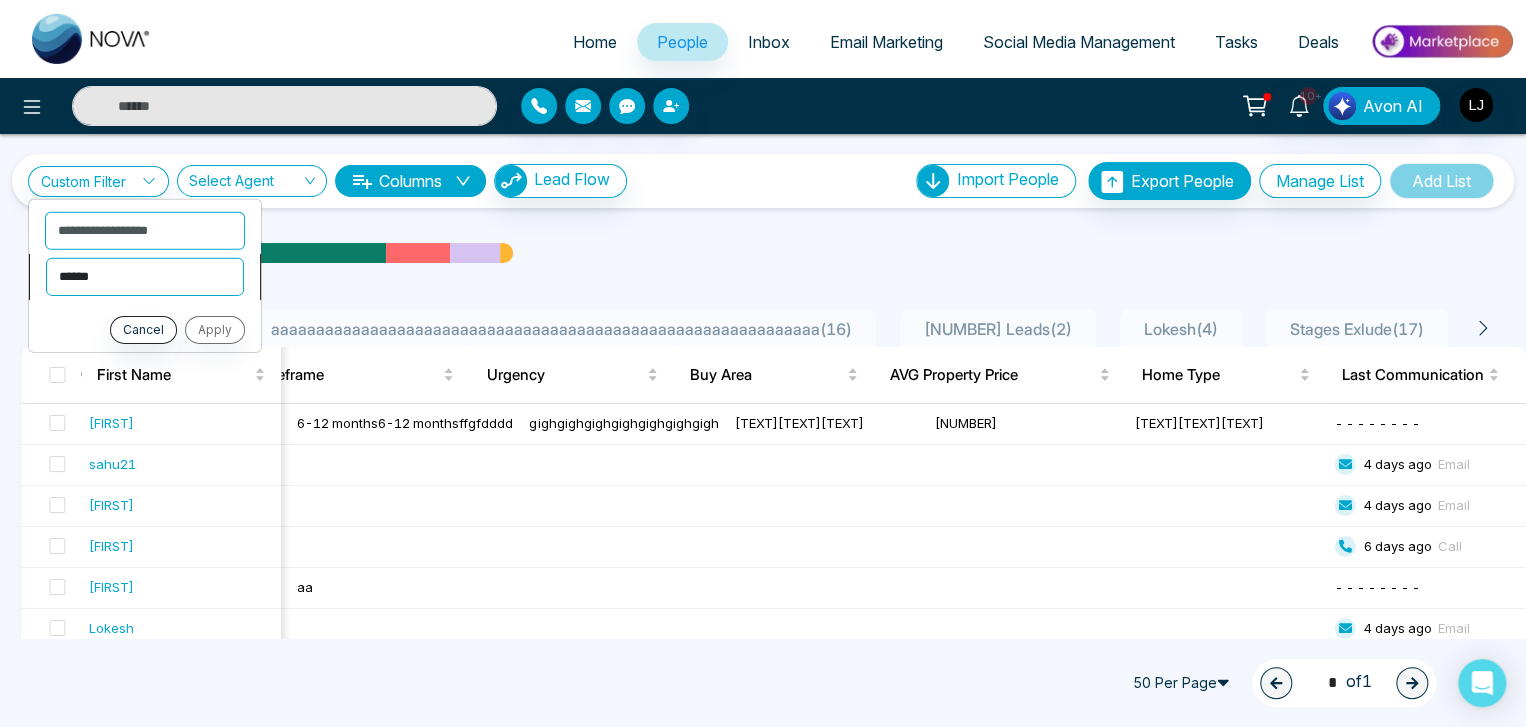 click on "**********" at bounding box center (145, 276) 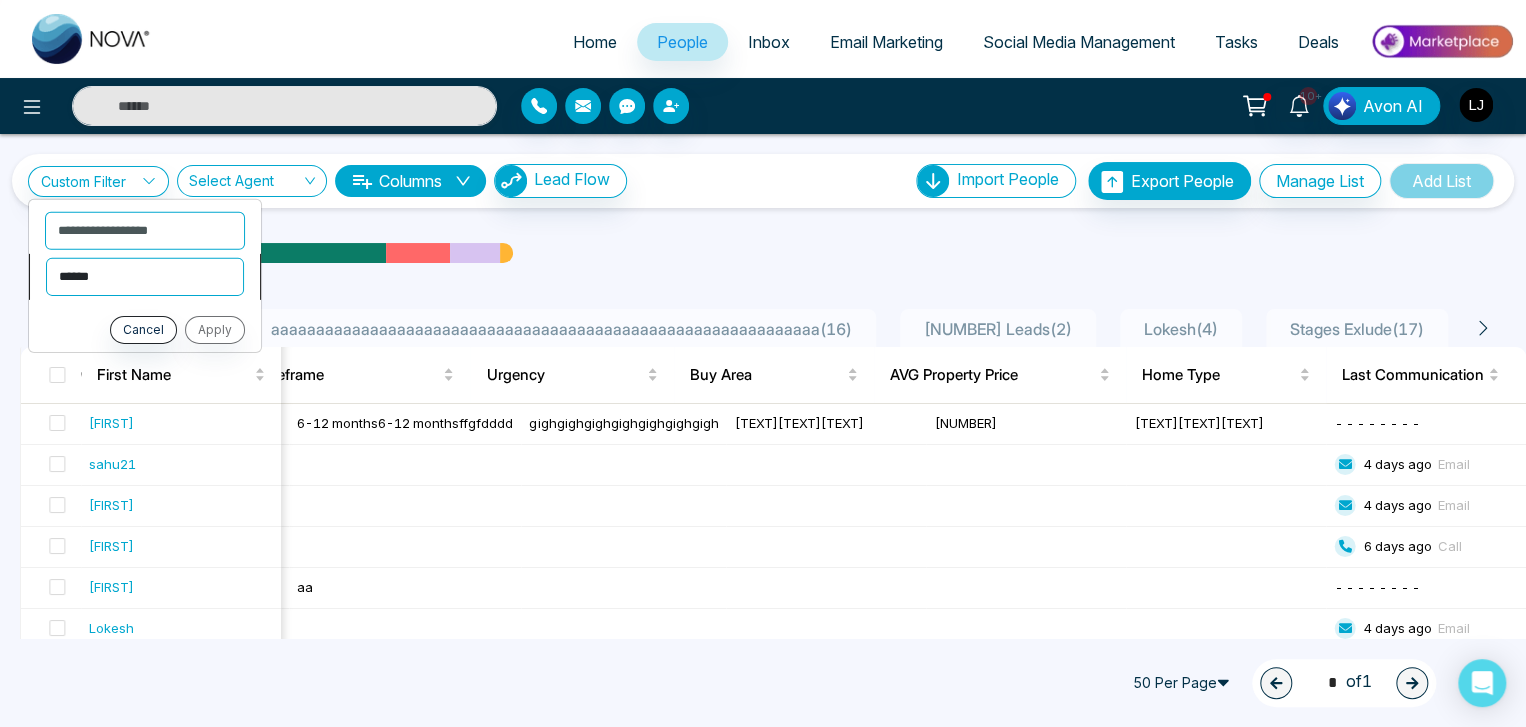 select on "*********" 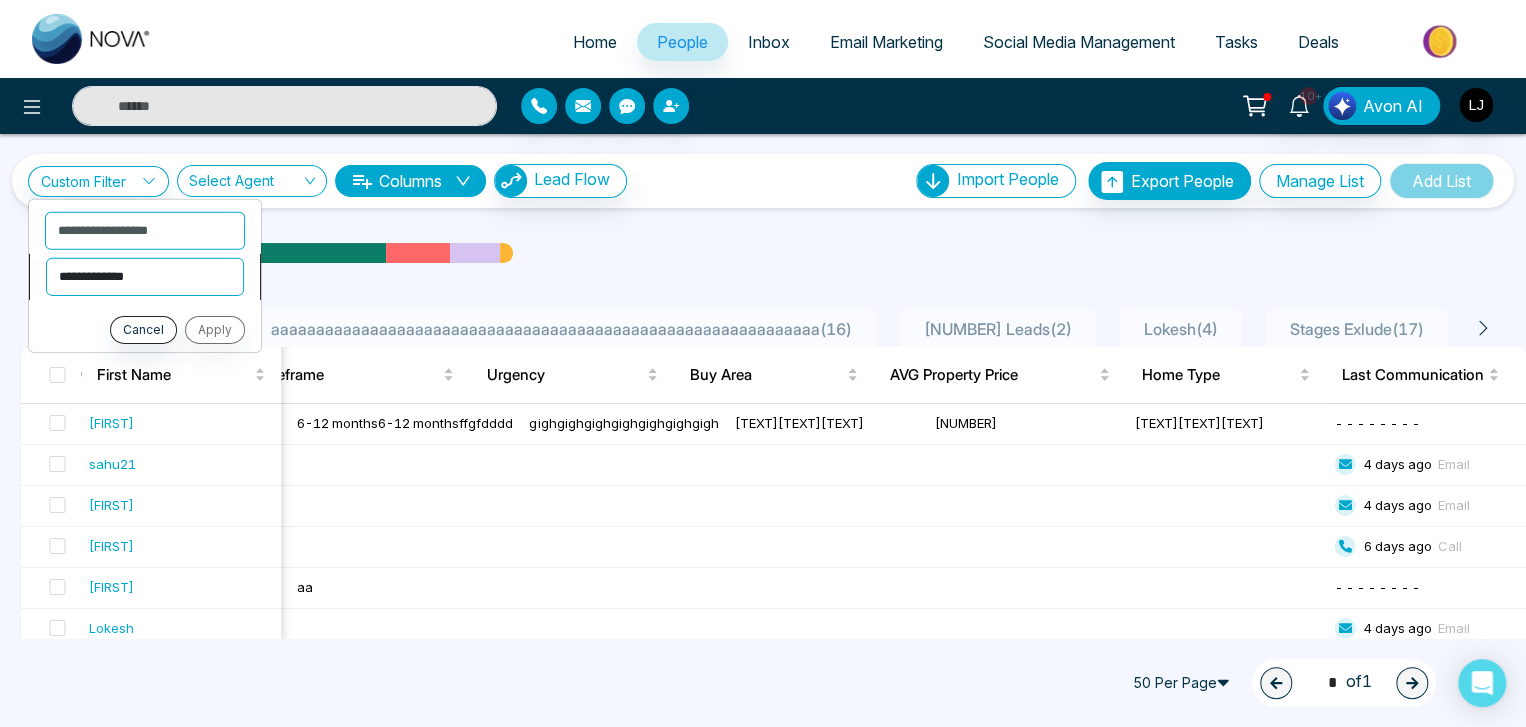 click on "**********" at bounding box center (145, 276) 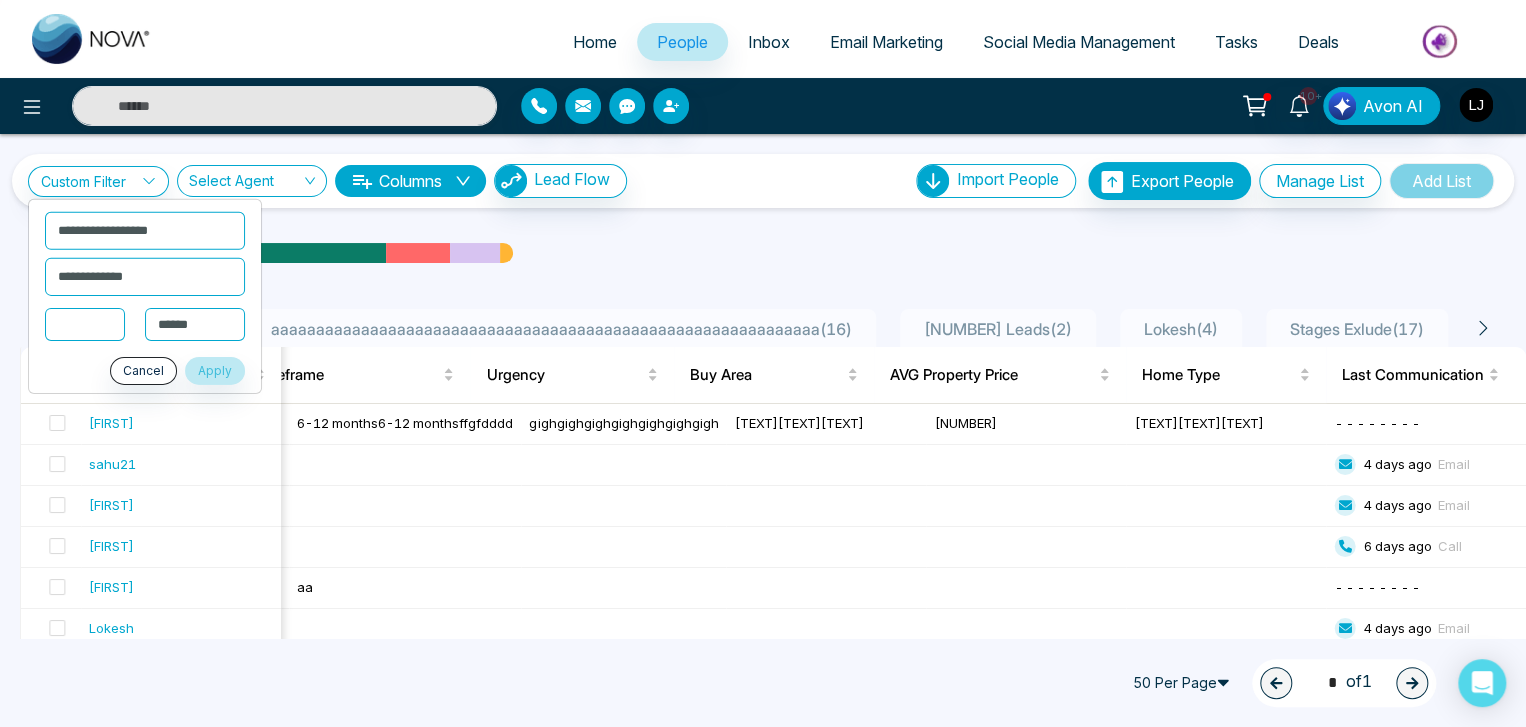 click at bounding box center (85, 323) 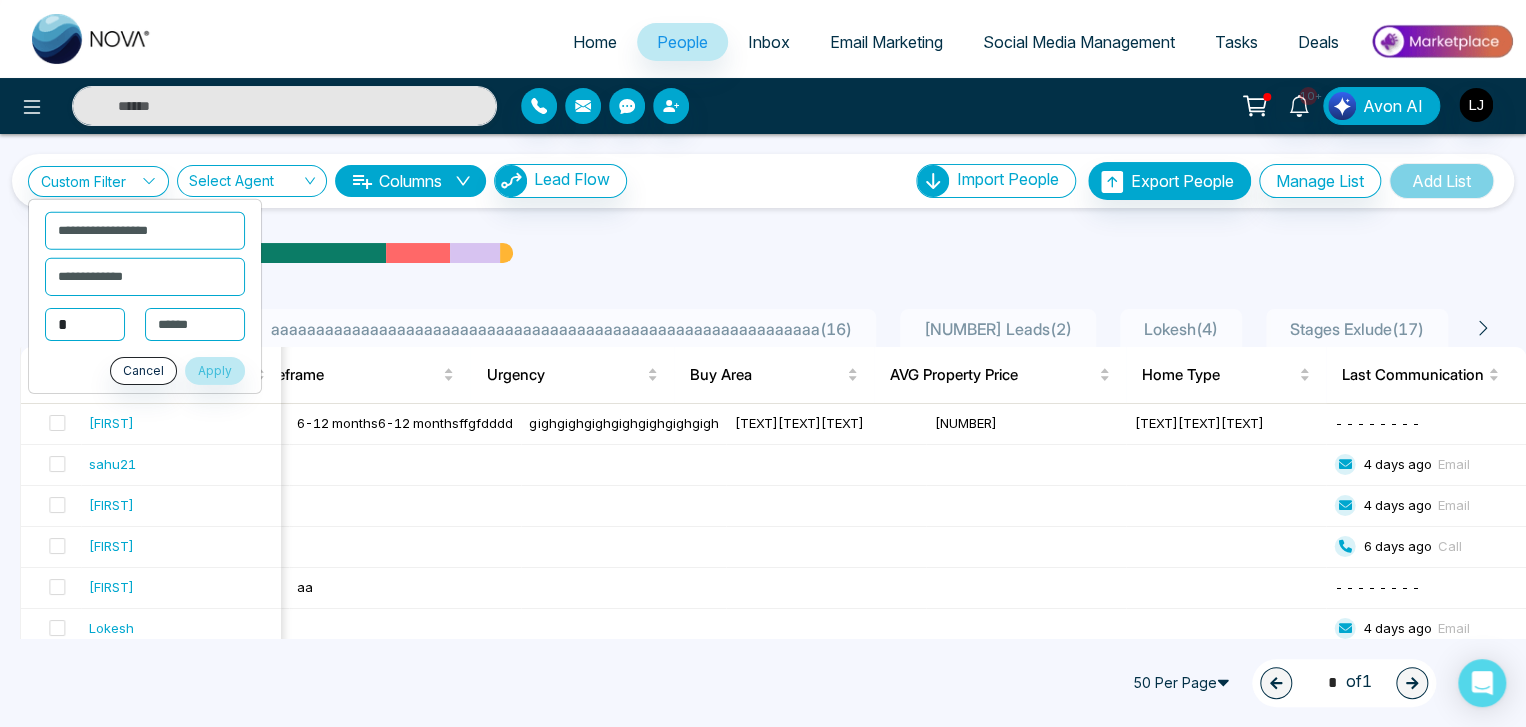type on "*" 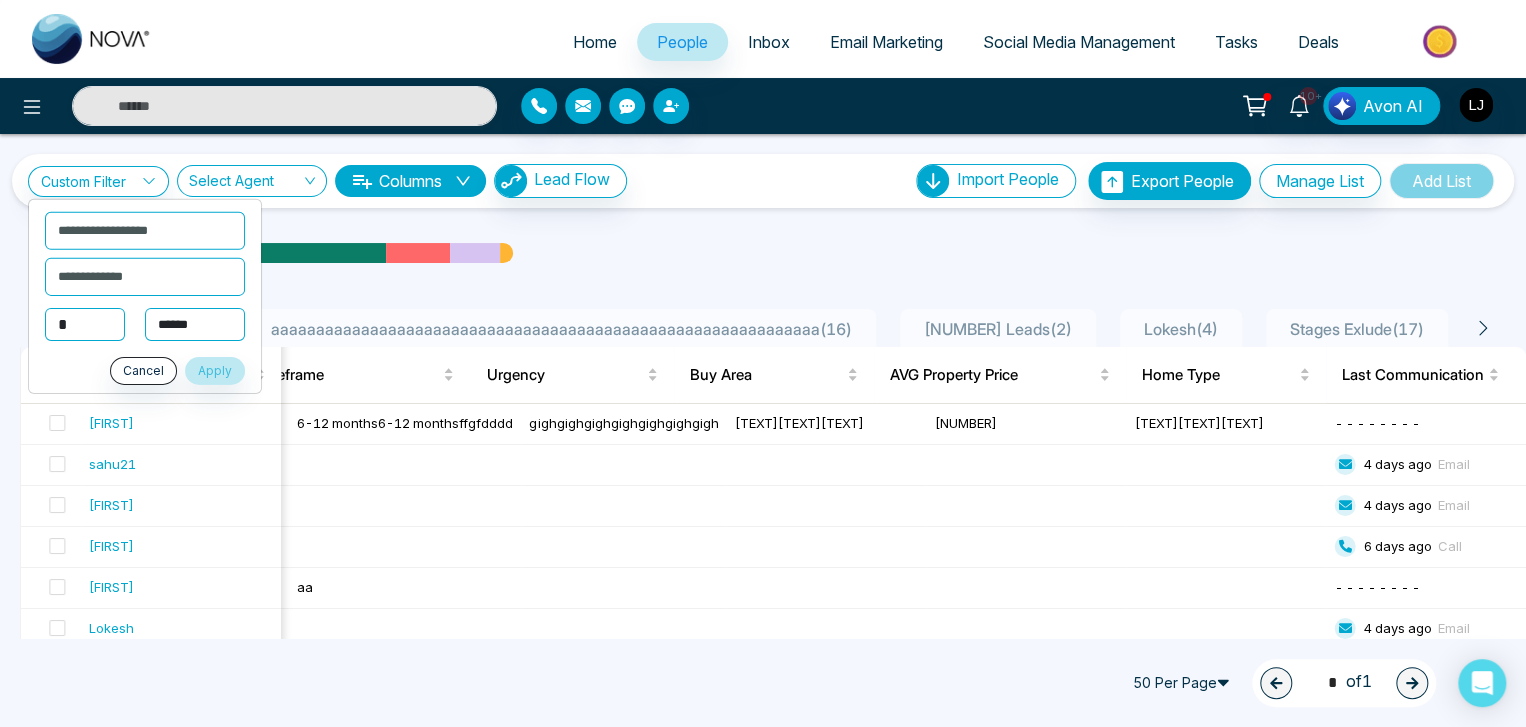 click on "**********" at bounding box center (195, 324) 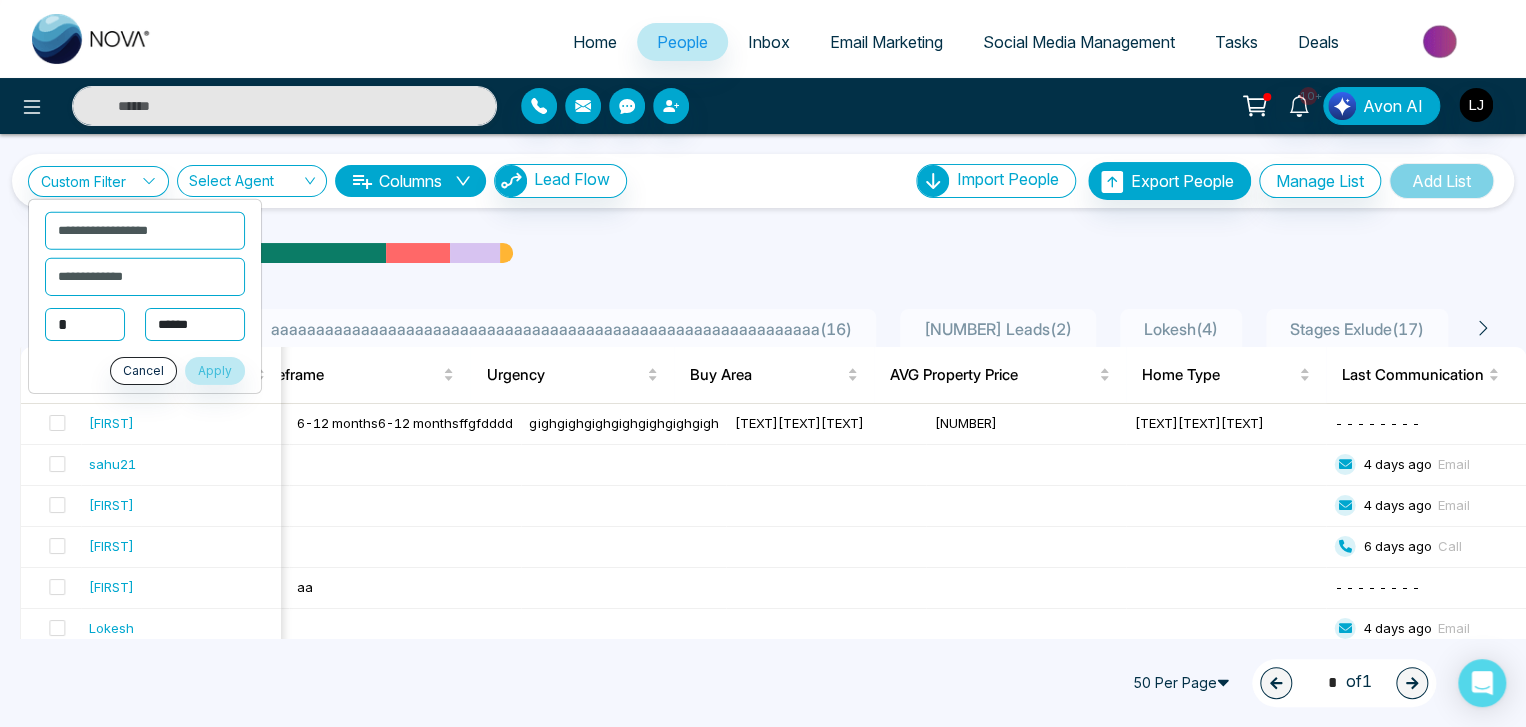 select on "***" 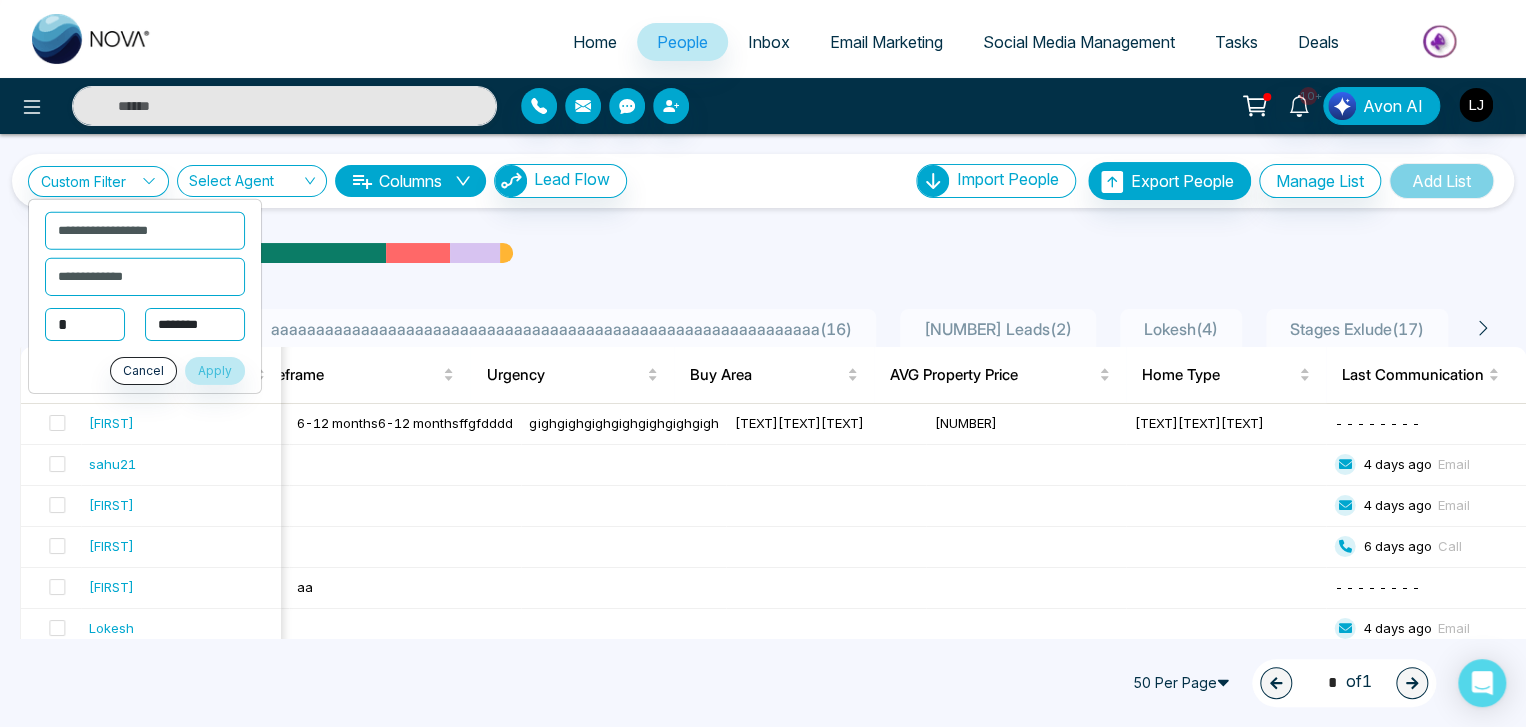 click on "**********" at bounding box center [195, 324] 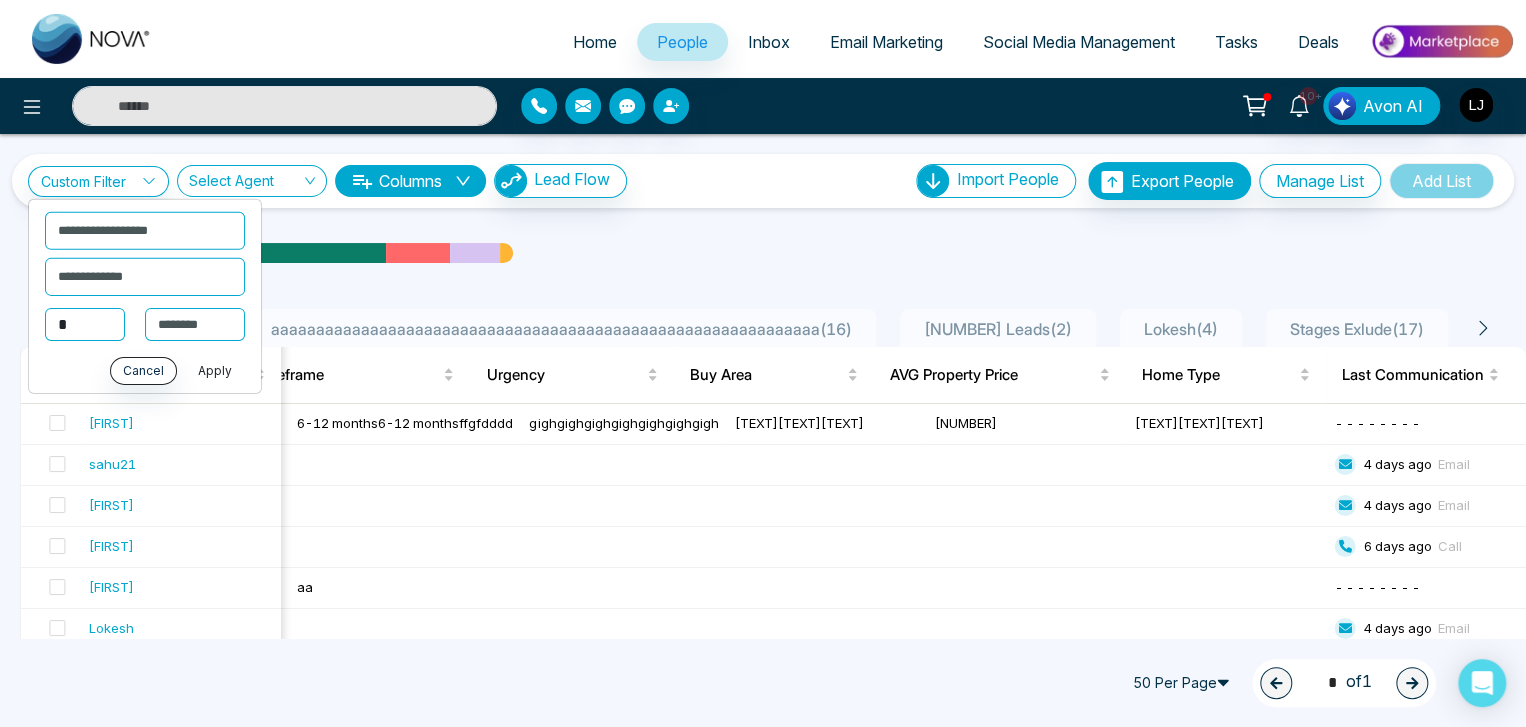 click on "Apply" at bounding box center (215, 371) 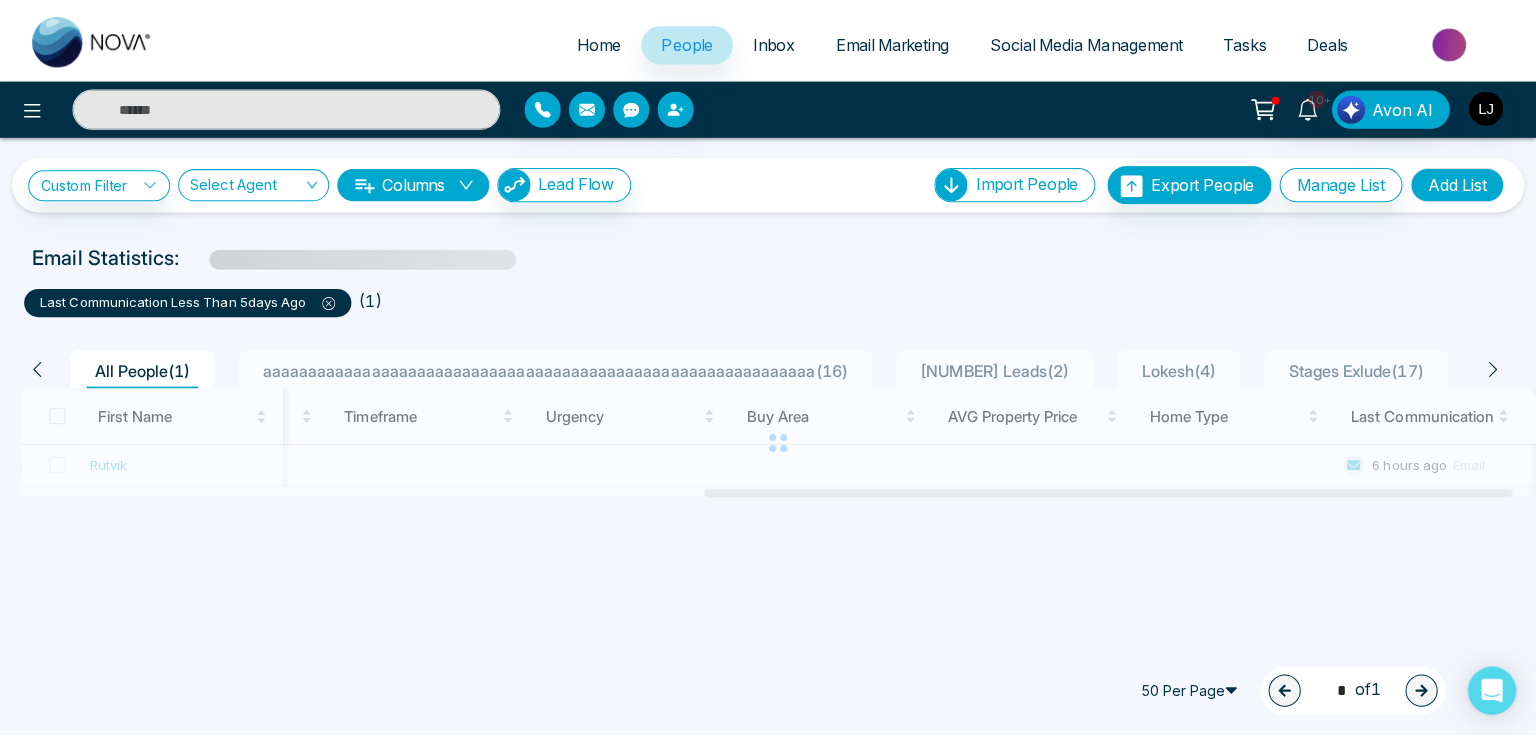 scroll, scrollTop: 0, scrollLeft: 1344, axis: horizontal 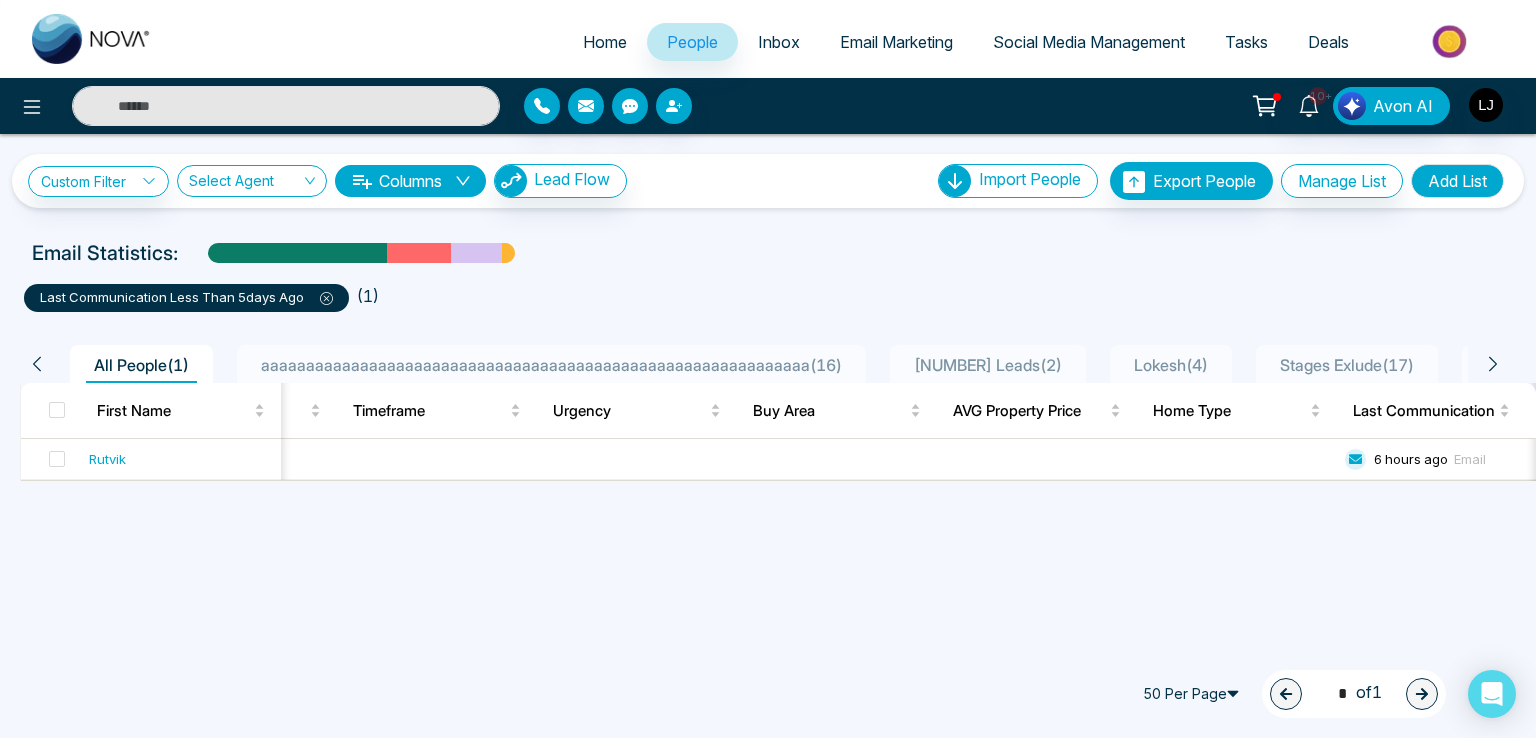 drag, startPoint x: 30, startPoint y: 293, endPoint x: 304, endPoint y: 289, distance: 274.0292 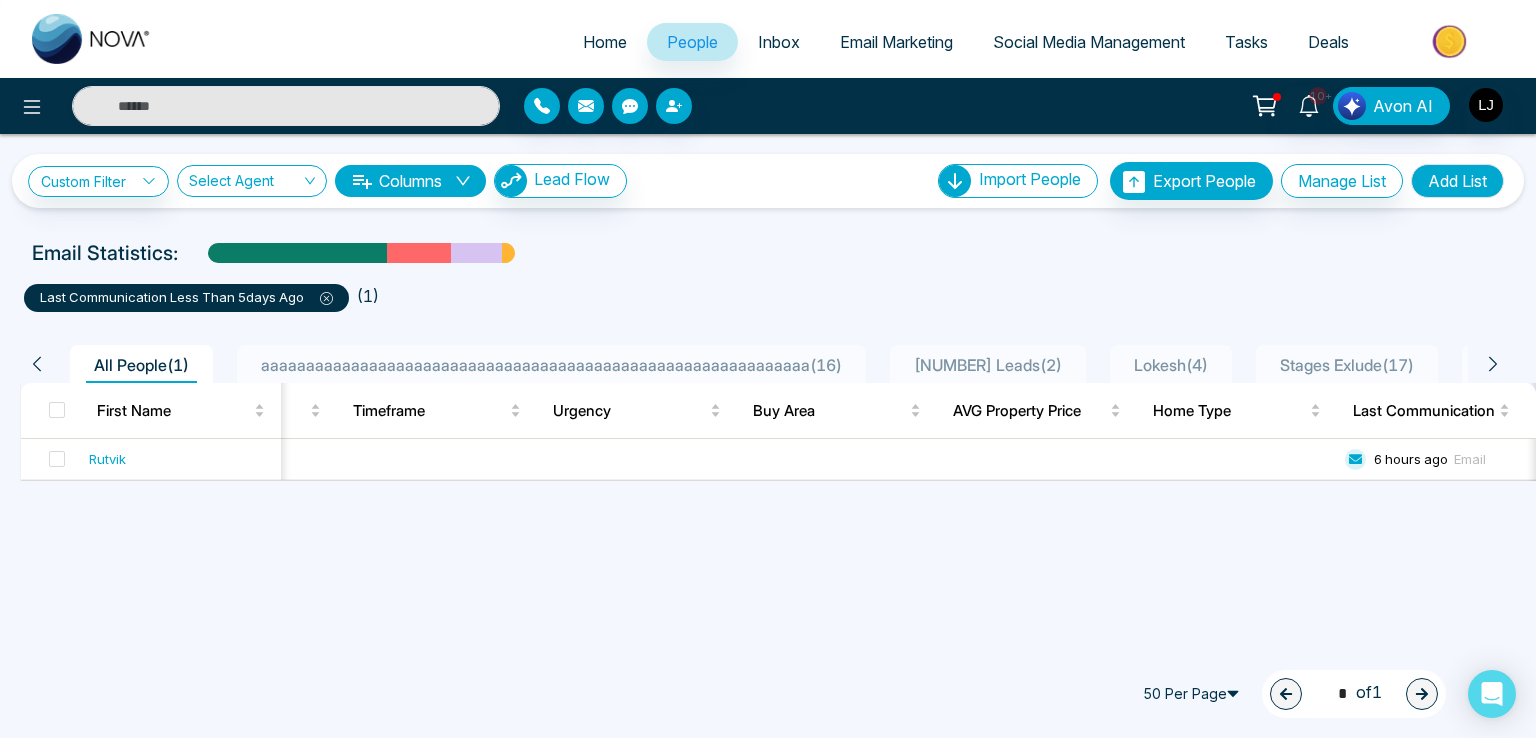 click on "last communication   less than   5   days ago" at bounding box center [186, 298] 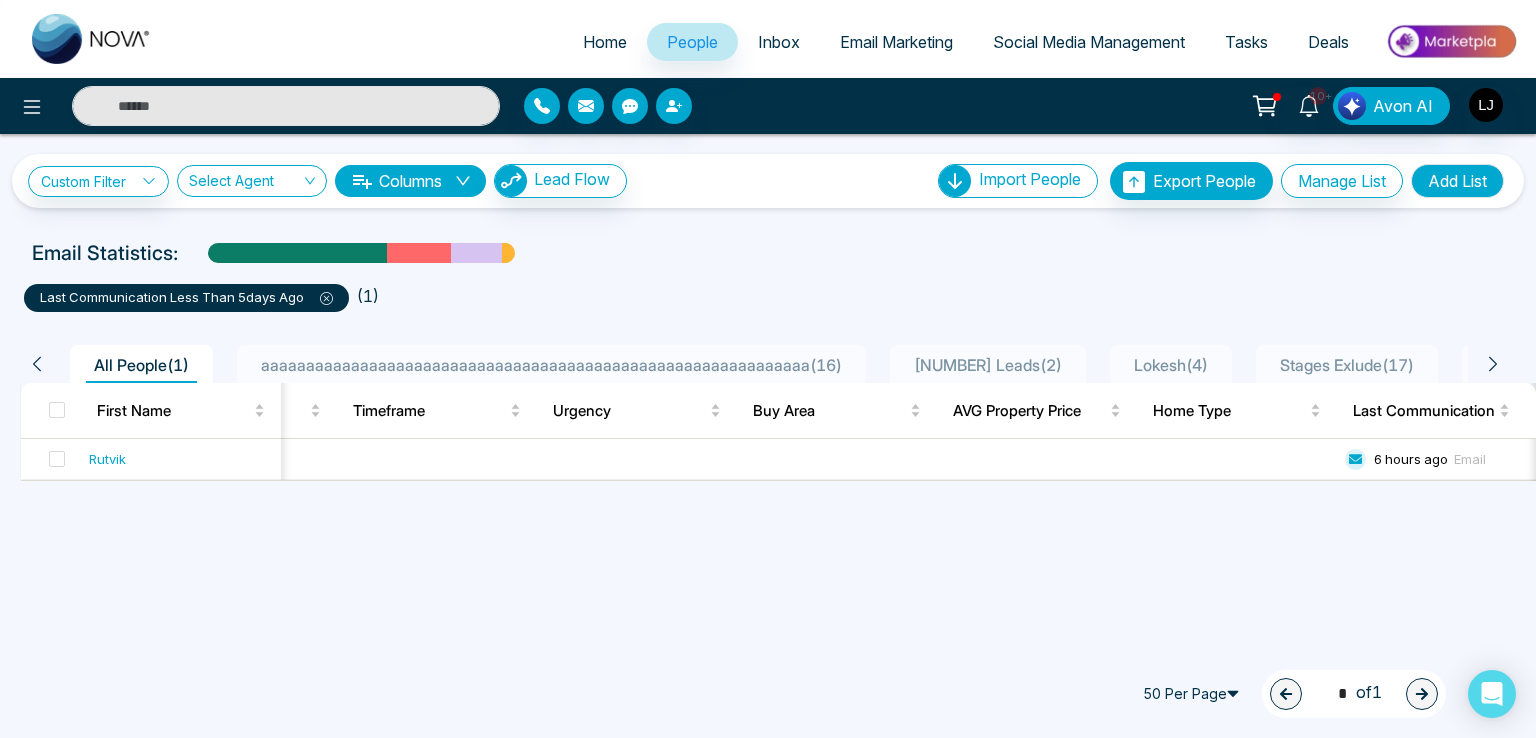 click 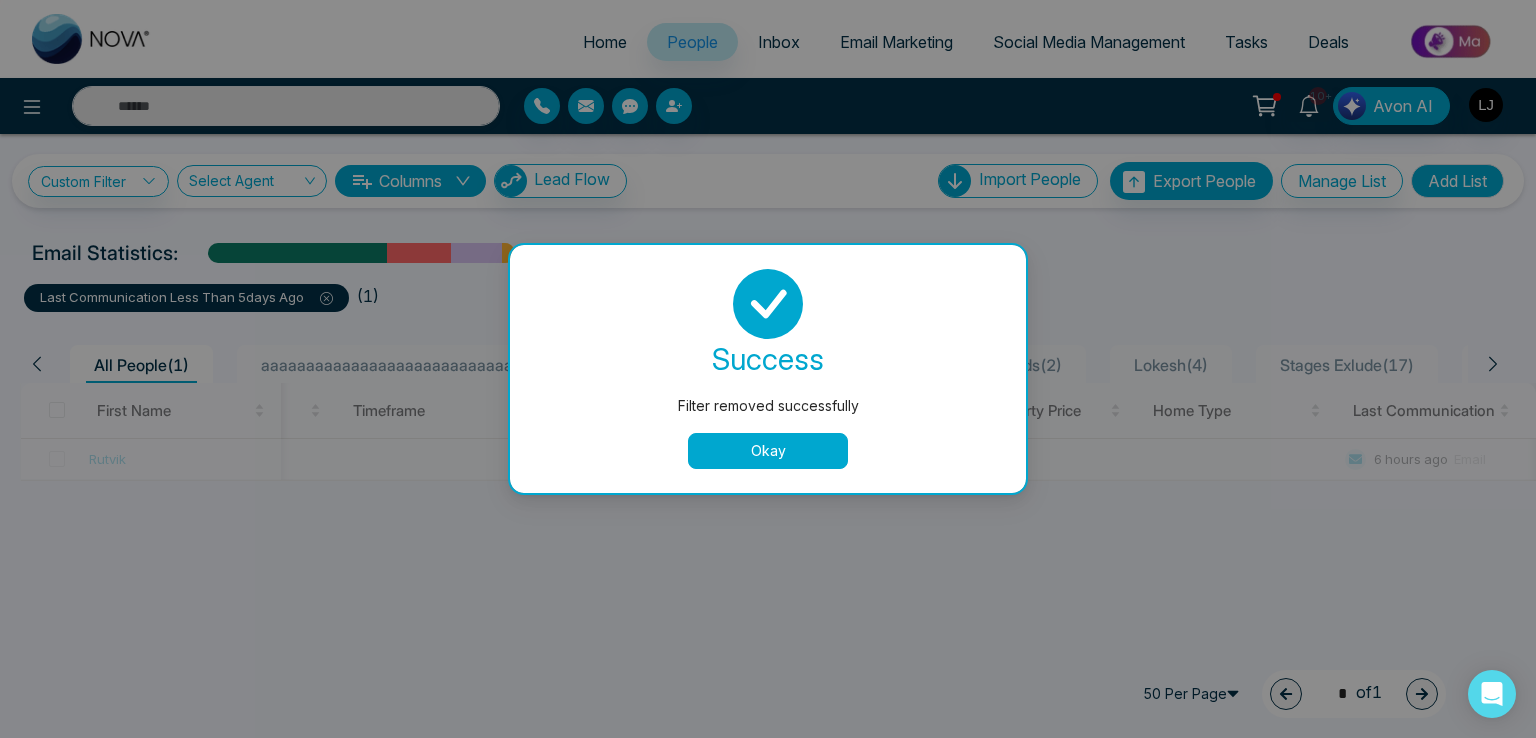 click on "Okay" at bounding box center [768, 451] 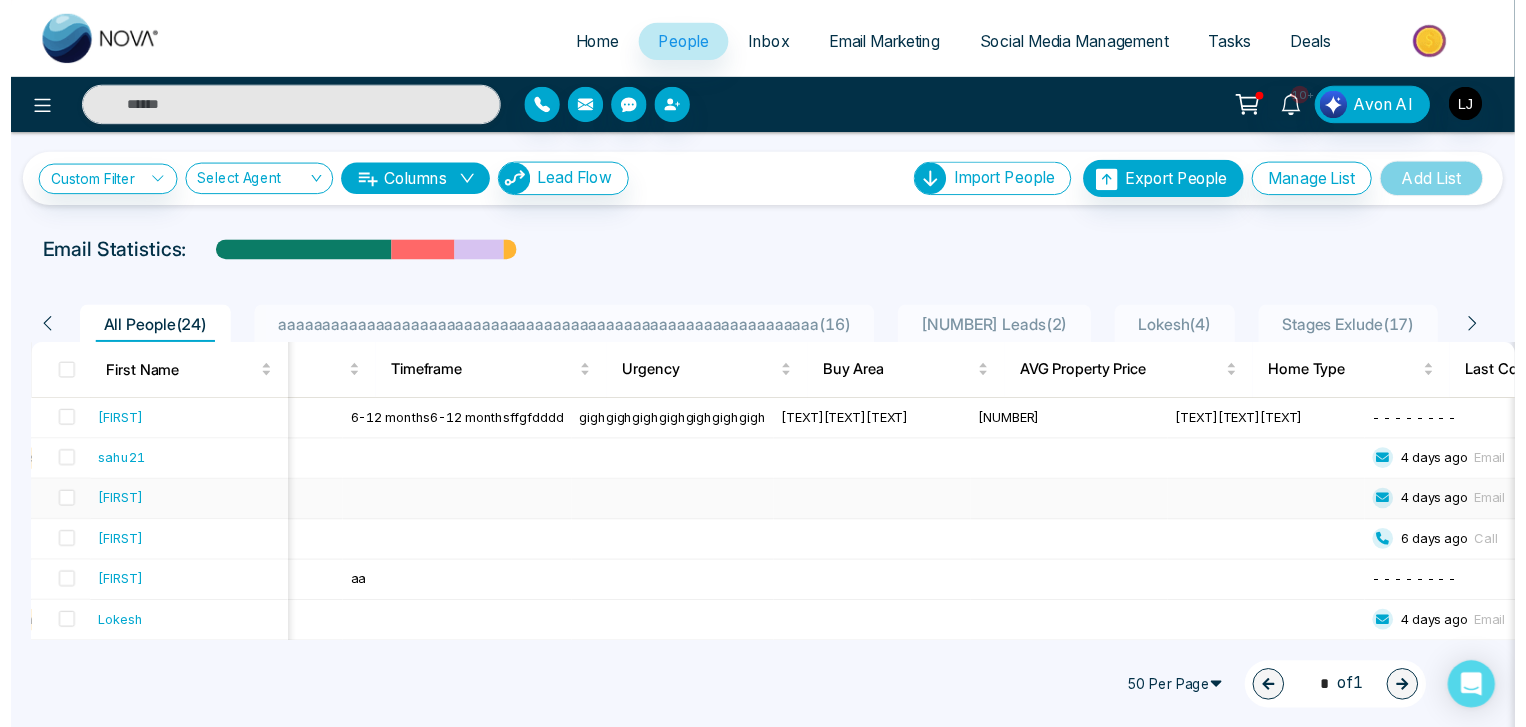 scroll, scrollTop: 0, scrollLeft: 1478, axis: horizontal 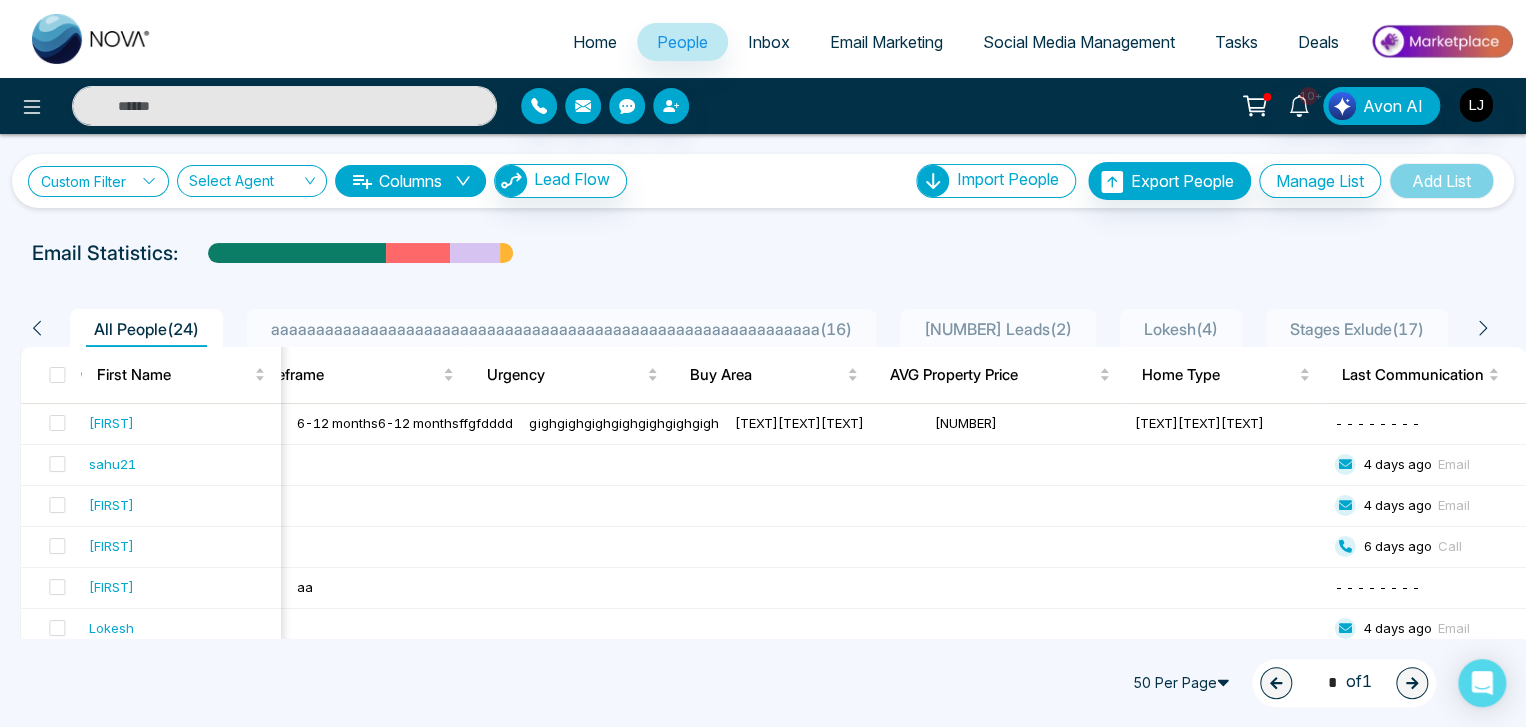 click on "Custom Filter" at bounding box center [98, 181] 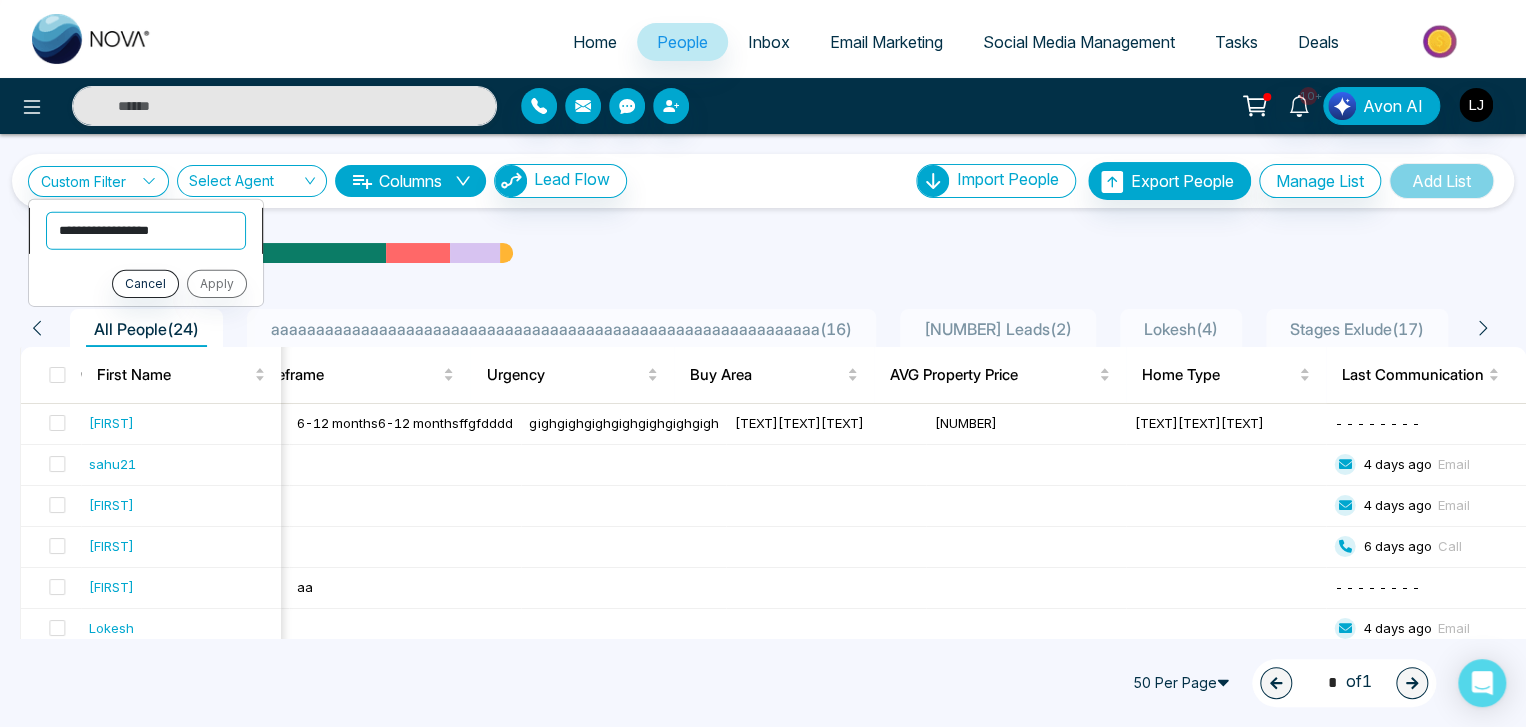 click on "**********" at bounding box center [146, 230] 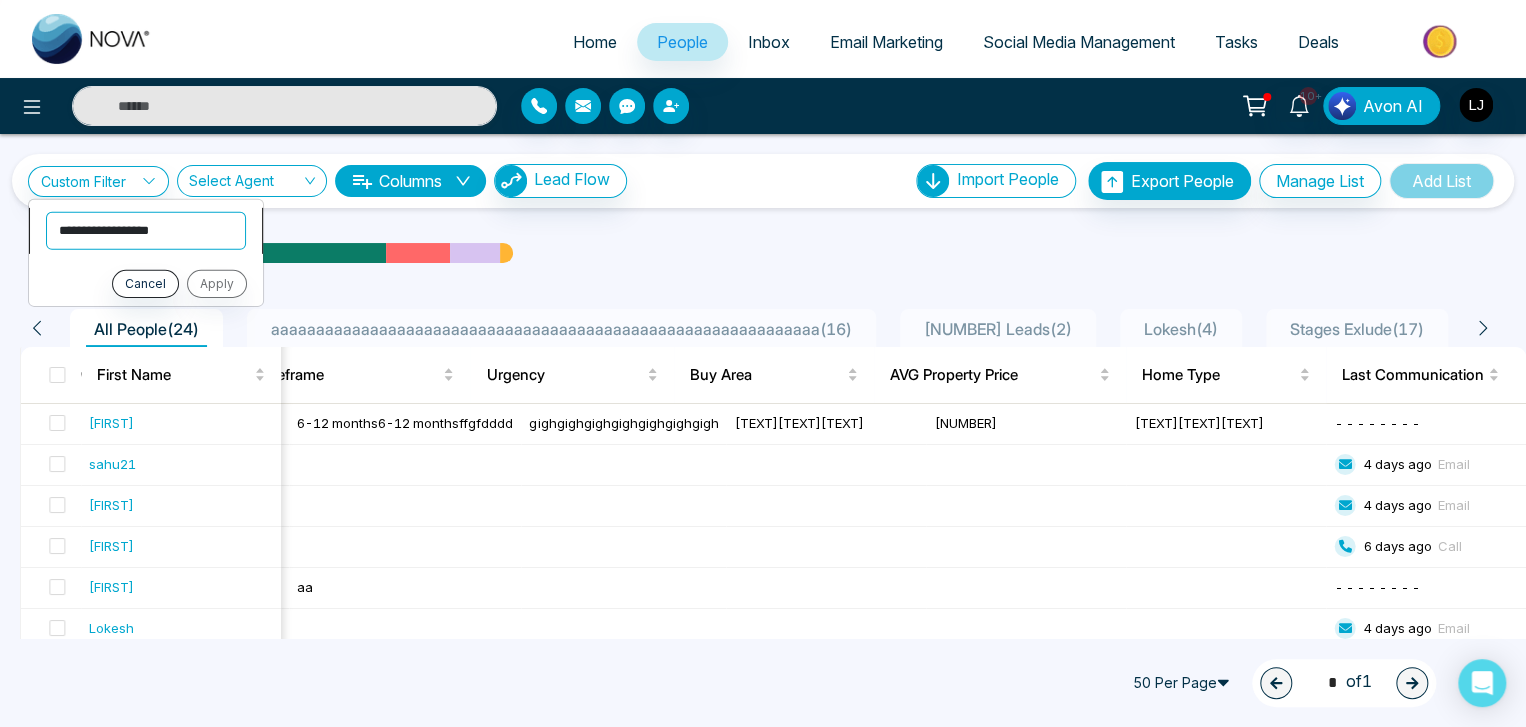 select on "*********" 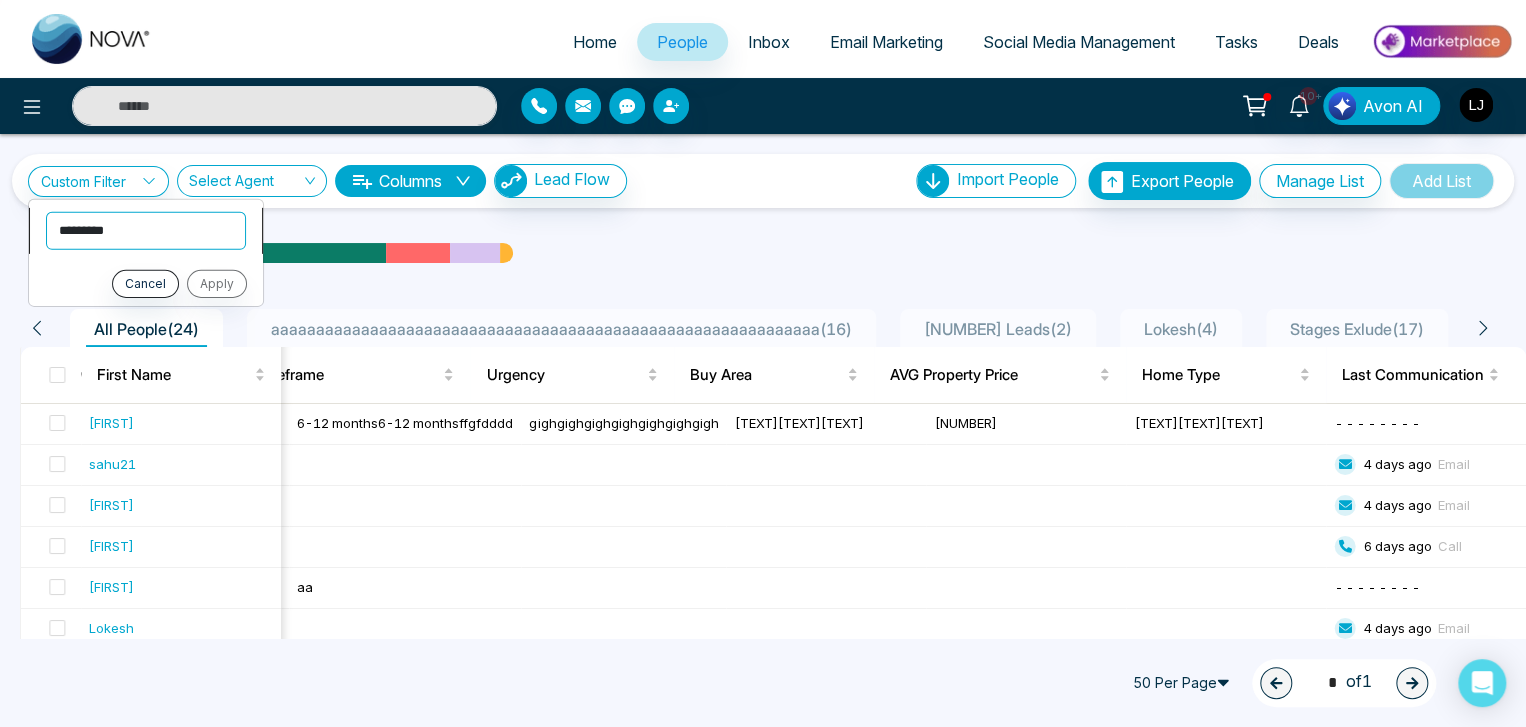 click on "**********" at bounding box center (146, 230) 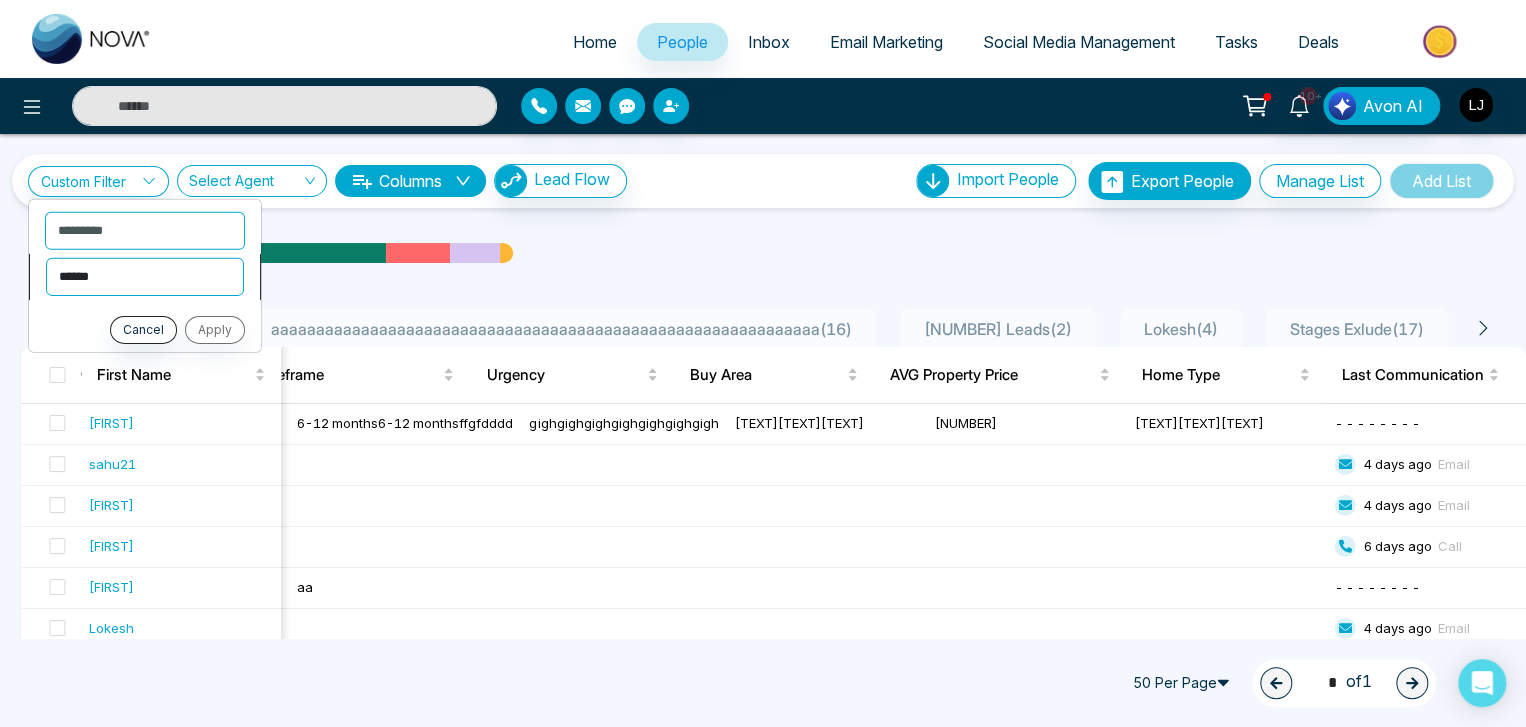 click on "**********" at bounding box center [145, 276] 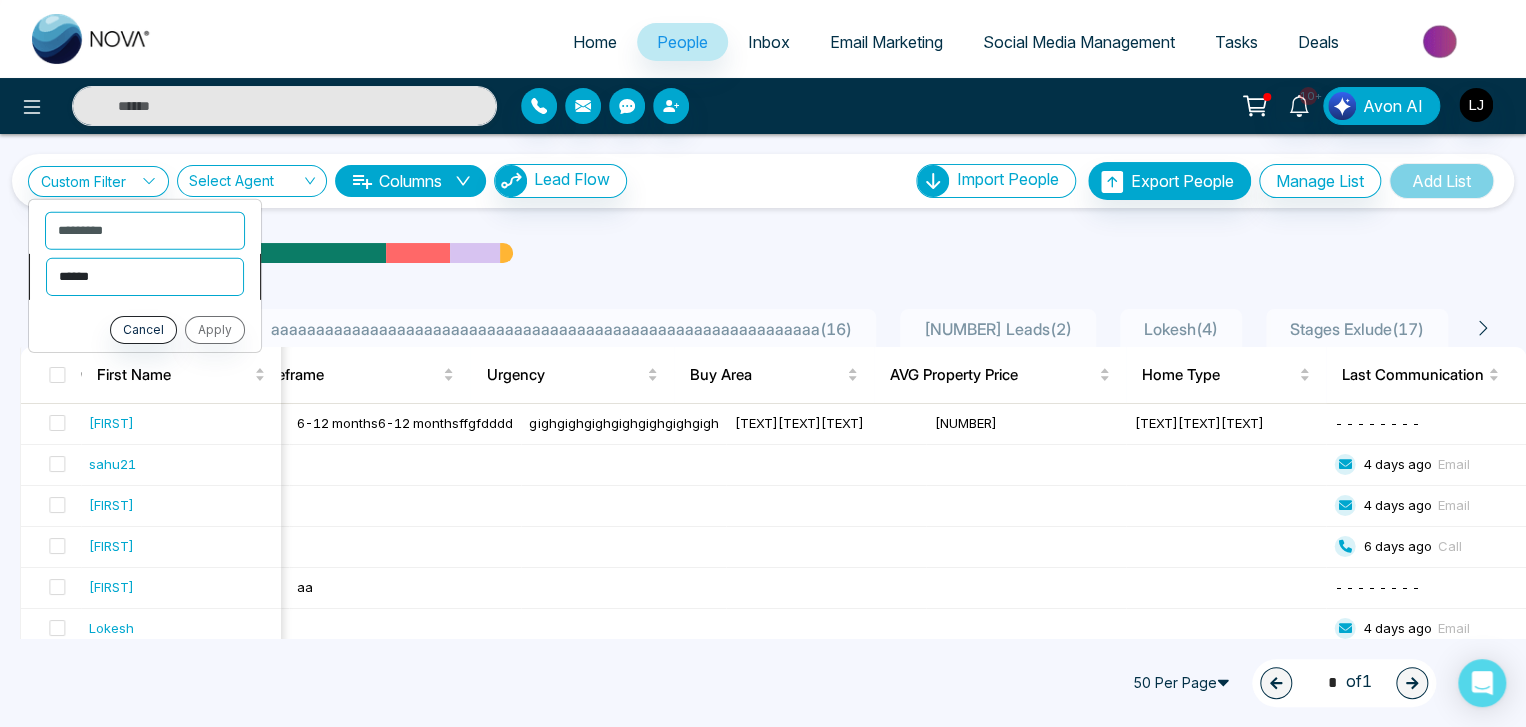 select on "*******" 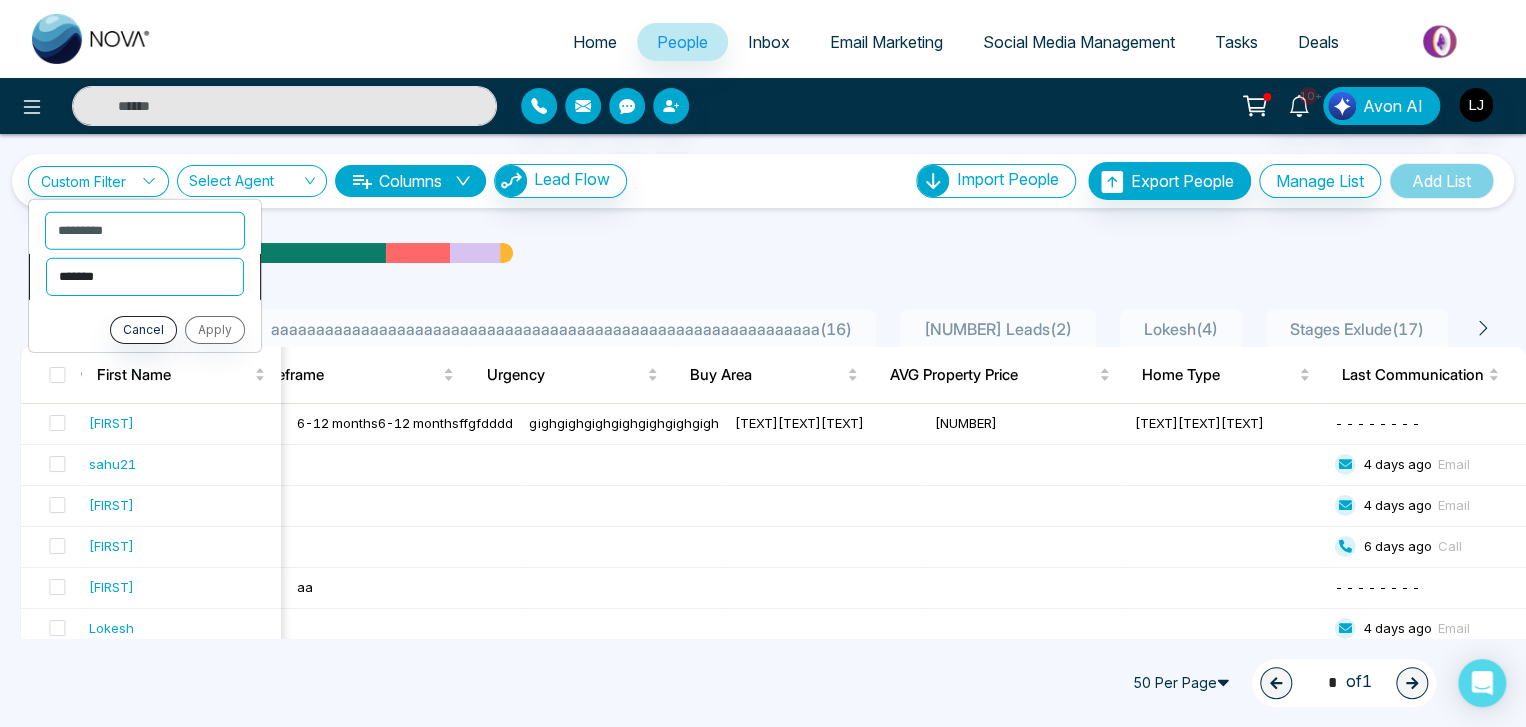 click on "**********" at bounding box center [145, 276] 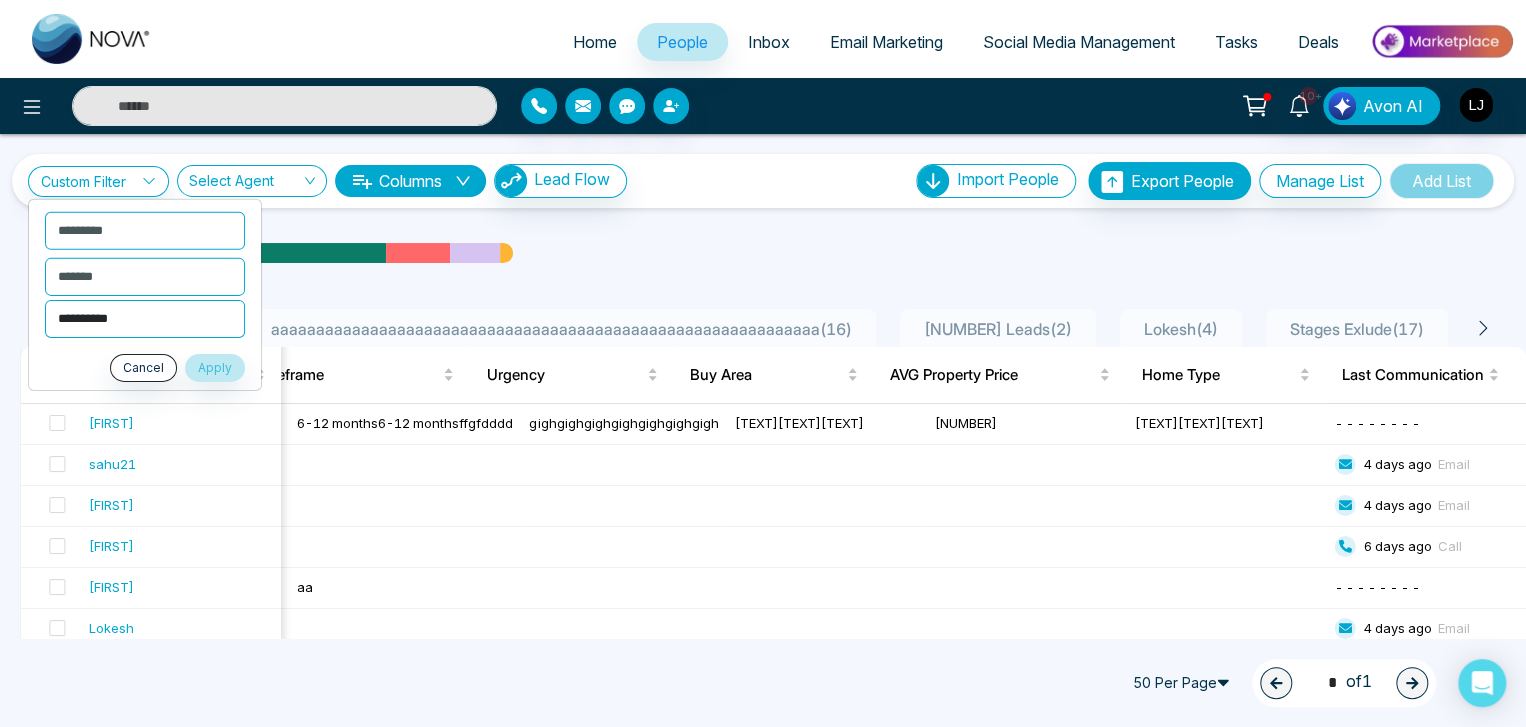 click on "**********" at bounding box center [145, 318] 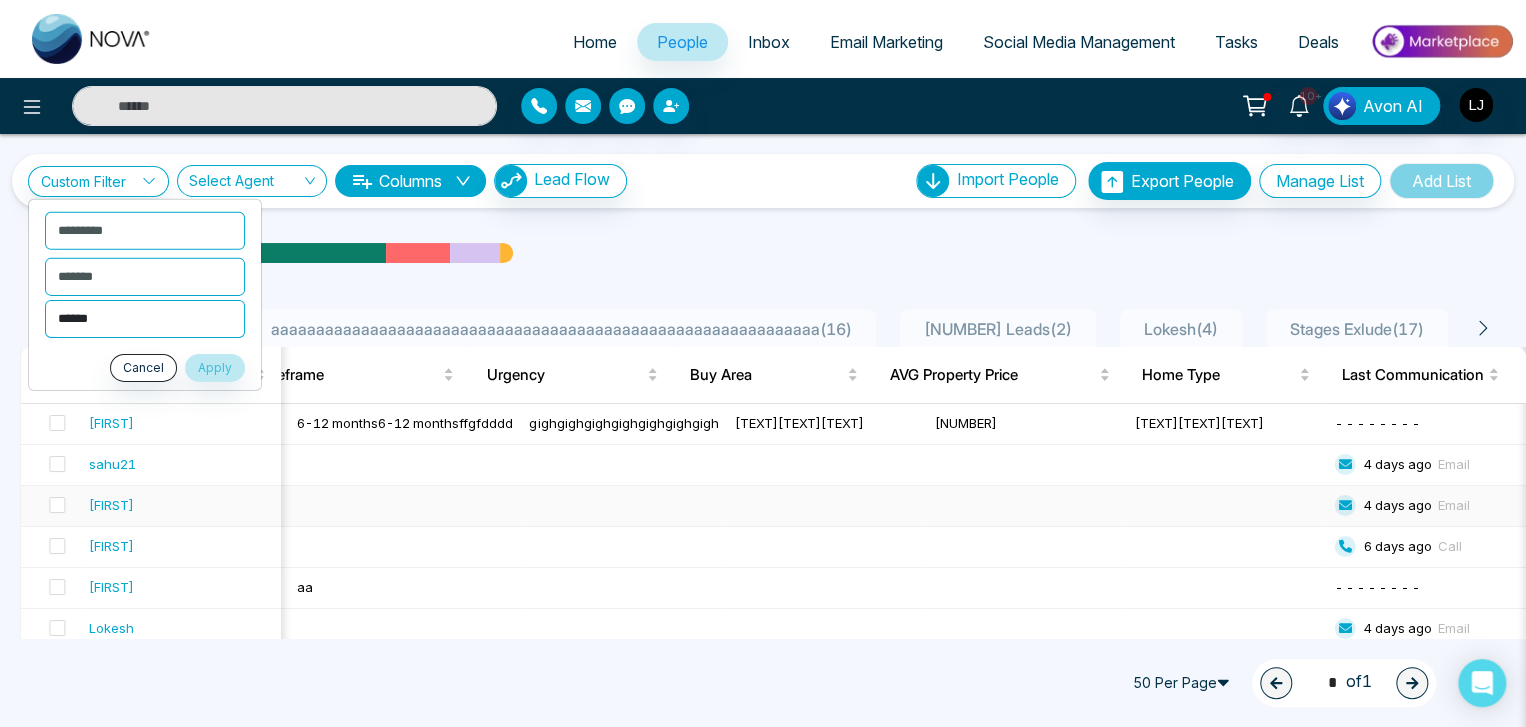 scroll, scrollTop: 0, scrollLeft: 1206, axis: horizontal 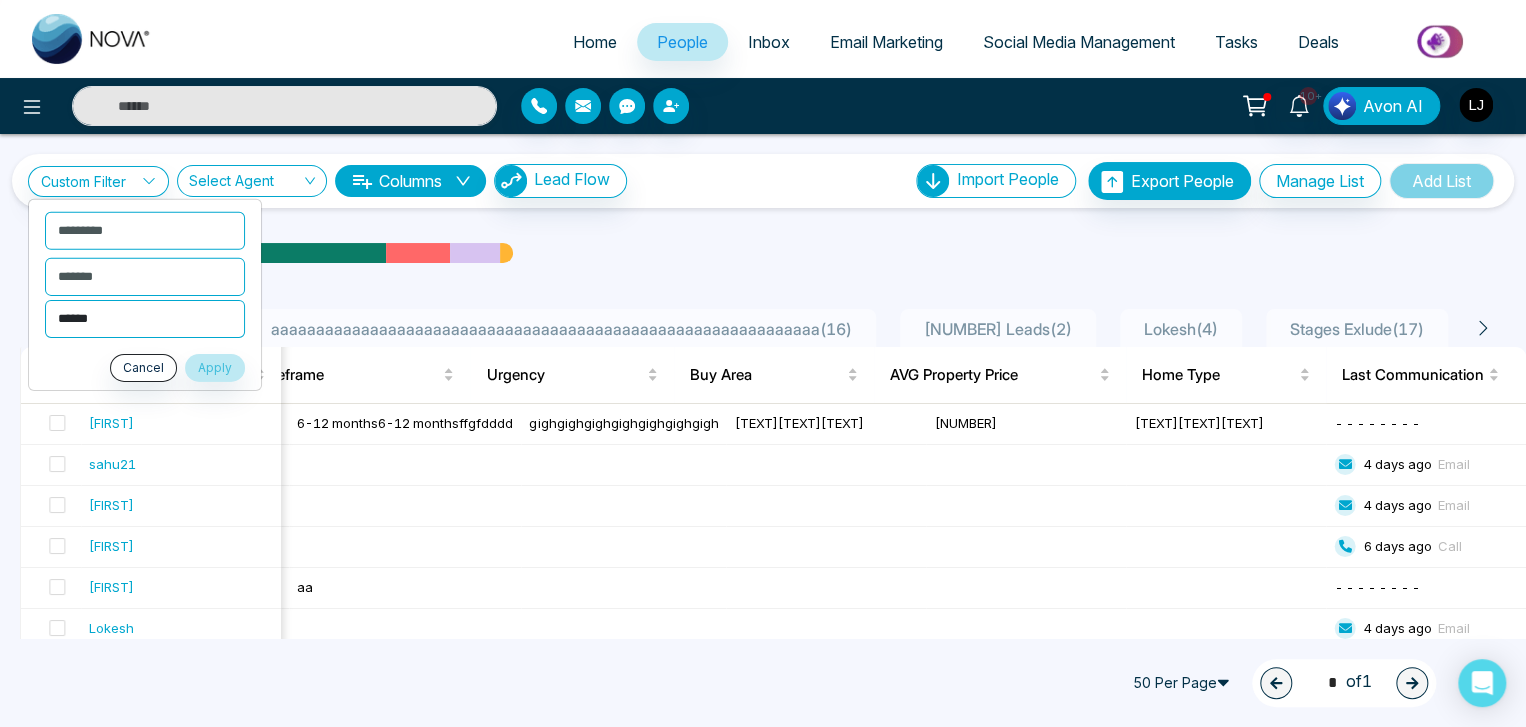 click on "****** ***** ****** ****** ******** ***** ********* ******** *****" at bounding box center (145, 318) 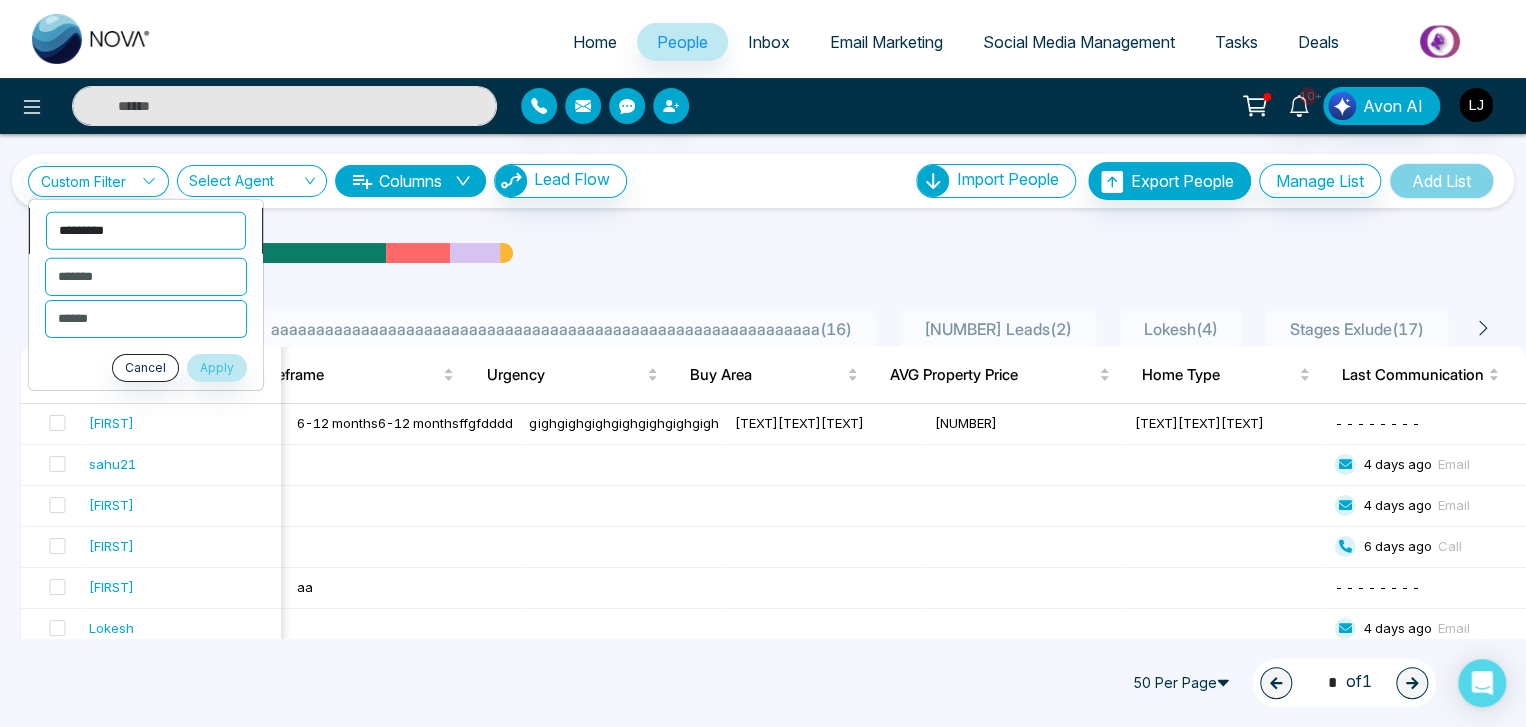 click on "**********" at bounding box center (146, 230) 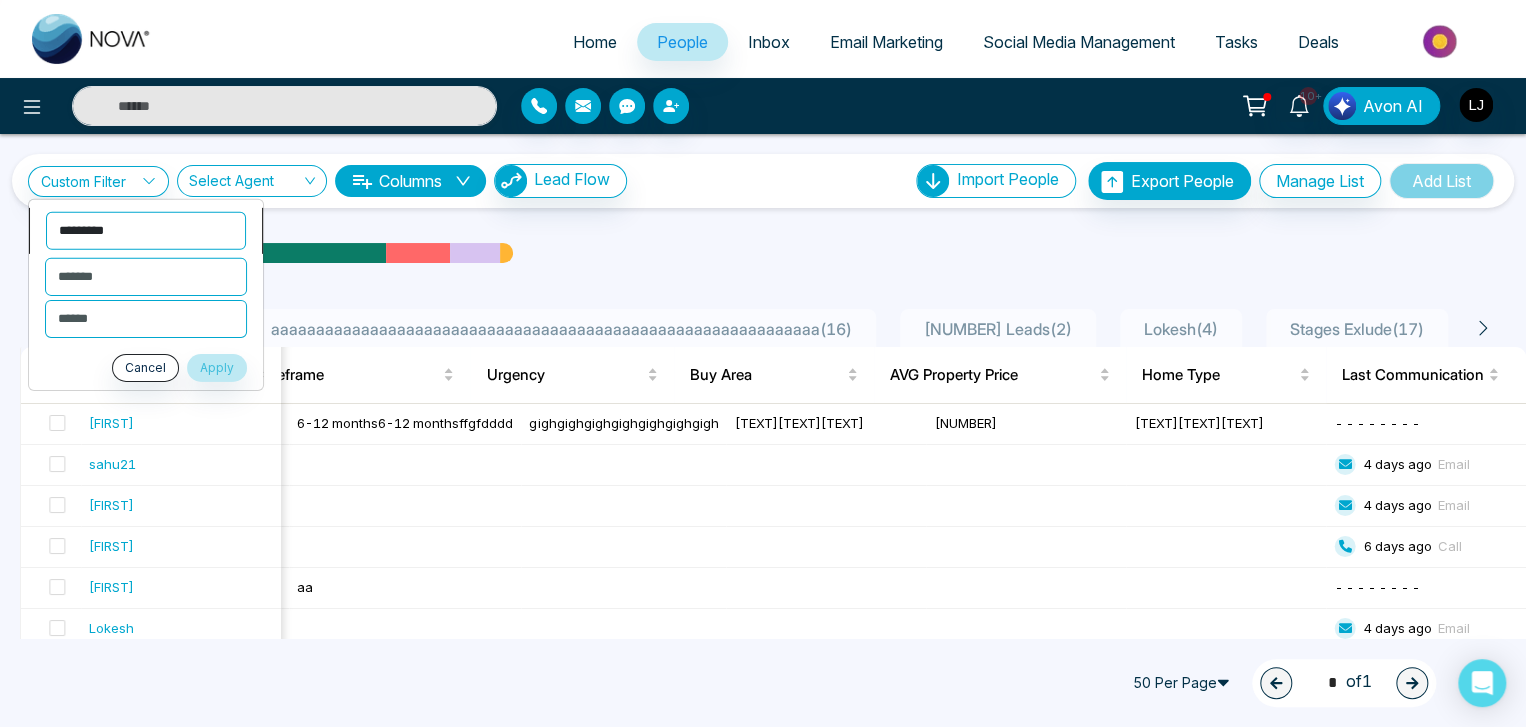 select on "****" 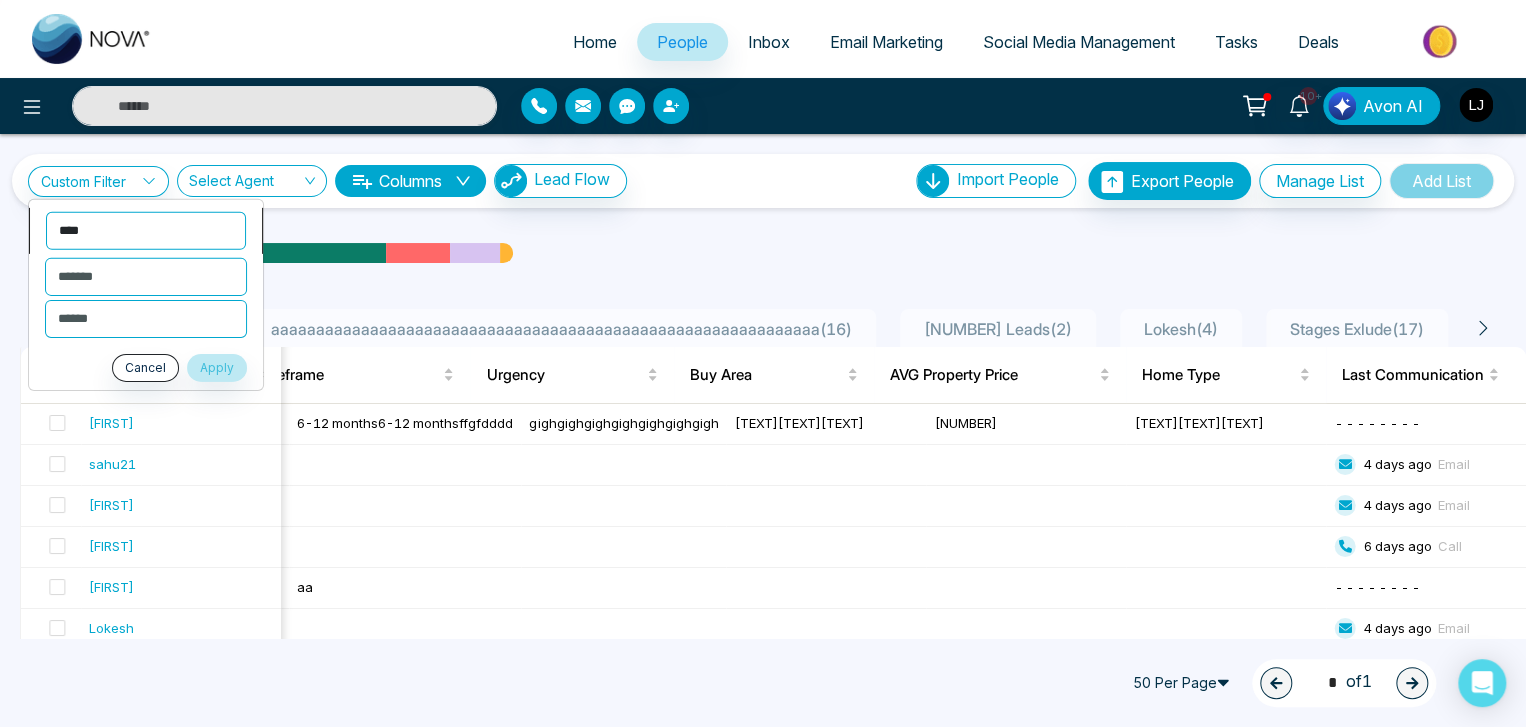 click on "**********" at bounding box center [146, 230] 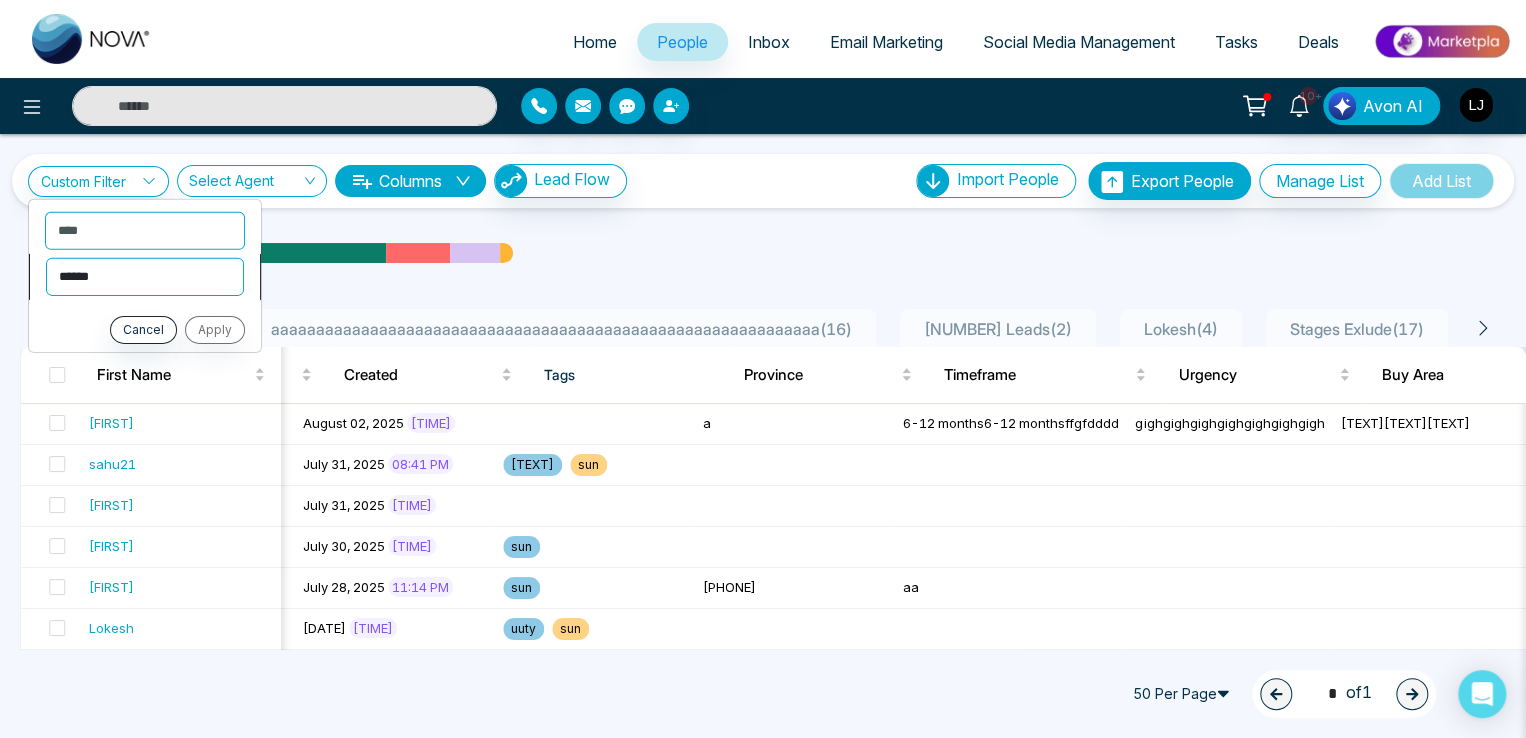 click on "**********" at bounding box center (145, 276) 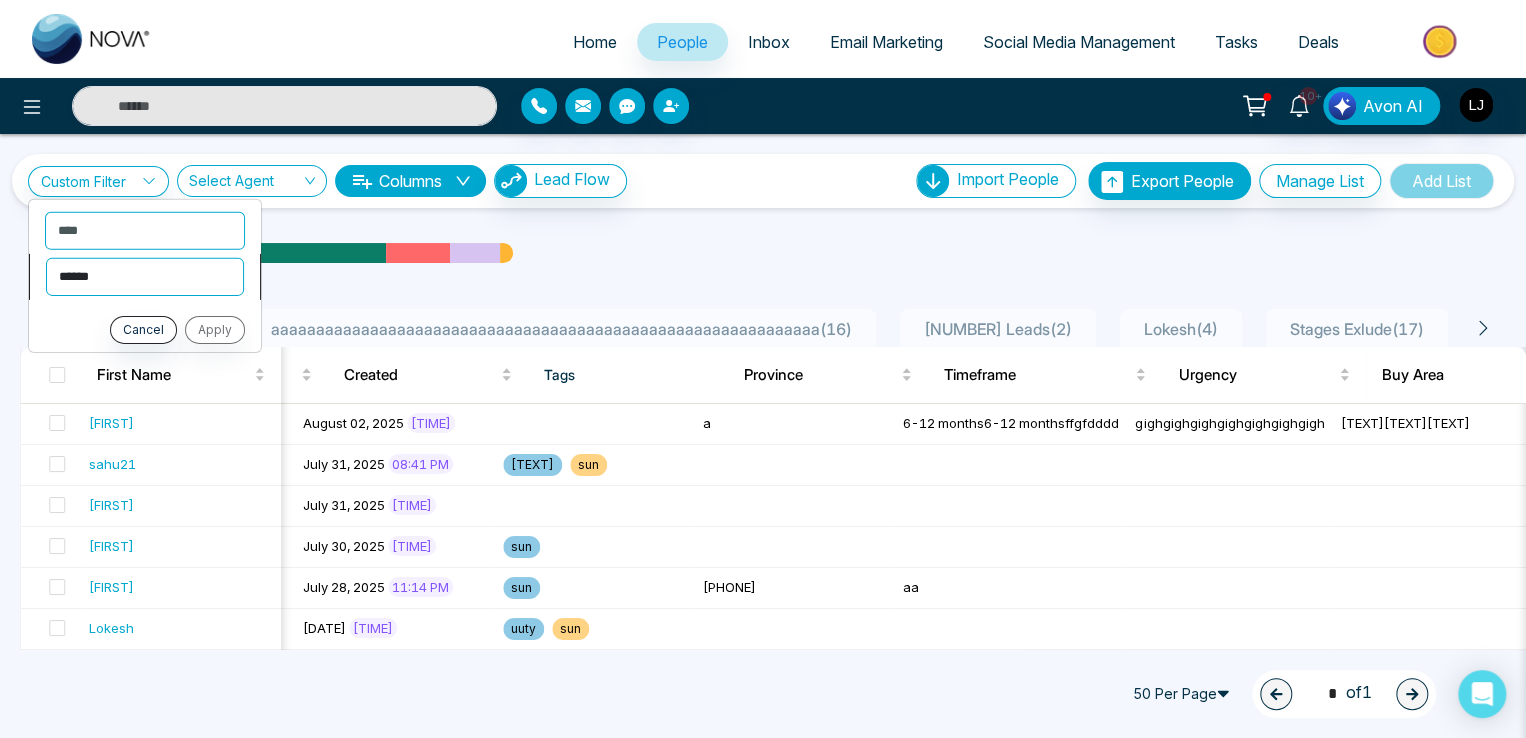 select on "*******" 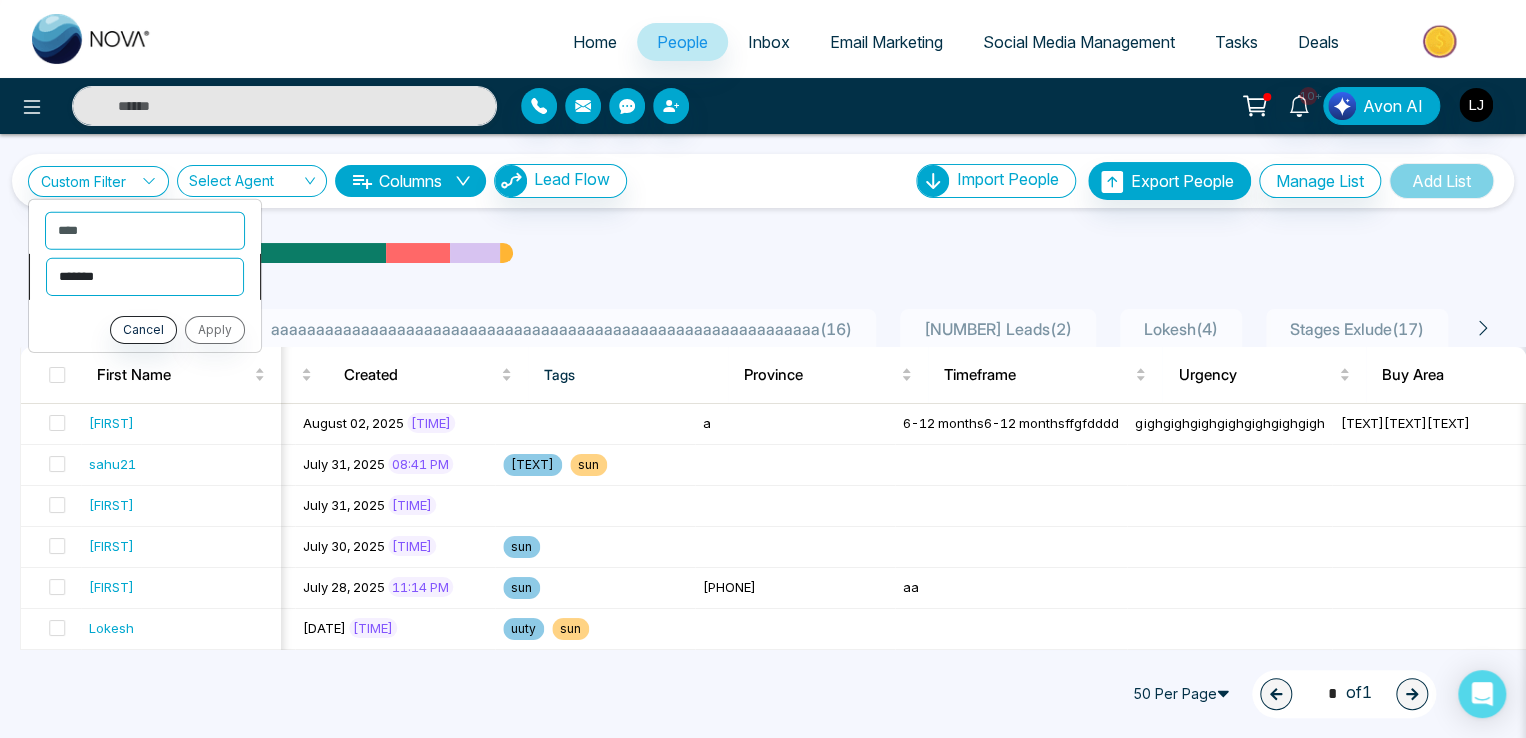 click on "**********" at bounding box center [145, 276] 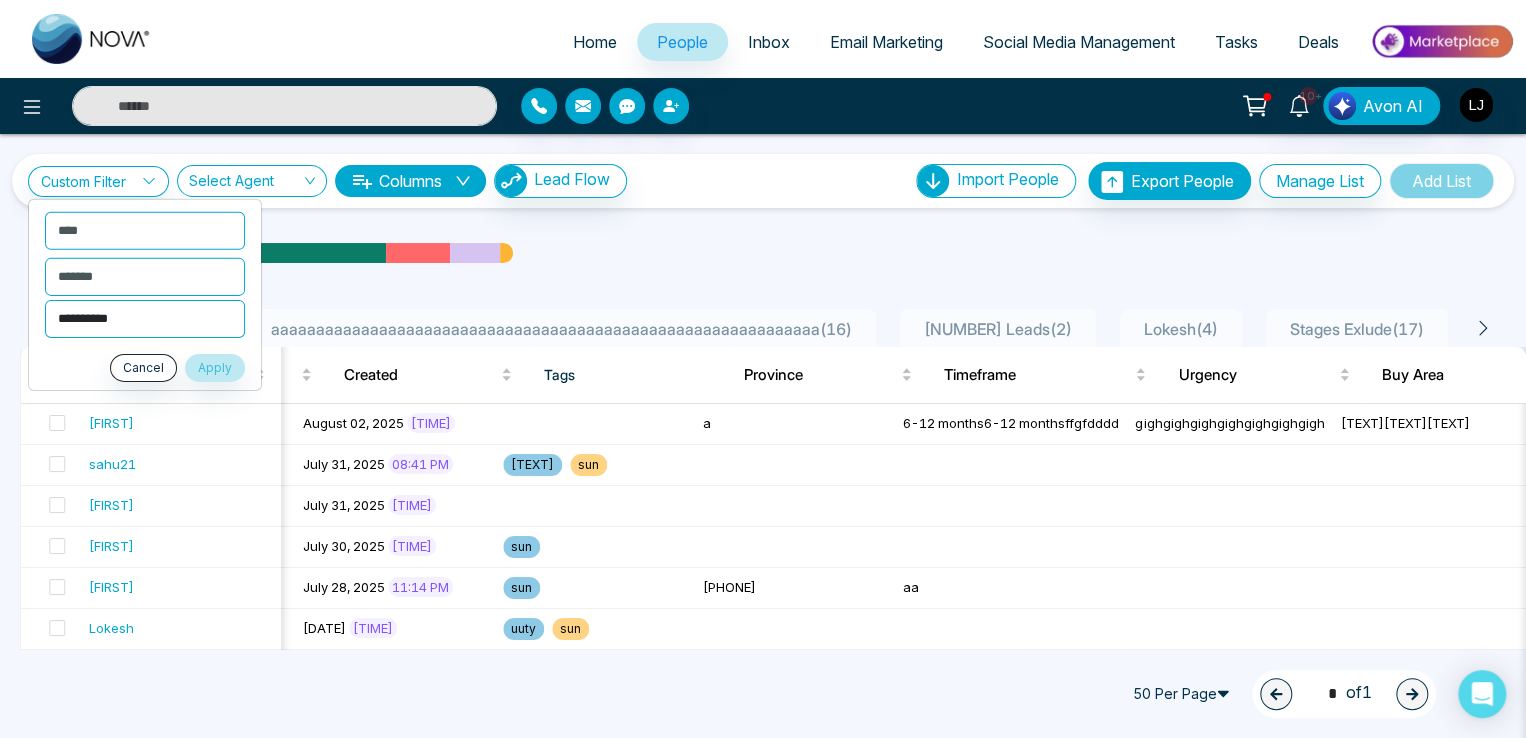 drag, startPoint x: 100, startPoint y: 293, endPoint x: 107, endPoint y: 316, distance: 24.04163 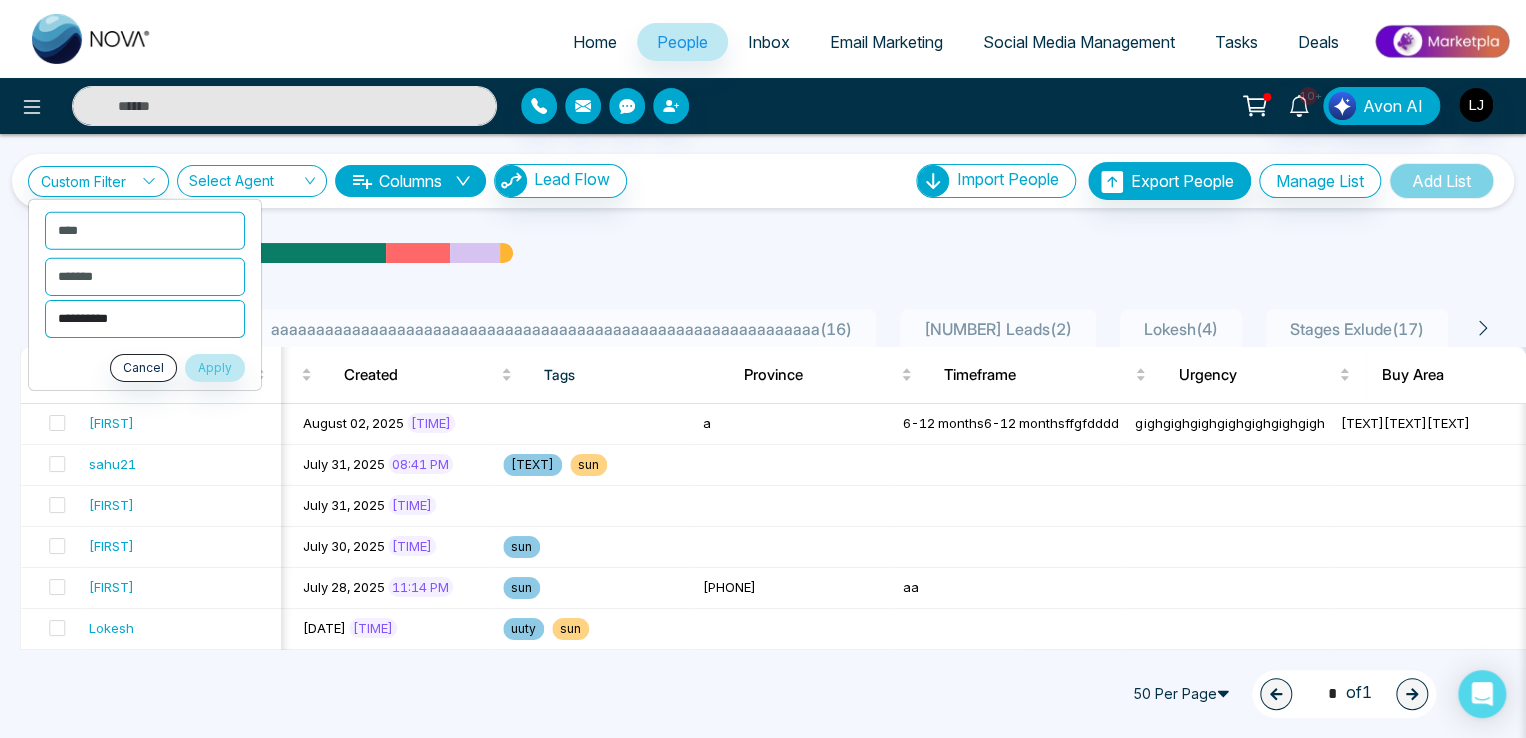 click on "**********" at bounding box center [145, 318] 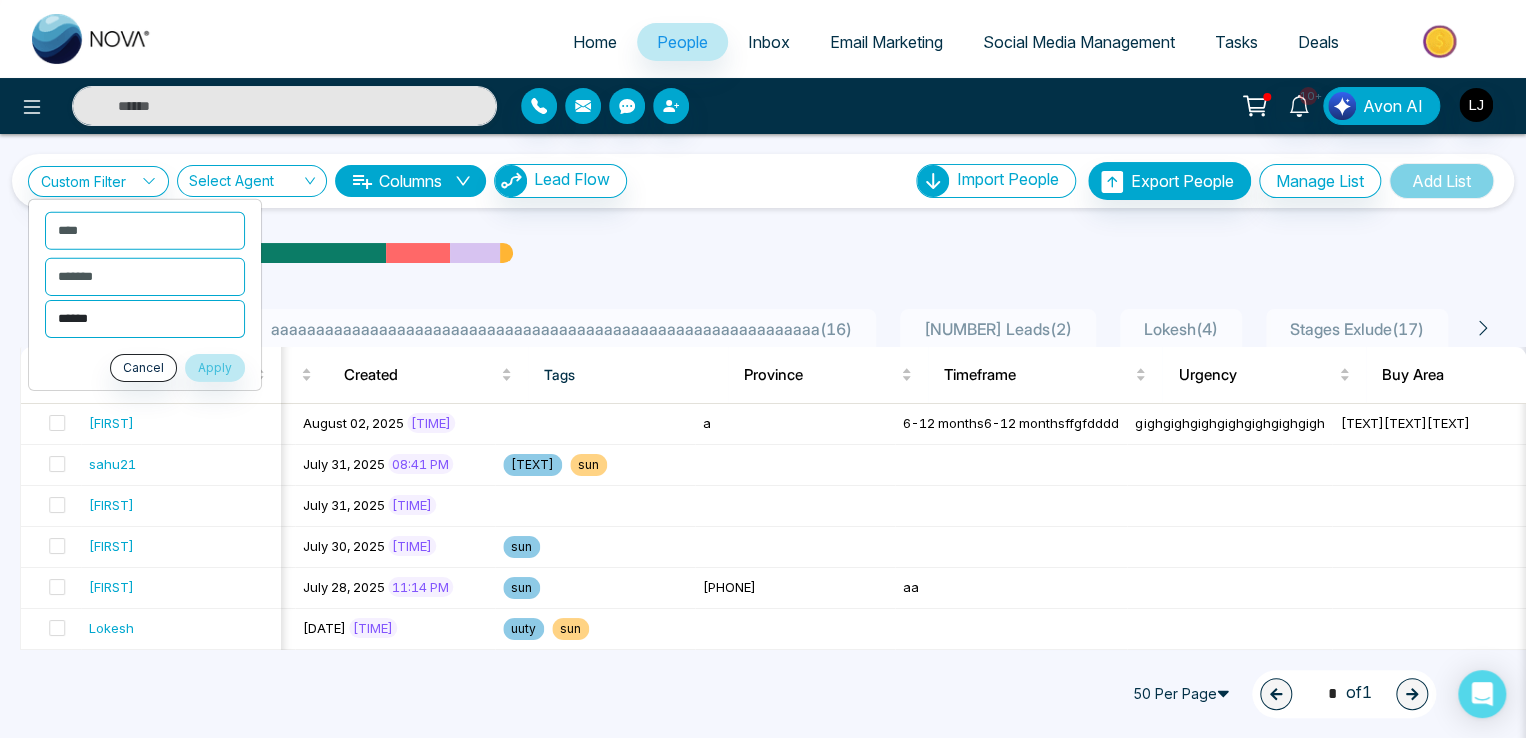 select on "***" 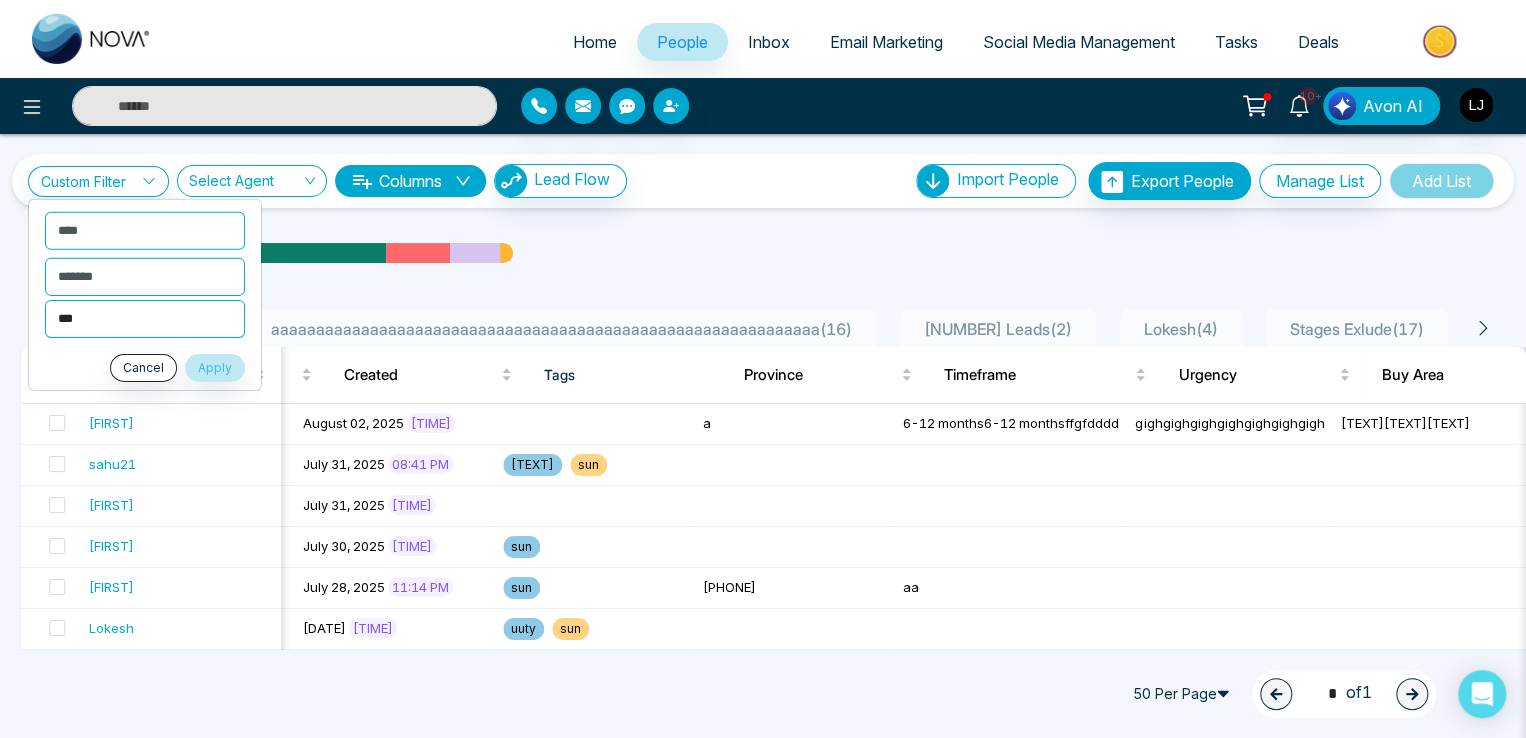 click on "**********" at bounding box center [145, 318] 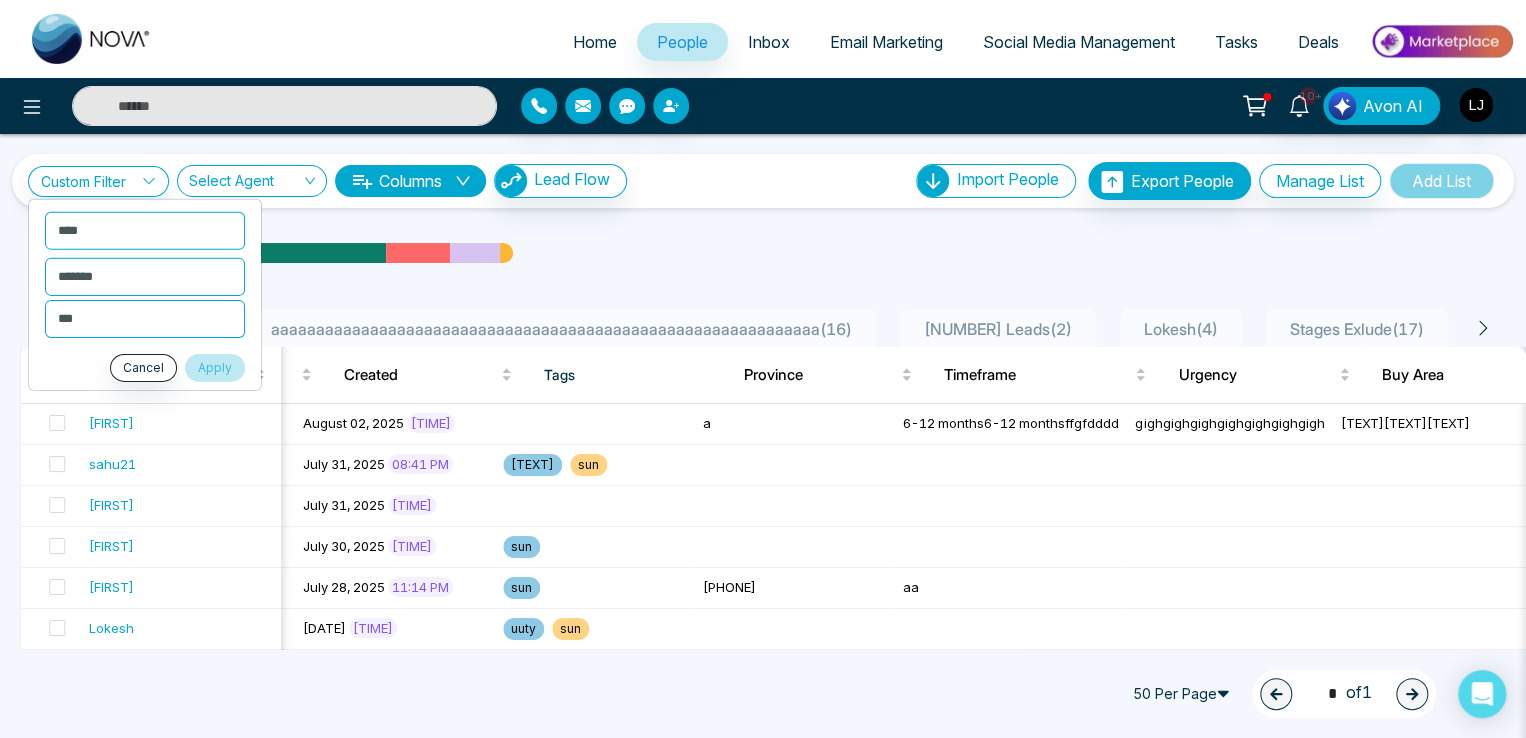 click on "Apply" at bounding box center (215, 367) 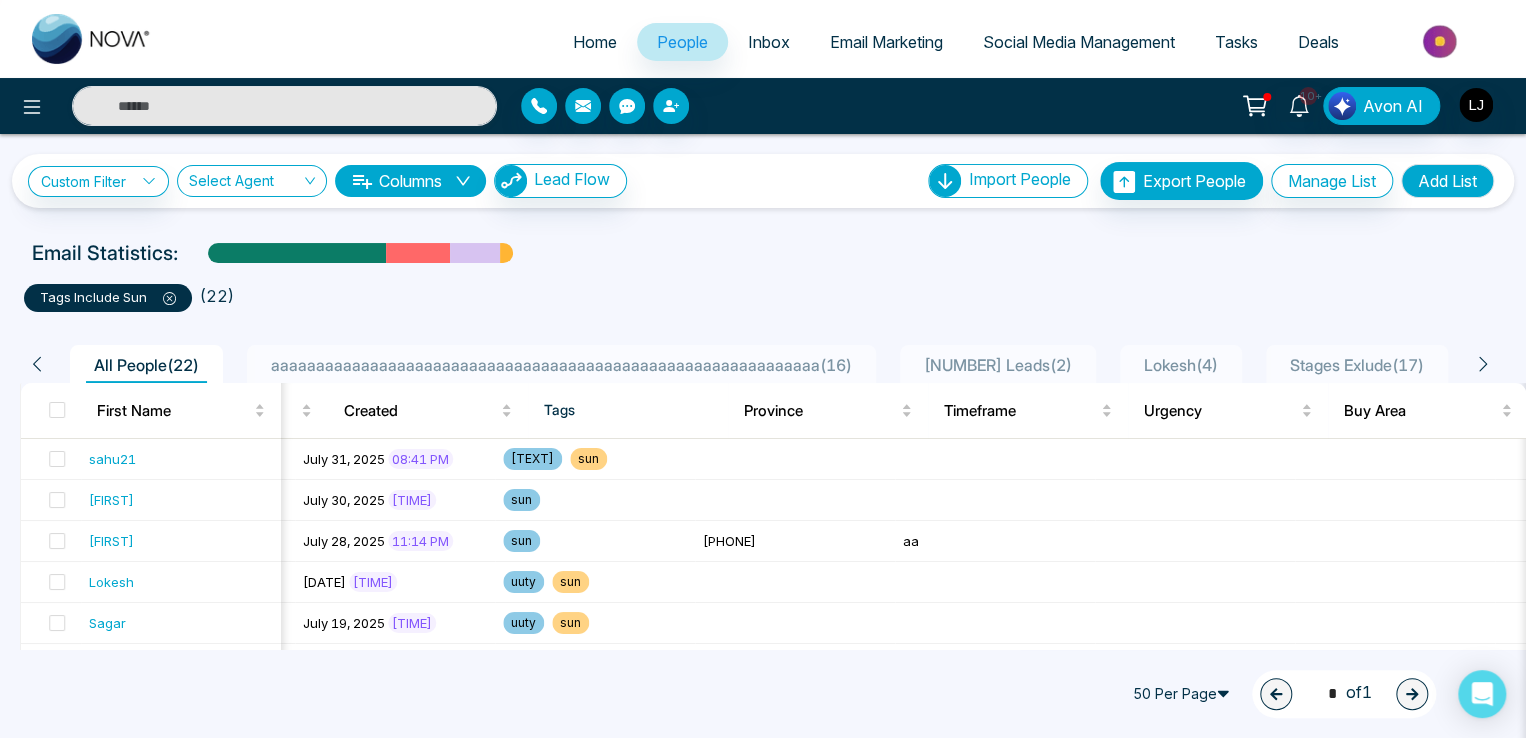 click on "**********" at bounding box center [763, 181] 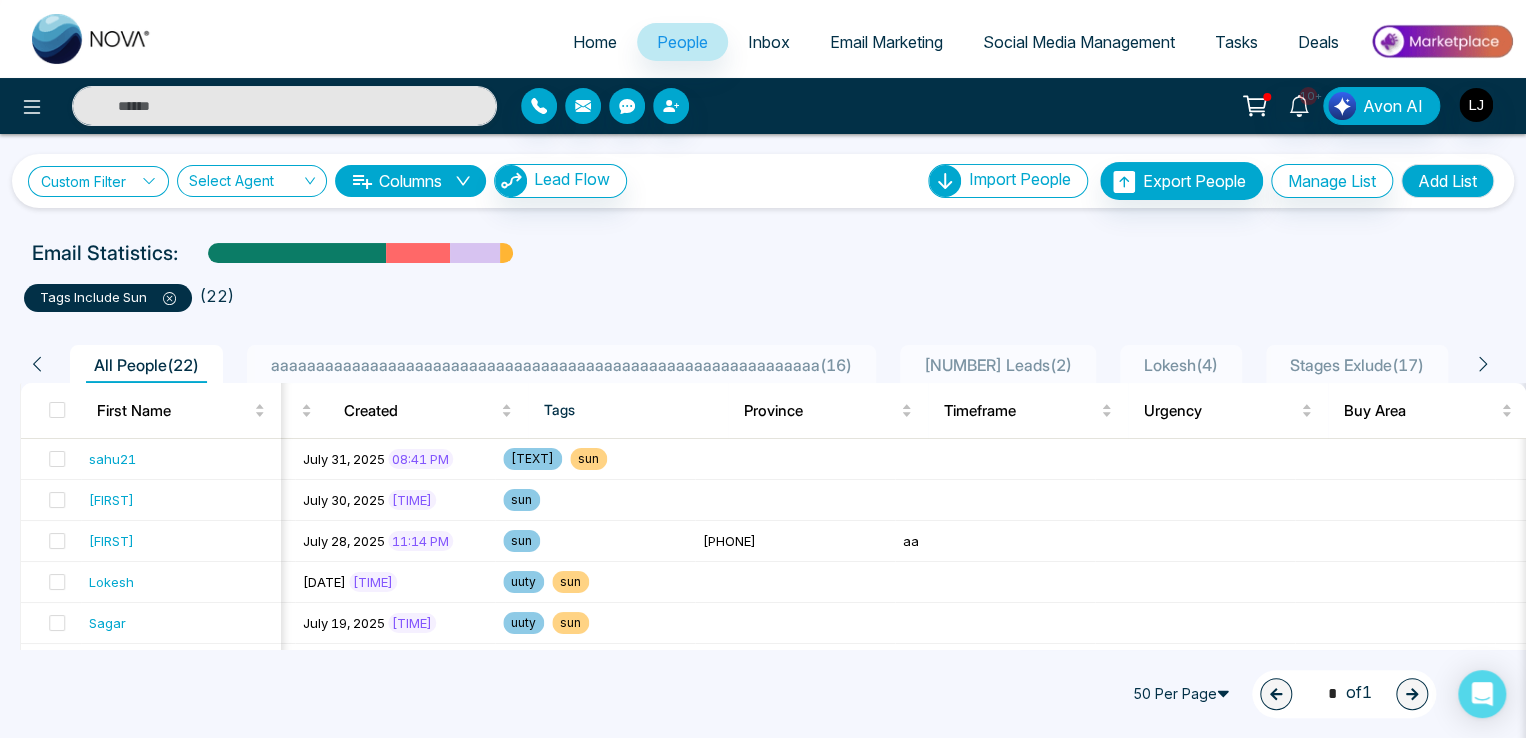 click on "Custom Filter" at bounding box center (98, 181) 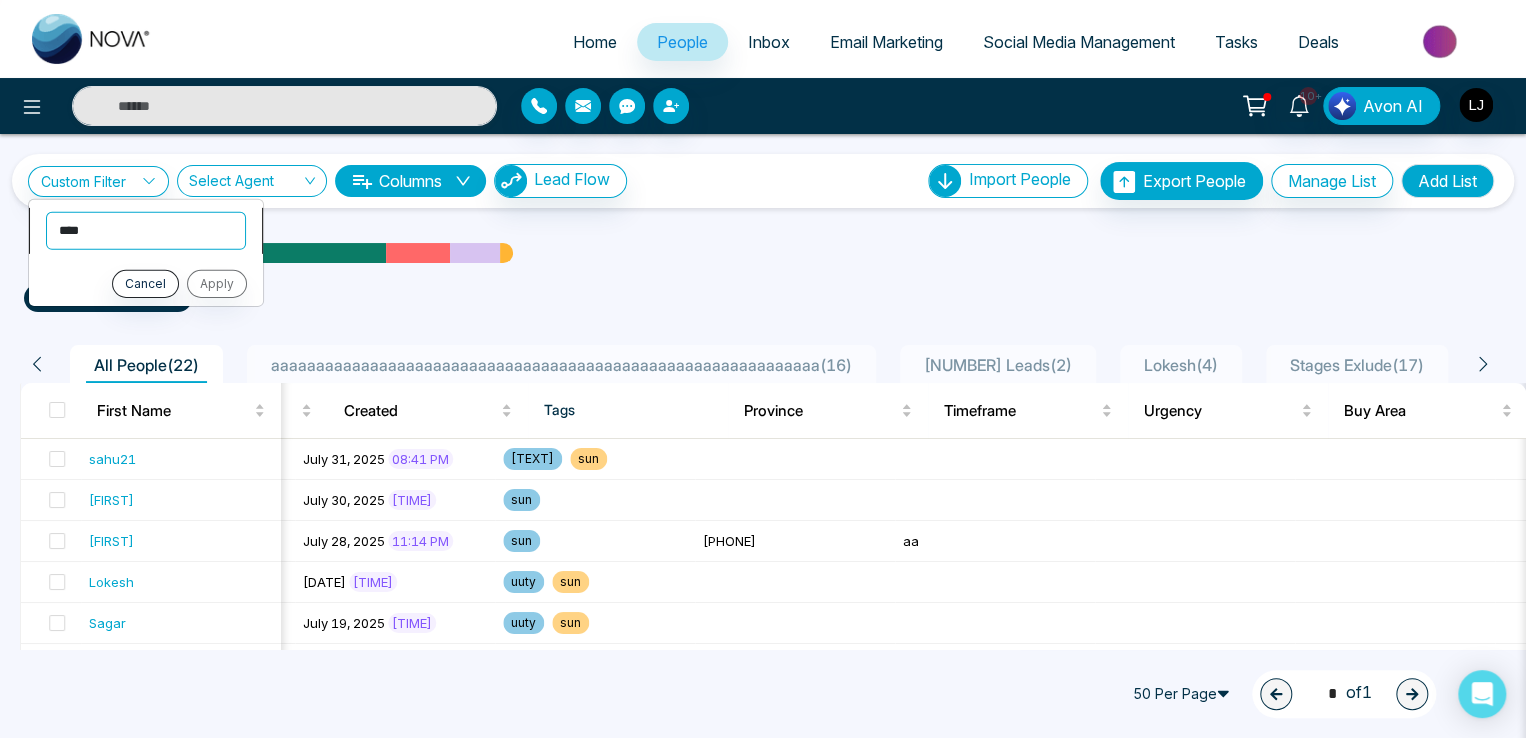 click on "**********" at bounding box center [146, 230] 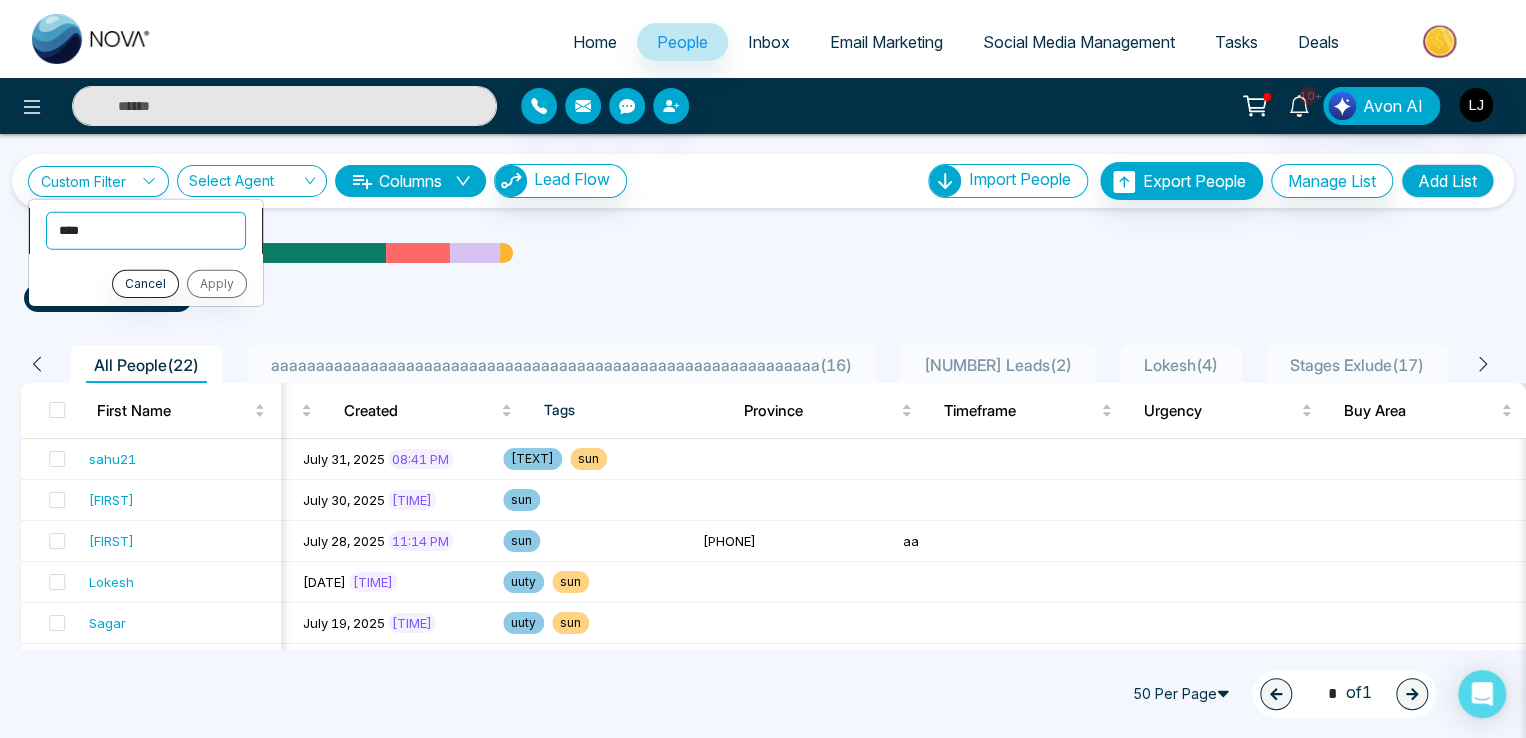 select on "*******" 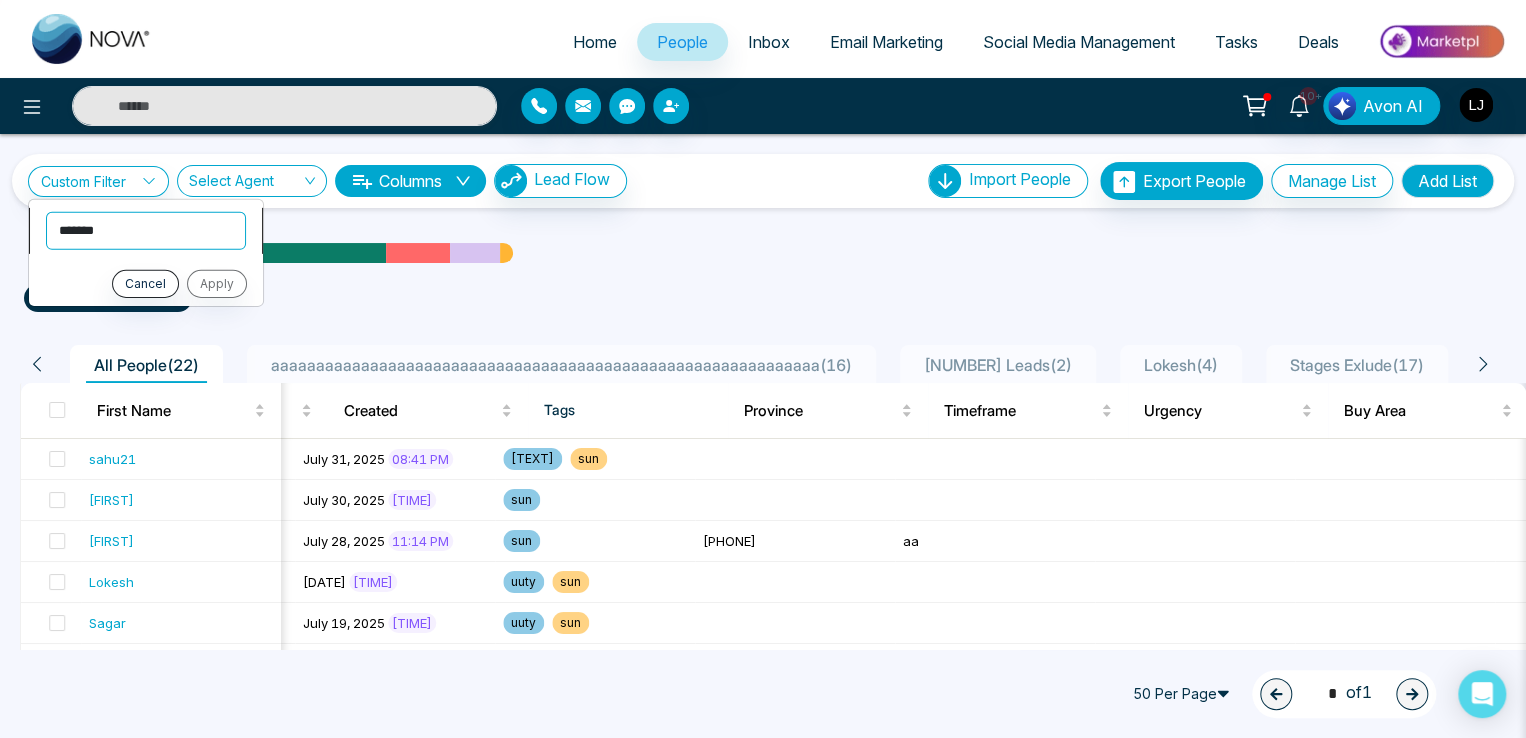 click on "**********" at bounding box center (146, 230) 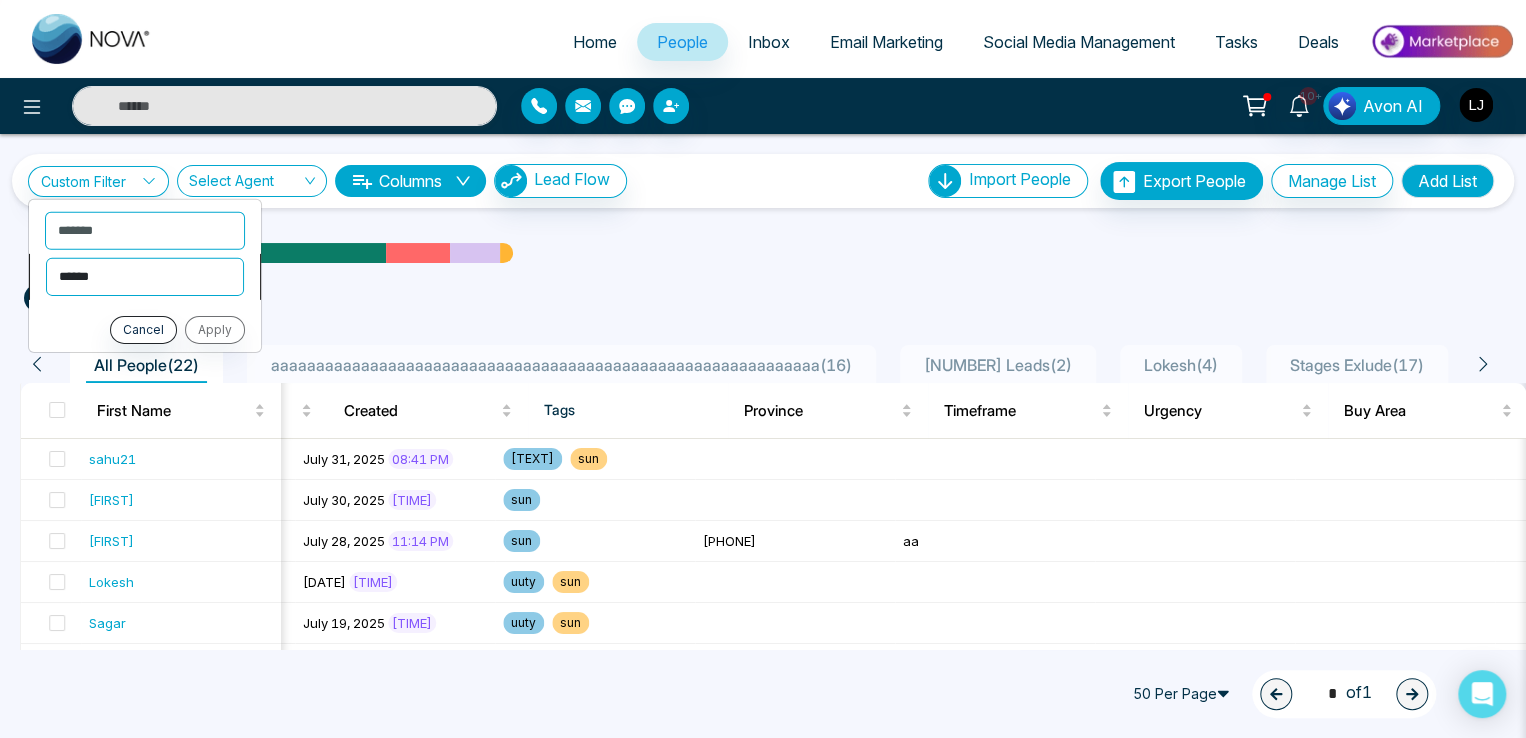 click on "**********" at bounding box center [145, 276] 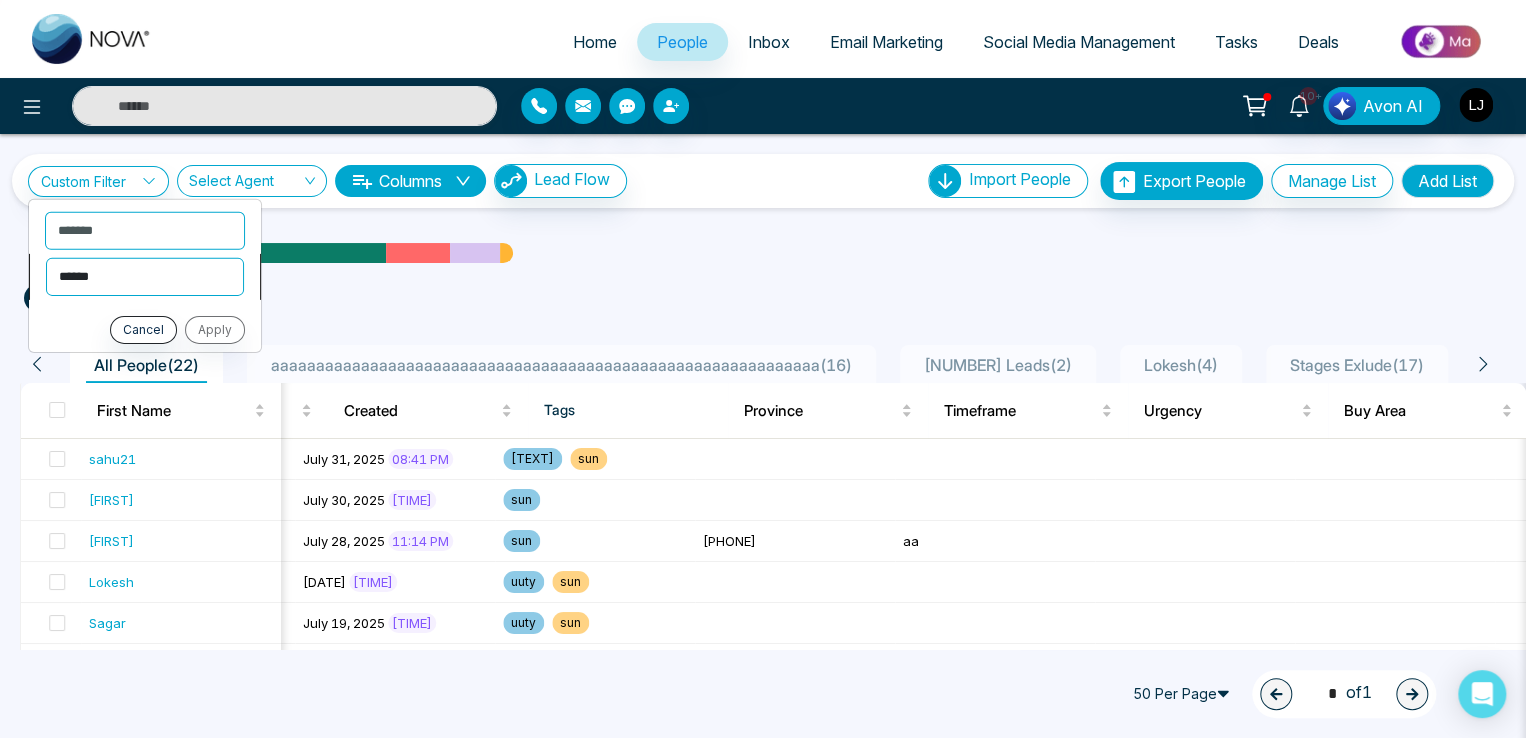 select on "*********" 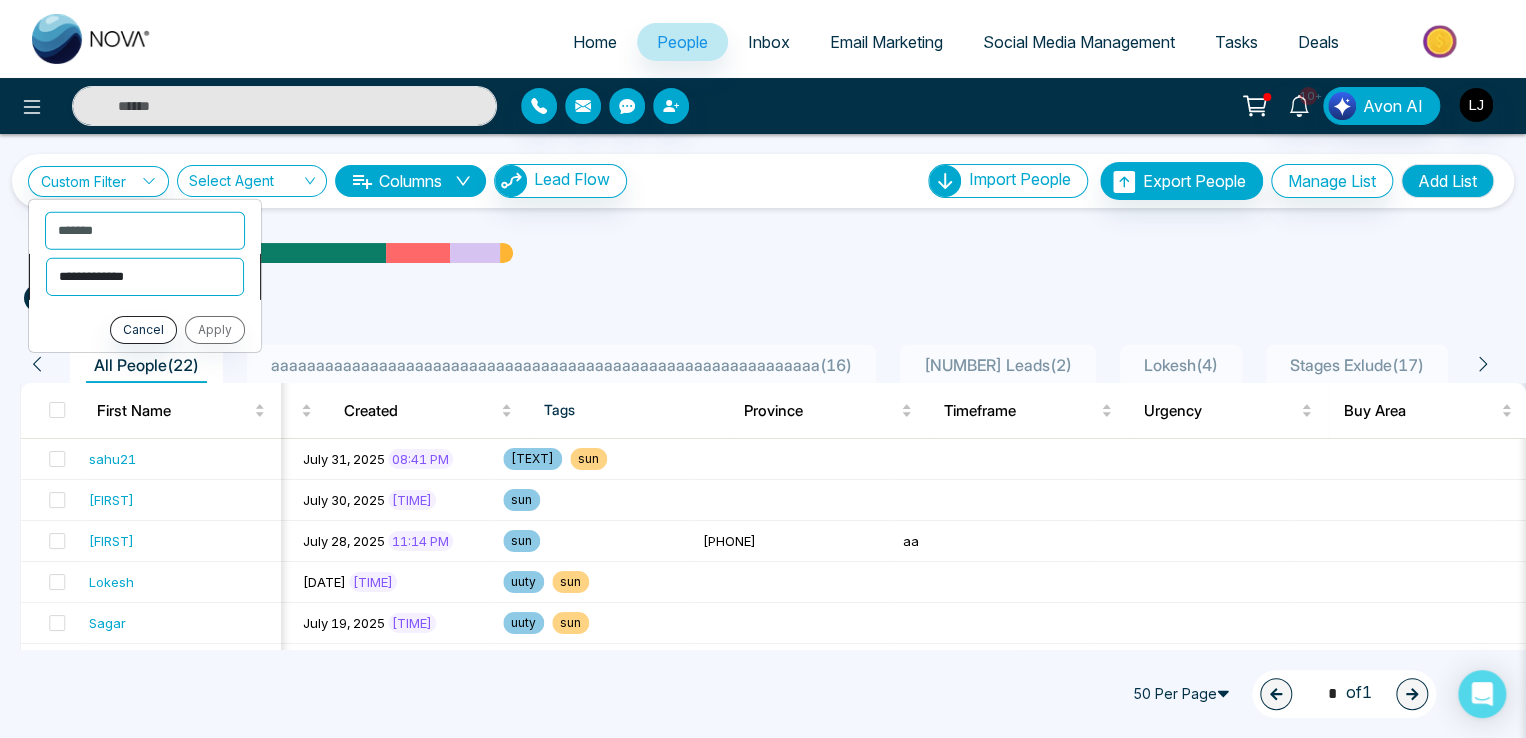 click on "**********" at bounding box center [145, 276] 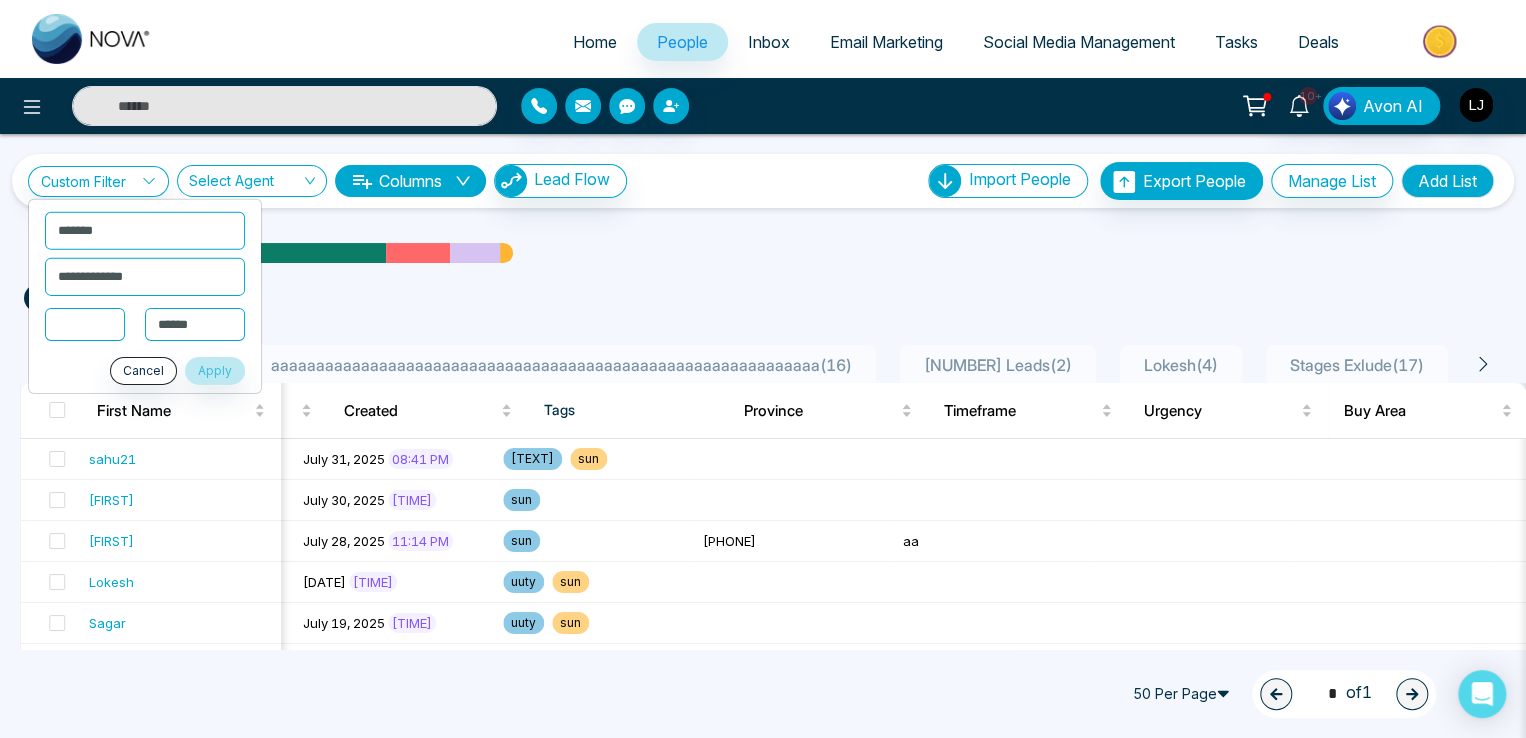 click at bounding box center (85, 323) 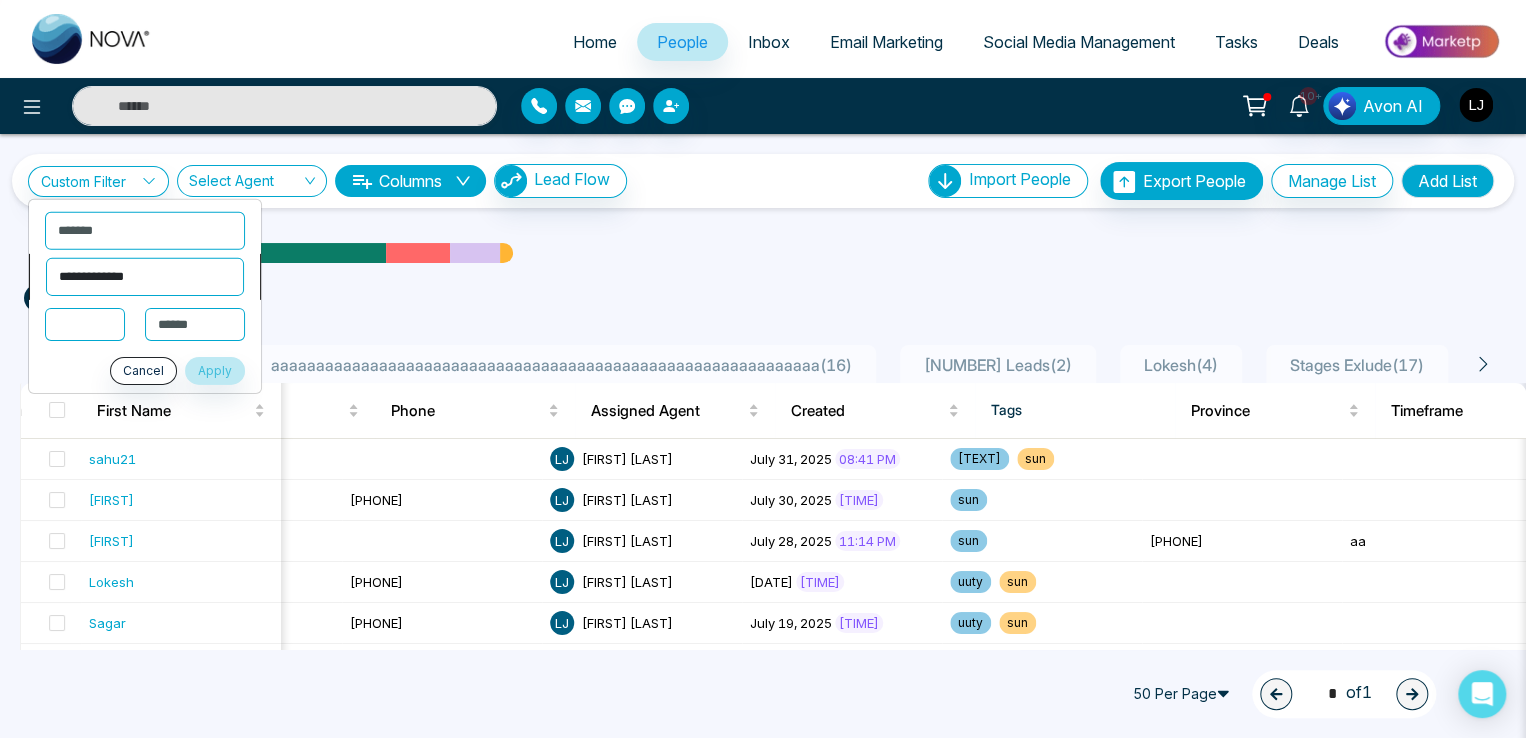 click on "**********" at bounding box center (145, 276) 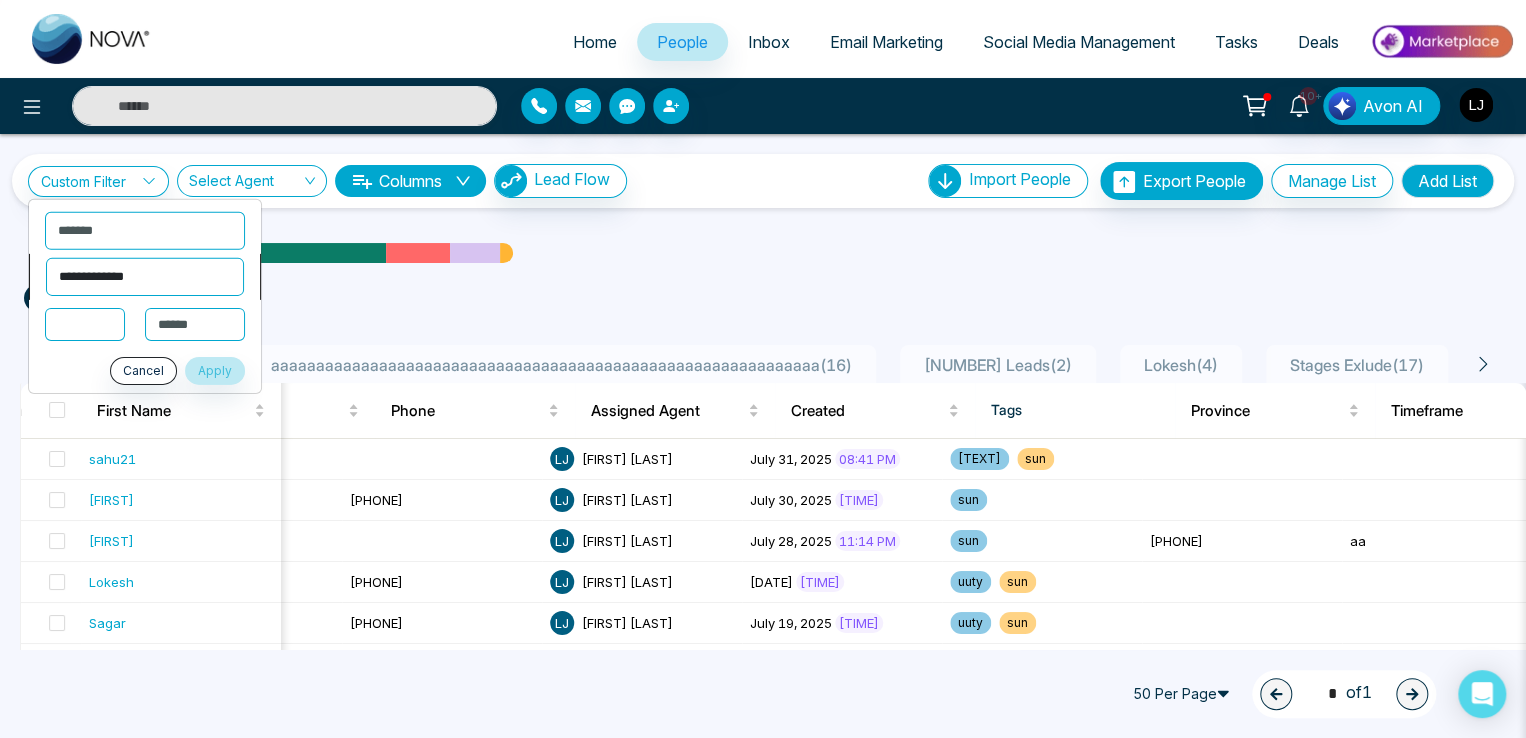 click on "**********" at bounding box center [145, 276] 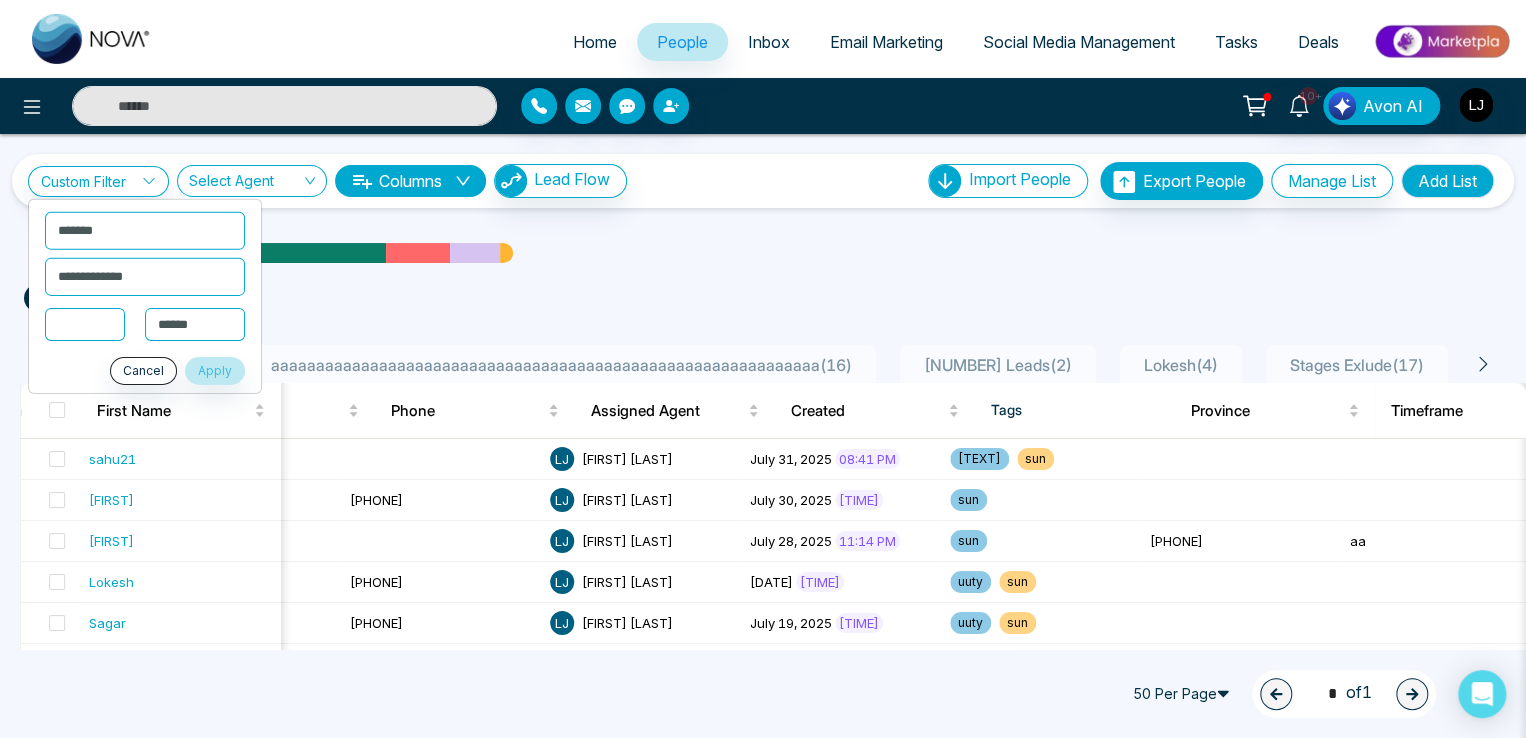click at bounding box center [85, 323] 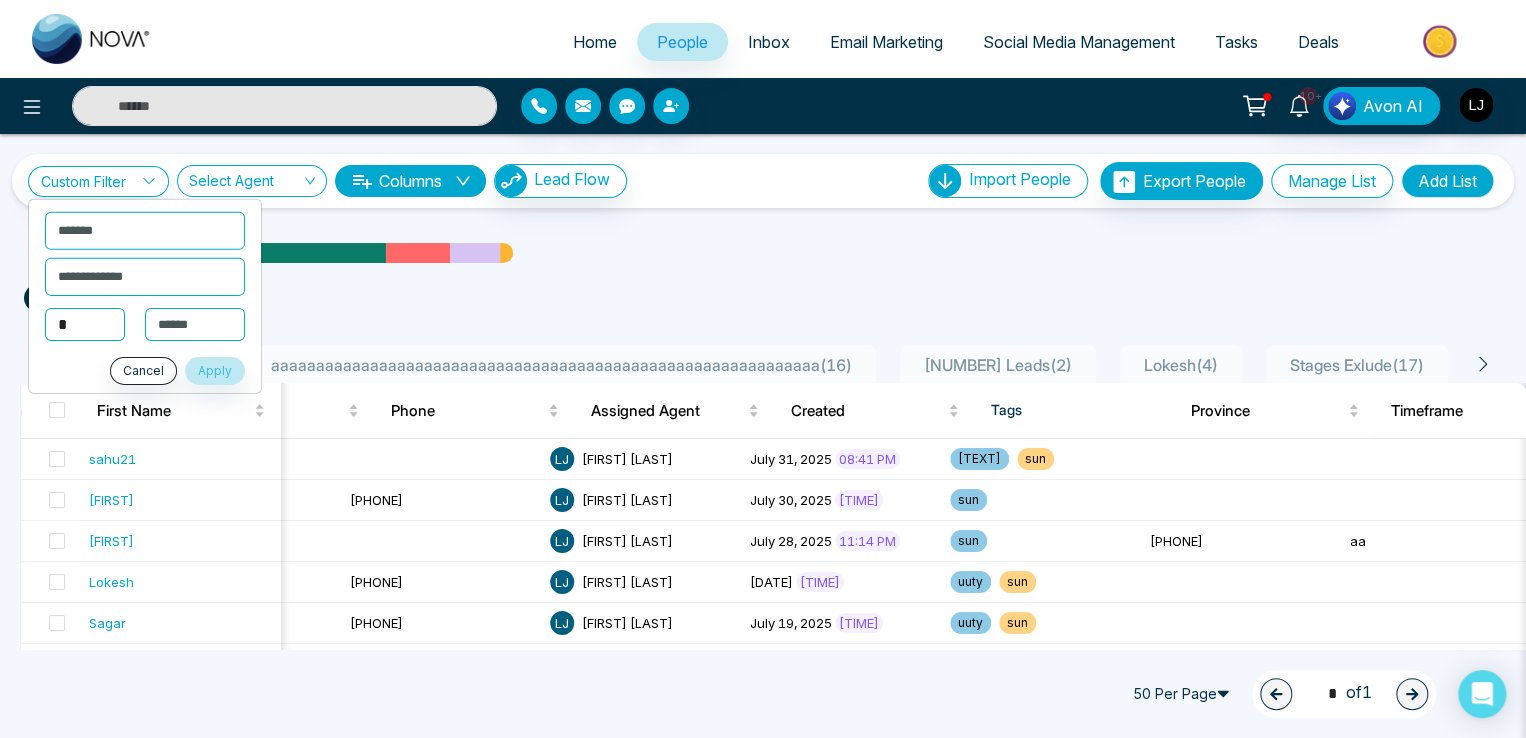 type on "*" 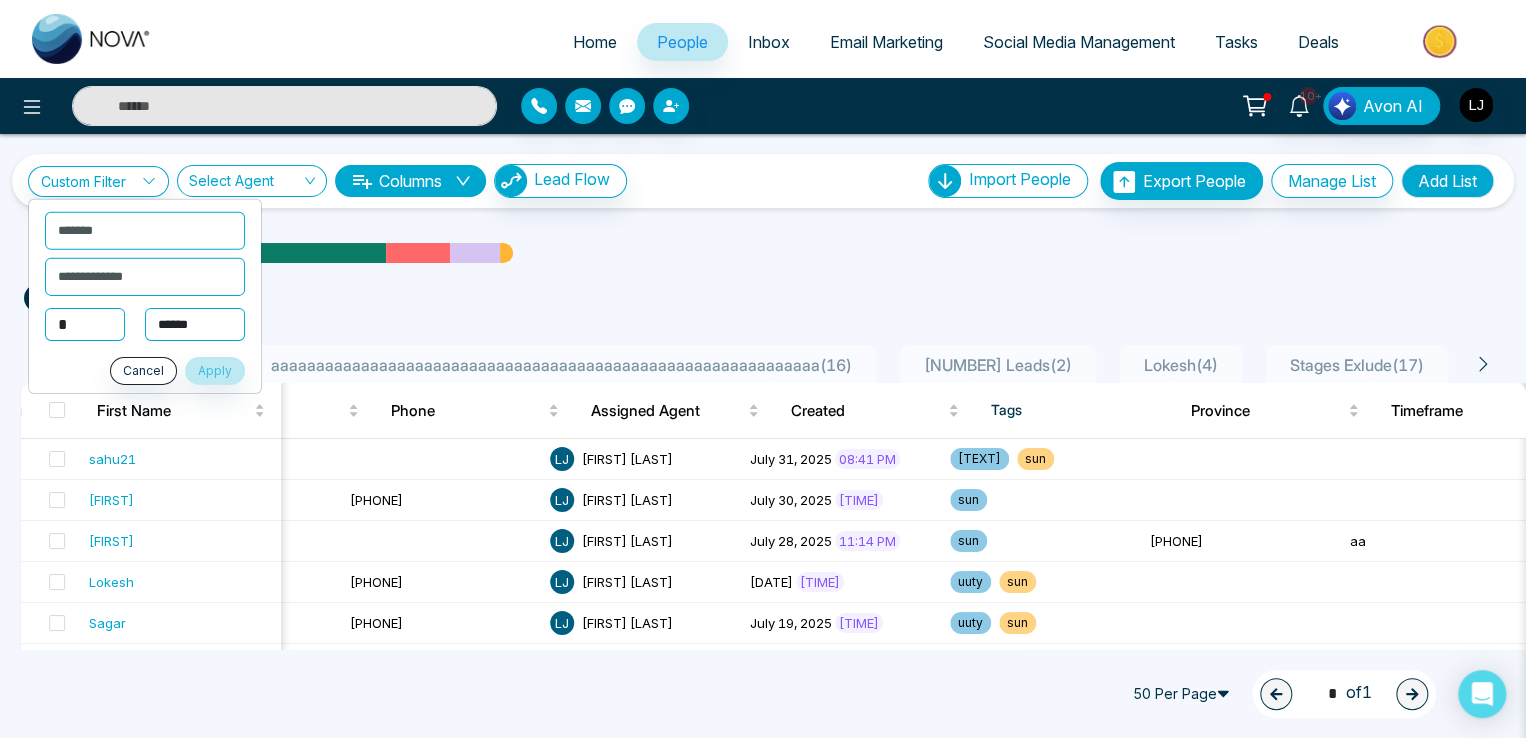 click on "**********" at bounding box center [195, 324] 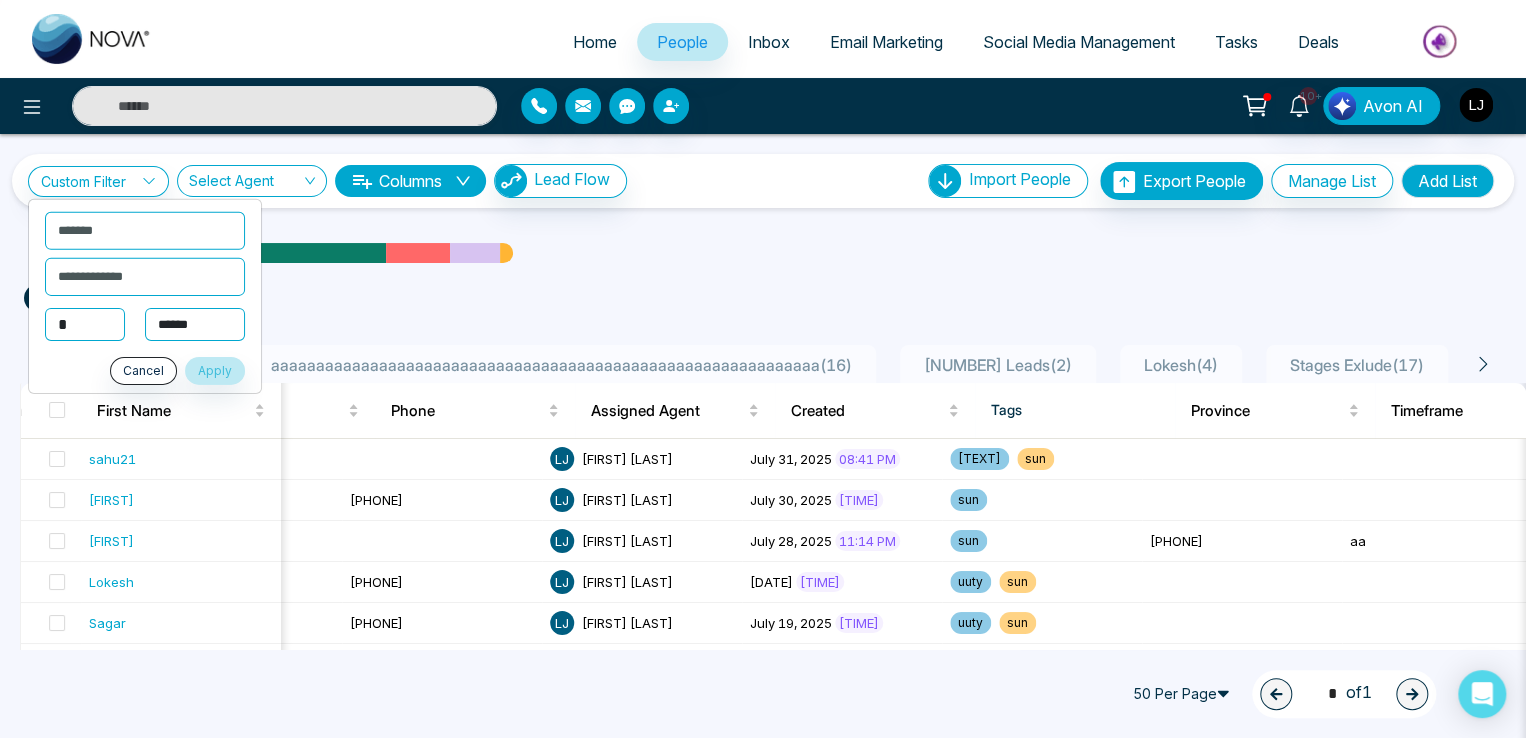 select on "*****" 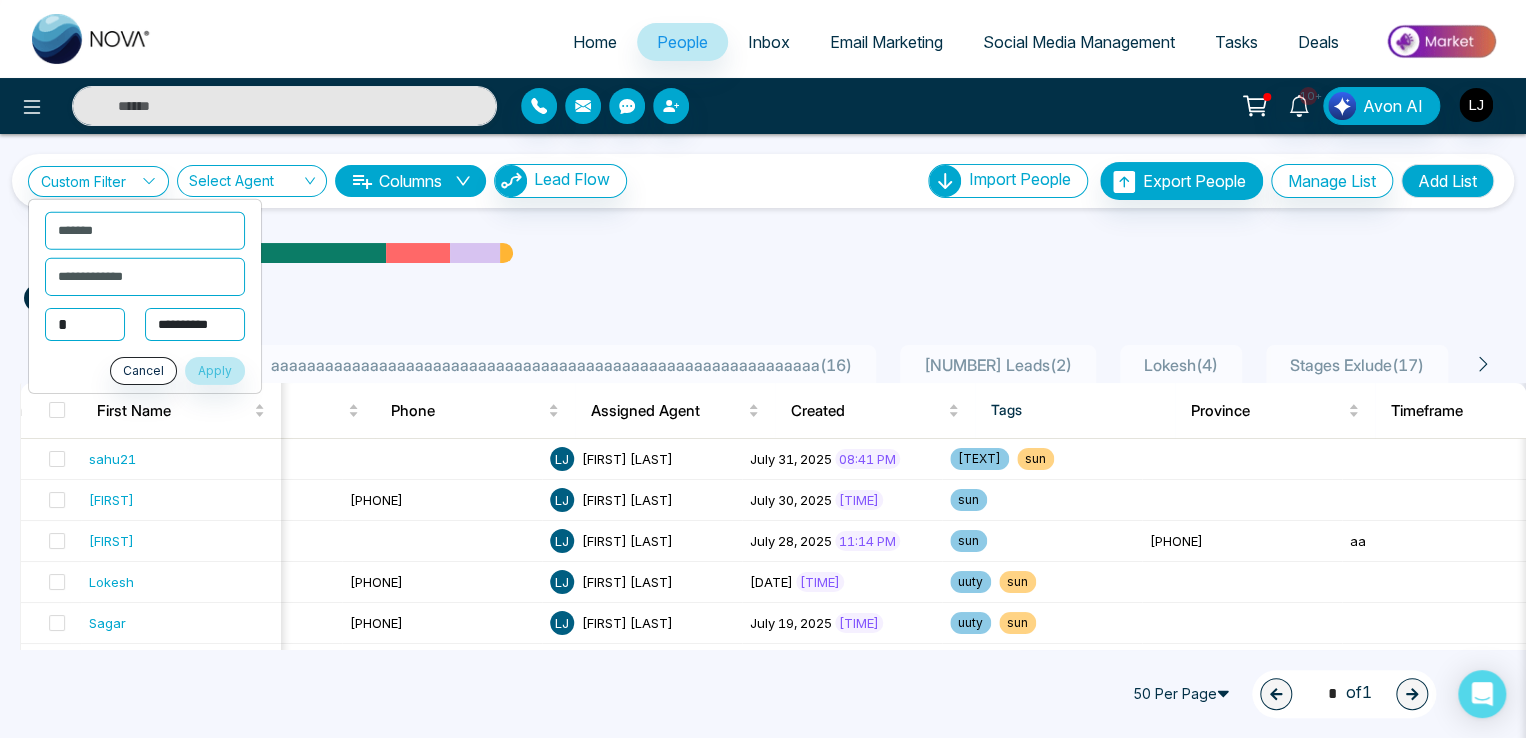 click on "**********" at bounding box center (195, 324) 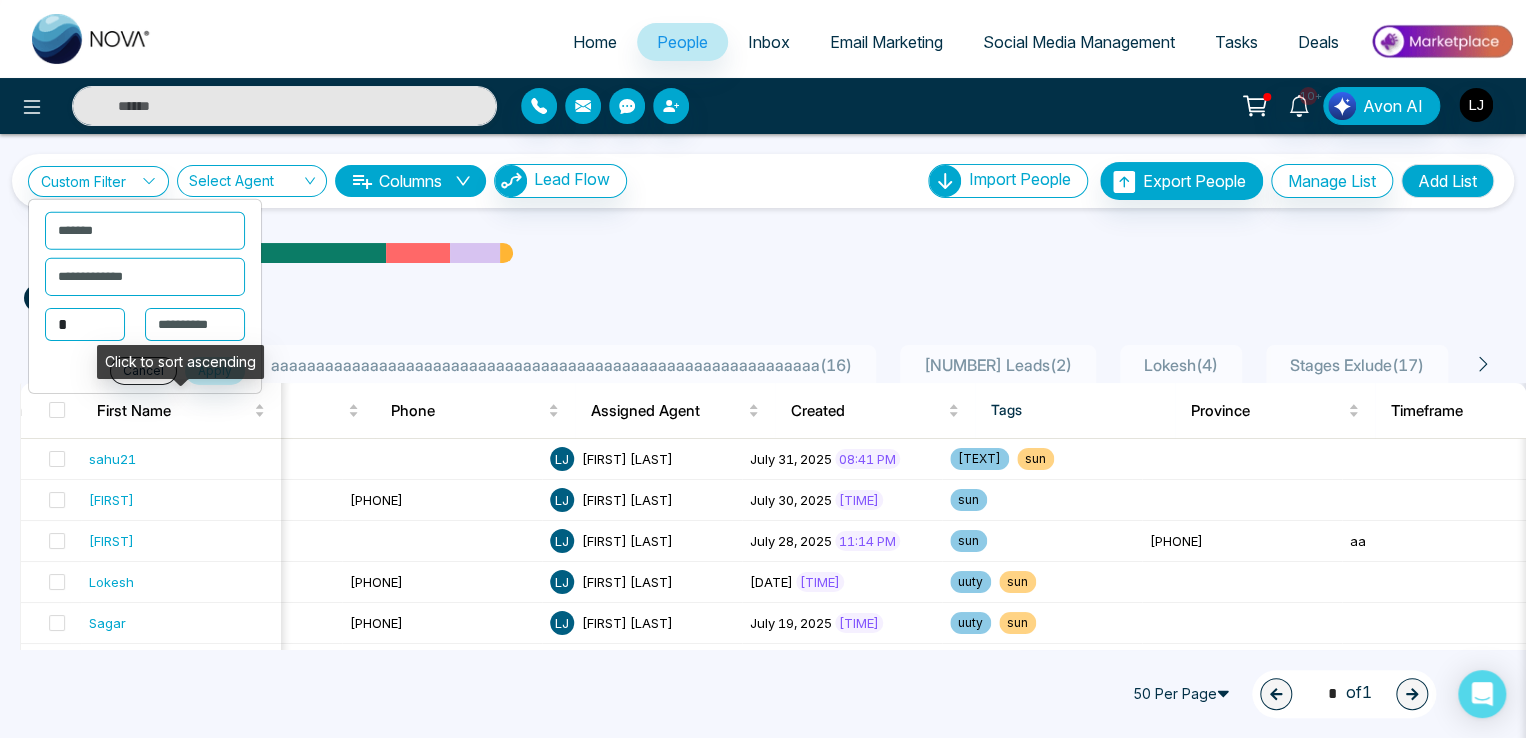 click on "Click to sort ascending" at bounding box center [180, 362] 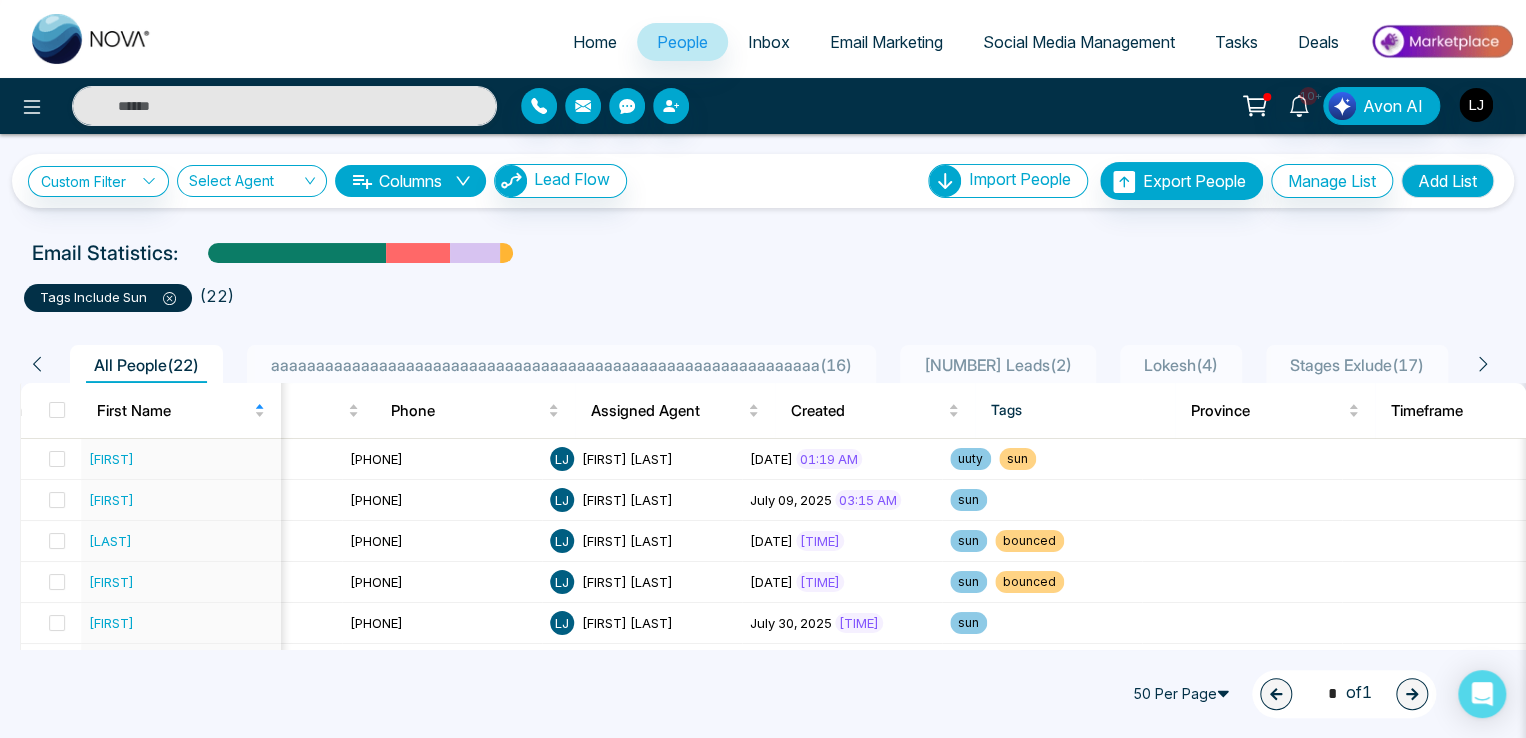 click 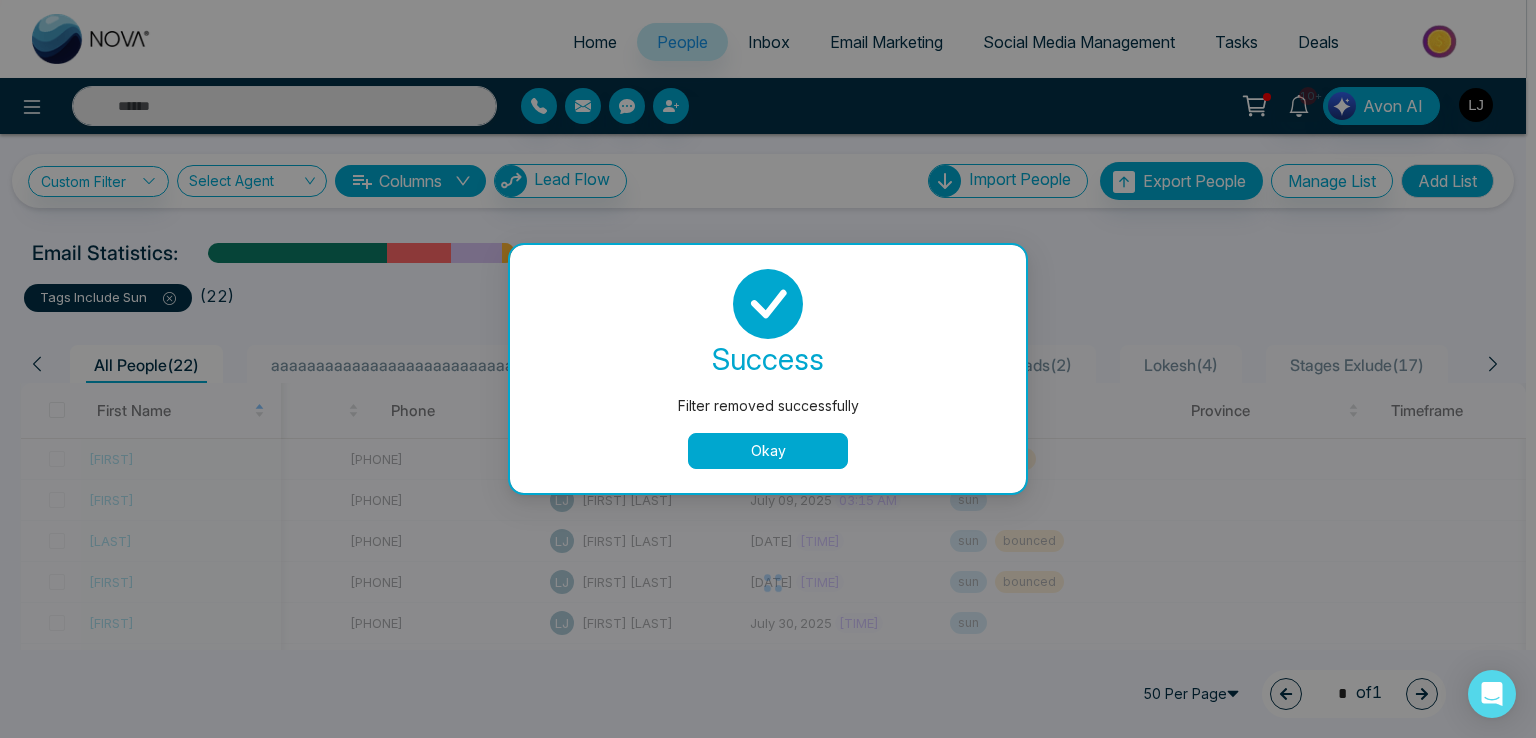 click on "Okay" at bounding box center [768, 451] 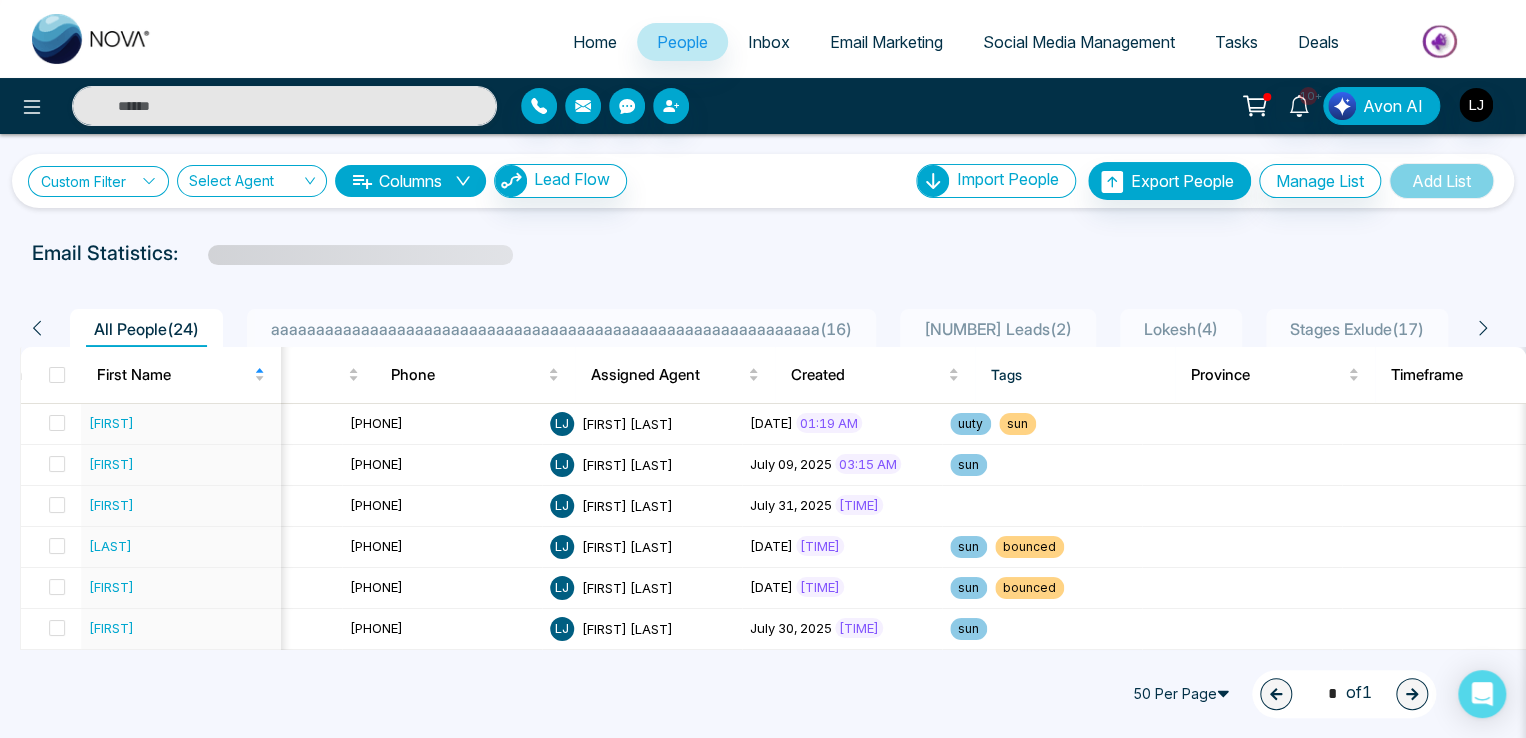 click on "Custom Filter" at bounding box center [98, 181] 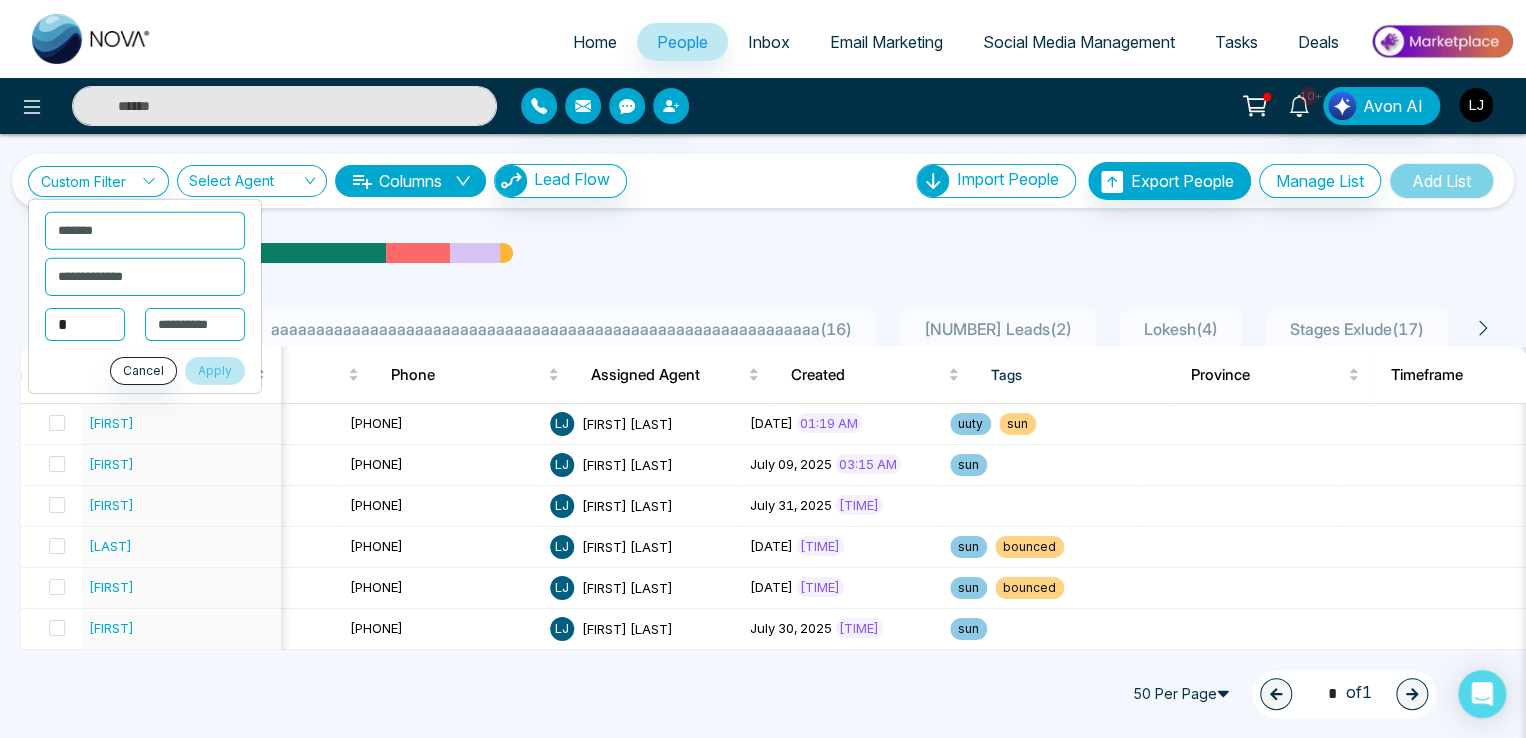 click on "Apply" at bounding box center (215, 371) 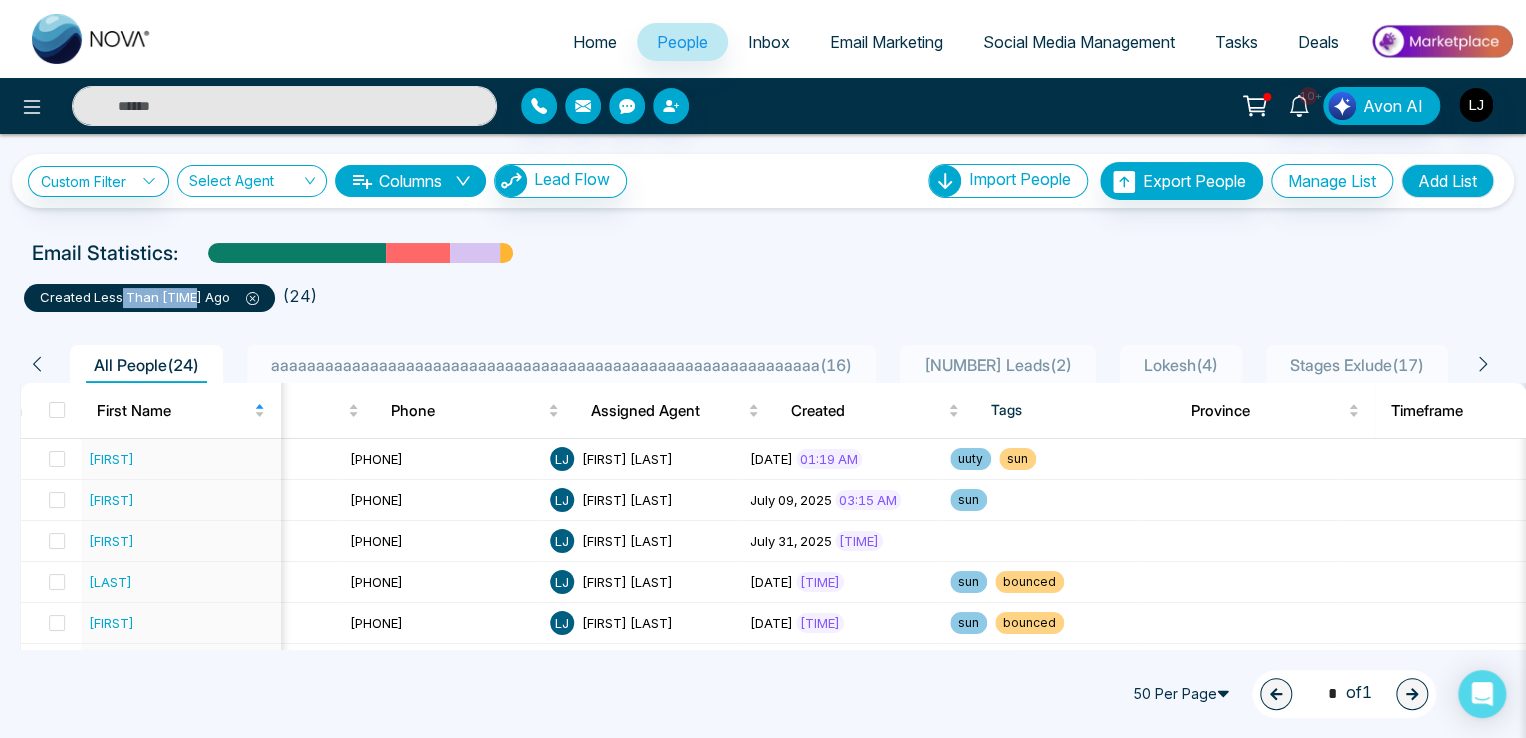 drag, startPoint x: 117, startPoint y: 300, endPoint x: 191, endPoint y: 299, distance: 74.00676 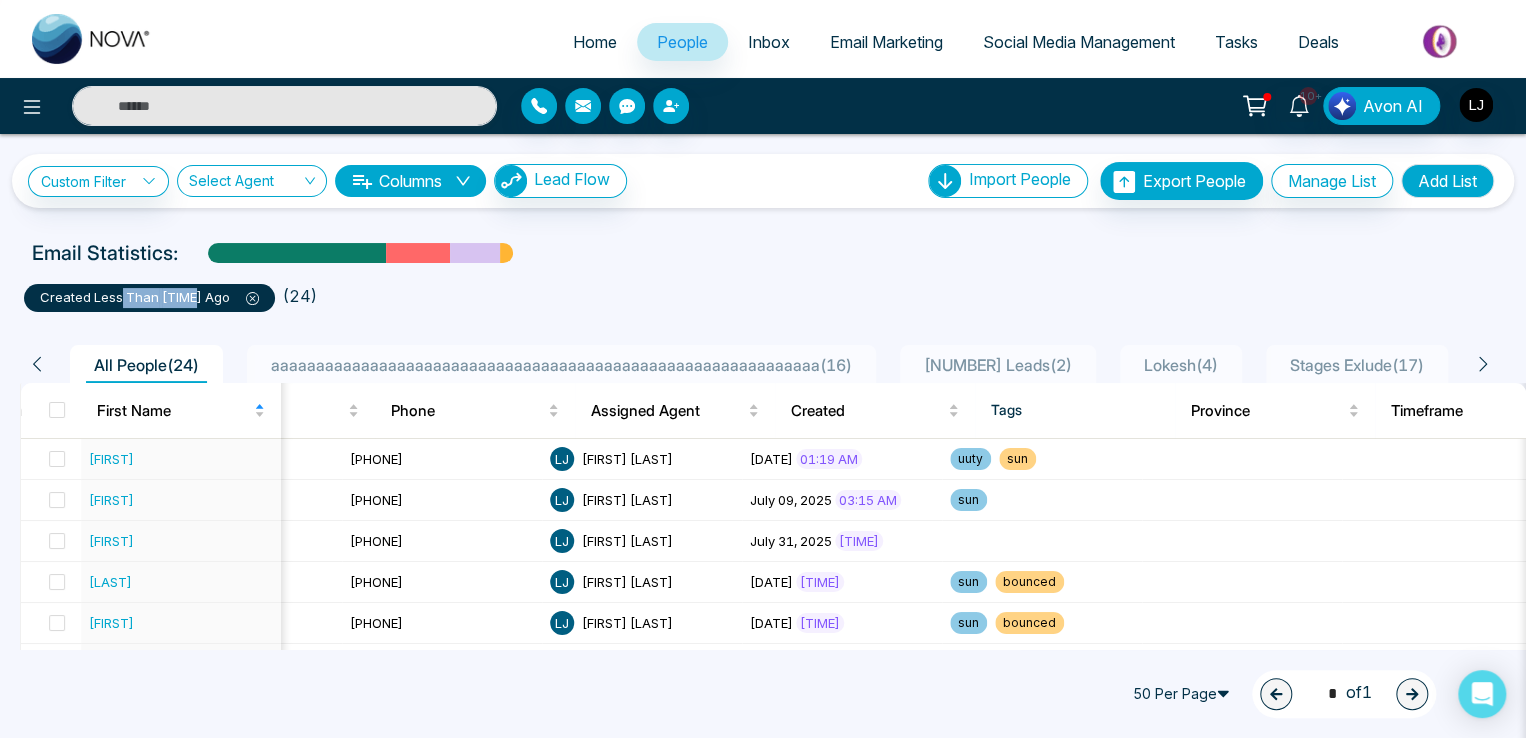 click on "created   less than    1 month ago" at bounding box center [149, 298] 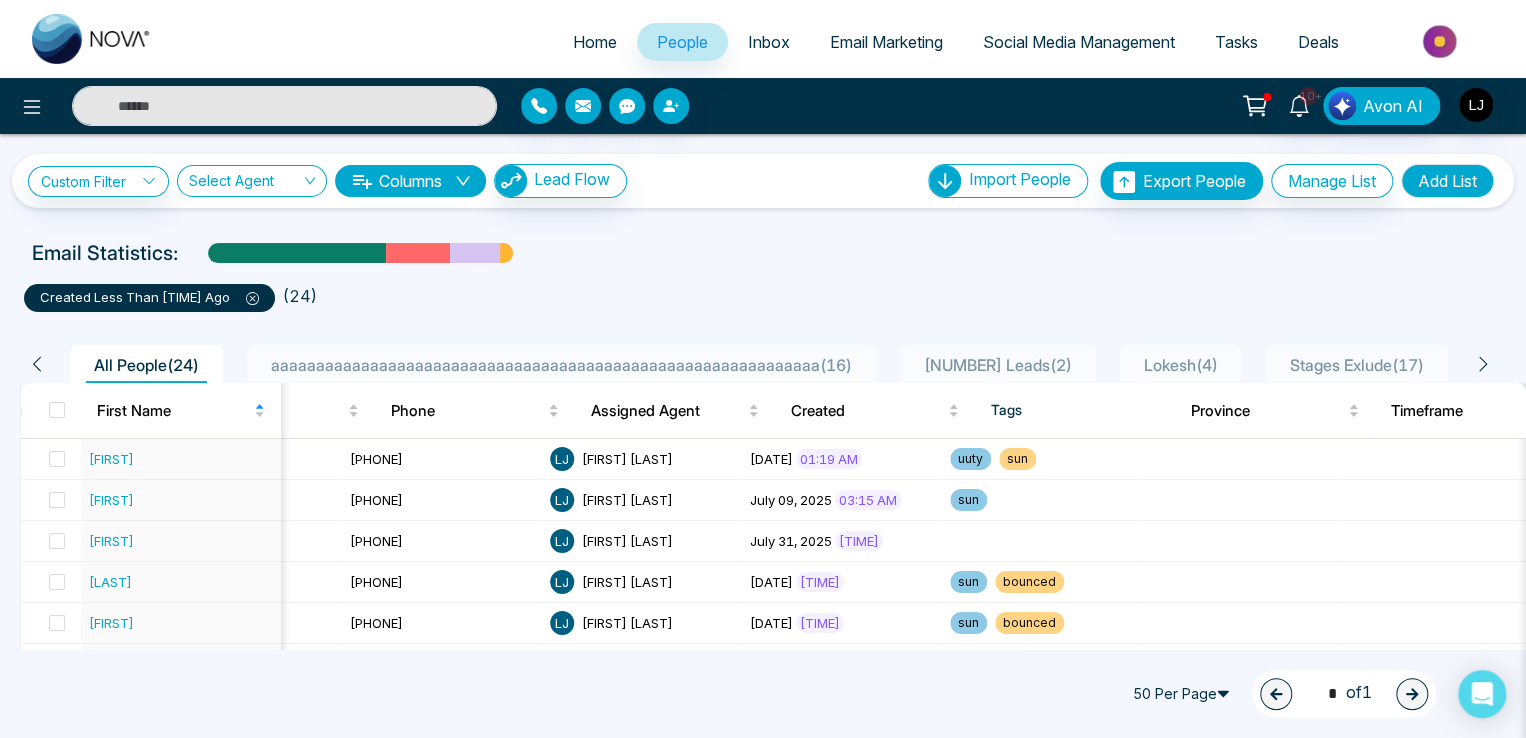 click 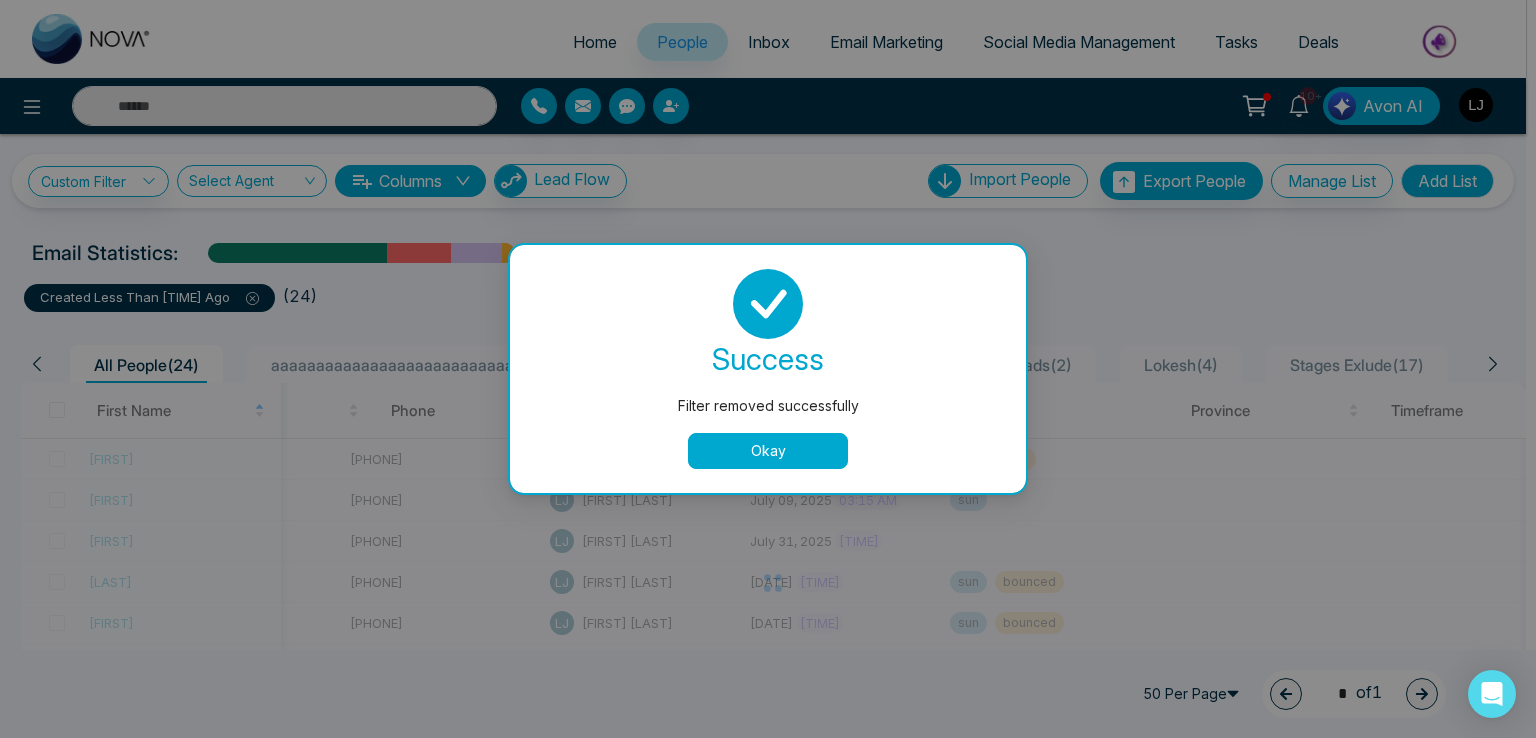click on "Okay" at bounding box center (768, 451) 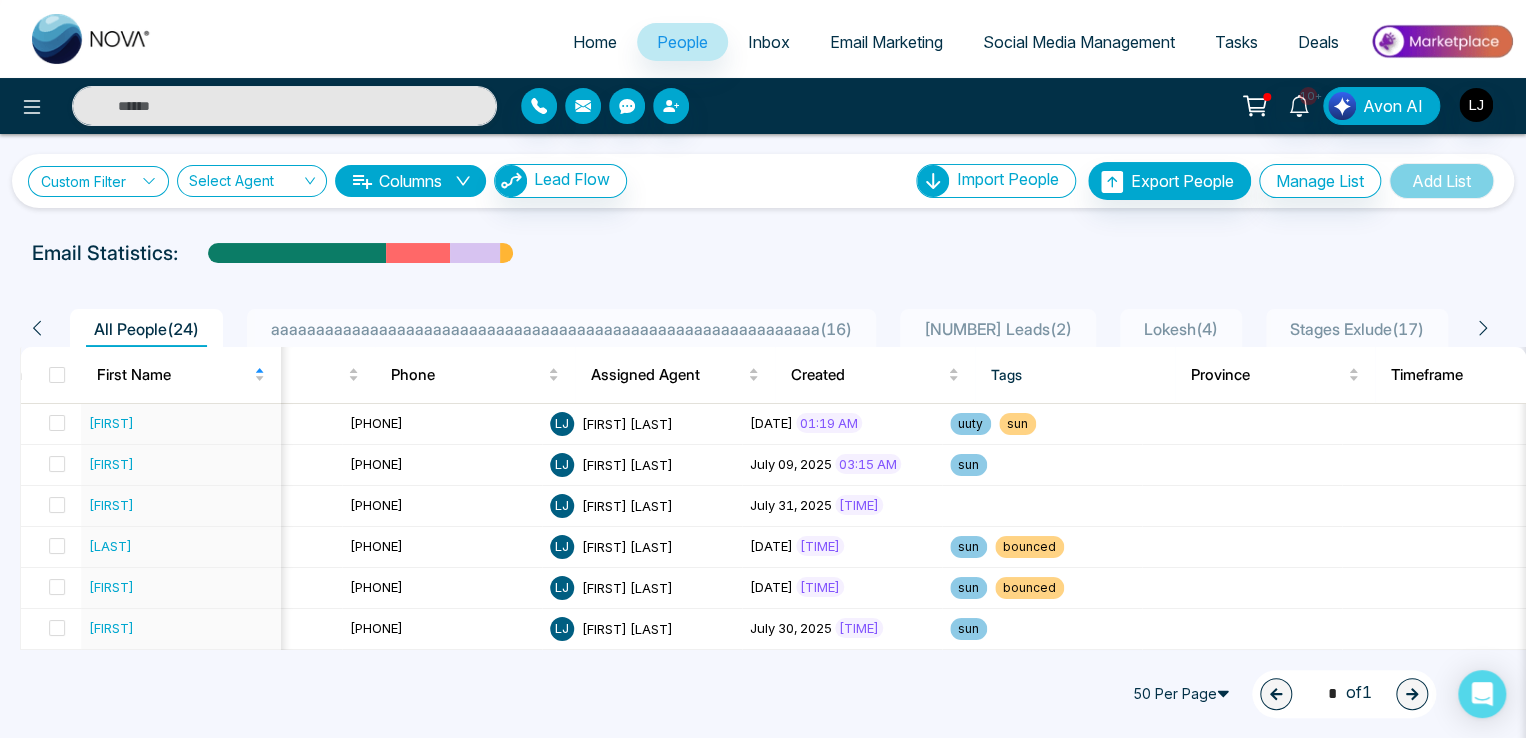 click on "Custom Filter" at bounding box center (98, 181) 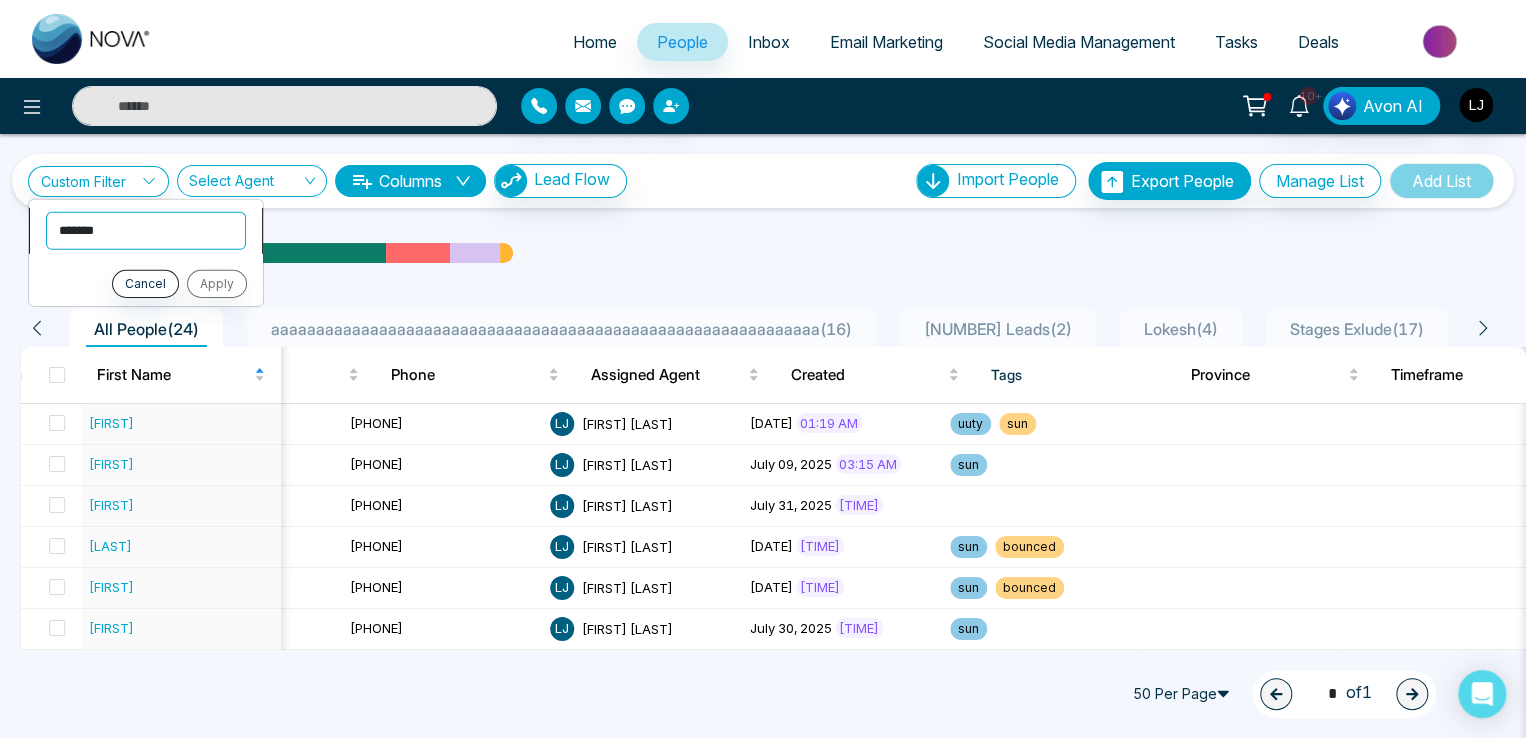 click on "**********" at bounding box center [146, 230] 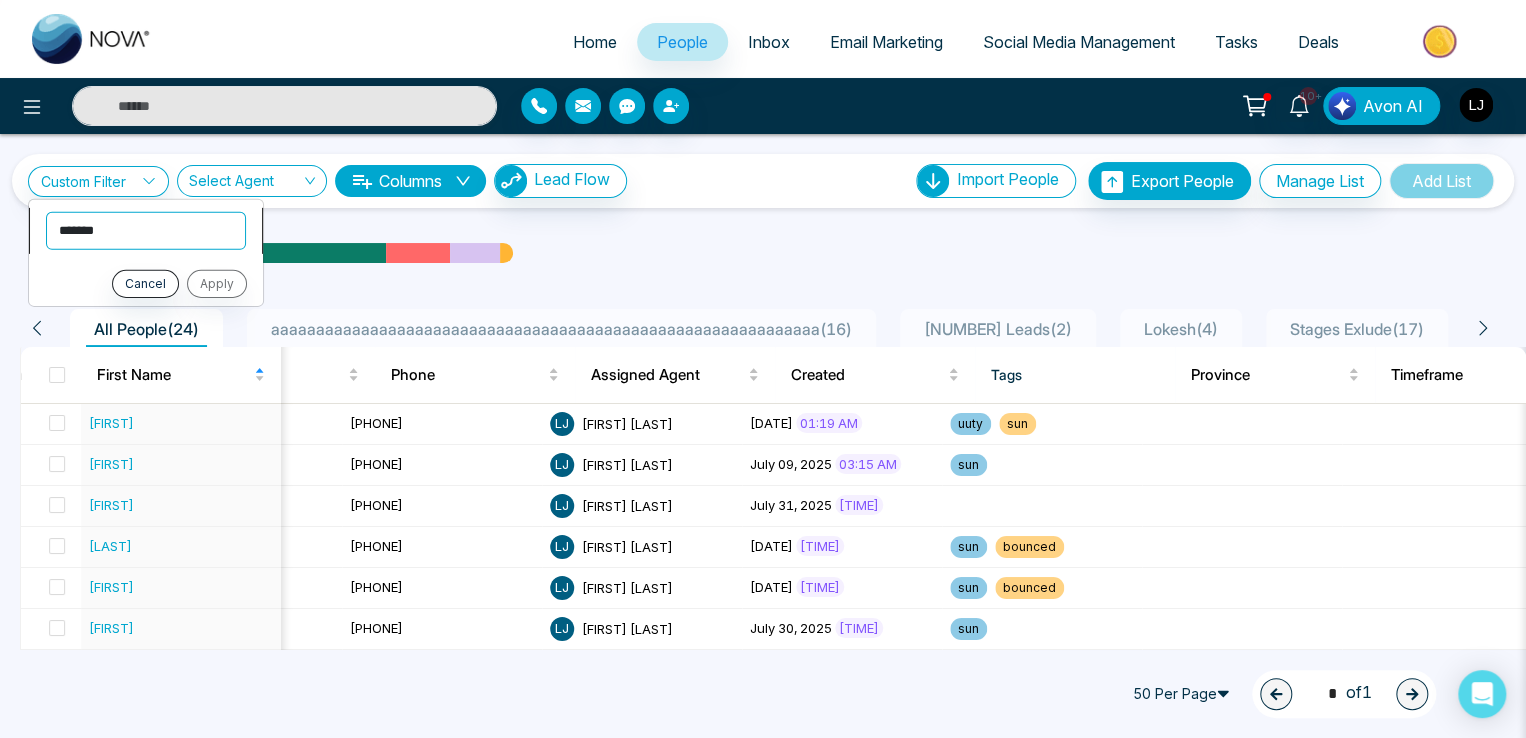 select on "*******" 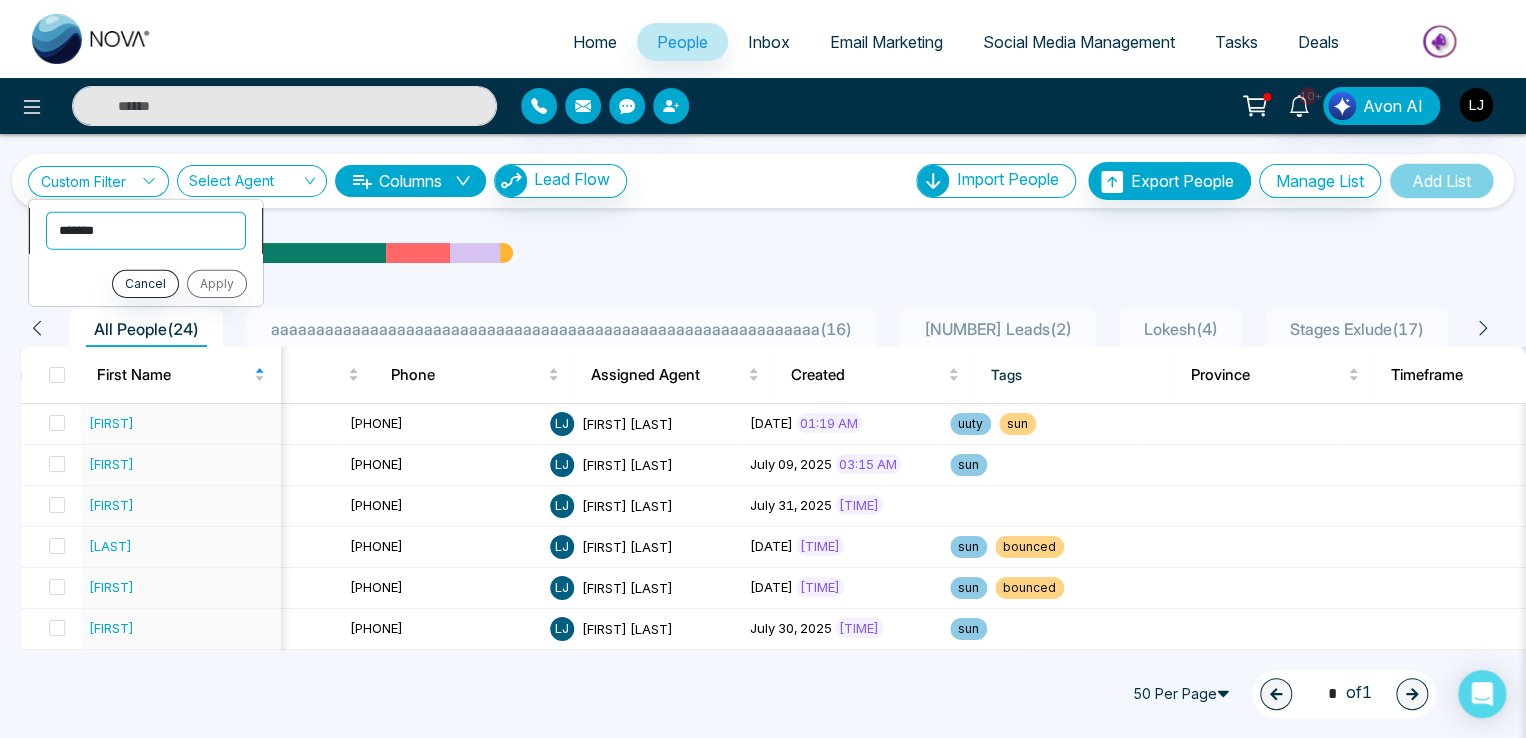 click on "**********" at bounding box center [146, 230] 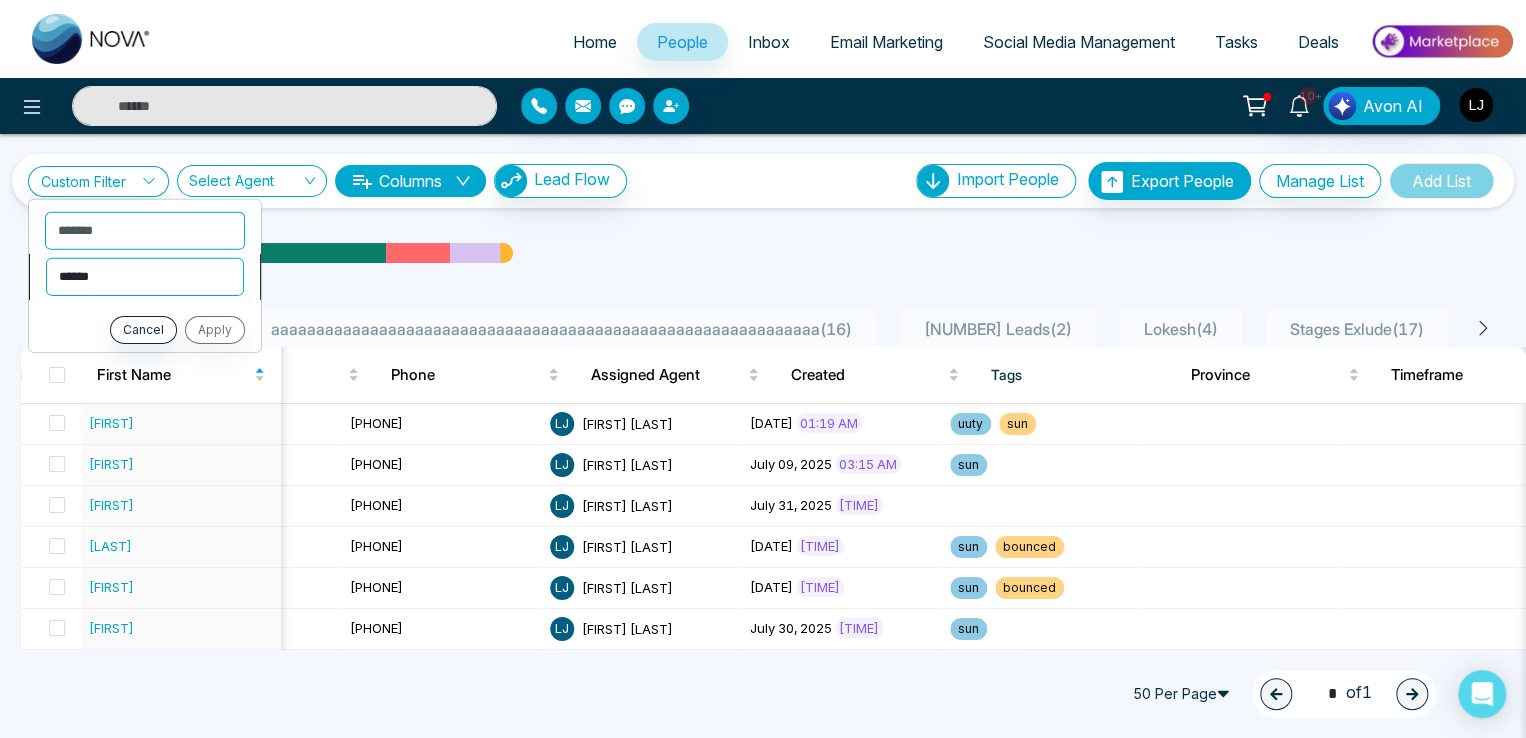 click on "**********" at bounding box center [145, 276] 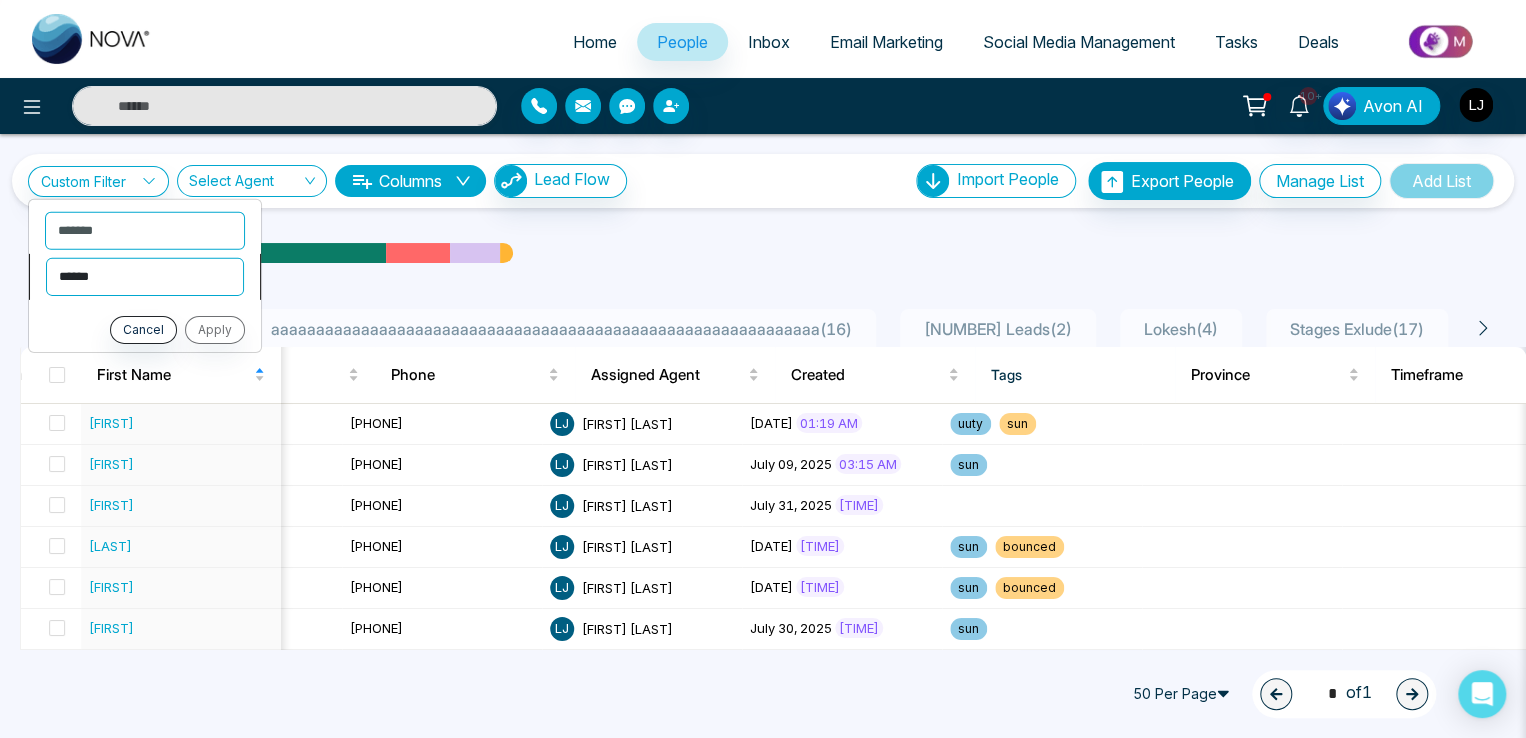 select on "*********" 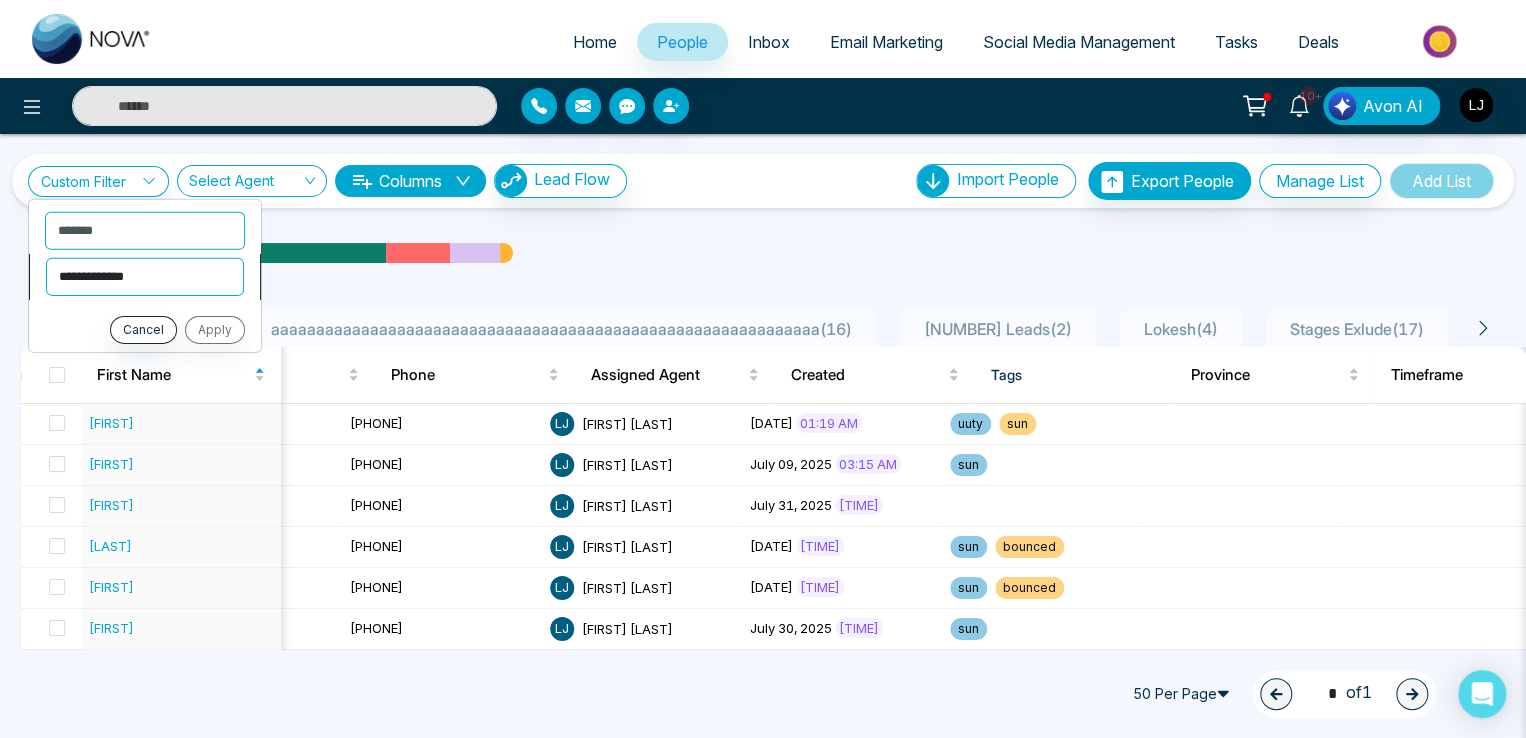 click on "**********" at bounding box center (145, 276) 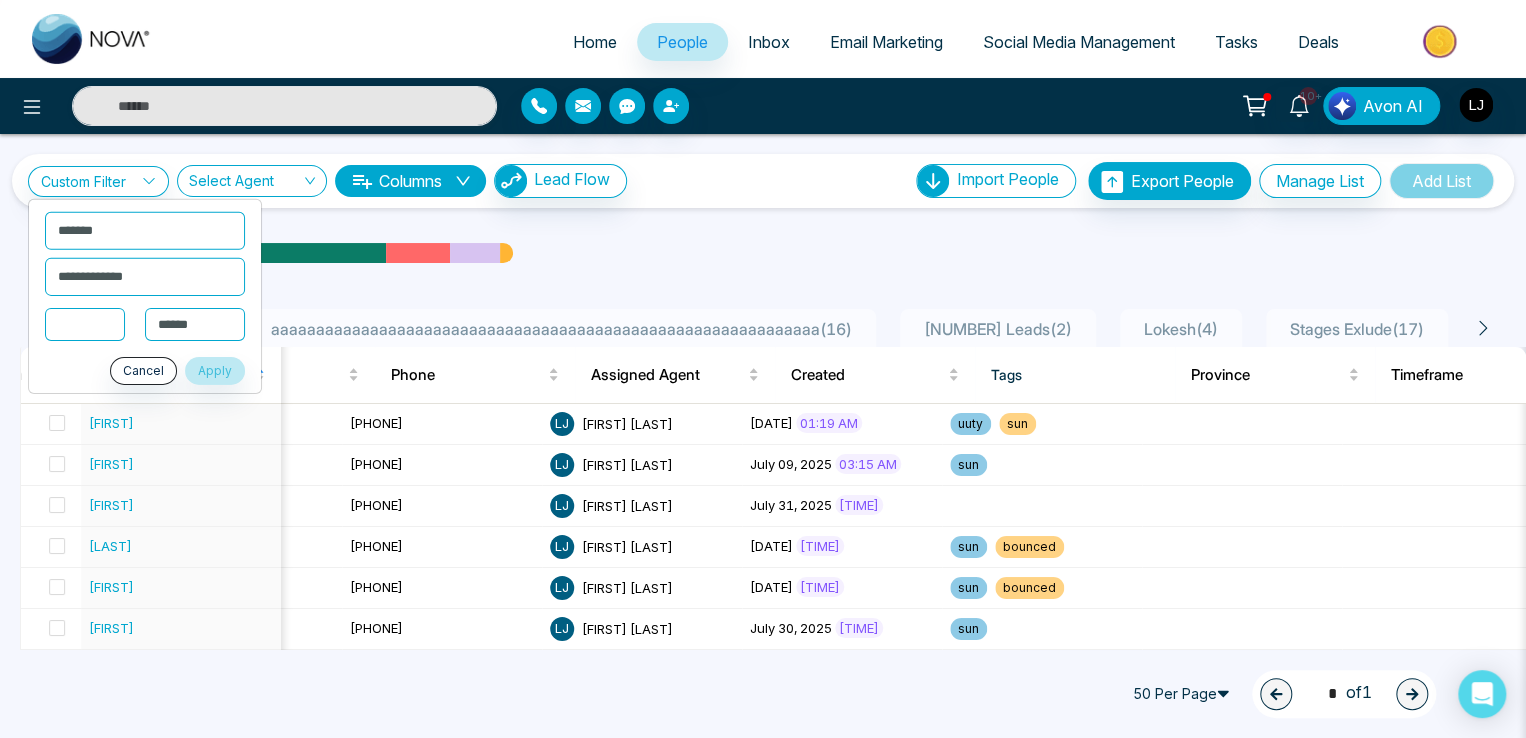 click at bounding box center (85, 323) 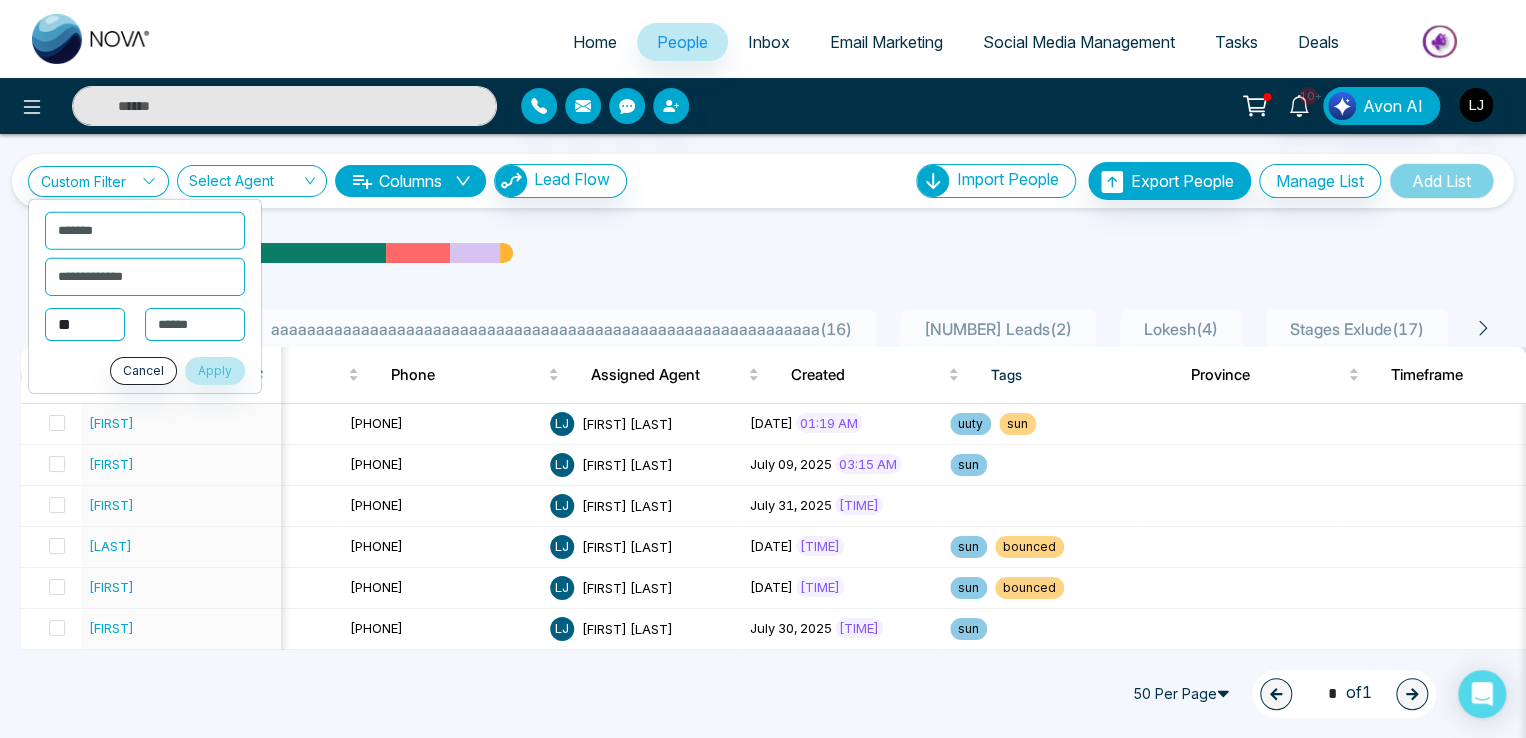 type on "**" 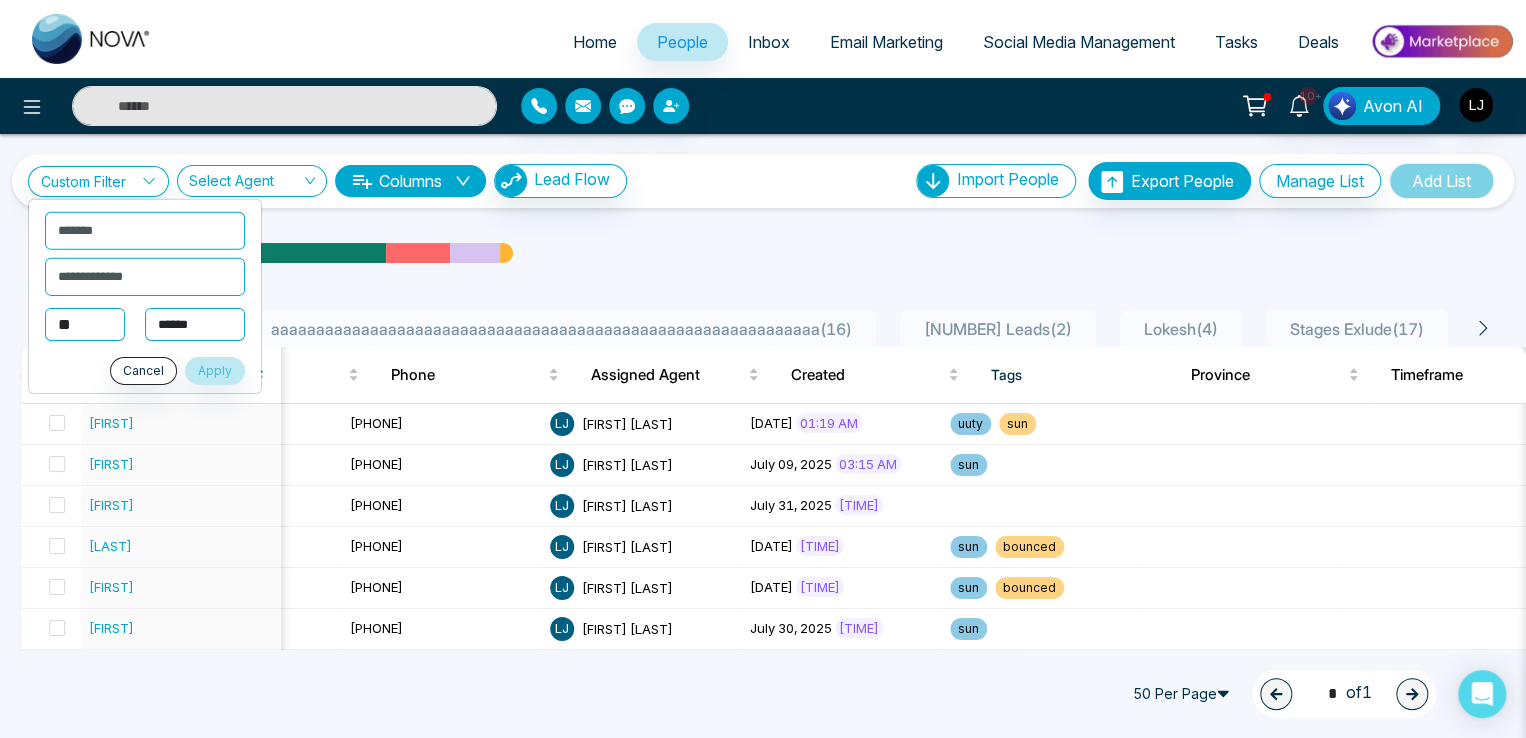 click on "**********" at bounding box center (195, 324) 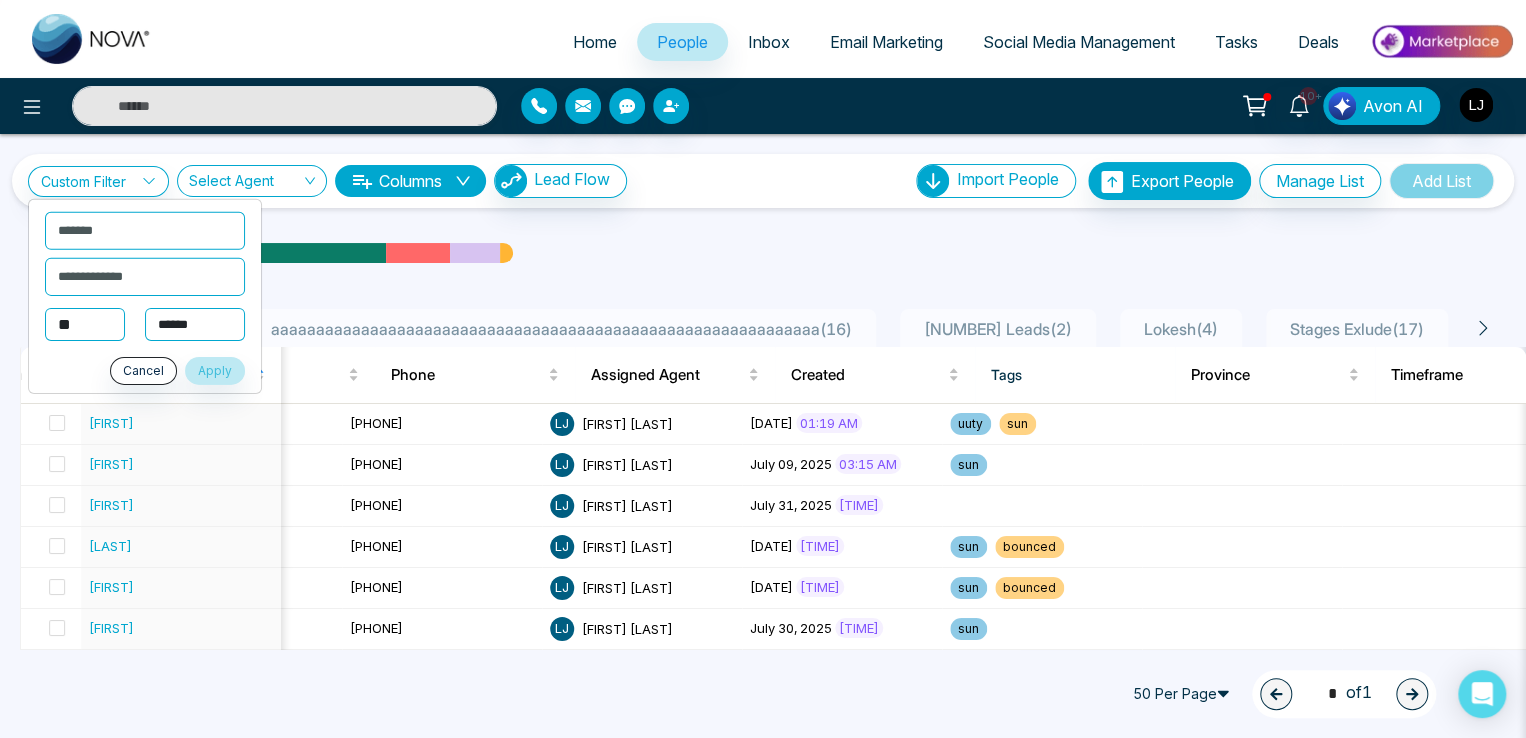 select on "***" 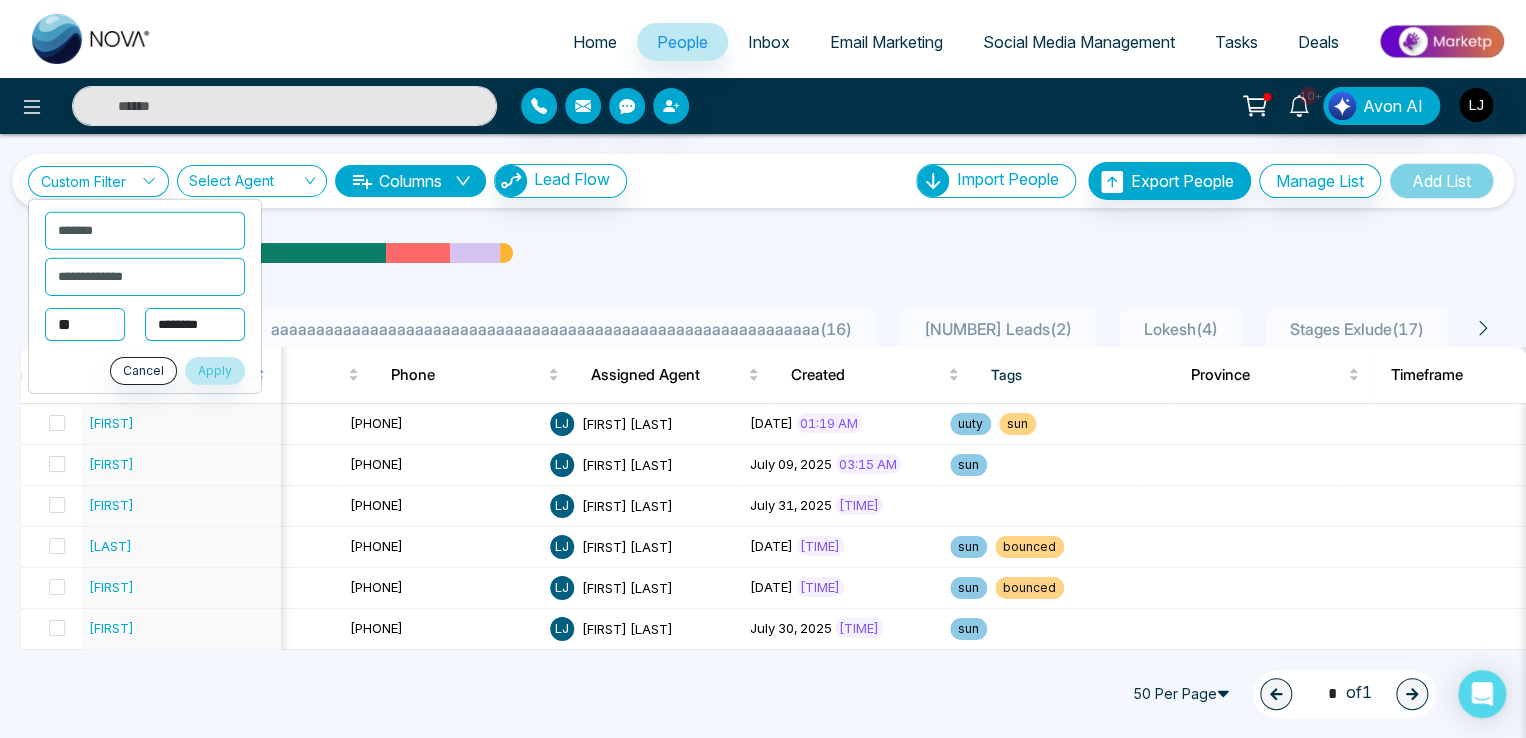 click on "**********" at bounding box center [195, 324] 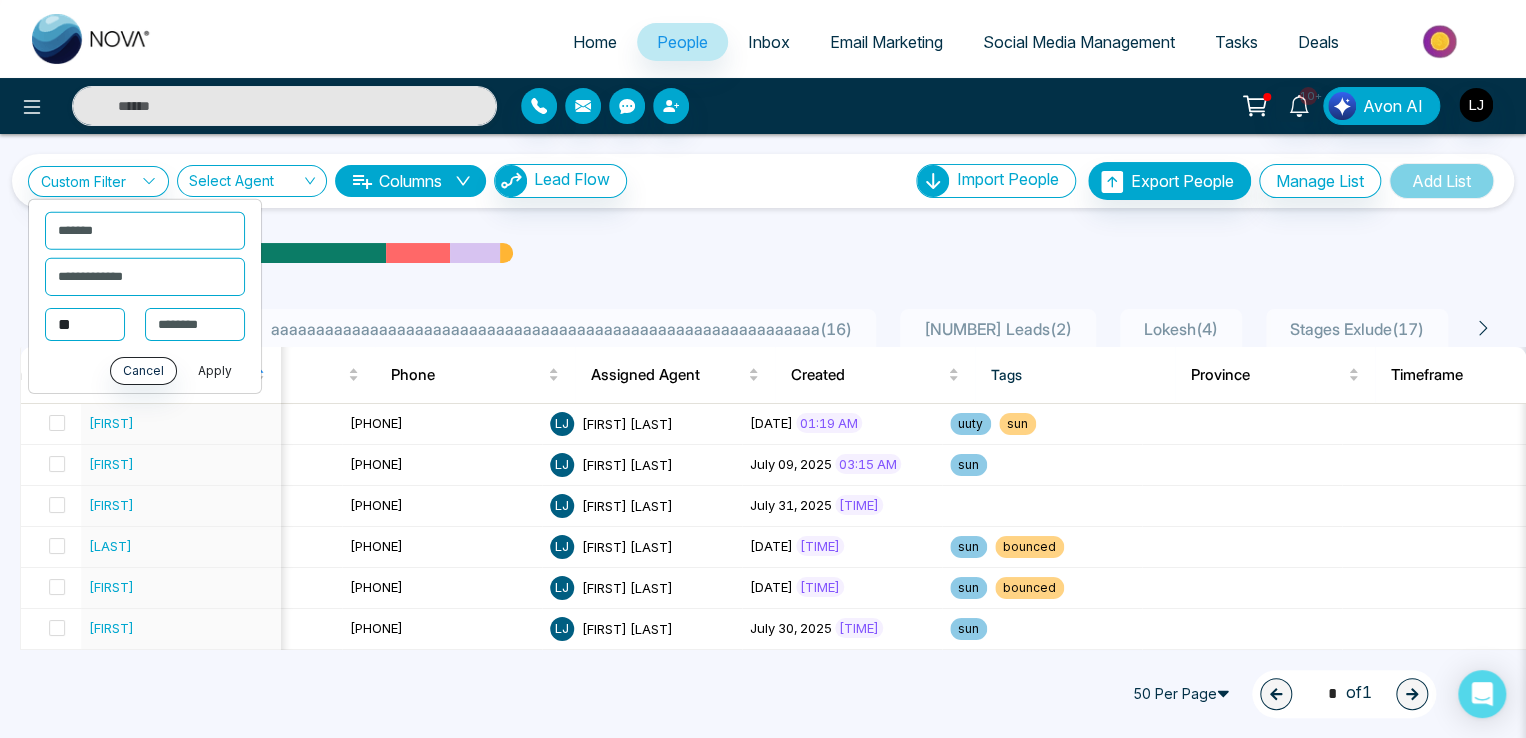 click on "Apply" at bounding box center [215, 371] 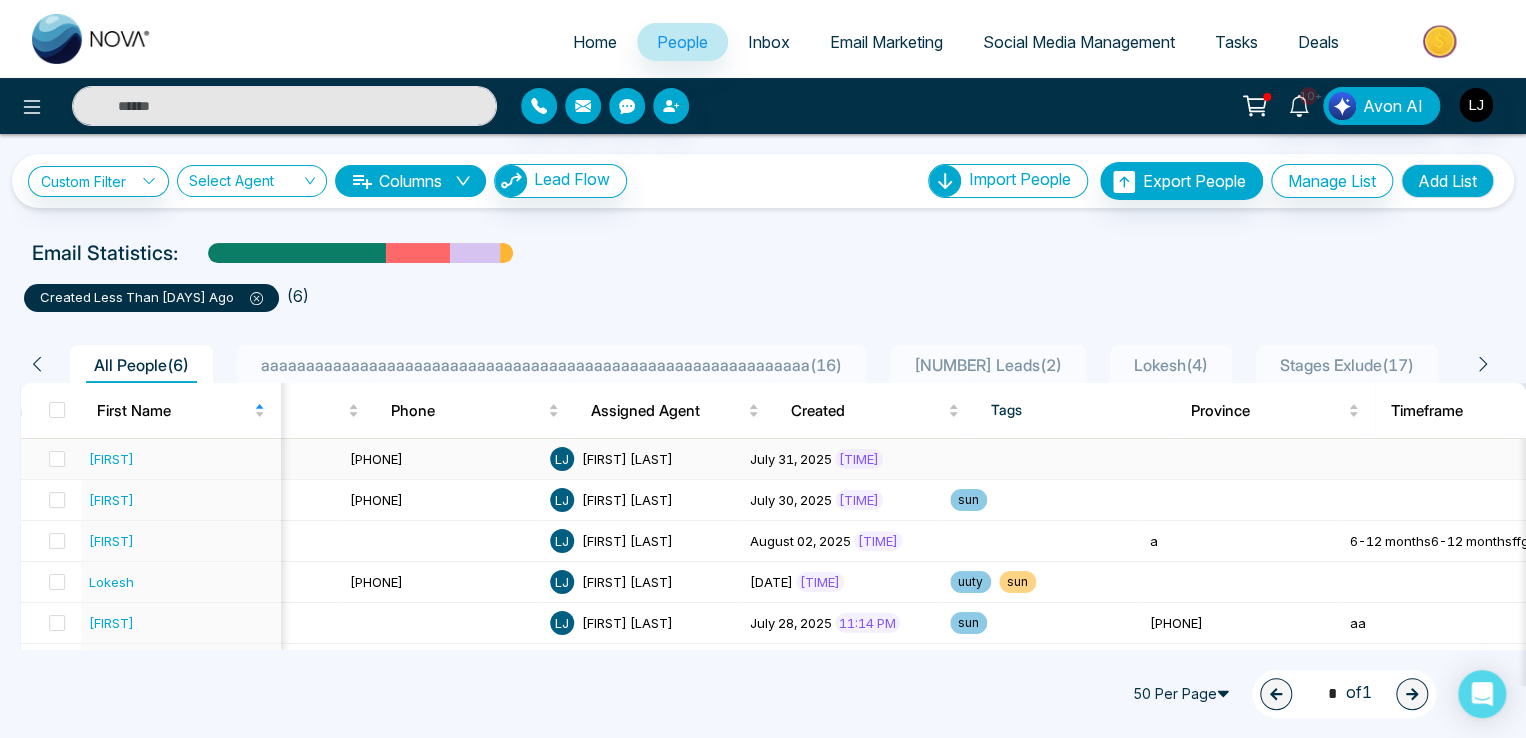 scroll, scrollTop: 44, scrollLeft: 0, axis: vertical 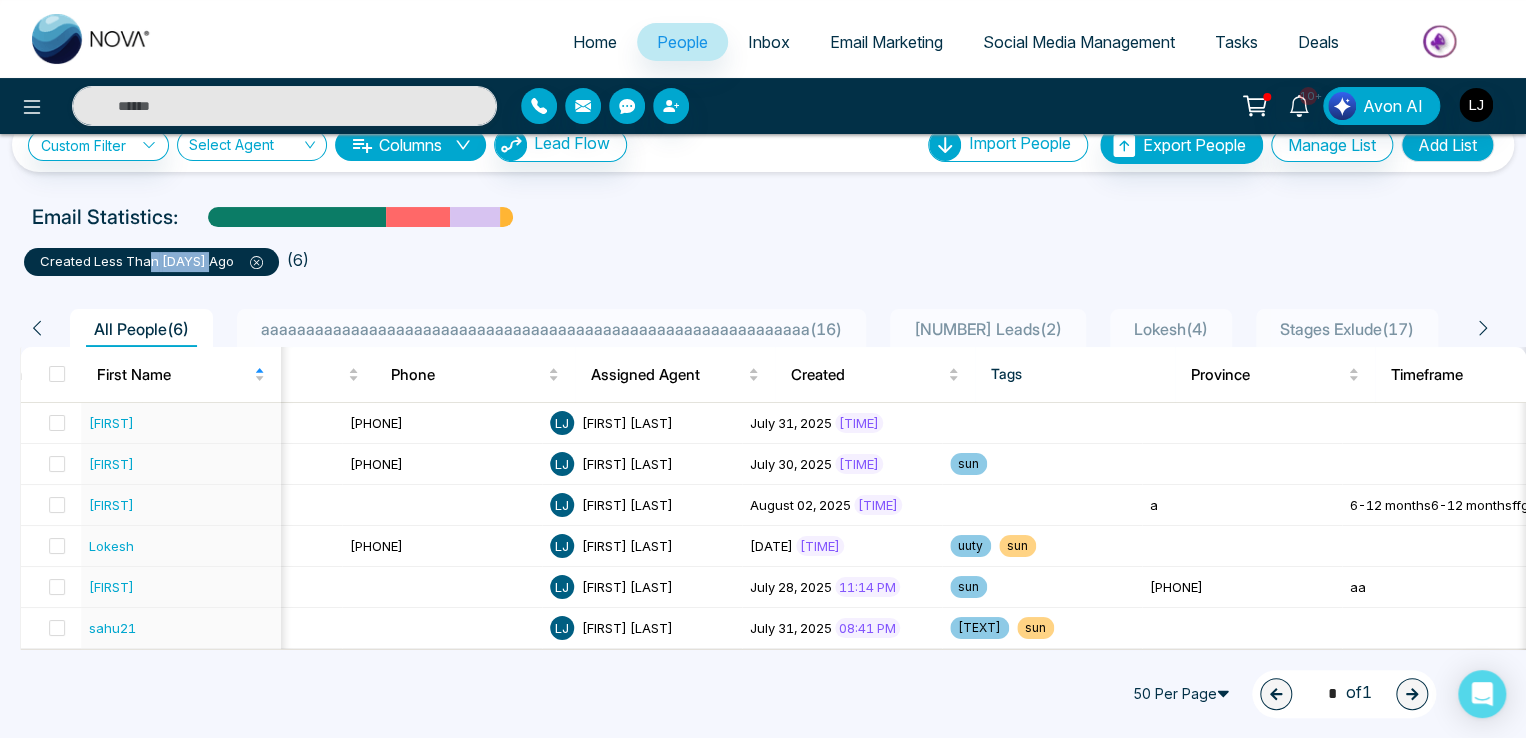 drag, startPoint x: 151, startPoint y: 252, endPoint x: 202, endPoint y: 255, distance: 51.088158 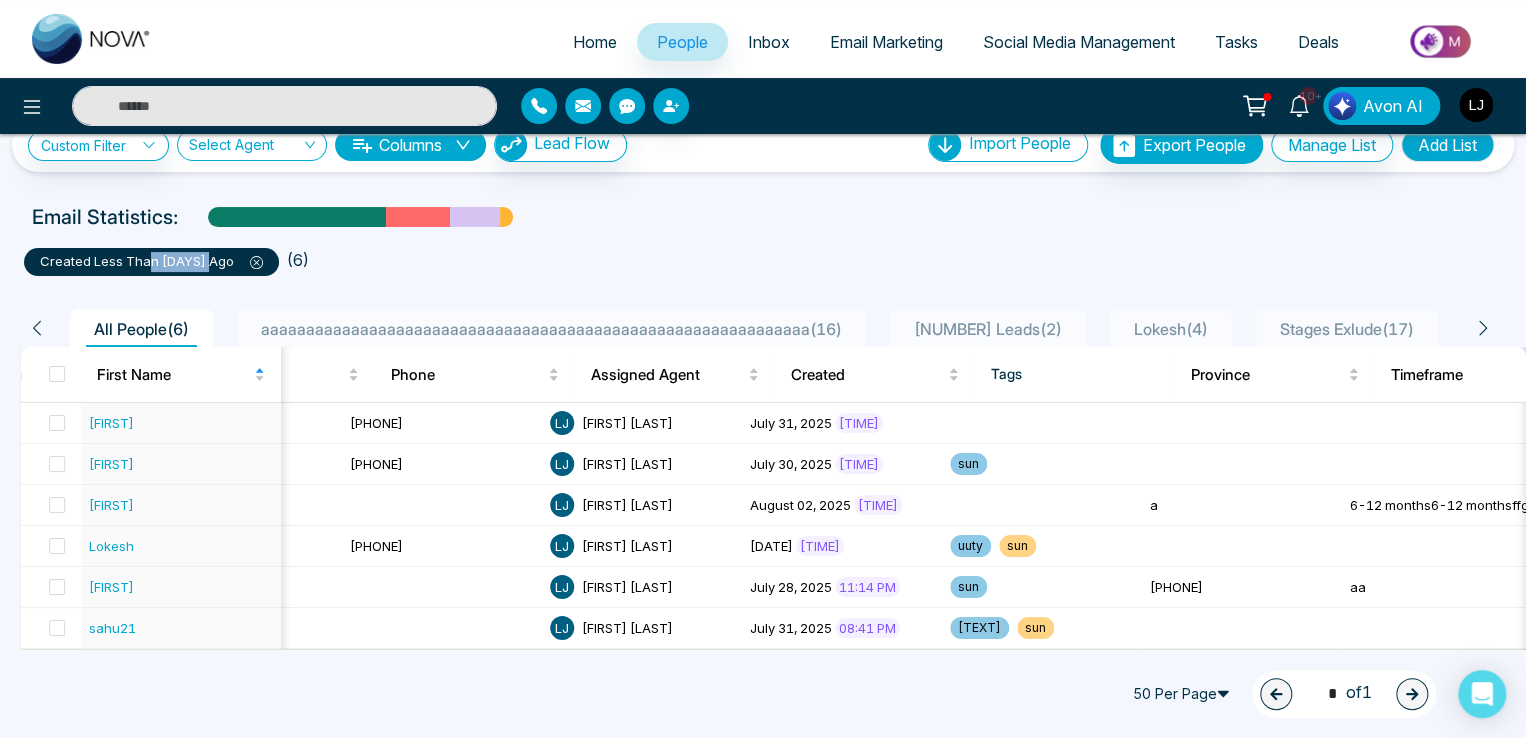click on "created   less than    15 day ago" at bounding box center [151, 262] 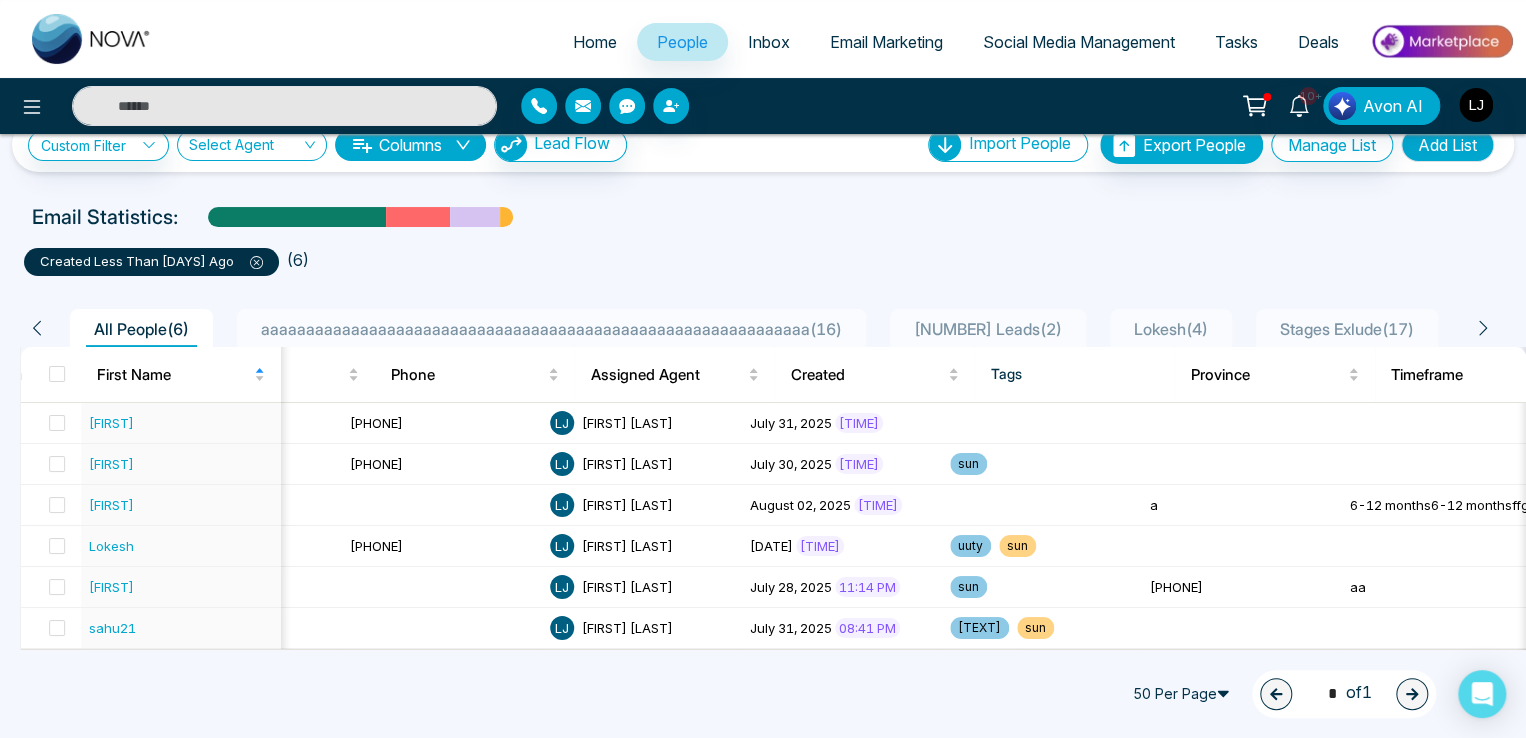 click 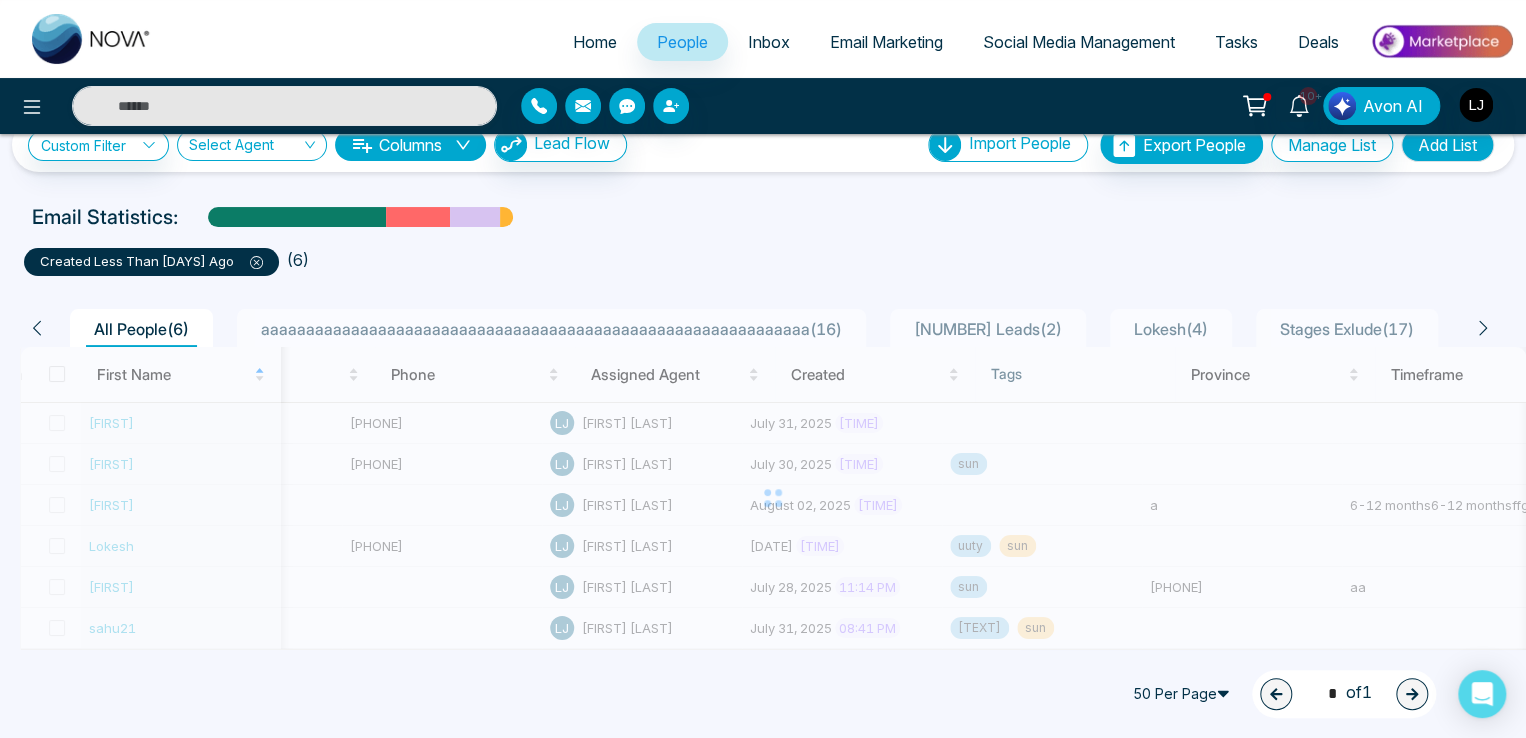 scroll, scrollTop: 0, scrollLeft: 0, axis: both 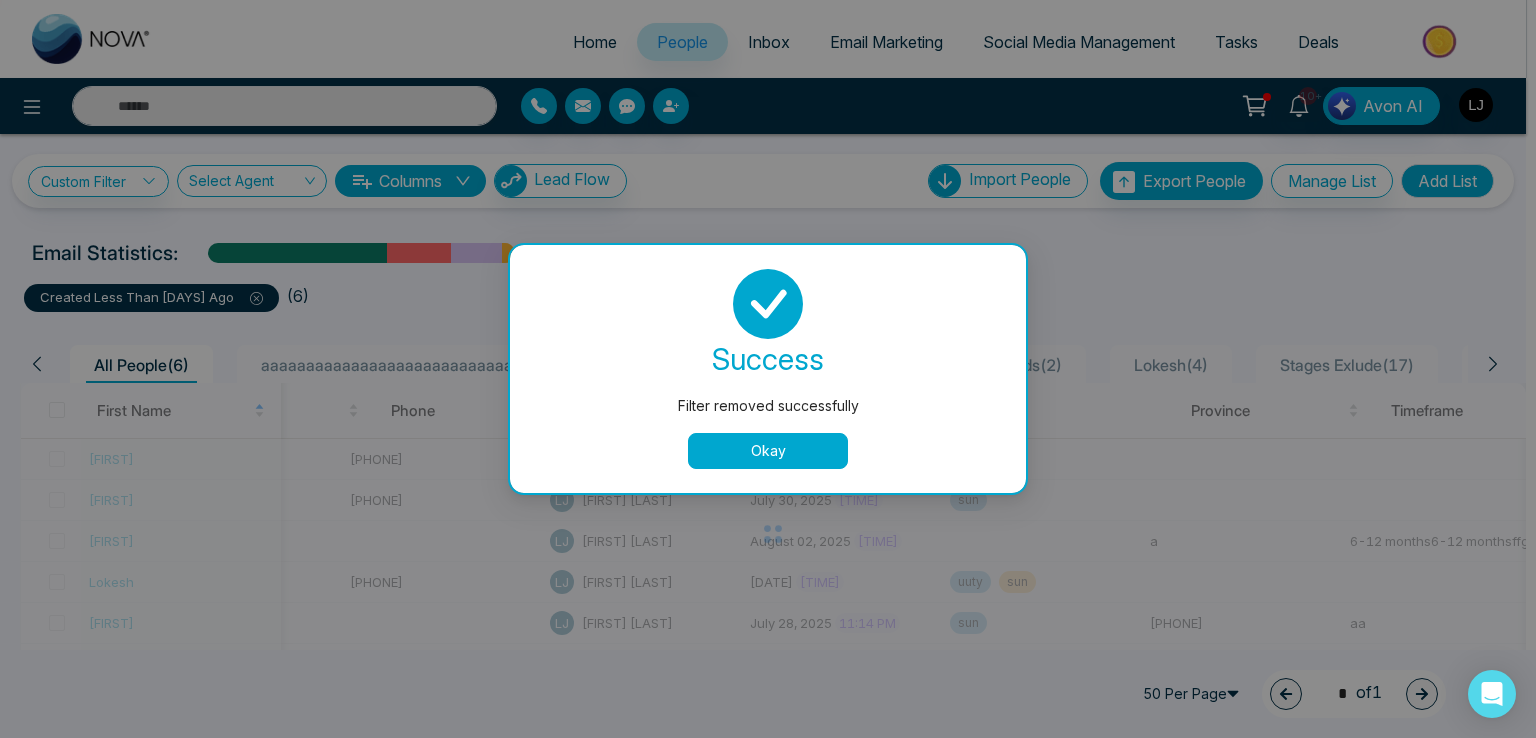 click on "Filter removed successfully success Filter removed successfully   Okay" at bounding box center [768, 369] 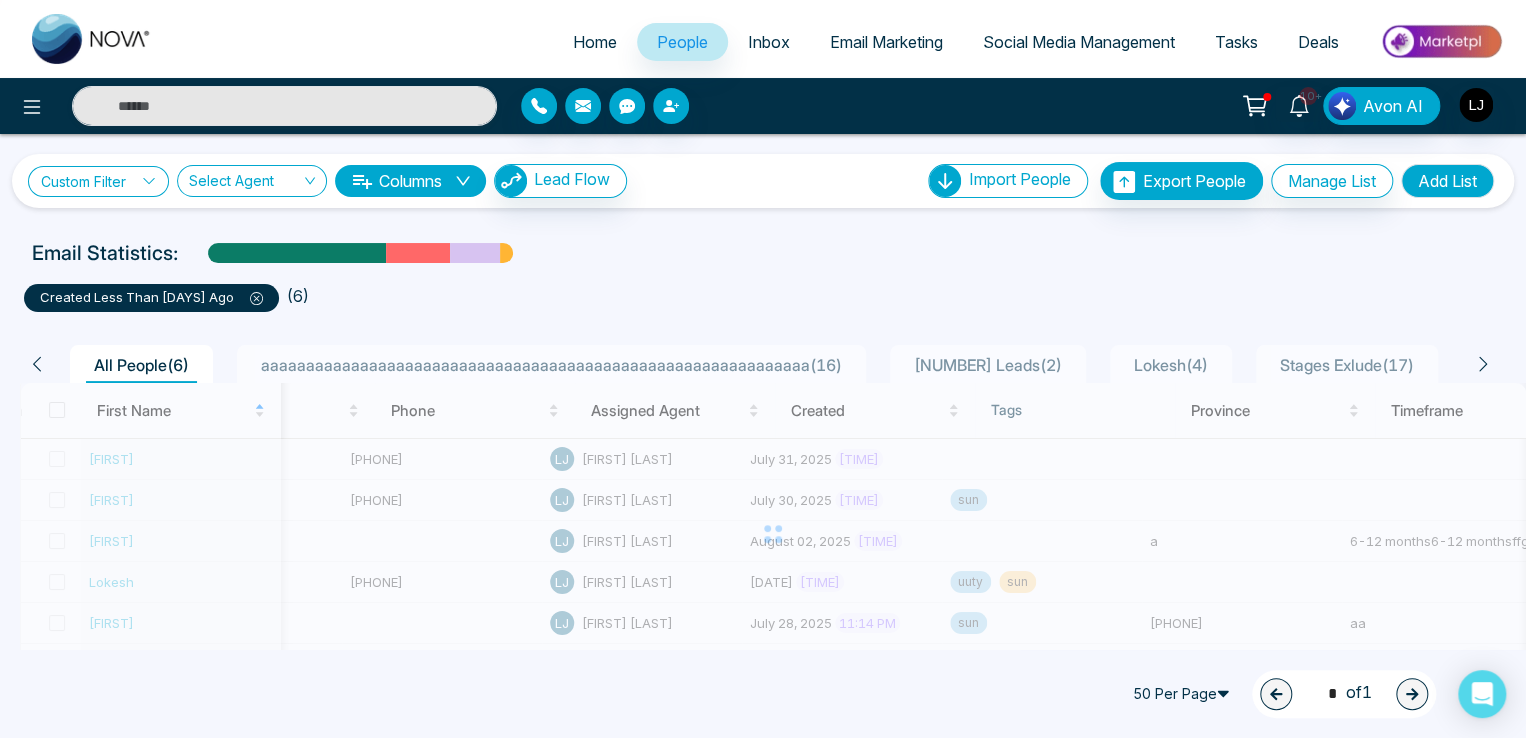 click on "Custom Filter" at bounding box center (98, 181) 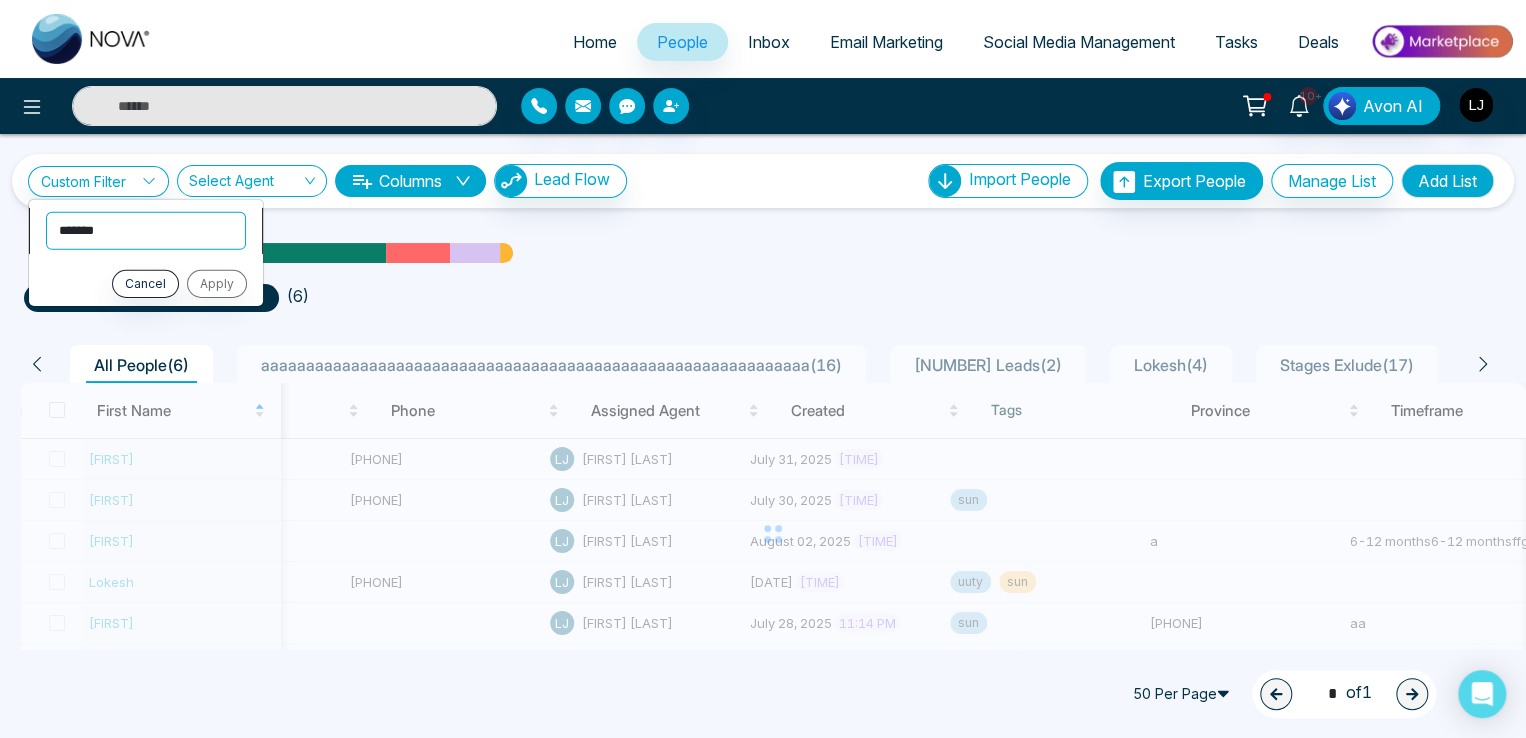 drag, startPoint x: 113, startPoint y: 232, endPoint x: 110, endPoint y: 245, distance: 13.341664 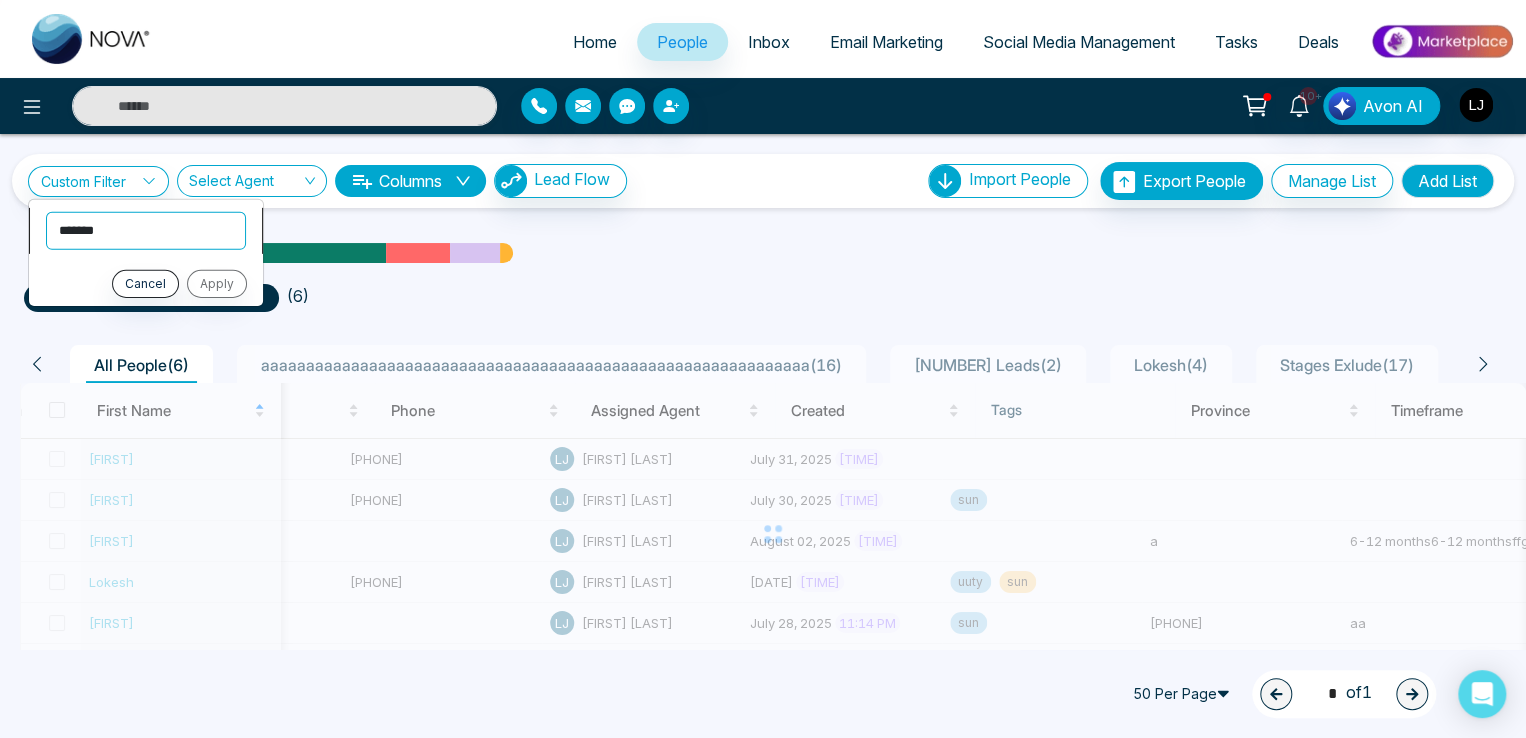 click on "**********" at bounding box center [146, 230] 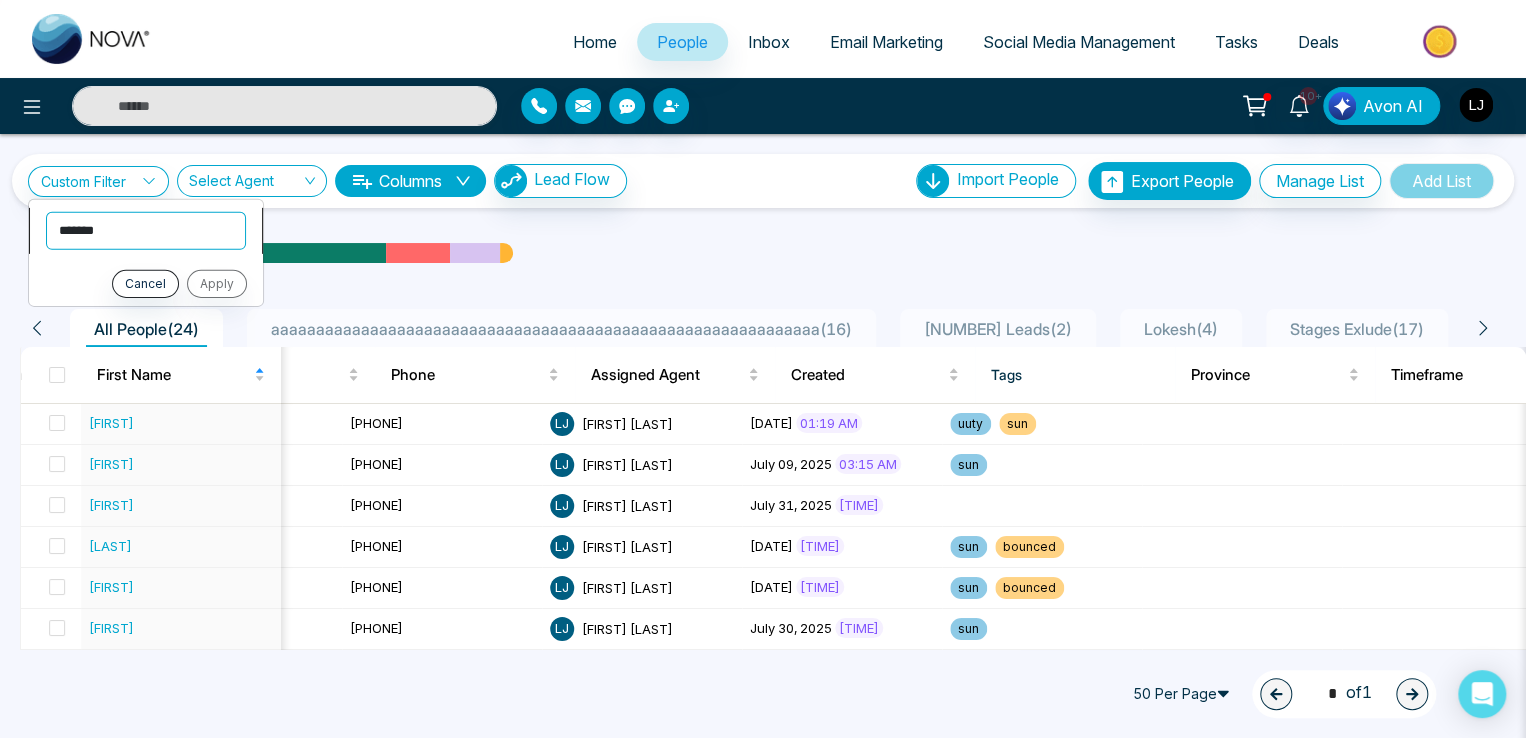select on "*******" 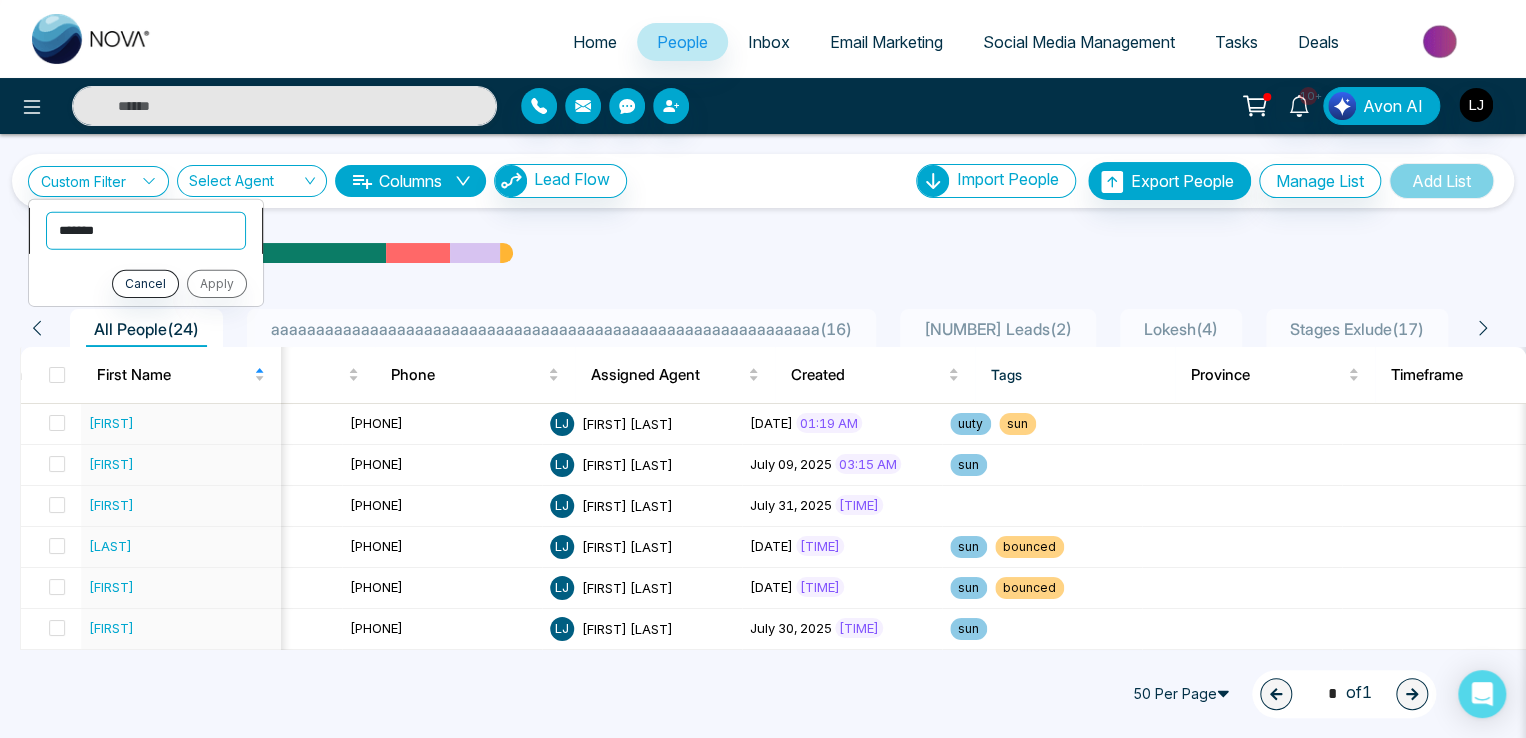 click on "**********" at bounding box center [146, 230] 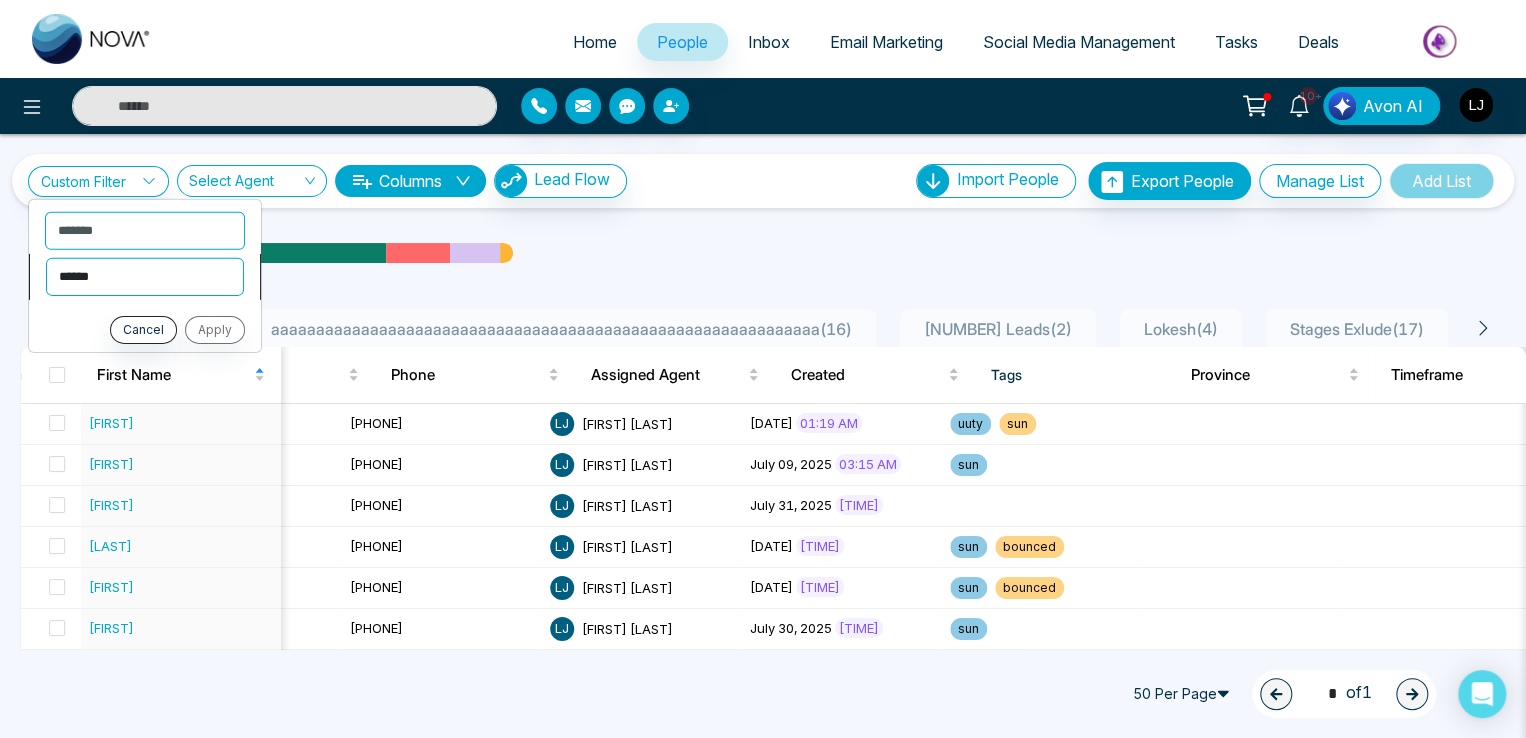 click on "**********" at bounding box center (145, 276) 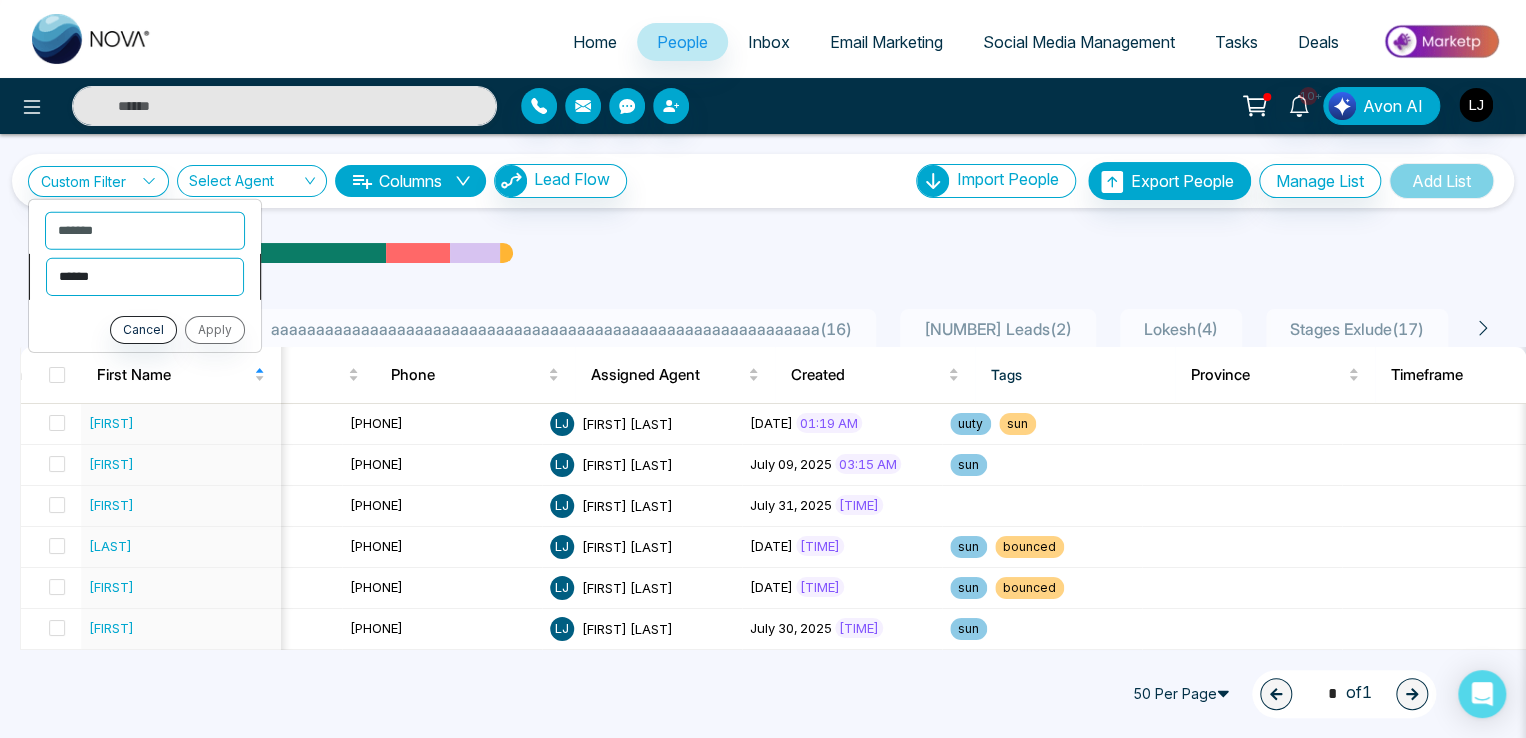 select on "*********" 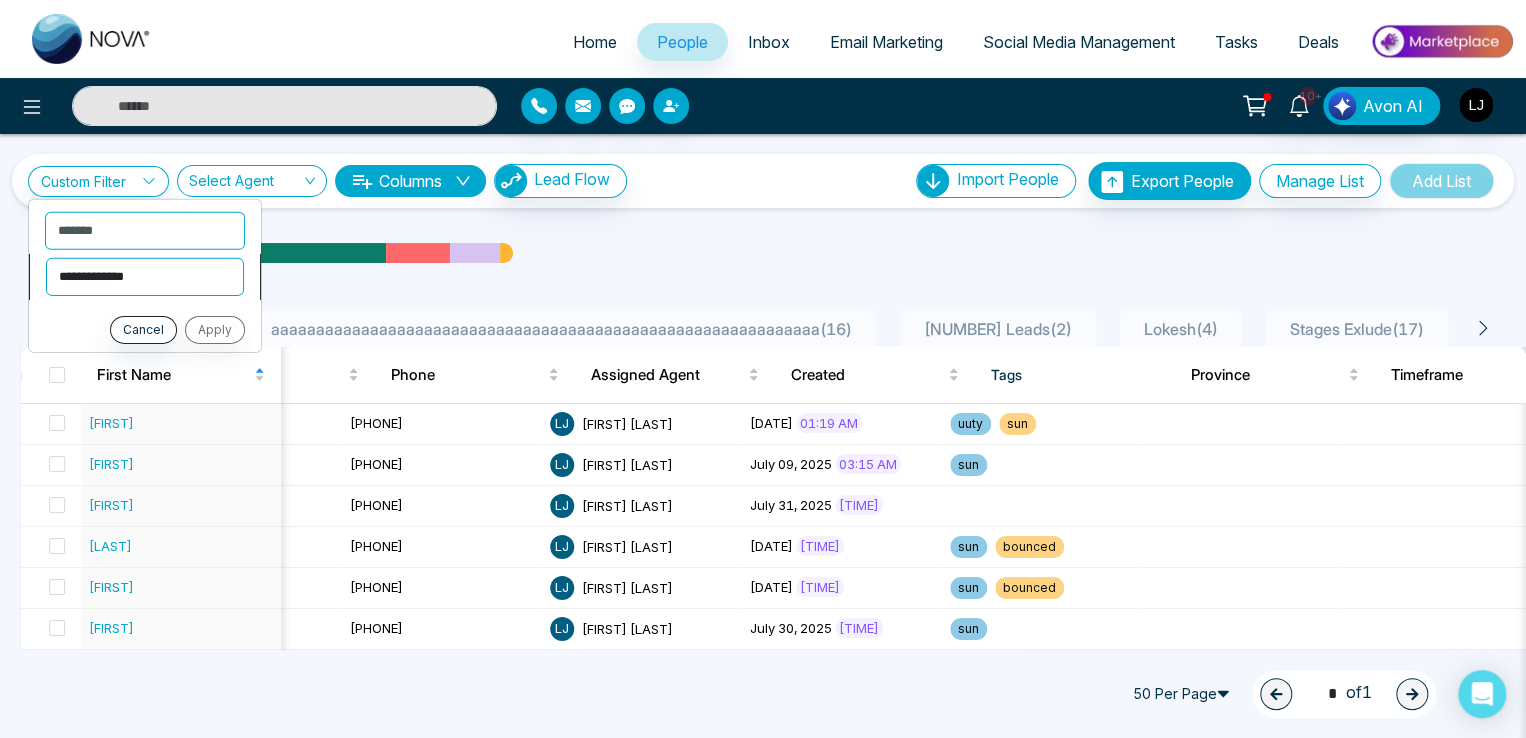 click on "**********" at bounding box center (145, 276) 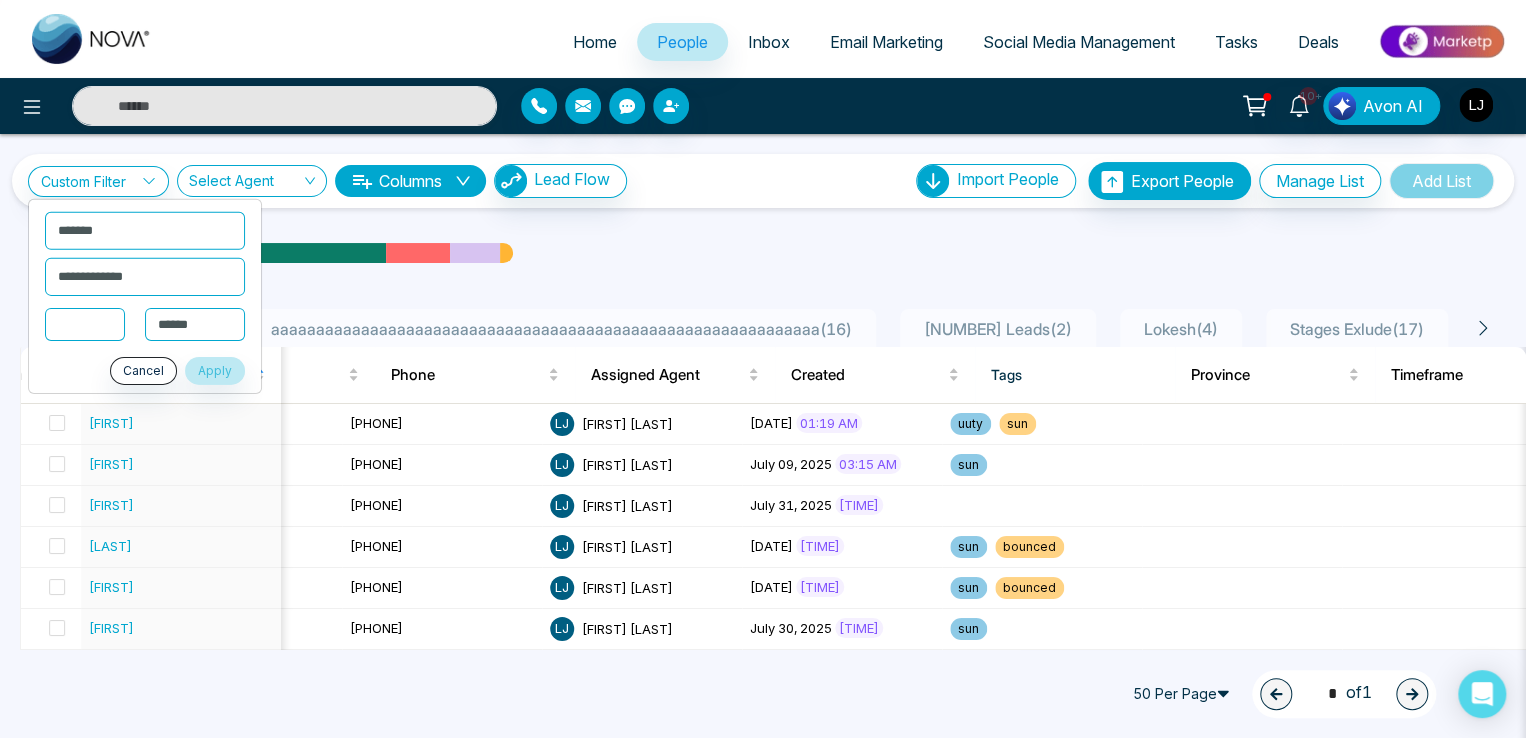 click at bounding box center (85, 323) 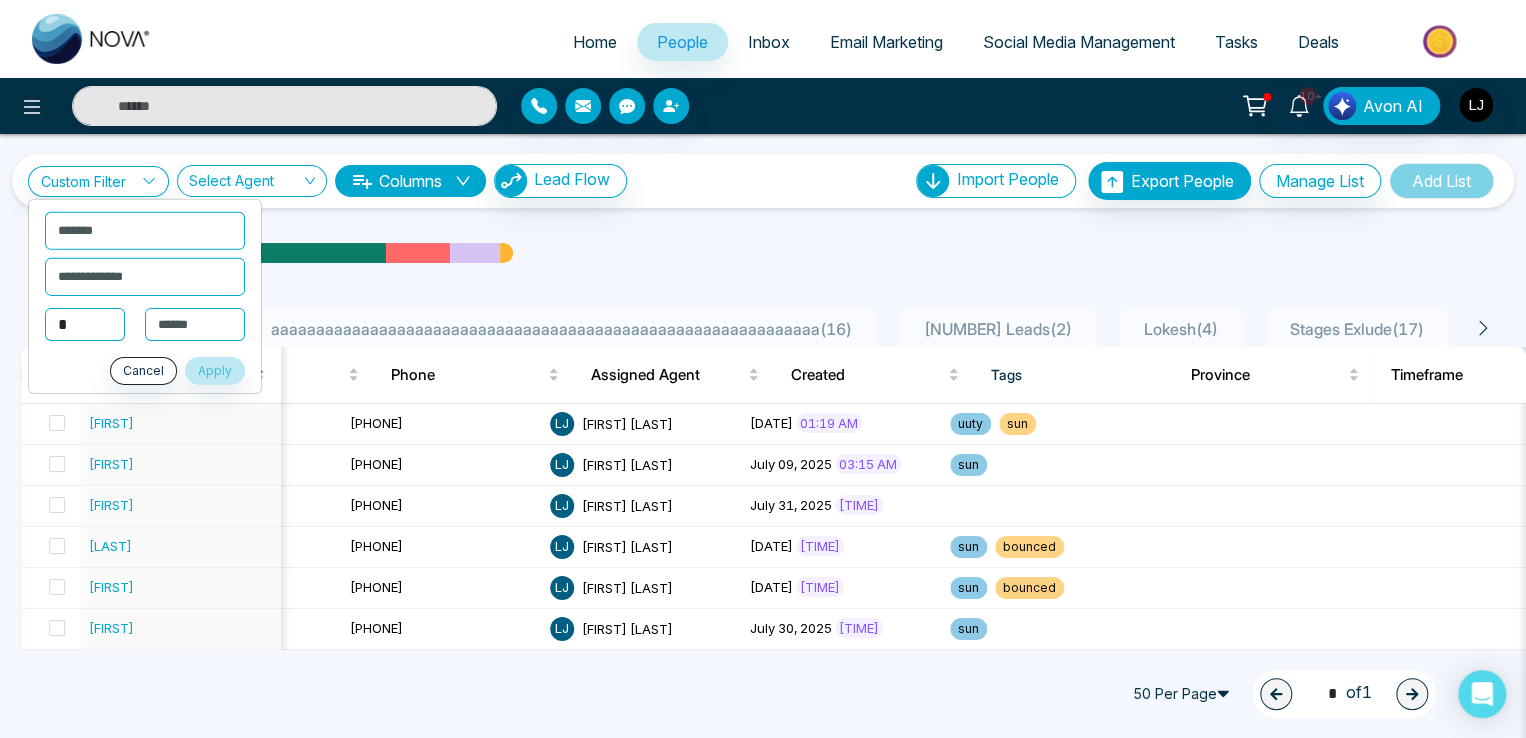 type on "*" 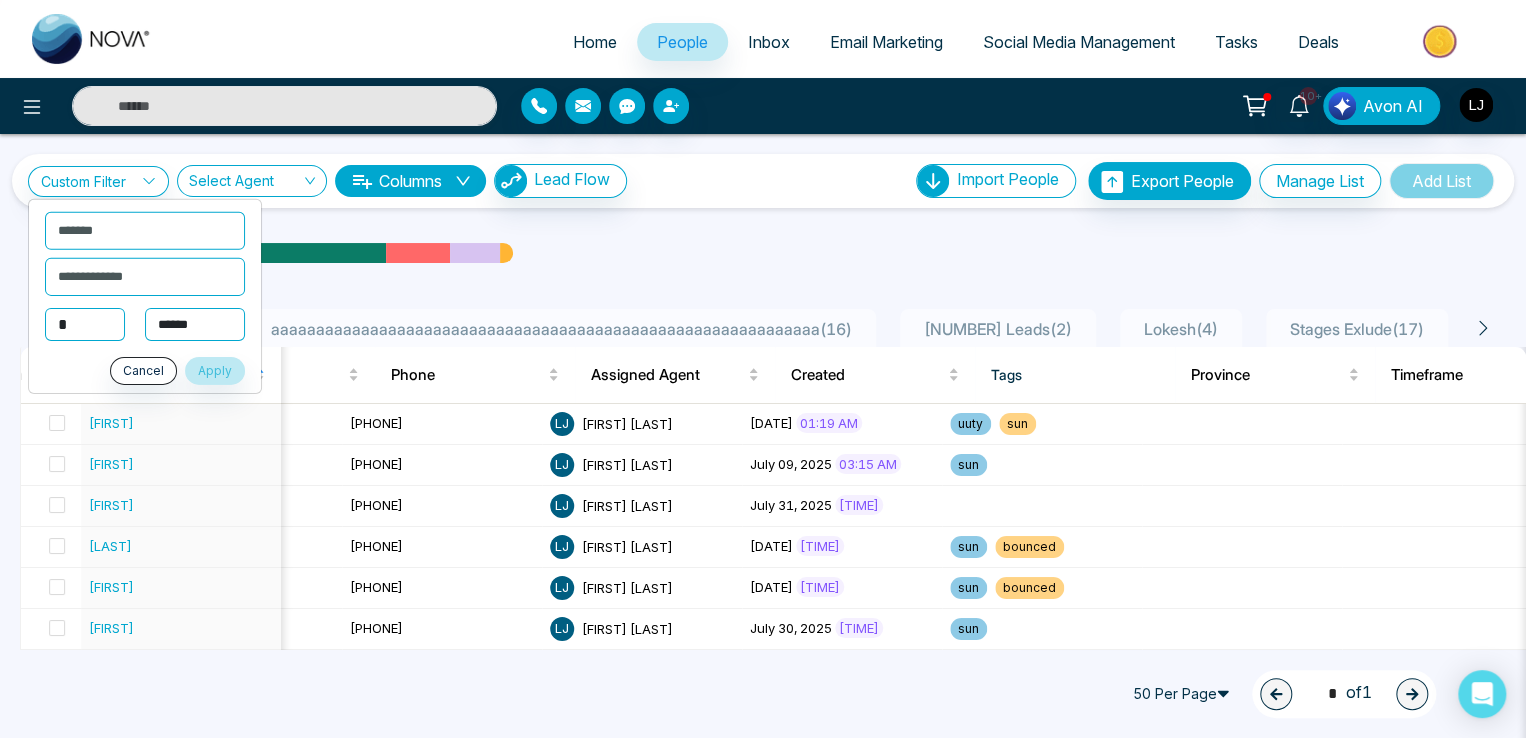 click on "**********" at bounding box center [195, 324] 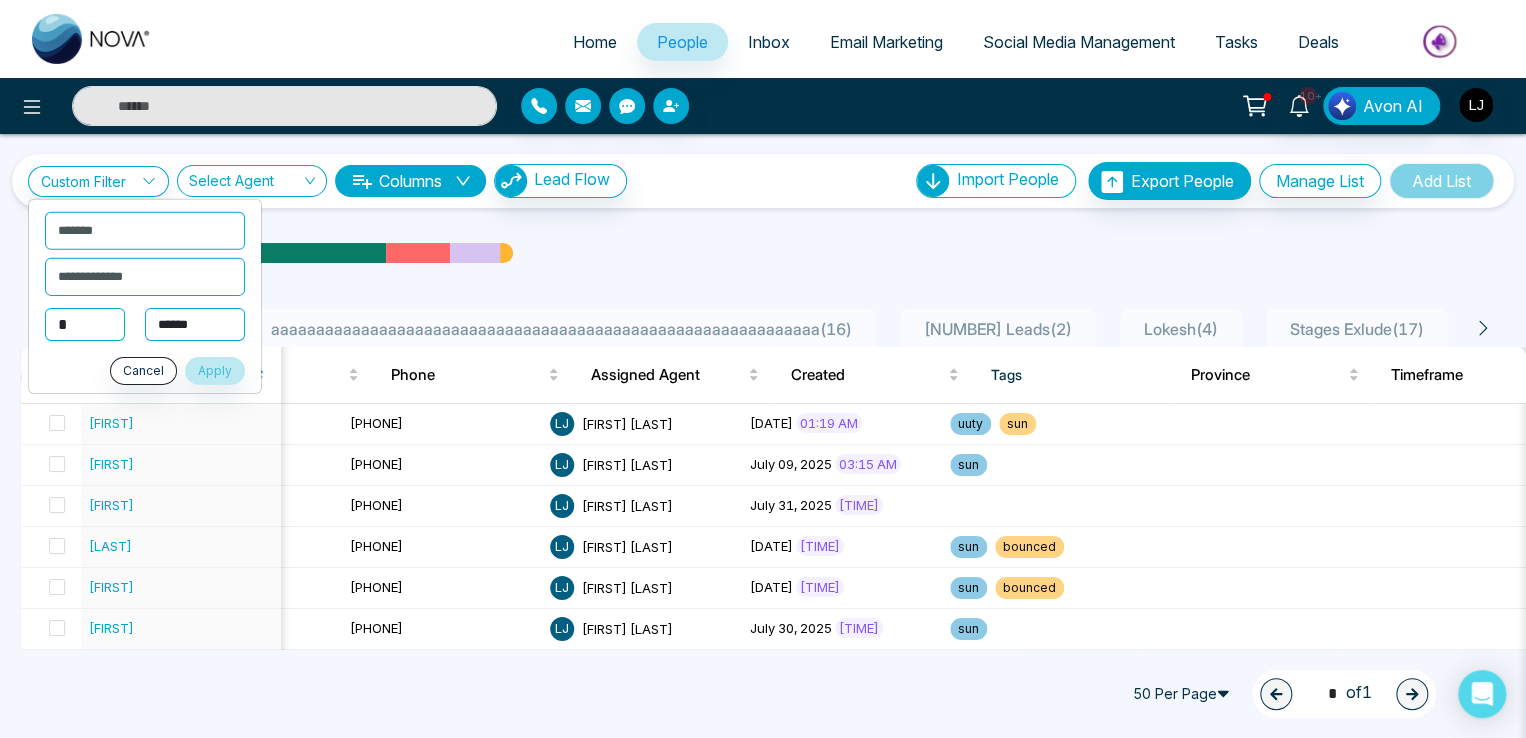 select on "***" 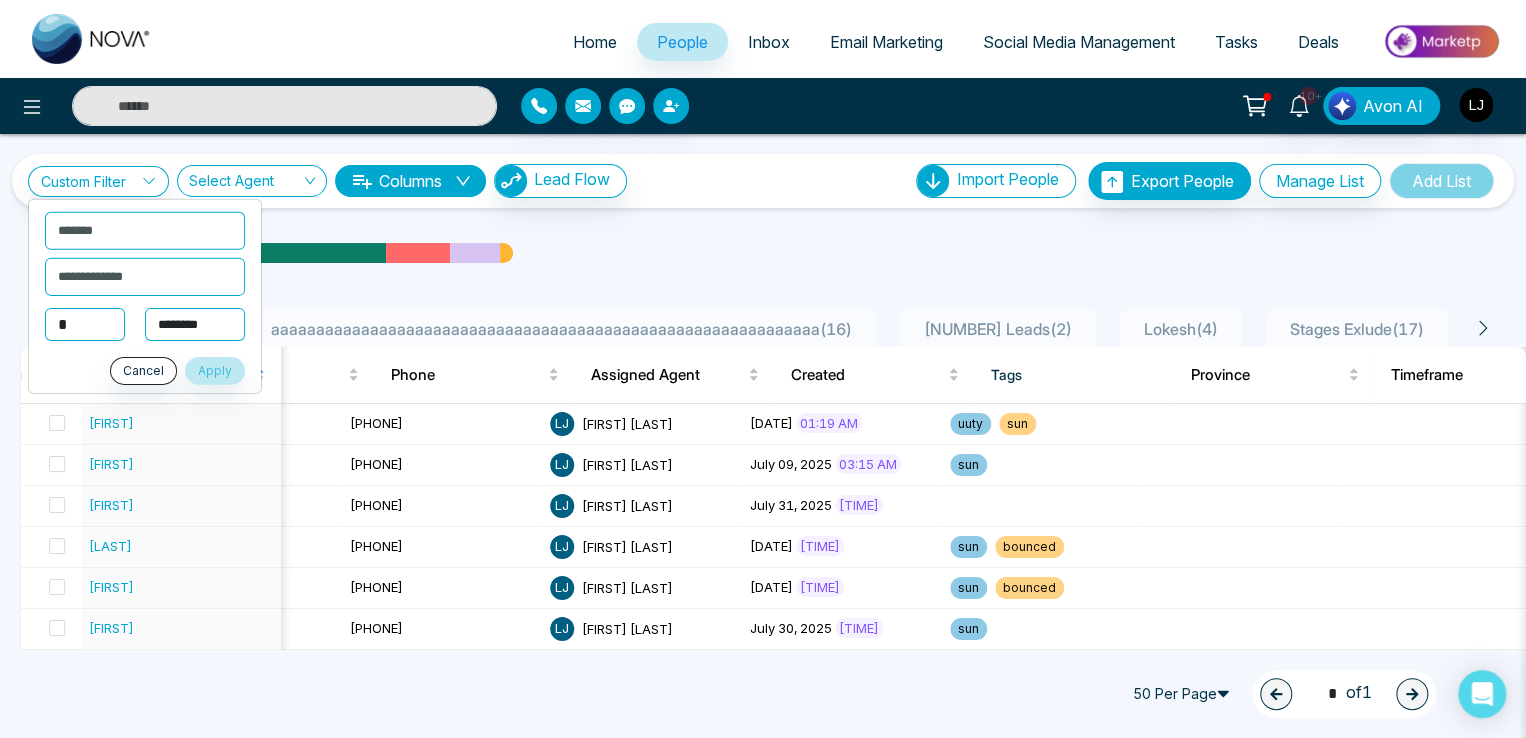 click on "**********" at bounding box center [195, 324] 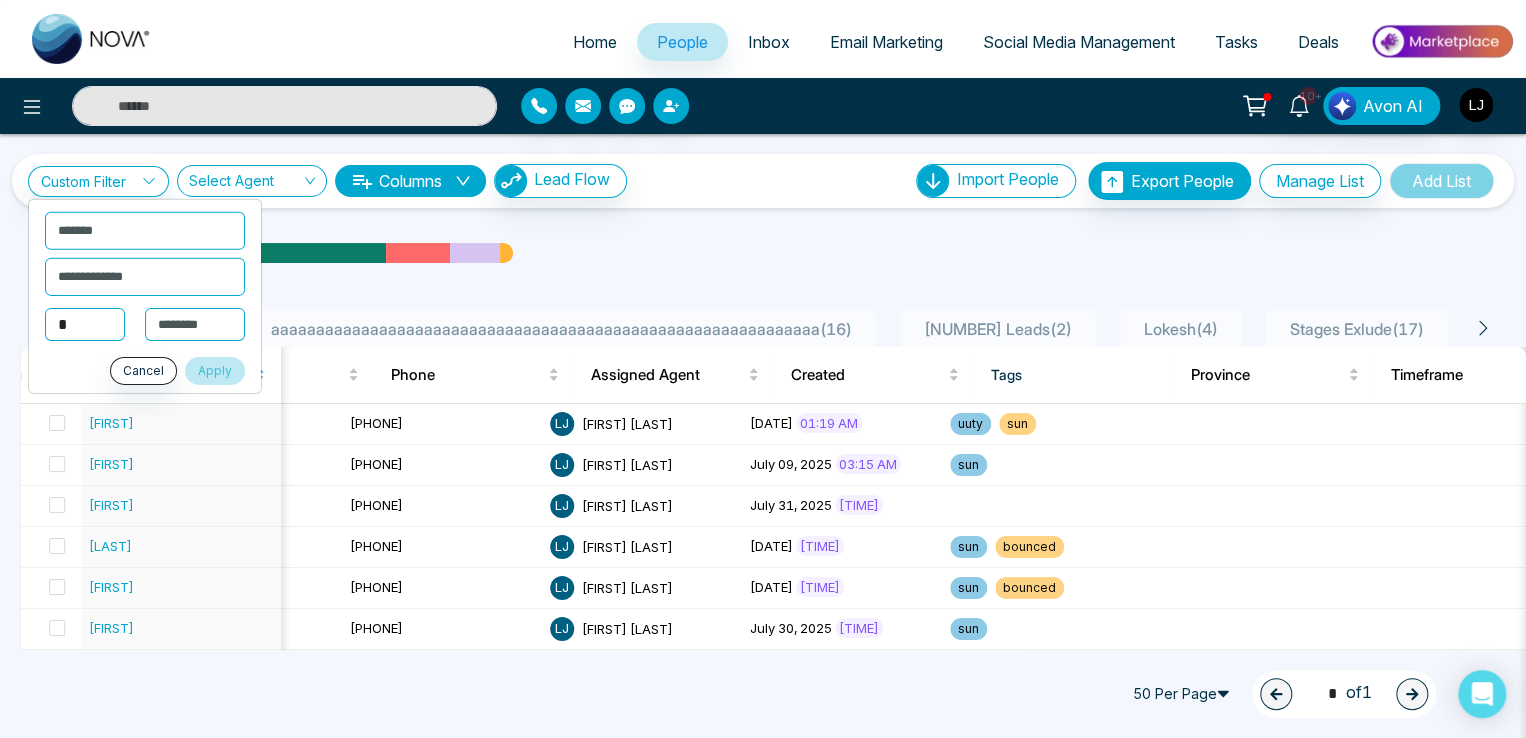 click on "Apply" at bounding box center (215, 371) 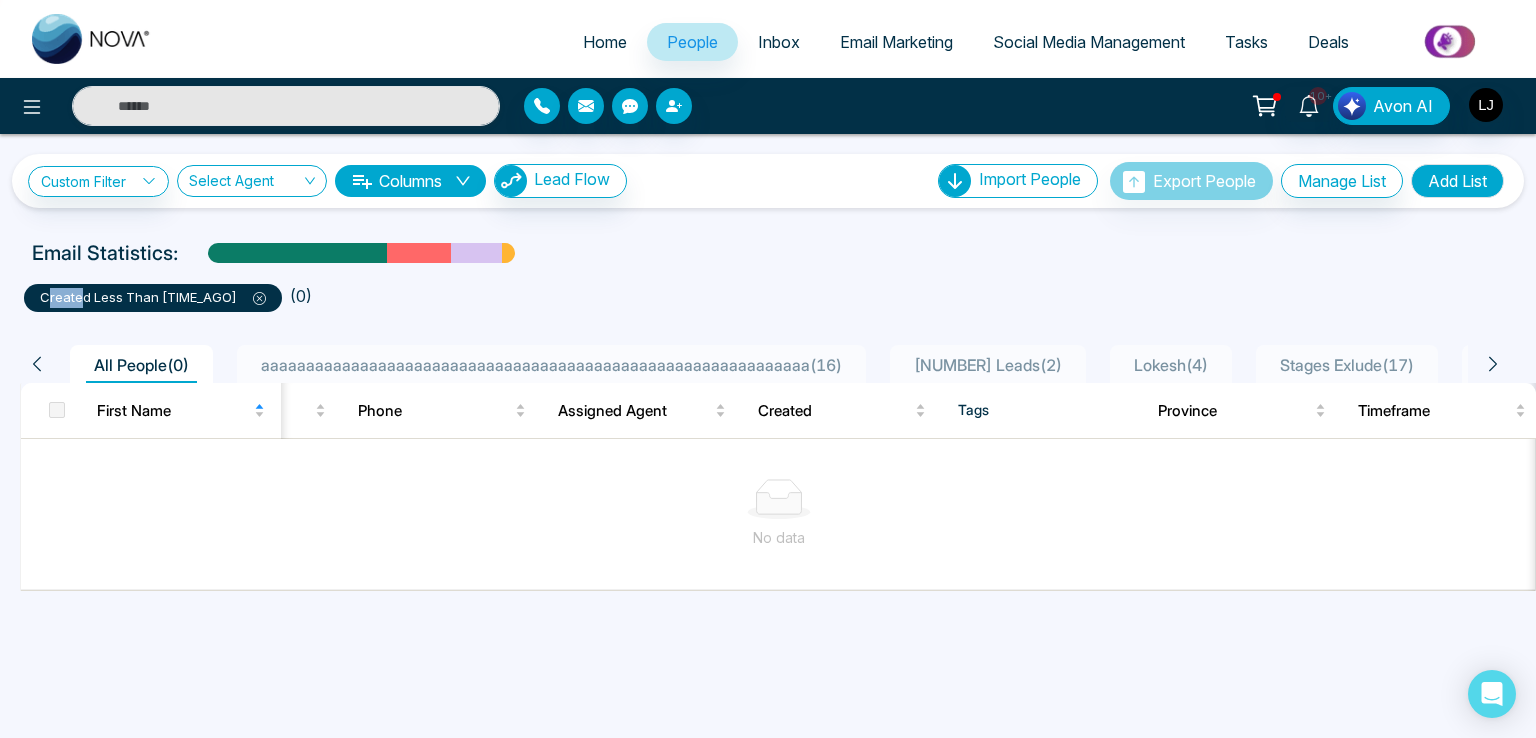 drag, startPoint x: 45, startPoint y: 298, endPoint x: 93, endPoint y: 298, distance: 48 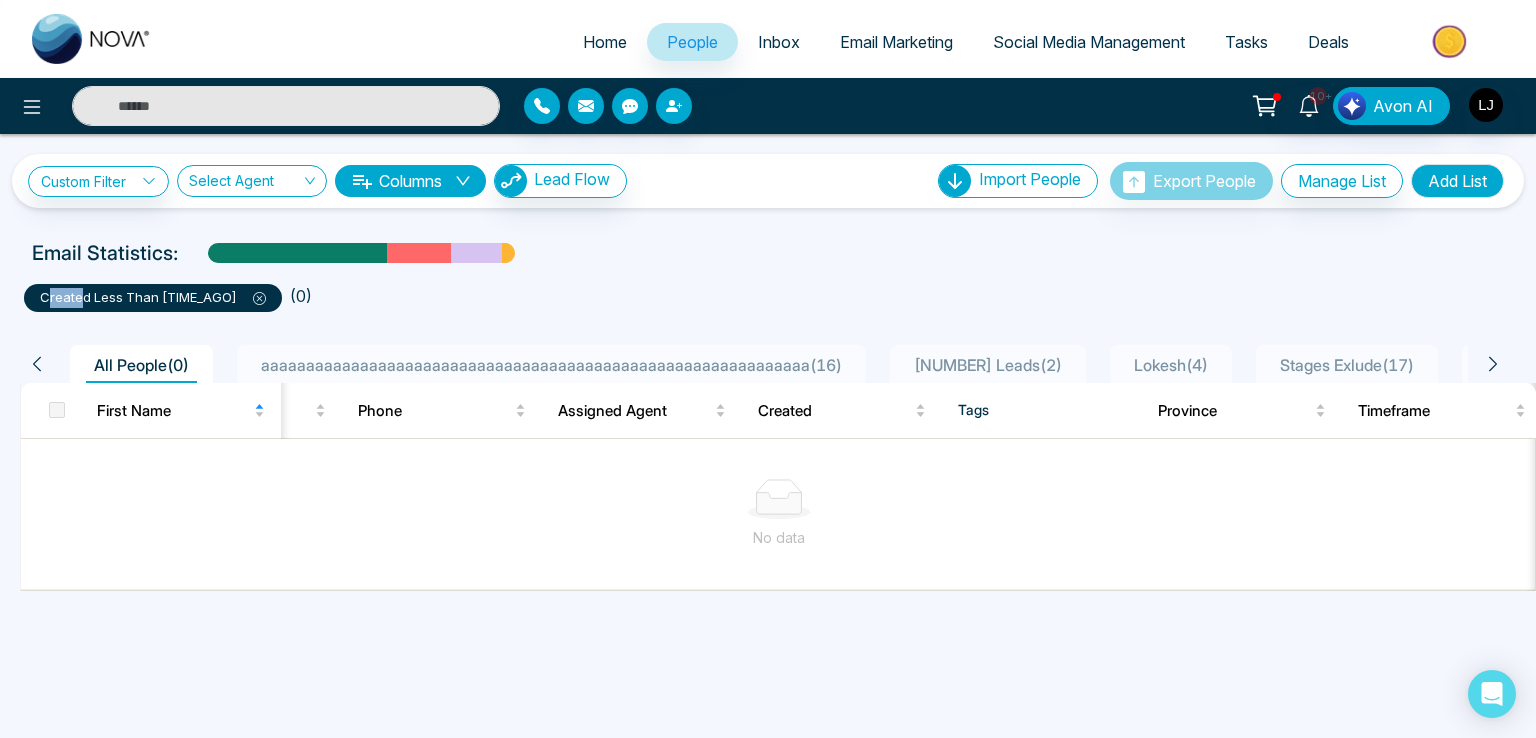 click on "created   less than    1 day ago" at bounding box center [153, 298] 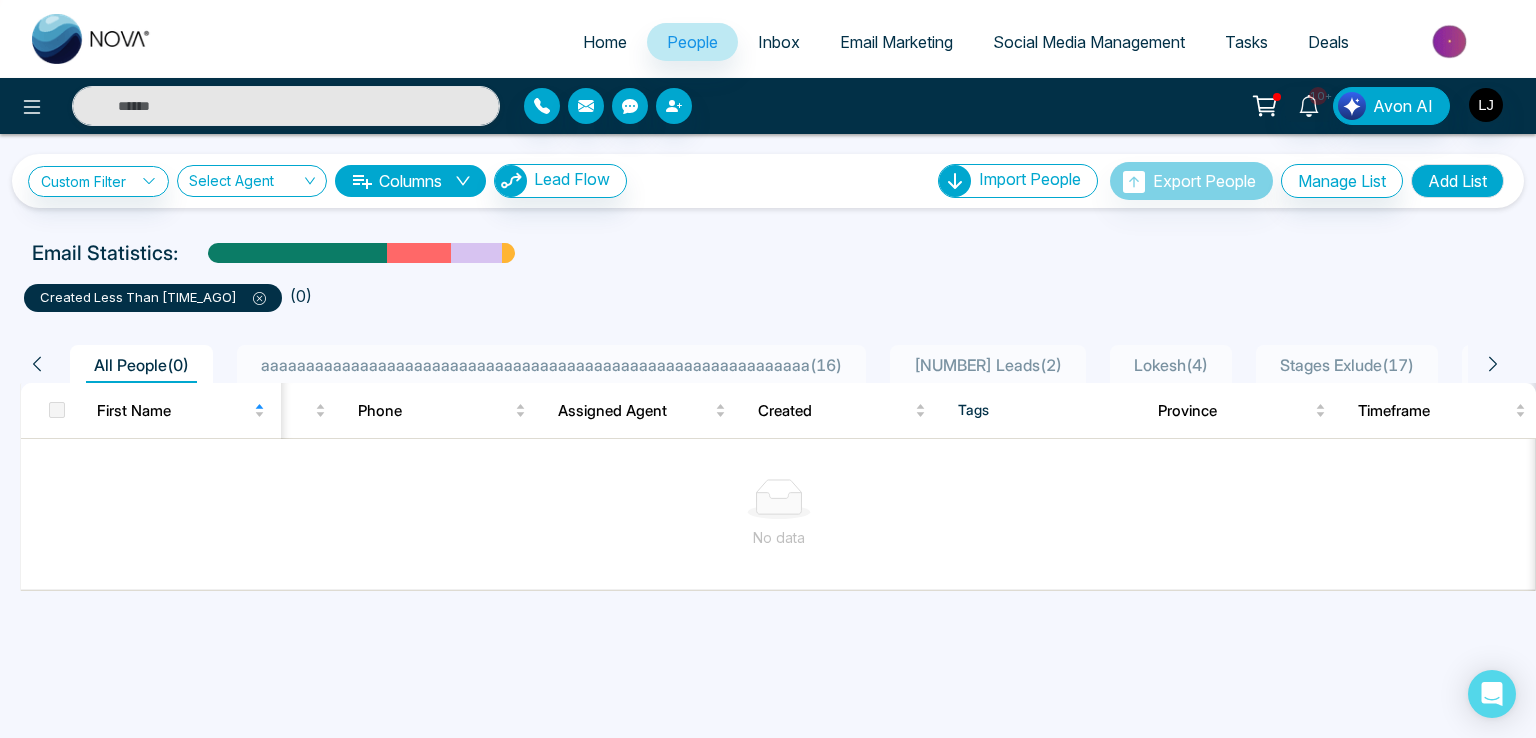 click 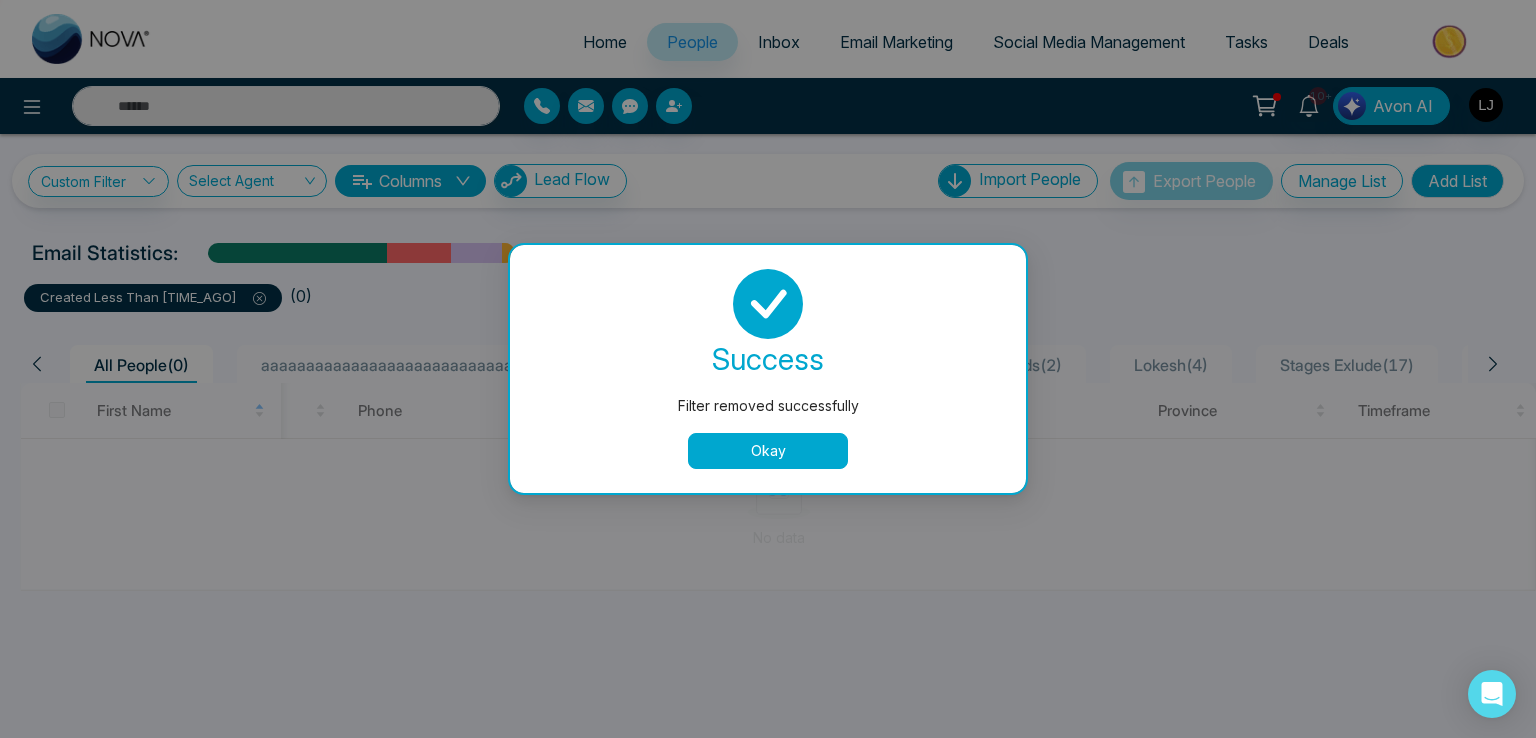 click on "Filter removed successfully success Filter removed successfully   Okay" at bounding box center [768, 369] 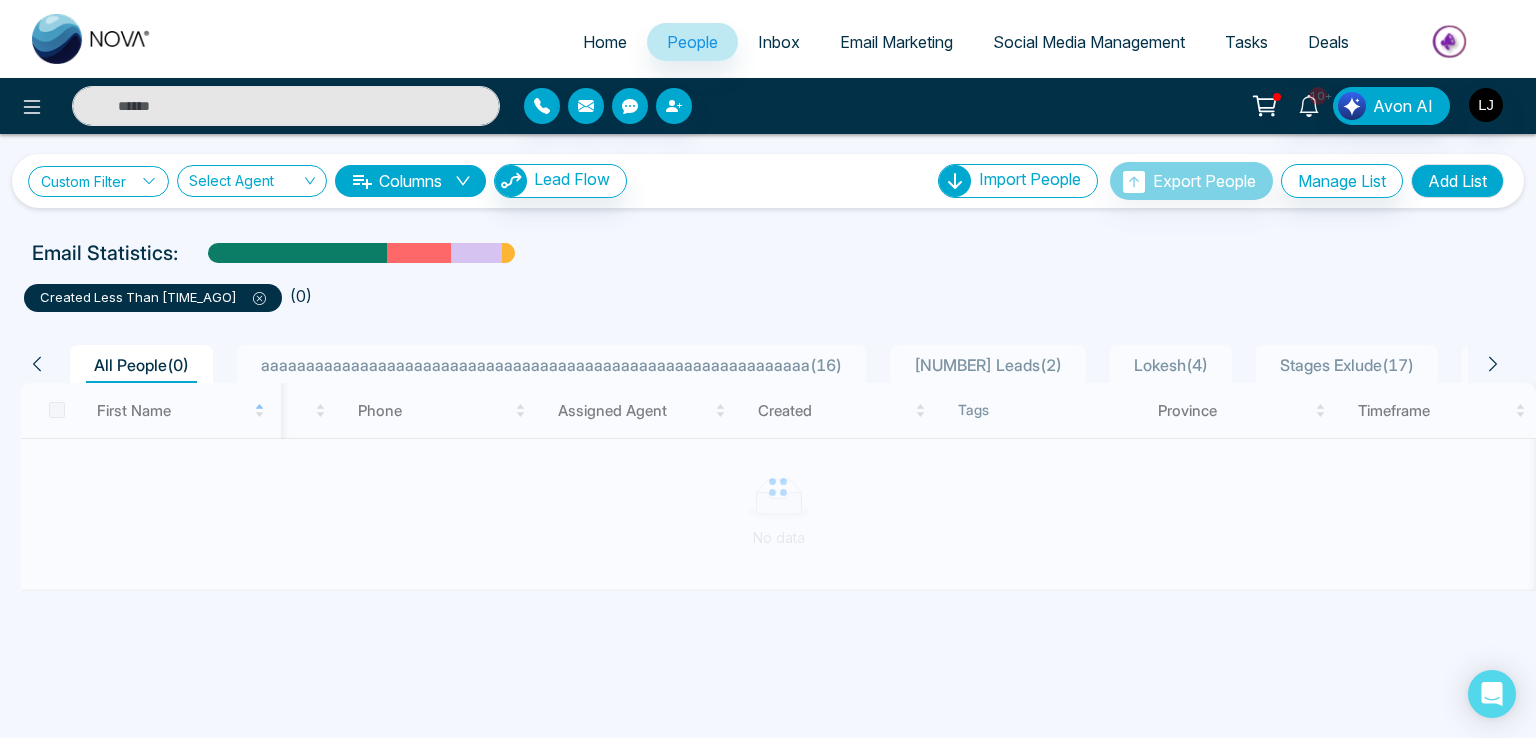 click on "Custom Filter" at bounding box center (98, 181) 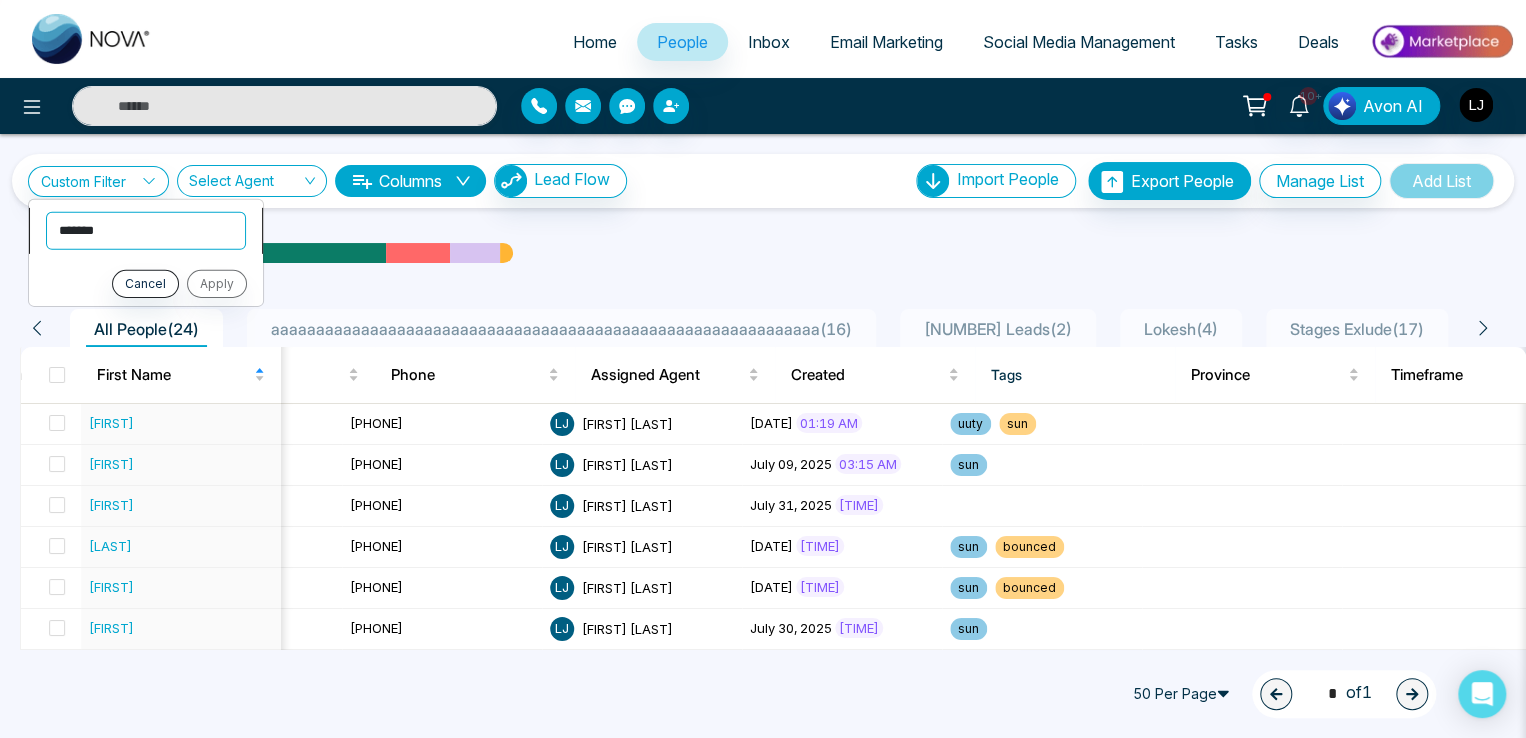 click on "**********" at bounding box center (146, 230) 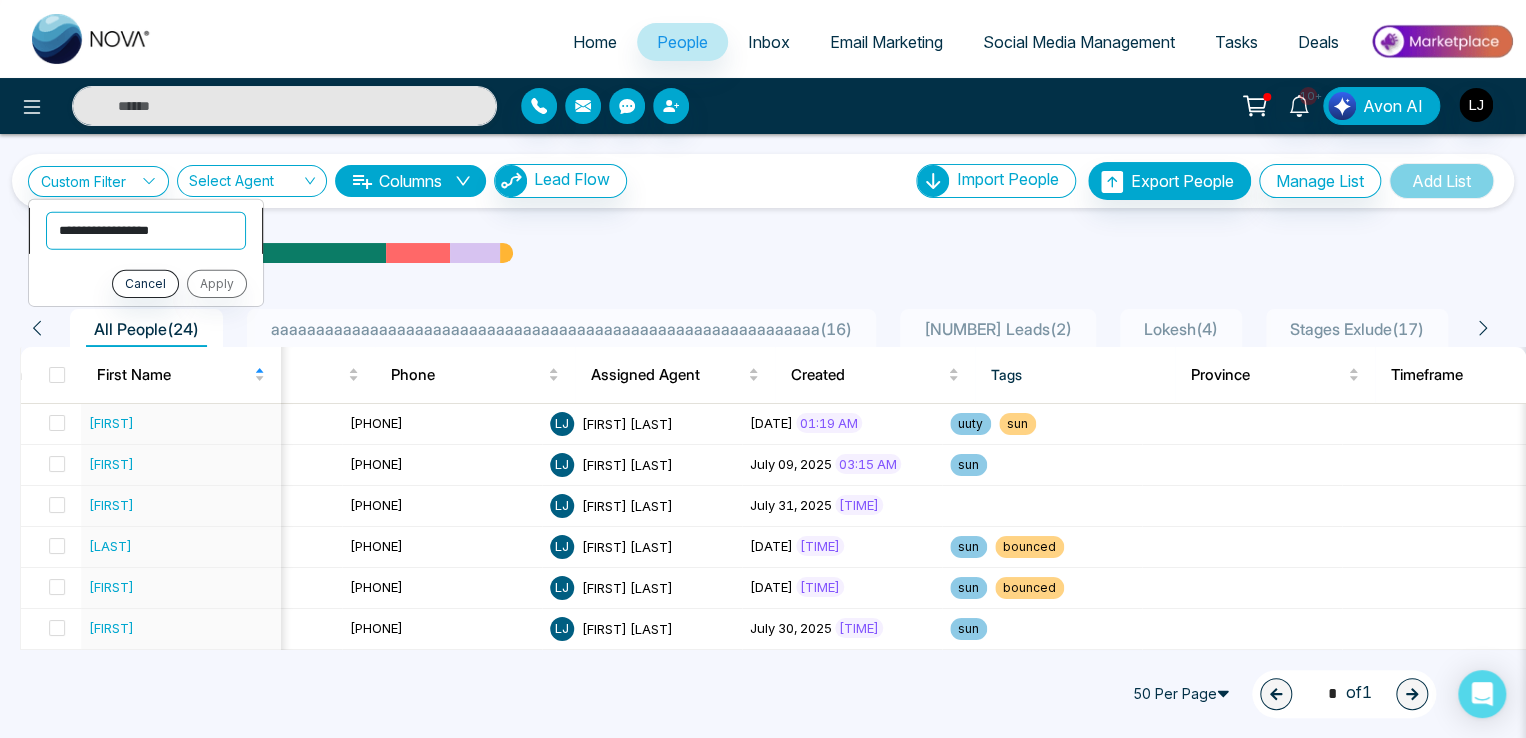 click on "**********" at bounding box center [146, 230] 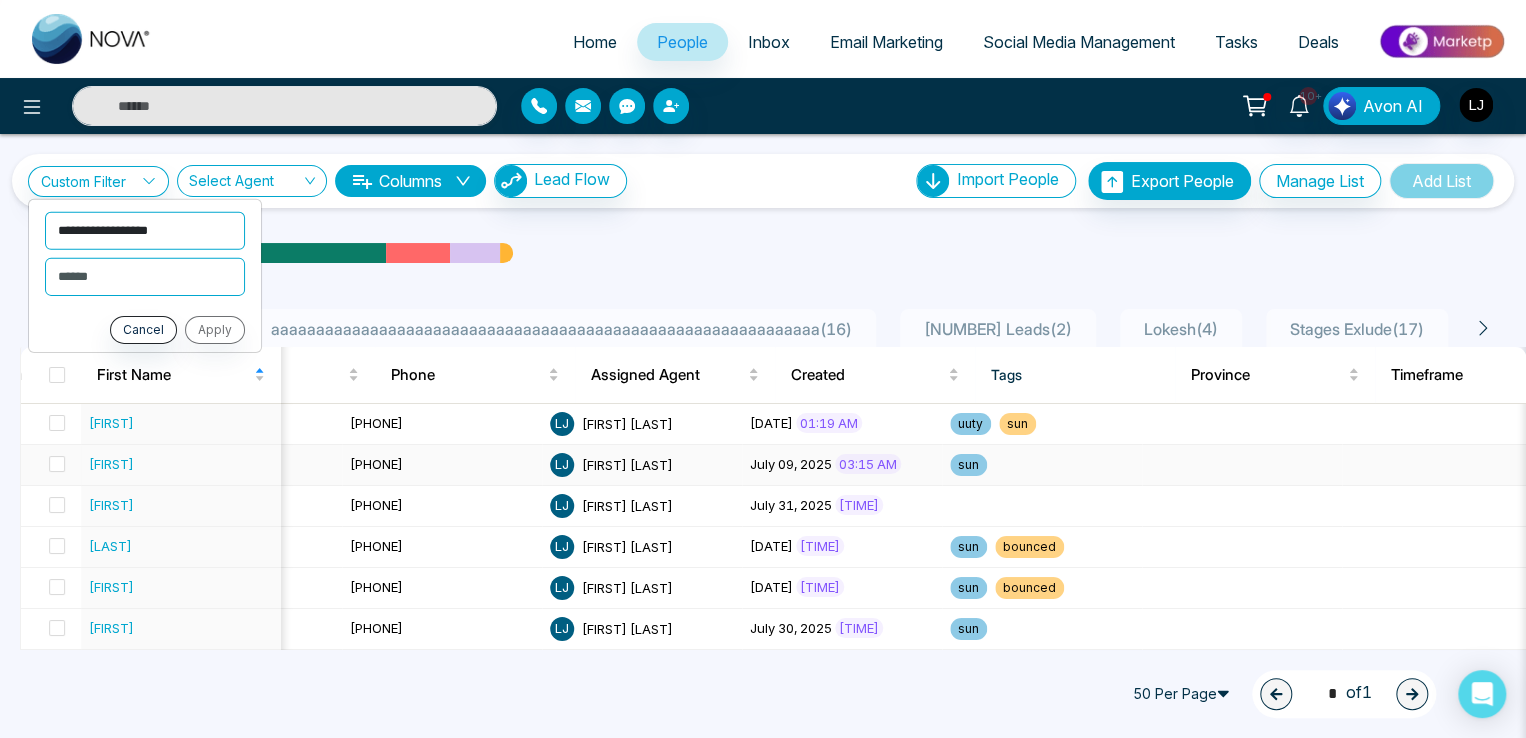 scroll, scrollTop: 0, scrollLeft: 0, axis: both 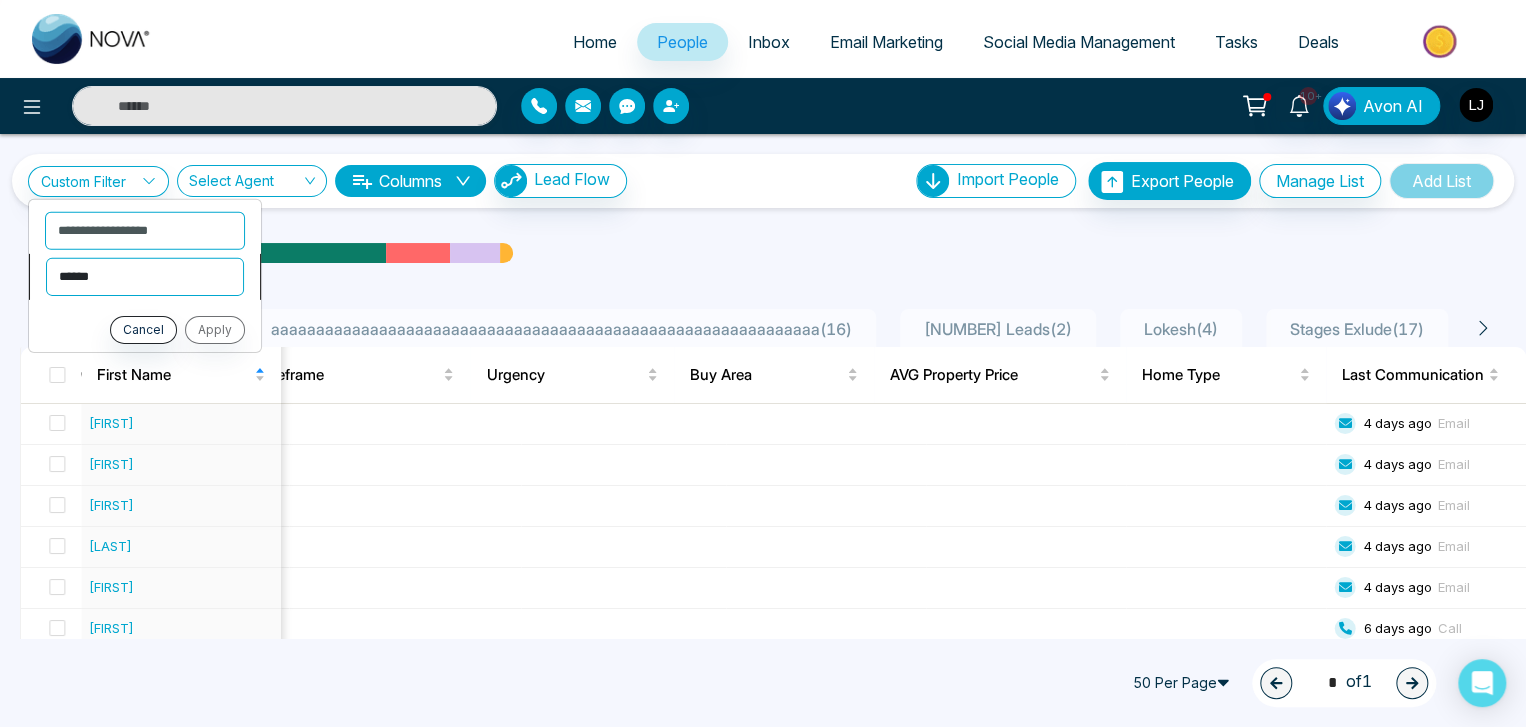 click on "**********" at bounding box center [145, 276] 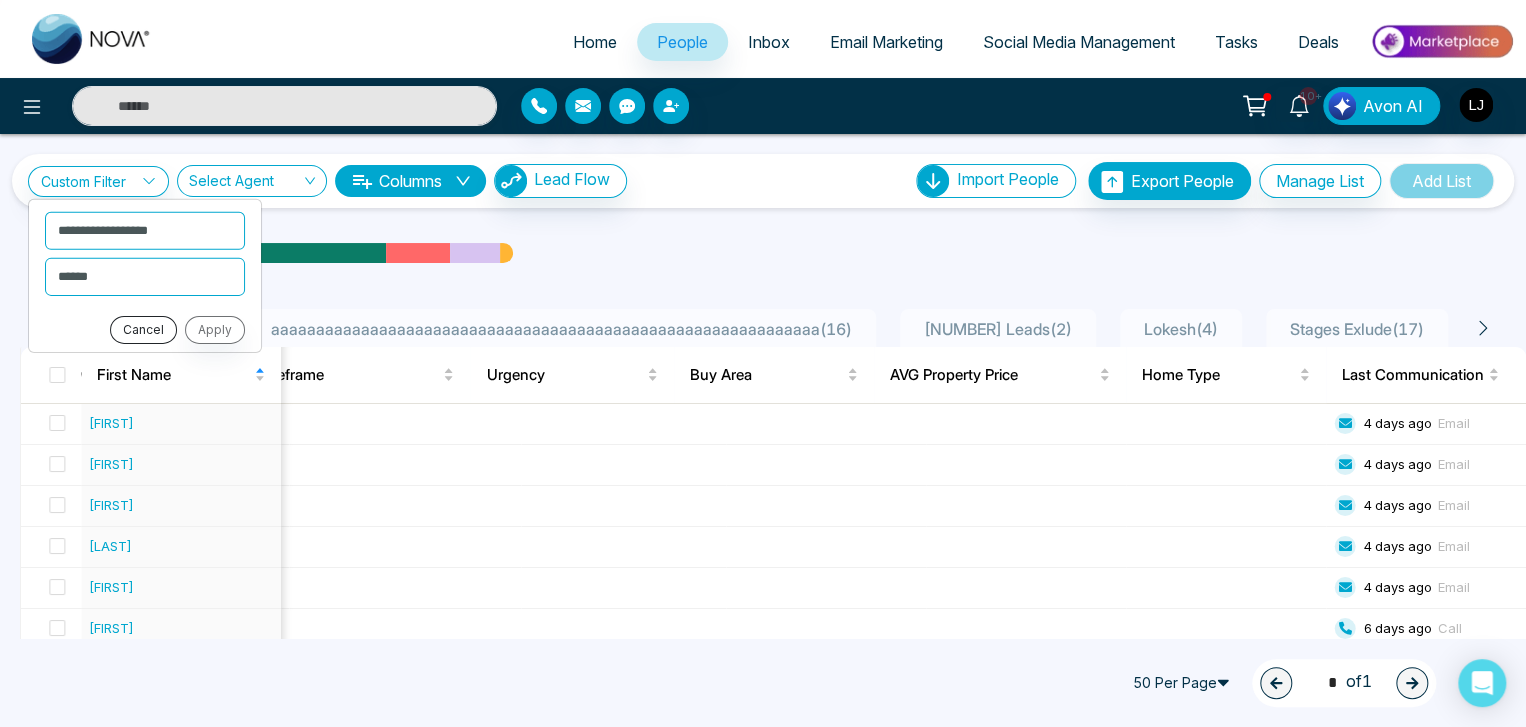 click on "Cancel" at bounding box center [143, 329] 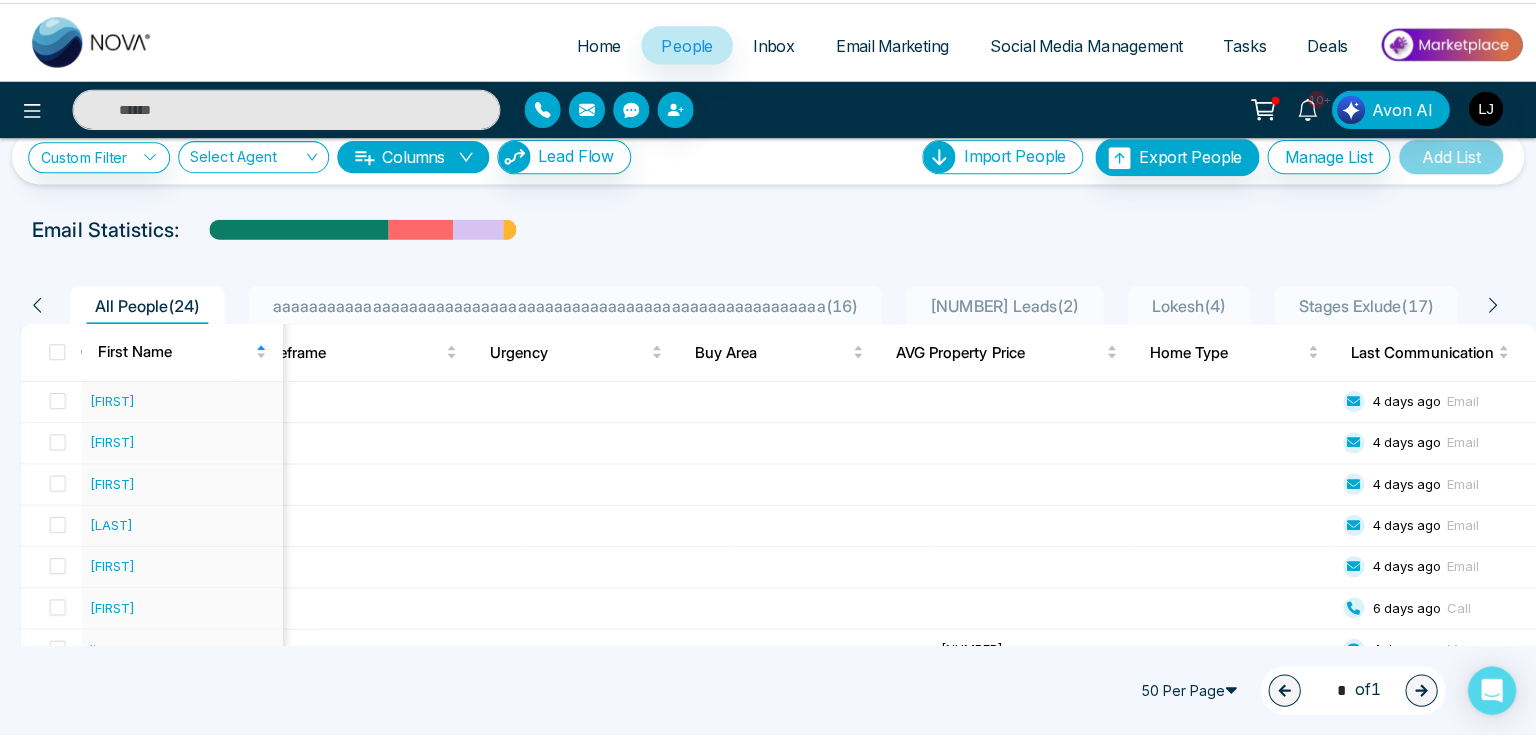scroll, scrollTop: 0, scrollLeft: 0, axis: both 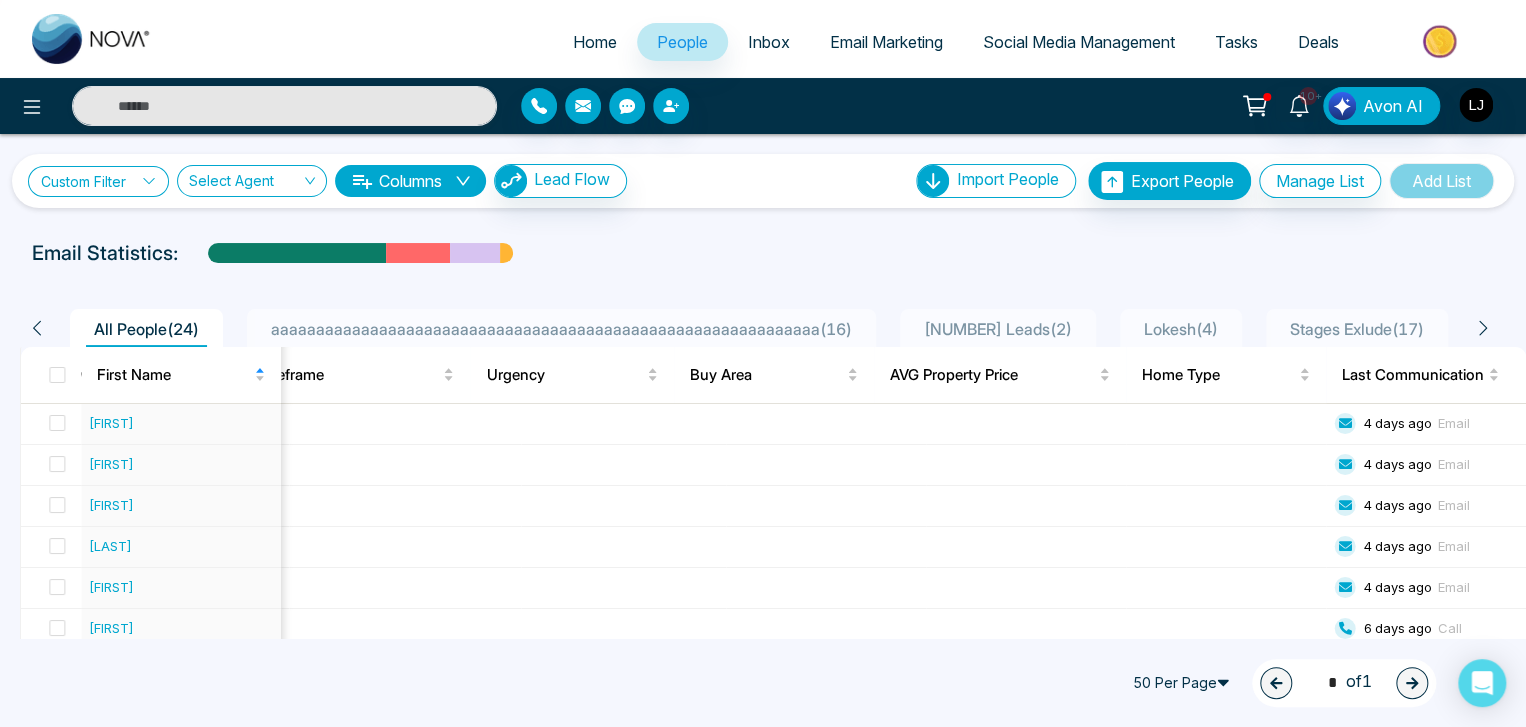 click on "Custom Filter" at bounding box center [98, 181] 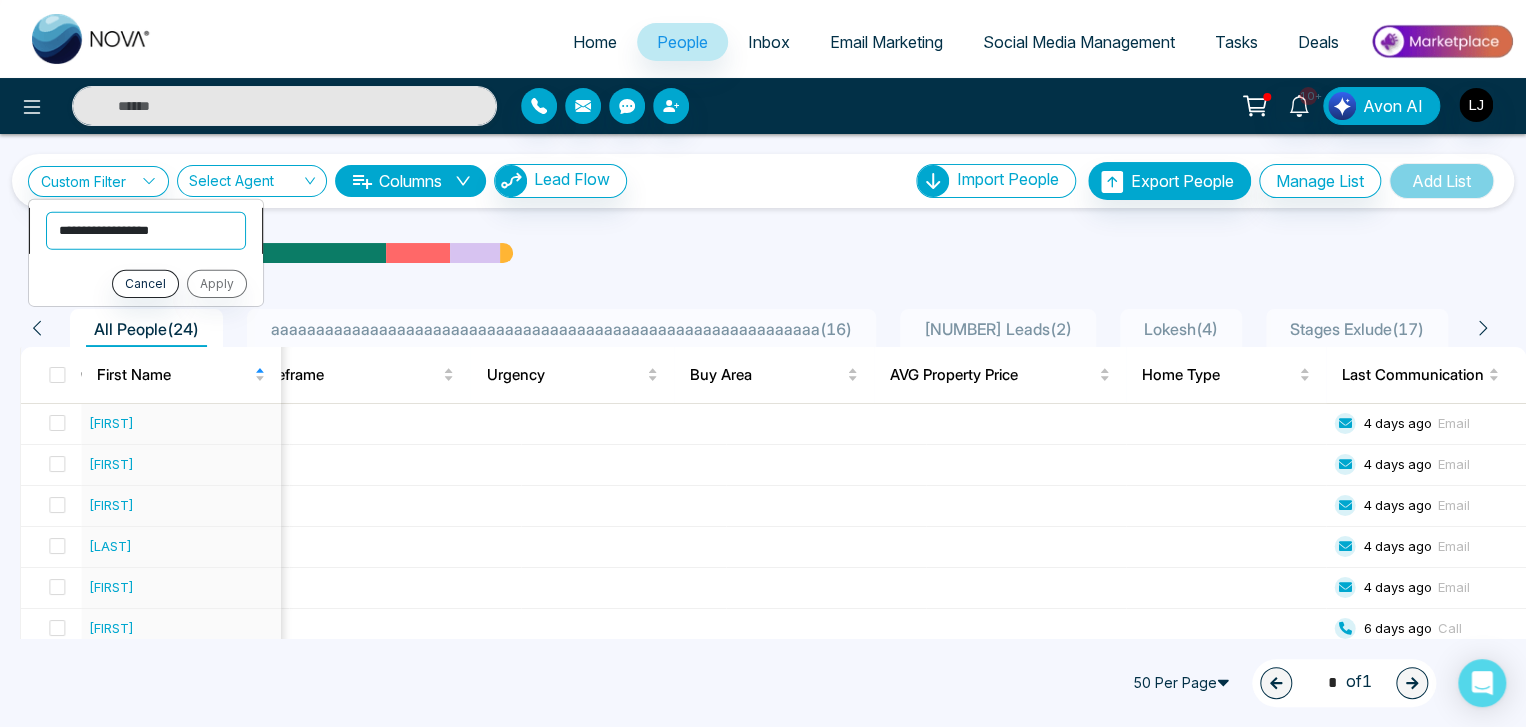 click on "**********" at bounding box center (146, 230) 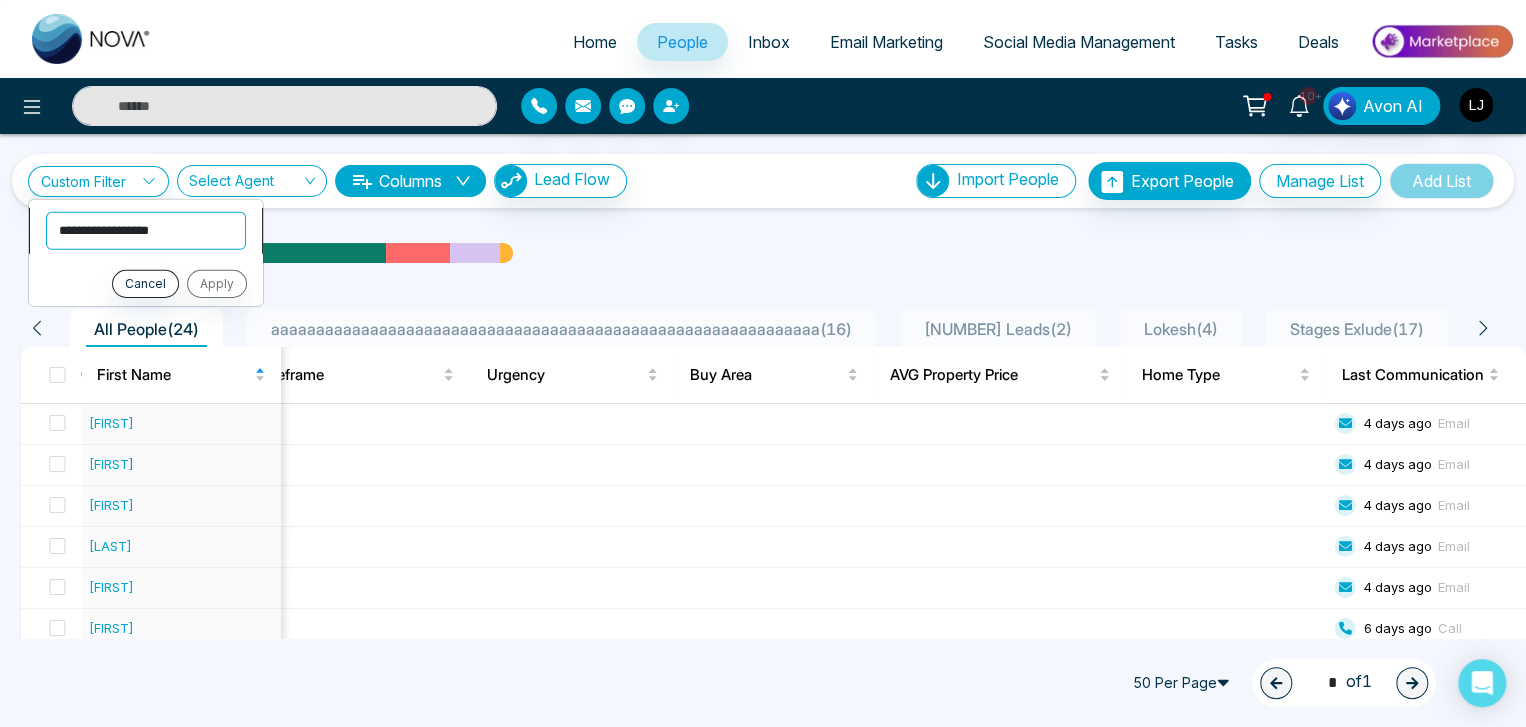 select on "**********" 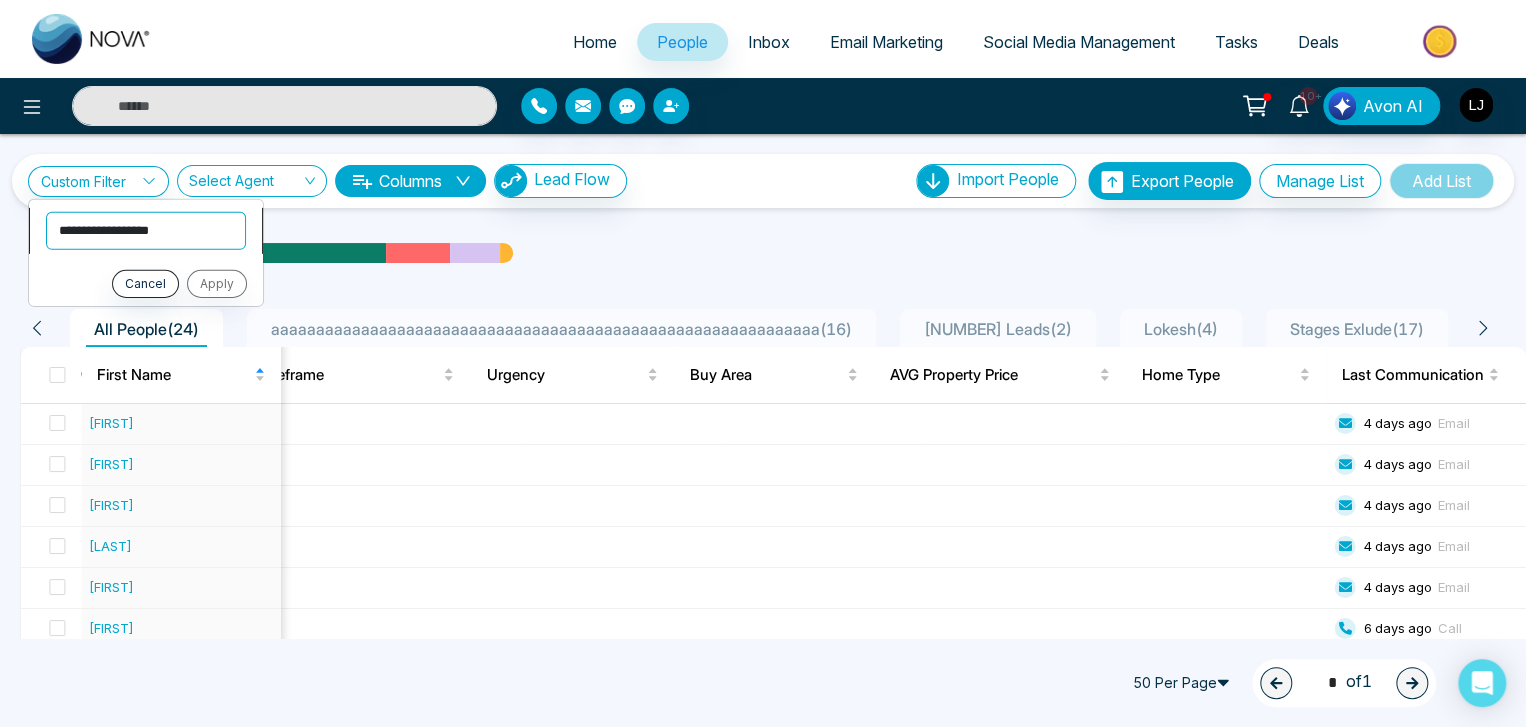 click on "**********" at bounding box center (146, 230) 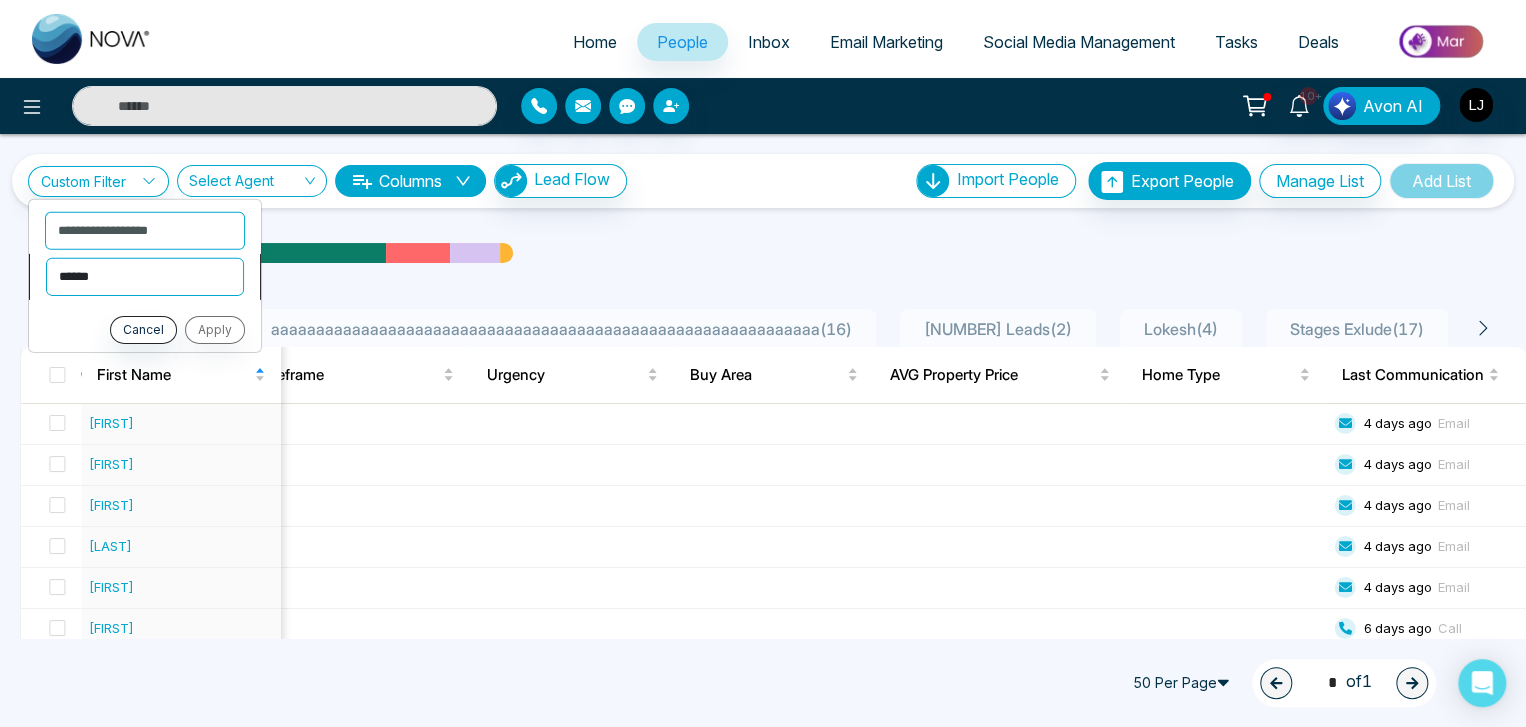 click on "**********" at bounding box center (145, 276) 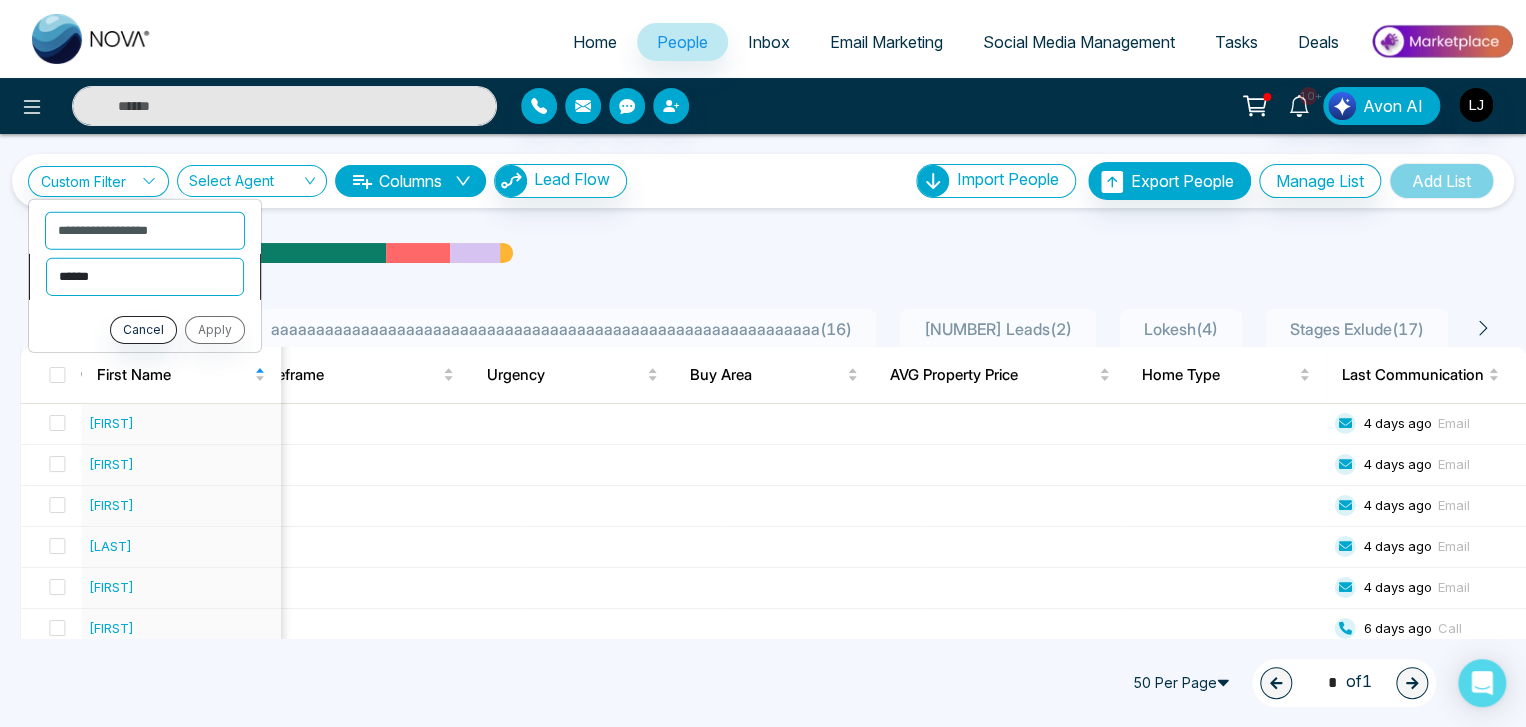 select on "*********" 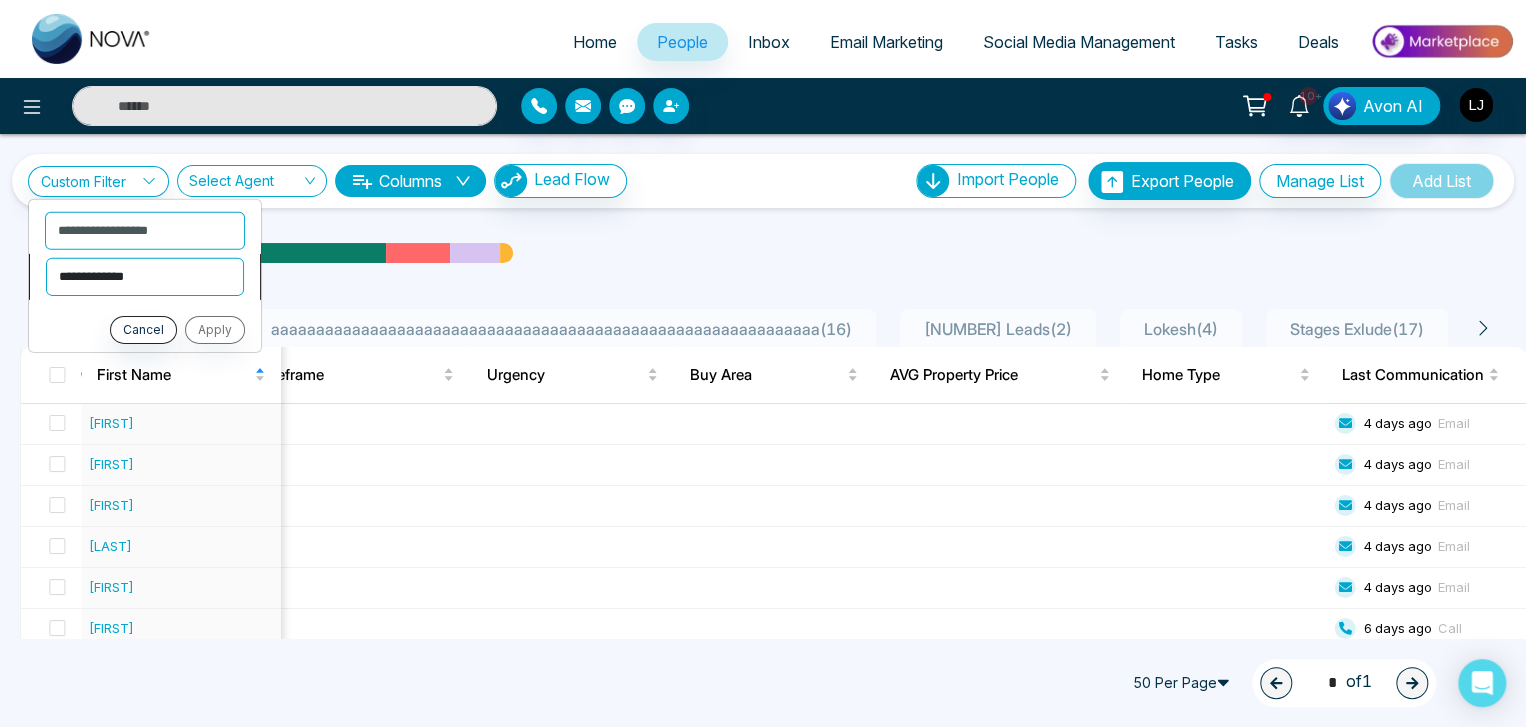 click on "**********" at bounding box center [145, 276] 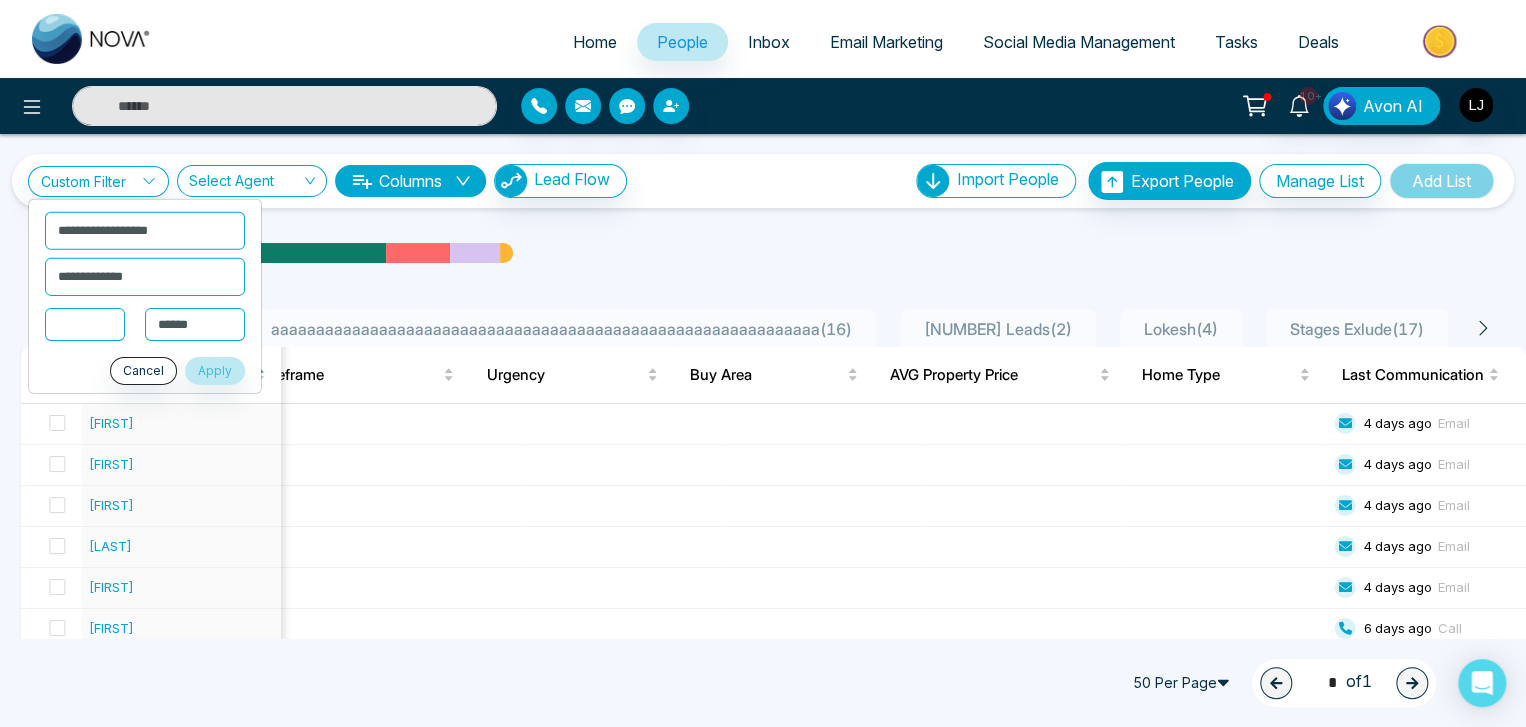 click at bounding box center (85, 323) 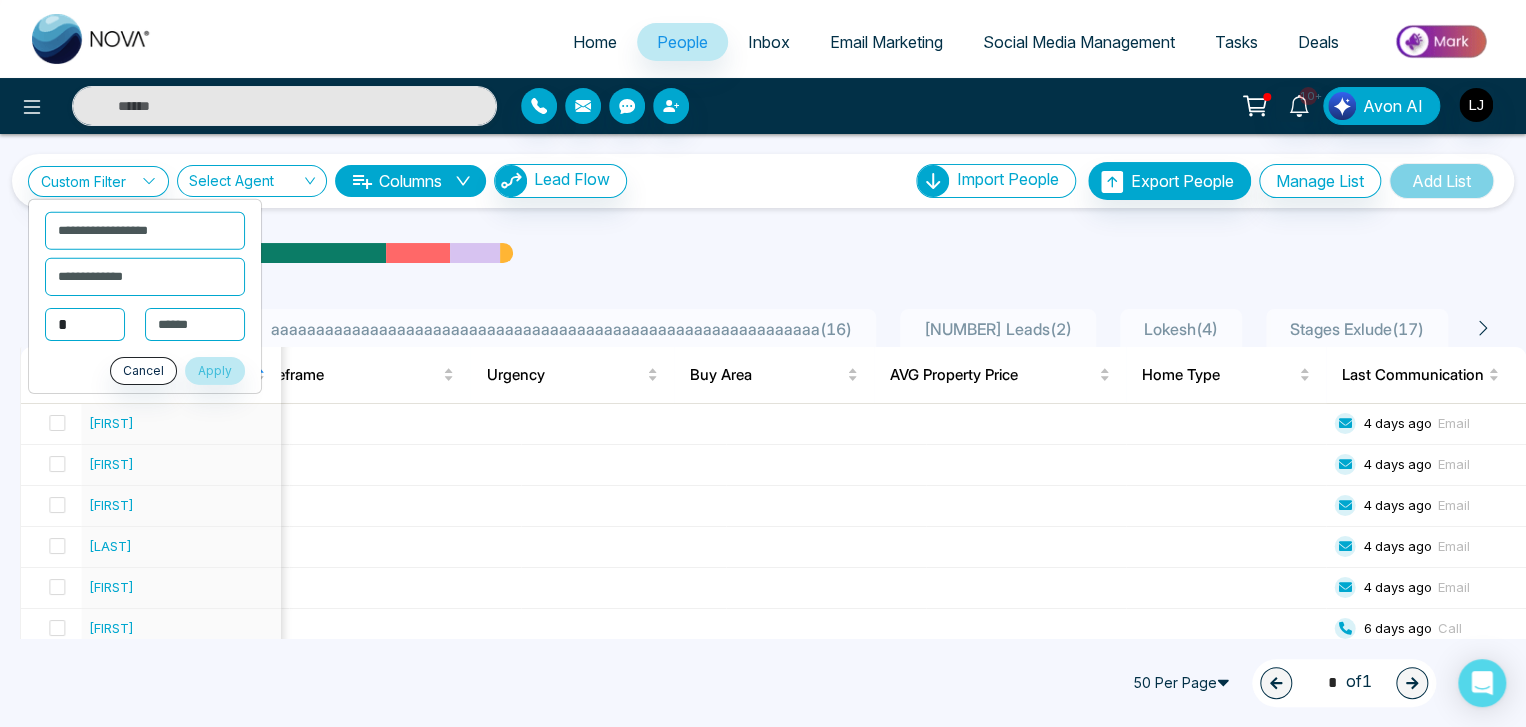 type on "*" 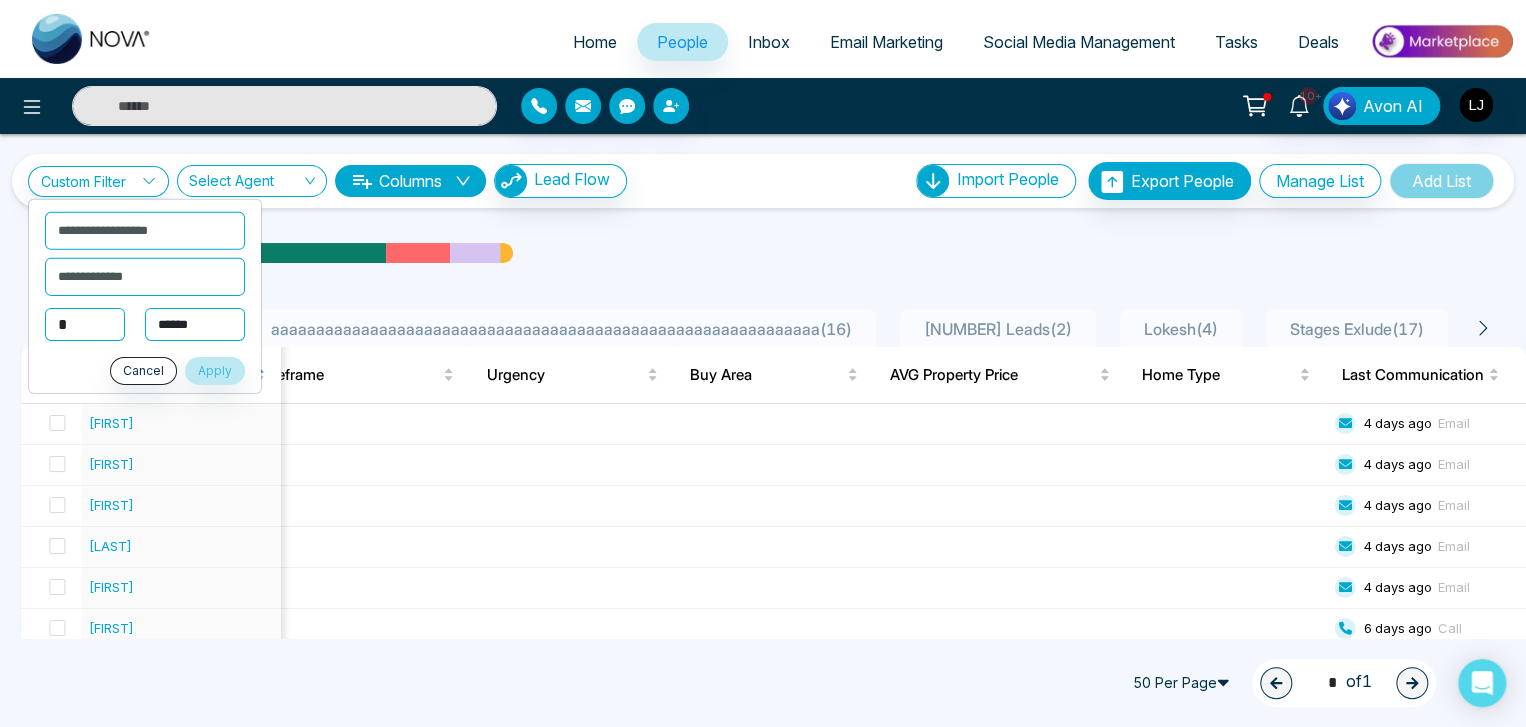 click on "**********" at bounding box center (195, 324) 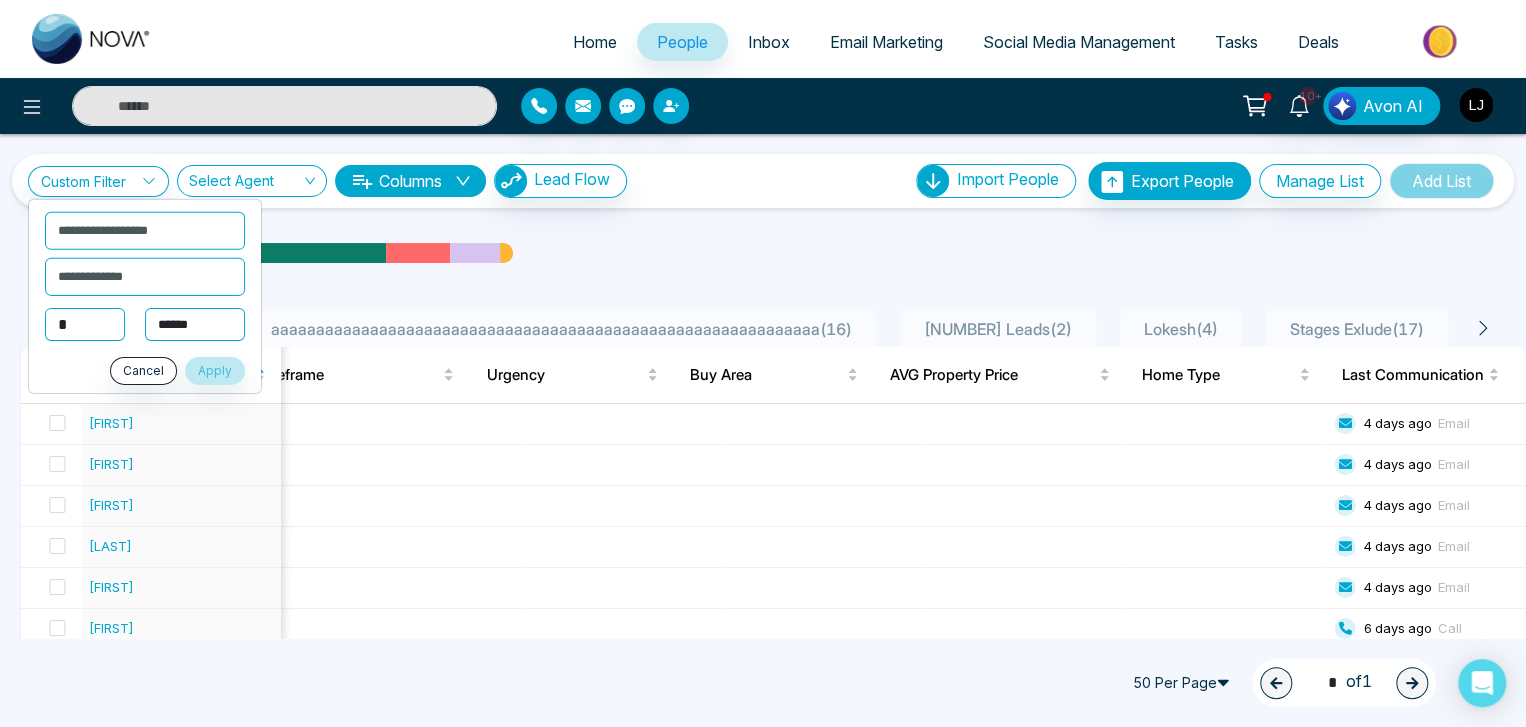 select on "***" 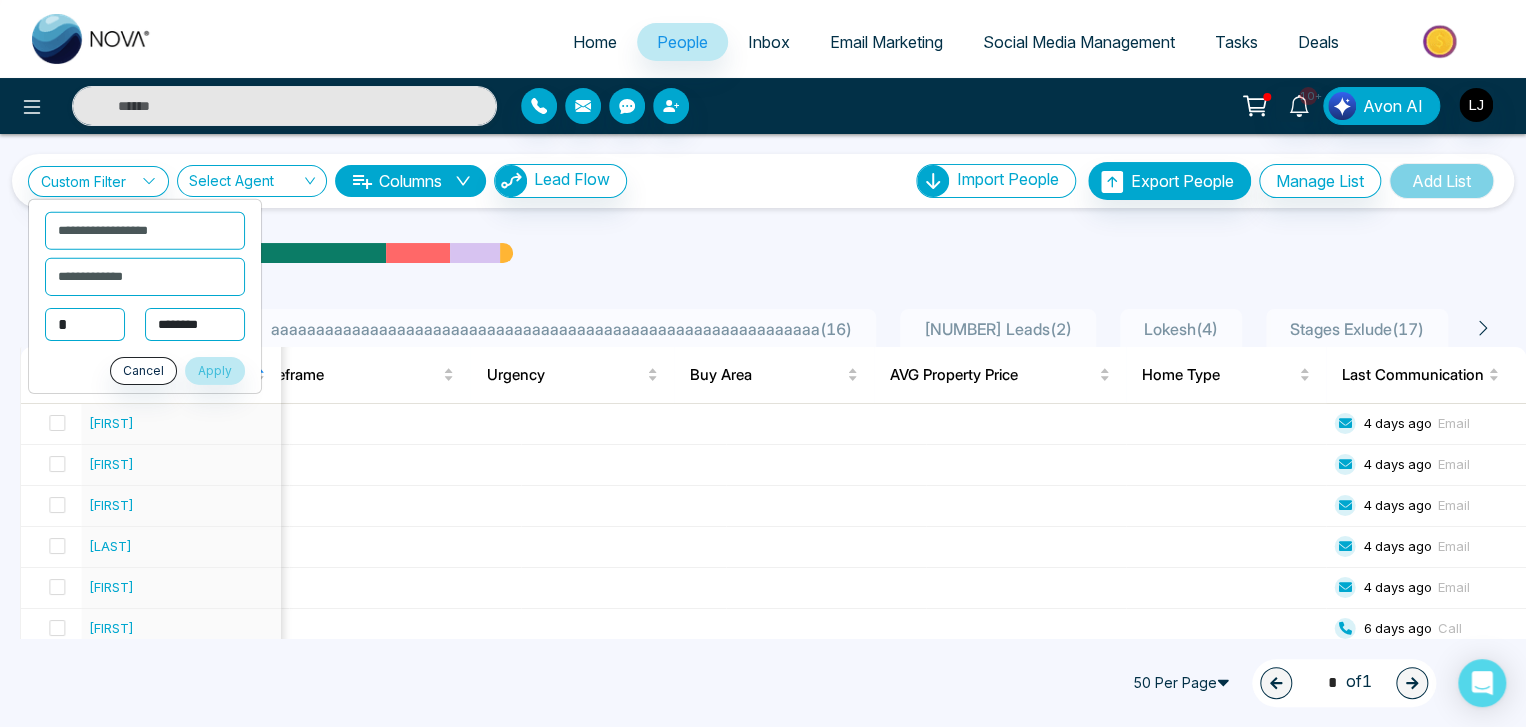 click on "**********" at bounding box center [195, 324] 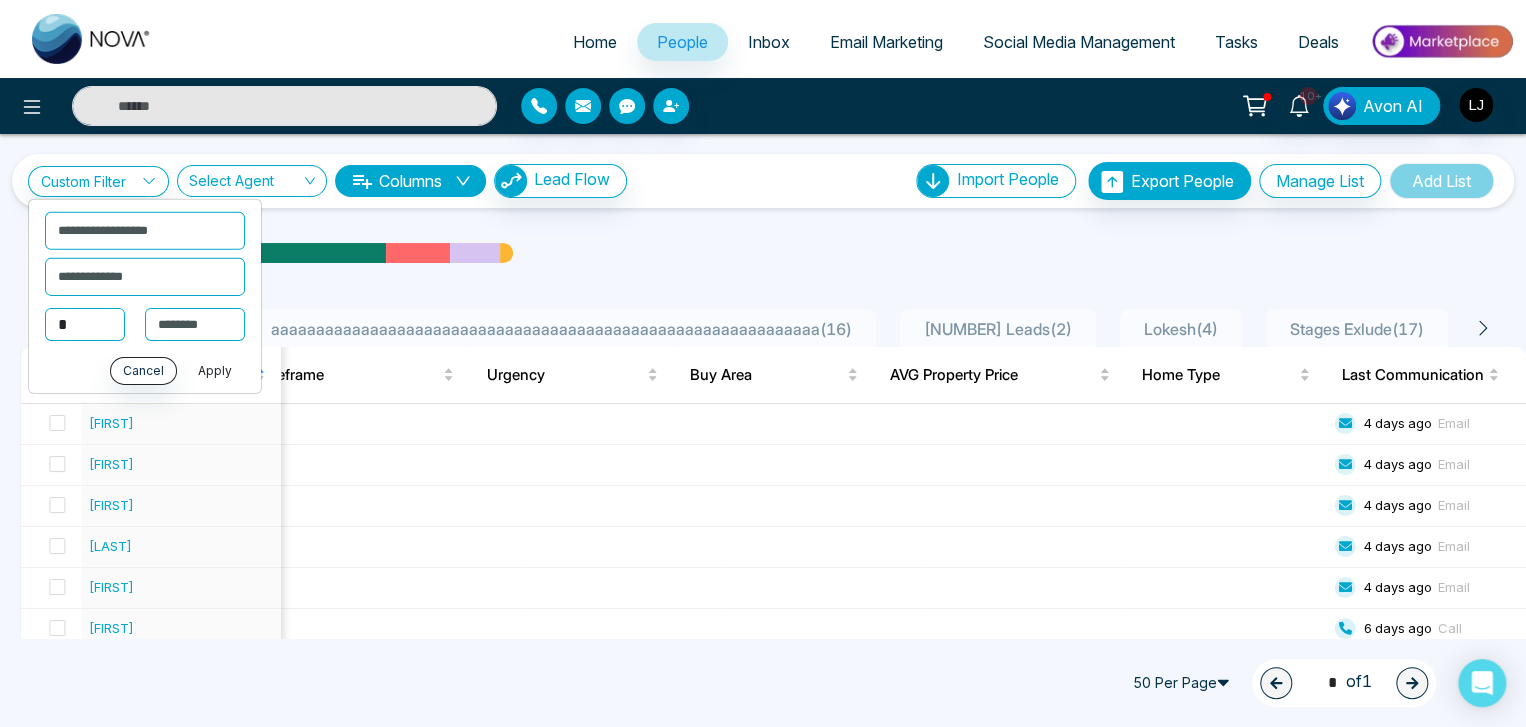 click on "Apply" at bounding box center (215, 371) 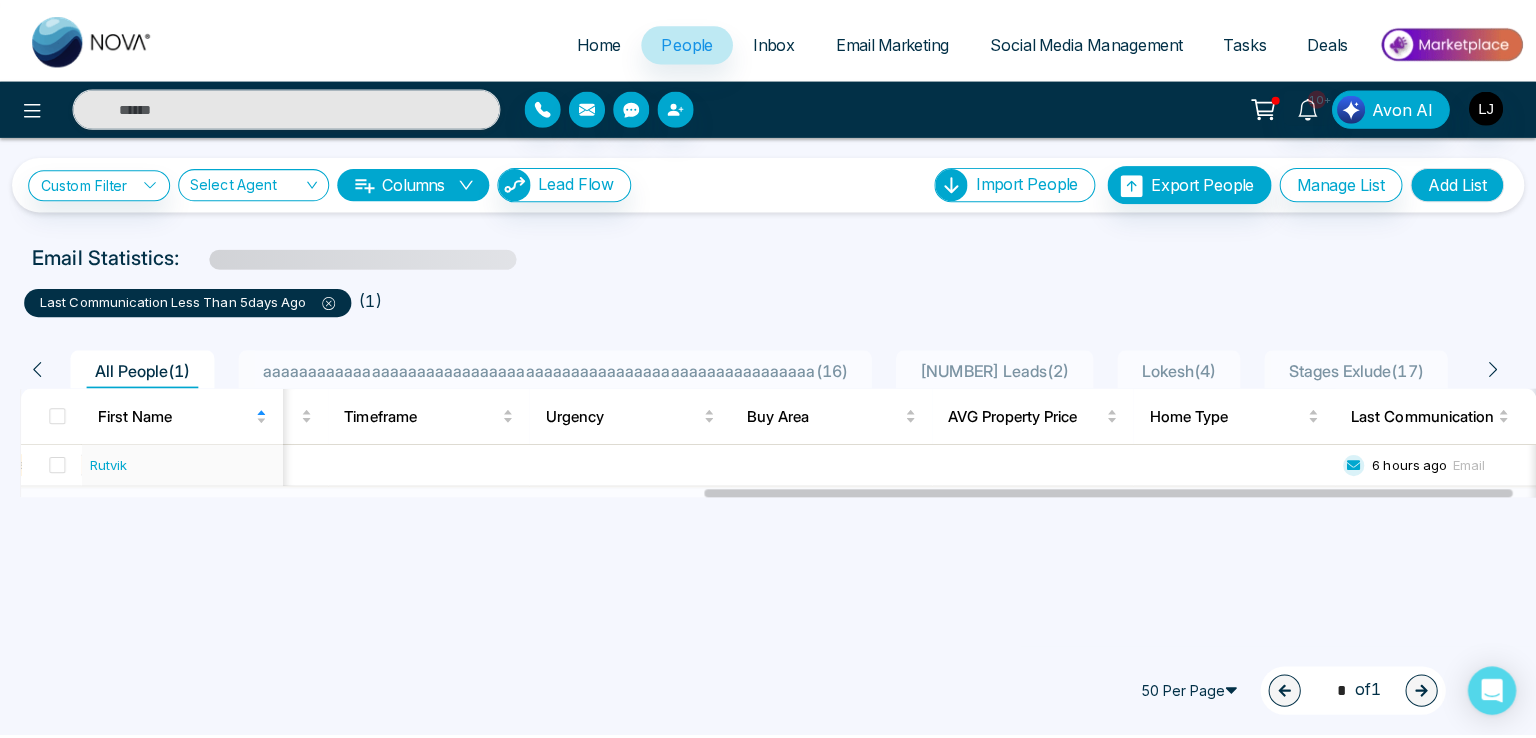 scroll, scrollTop: 0, scrollLeft: 1344, axis: horizontal 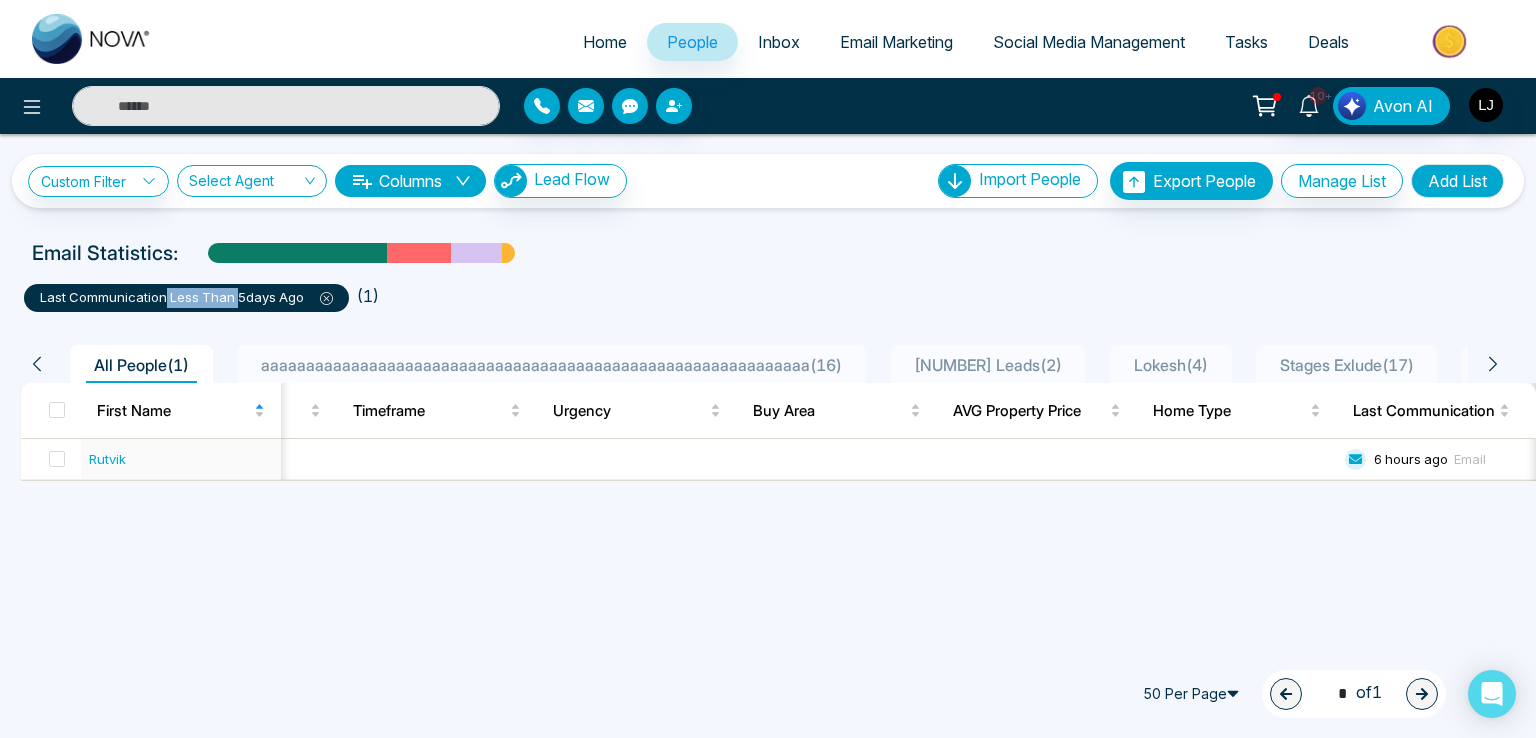 drag, startPoint x: 164, startPoint y: 297, endPoint x: 238, endPoint y: 294, distance: 74.06078 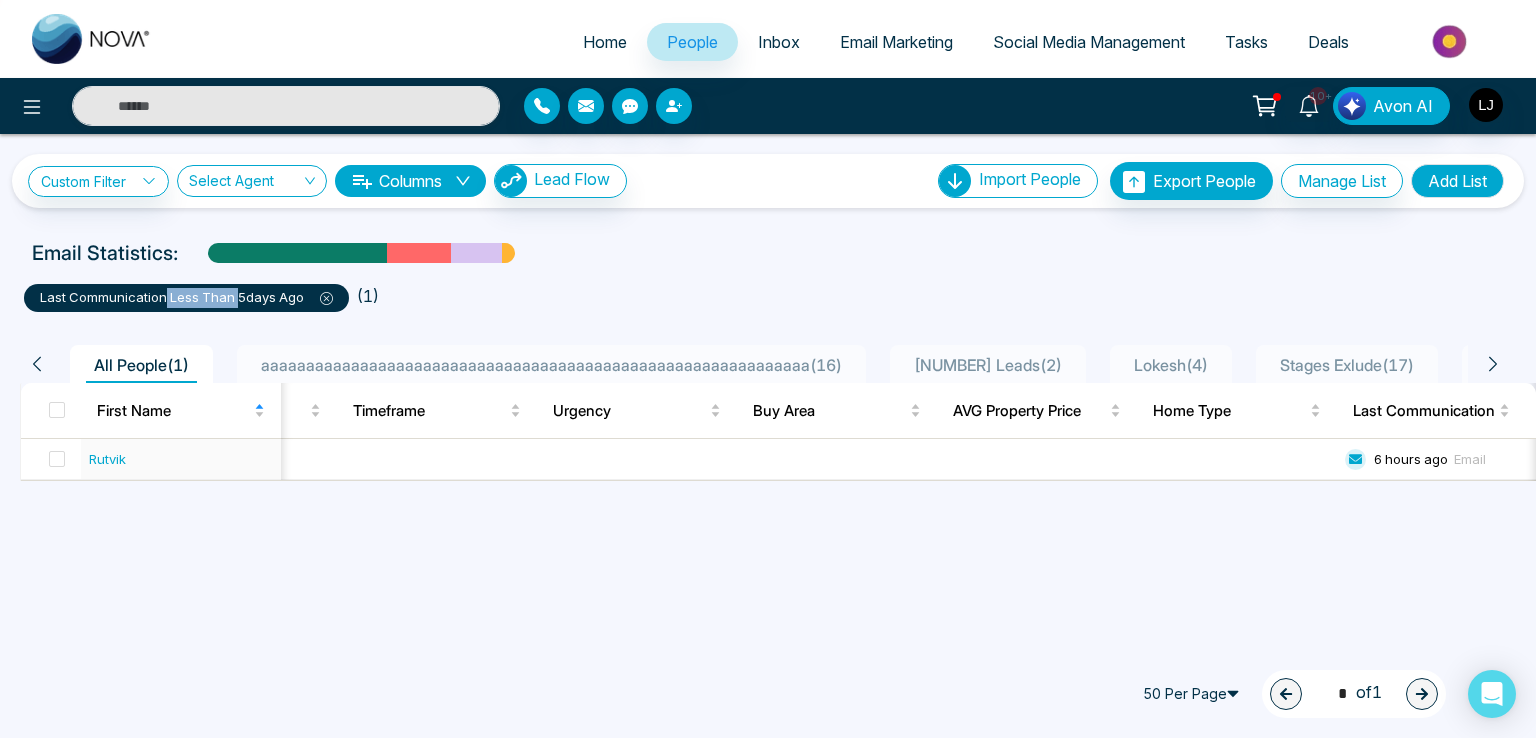 click on "last communication   less than   5   days ago" at bounding box center [186, 298] 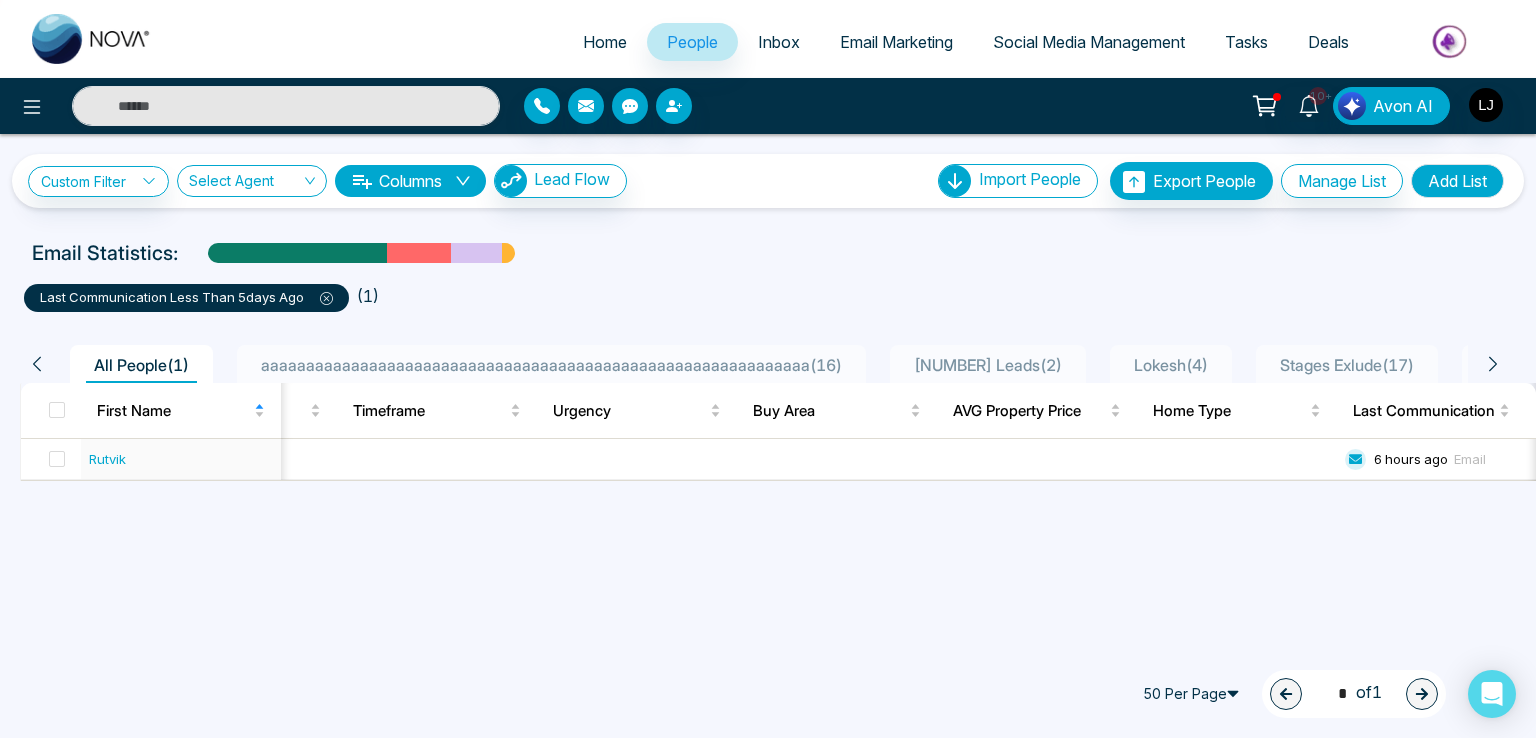 click 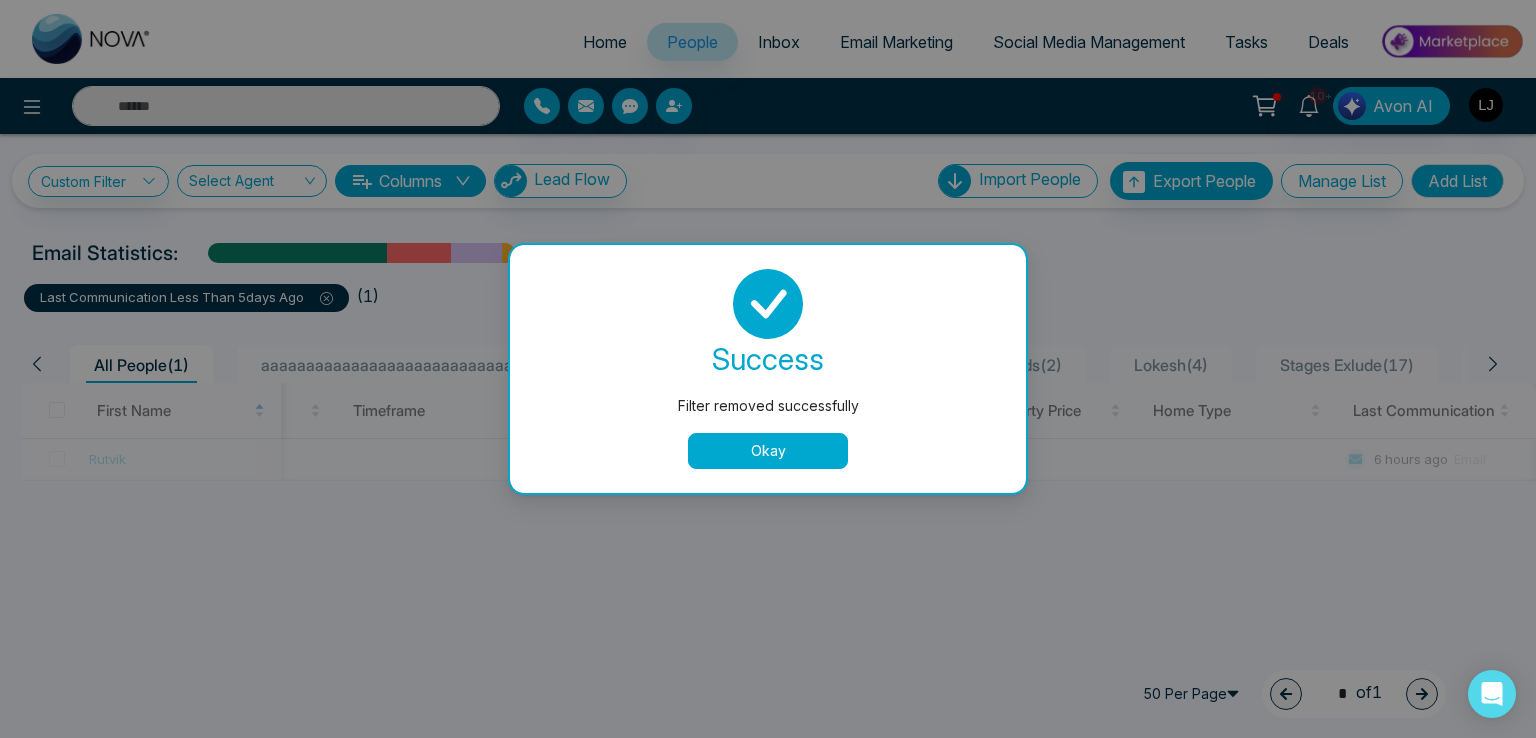 click on "Okay" at bounding box center (768, 451) 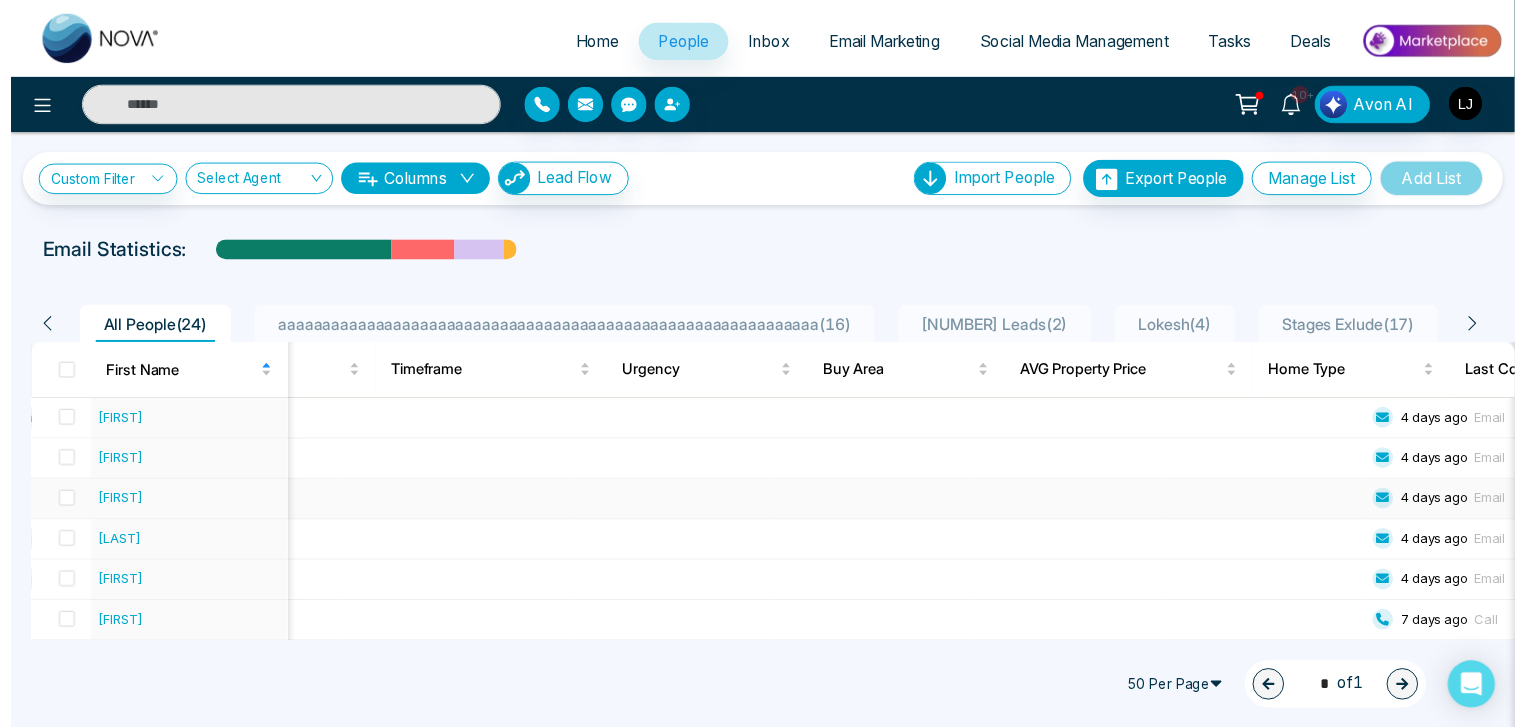 scroll, scrollTop: 0, scrollLeft: 1478, axis: horizontal 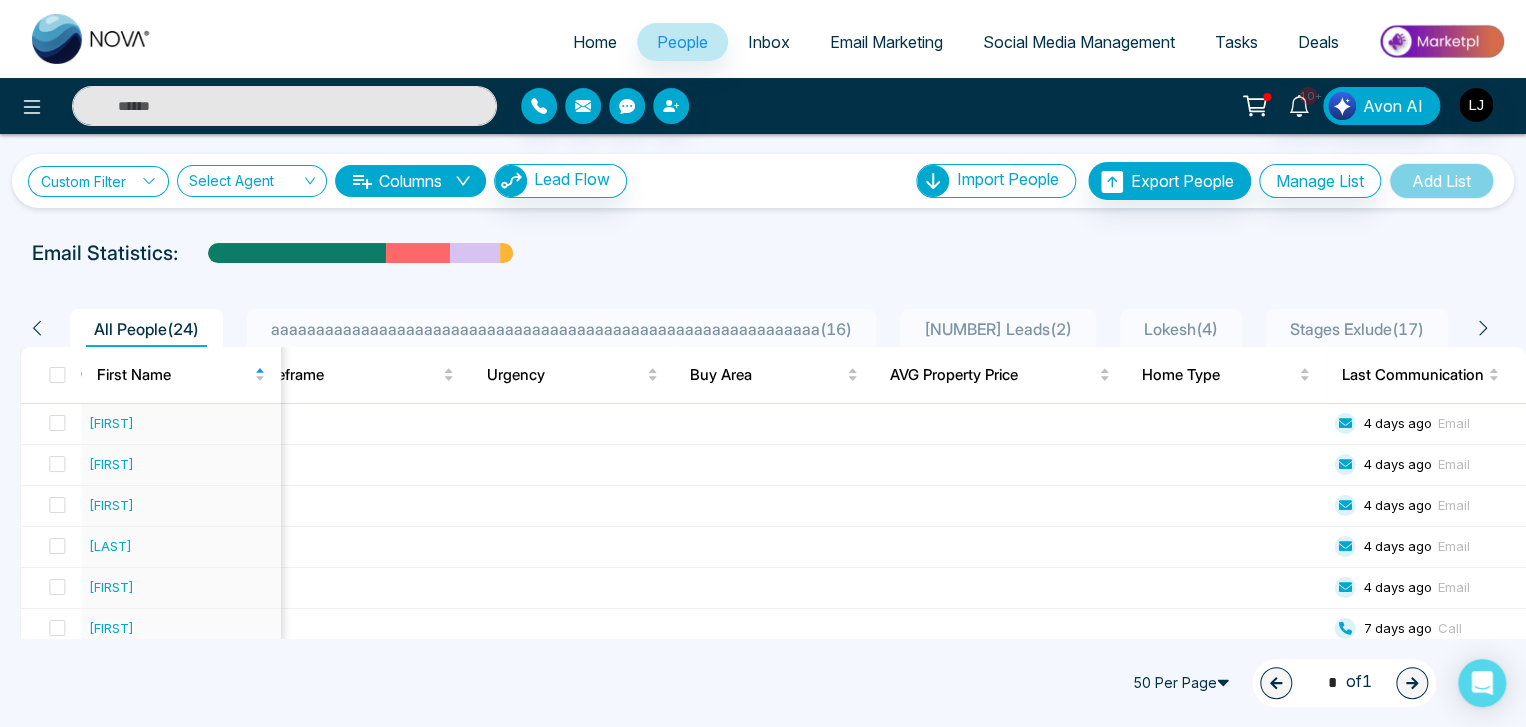 click on "Custom Filter" at bounding box center (98, 181) 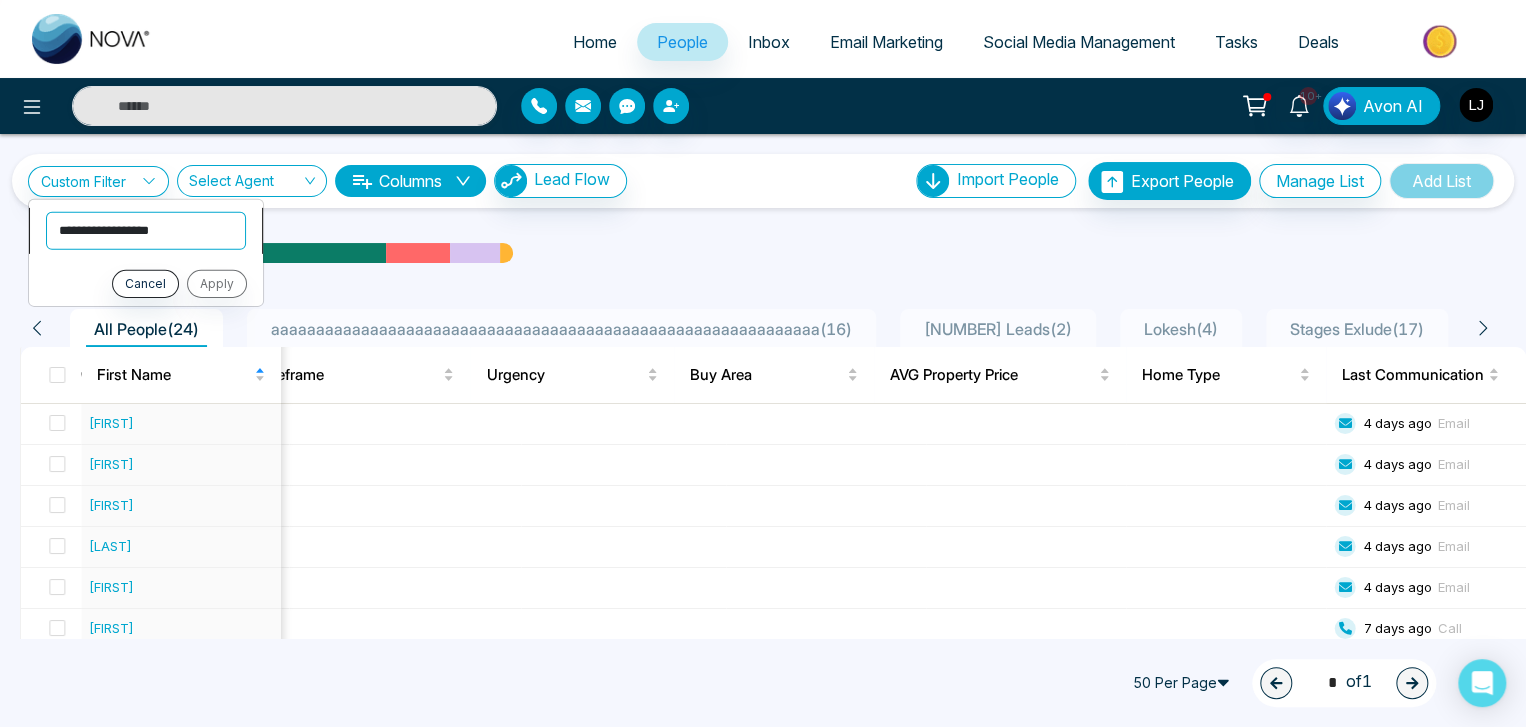 click on "**********" at bounding box center (146, 230) 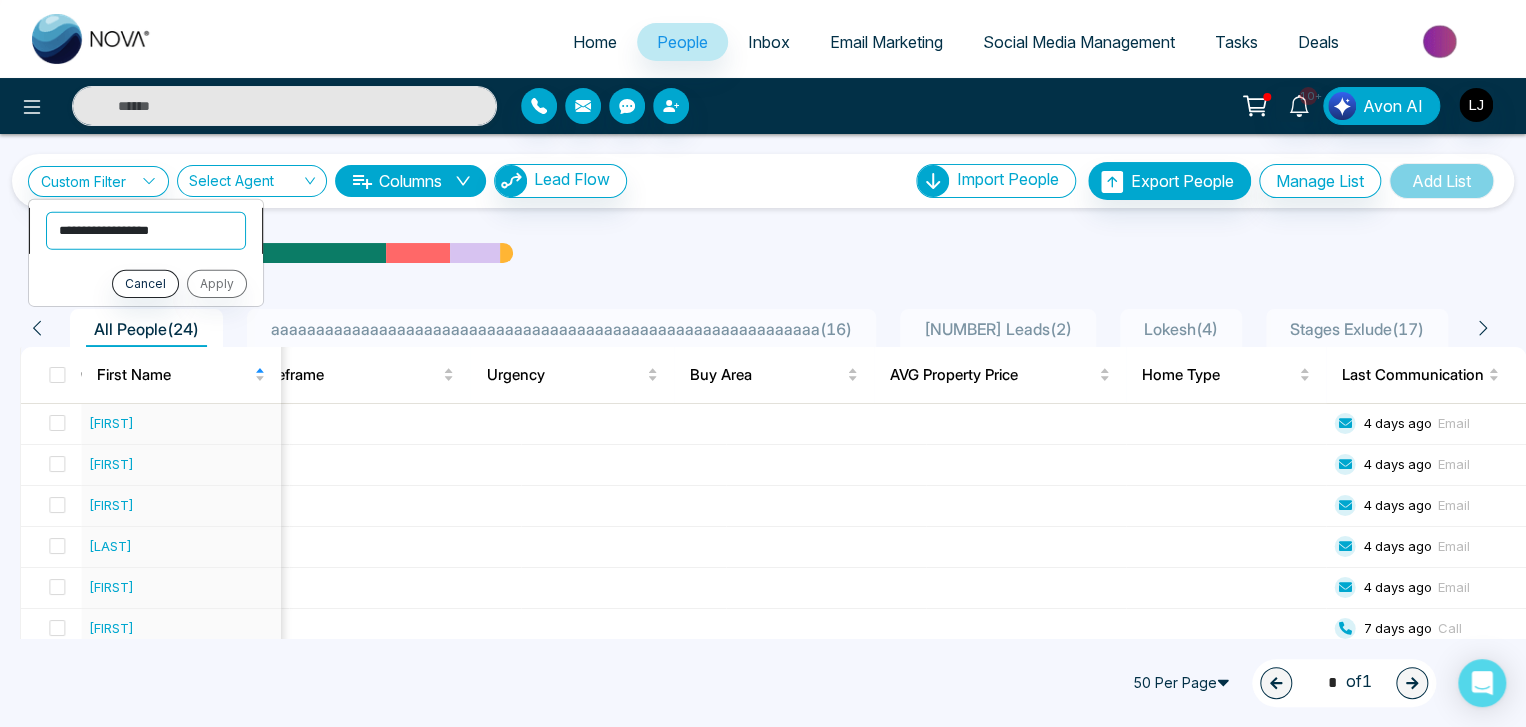 select on "**********" 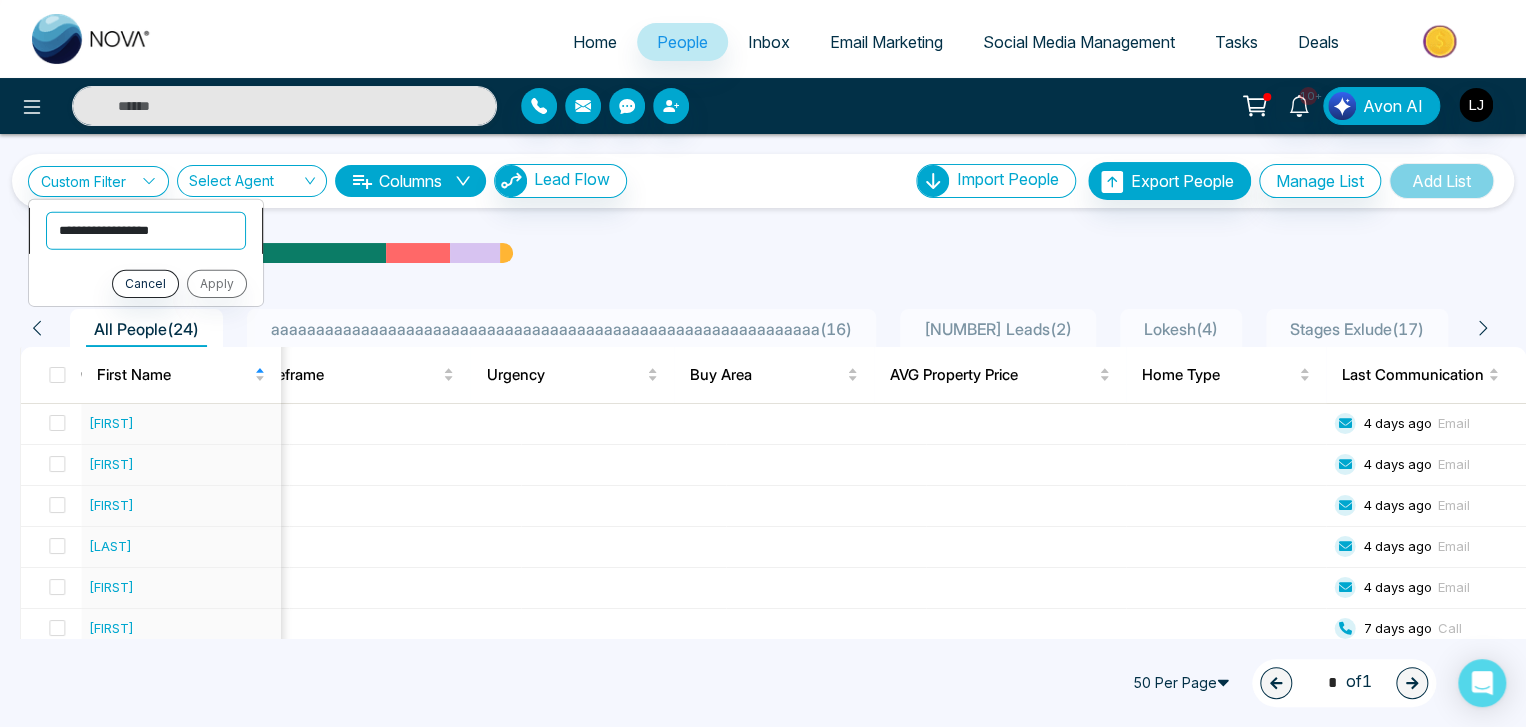 click on "**********" at bounding box center [146, 230] 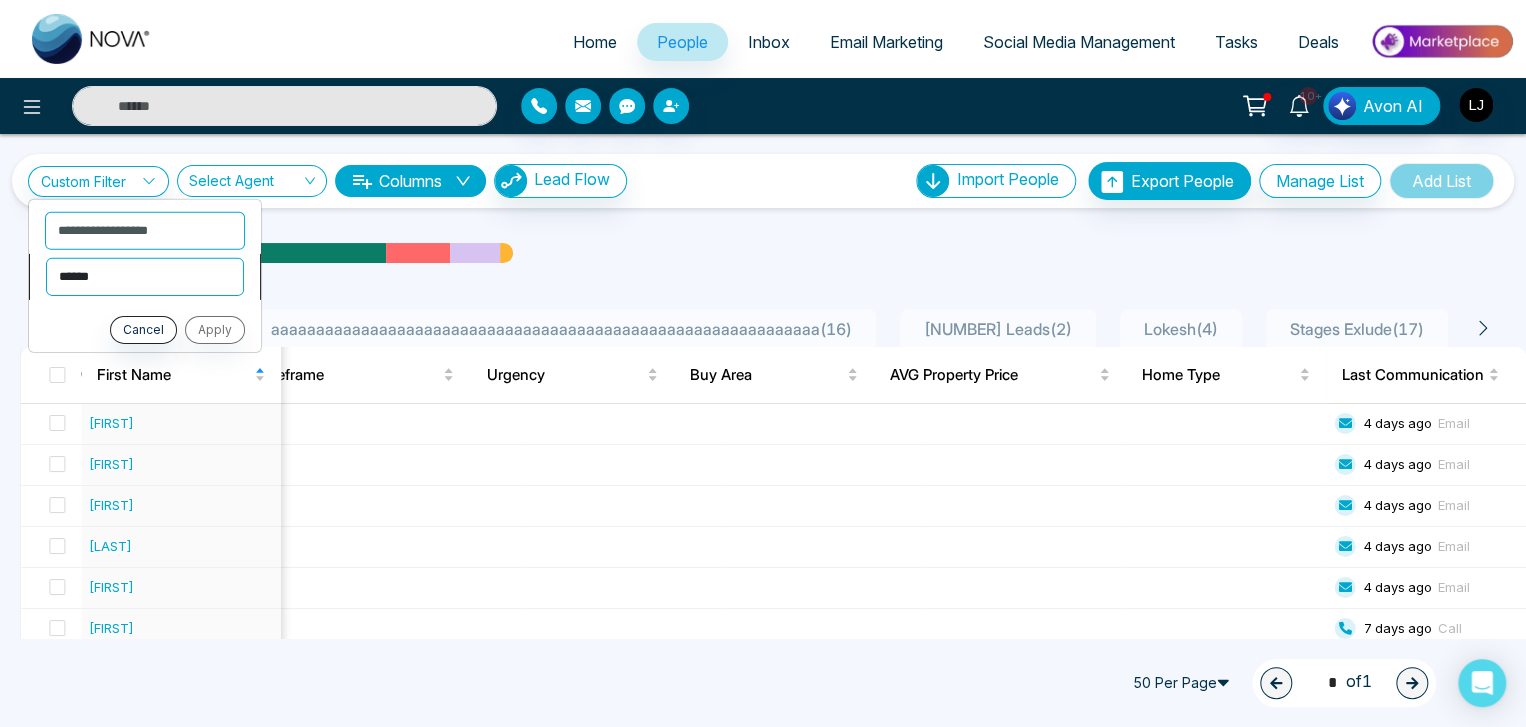 click on "**********" at bounding box center [145, 276] 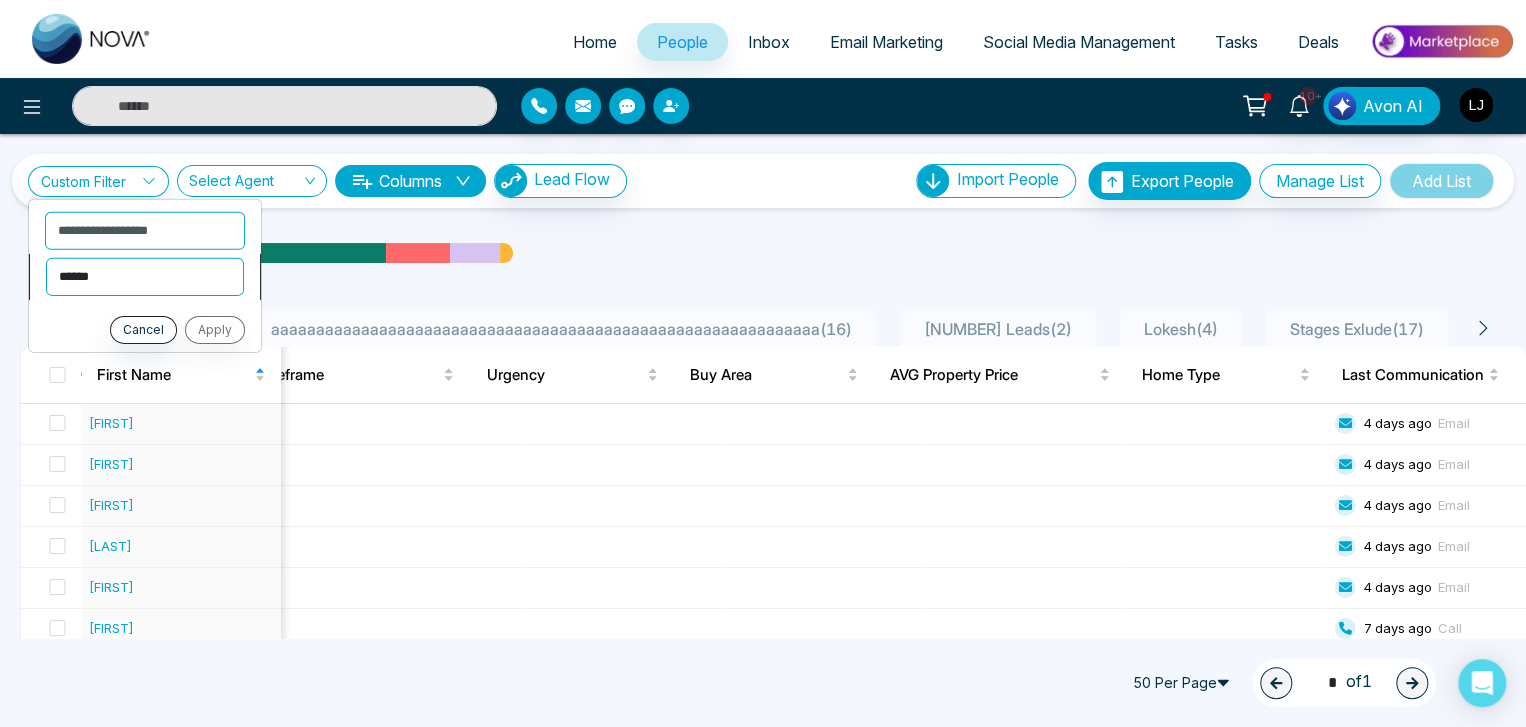 select on "*********" 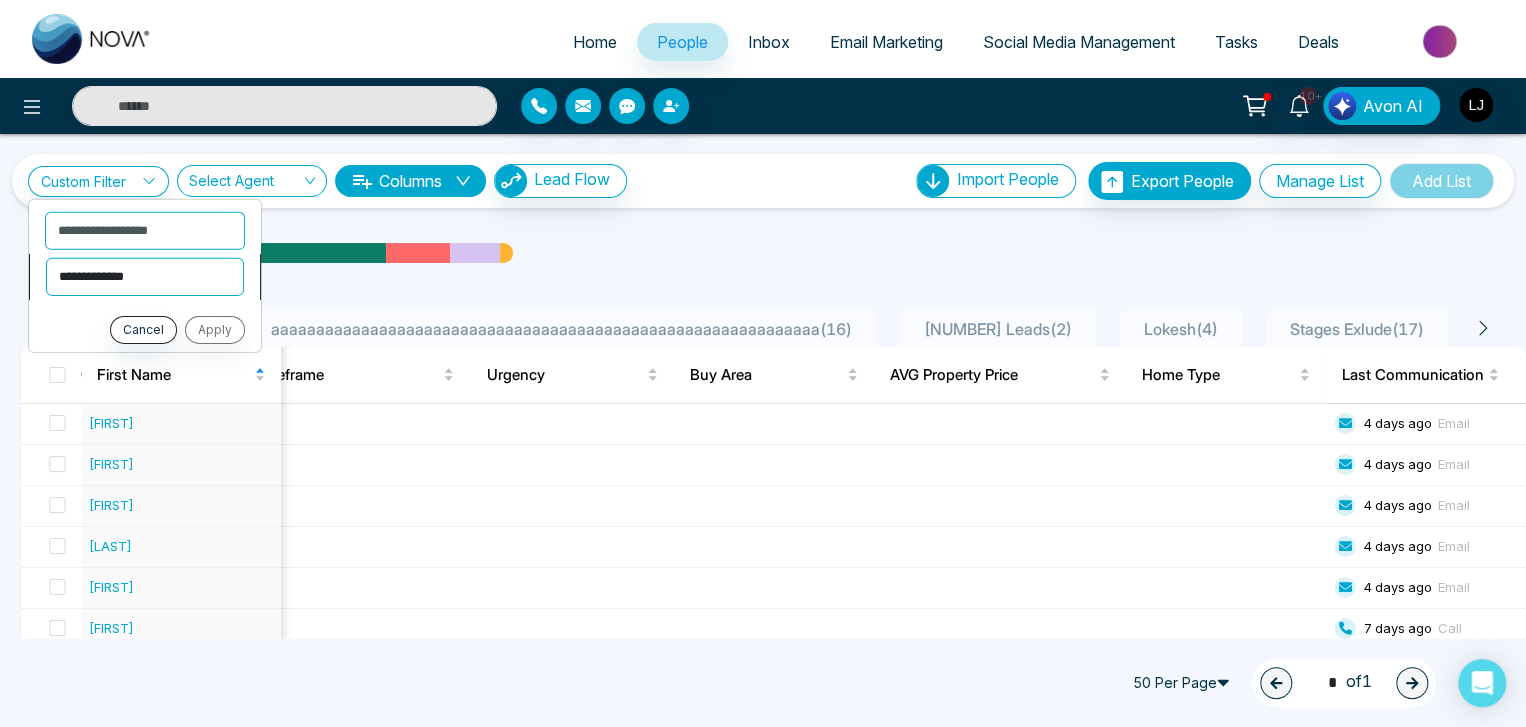 click on "**********" at bounding box center (145, 276) 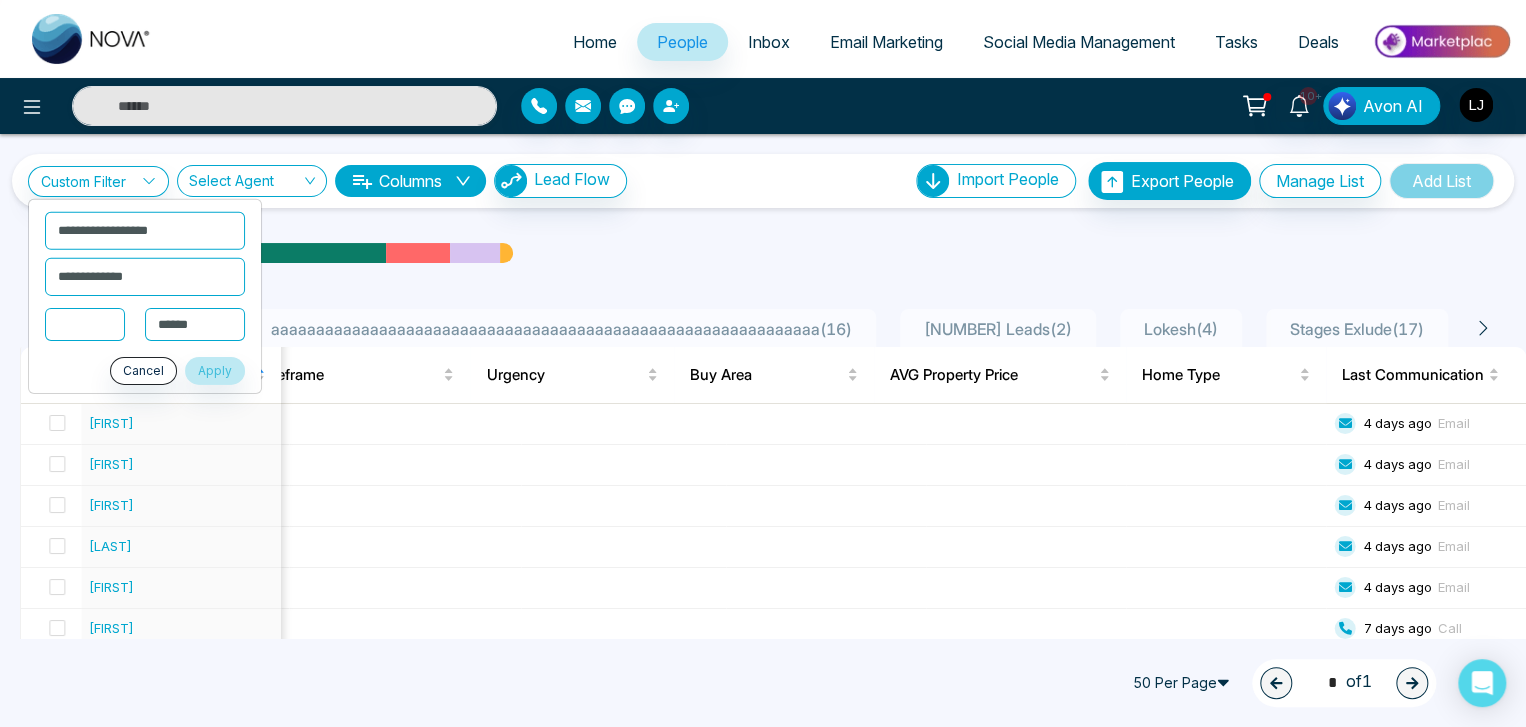 click at bounding box center (85, 323) 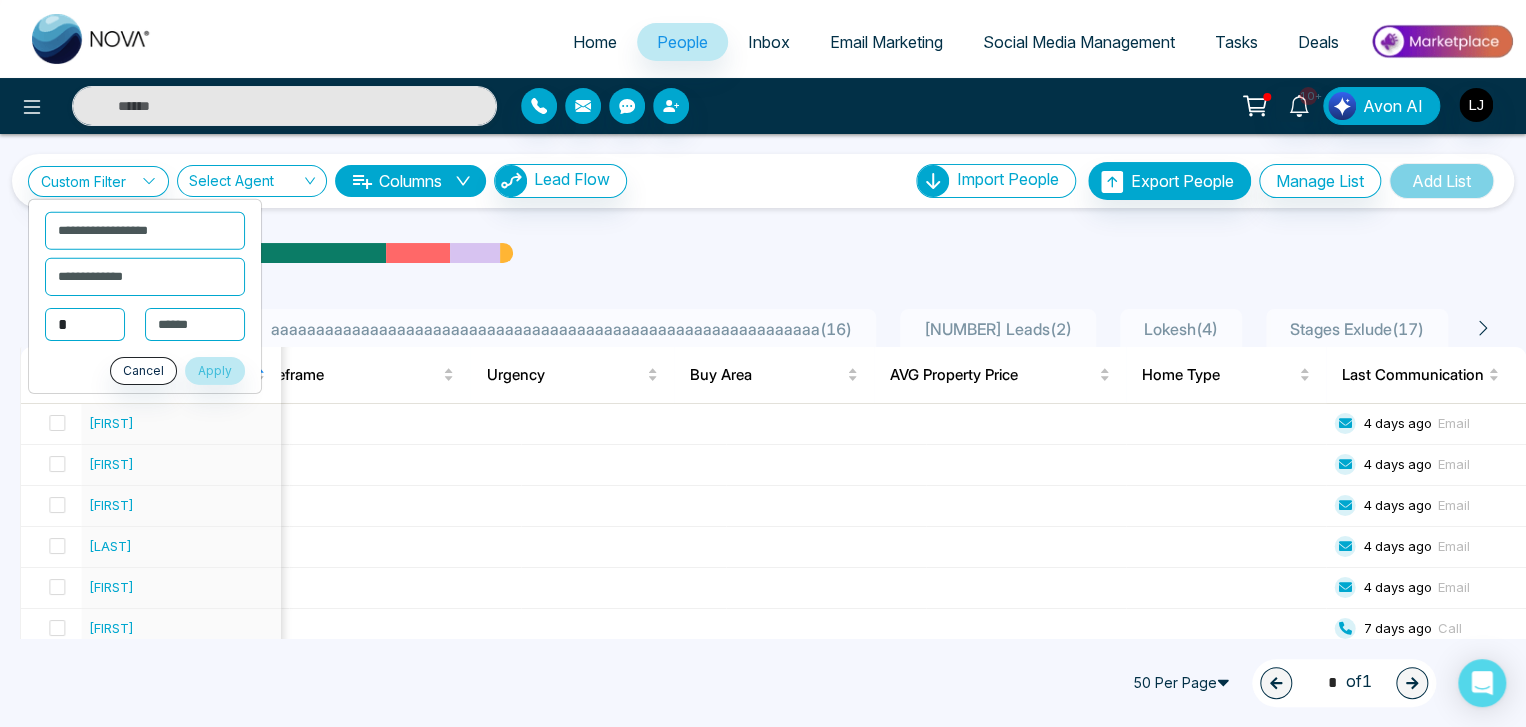 type on "*" 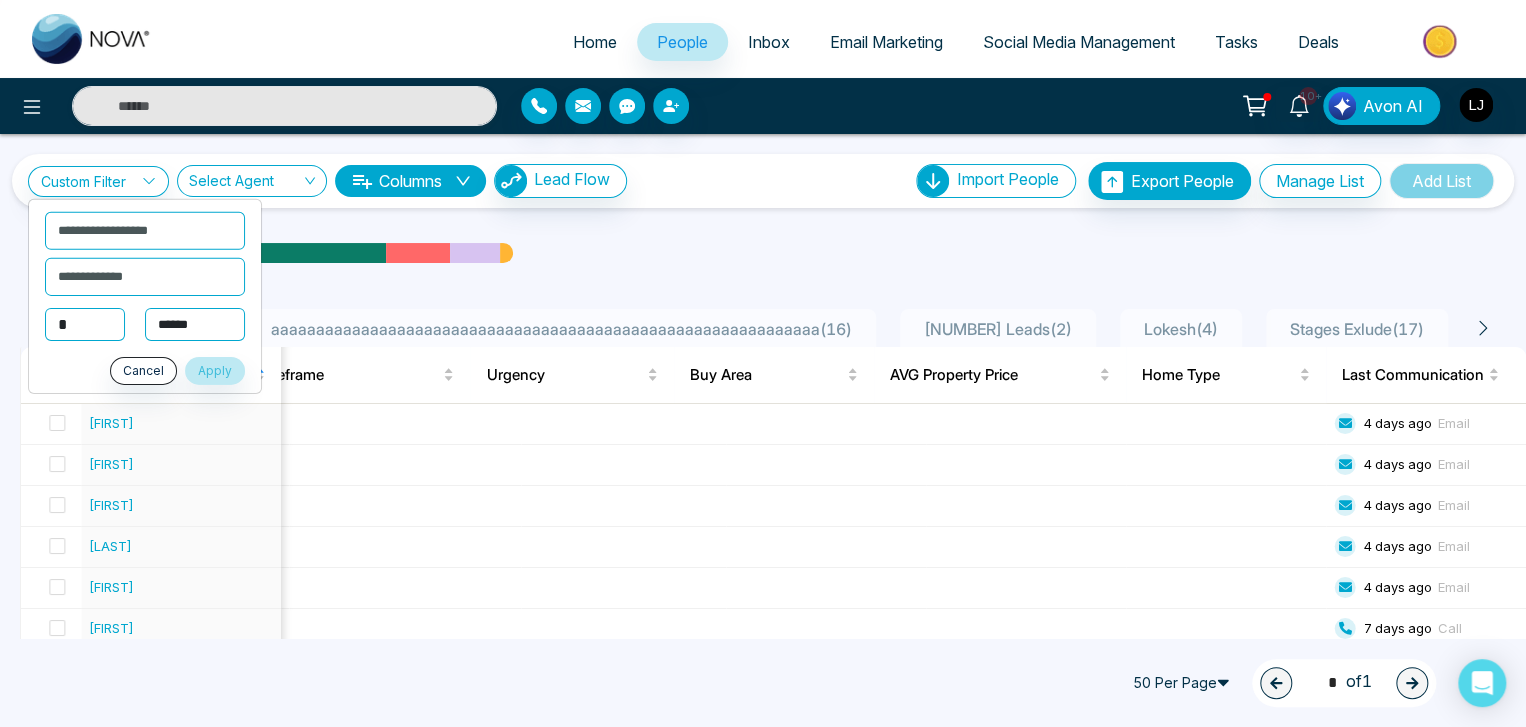 drag, startPoint x: 185, startPoint y: 325, endPoint x: 181, endPoint y: 335, distance: 10.770329 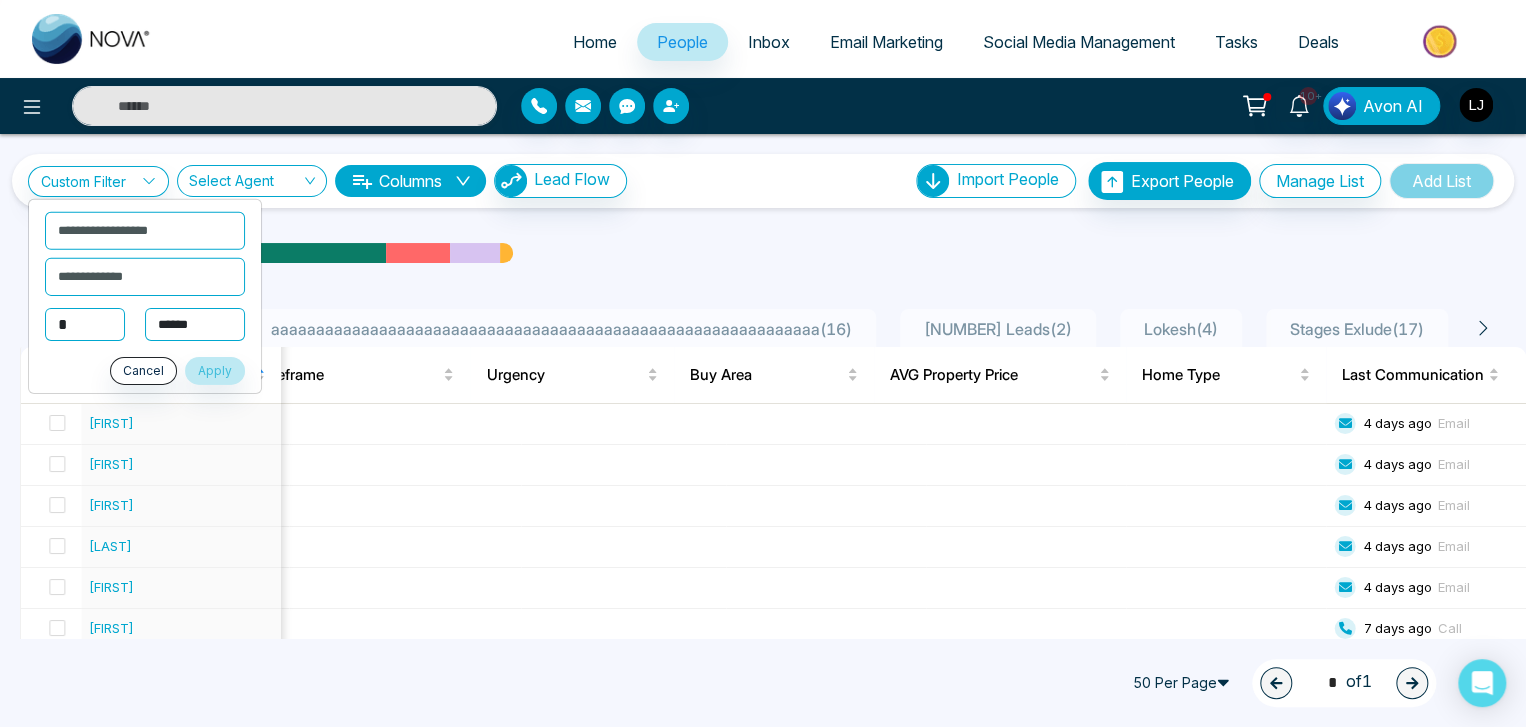 click on "**********" at bounding box center [195, 324] 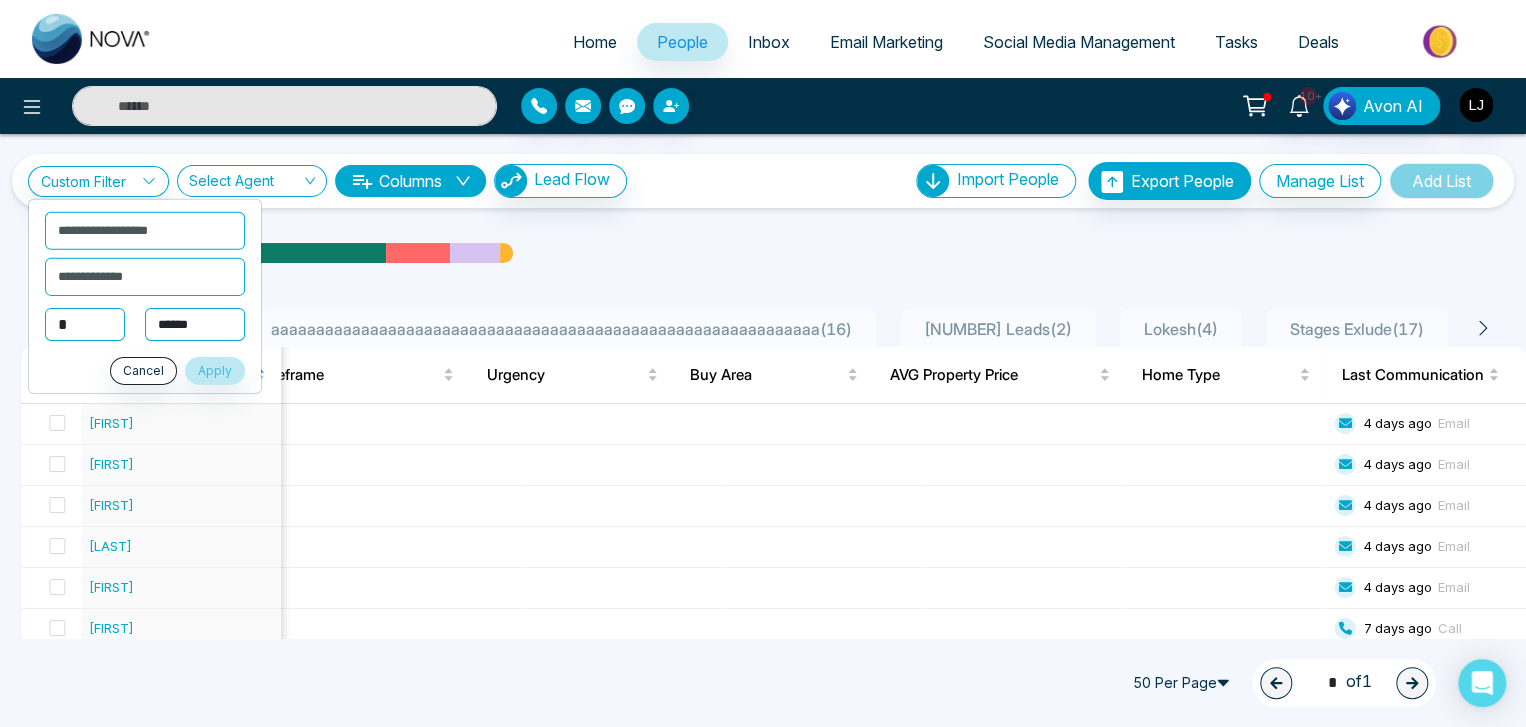 select on "***" 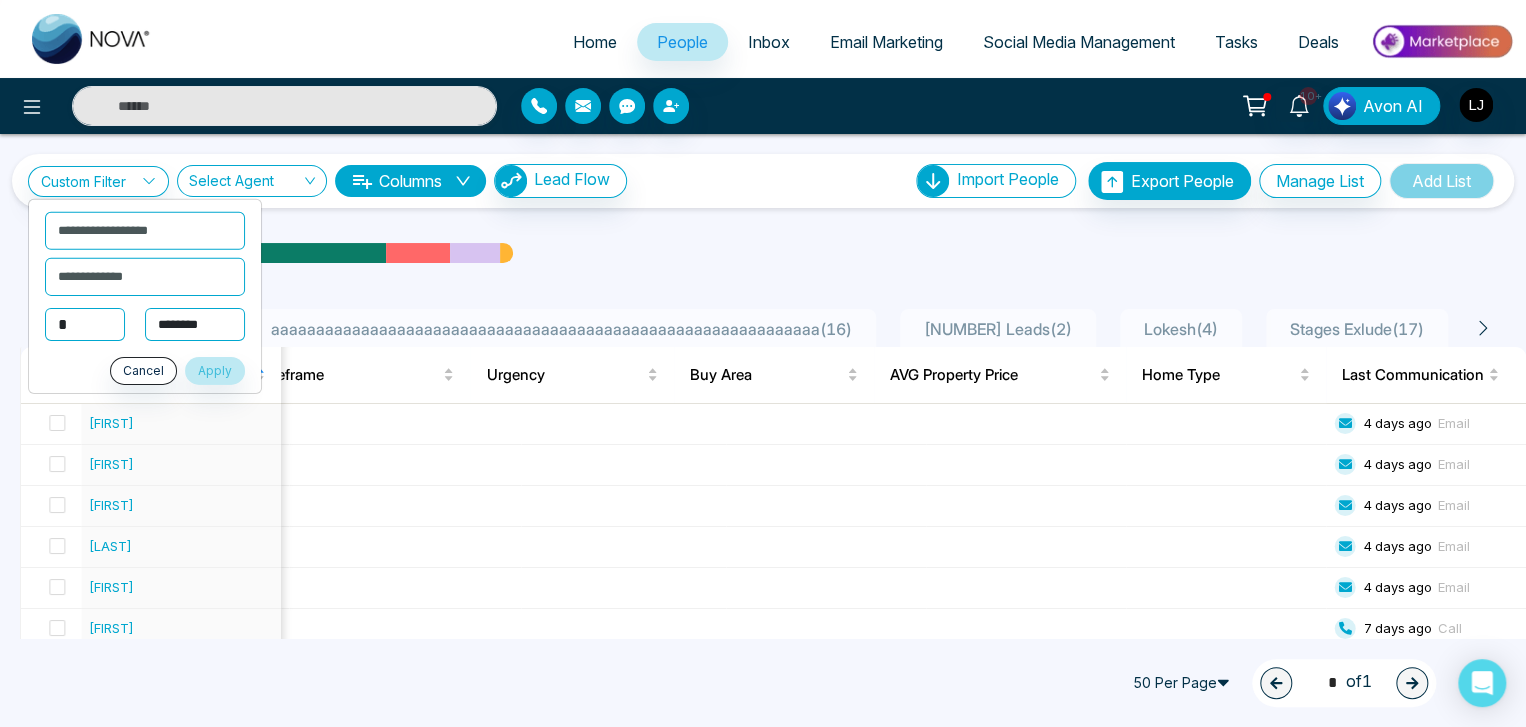 click on "**********" at bounding box center [195, 324] 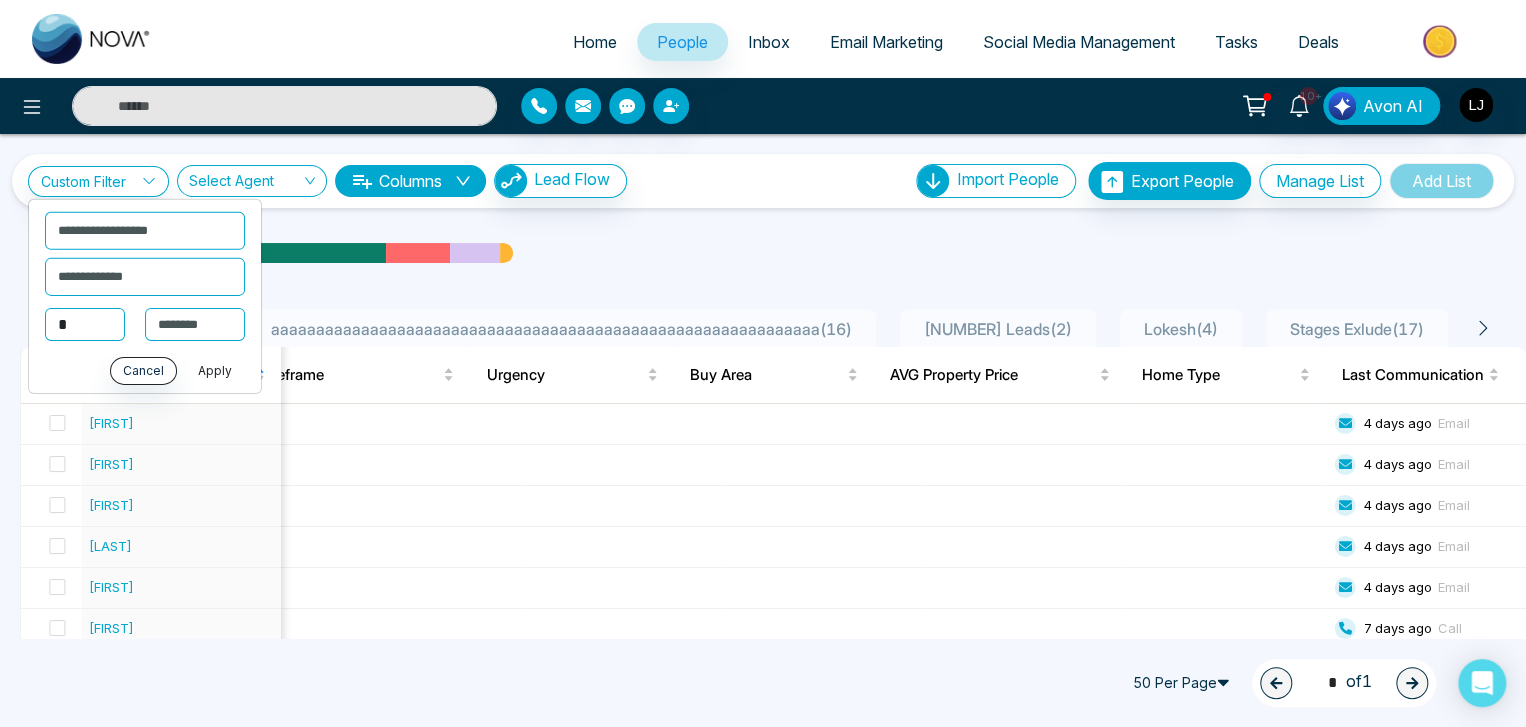 click on "Apply" at bounding box center [215, 371] 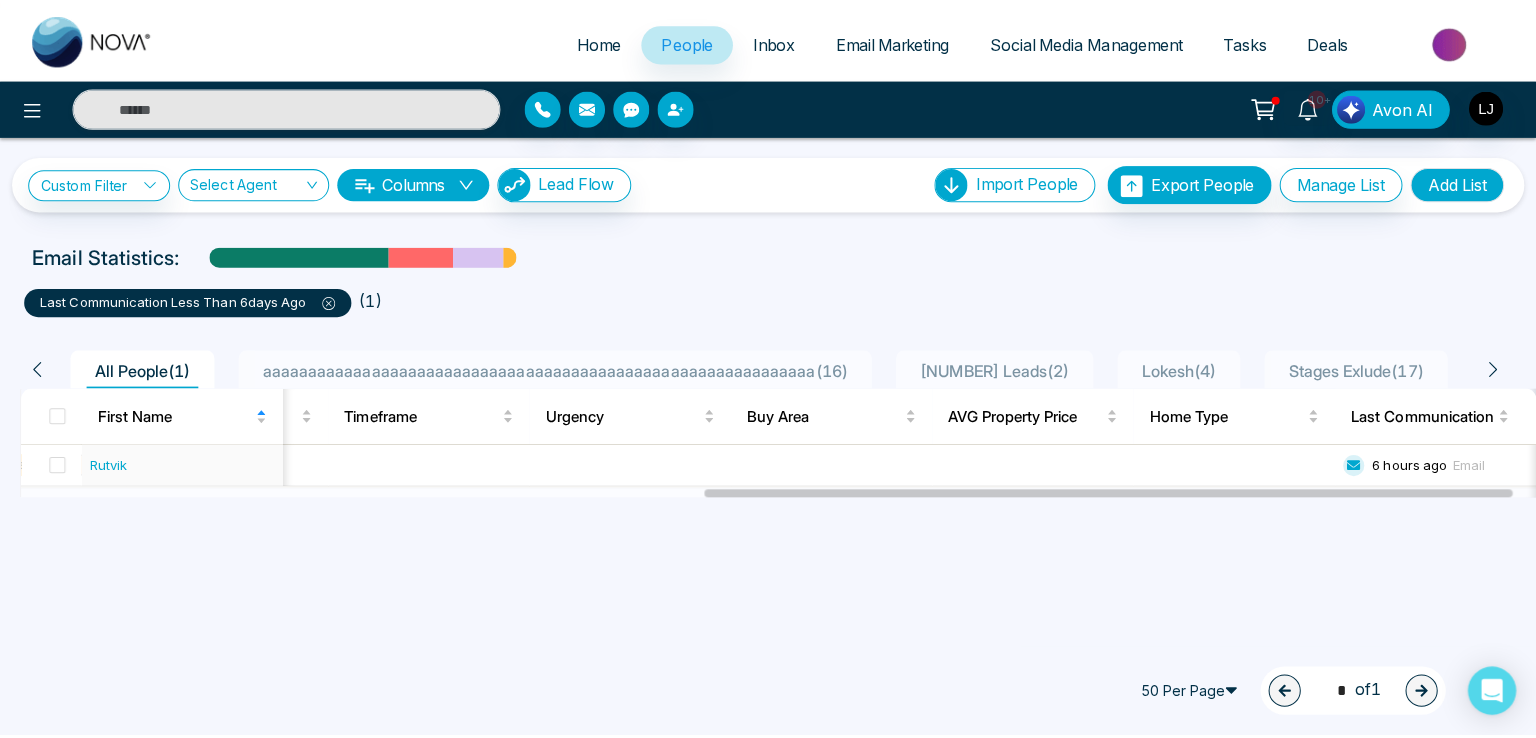 scroll, scrollTop: 0, scrollLeft: 1344, axis: horizontal 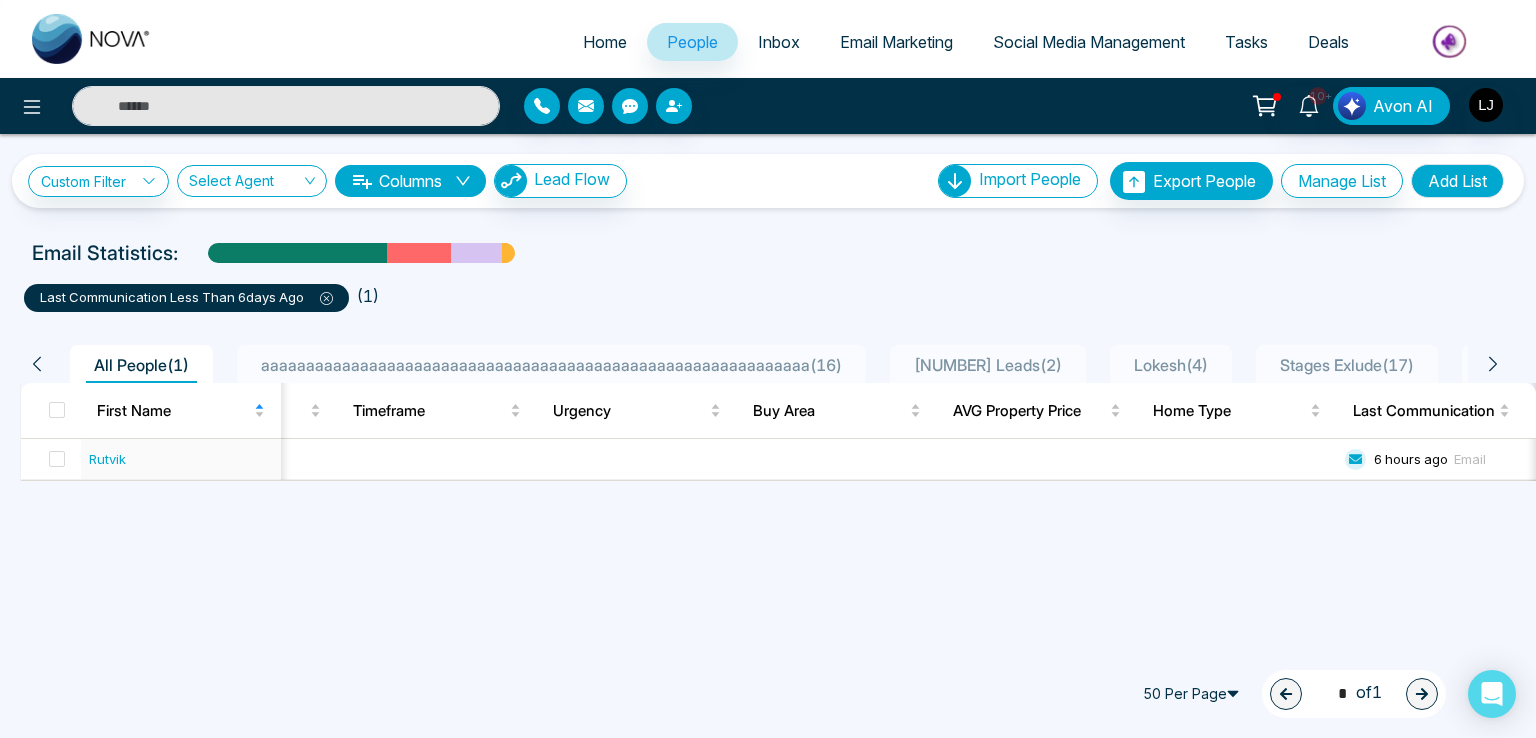 click 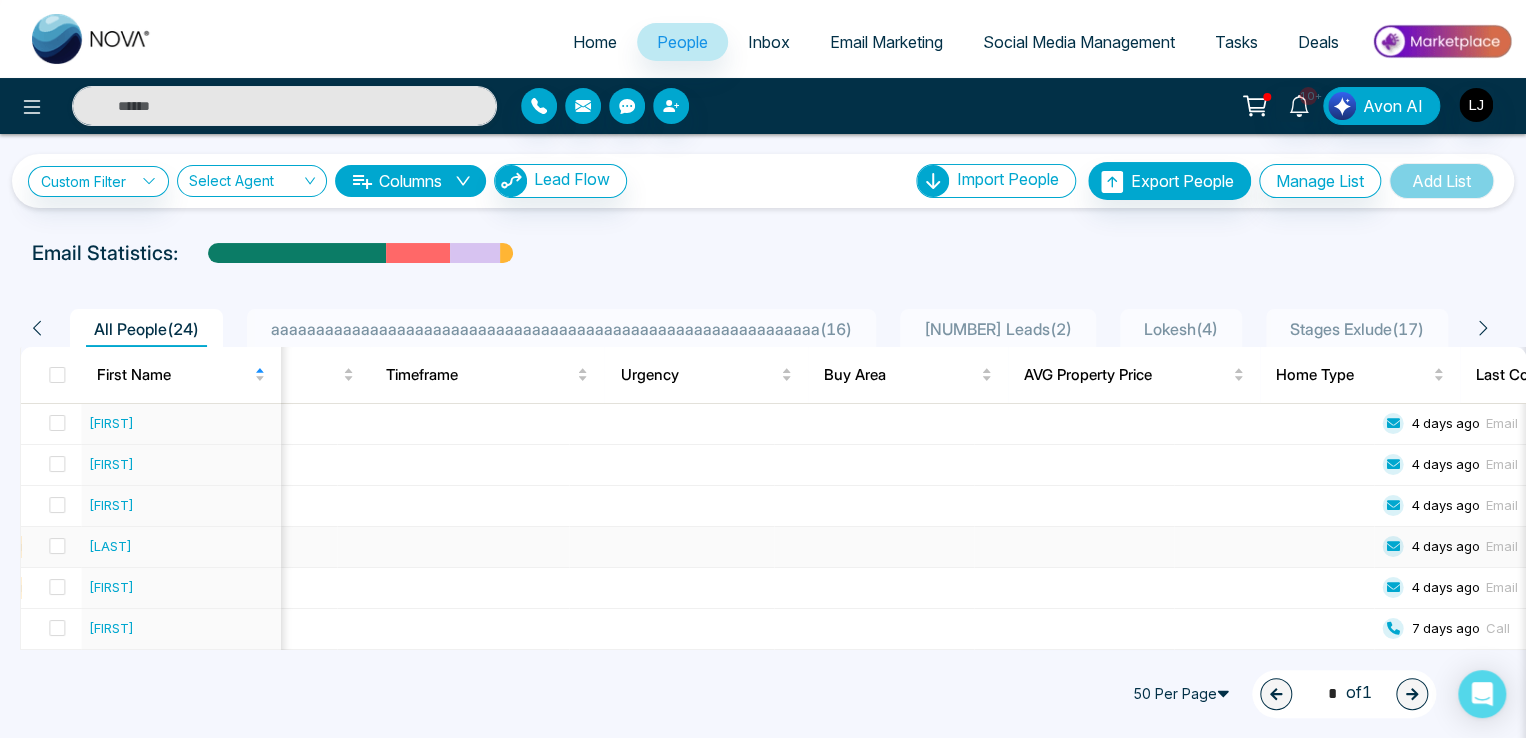 scroll, scrollTop: 0, scrollLeft: 1478, axis: horizontal 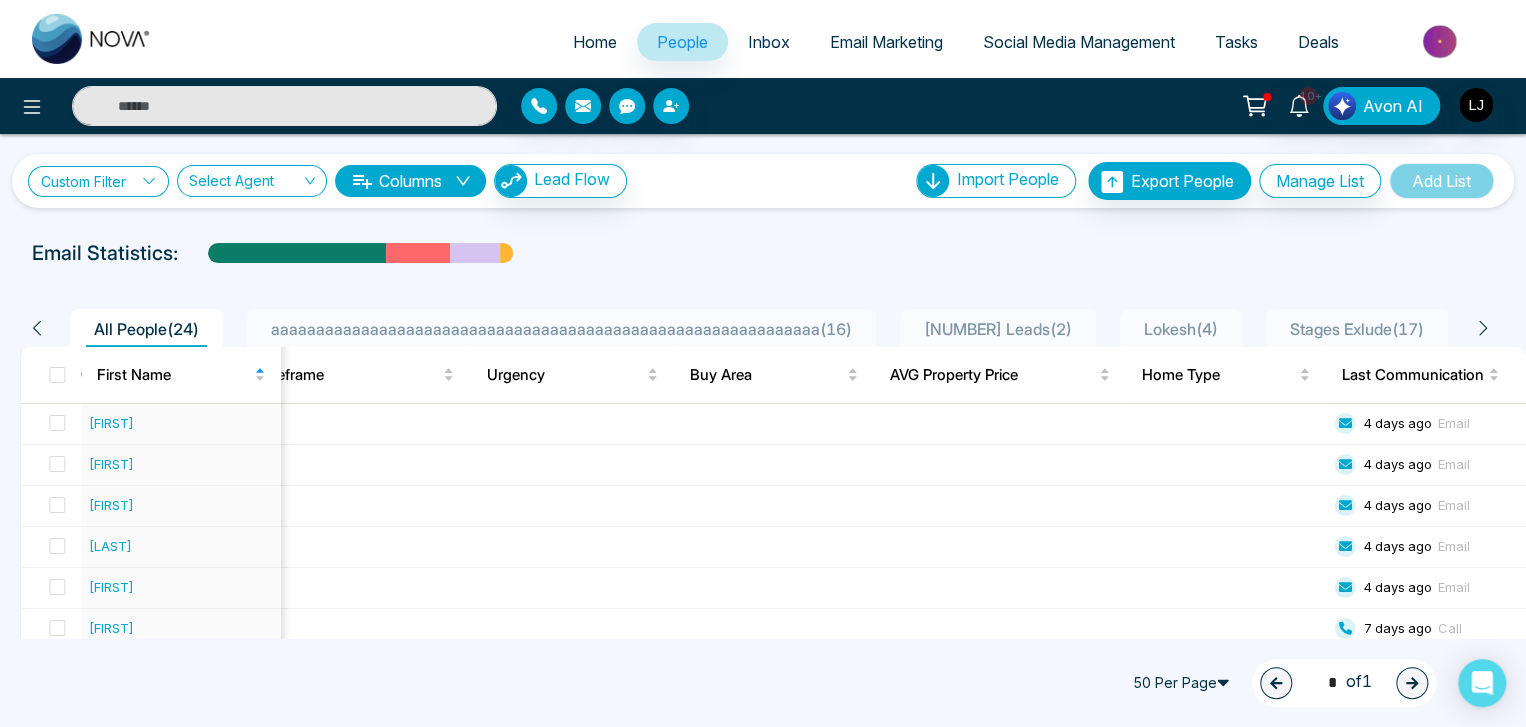 click on "Custom Filter" at bounding box center (98, 181) 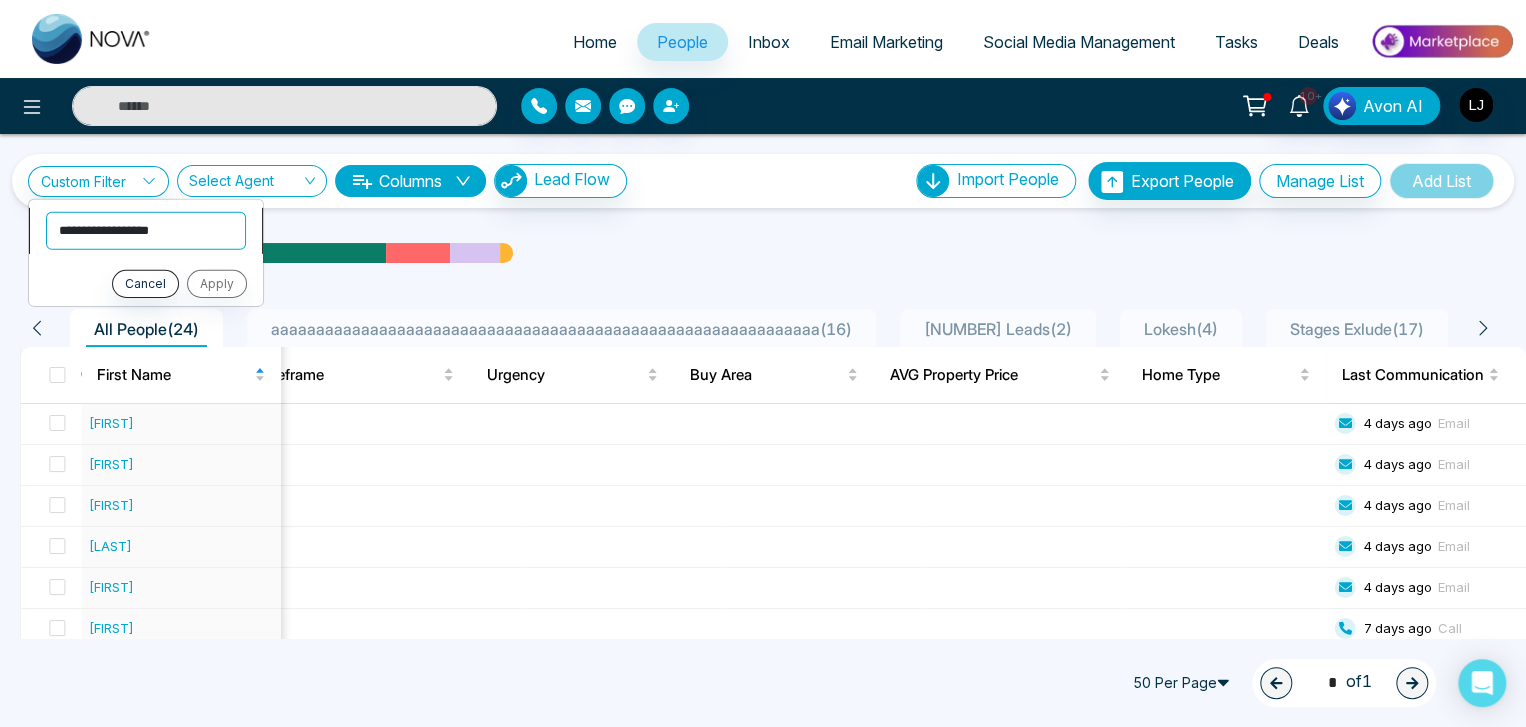 click on "**********" at bounding box center [146, 230] 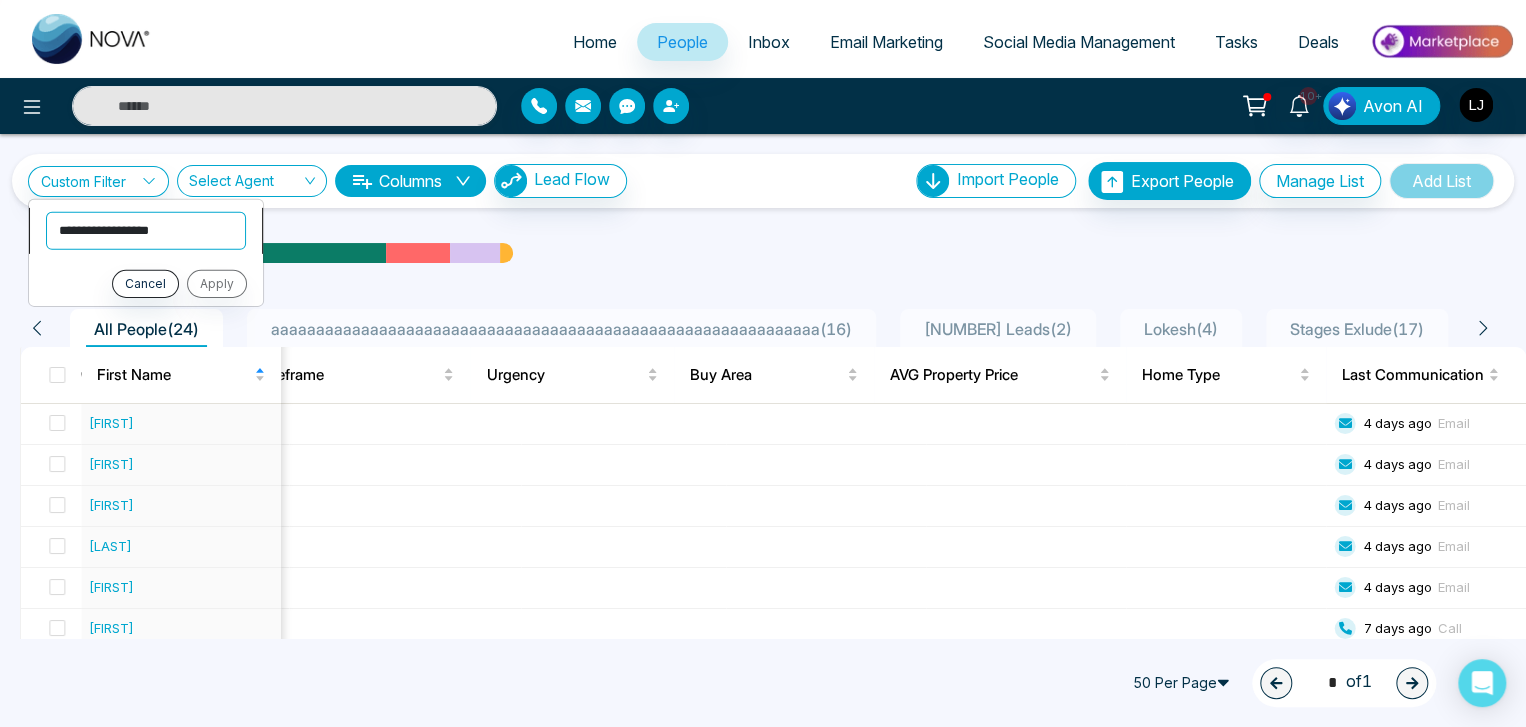 select on "**********" 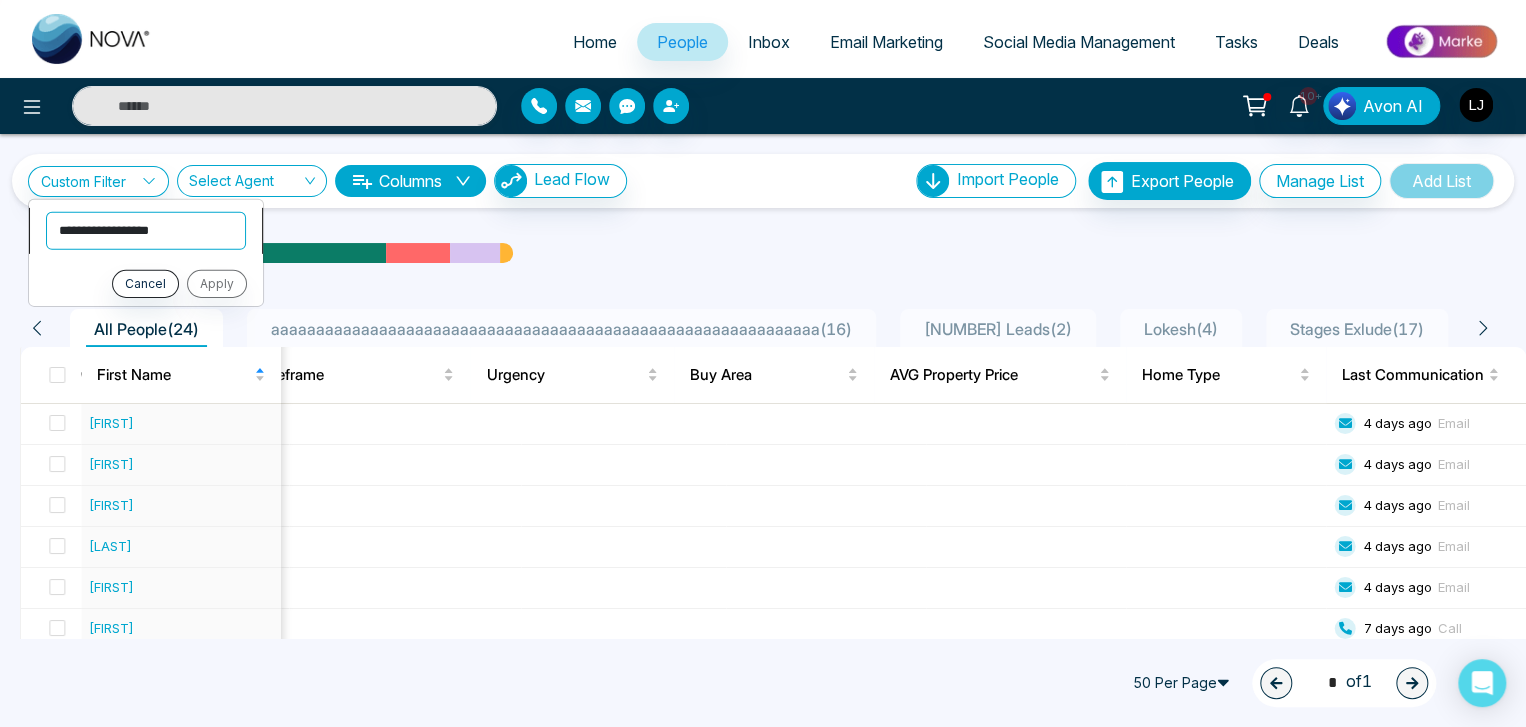 click on "**********" at bounding box center [146, 230] 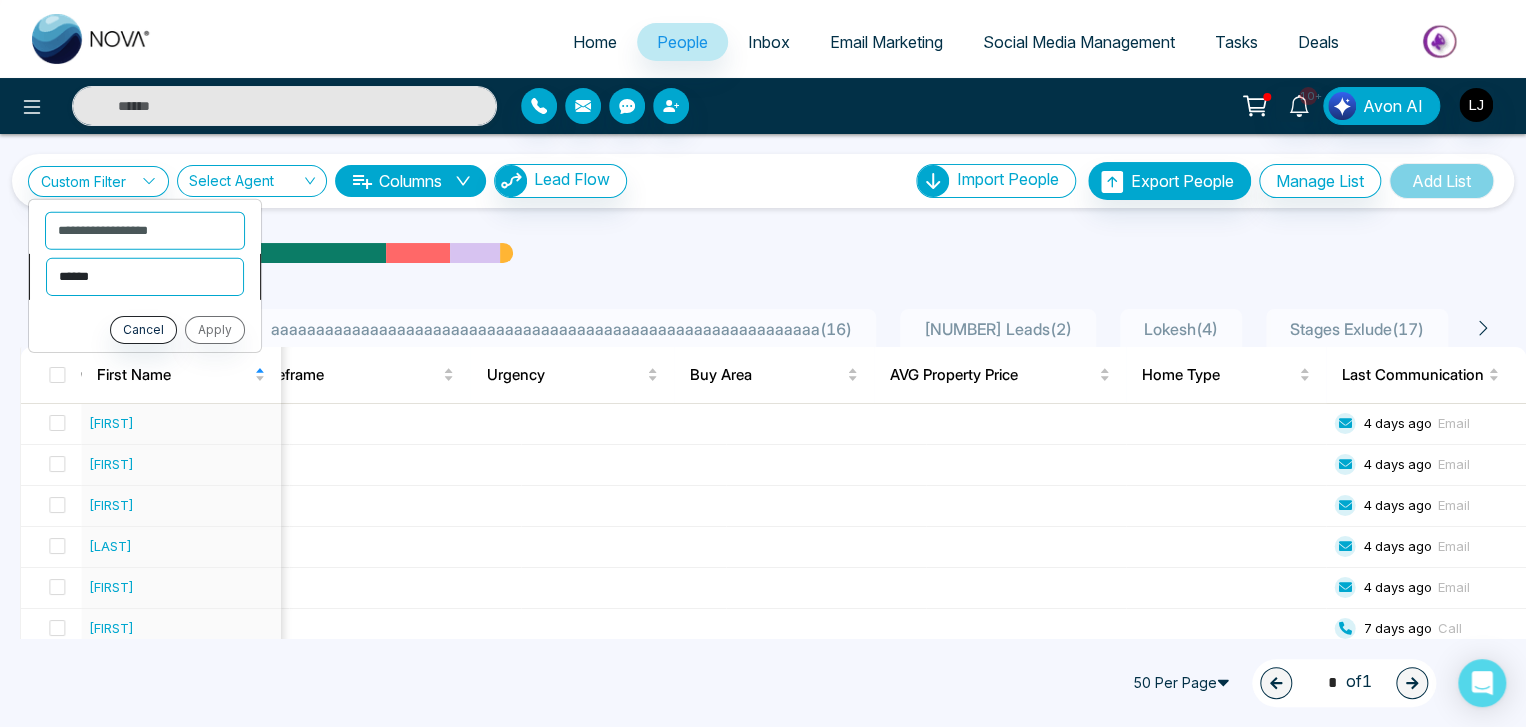 click on "**********" at bounding box center [145, 276] 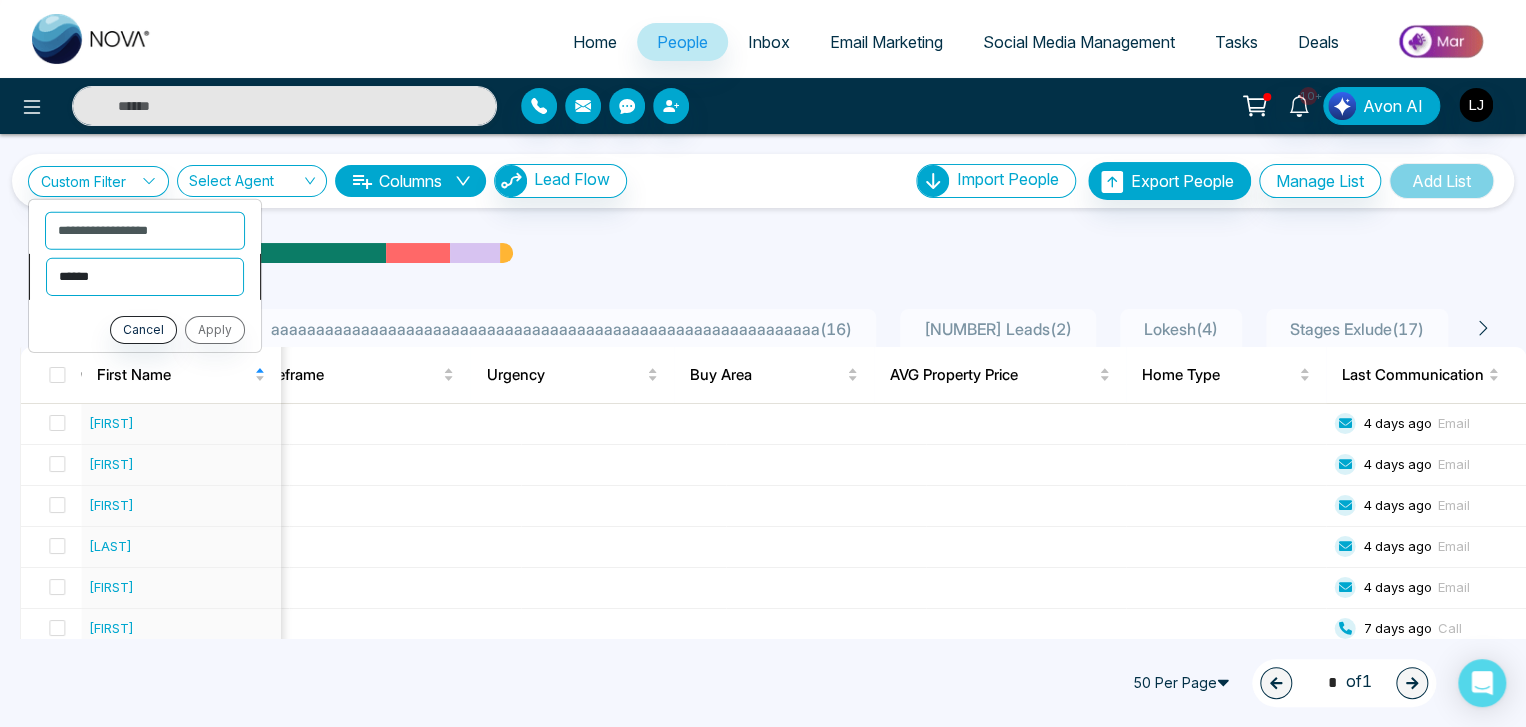 select on "*********" 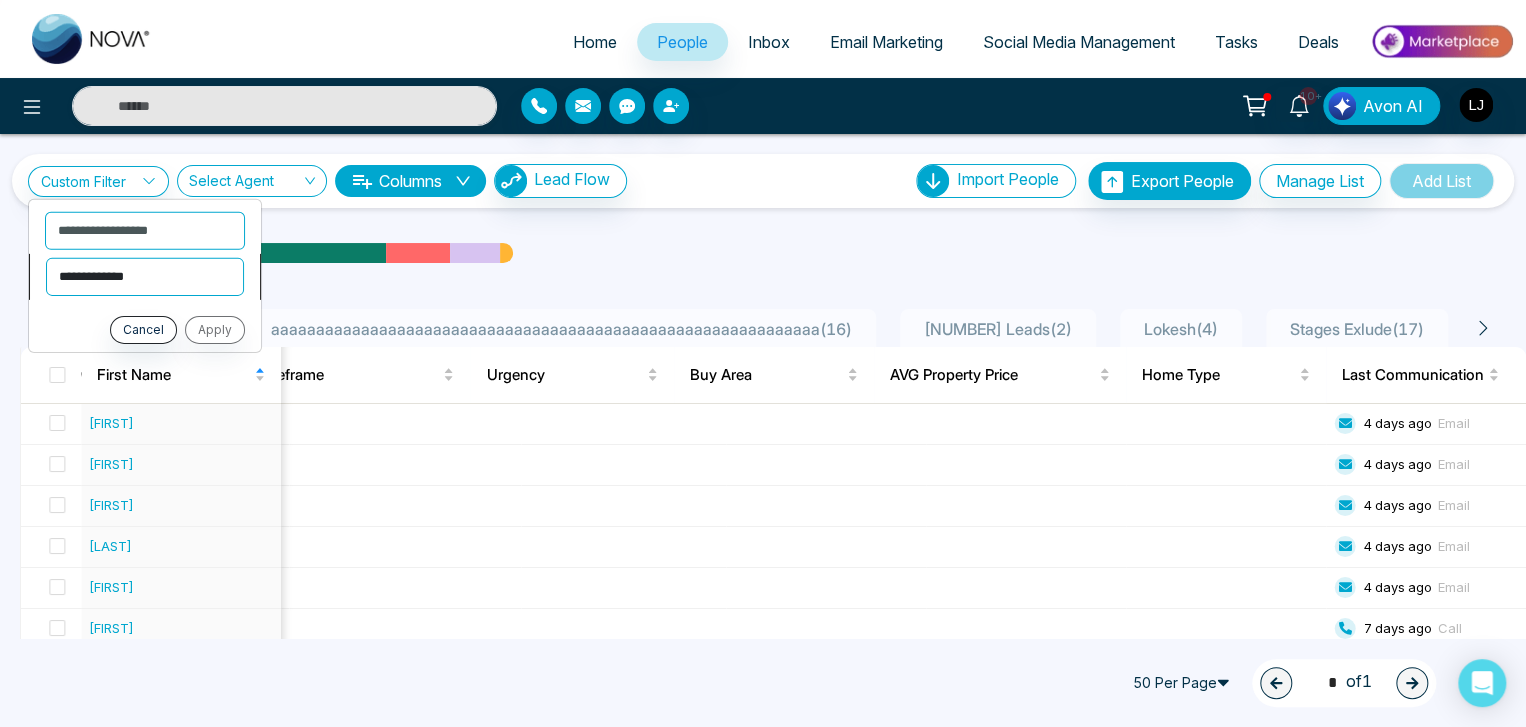 click on "**********" at bounding box center [145, 276] 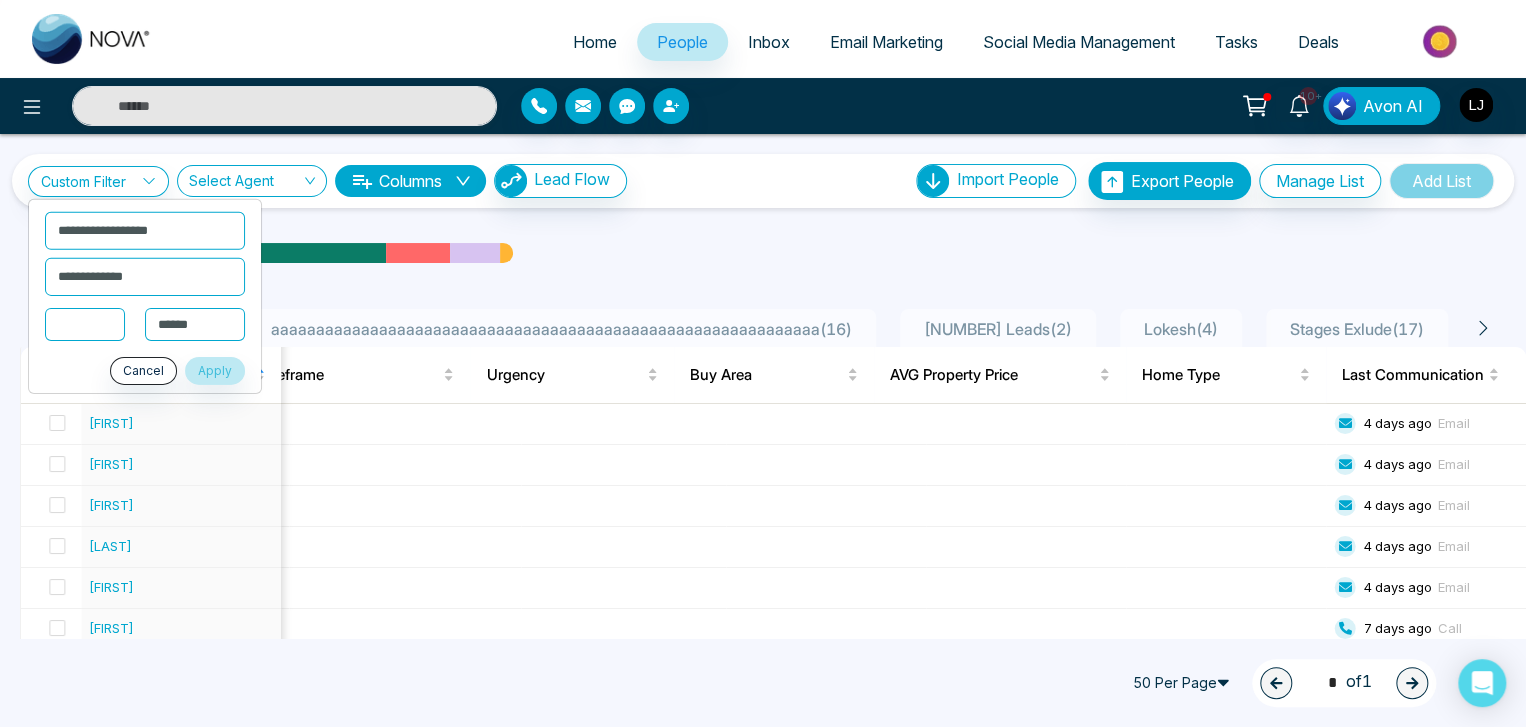 click at bounding box center [85, 323] 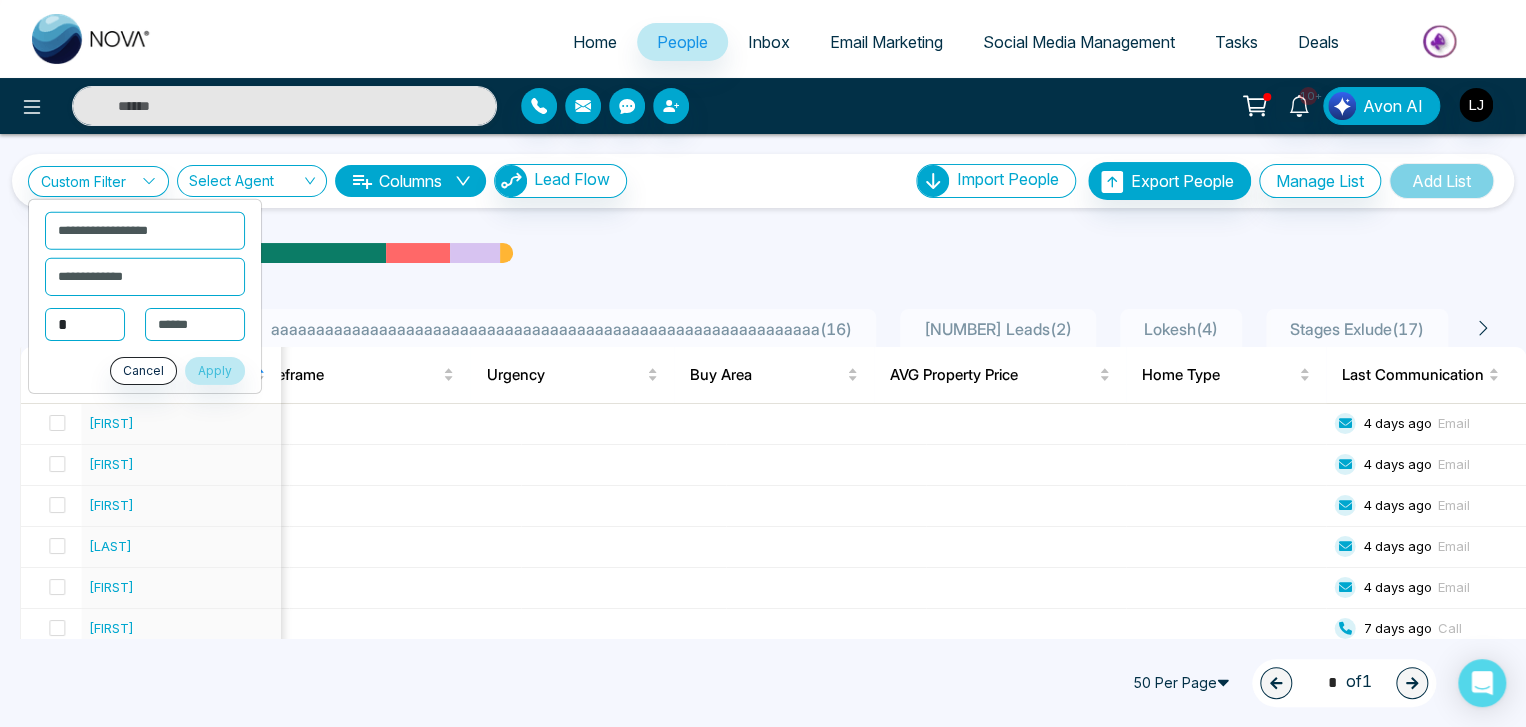 type on "*" 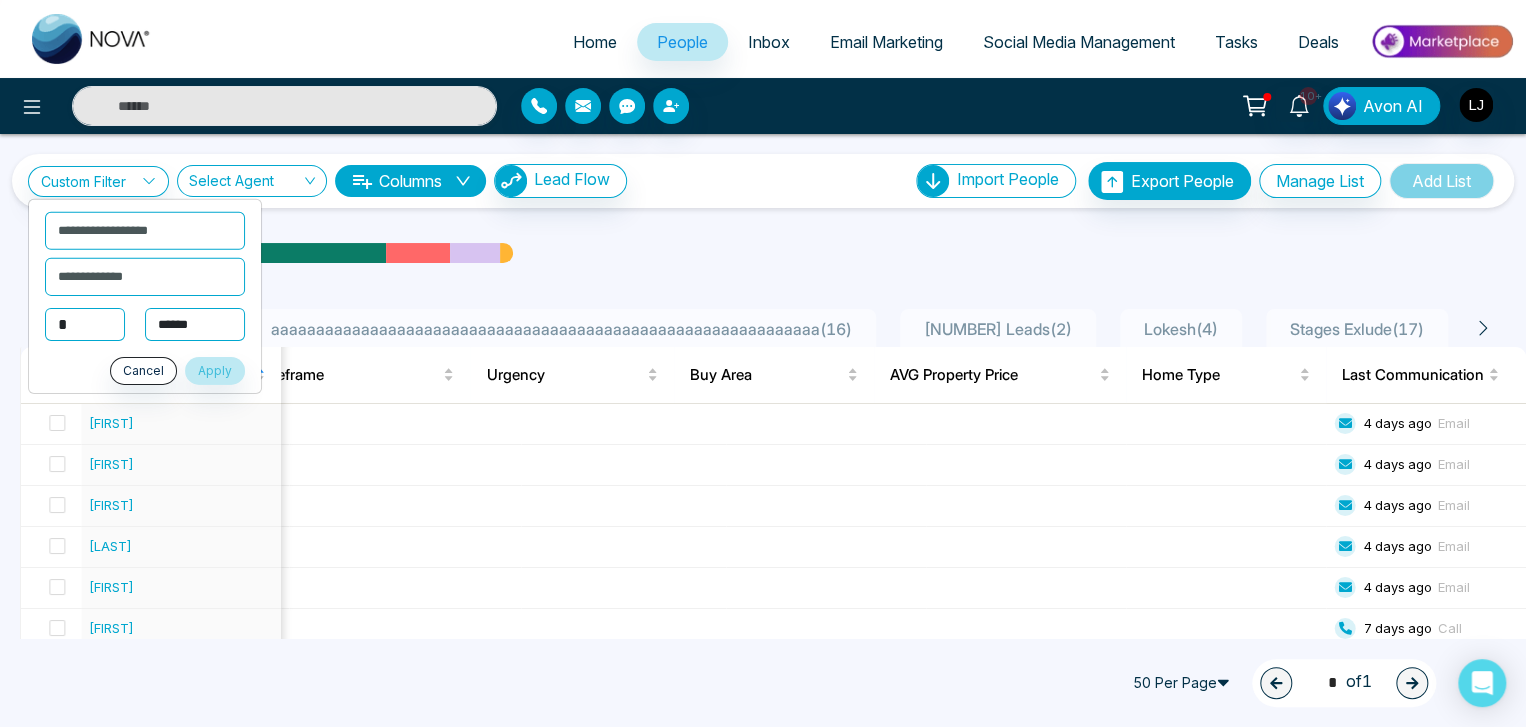 click on "**********" at bounding box center (195, 324) 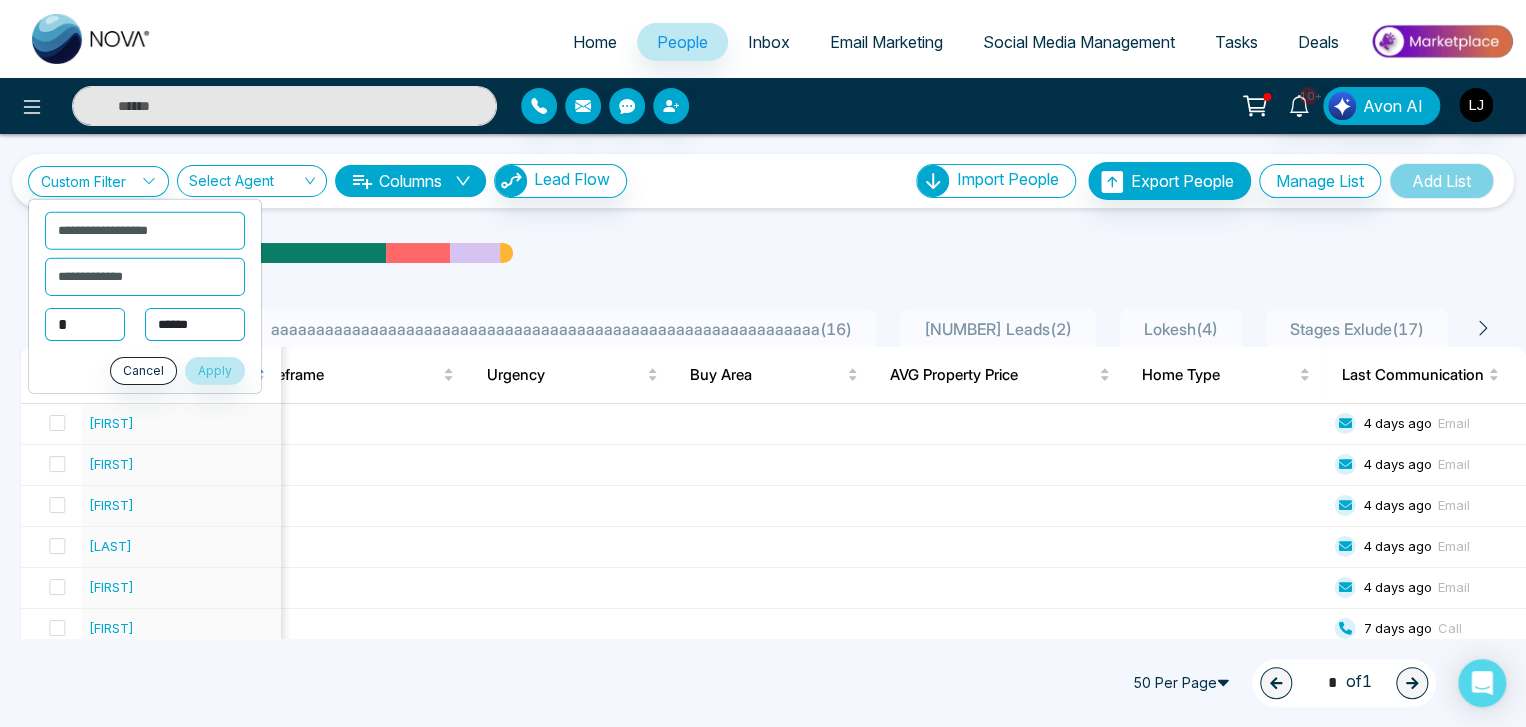 select on "***" 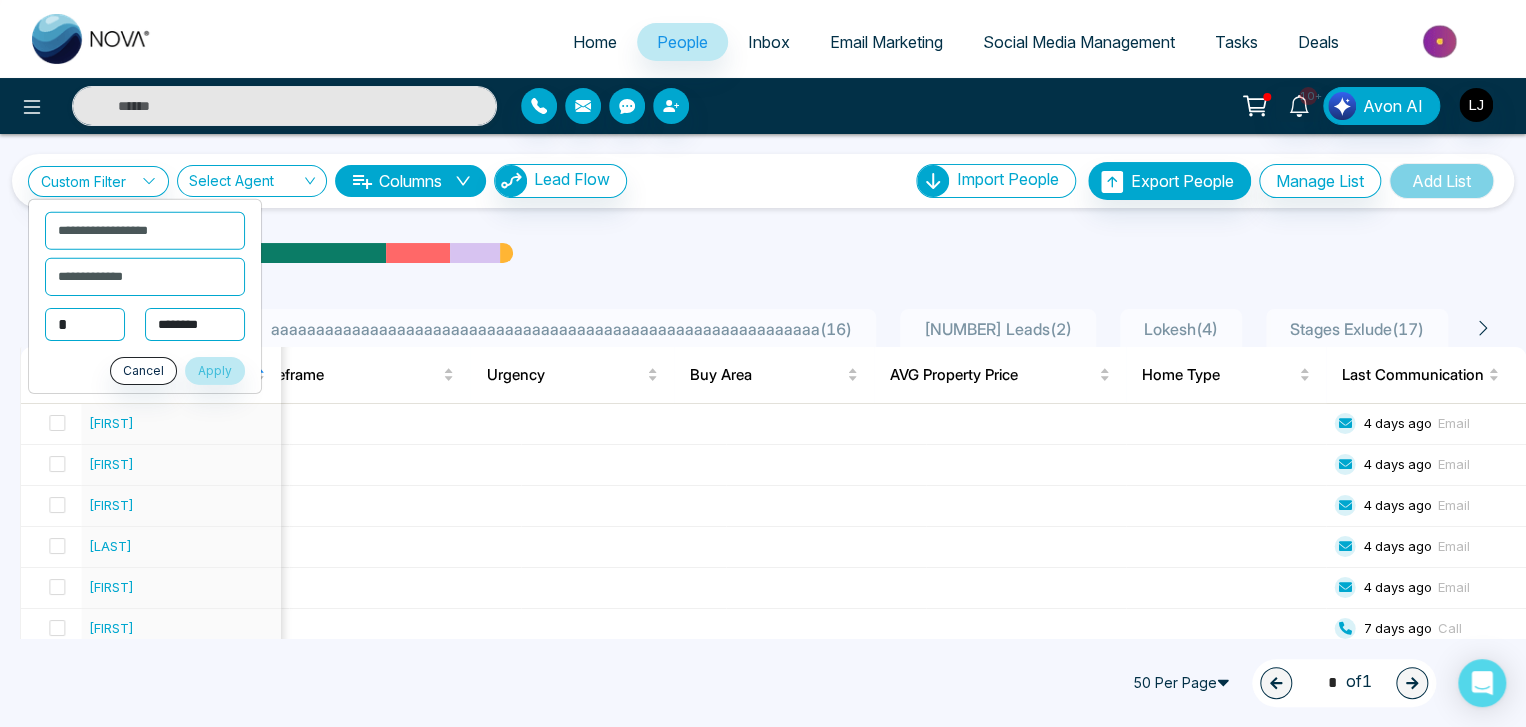 click on "**********" at bounding box center (195, 324) 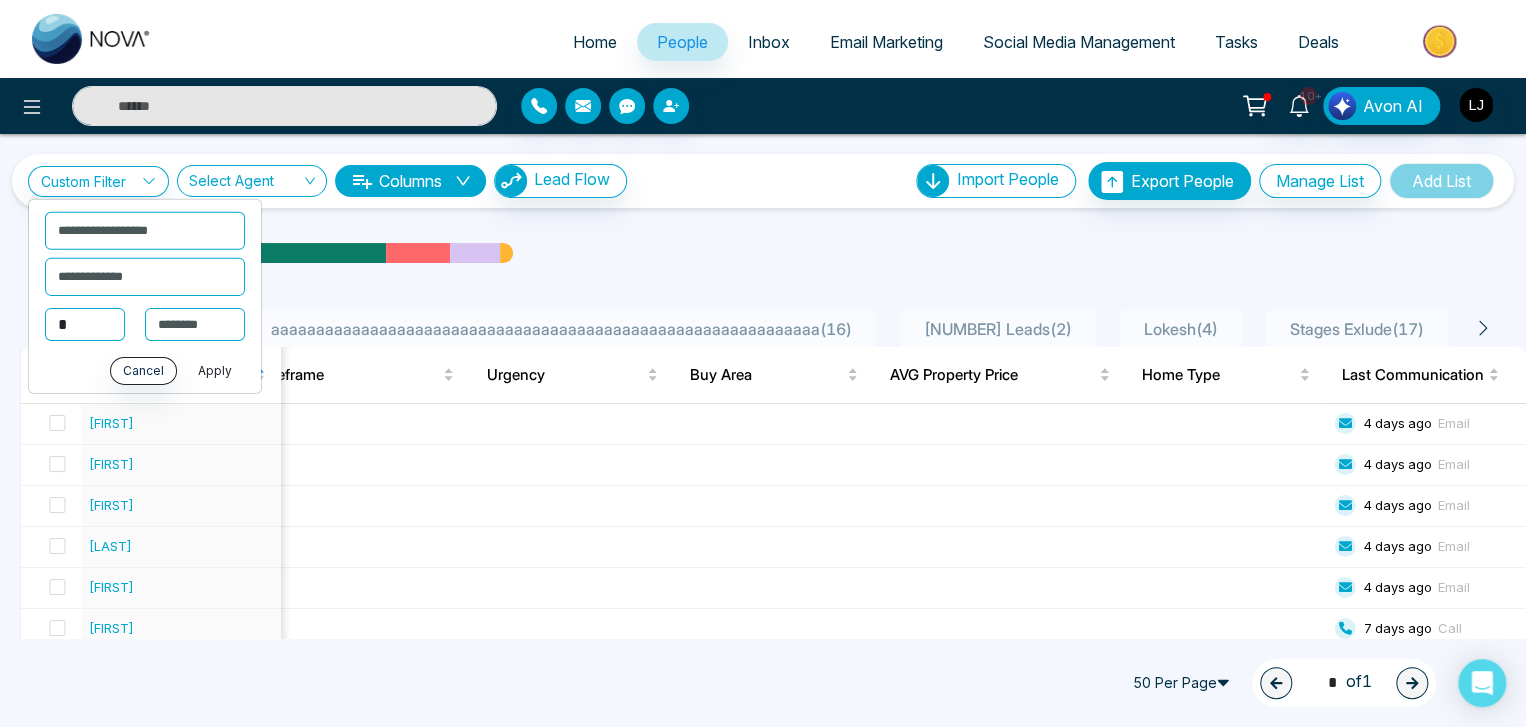 click on "Apply" at bounding box center (215, 371) 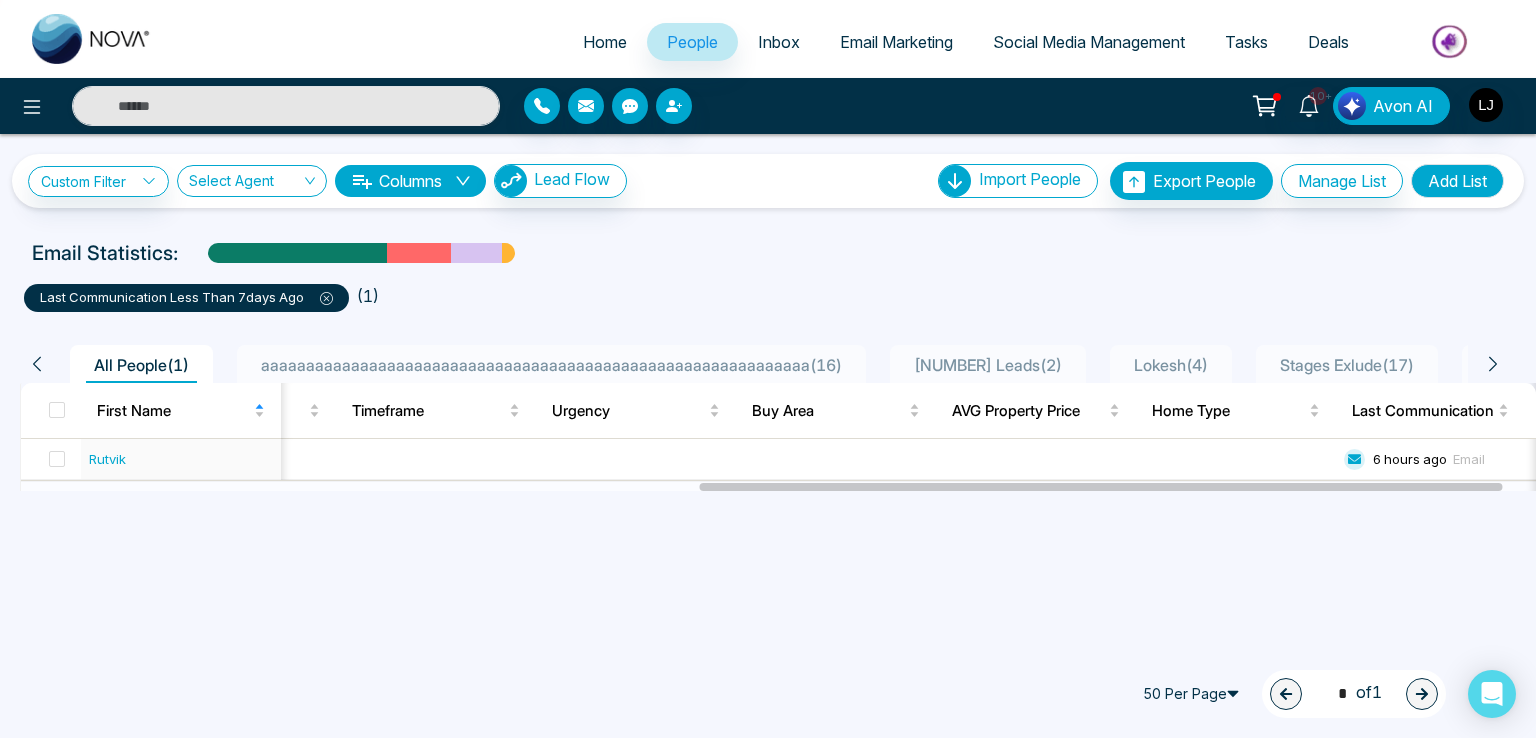 scroll, scrollTop: 0, scrollLeft: 1344, axis: horizontal 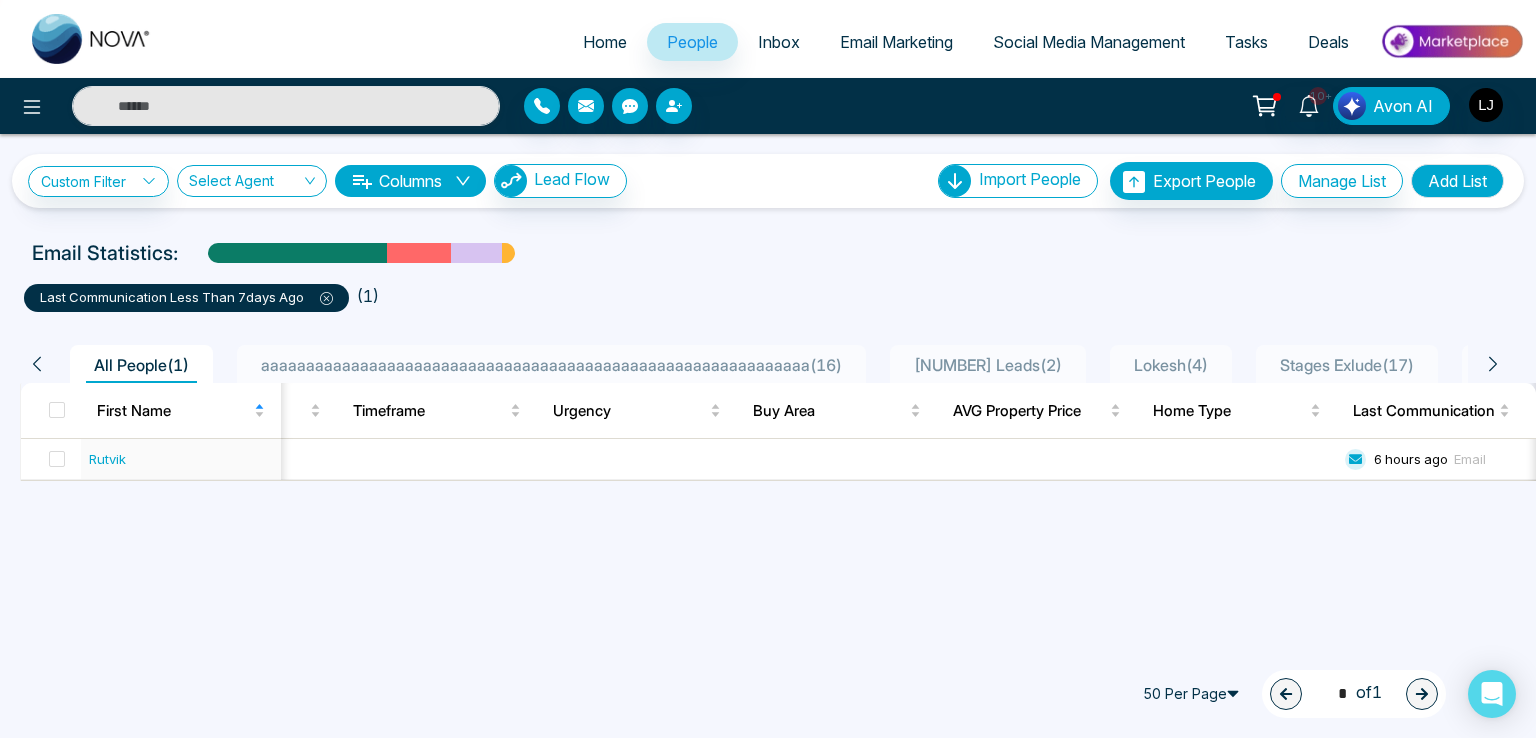 click 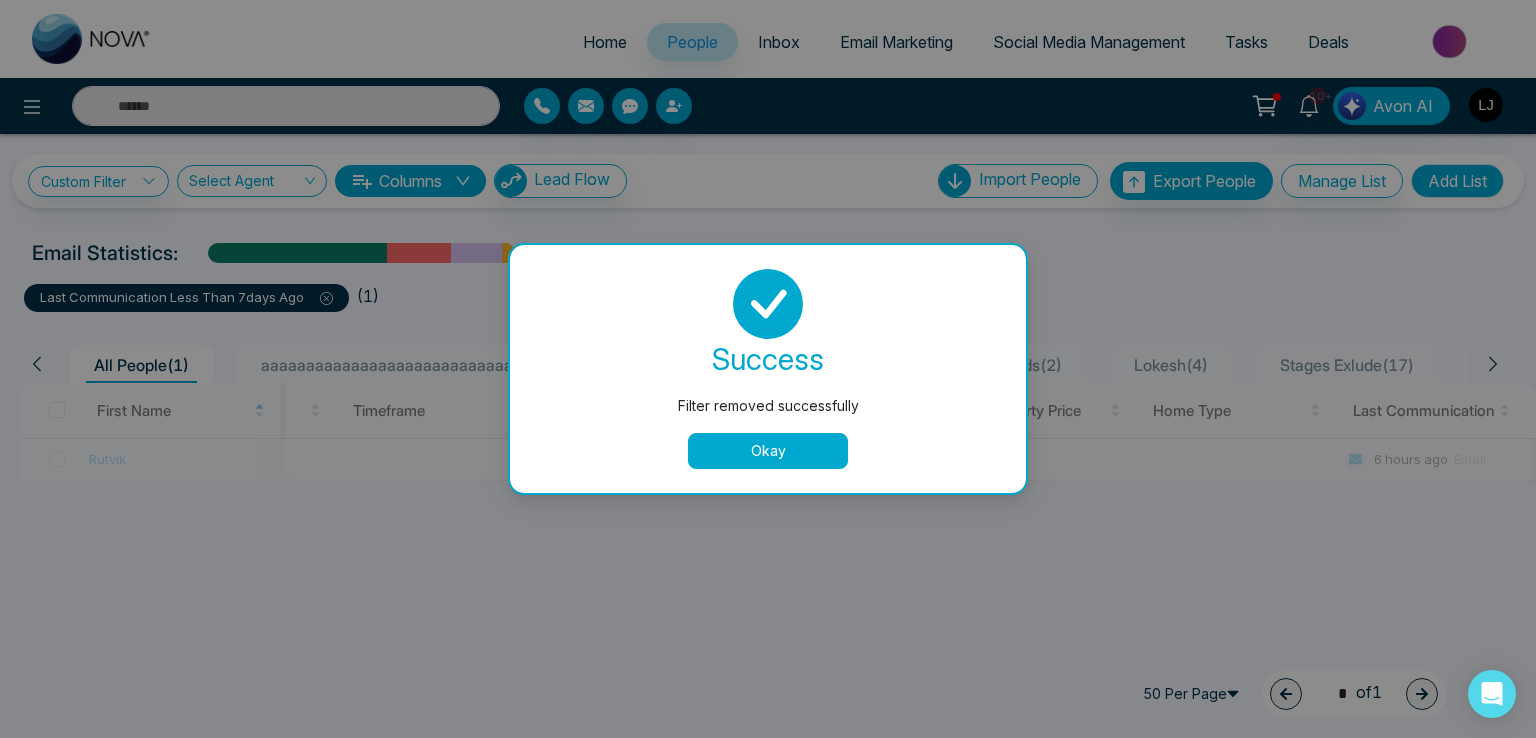 click on "Okay" at bounding box center (768, 451) 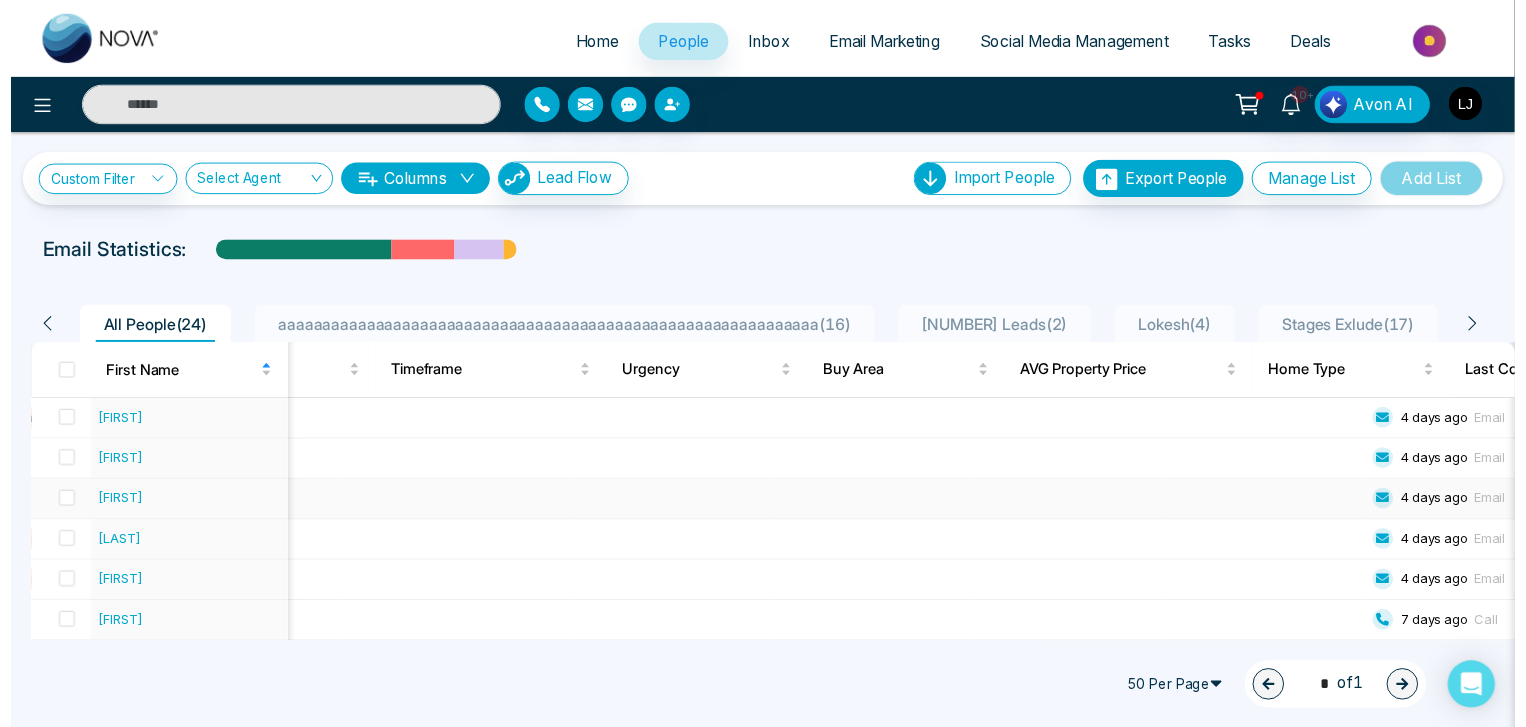 scroll, scrollTop: 0, scrollLeft: 1478, axis: horizontal 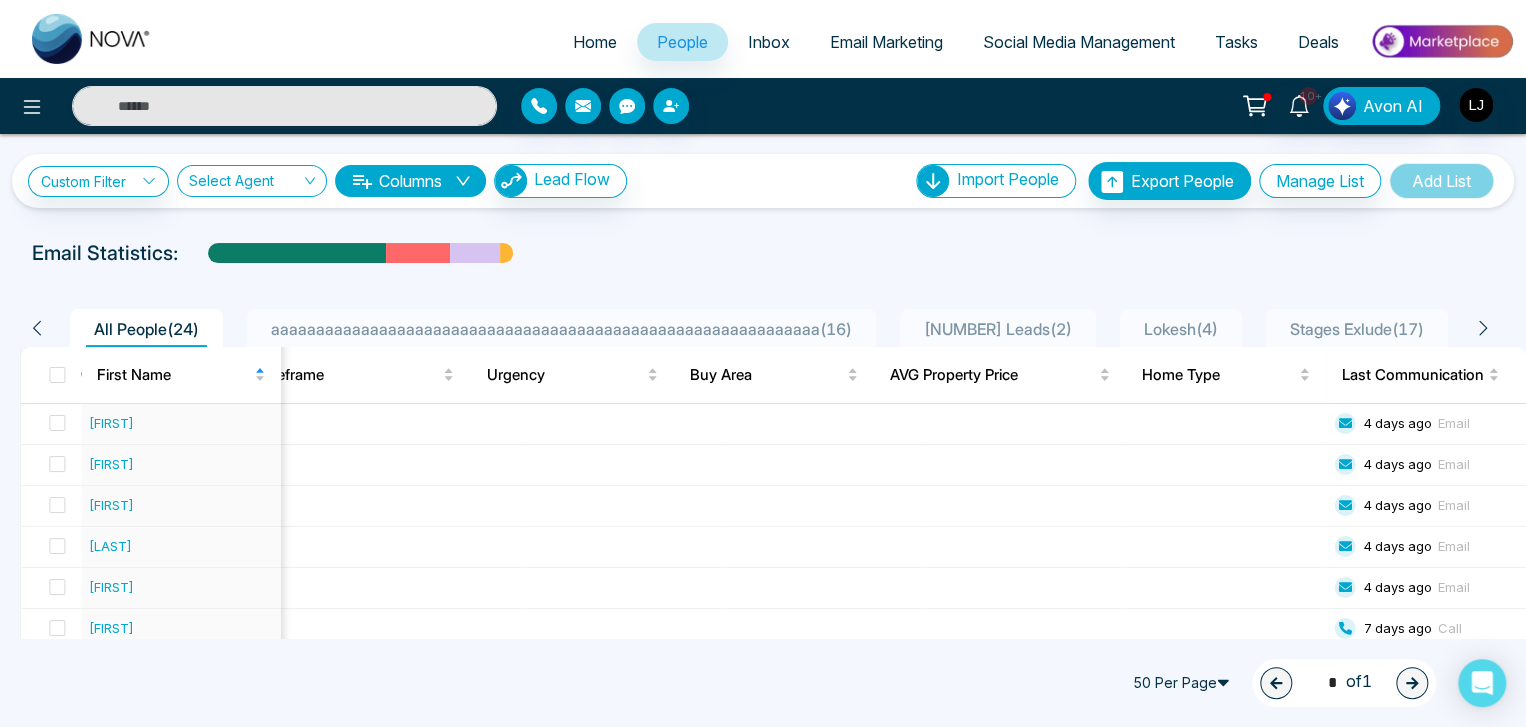 click on "Columns" at bounding box center [410, 181] 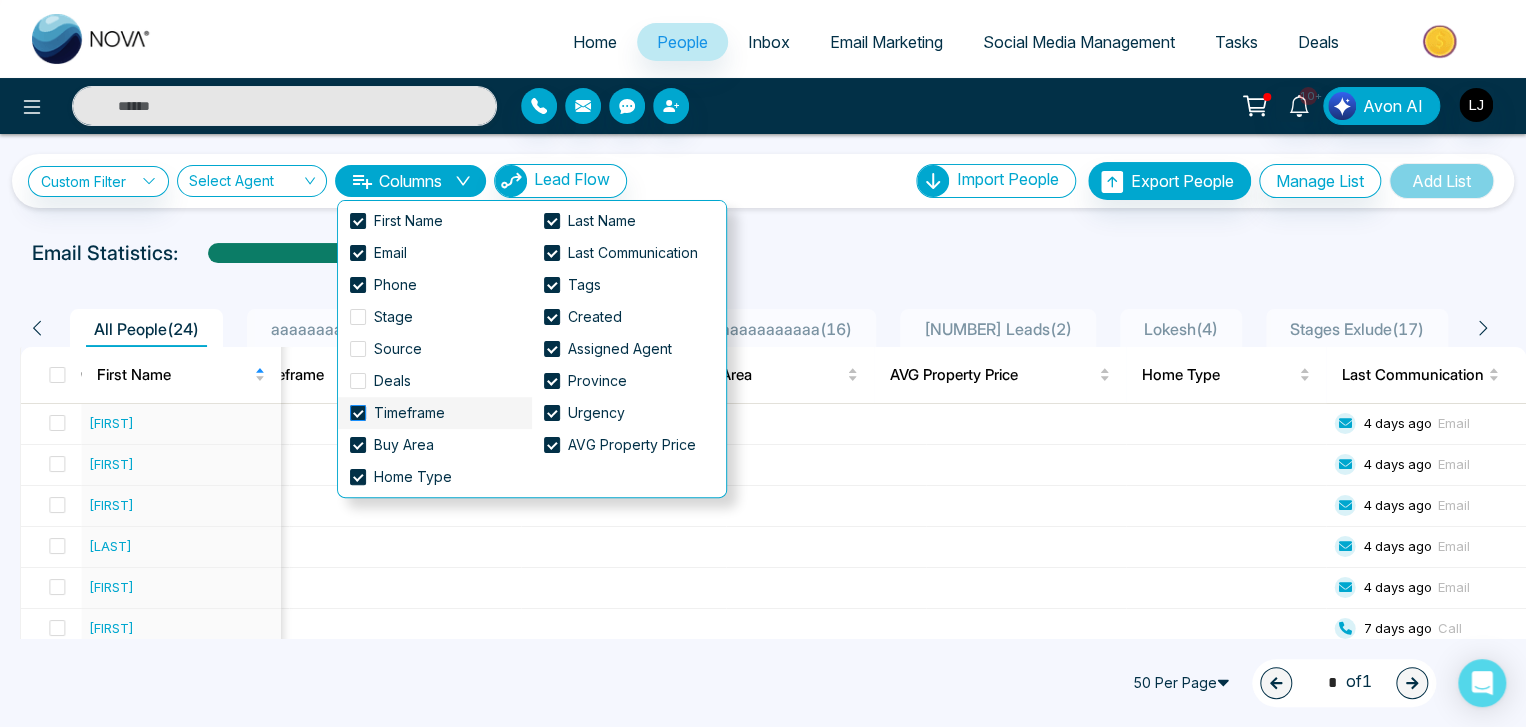 click on "Timeframe" at bounding box center [401, 413] 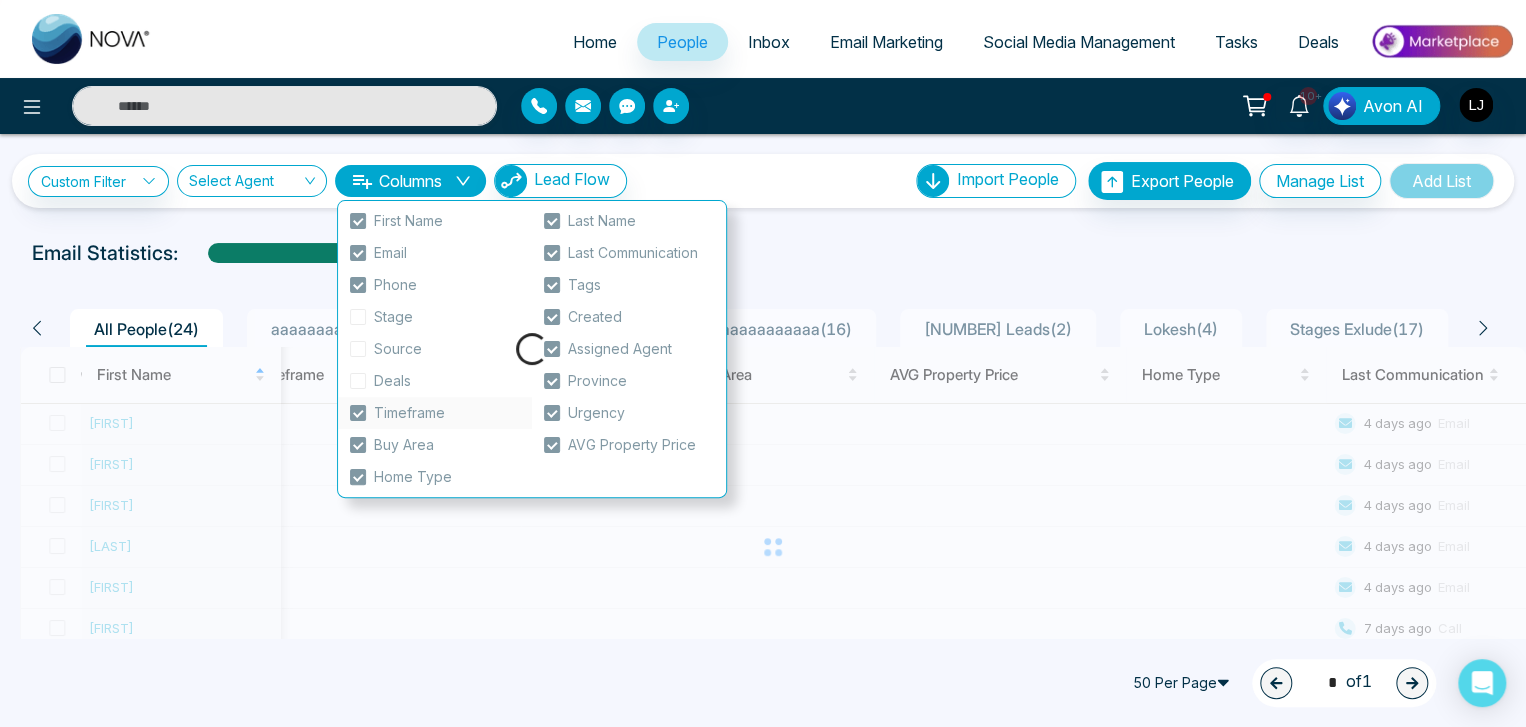click on "Buy Area" at bounding box center [435, 445] 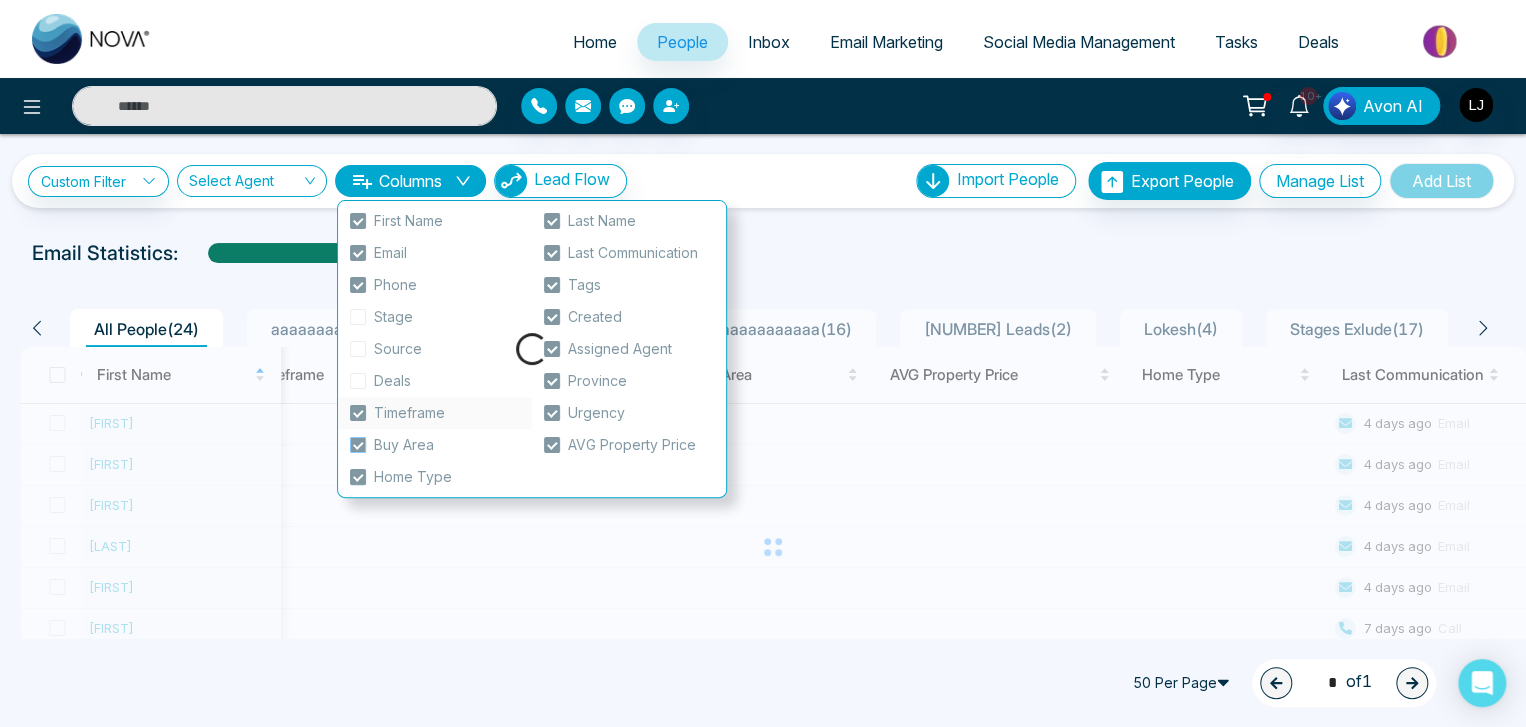 click at bounding box center (358, 445) 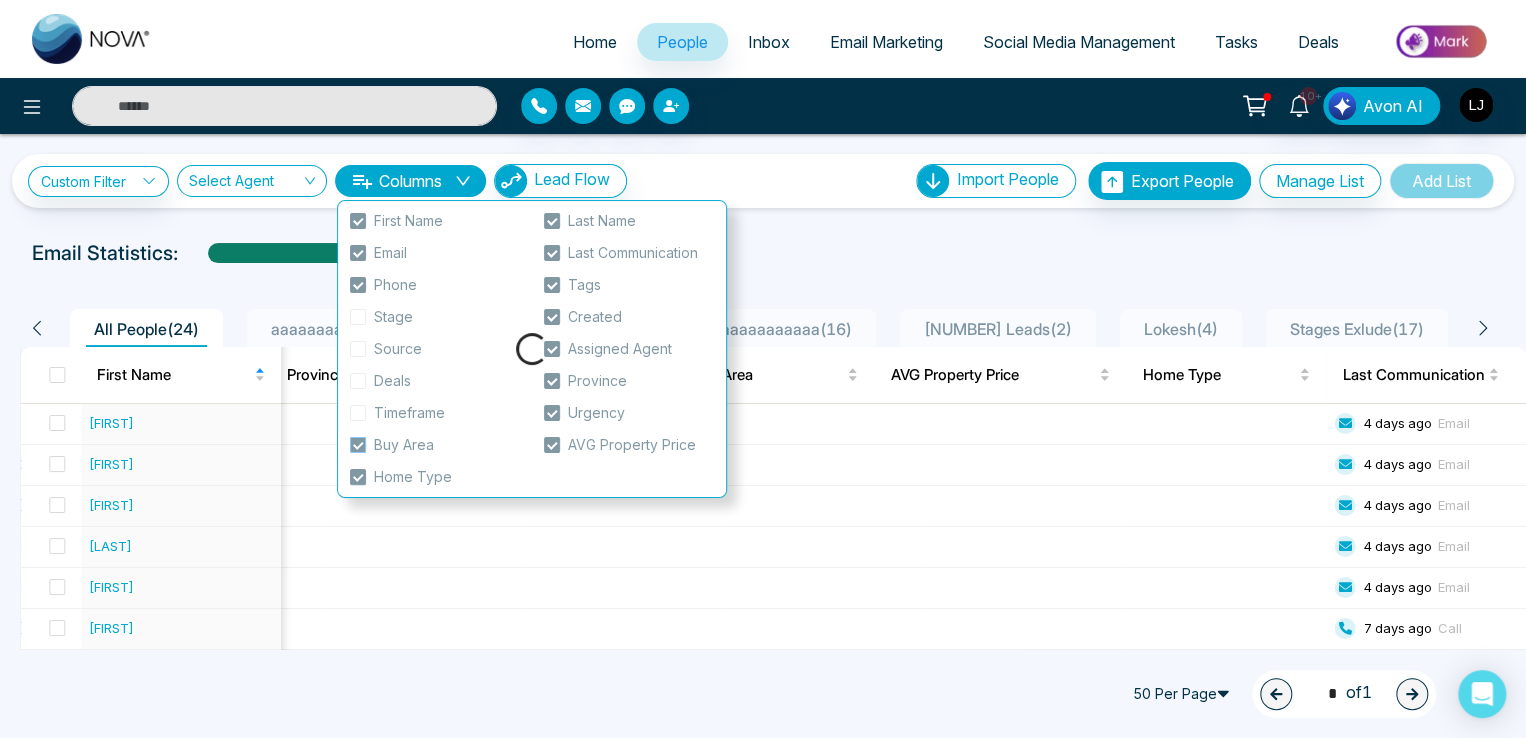 scroll, scrollTop: 0, scrollLeft: 1243, axis: horizontal 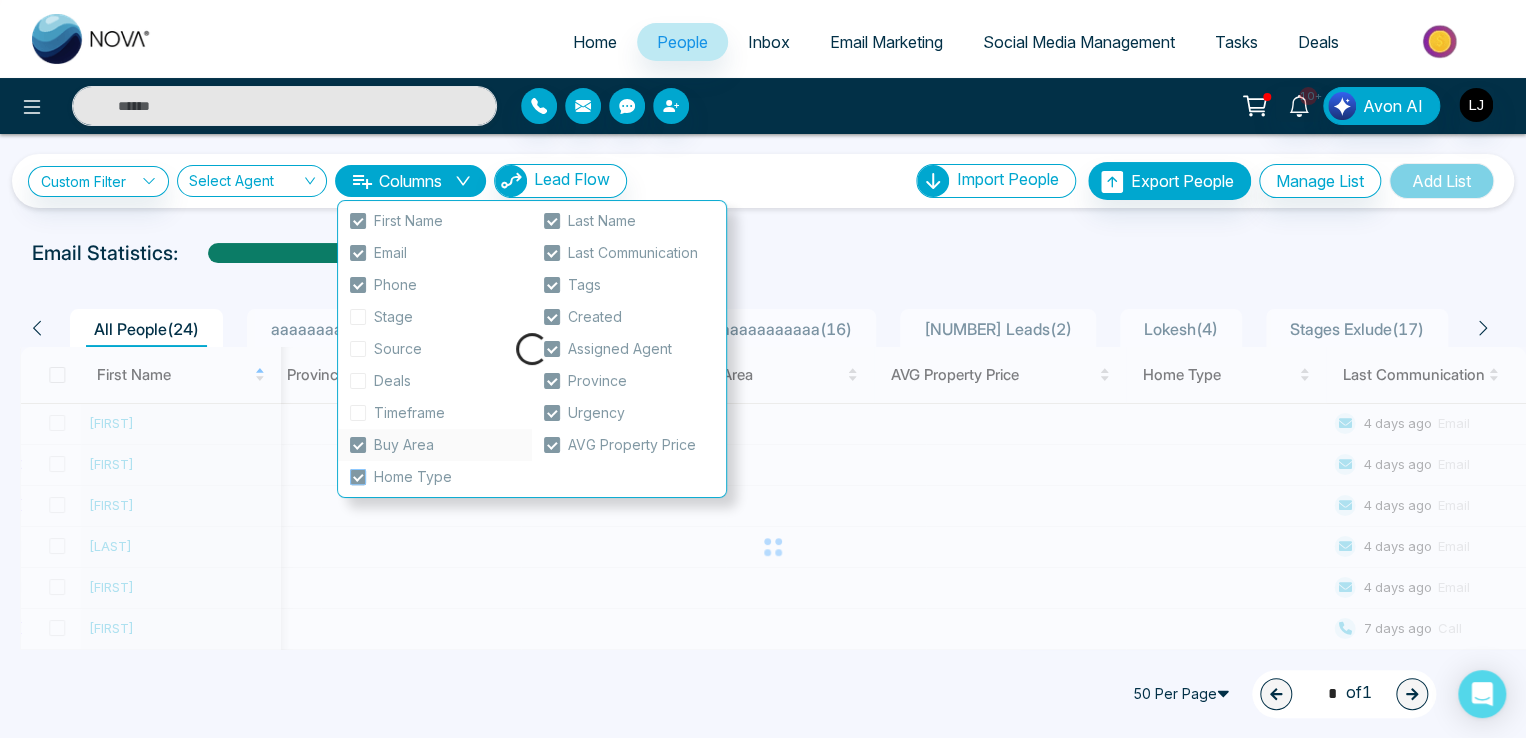click at bounding box center [358, 477] 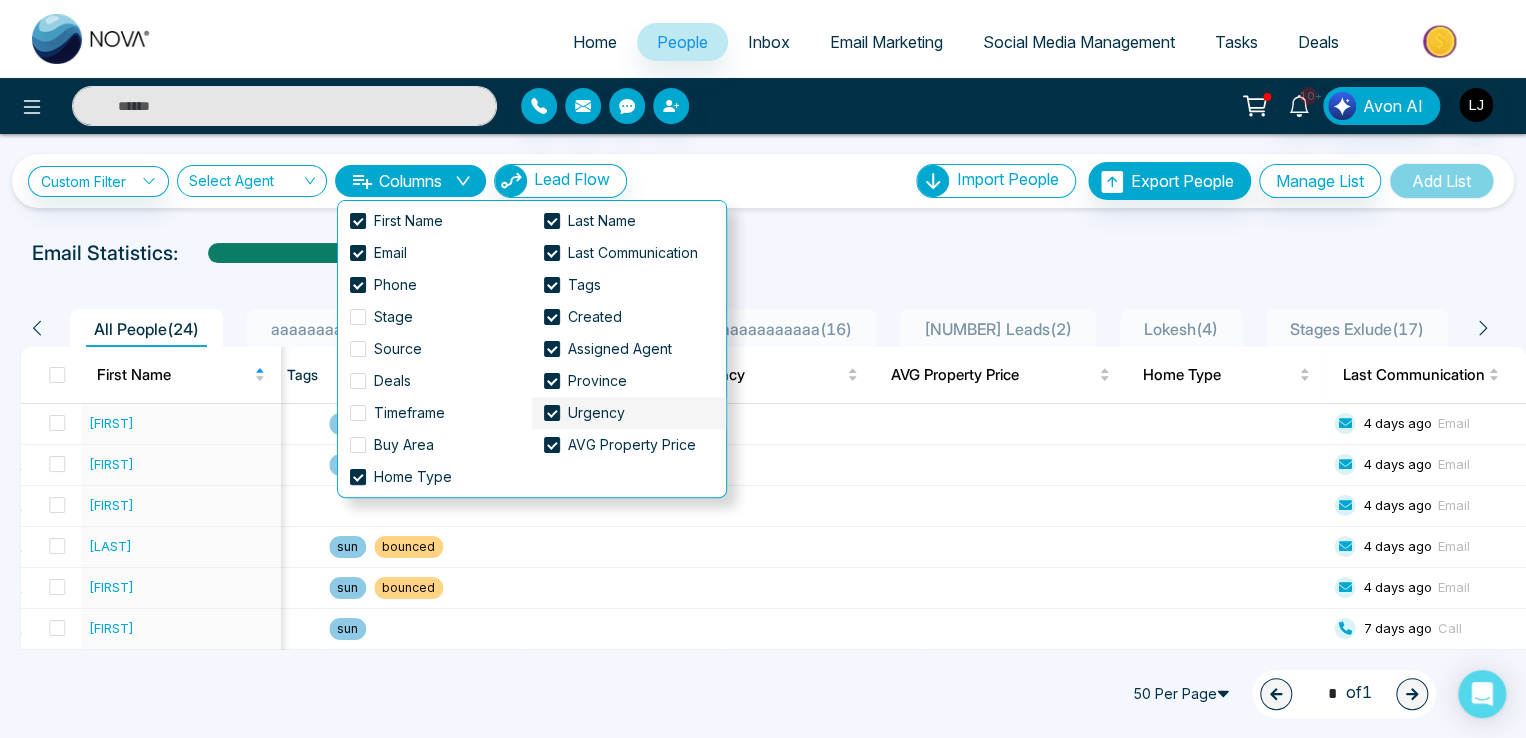 scroll, scrollTop: 0, scrollLeft: 1043, axis: horizontal 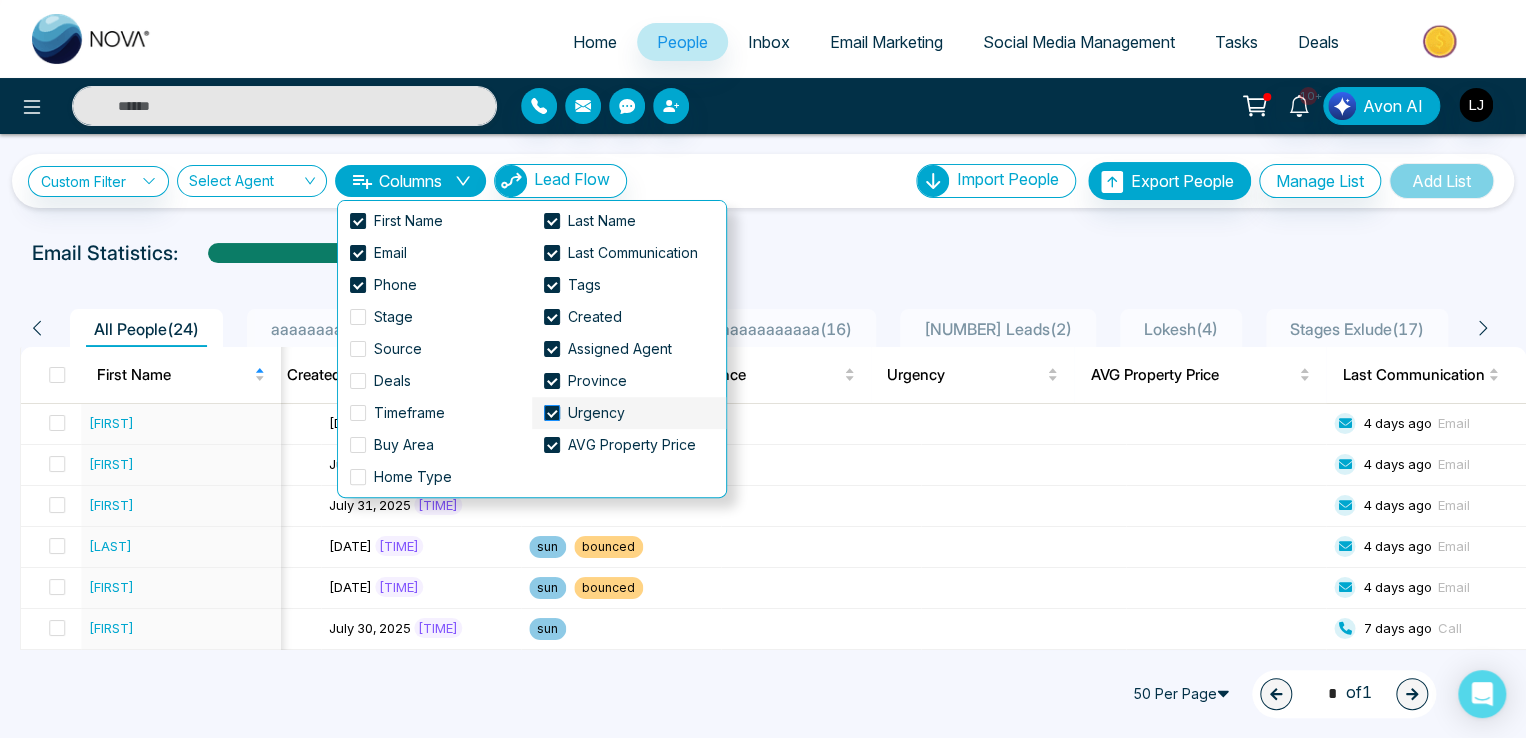 click at bounding box center [552, 413] 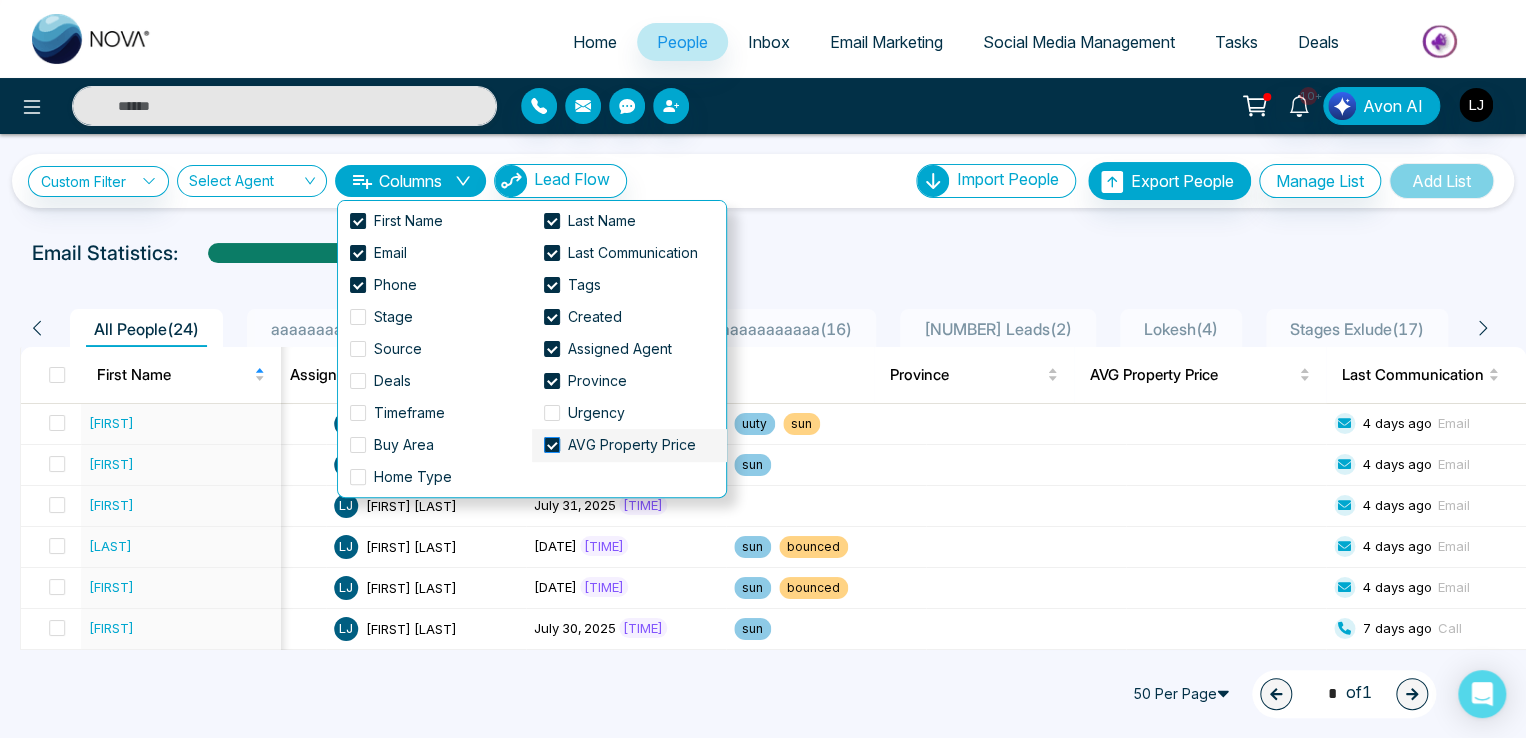 scroll, scrollTop: 0, scrollLeft: 640, axis: horizontal 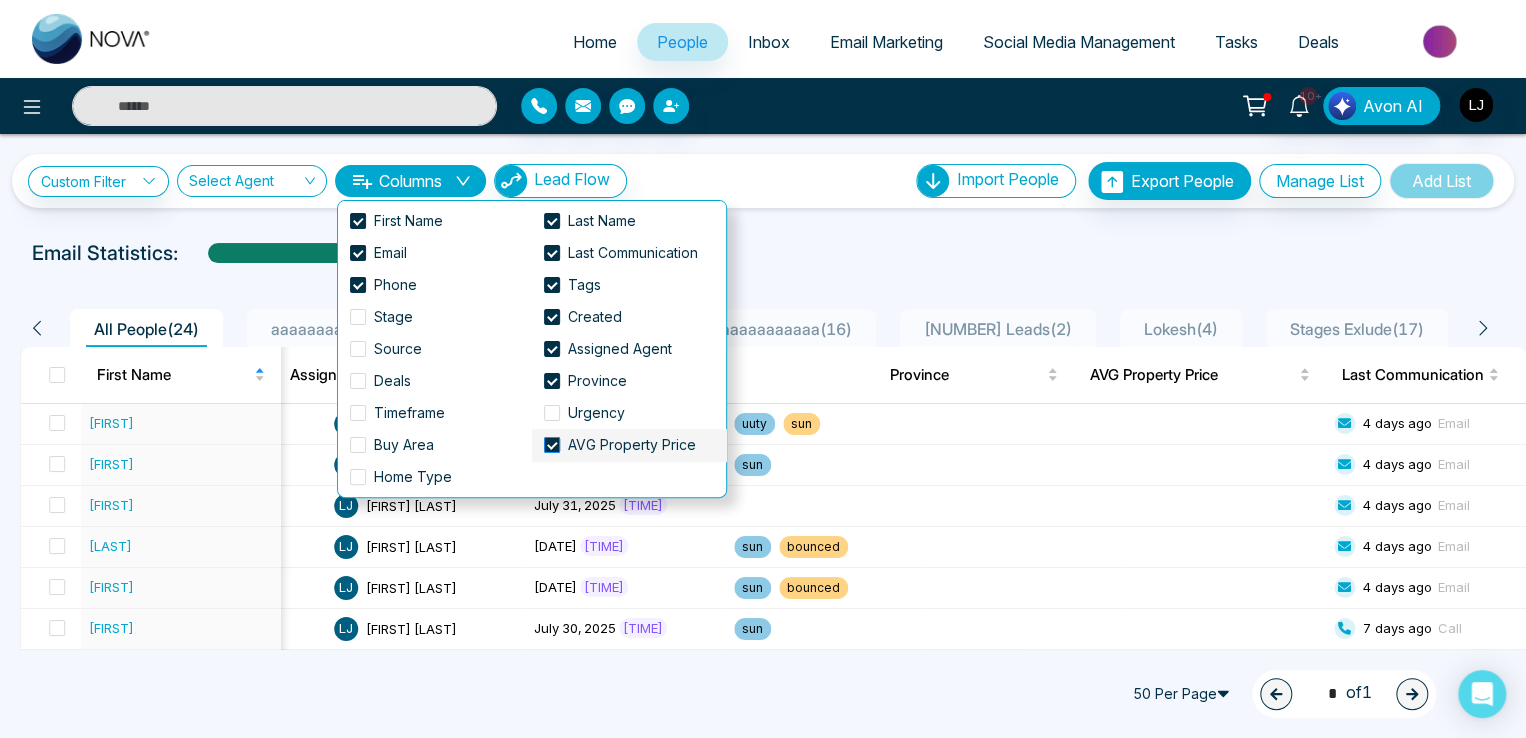 click at bounding box center [552, 445] 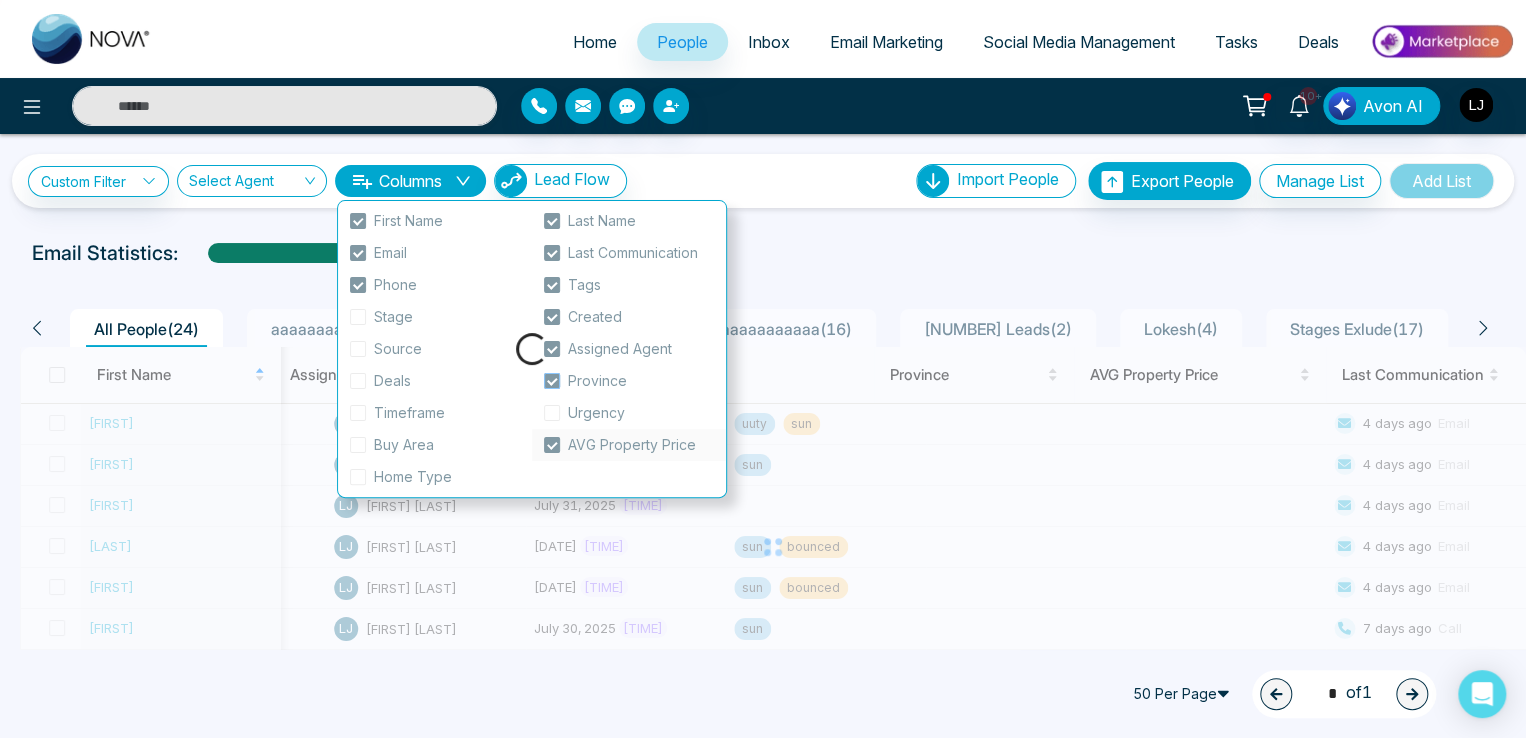 click at bounding box center [552, 381] 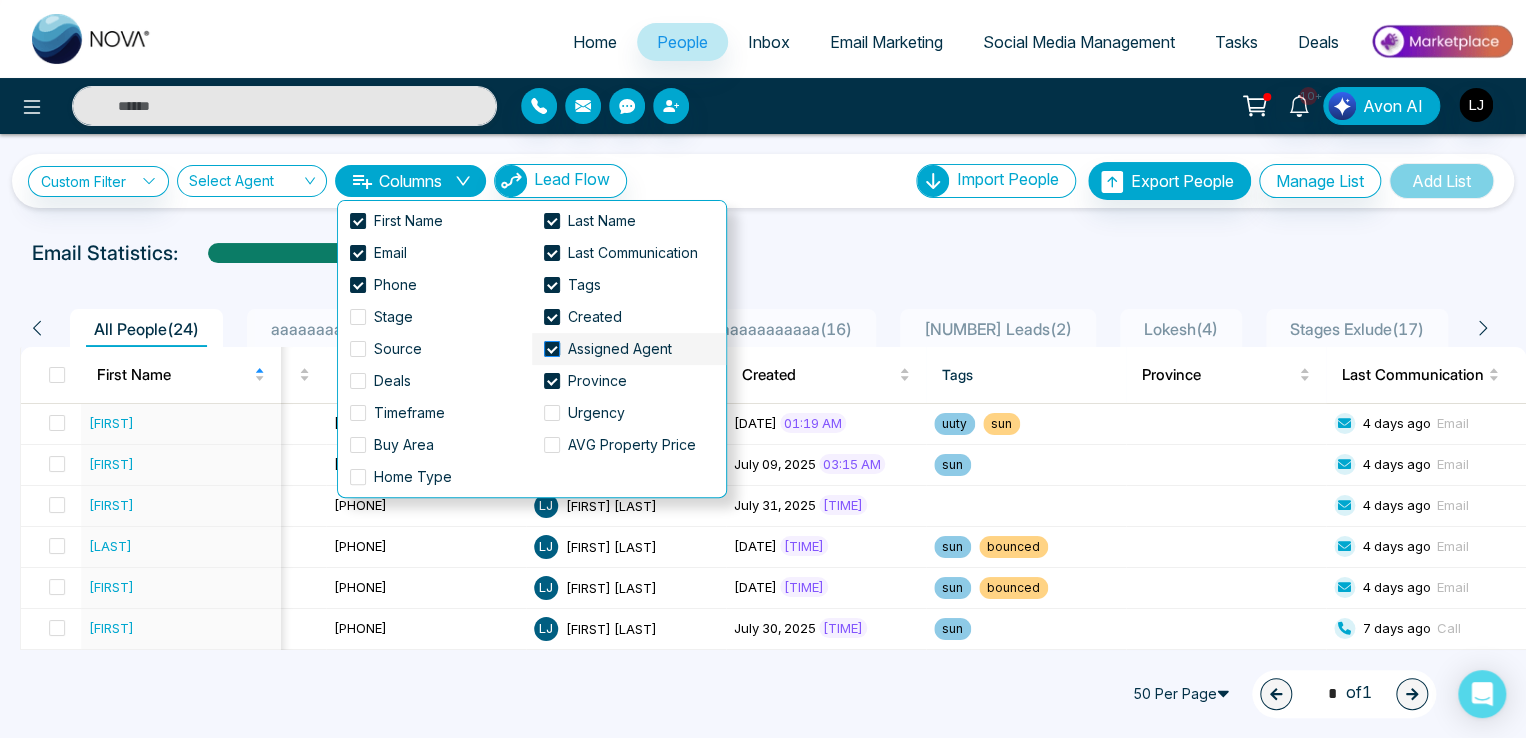 scroll, scrollTop: 0, scrollLeft: 388, axis: horizontal 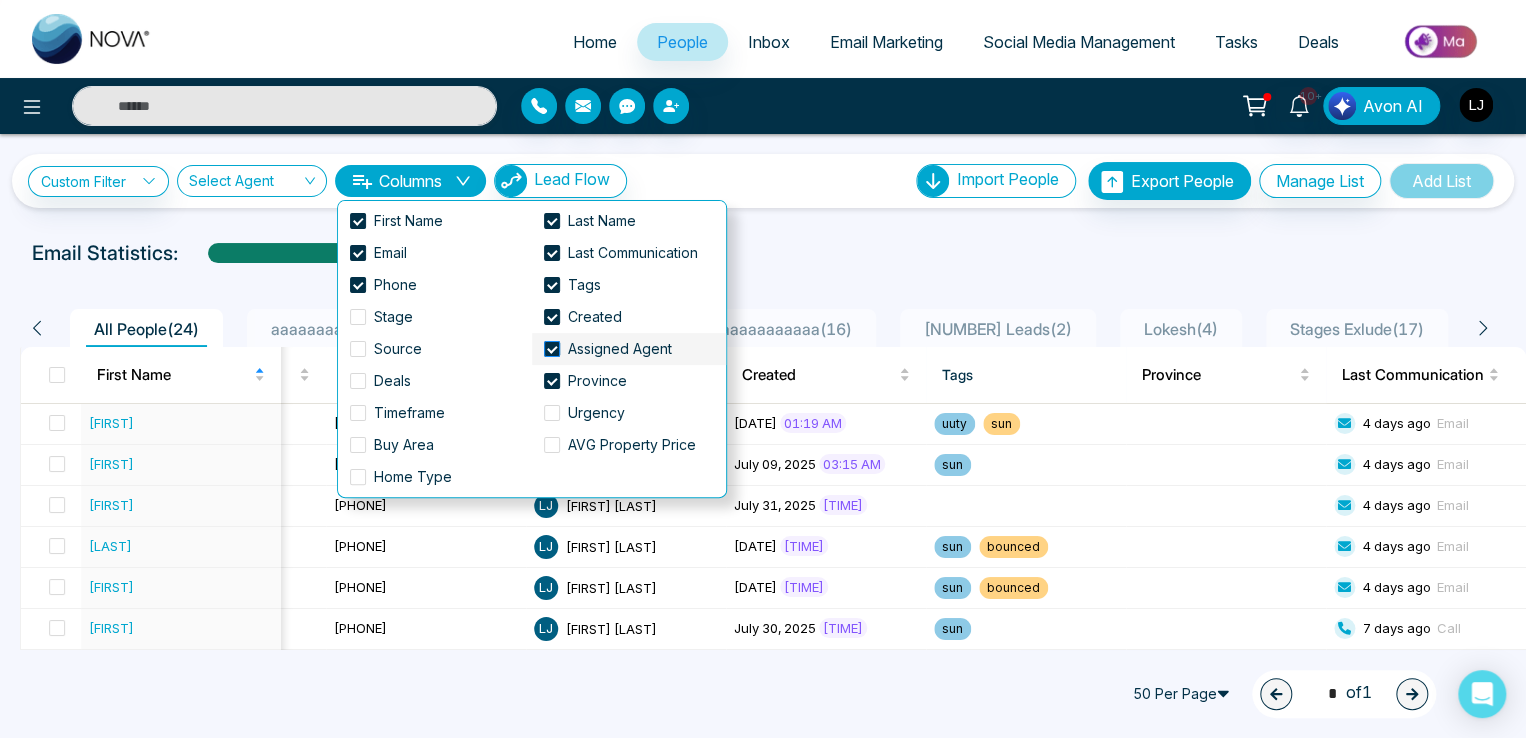click at bounding box center [552, 349] 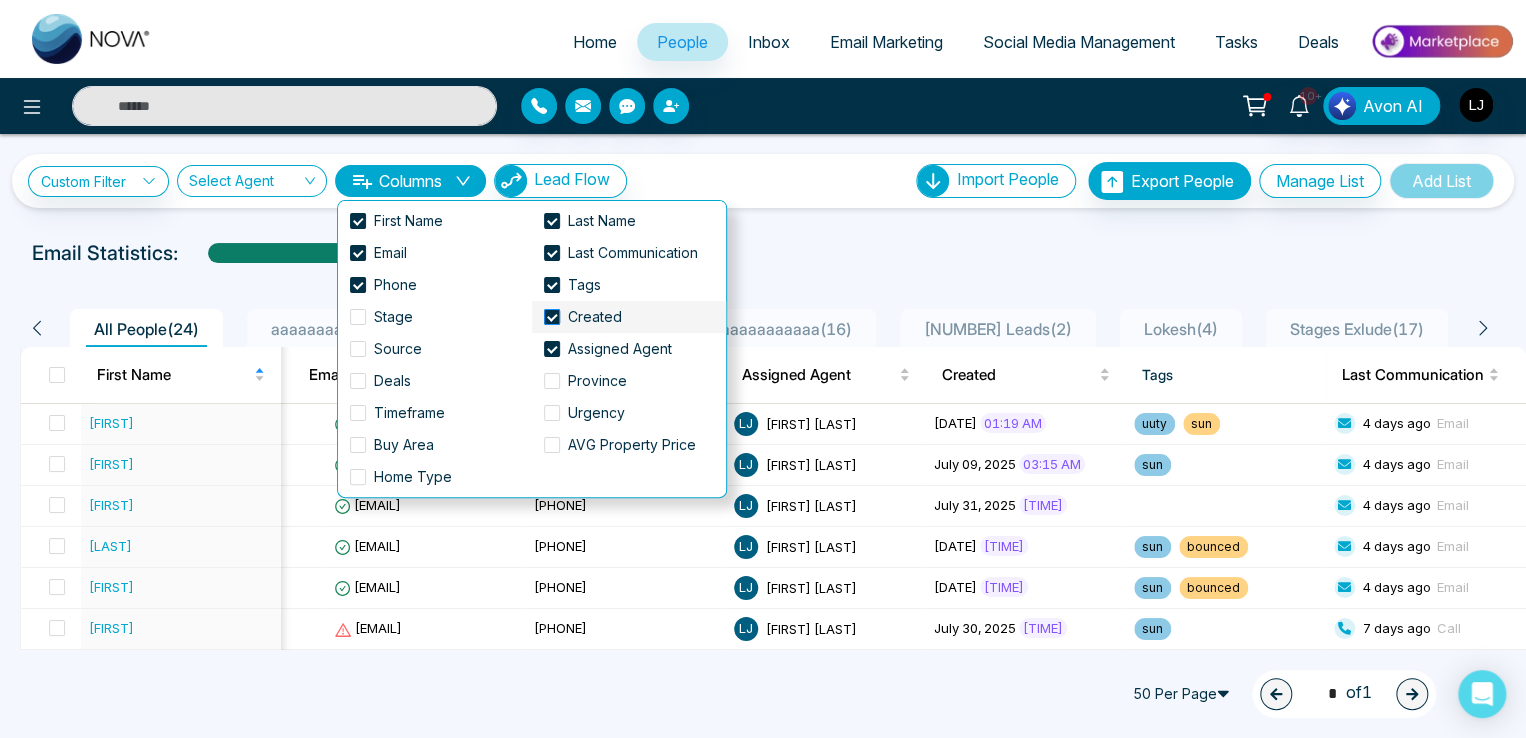 scroll, scrollTop: 0, scrollLeft: 188, axis: horizontal 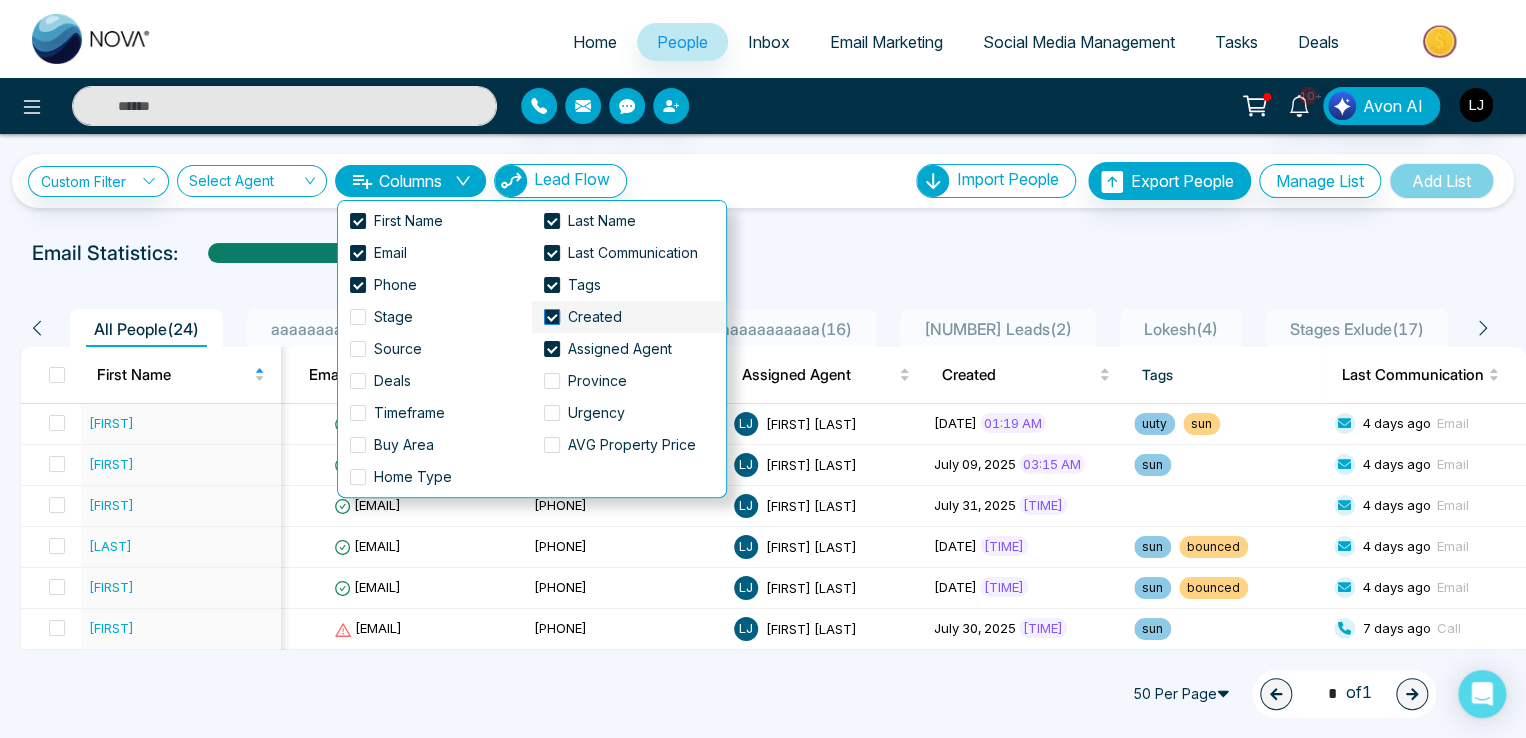 click at bounding box center [552, 317] 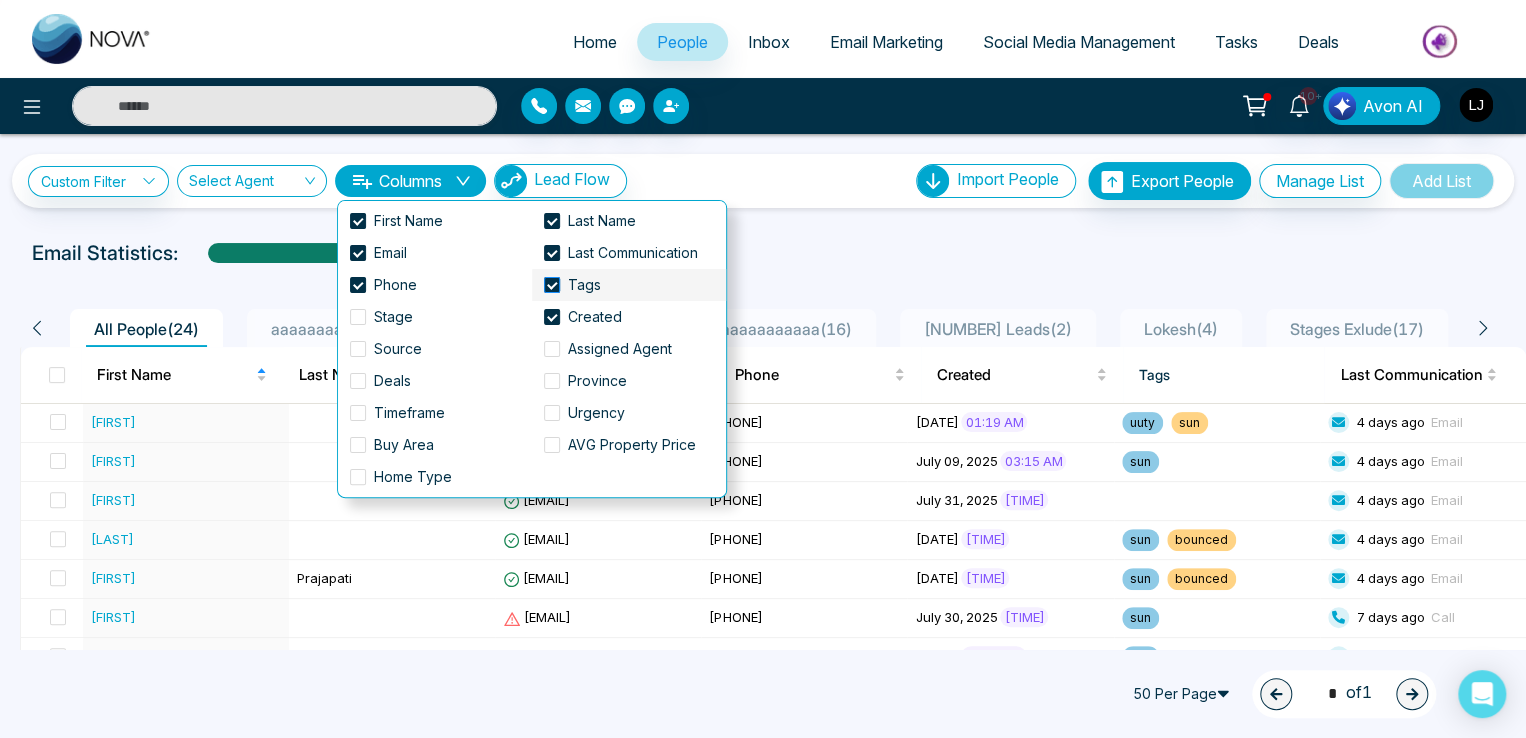 scroll, scrollTop: 0, scrollLeft: 0, axis: both 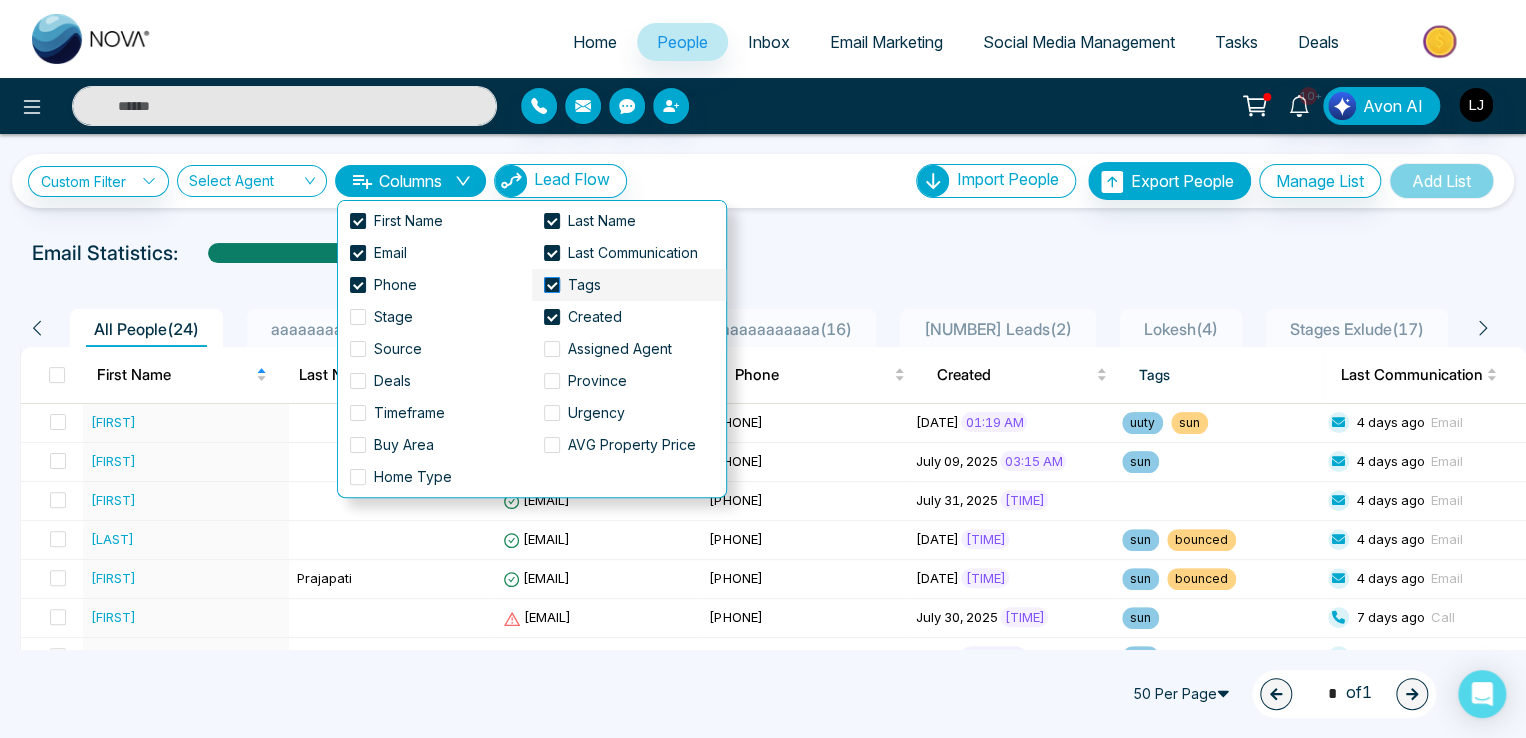click at bounding box center [552, 285] 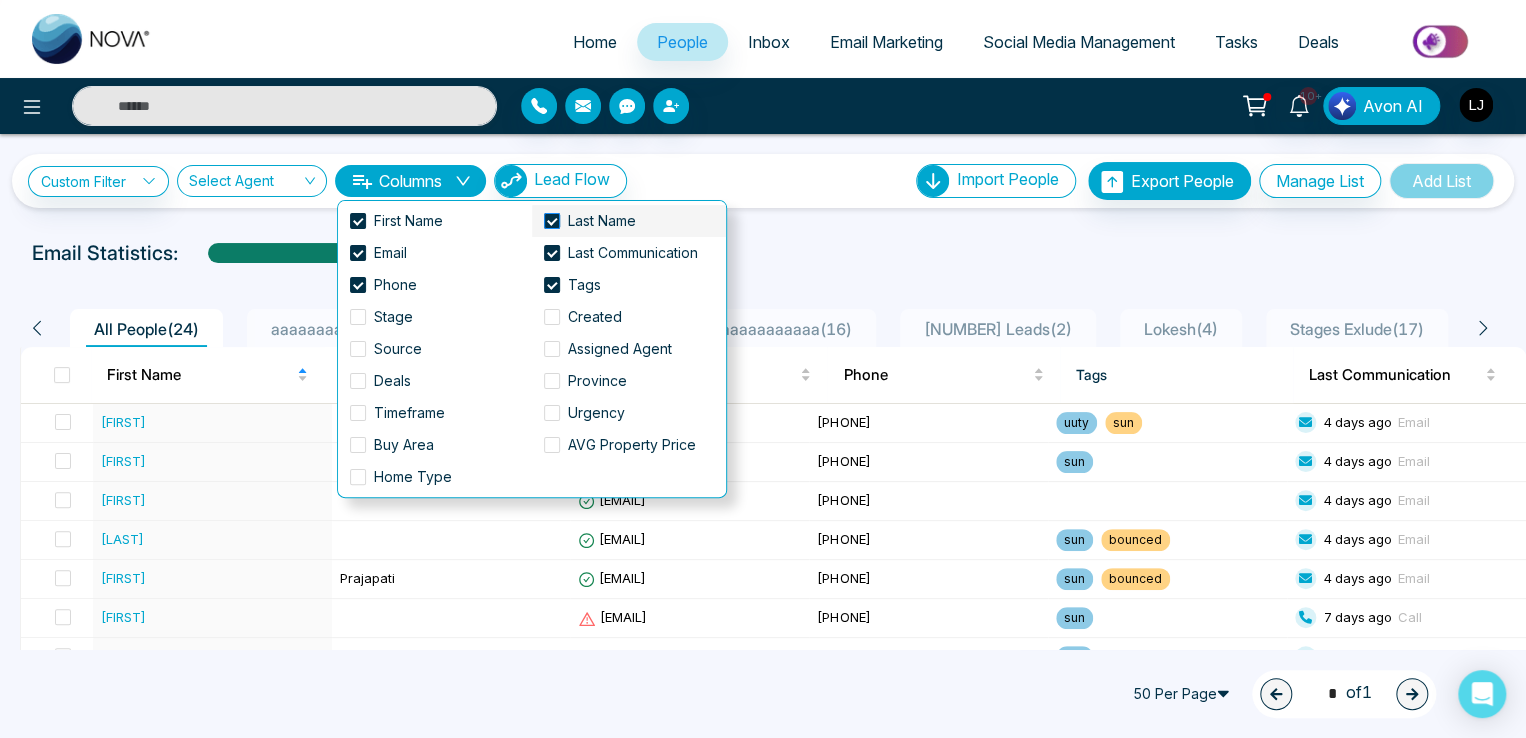 click at bounding box center [552, 221] 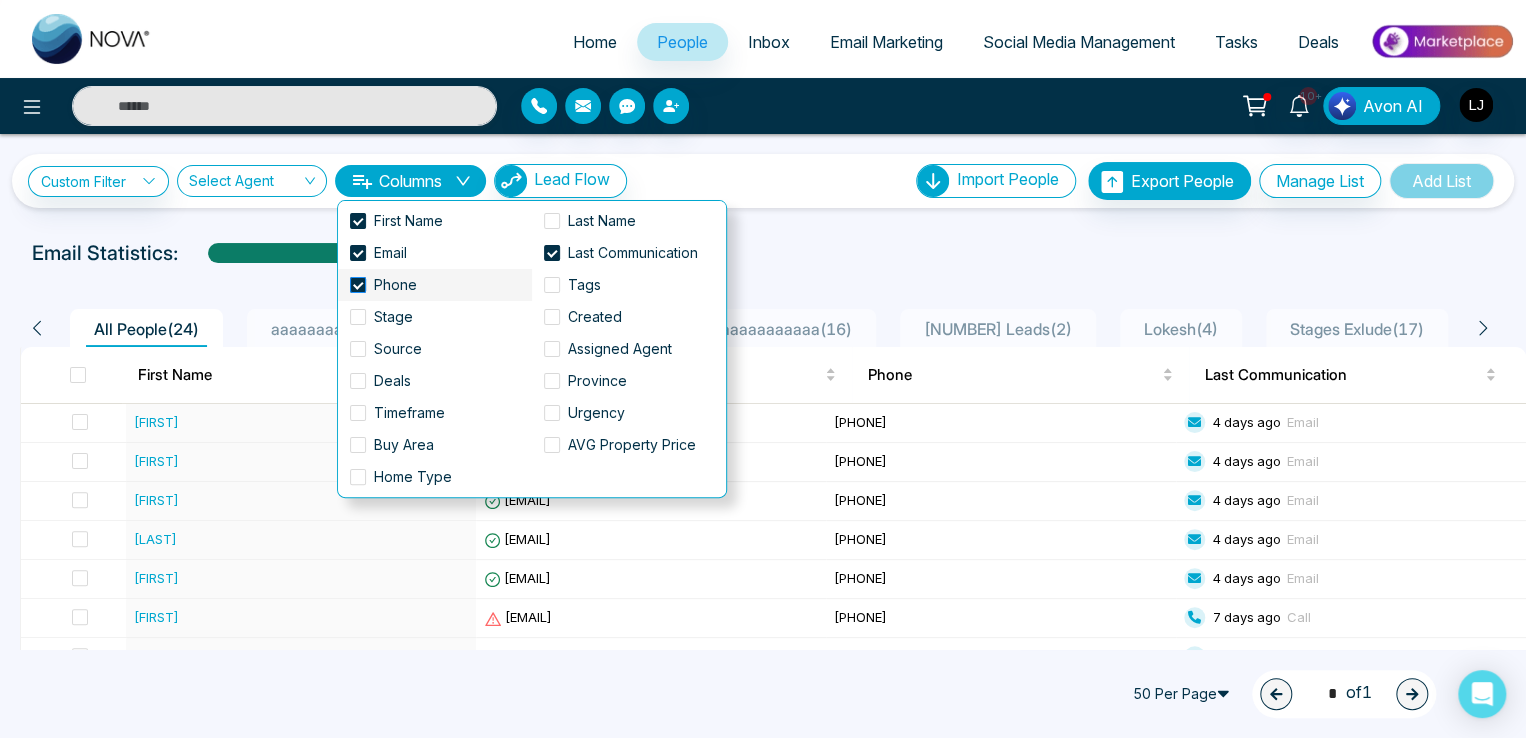 click at bounding box center (358, 285) 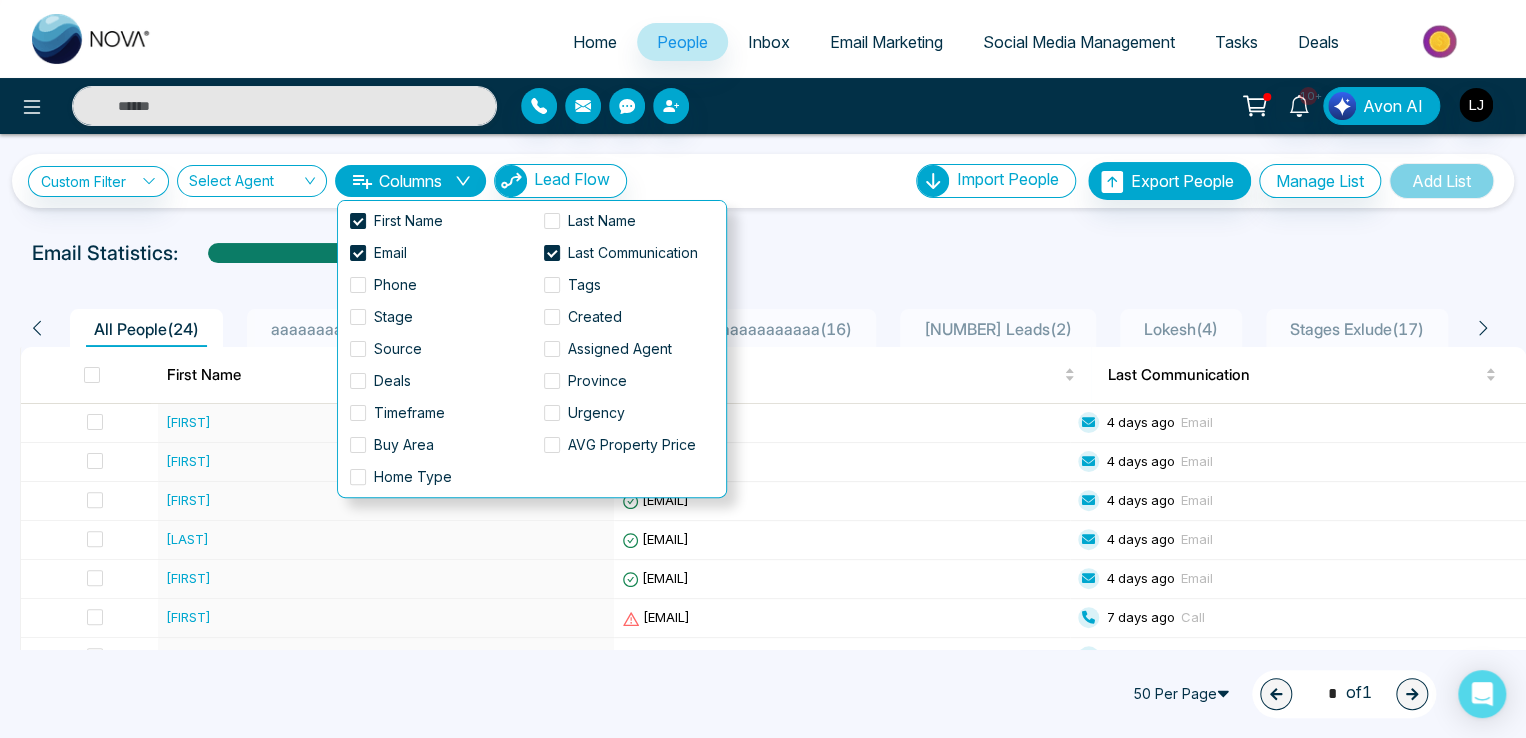 click on "**********" at bounding box center [763, 171] 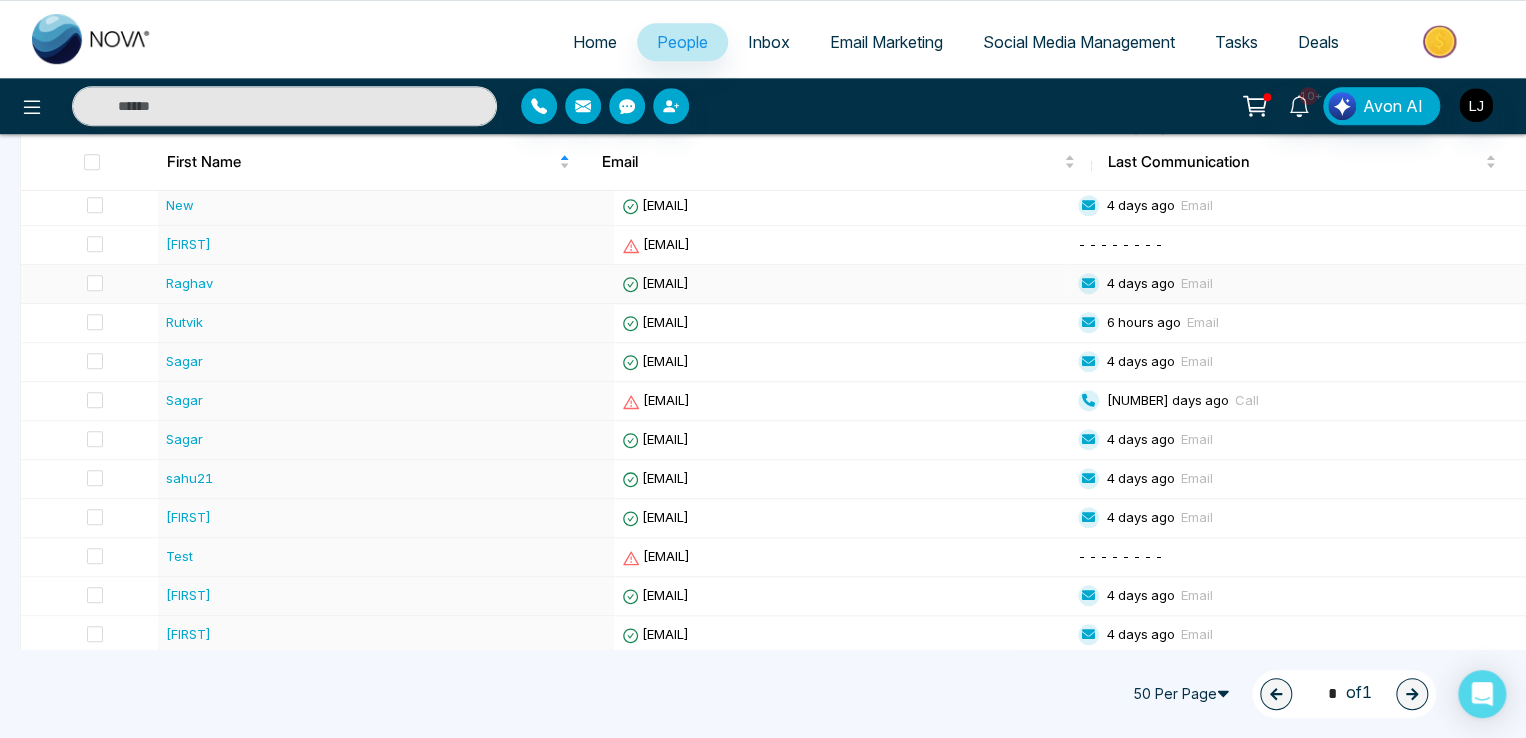 scroll, scrollTop: 0, scrollLeft: 0, axis: both 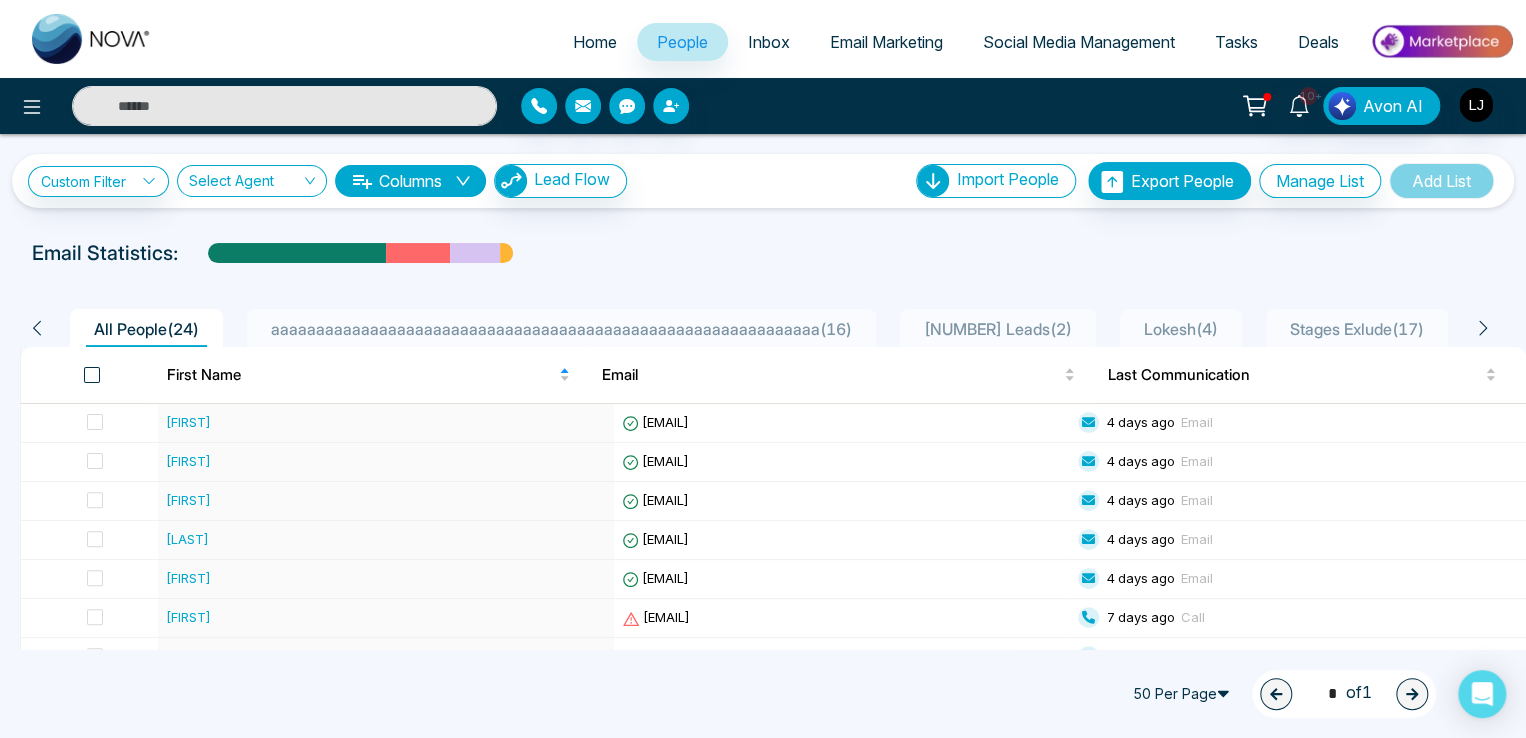 click at bounding box center (92, 375) 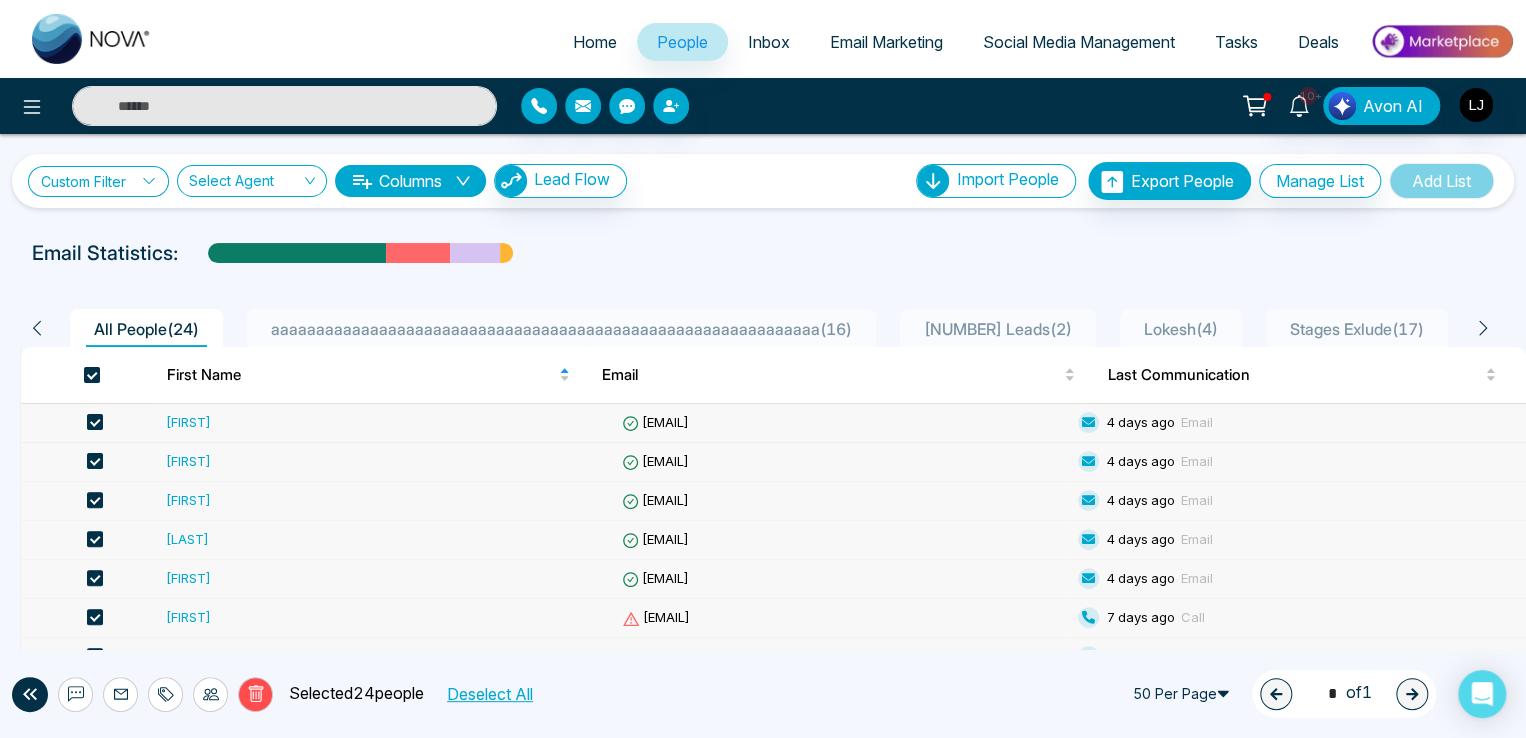 click on "Custom Filter" at bounding box center (98, 181) 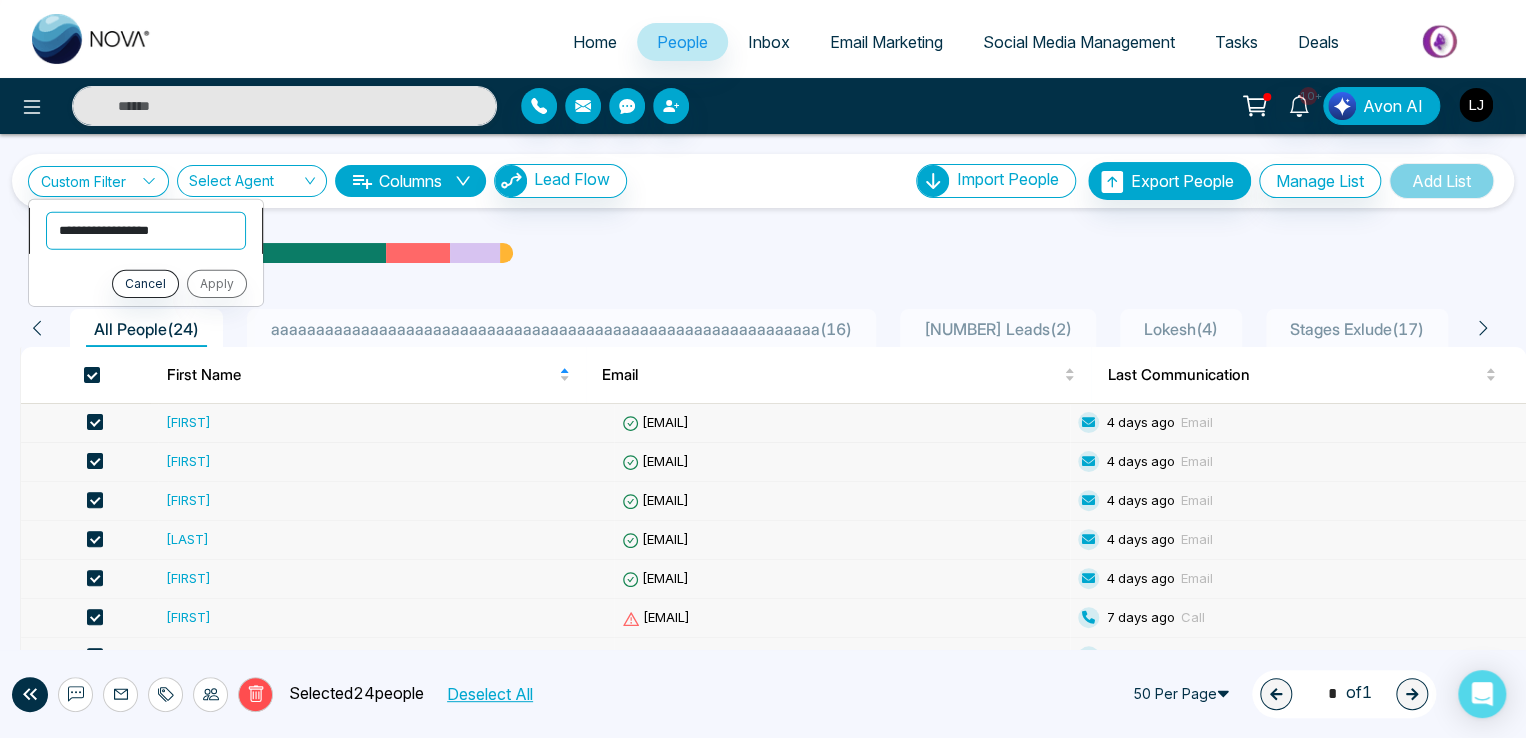 click on "**********" at bounding box center (146, 230) 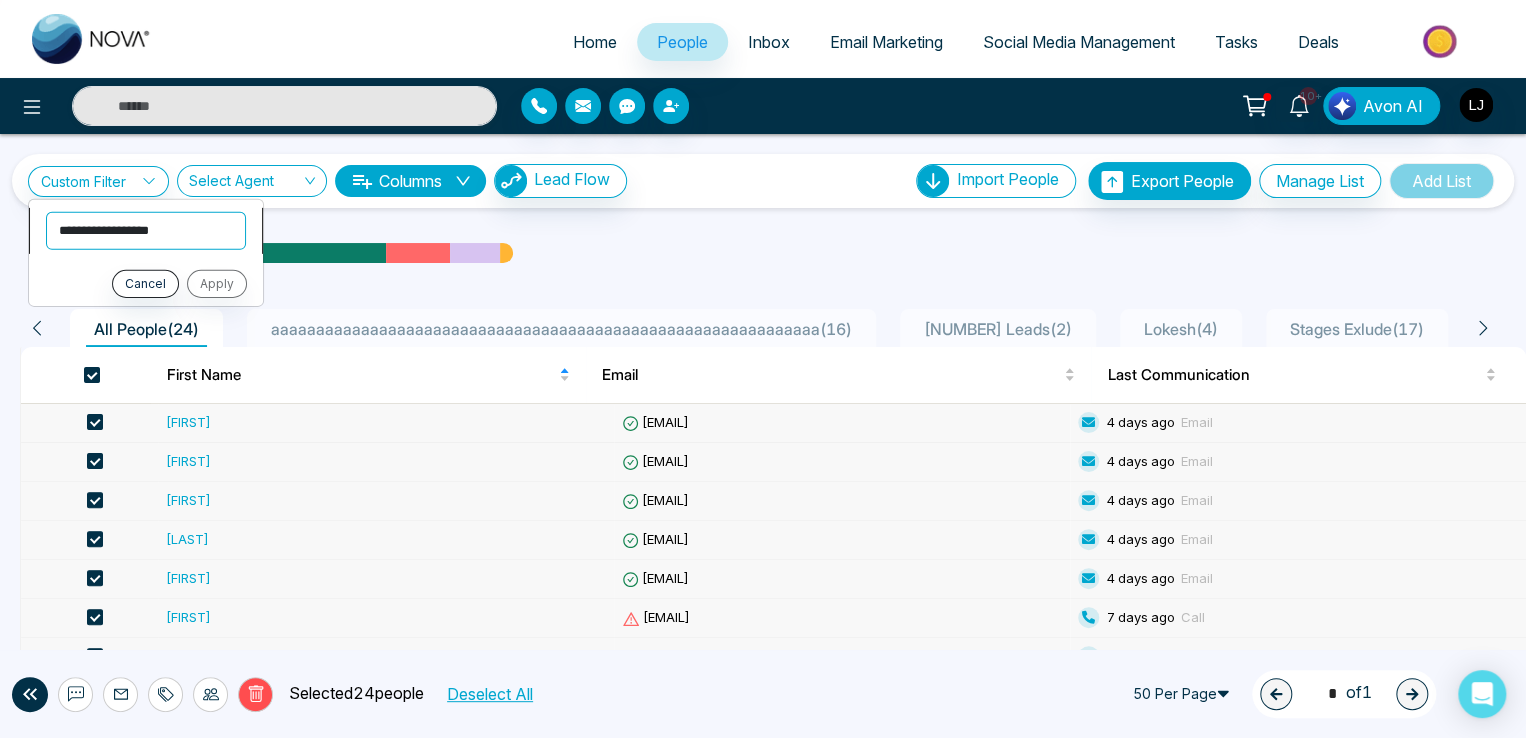 select on "**********" 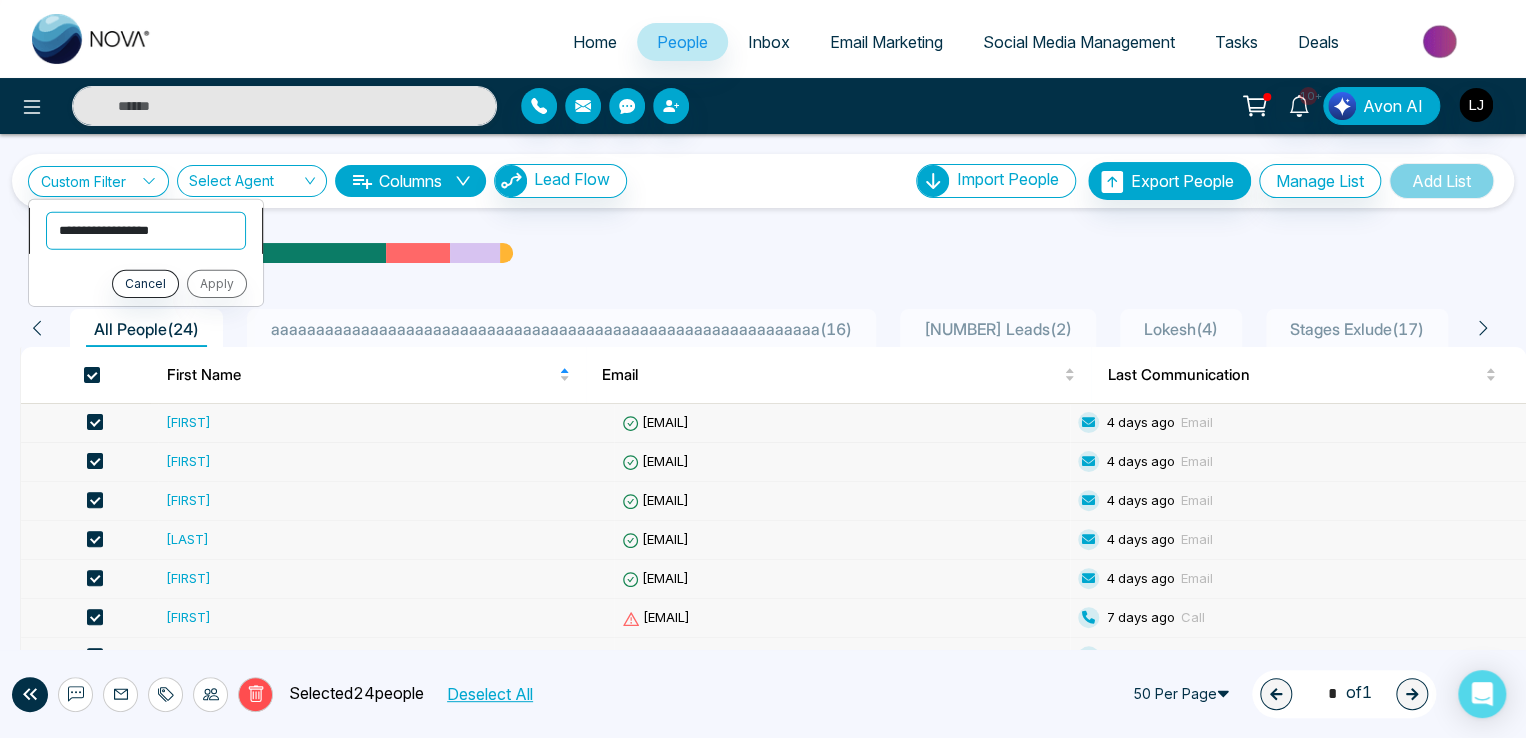 click on "**********" at bounding box center [146, 230] 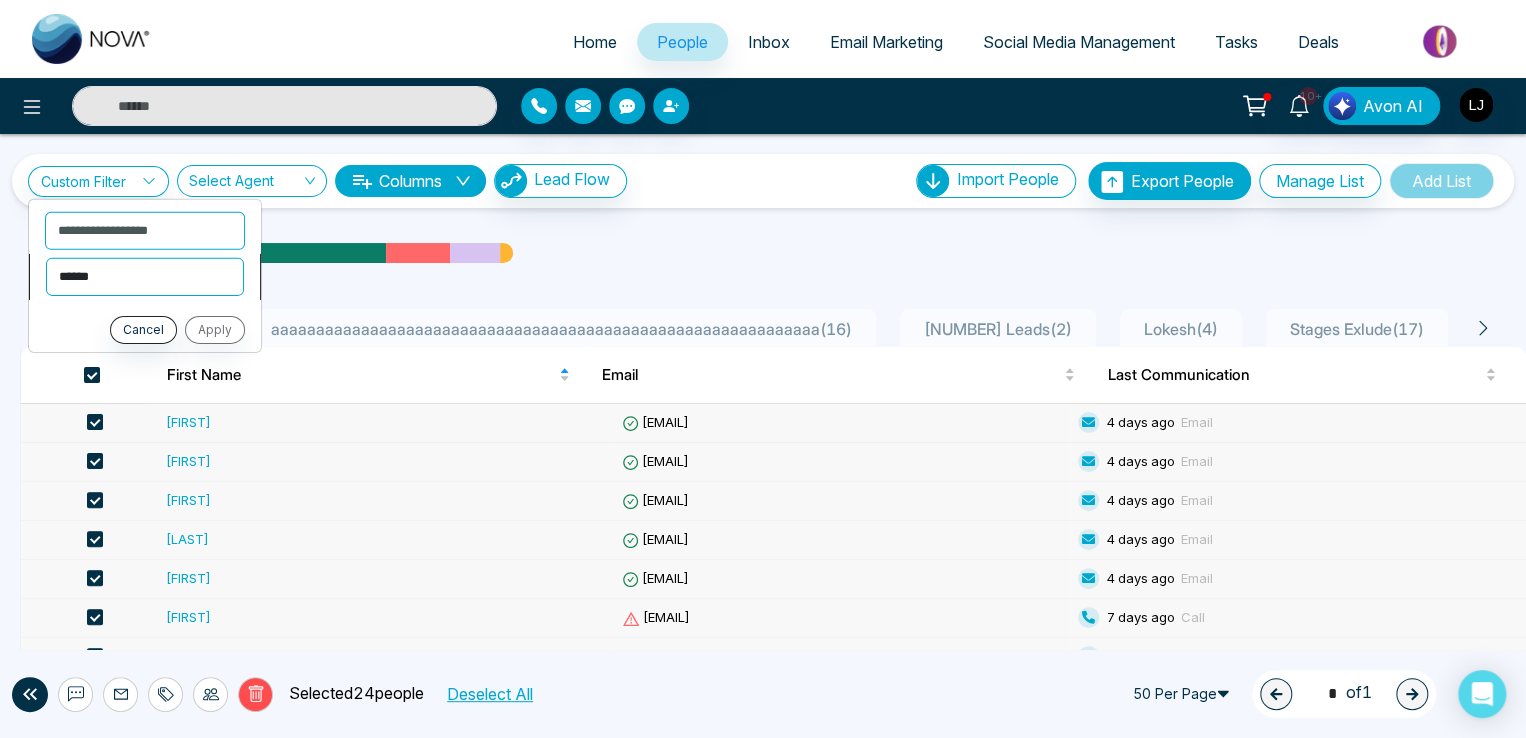 click on "**********" at bounding box center [145, 276] 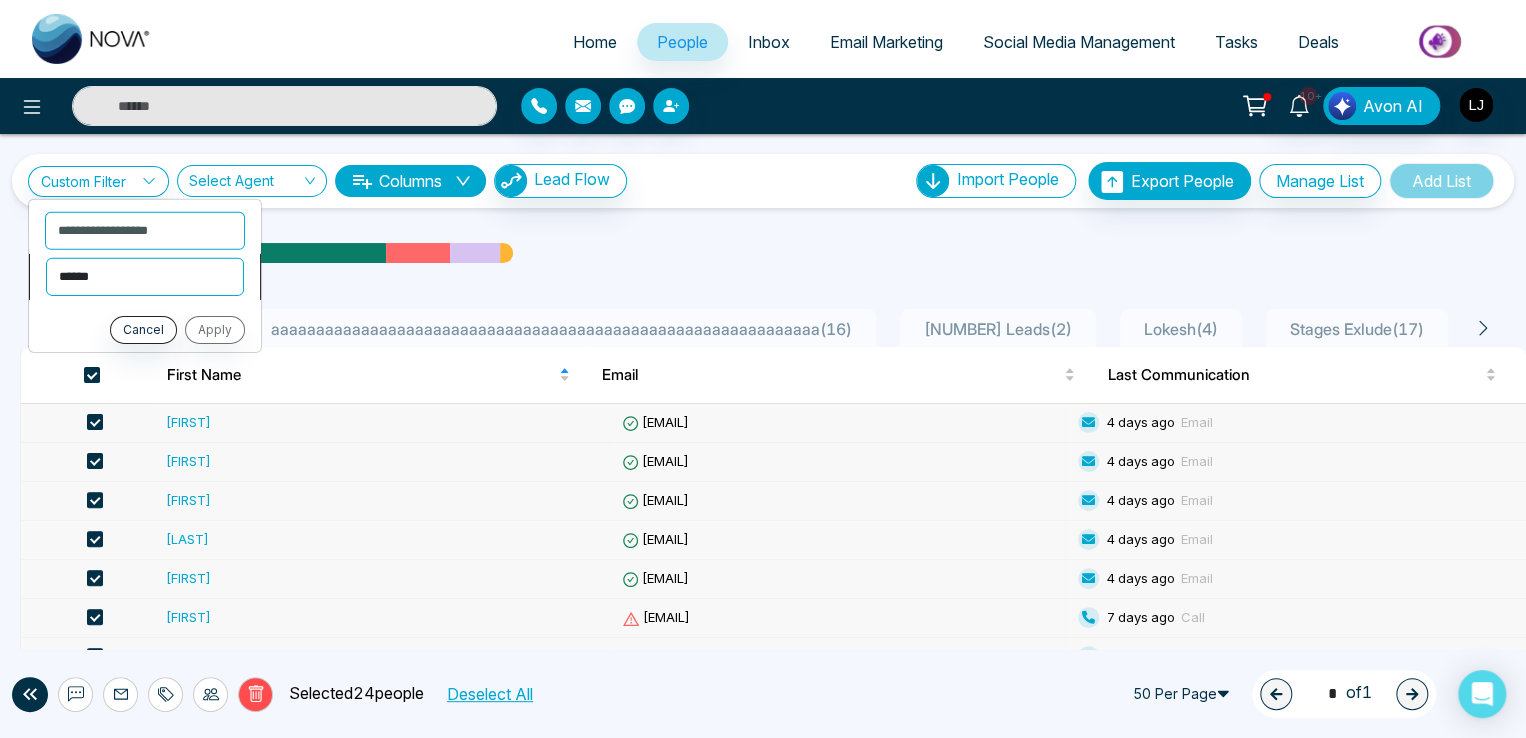 select on "*********" 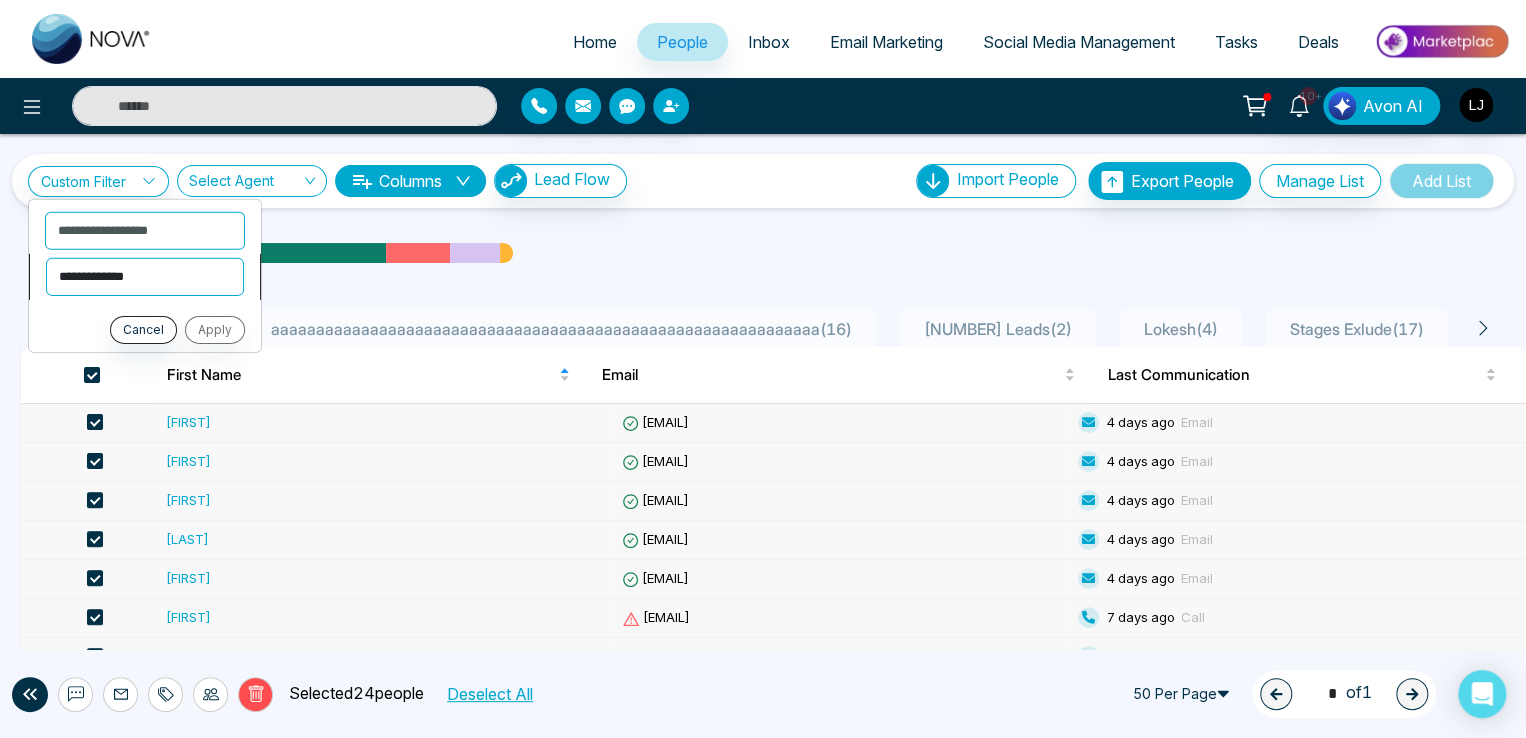 click on "**********" at bounding box center (145, 276) 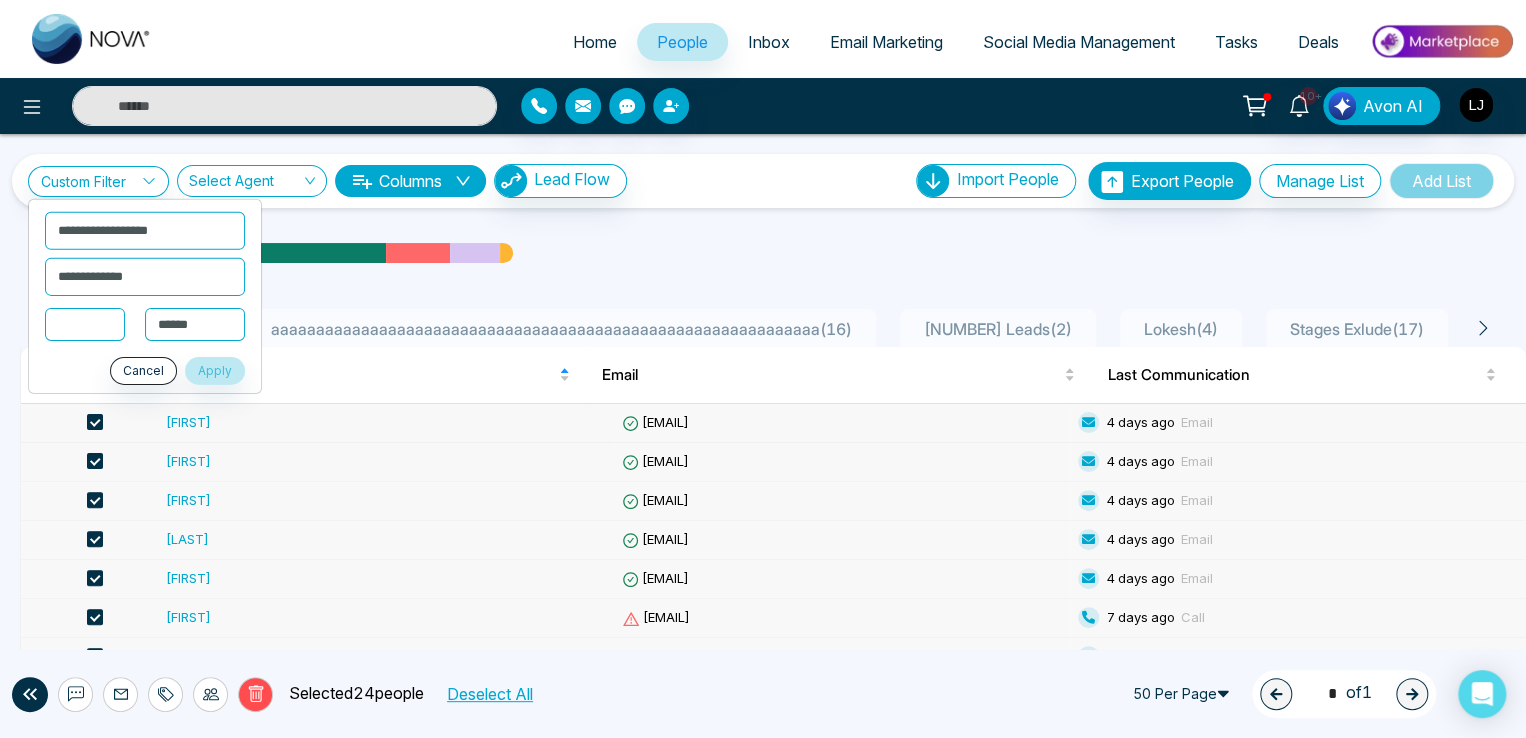 click at bounding box center (85, 323) 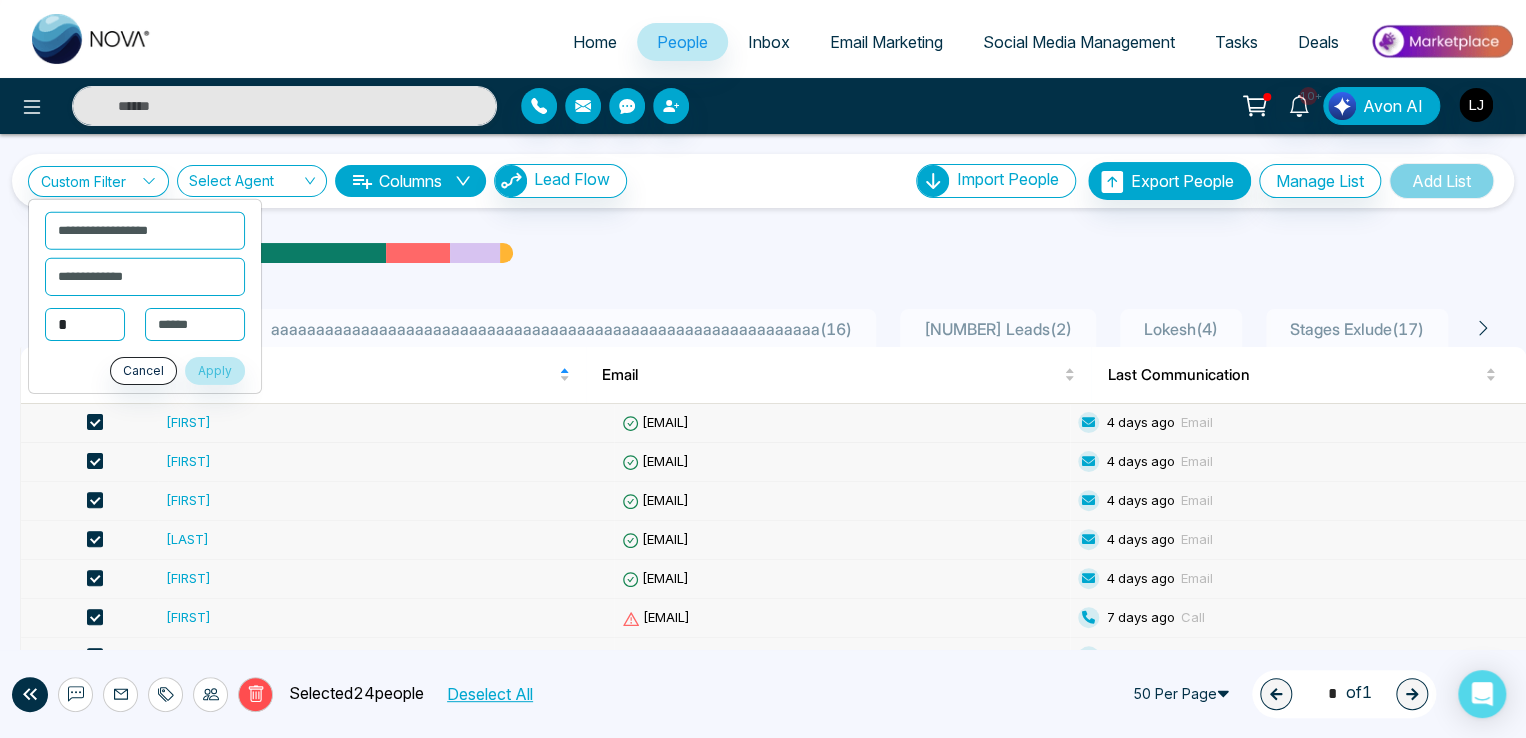 type on "*" 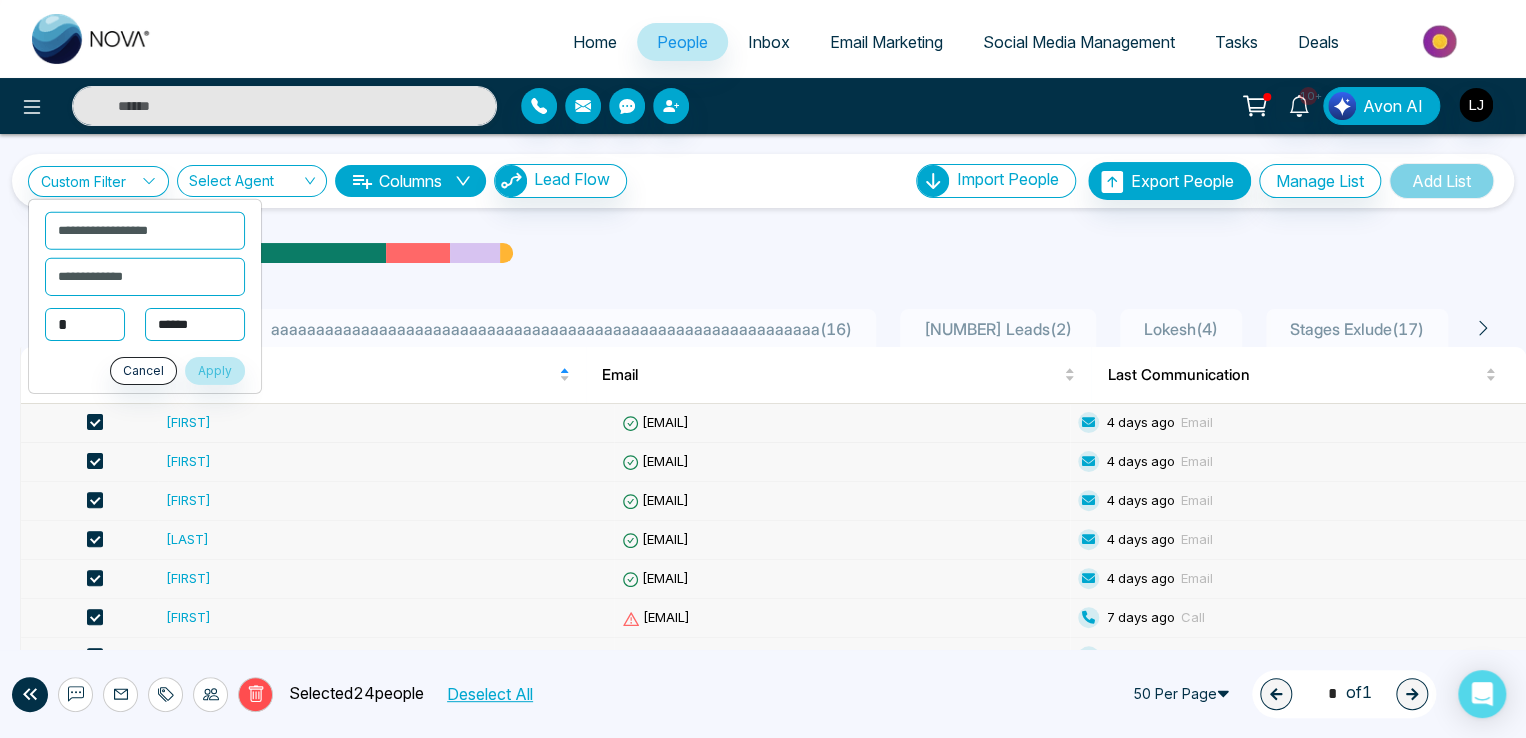 click on "**********" at bounding box center [195, 324] 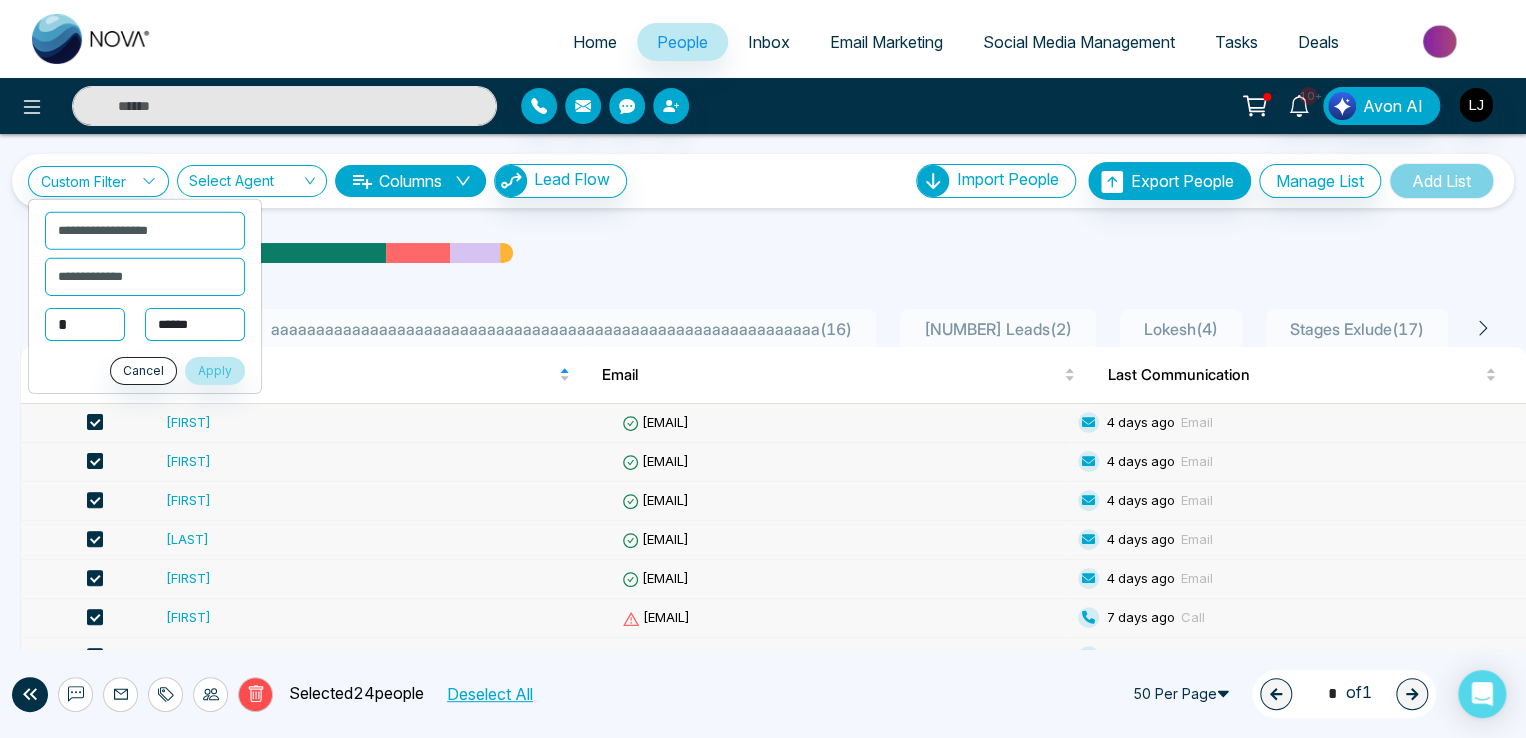 select on "***" 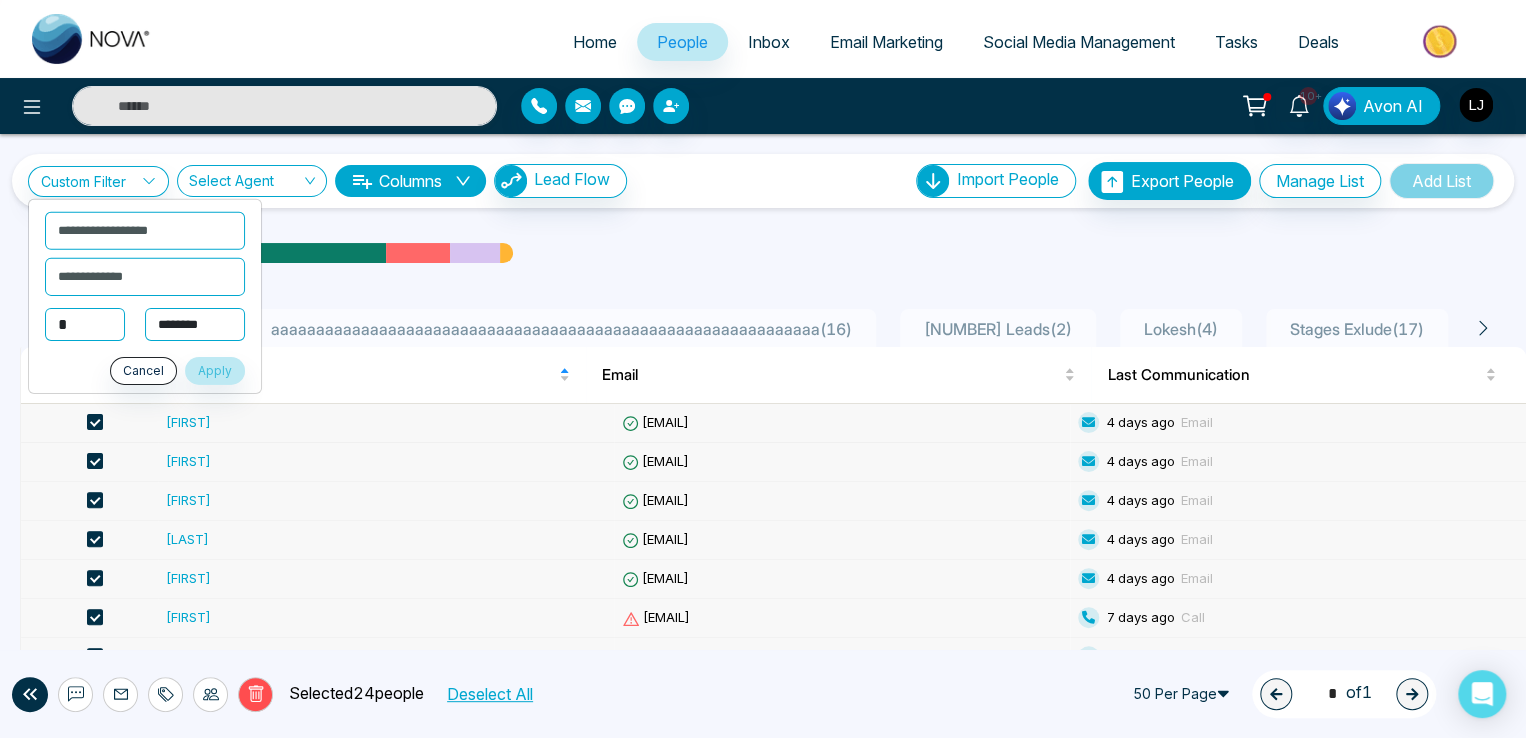 click on "**********" at bounding box center (195, 324) 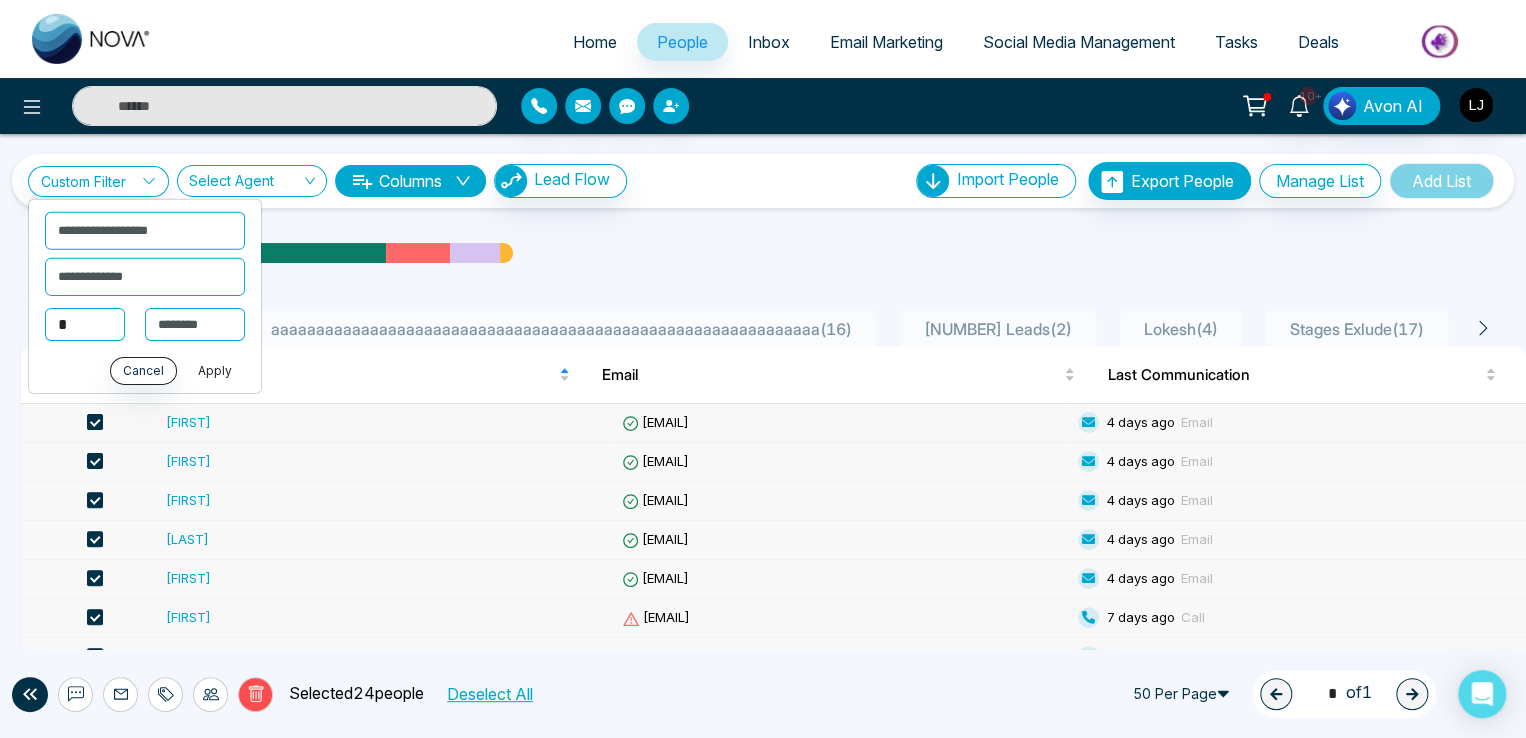 click on "Apply" at bounding box center (215, 371) 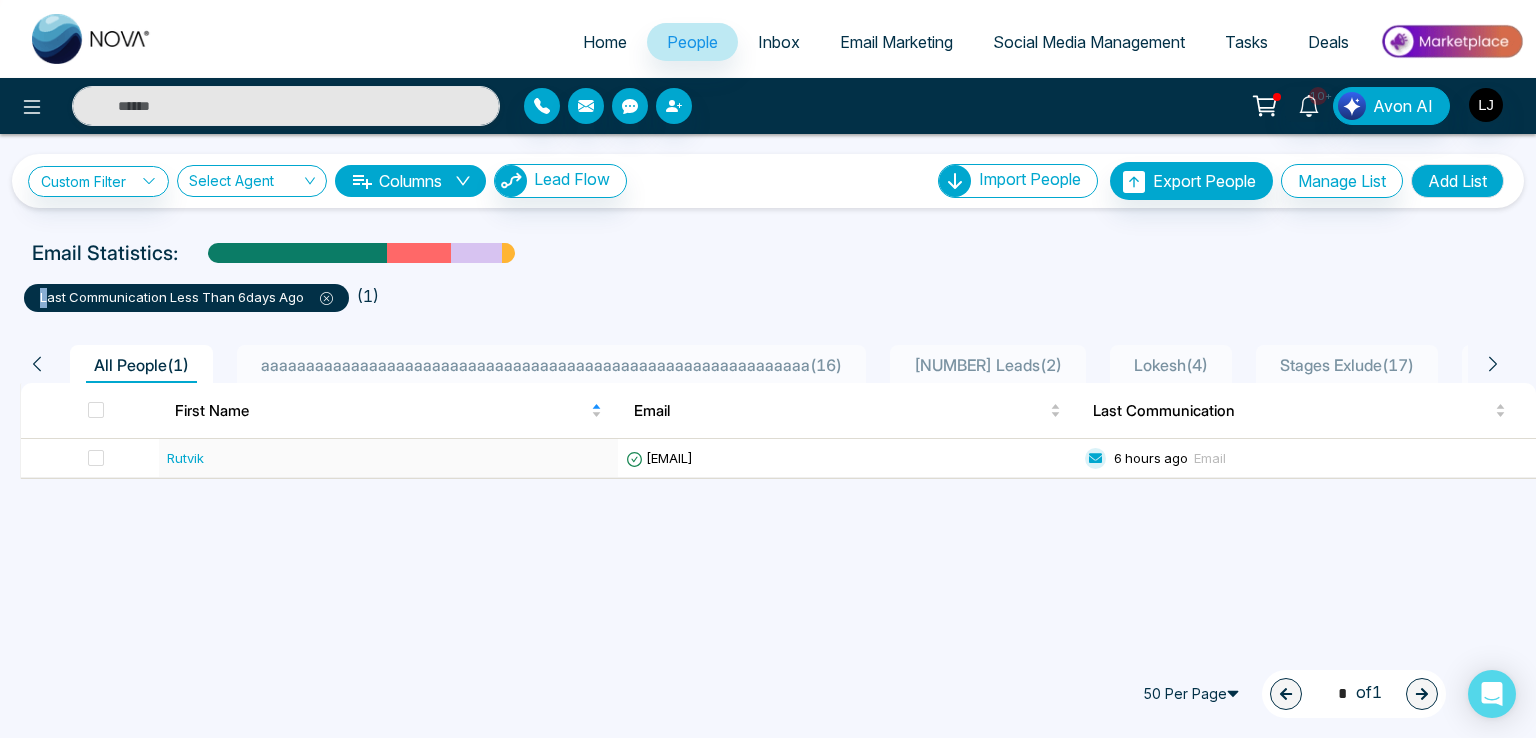 click on "last communication   less than   6   days ago" at bounding box center [186, 298] 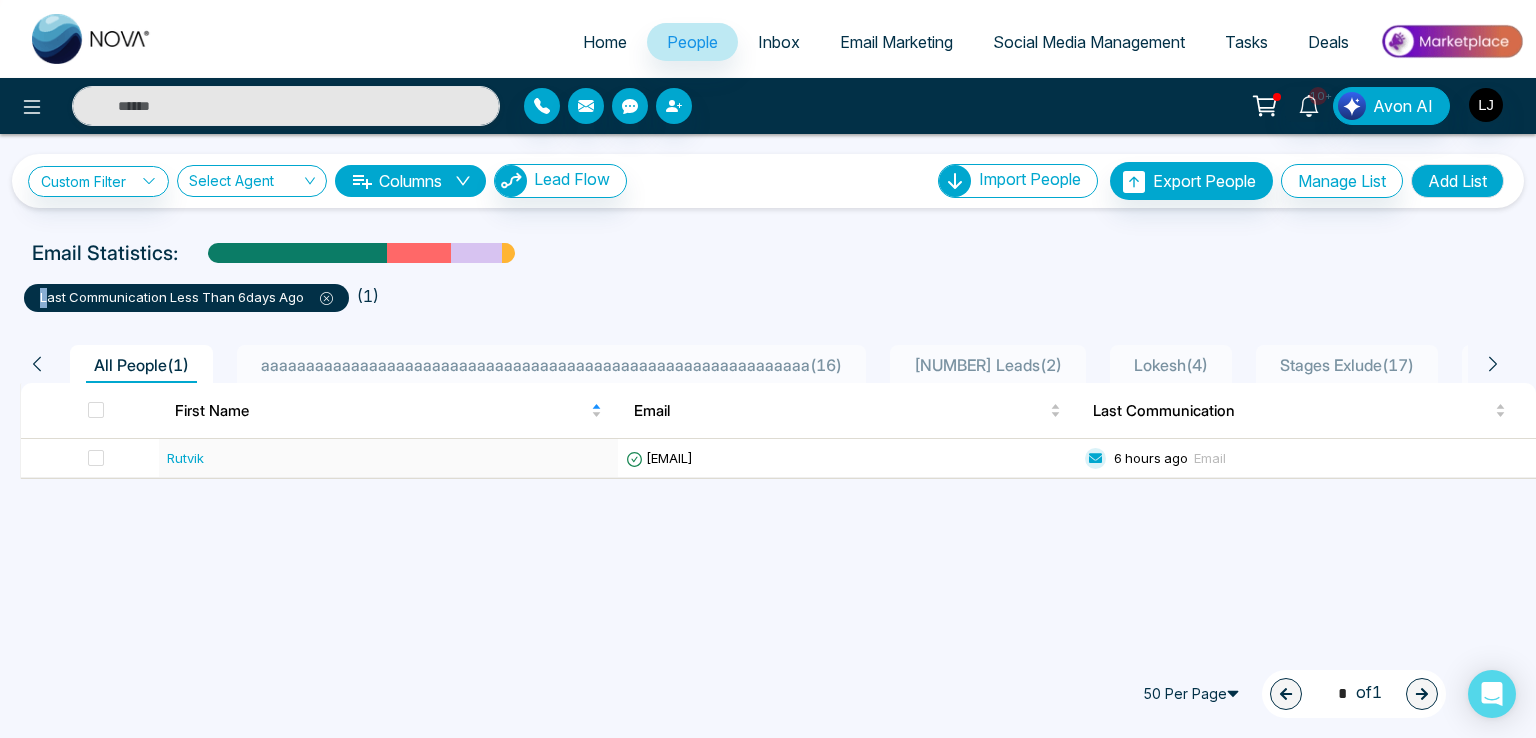 click on "last communication   less than   6   days ago" at bounding box center (186, 298) 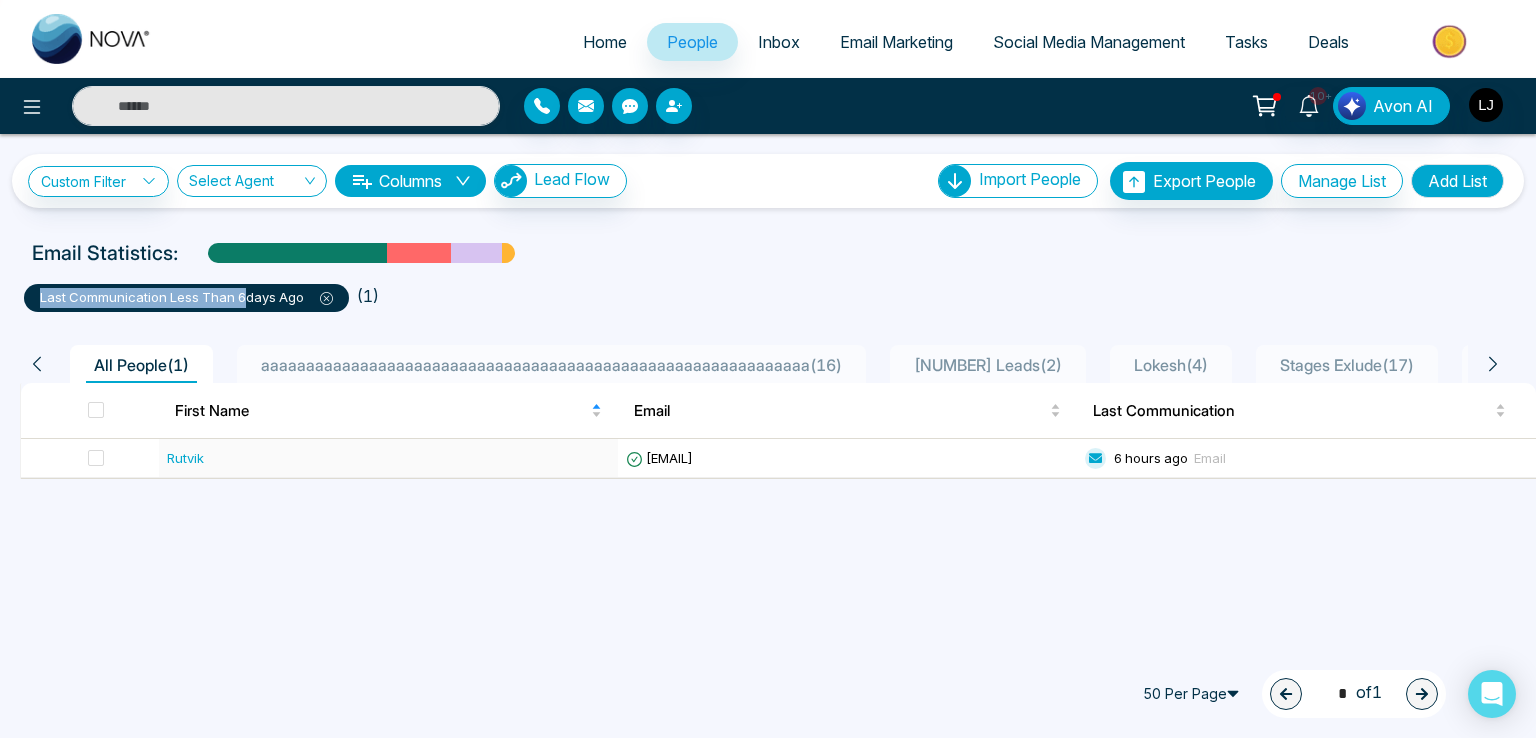 drag, startPoint x: 34, startPoint y: 300, endPoint x: 242, endPoint y: 297, distance: 208.02164 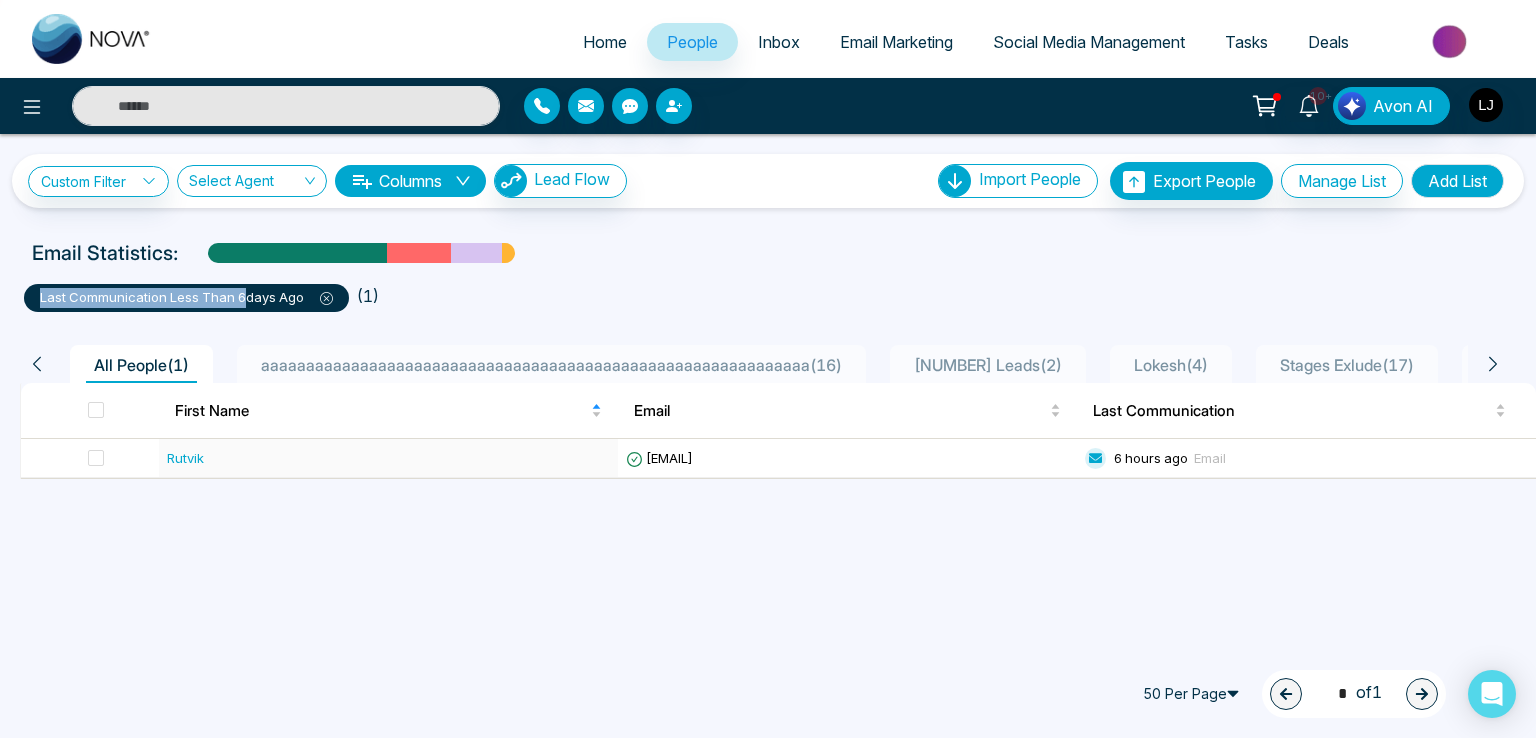 click on "last communication   less than   6   days ago" at bounding box center (186, 298) 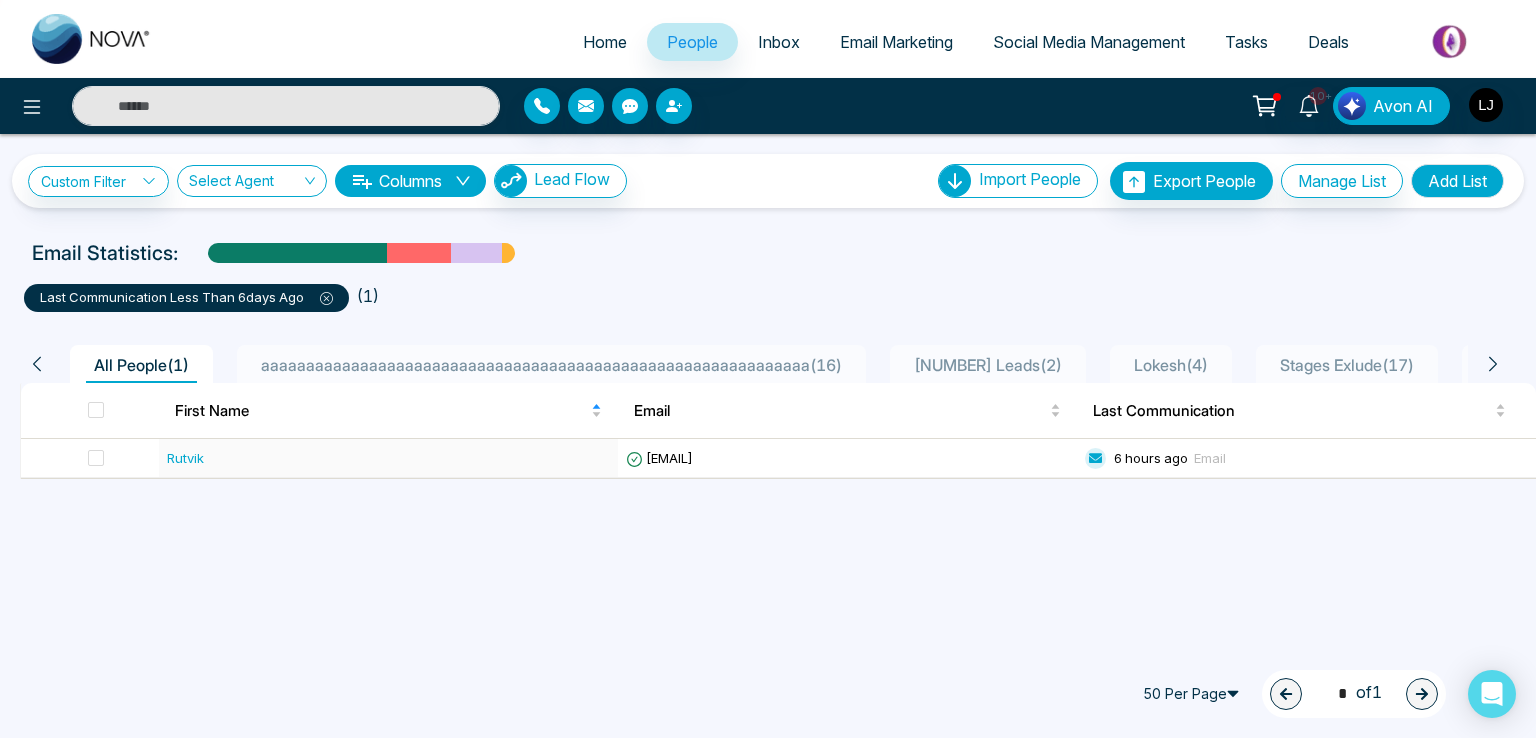 click 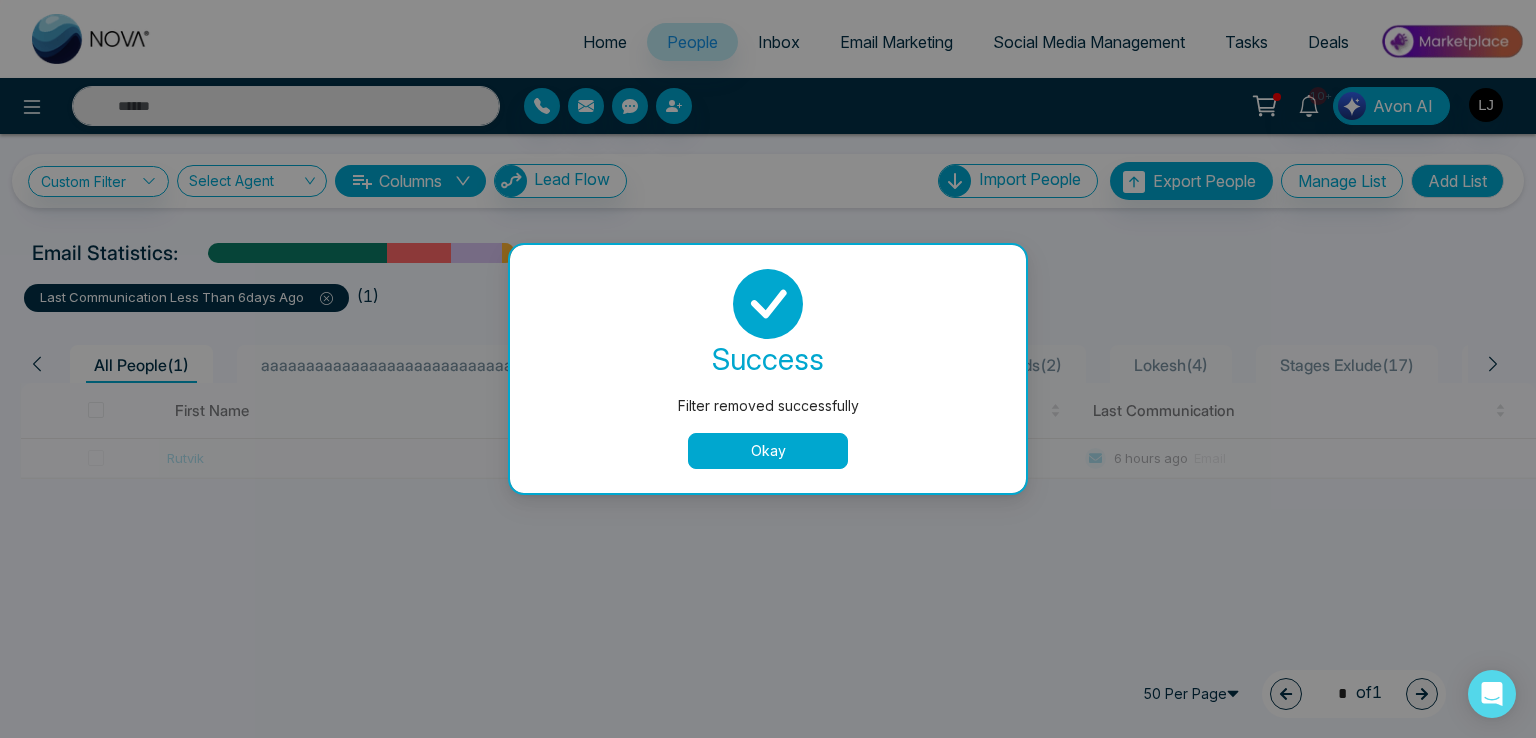 click on "Okay" at bounding box center (768, 451) 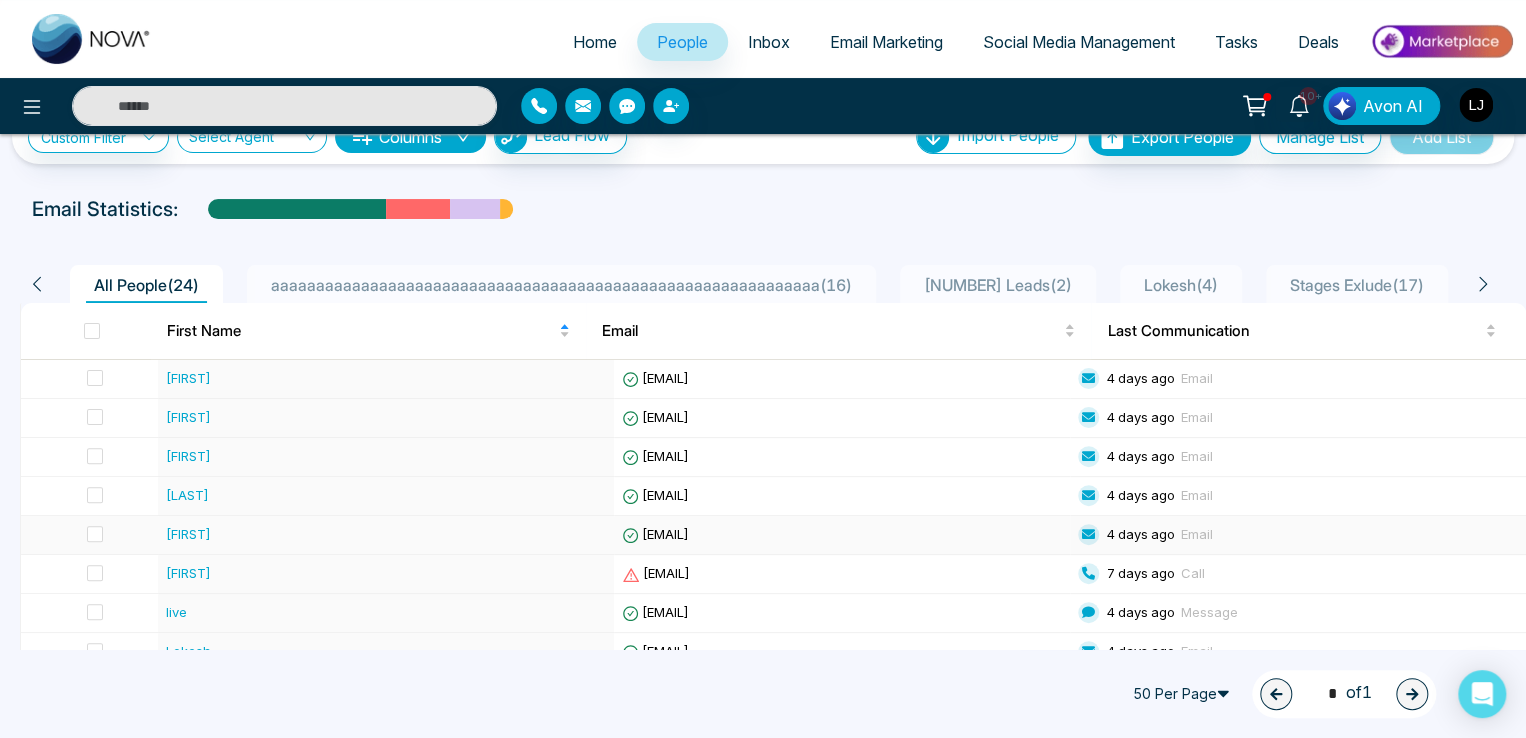 scroll, scrollTop: 0, scrollLeft: 0, axis: both 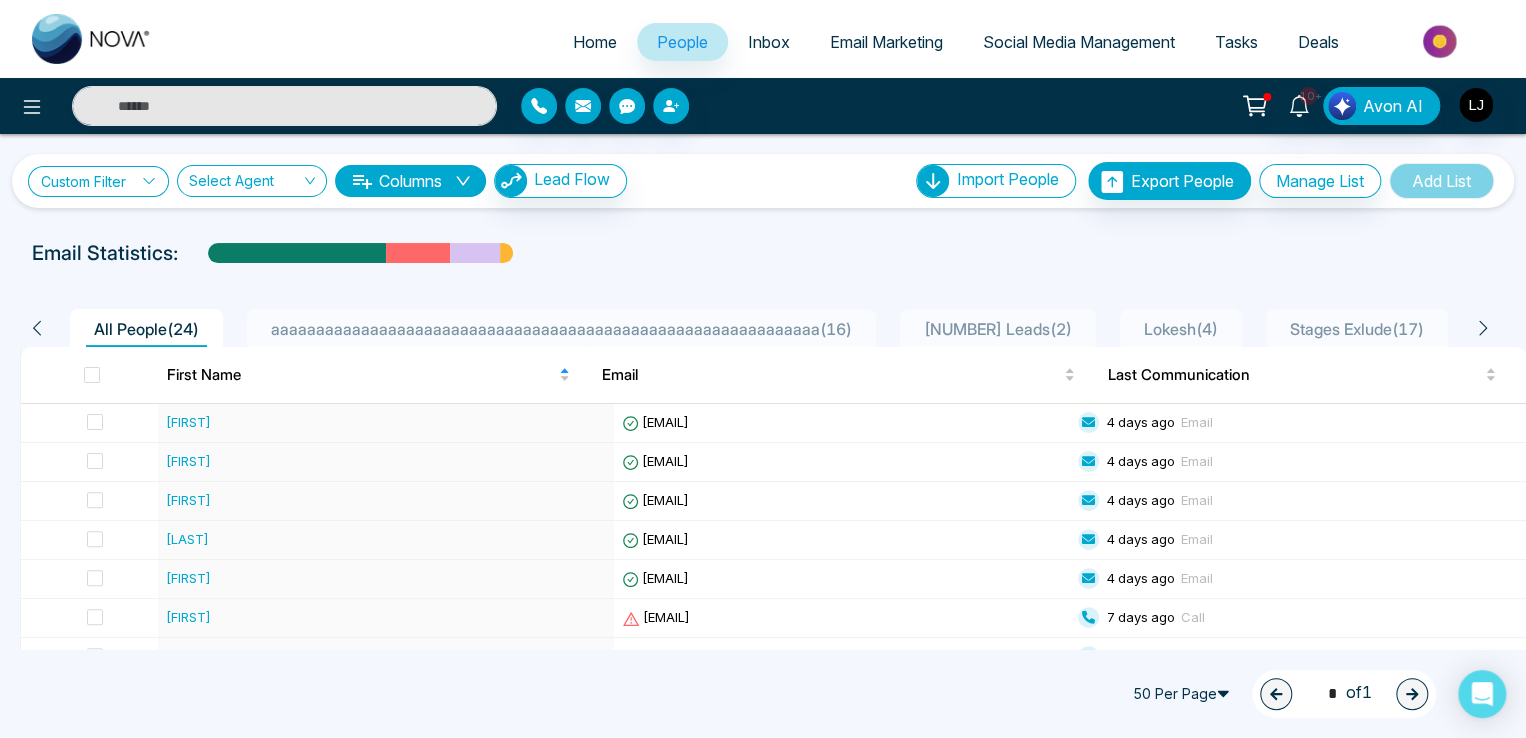 click on "Custom Filter" at bounding box center (98, 181) 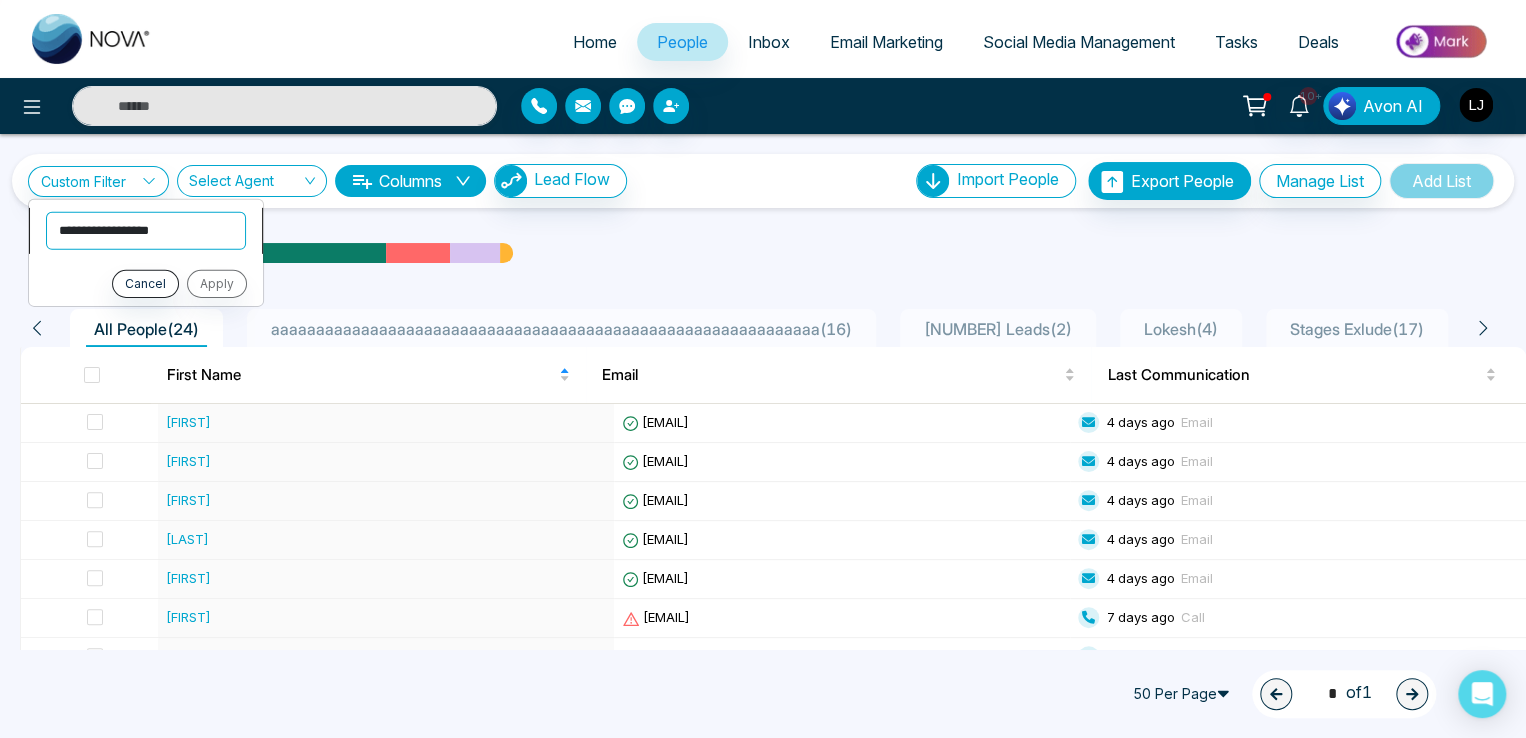 click on "**********" at bounding box center (146, 230) 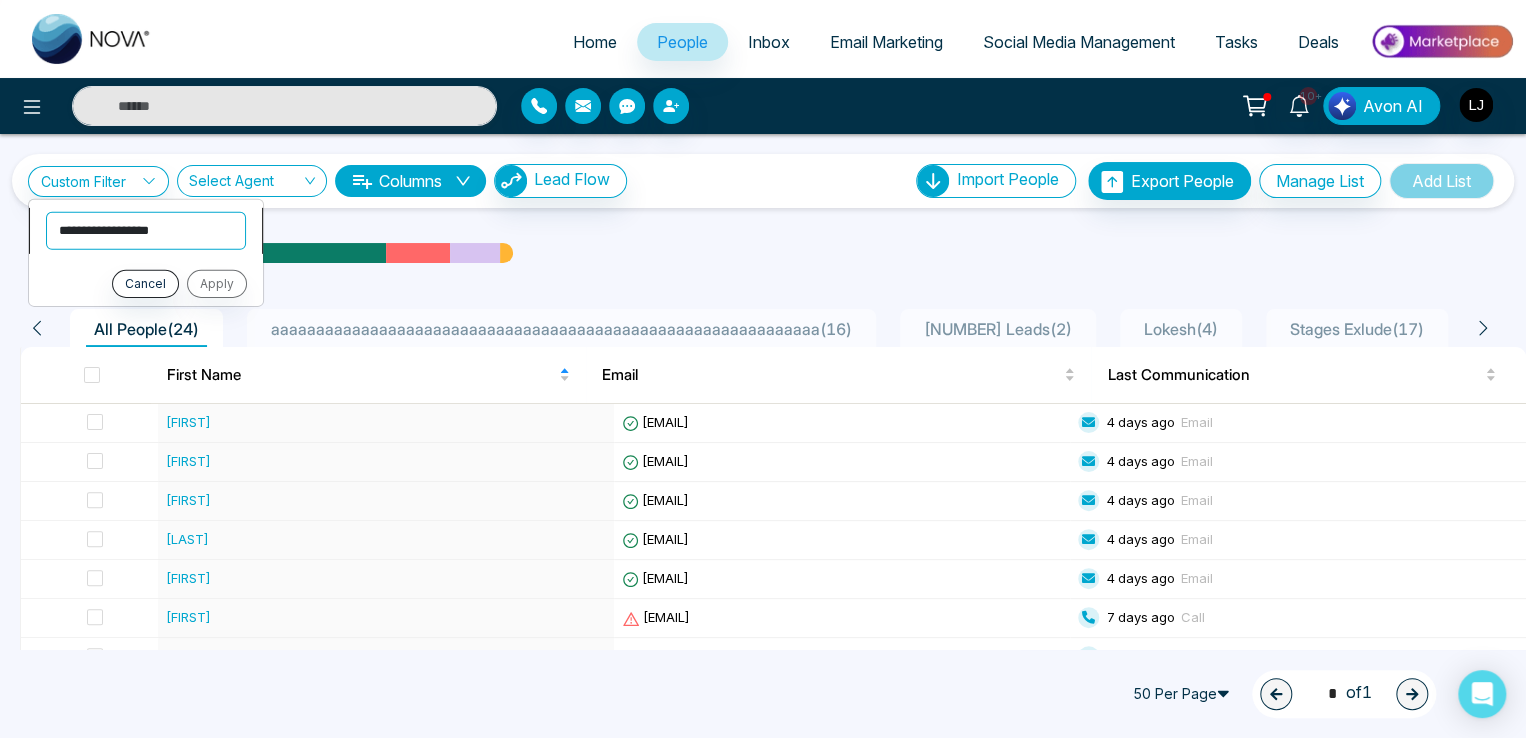 select on "**********" 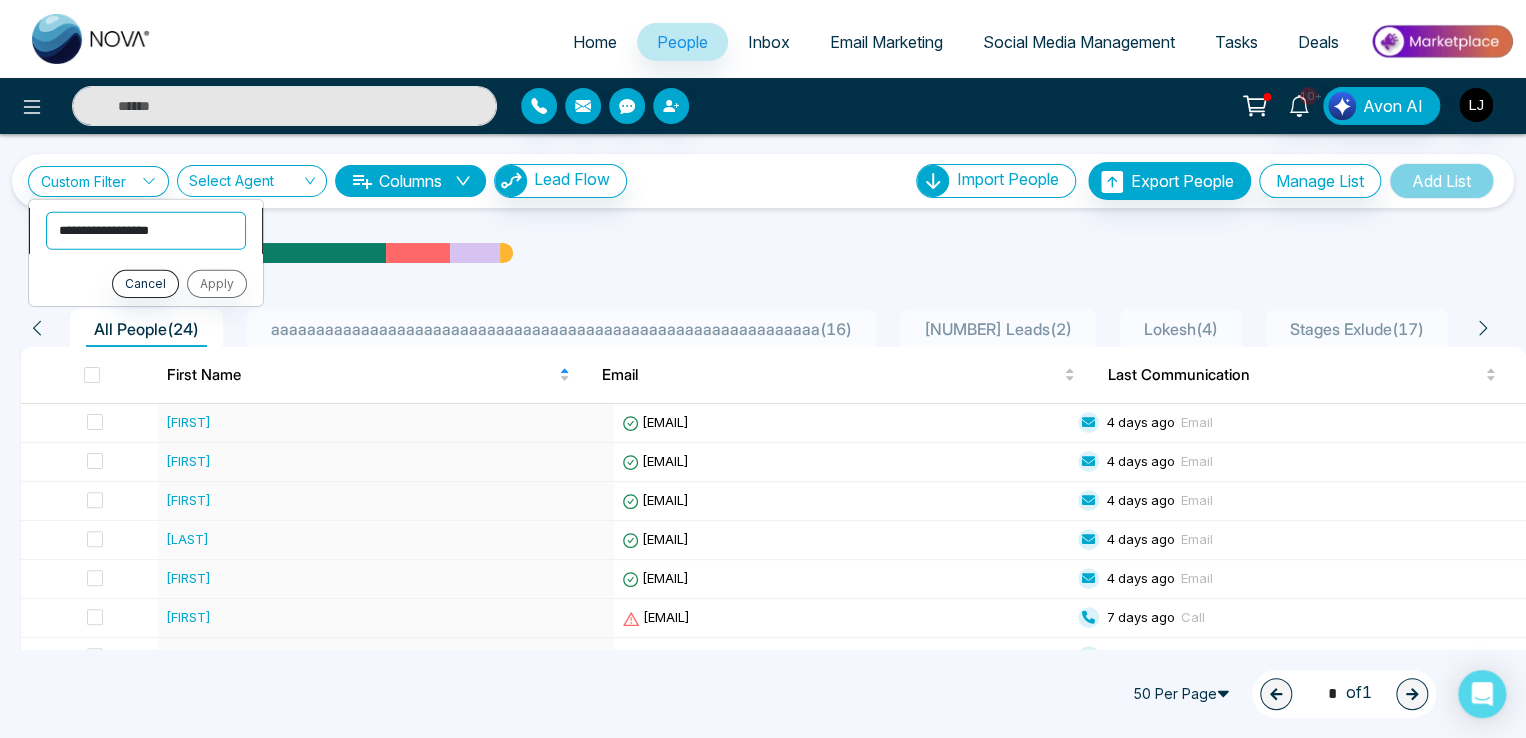 click on "**********" at bounding box center [146, 230] 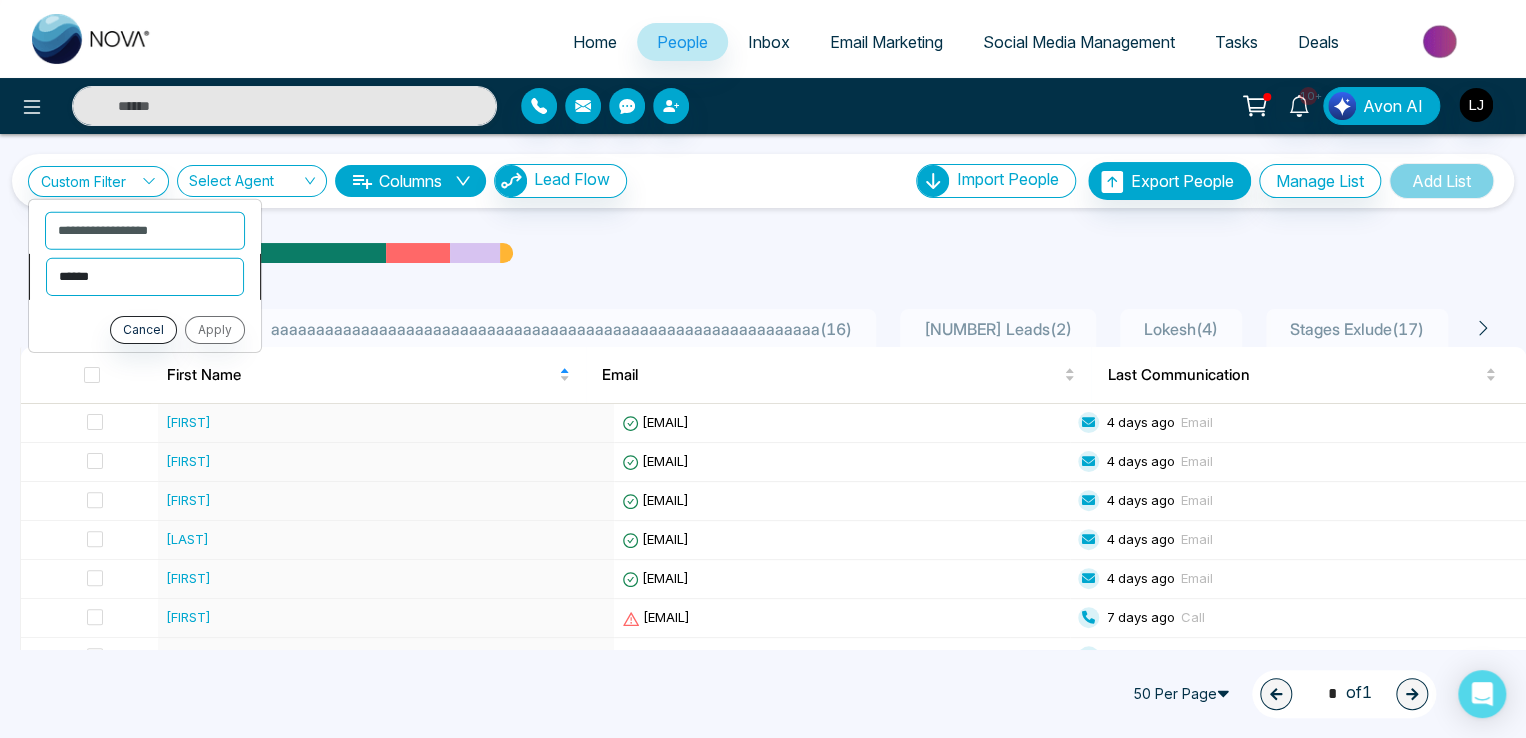 click on "**********" at bounding box center [145, 276] 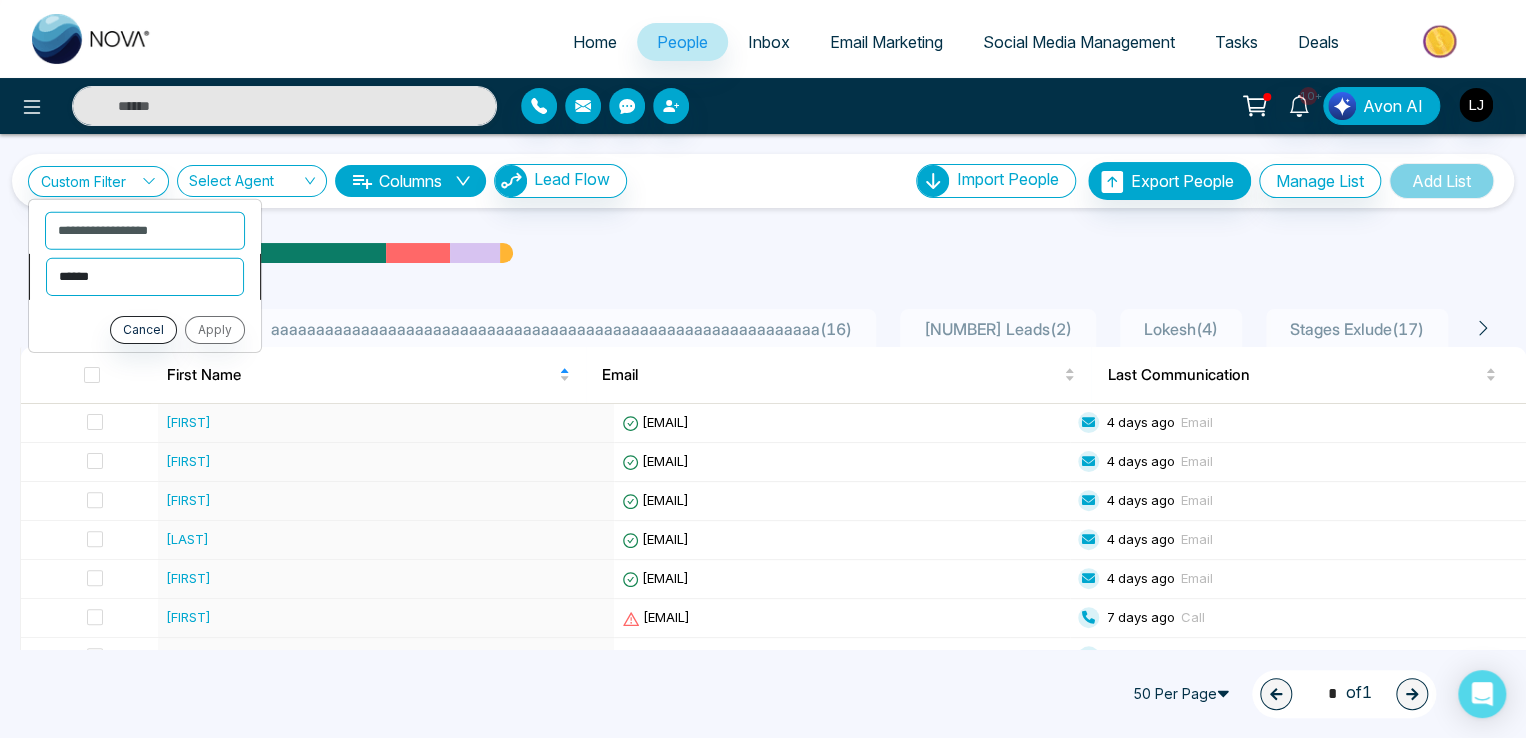 select on "*********" 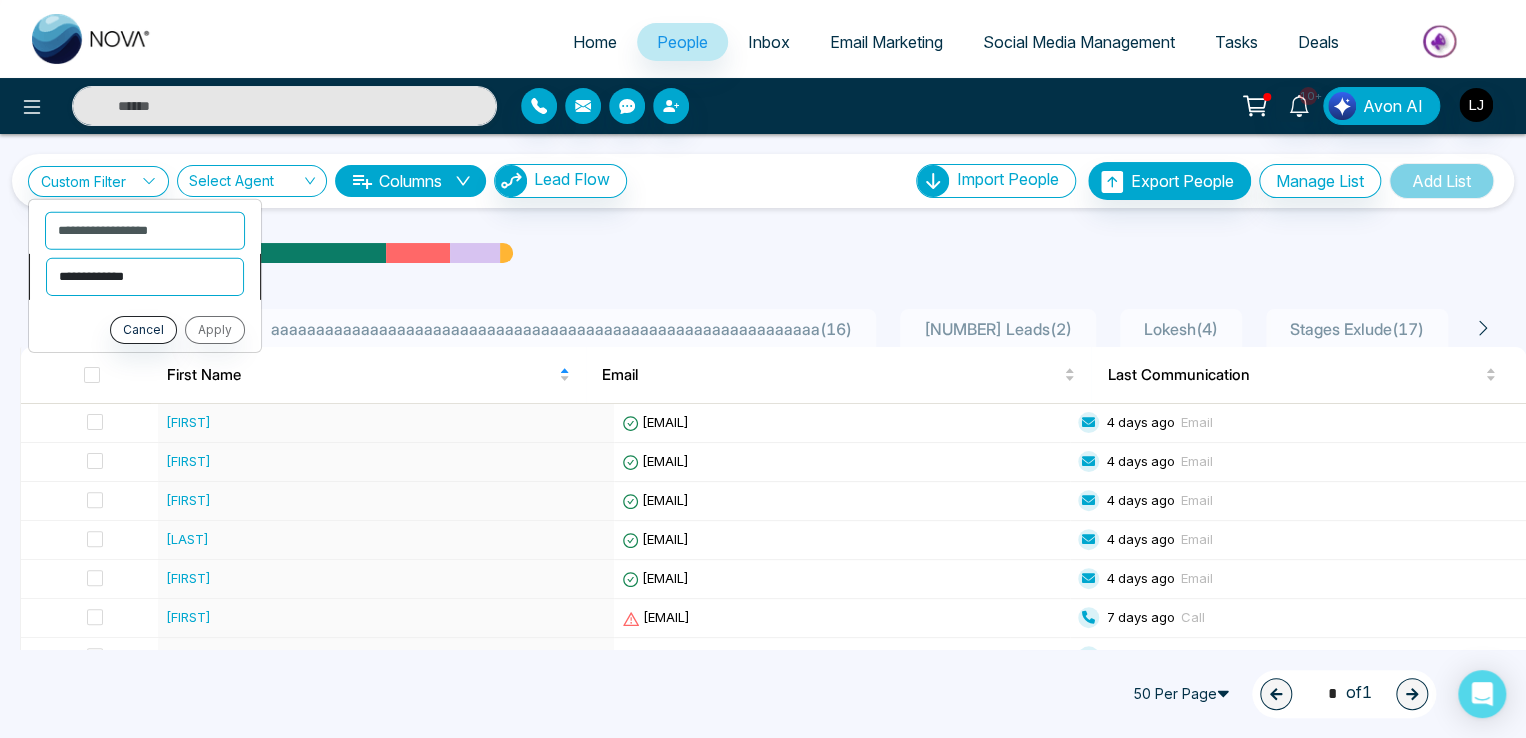 click on "**********" at bounding box center (145, 276) 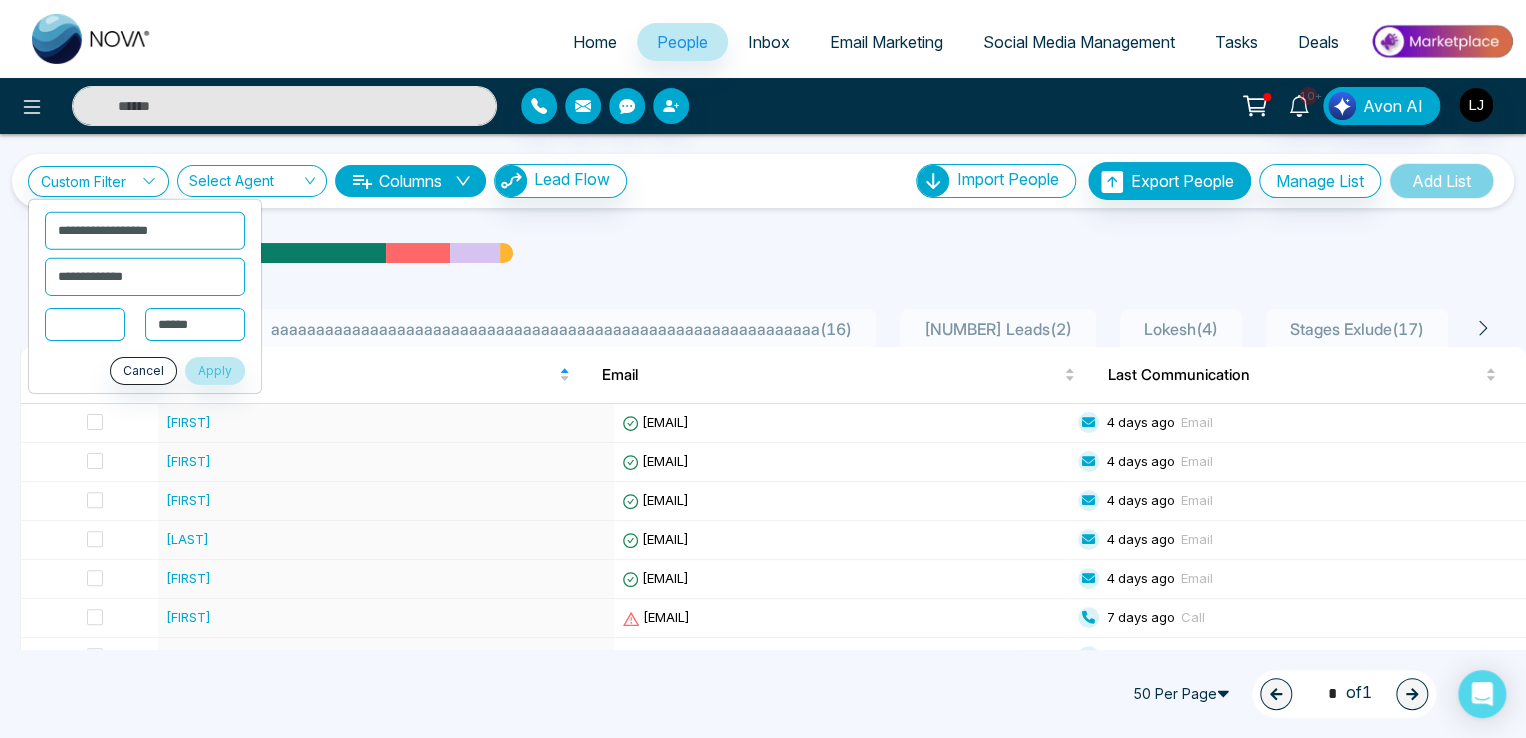 click at bounding box center (85, 323) 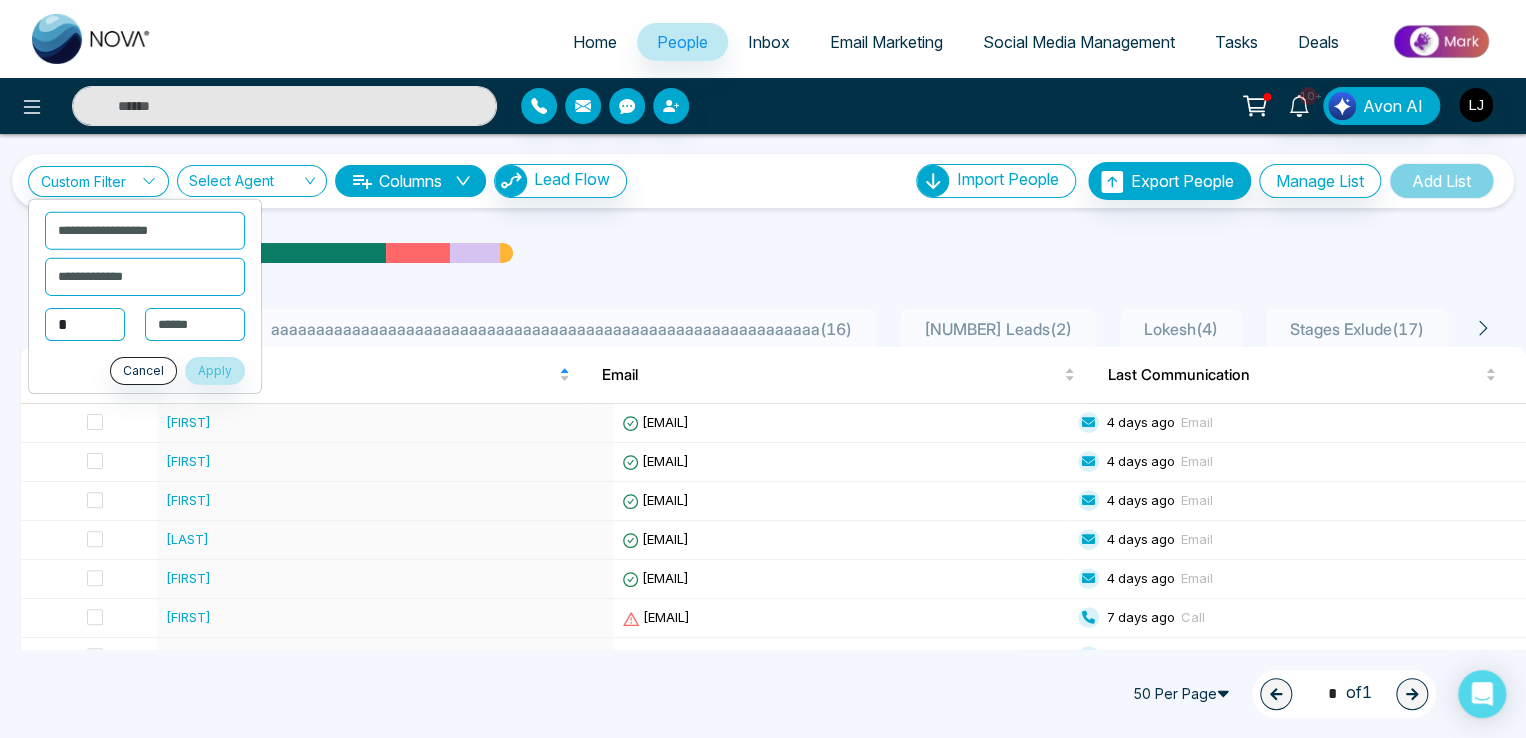 type on "*" 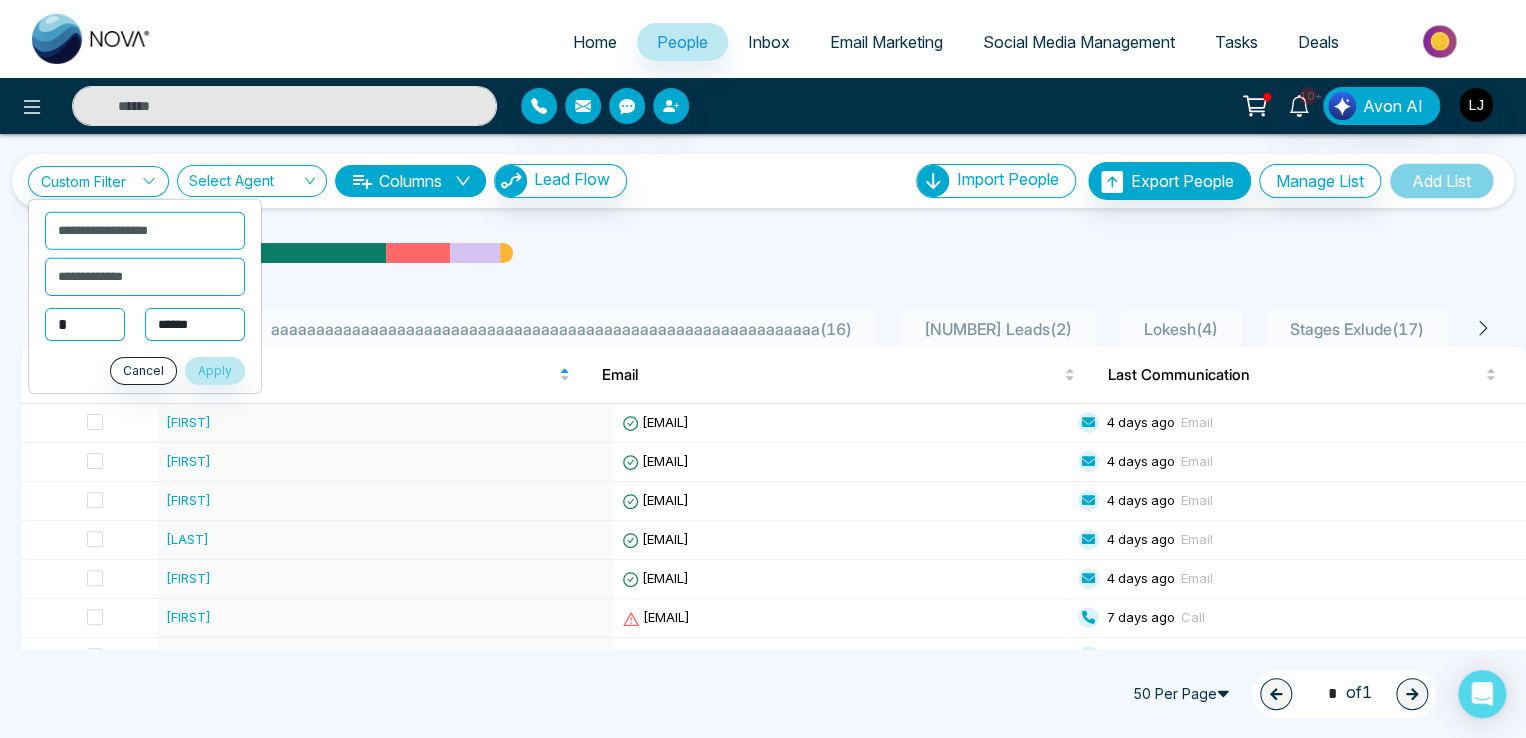 click on "**********" at bounding box center [195, 324] 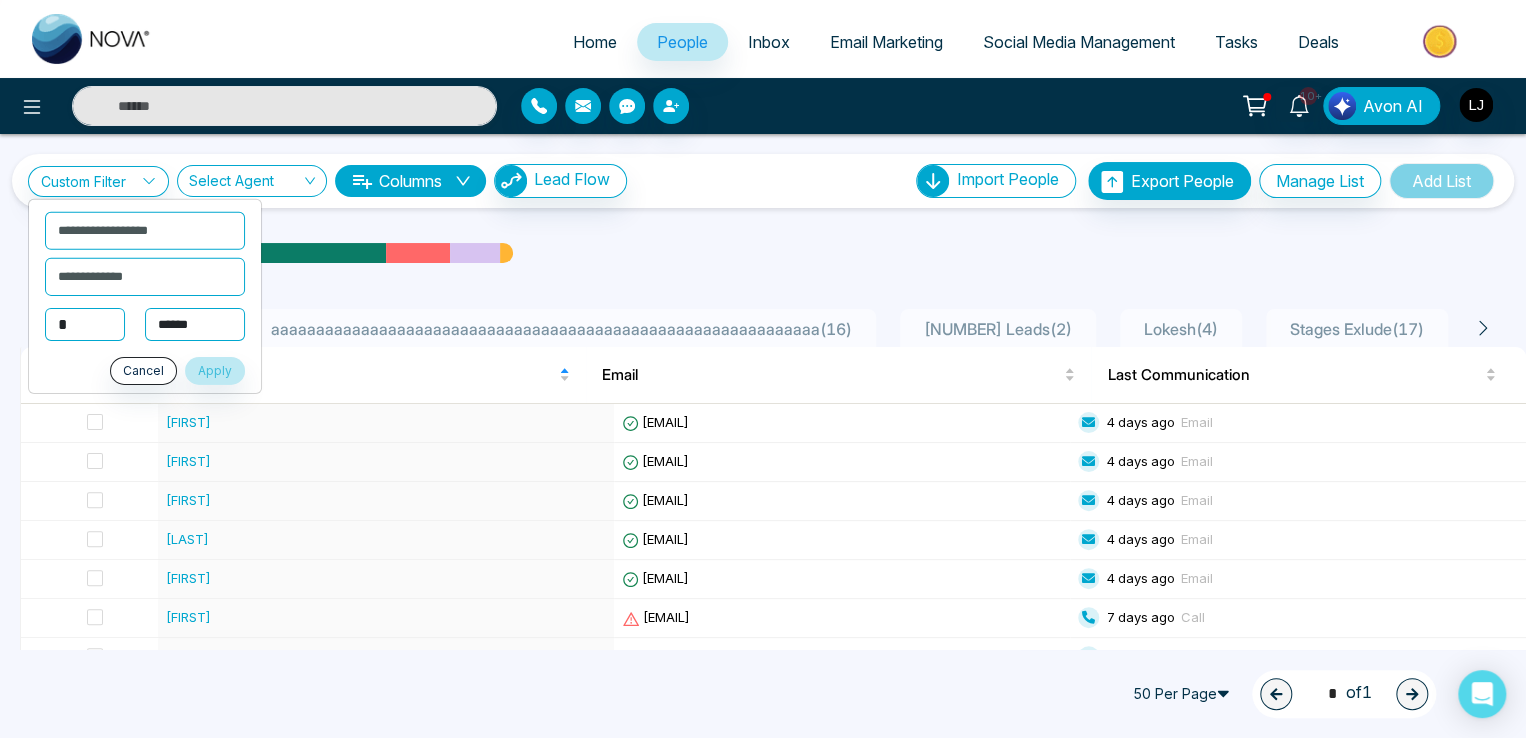 select on "***" 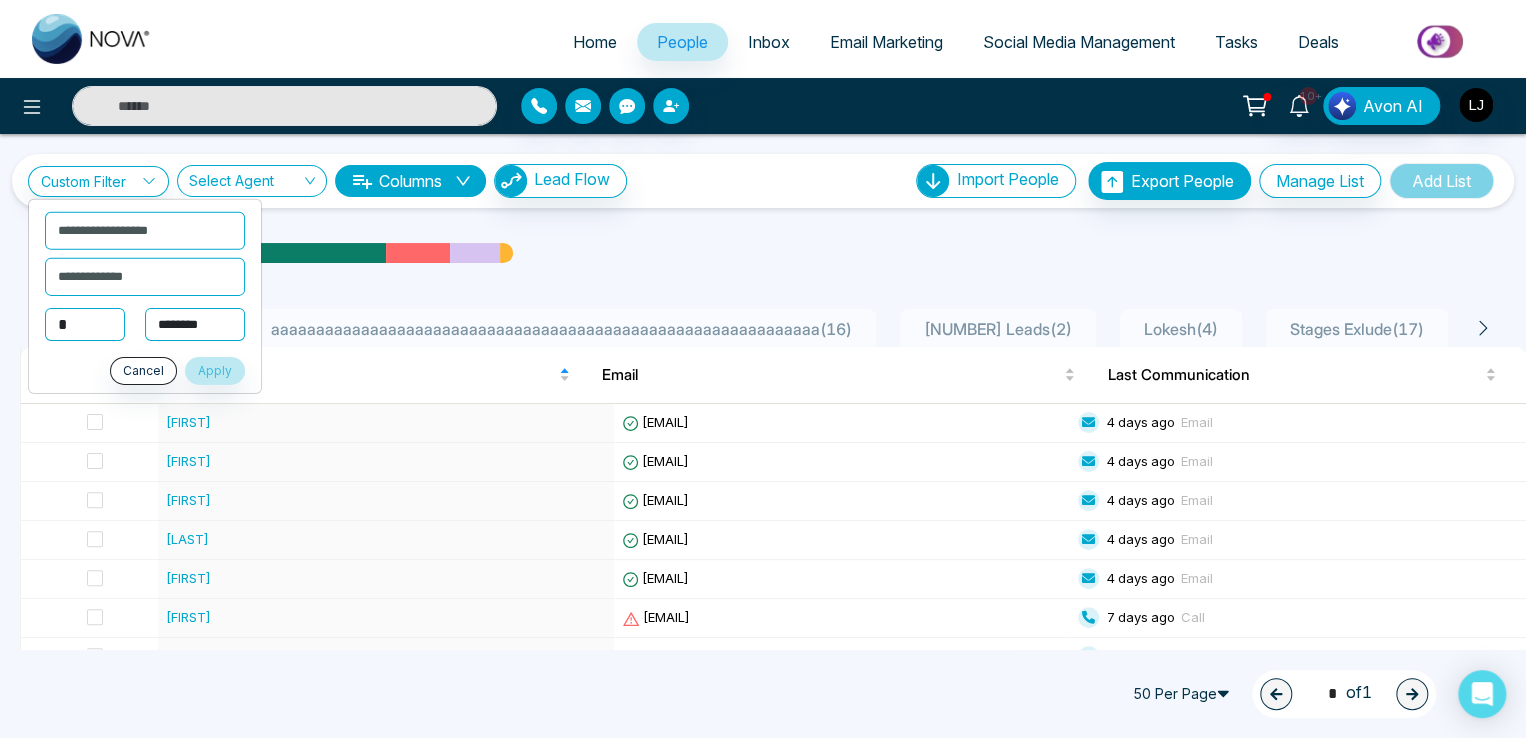 click on "**********" at bounding box center (195, 324) 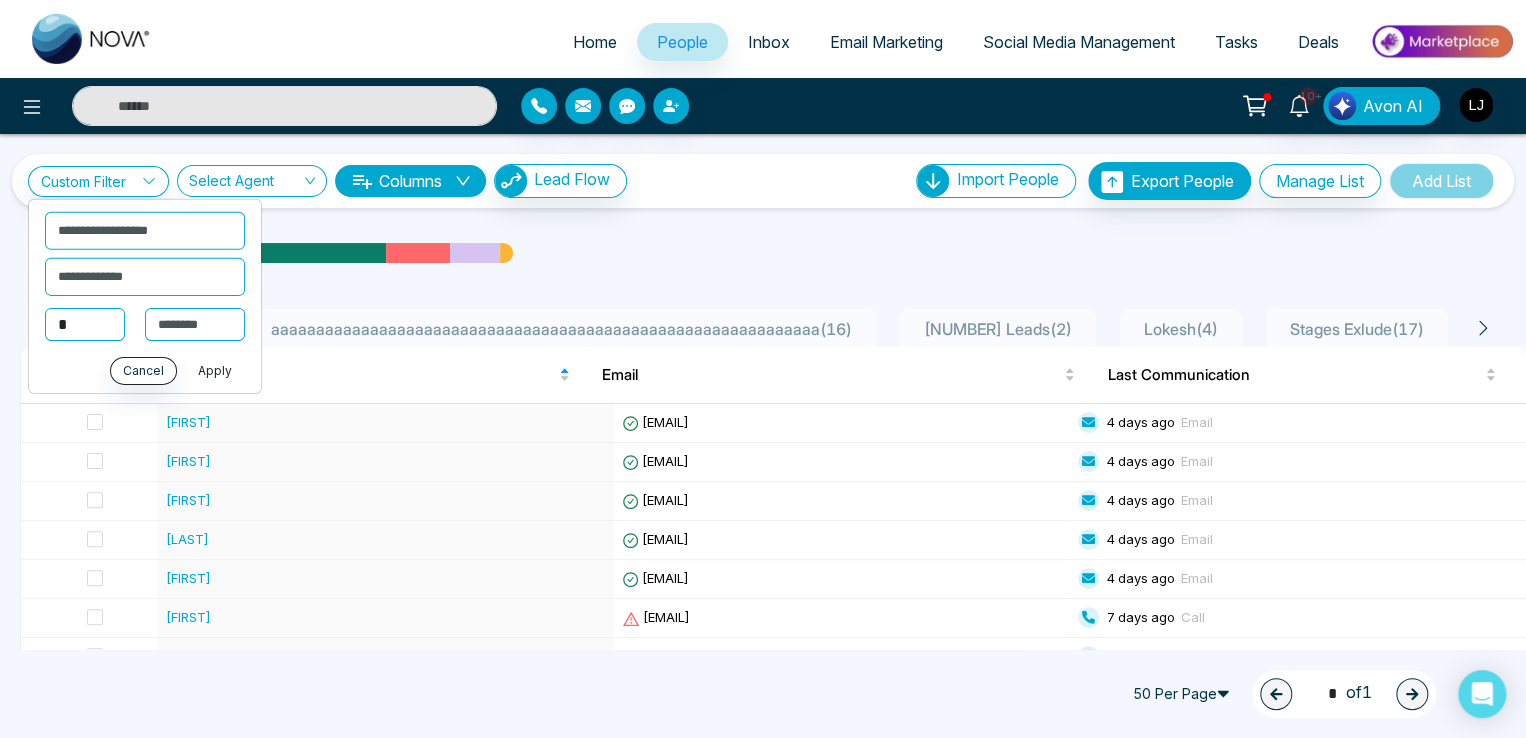 click on "Apply" at bounding box center (215, 371) 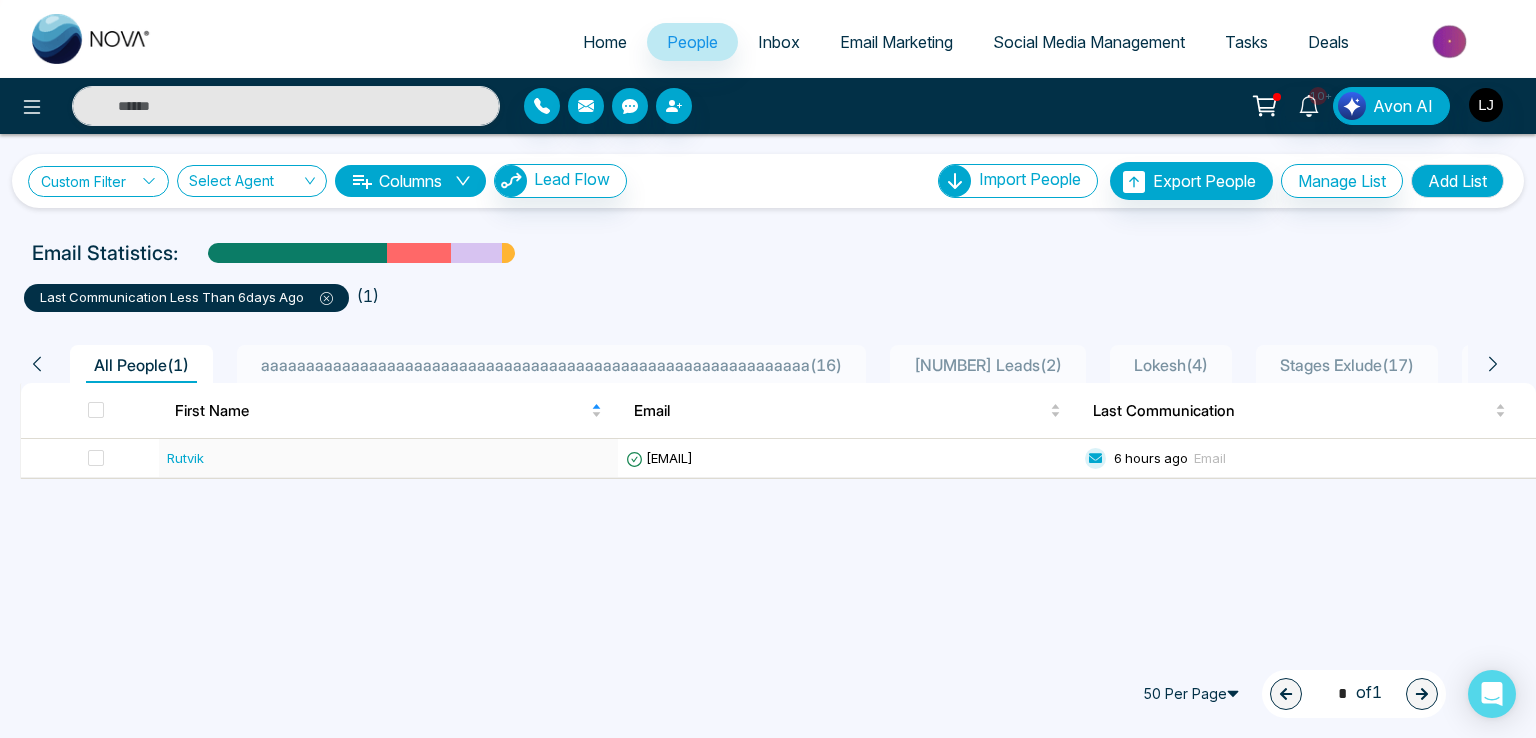 click on "Custom Filter" at bounding box center [98, 181] 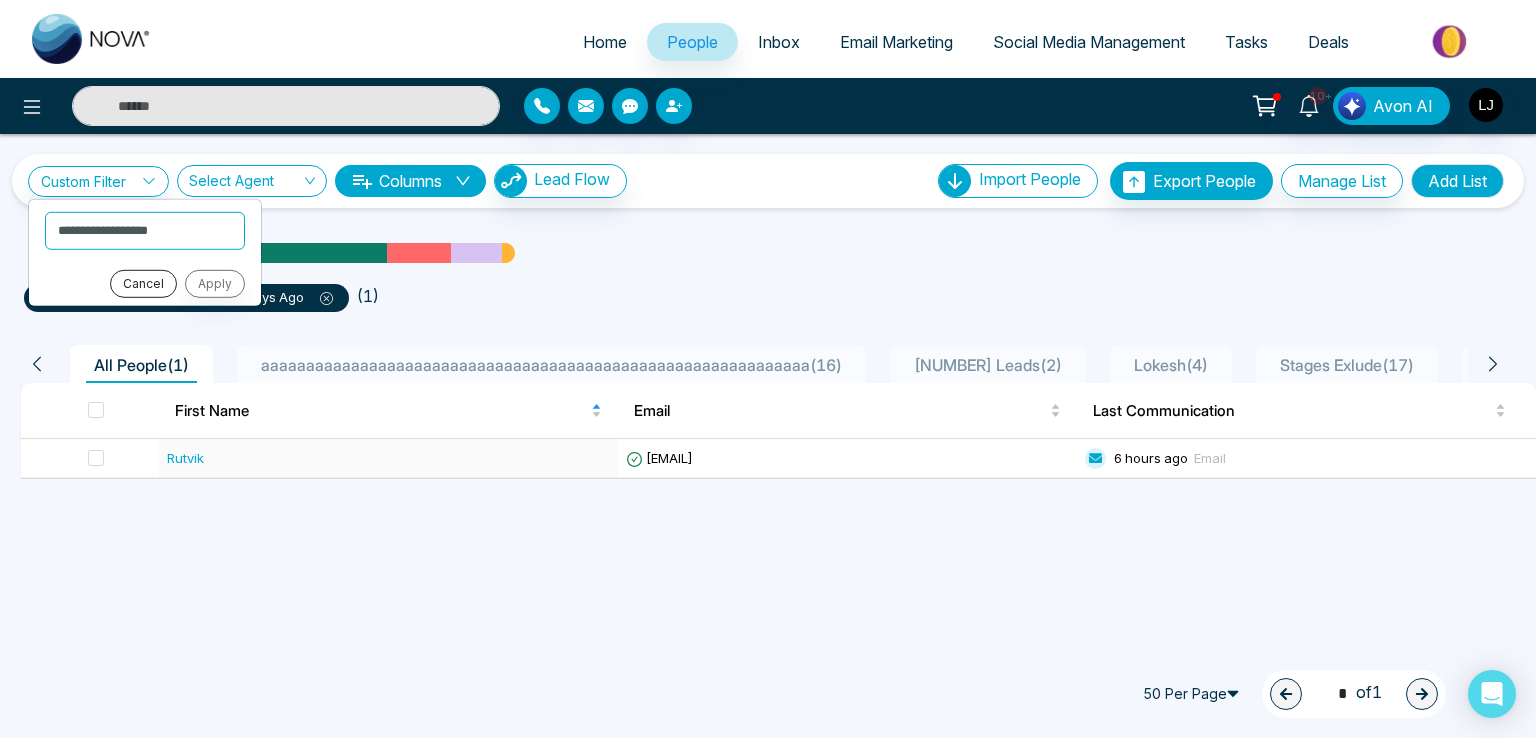 click on "Cancel" at bounding box center [143, 283] 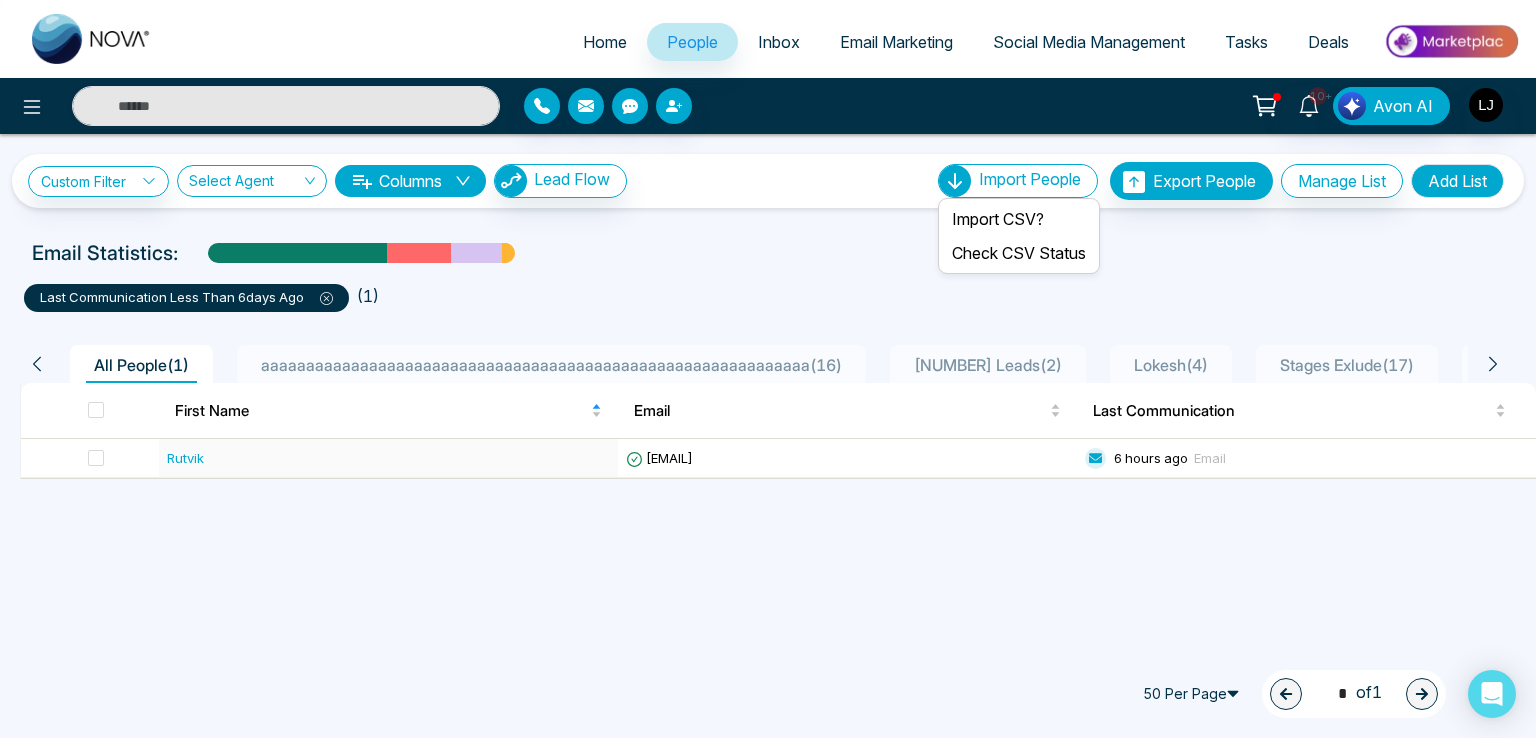 click on "Import People" at bounding box center (1030, 179) 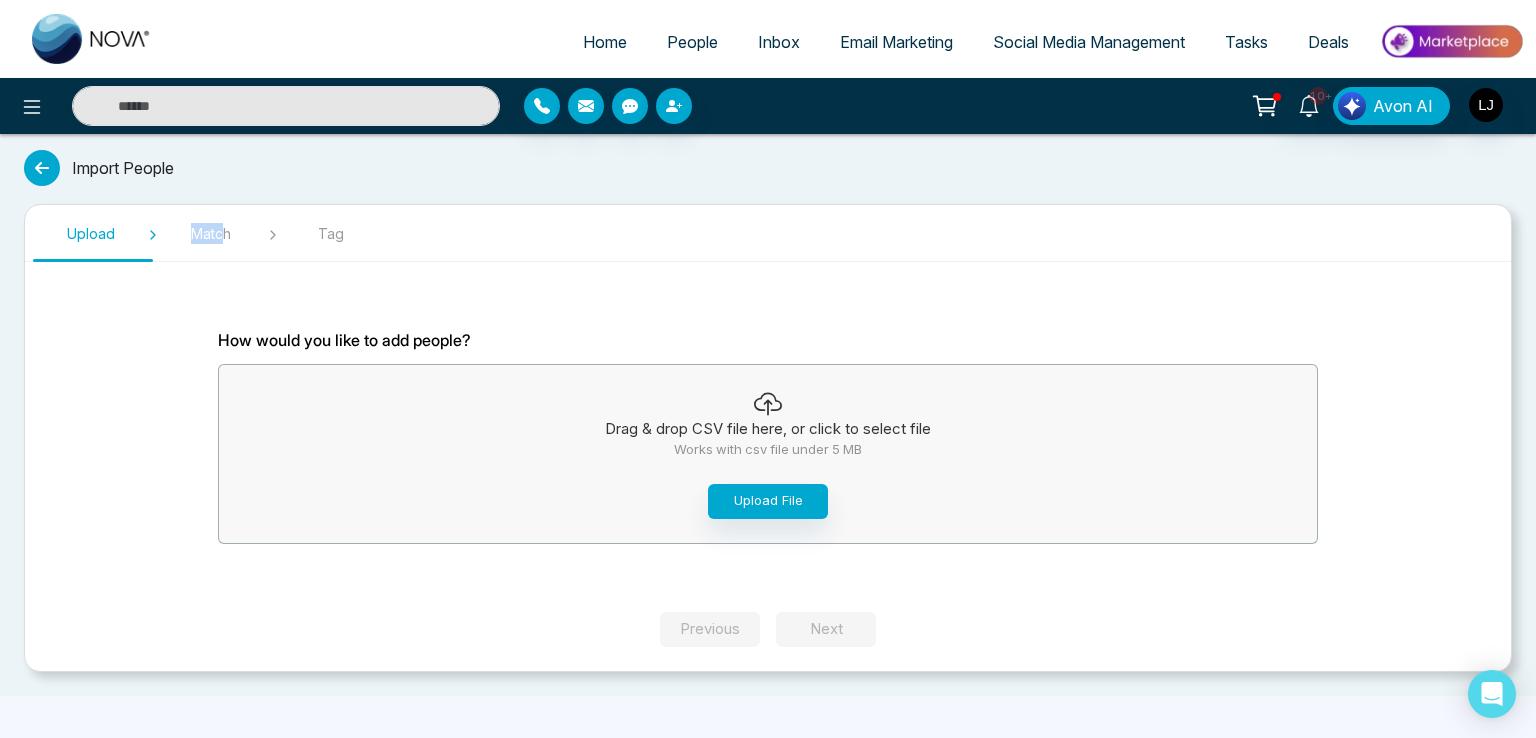 drag, startPoint x: 182, startPoint y: 230, endPoint x: 244, endPoint y: 230, distance: 62 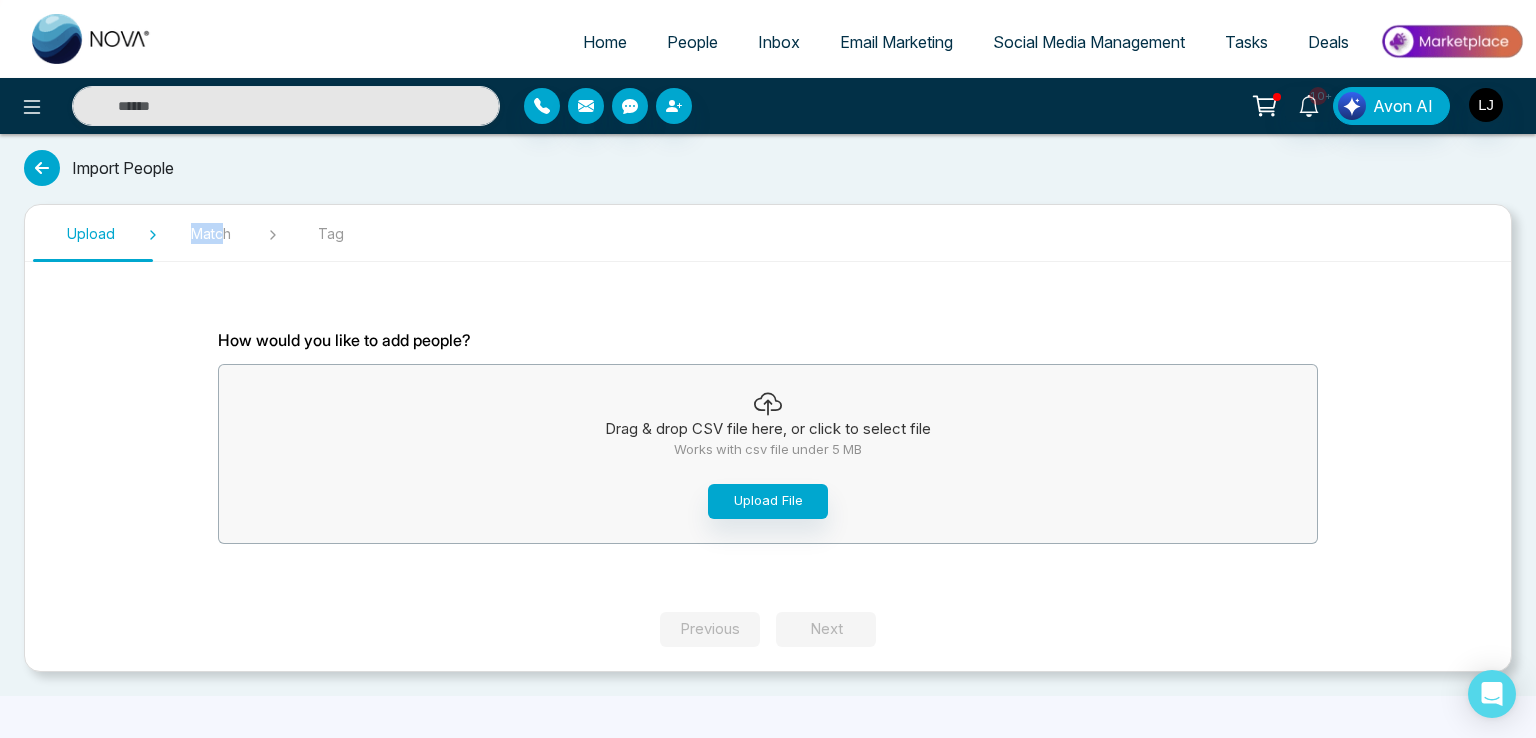 click on "Match" at bounding box center (211, 233) 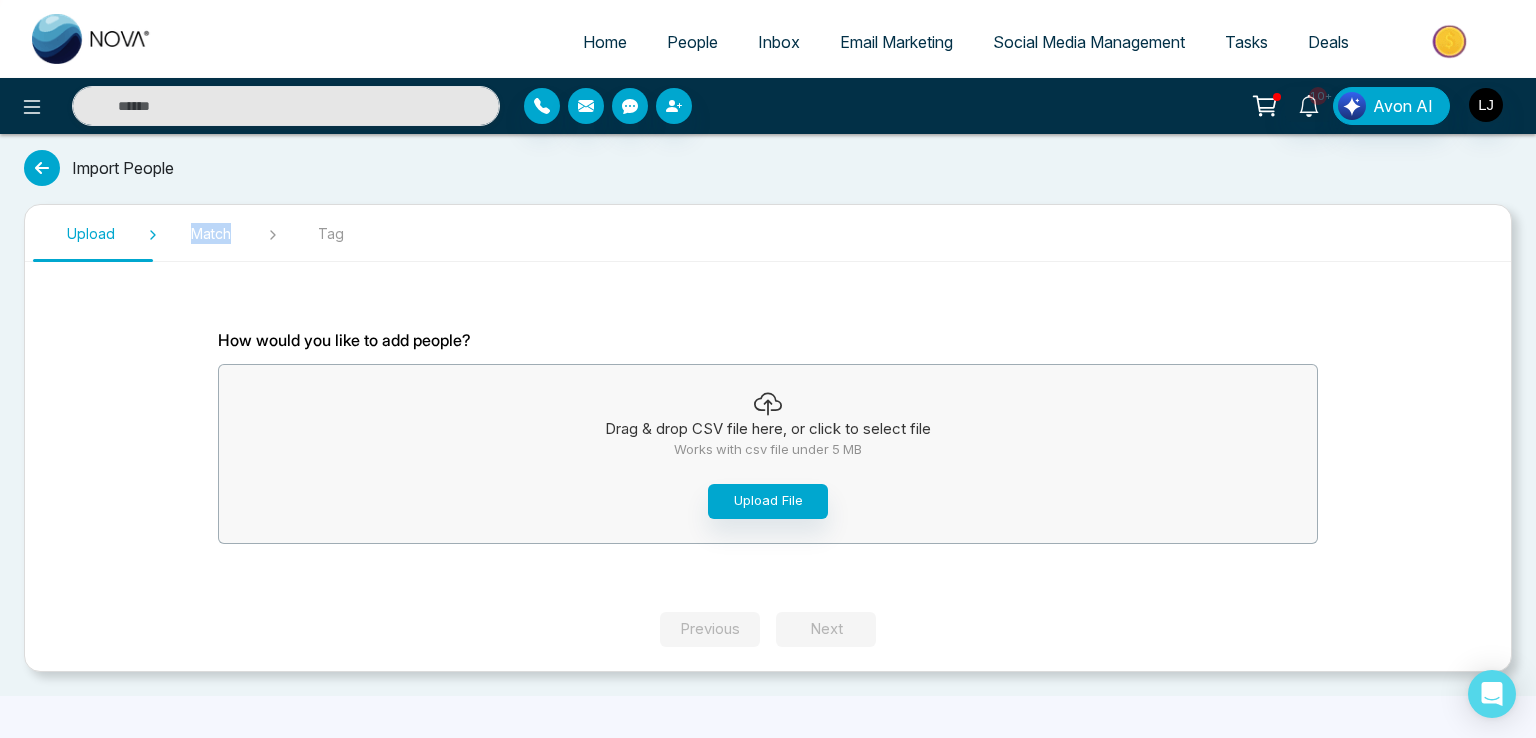 click at bounding box center (42, 168) 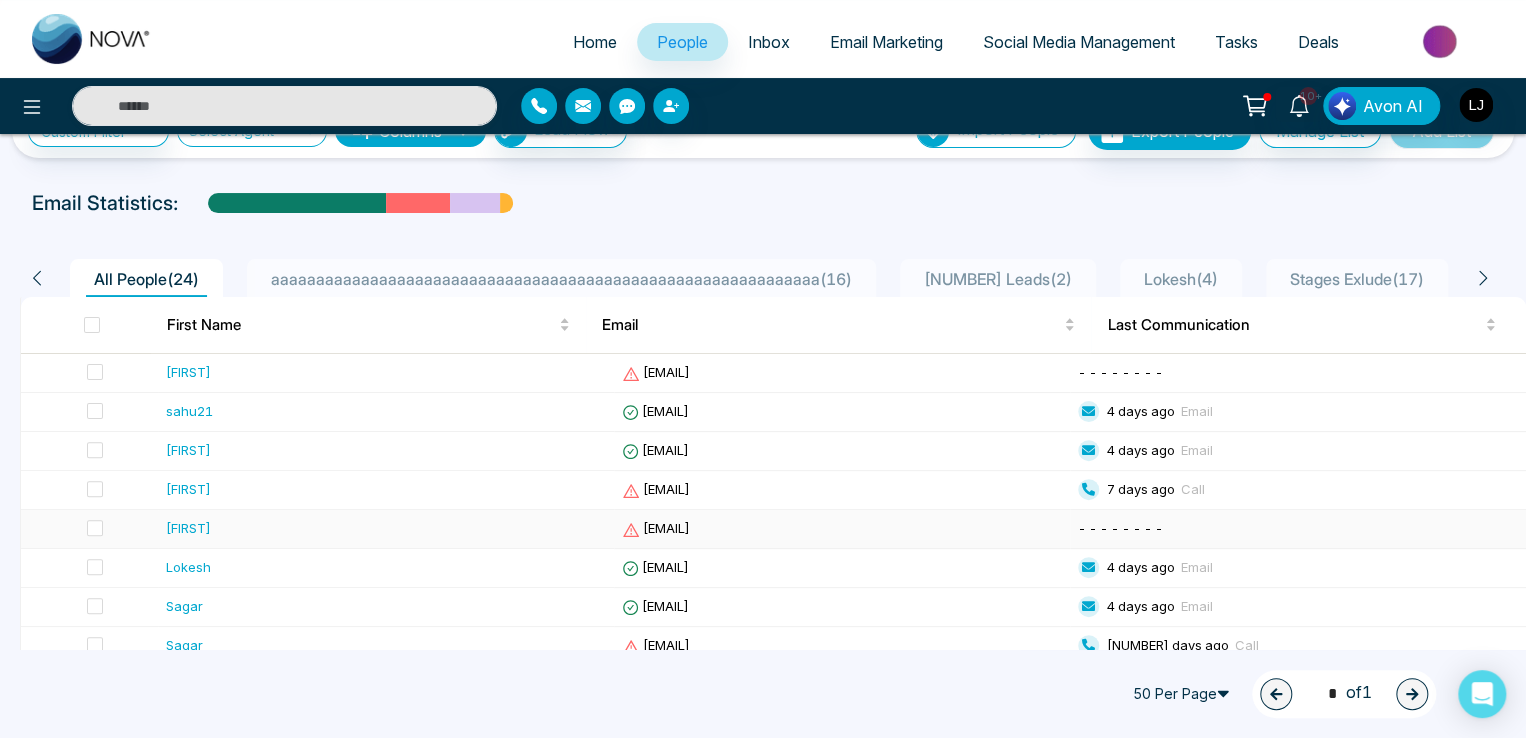 scroll, scrollTop: 0, scrollLeft: 0, axis: both 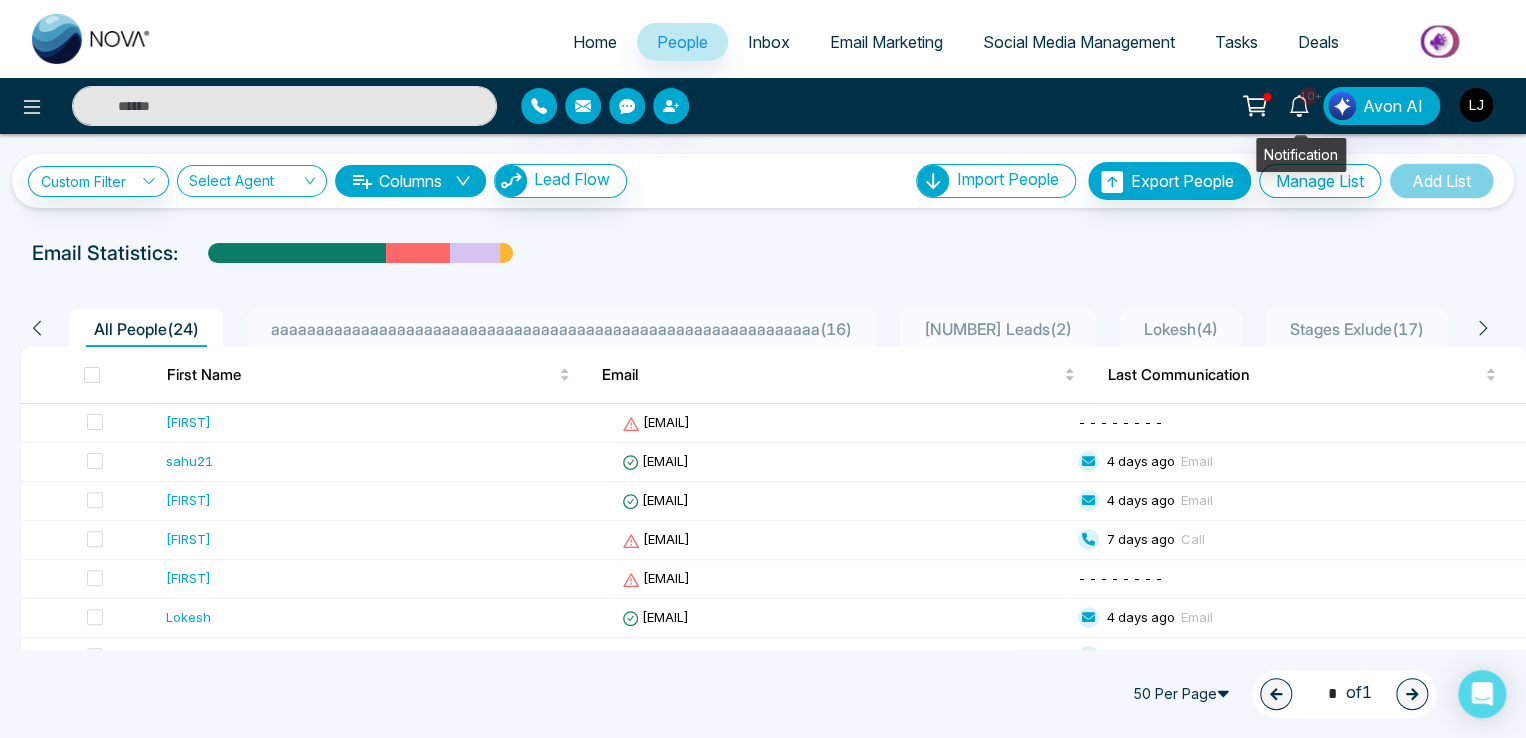 click on "10+" at bounding box center [1308, 96] 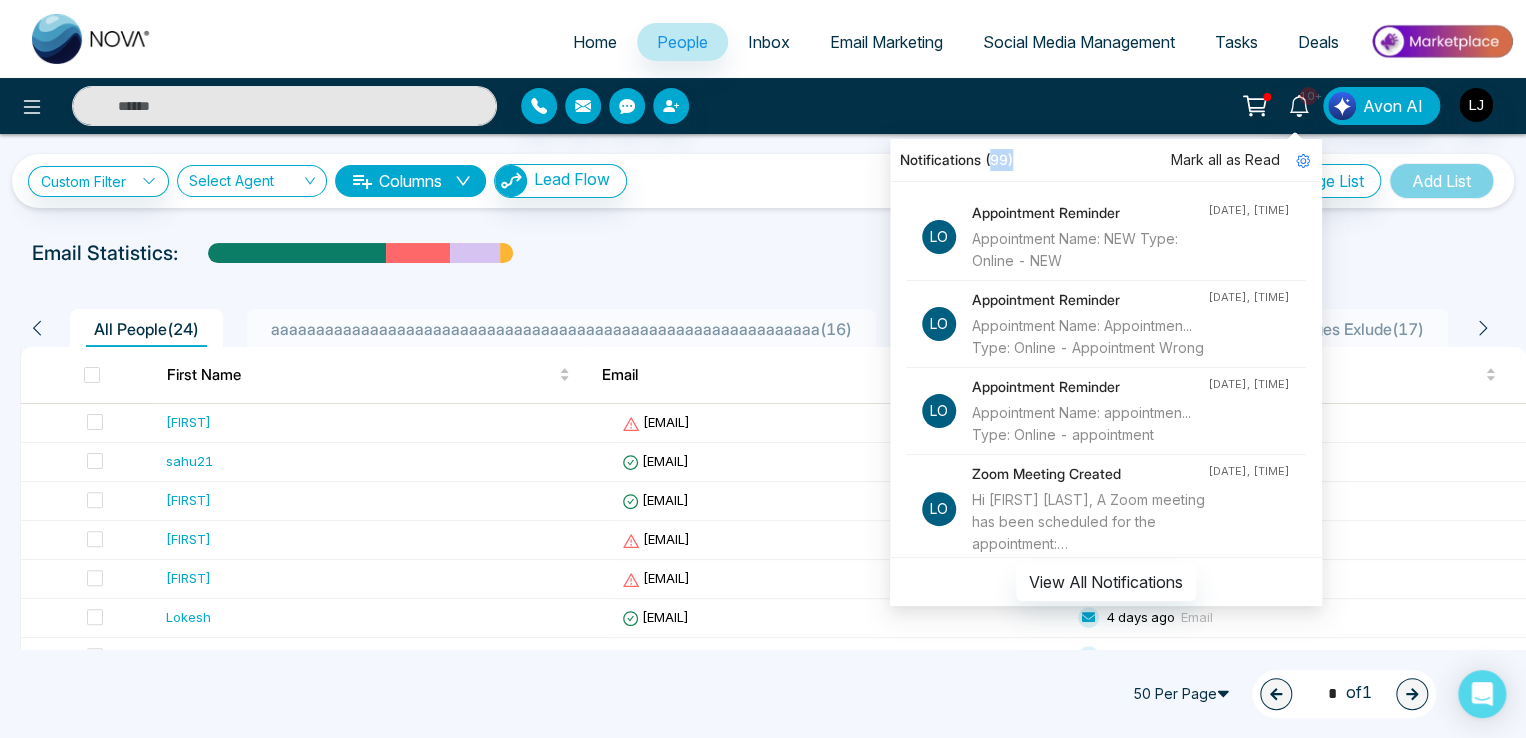 drag, startPoint x: 990, startPoint y: 158, endPoint x: 1015, endPoint y: 159, distance: 25.019993 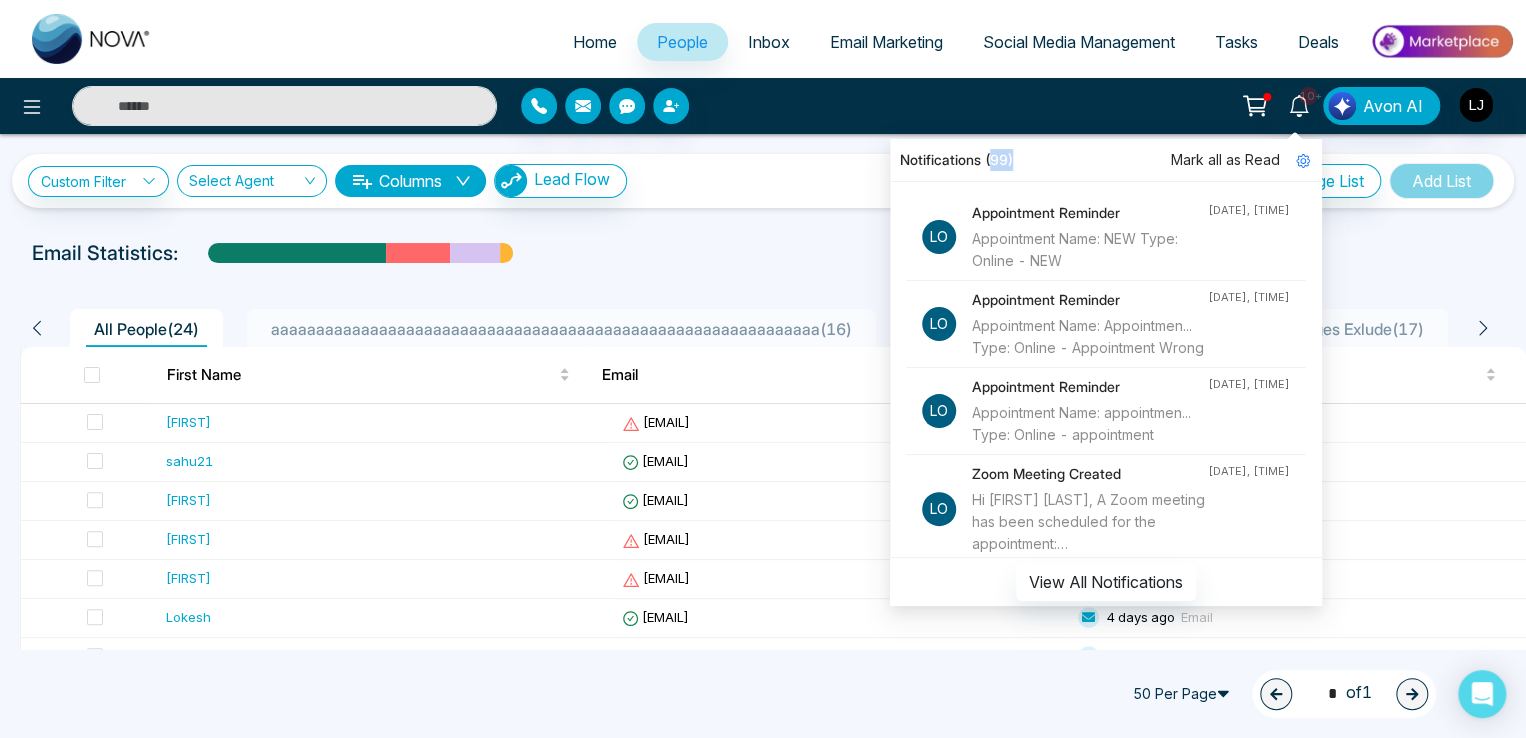 click on "Notifications (99)" at bounding box center (1106, 160) 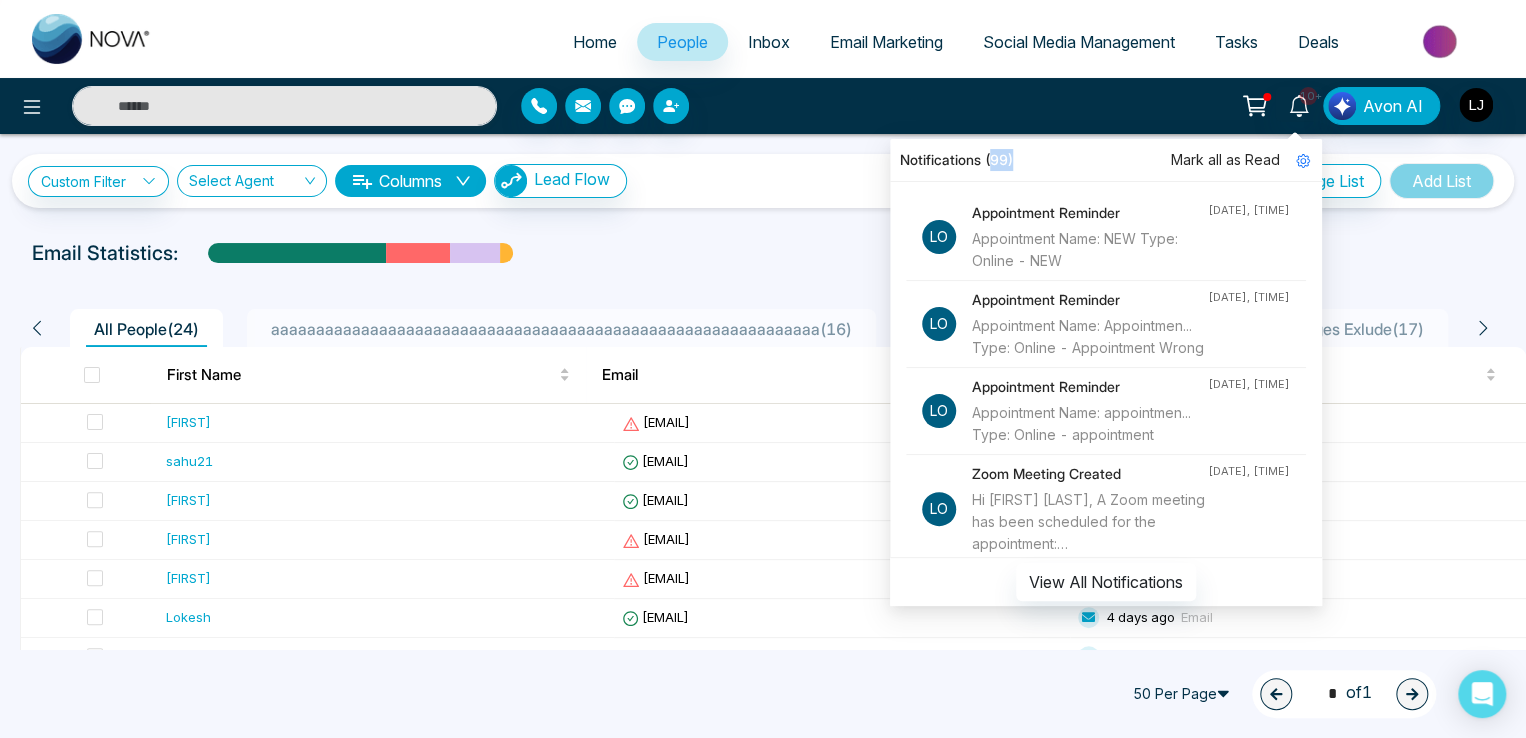 click on "Notifications (99)" at bounding box center [1106, 160] 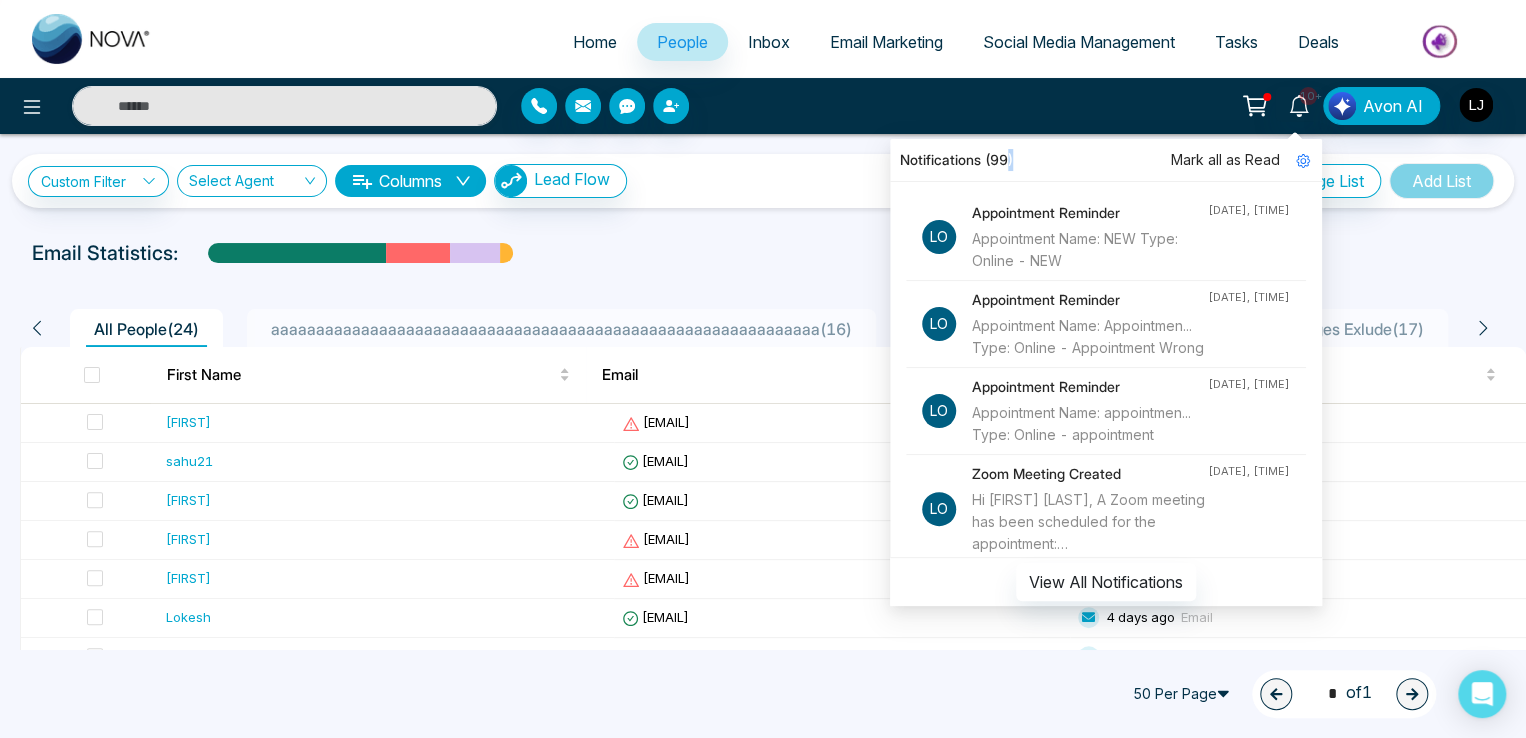 click on "Notifications (99)" at bounding box center [1106, 160] 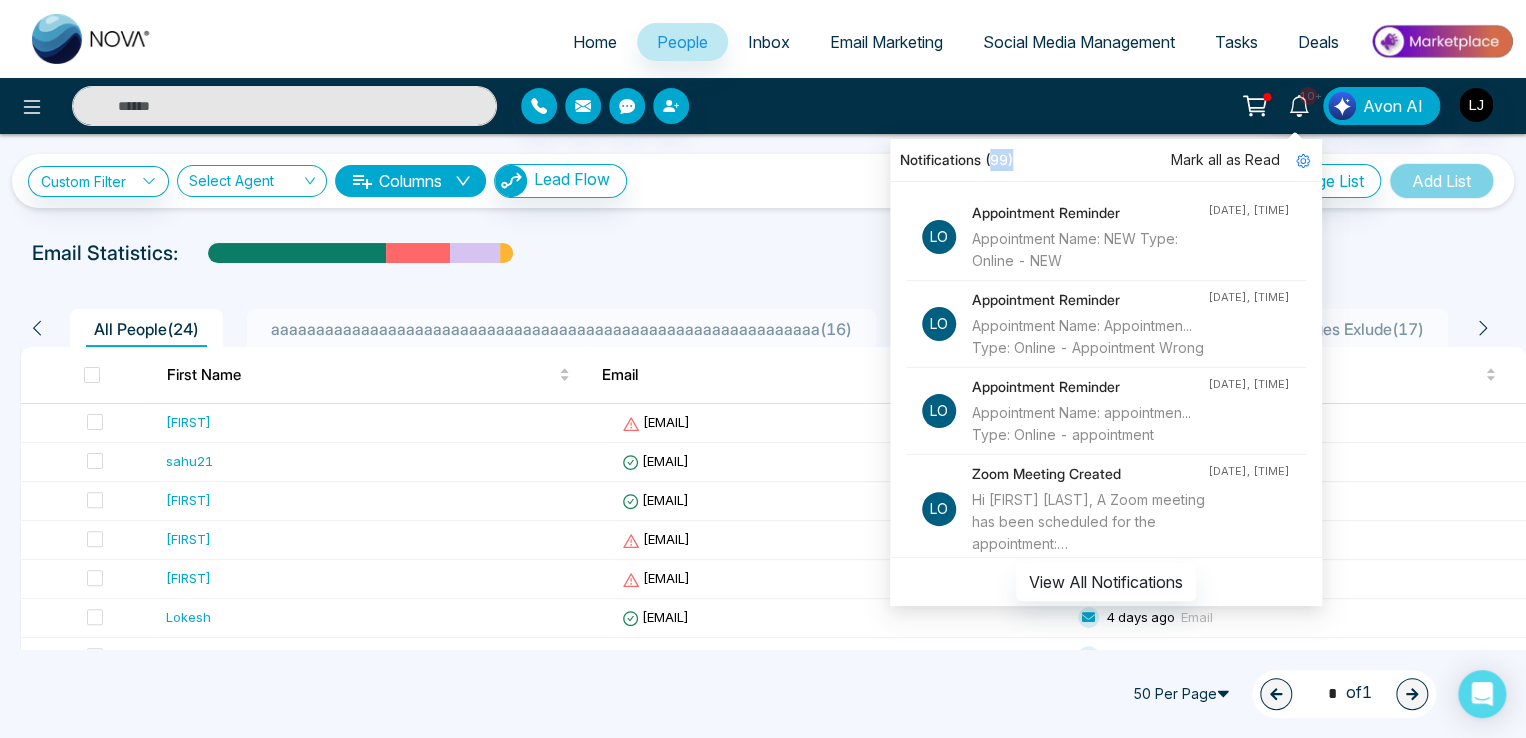 drag, startPoint x: 993, startPoint y: 155, endPoint x: 1016, endPoint y: 157, distance: 23.086792 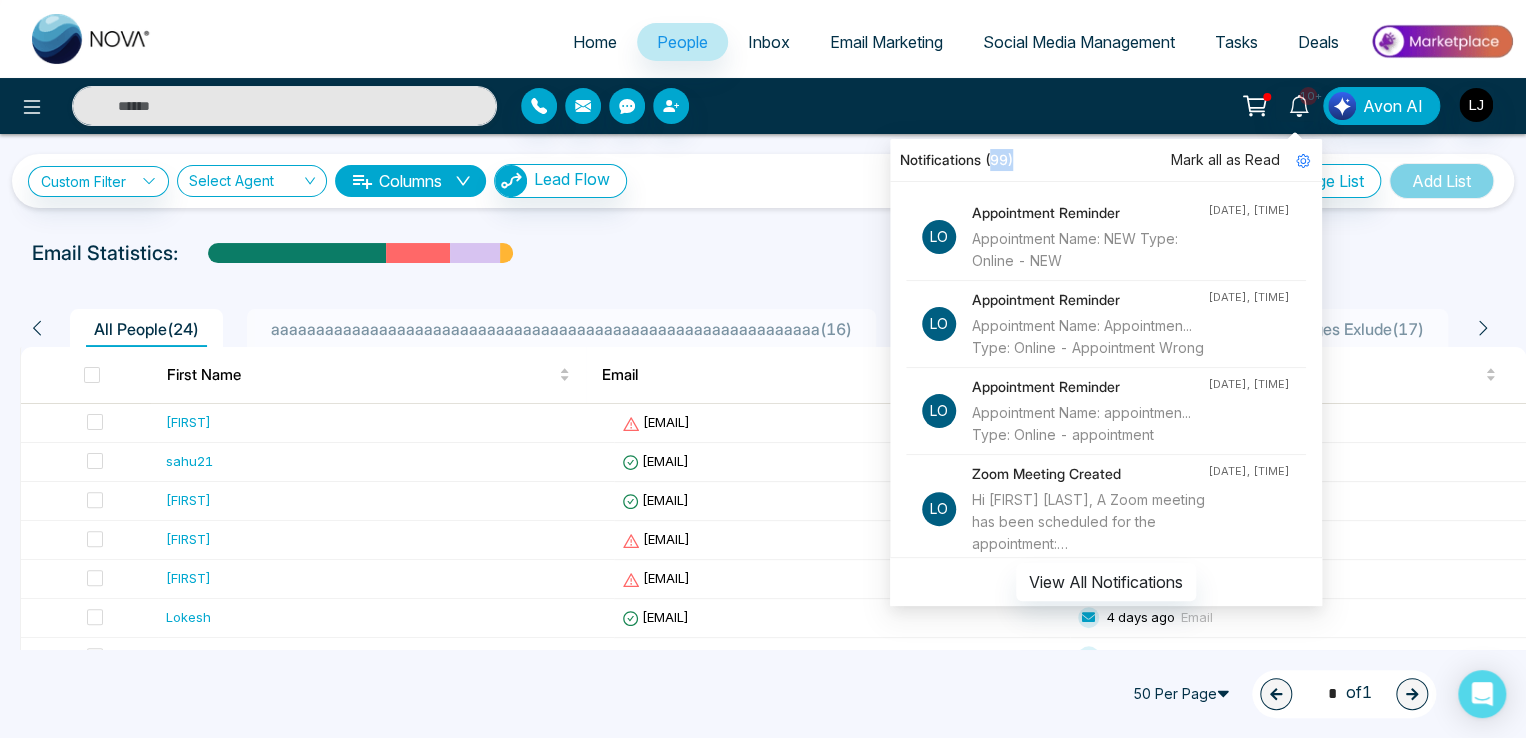 click on "Notifications (99)" at bounding box center (1106, 160) 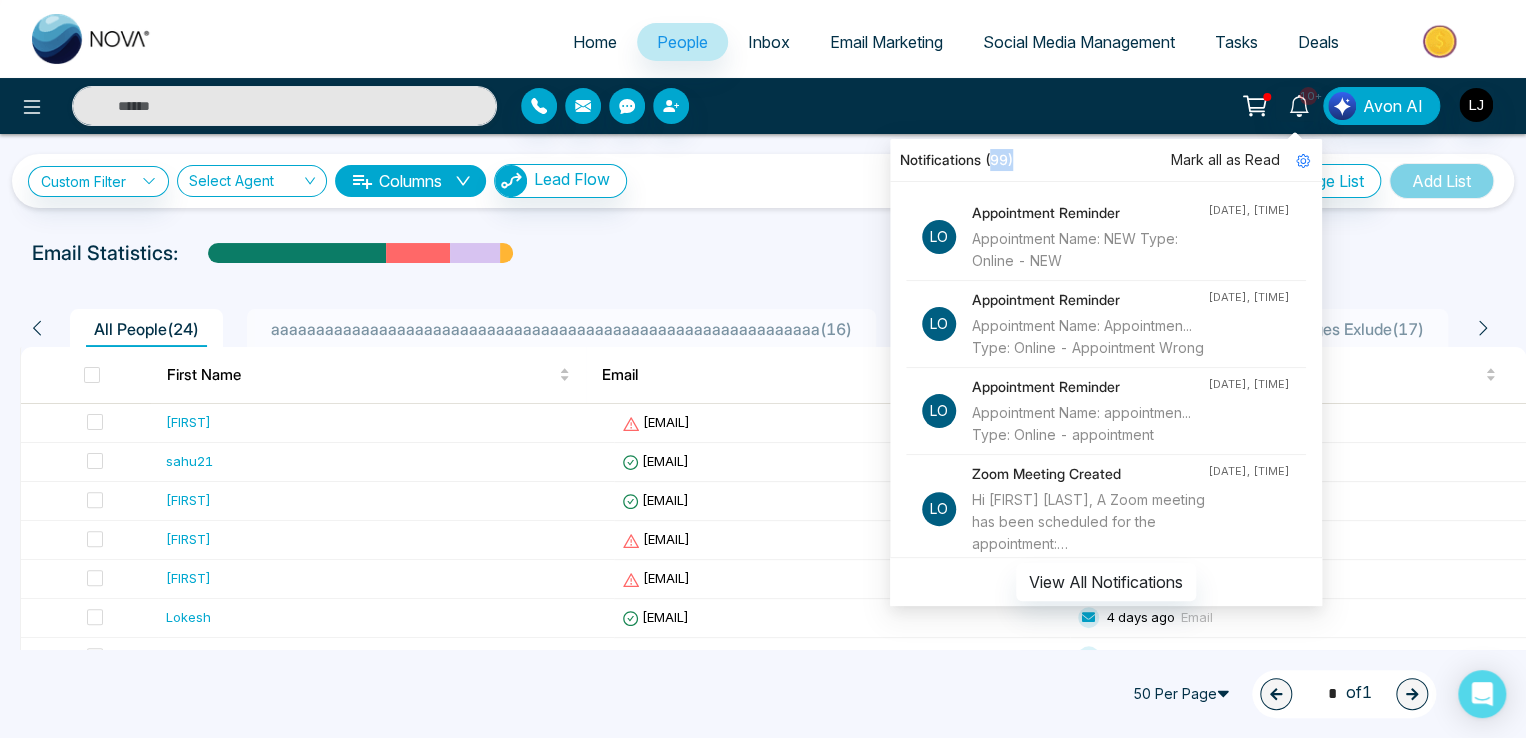 click on "Notifications (99)" at bounding box center (1106, 160) 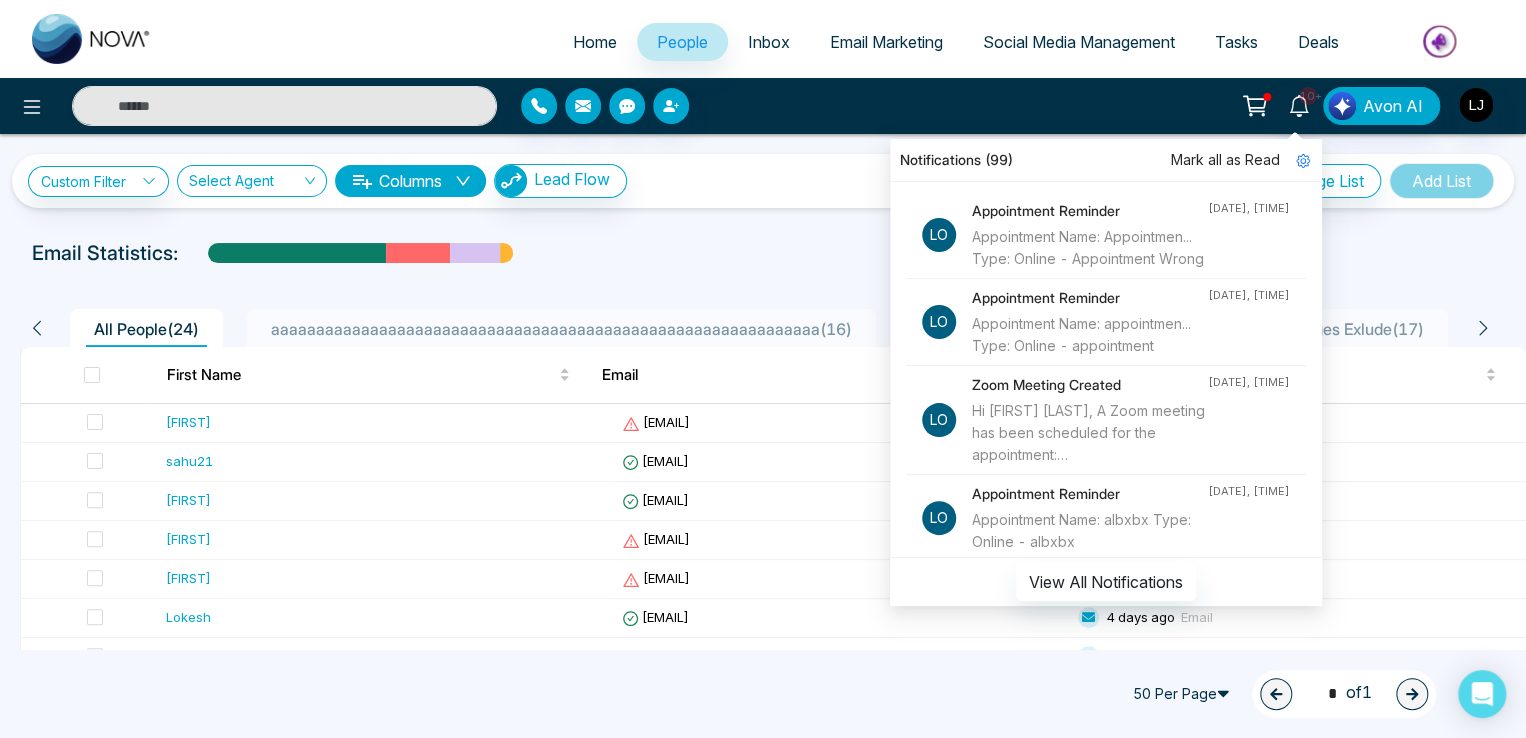 scroll, scrollTop: 0, scrollLeft: 0, axis: both 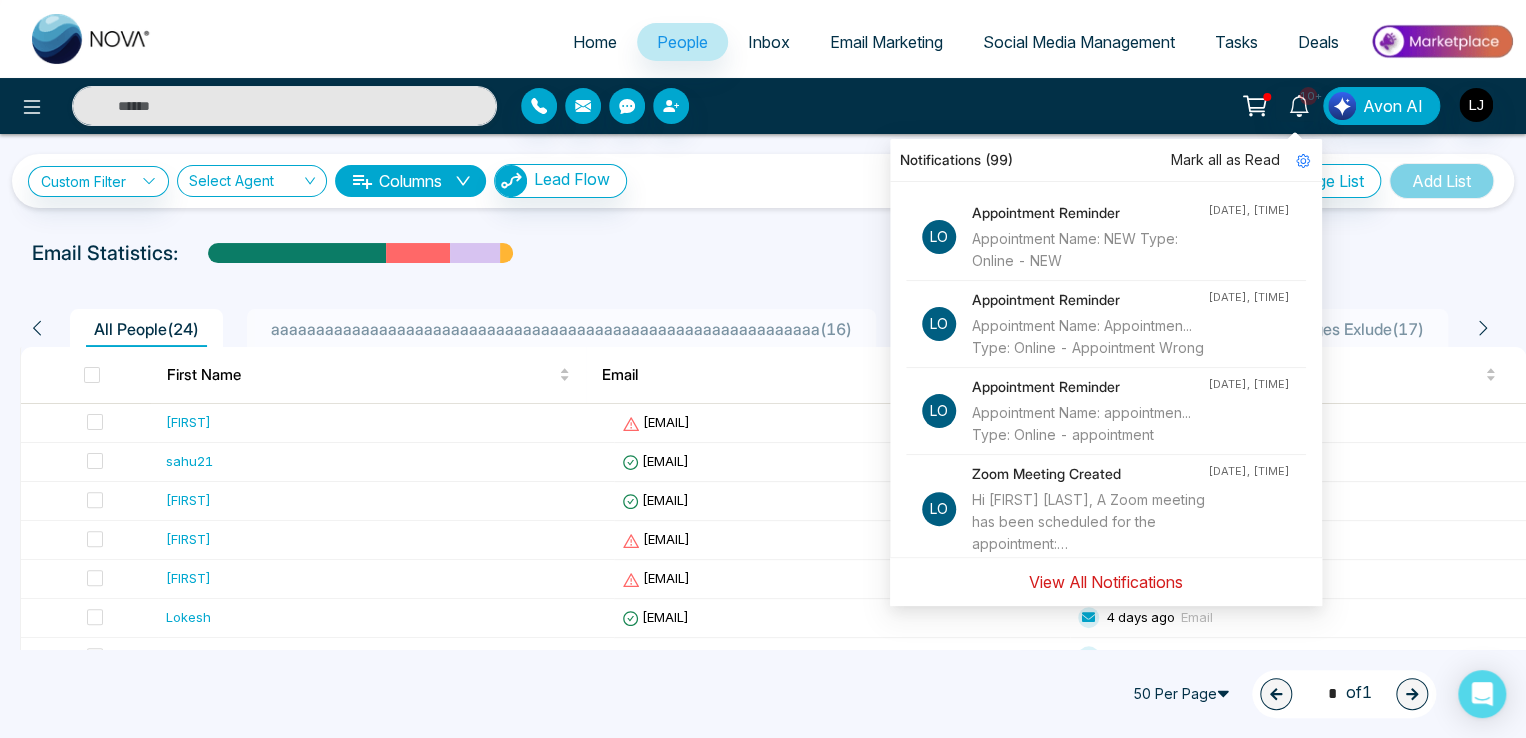 click on "View All Notifications" at bounding box center (1106, 582) 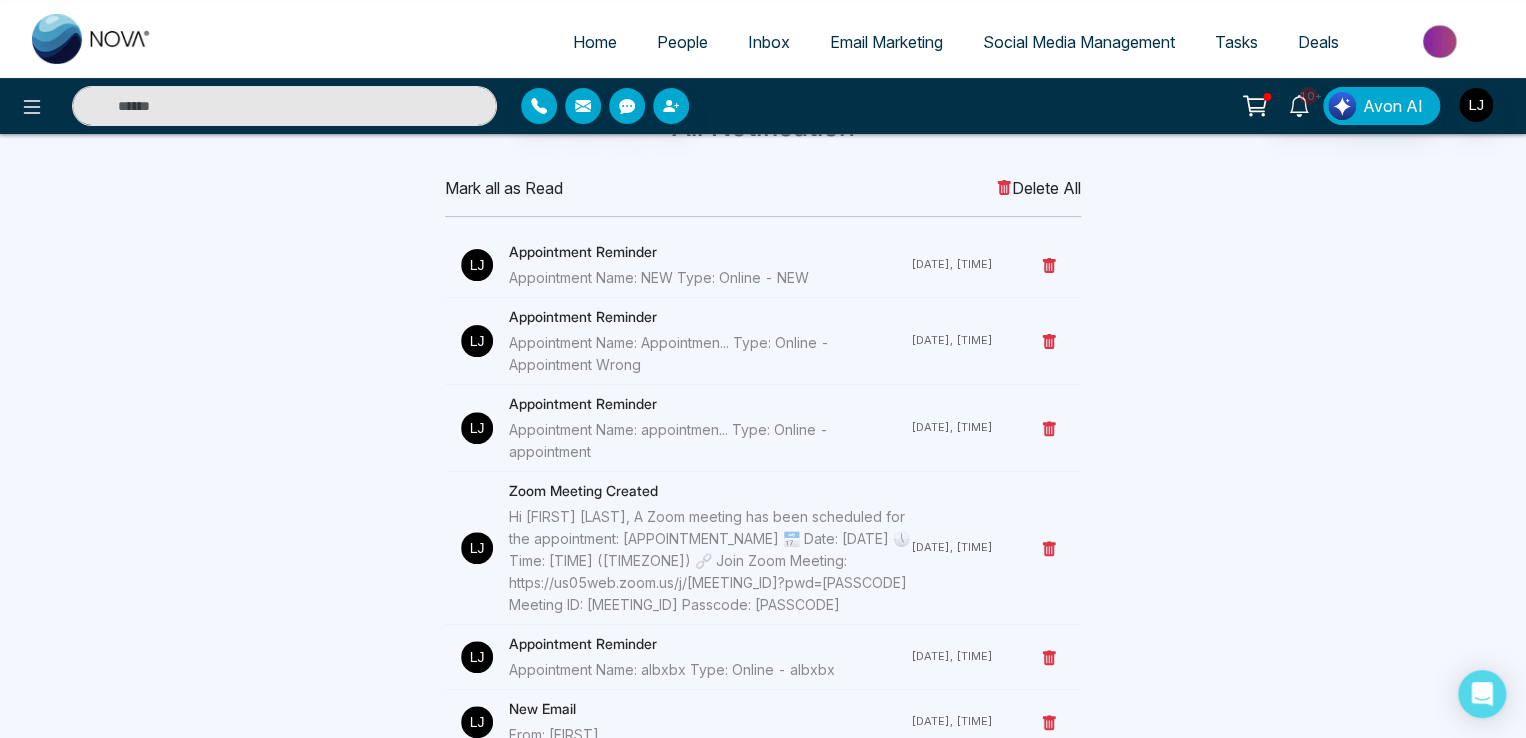 scroll, scrollTop: 0, scrollLeft: 0, axis: both 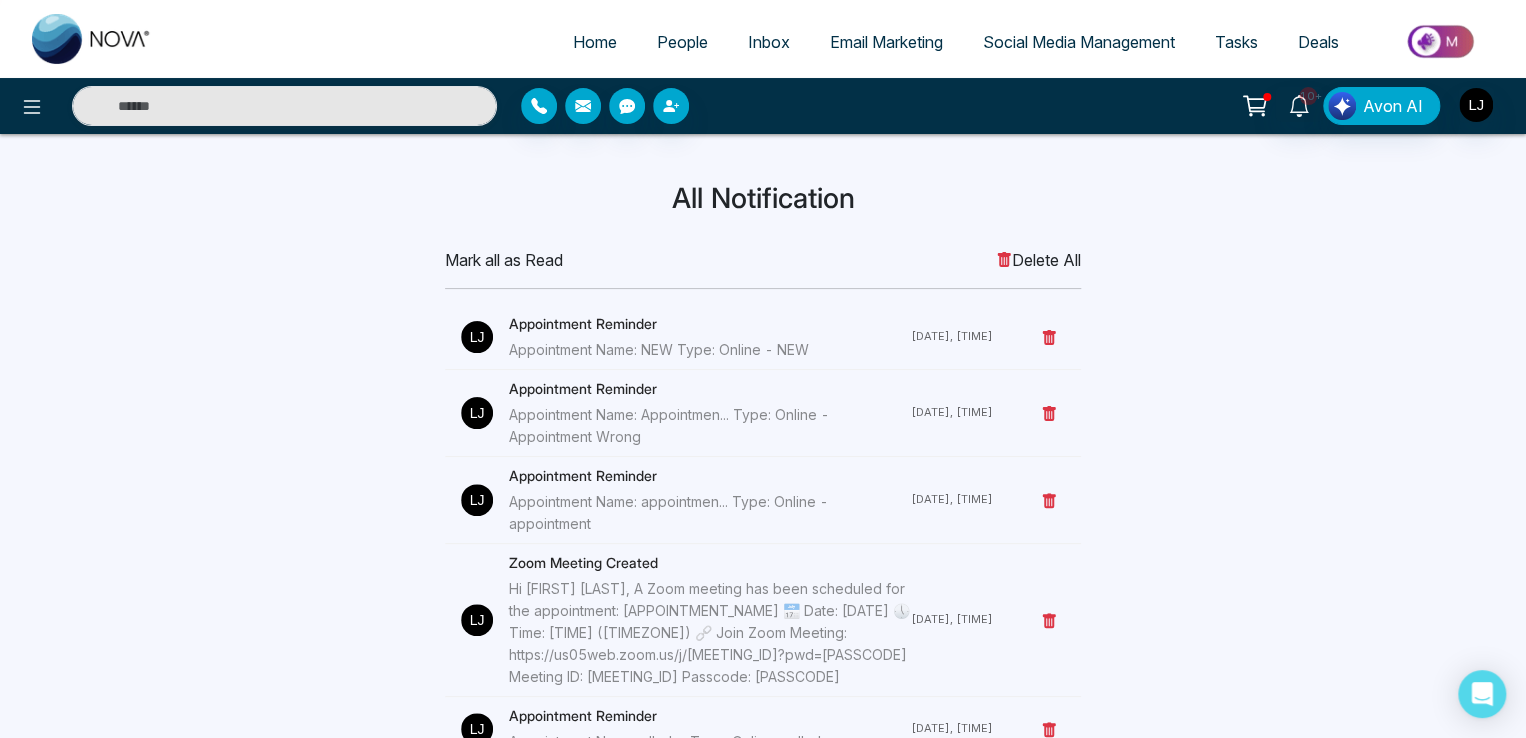 click on "People" at bounding box center (682, 42) 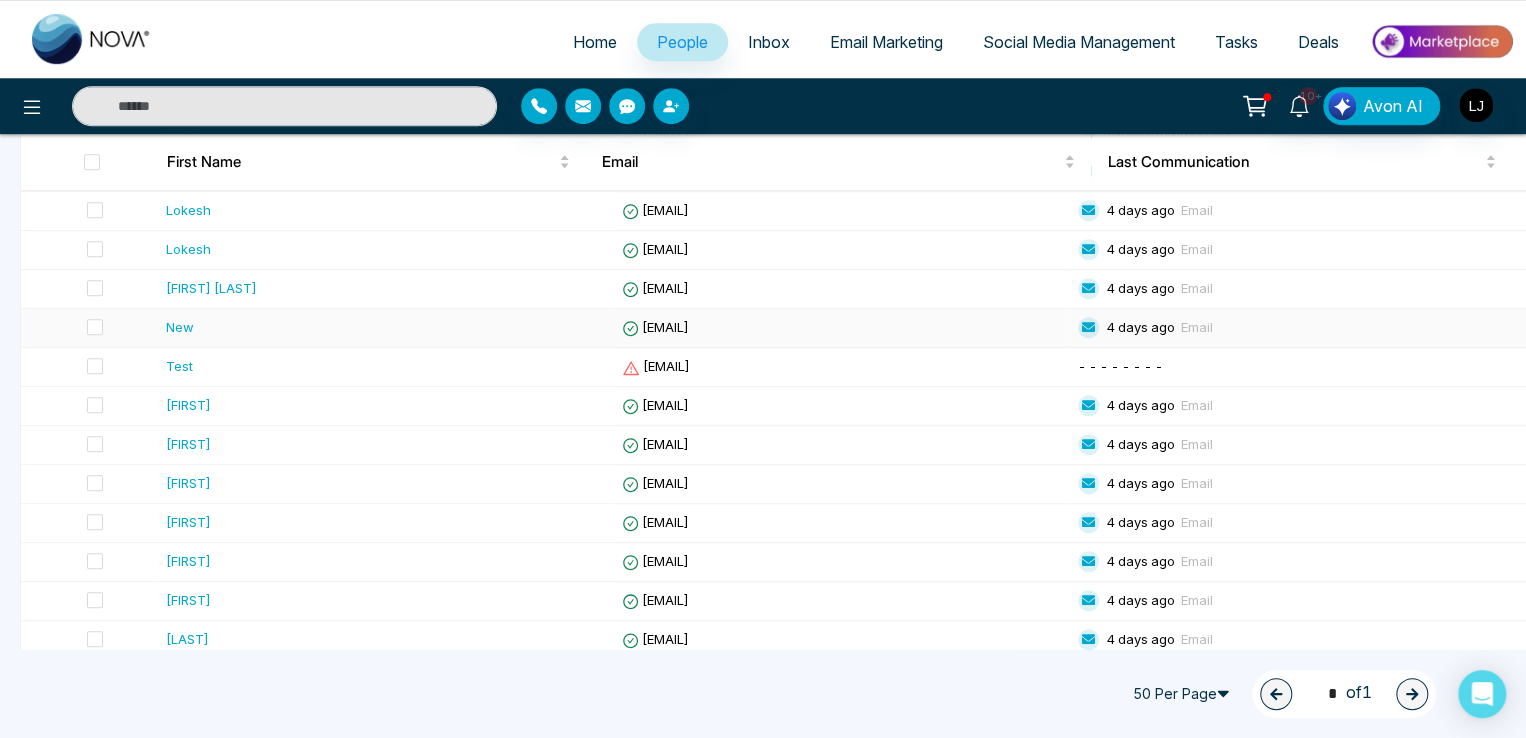 scroll, scrollTop: 500, scrollLeft: 0, axis: vertical 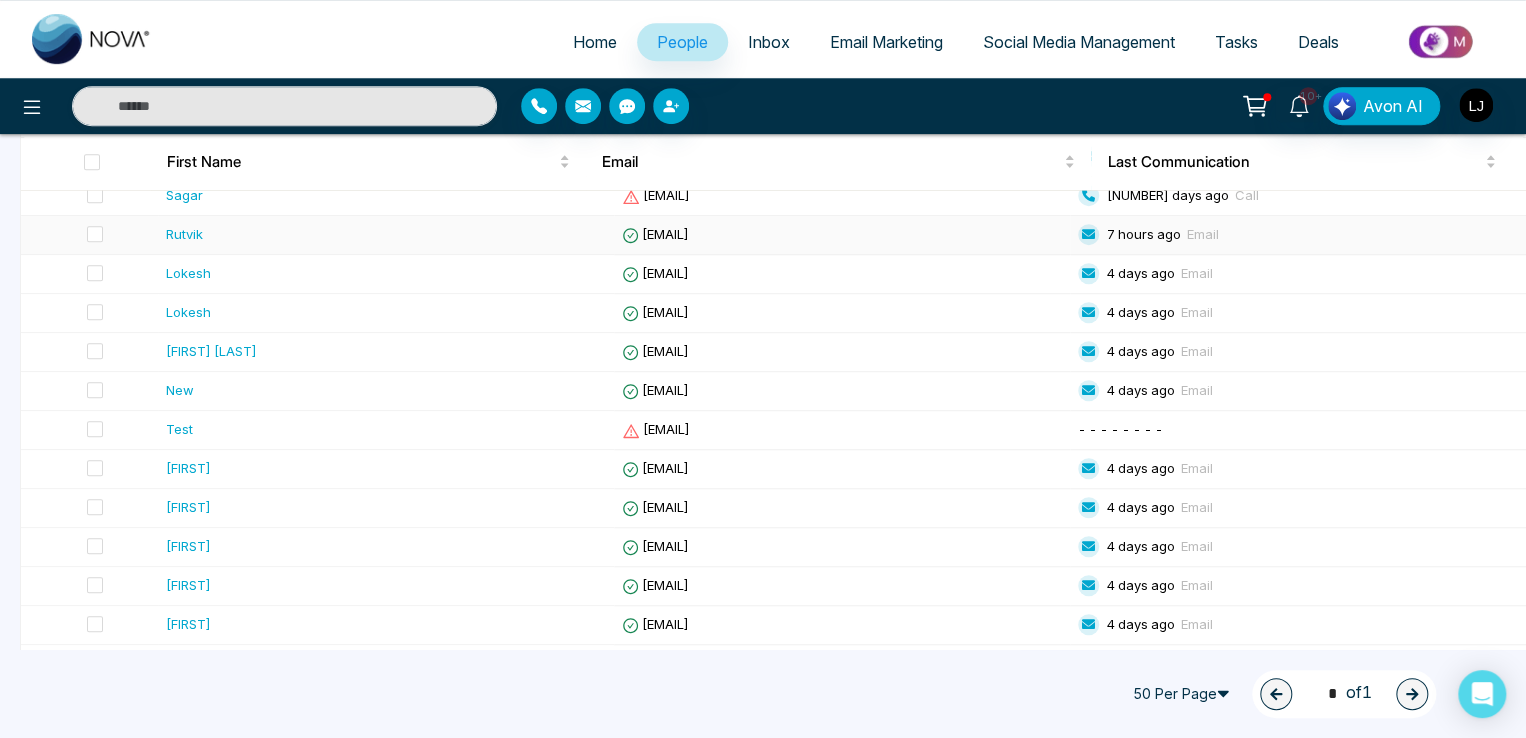 click on "Rutvik" at bounding box center [184, 234] 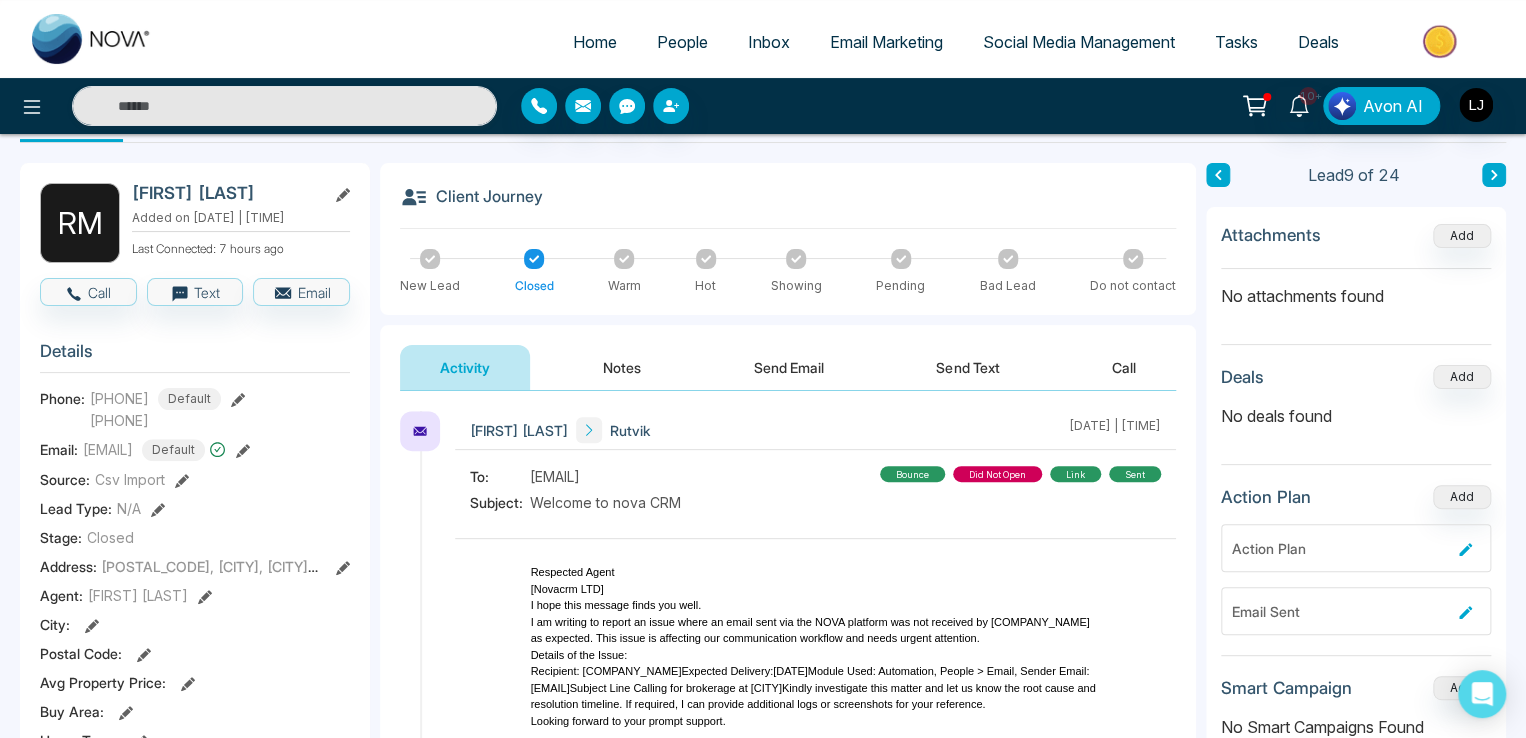 scroll, scrollTop: 100, scrollLeft: 0, axis: vertical 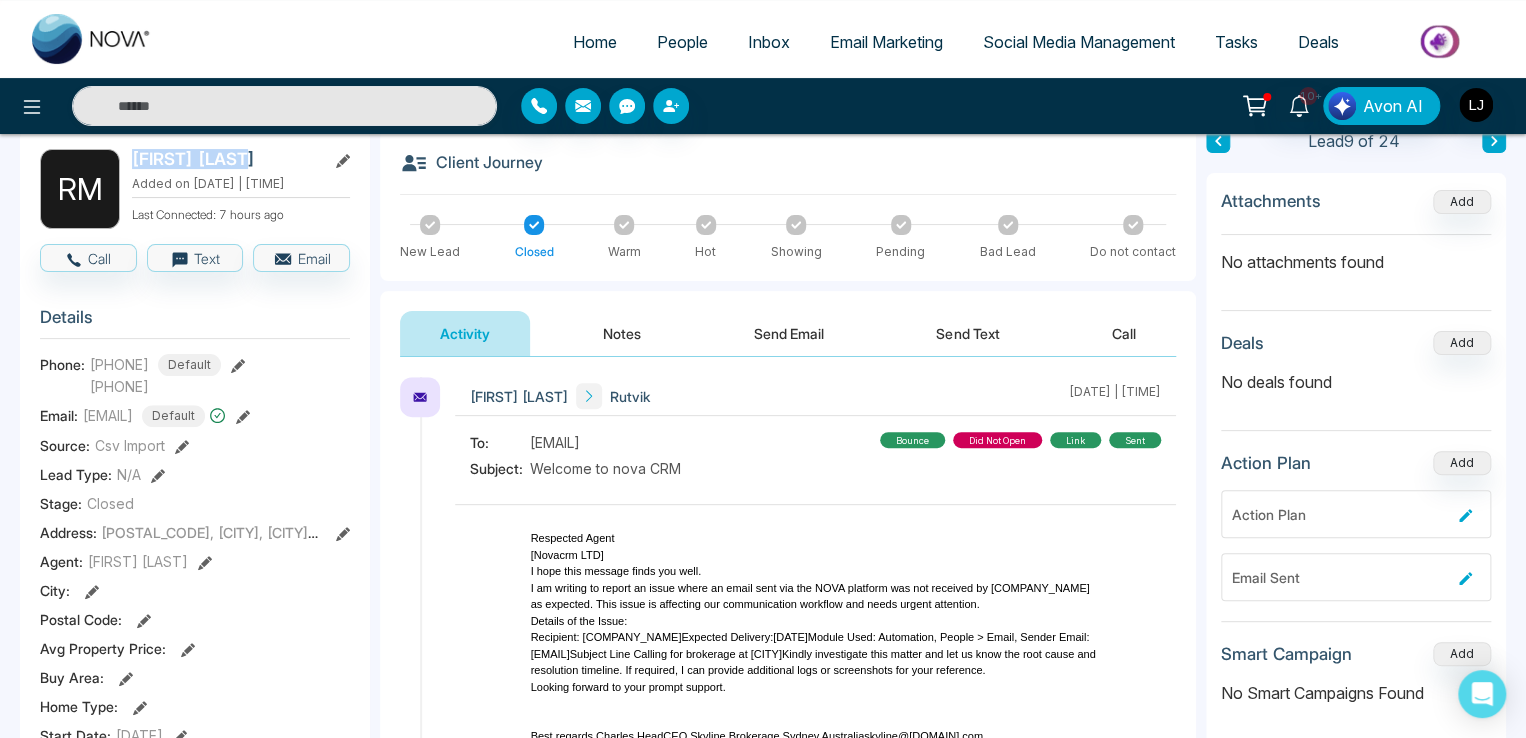 drag, startPoint x: 133, startPoint y: 153, endPoint x: 252, endPoint y: 152, distance: 119.0042 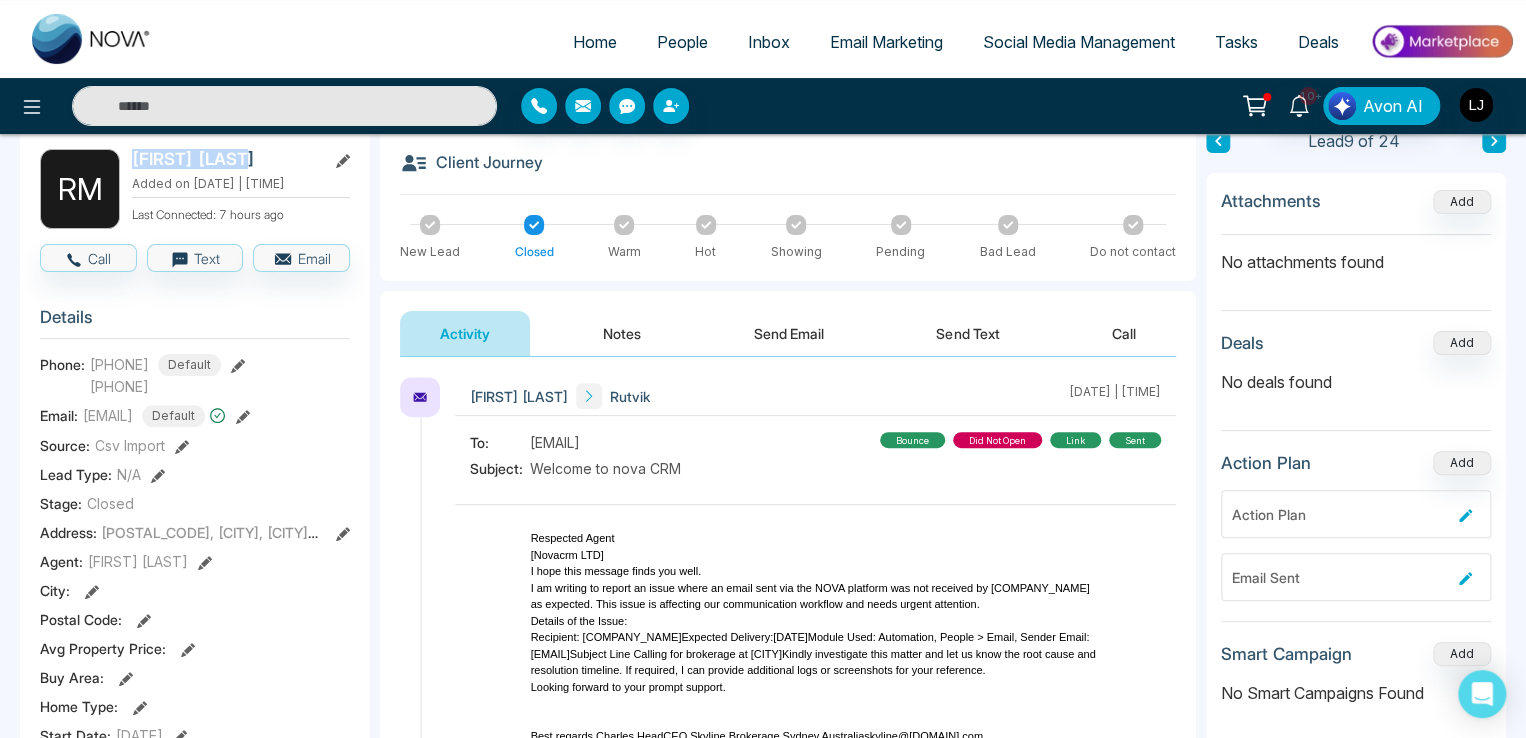 click on "Rutvik Mandani" at bounding box center [225, 159] 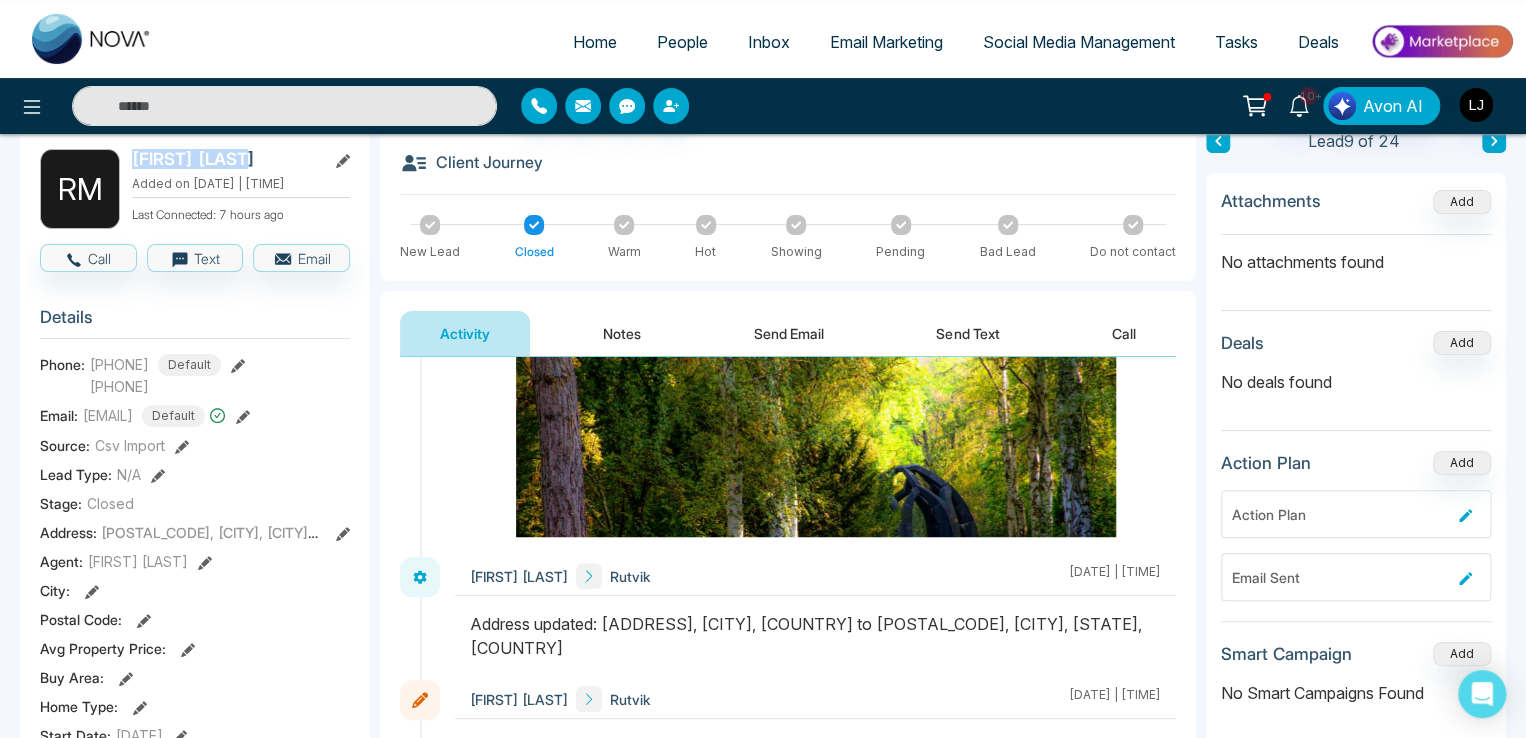 scroll, scrollTop: 1325, scrollLeft: 0, axis: vertical 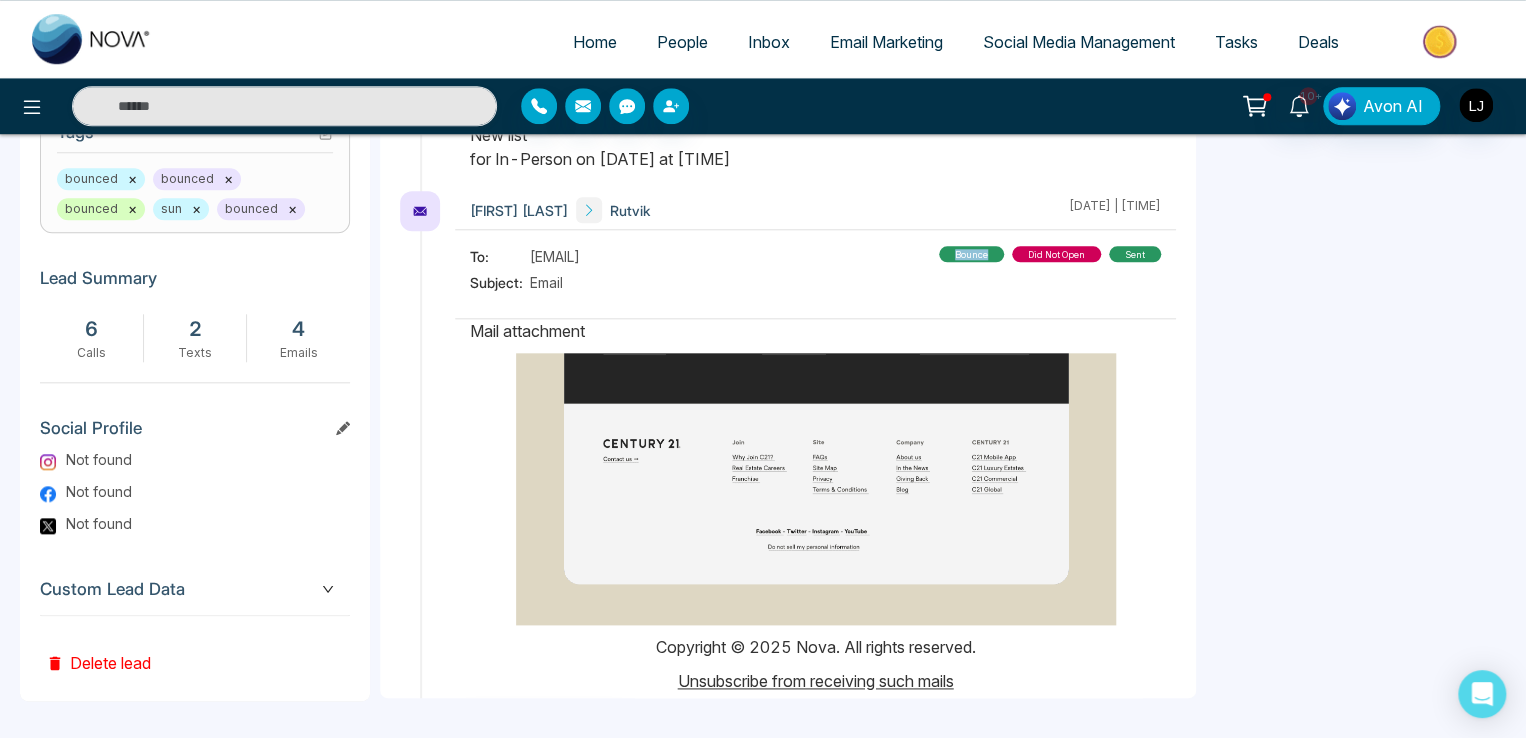 drag, startPoint x: 932, startPoint y: 239, endPoint x: 980, endPoint y: 235, distance: 48.166378 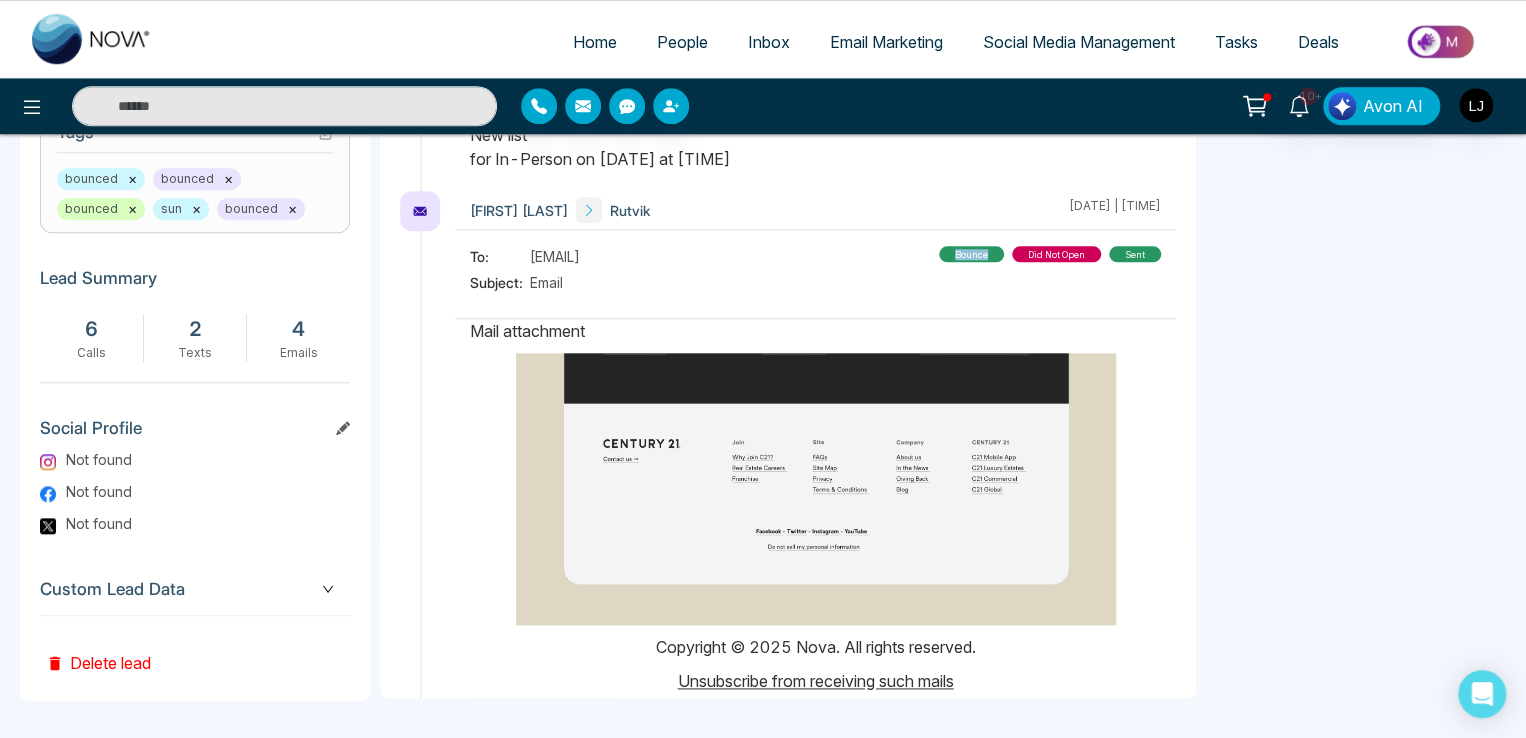 click on "bounce" at bounding box center (971, 254) 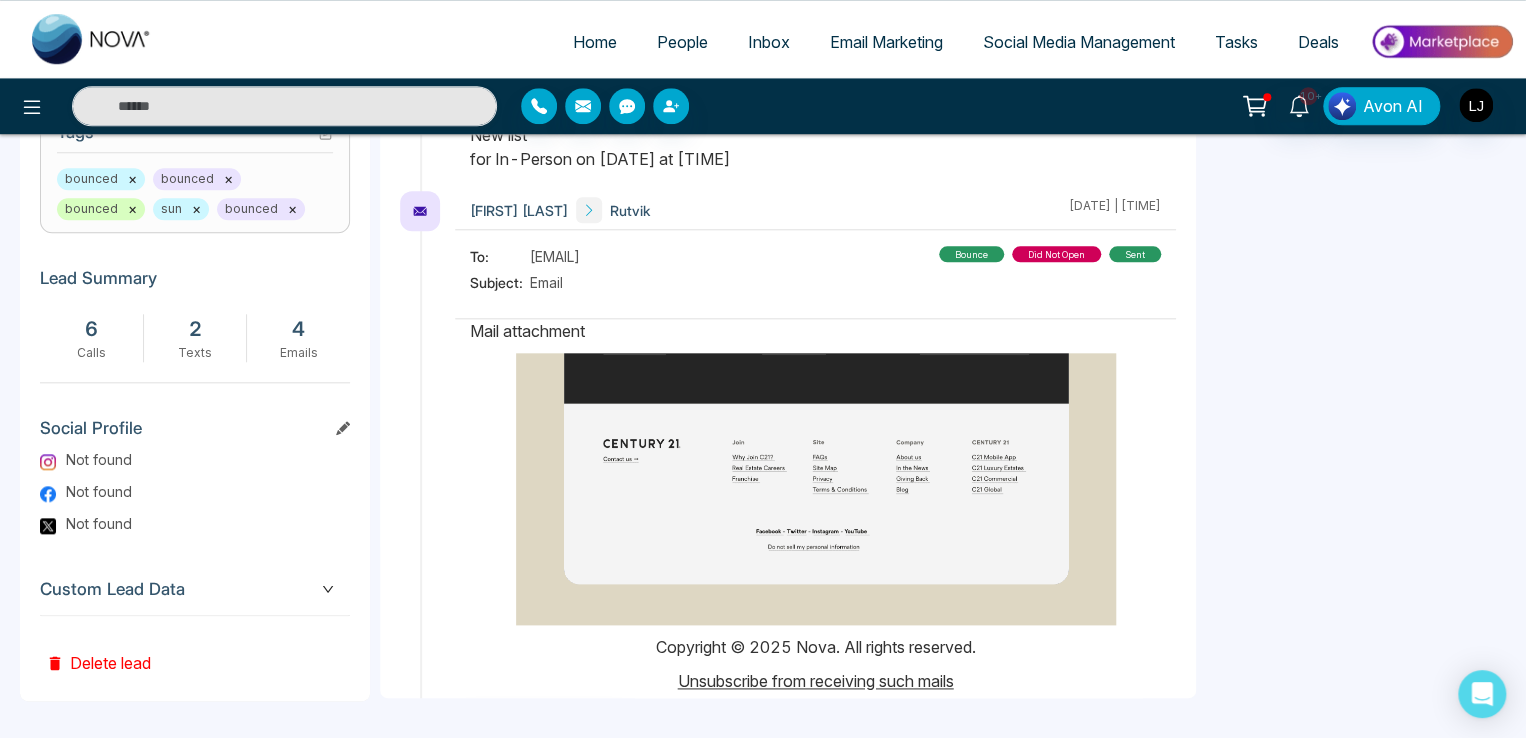 click on "[EMAIL]" at bounding box center (555, 256) 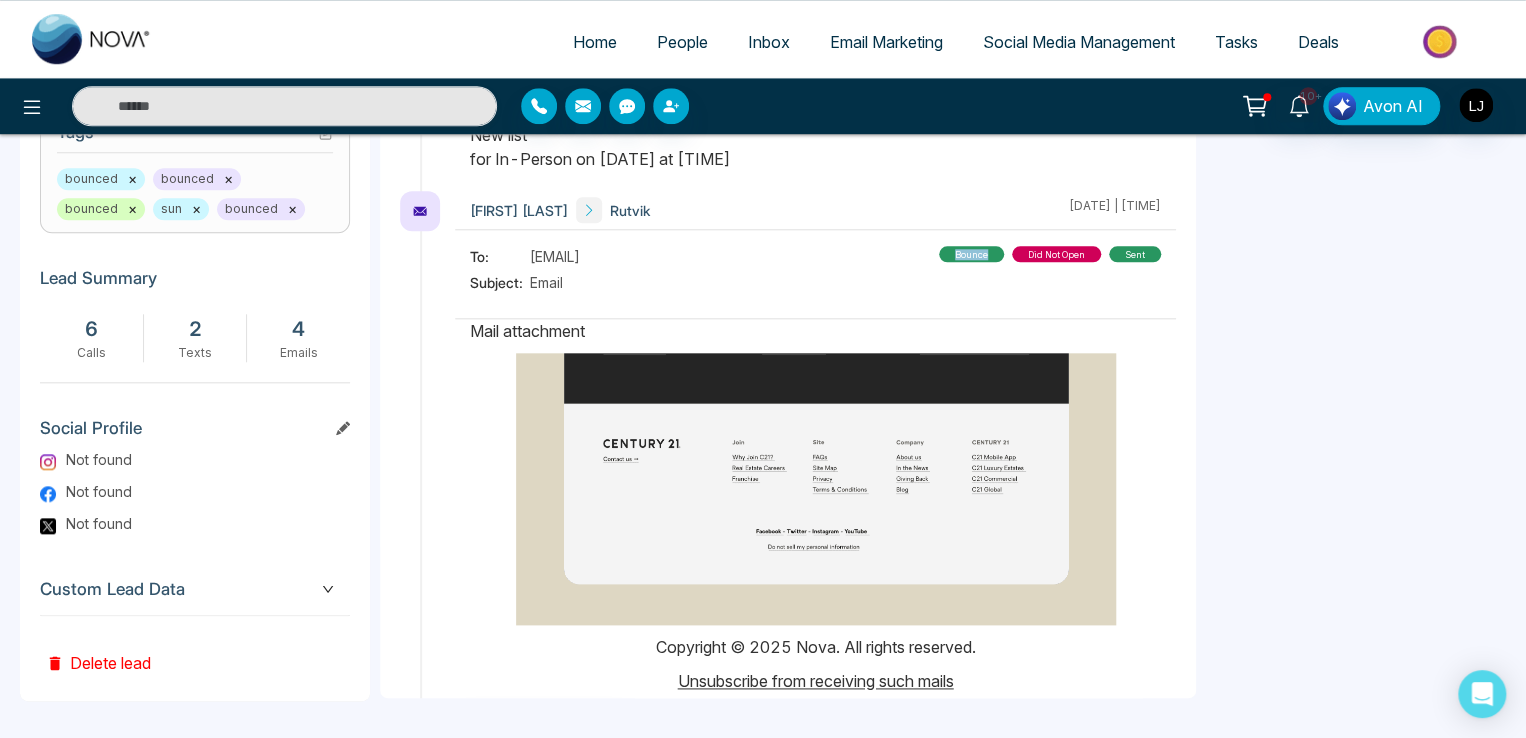 drag, startPoint x: 944, startPoint y: 241, endPoint x: 992, endPoint y: 242, distance: 48.010414 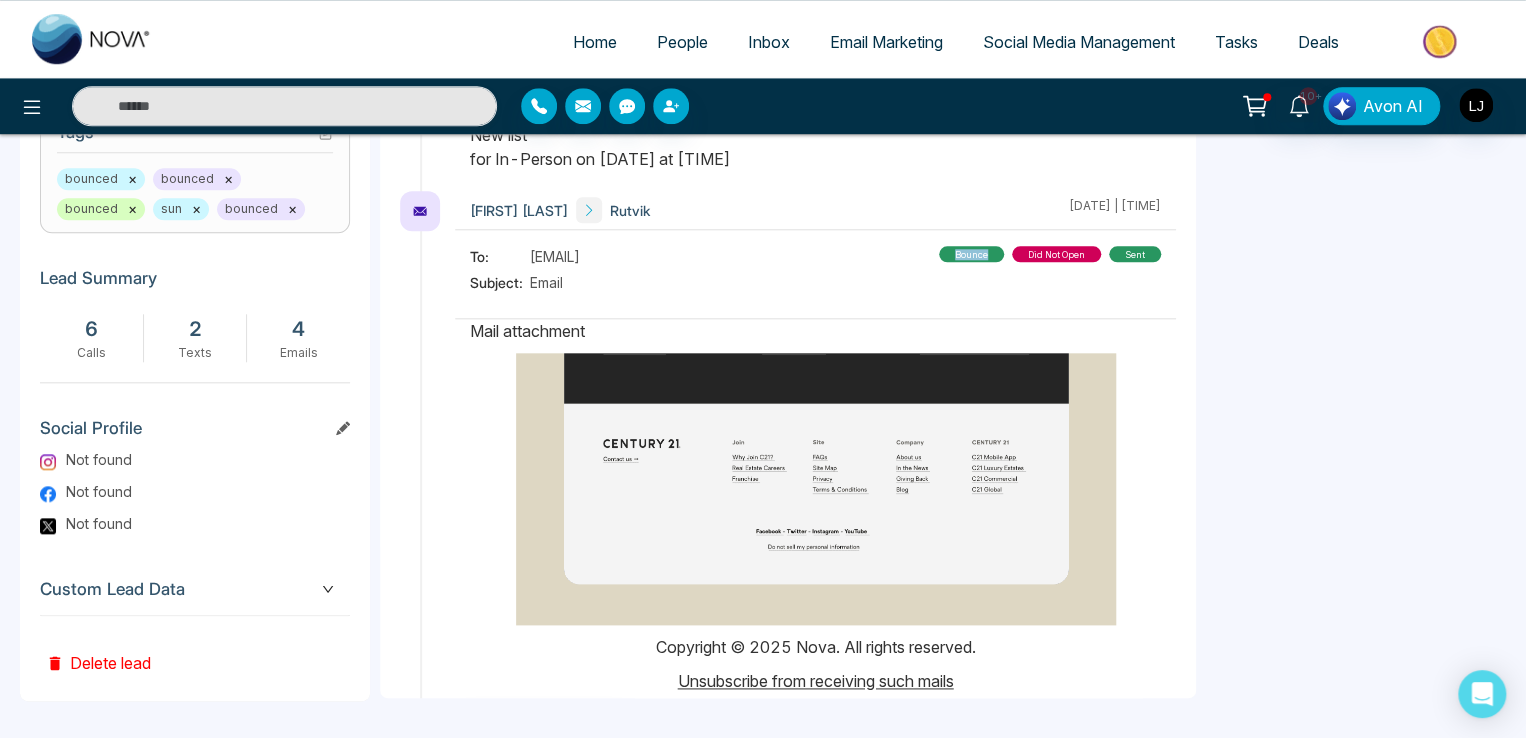 click on "bounce" at bounding box center [971, 254] 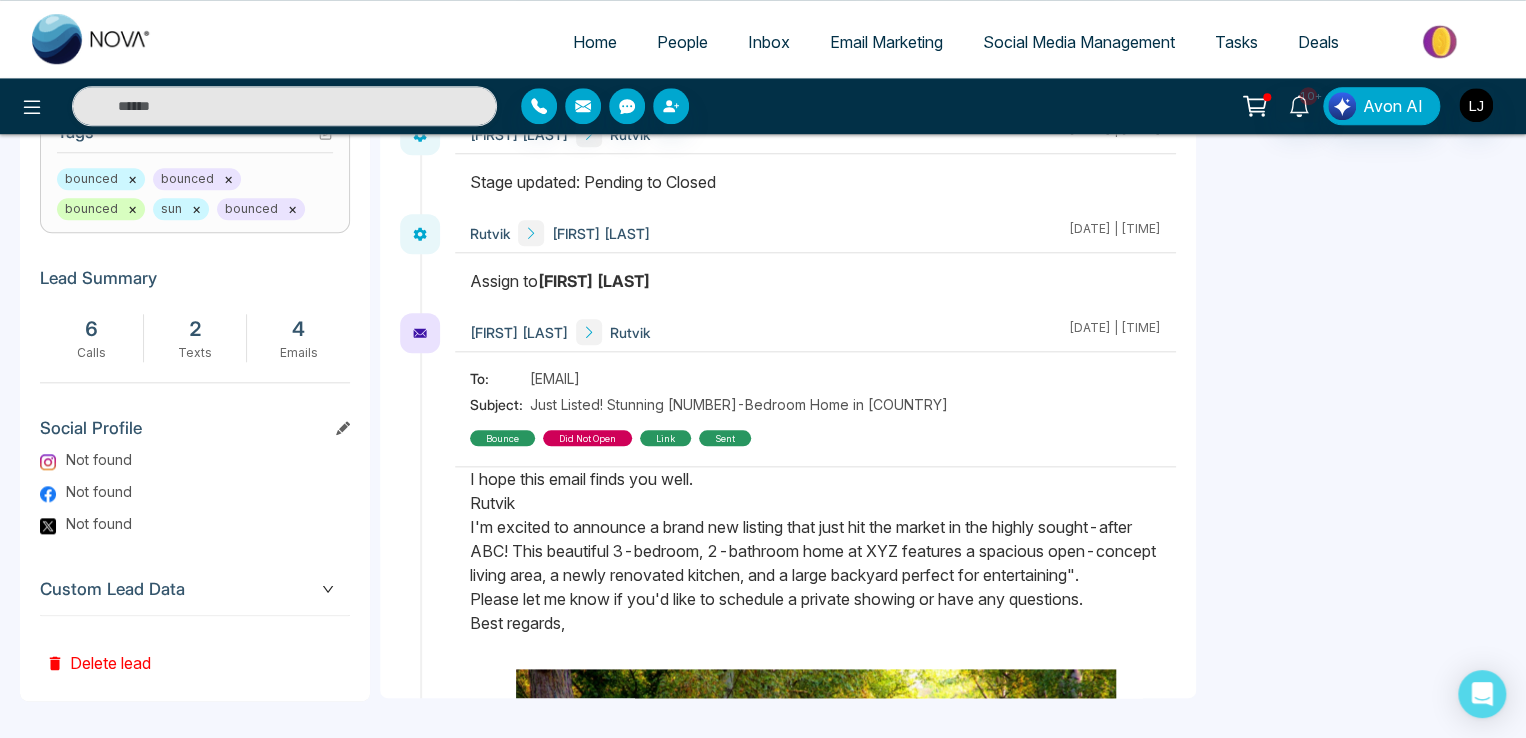 scroll, scrollTop: 0, scrollLeft: 0, axis: both 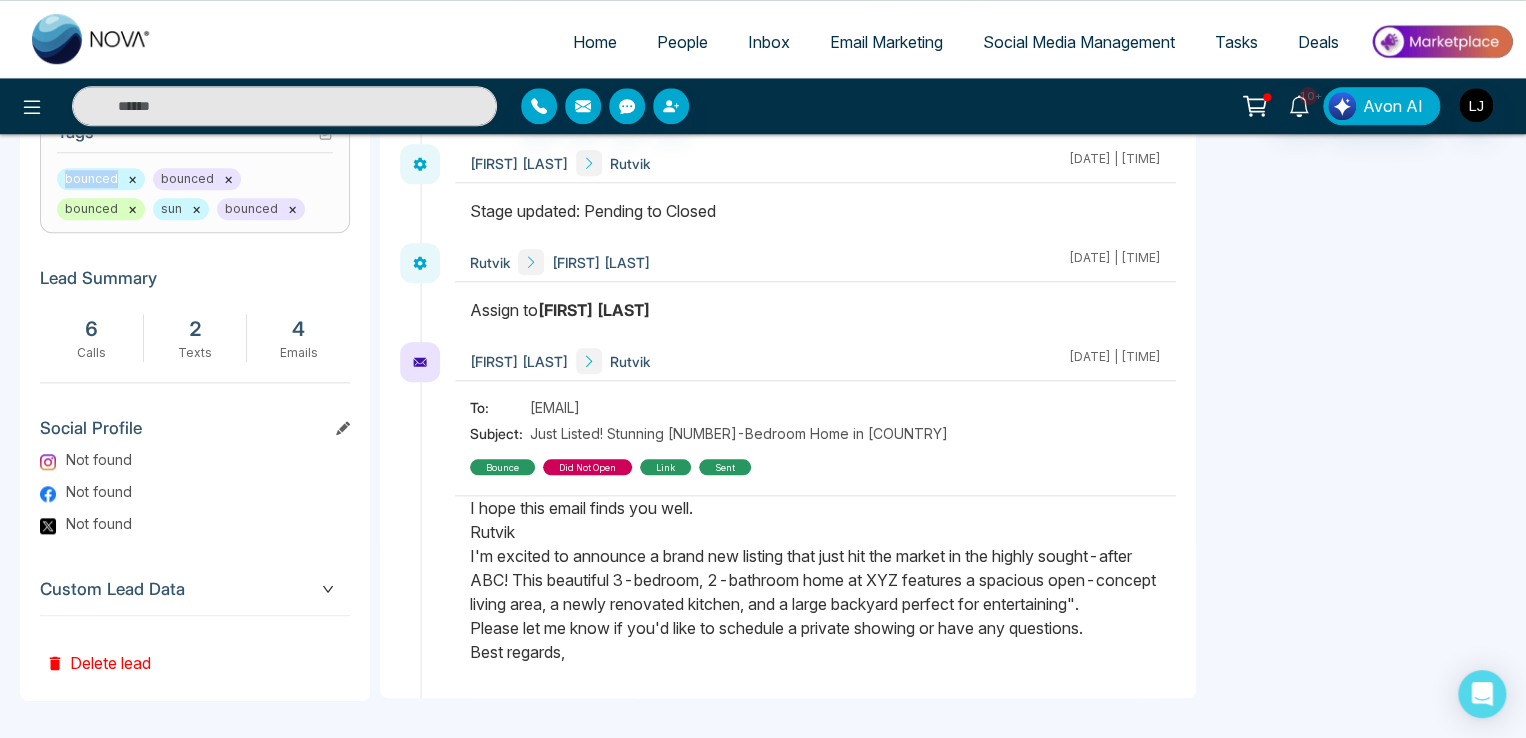 drag, startPoint x: 67, startPoint y: 177, endPoint x: 112, endPoint y: 173, distance: 45.17743 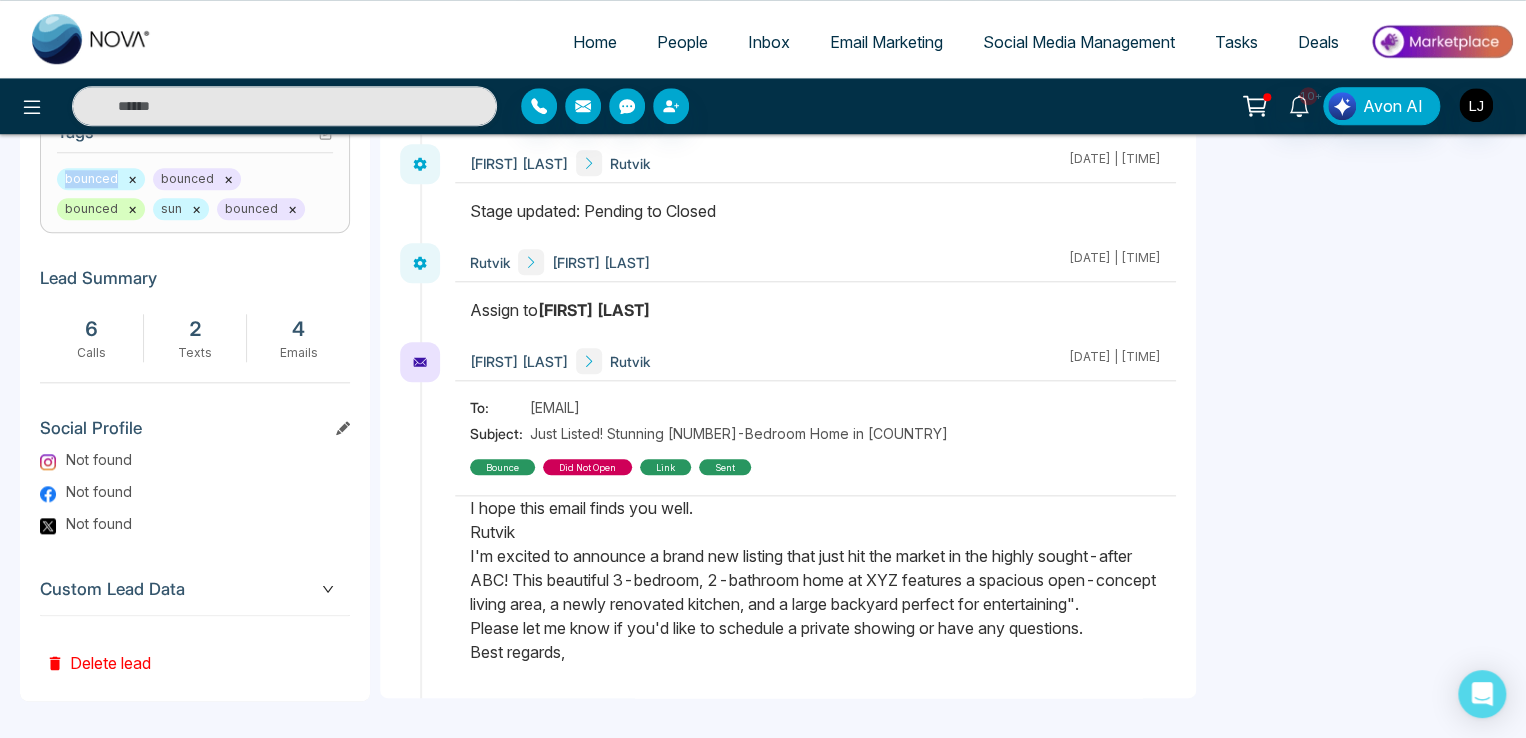 click on "bounced   ×" at bounding box center [101, 179] 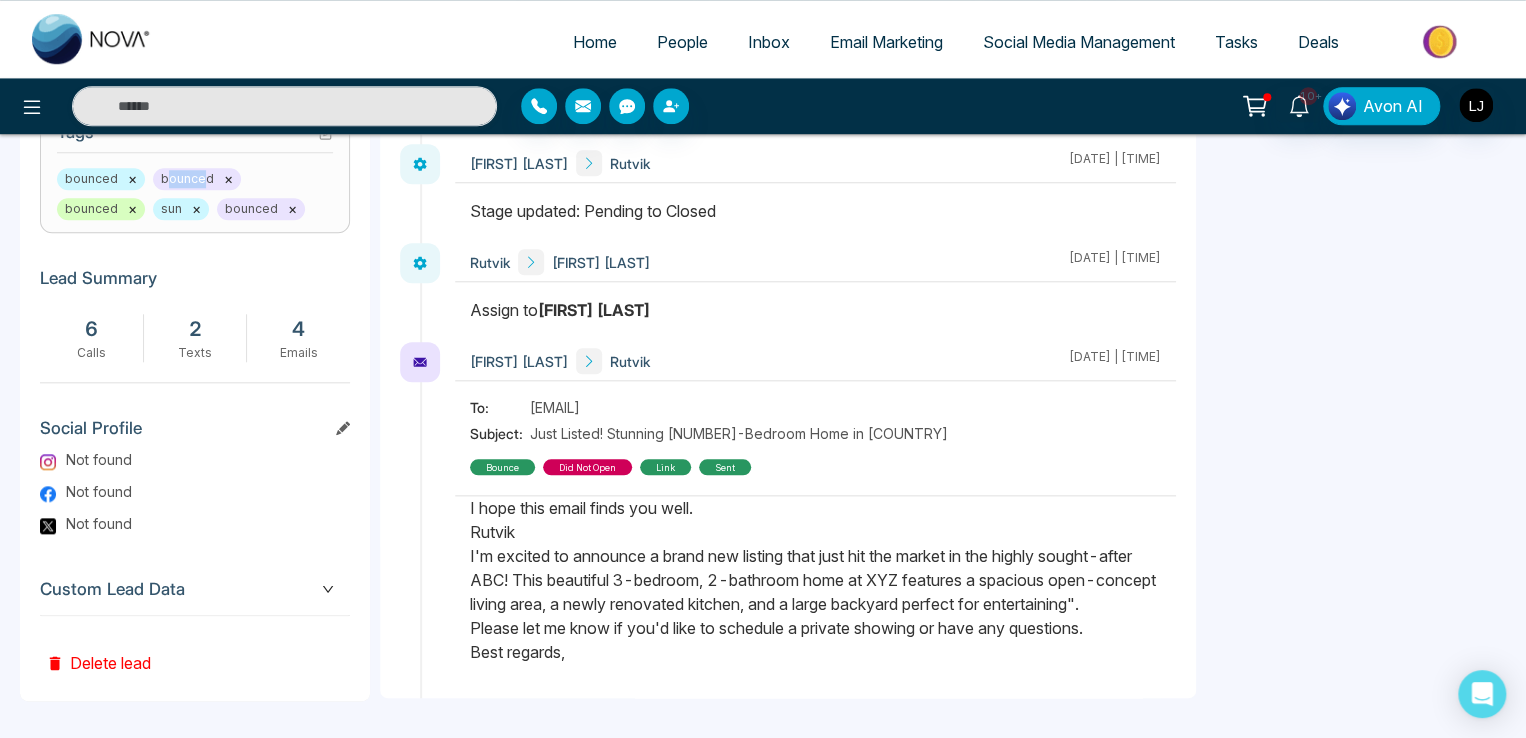 drag, startPoint x: 164, startPoint y: 170, endPoint x: 203, endPoint y: 171, distance: 39.012817 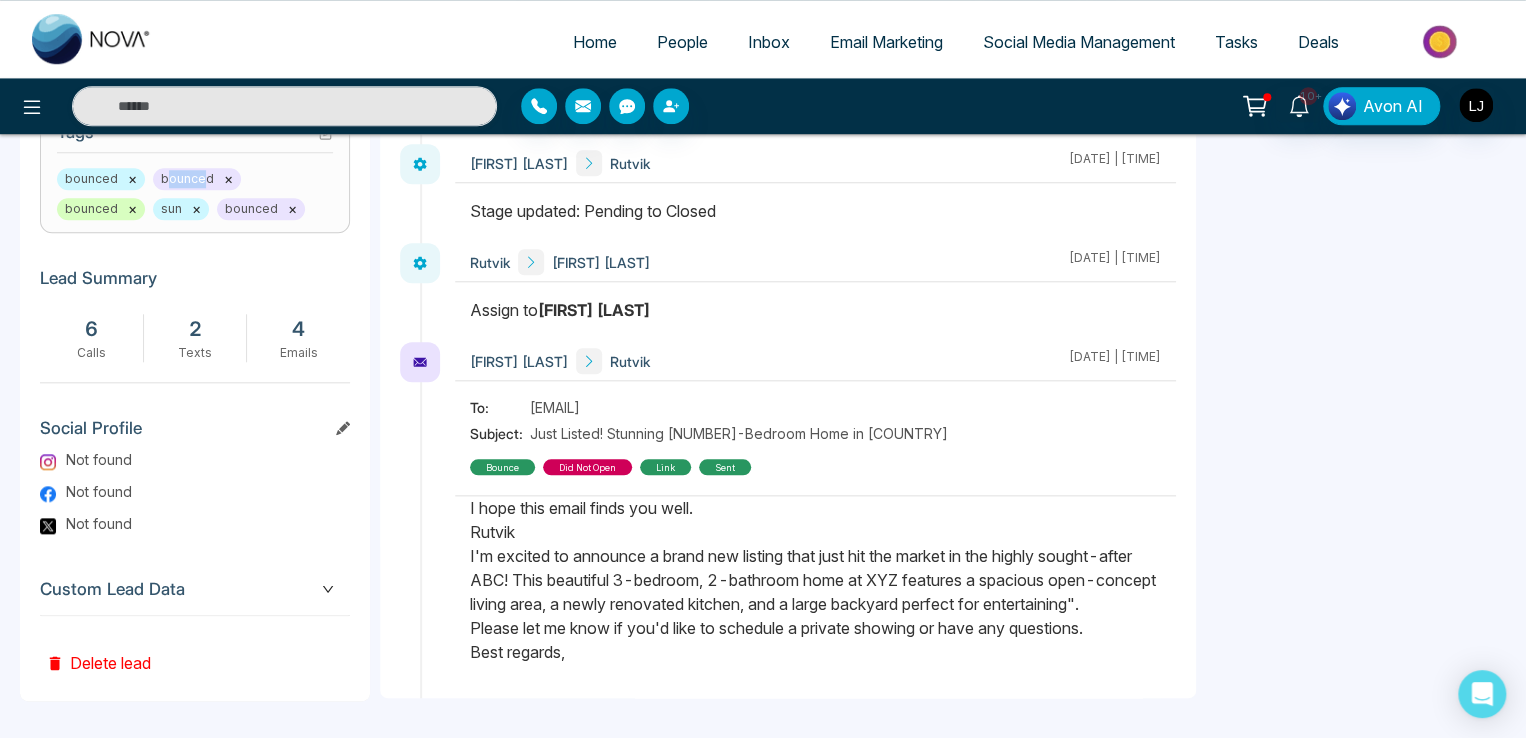 click on "bounced   ×" at bounding box center [197, 179] 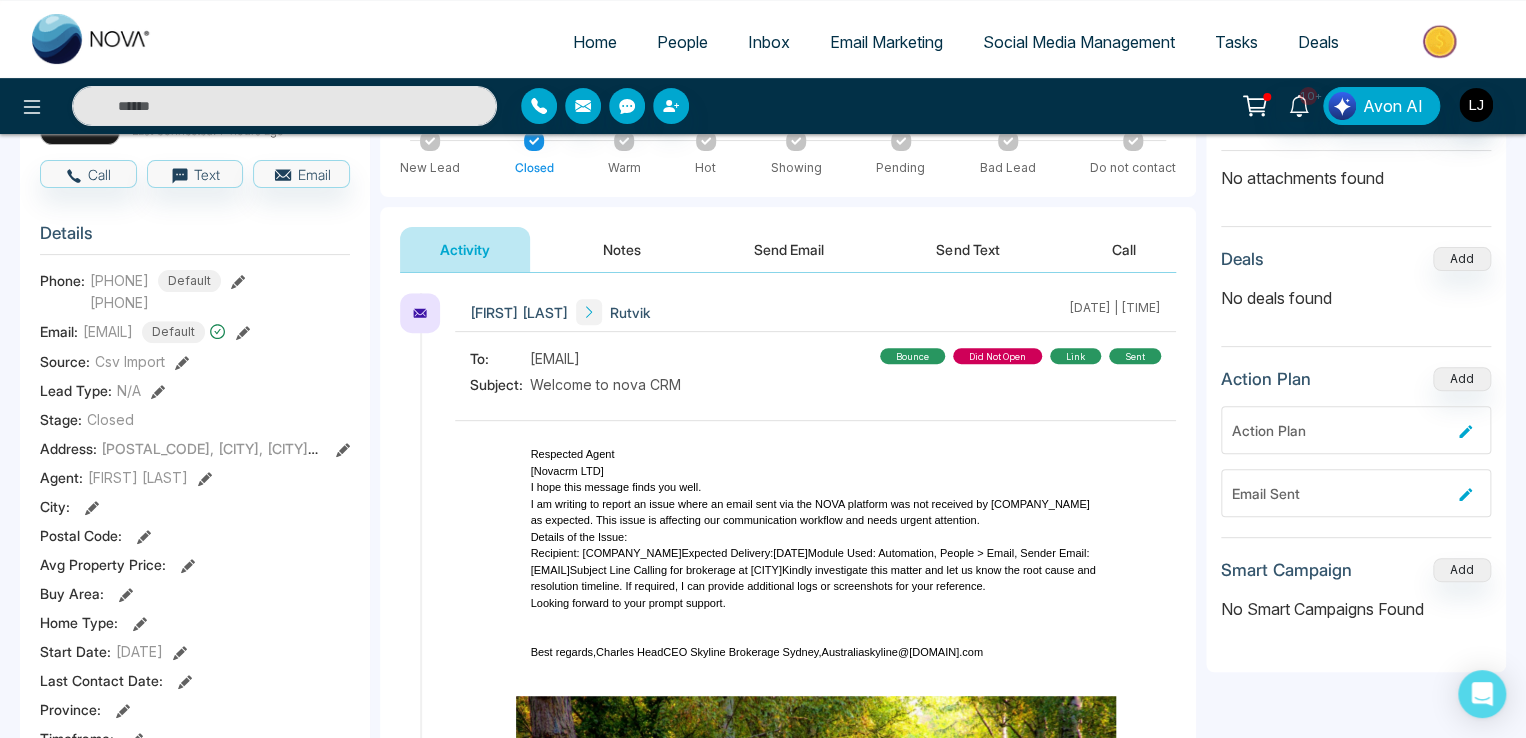 scroll, scrollTop: 181, scrollLeft: 0, axis: vertical 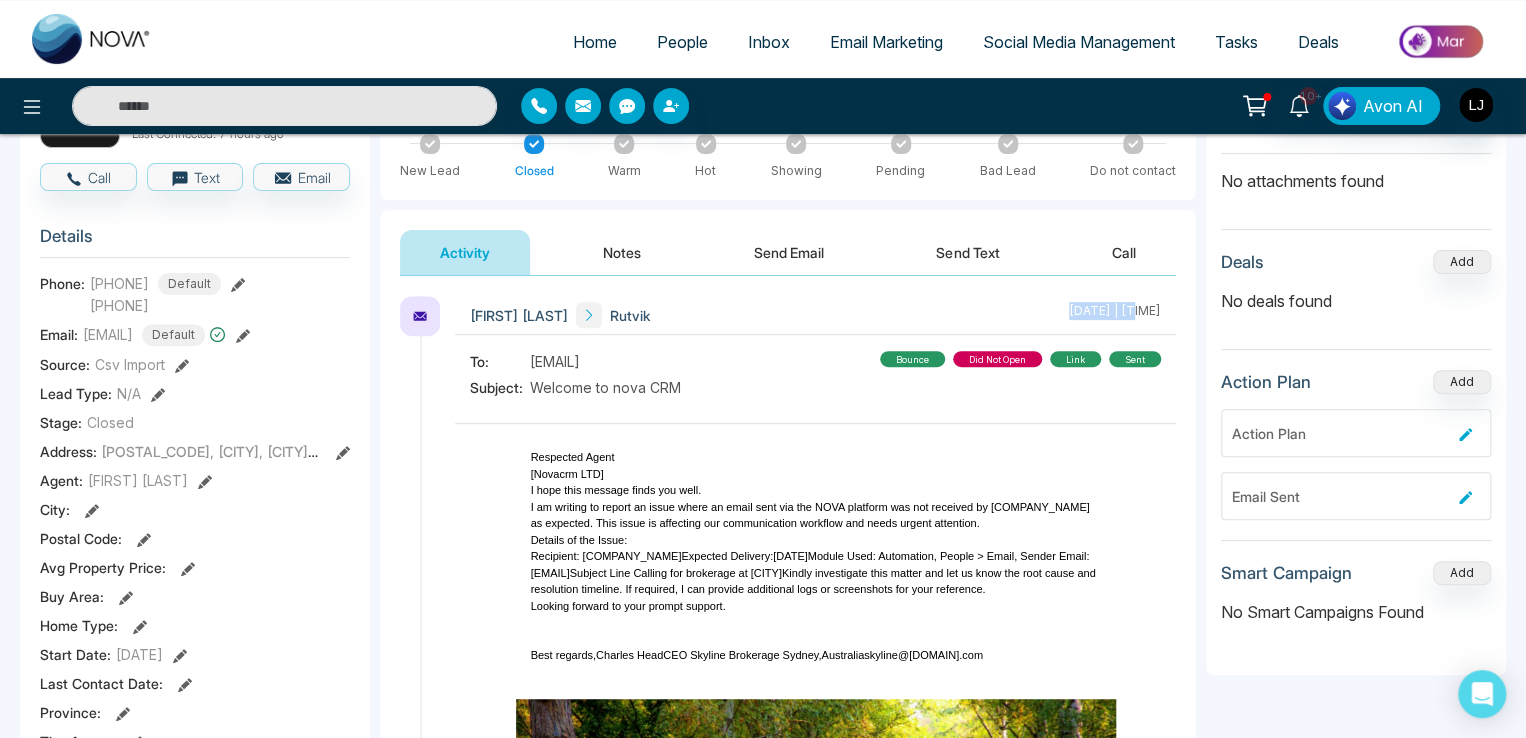 drag, startPoint x: 1006, startPoint y: 309, endPoint x: 1075, endPoint y: 306, distance: 69.065186 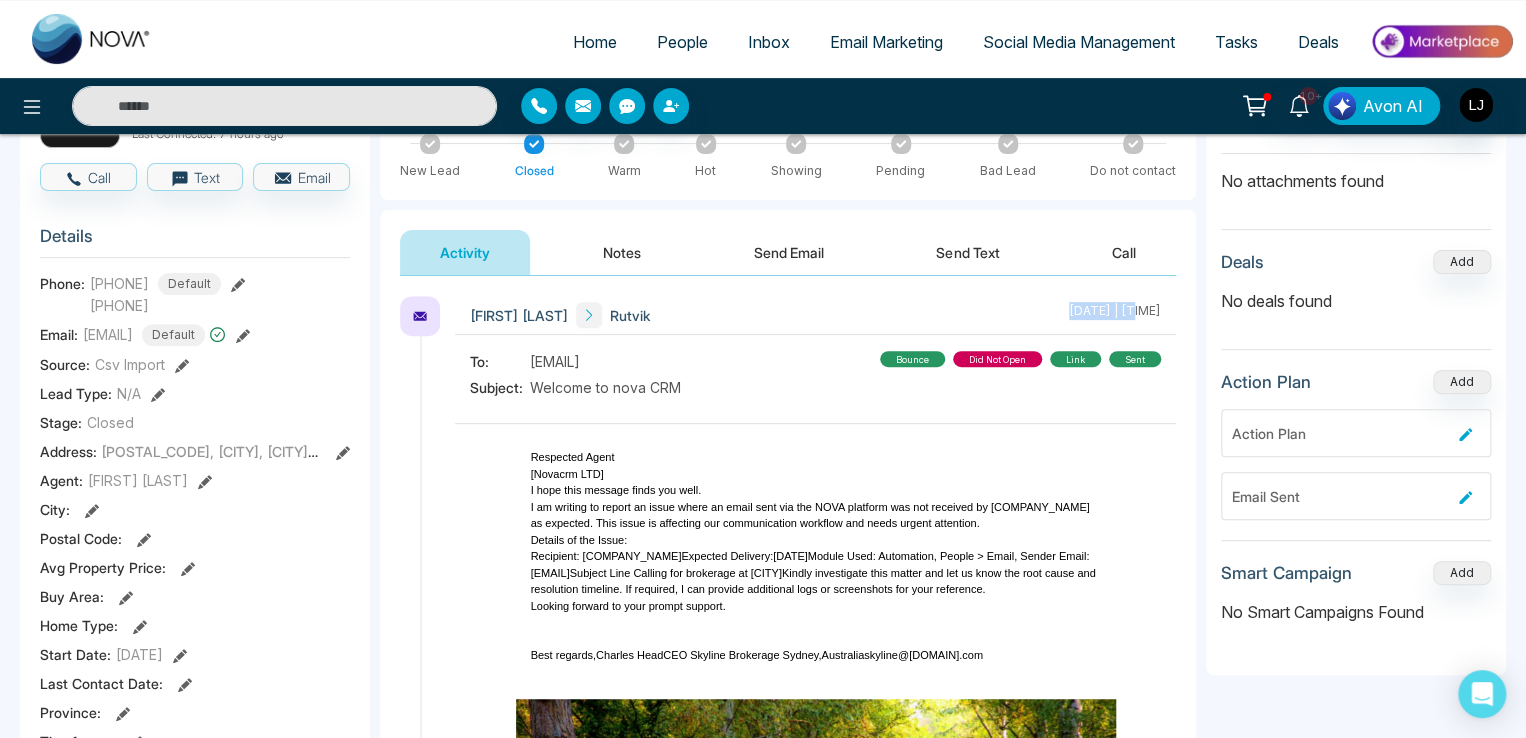 click on "August 5 2025 | 7:24 PM" at bounding box center (1115, 315) 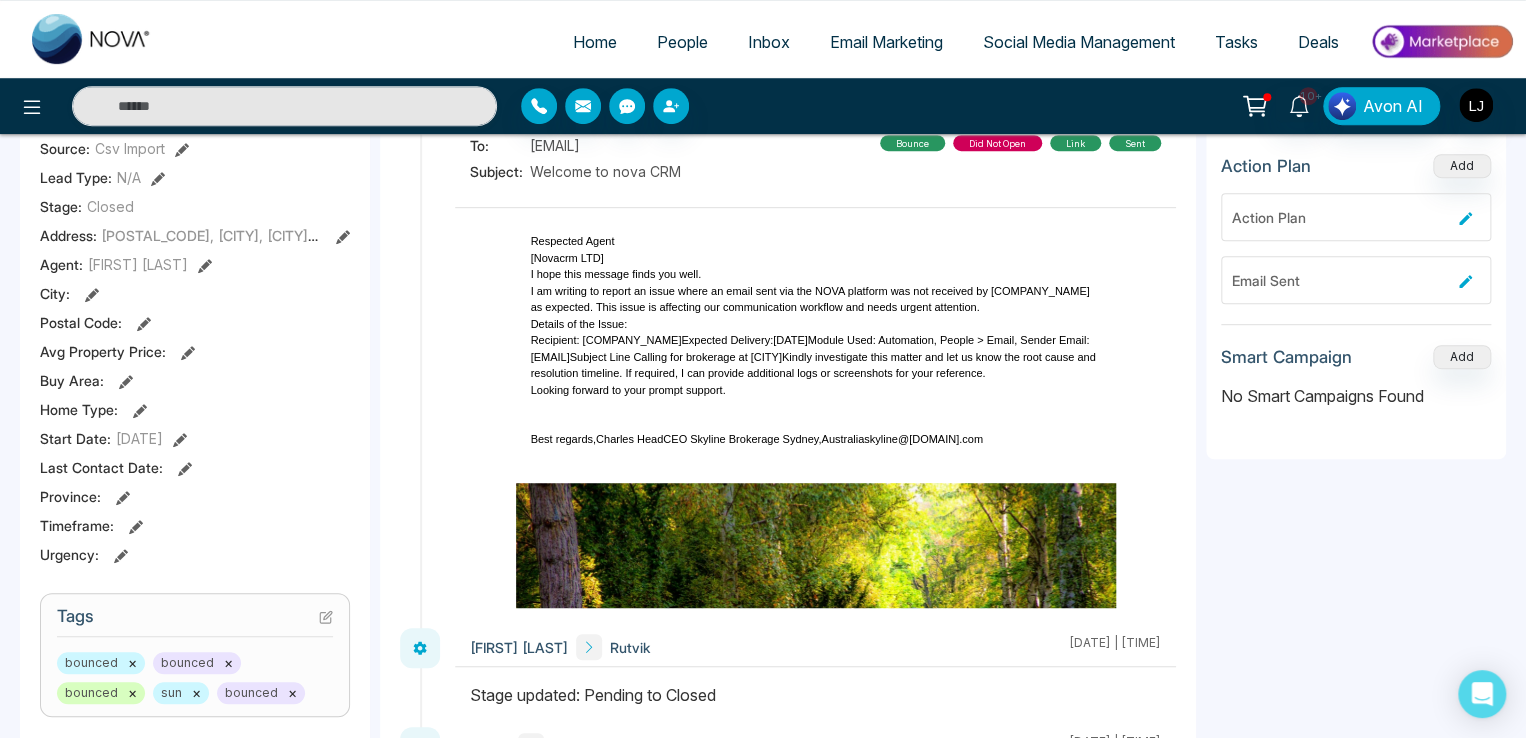 scroll, scrollTop: 281, scrollLeft: 0, axis: vertical 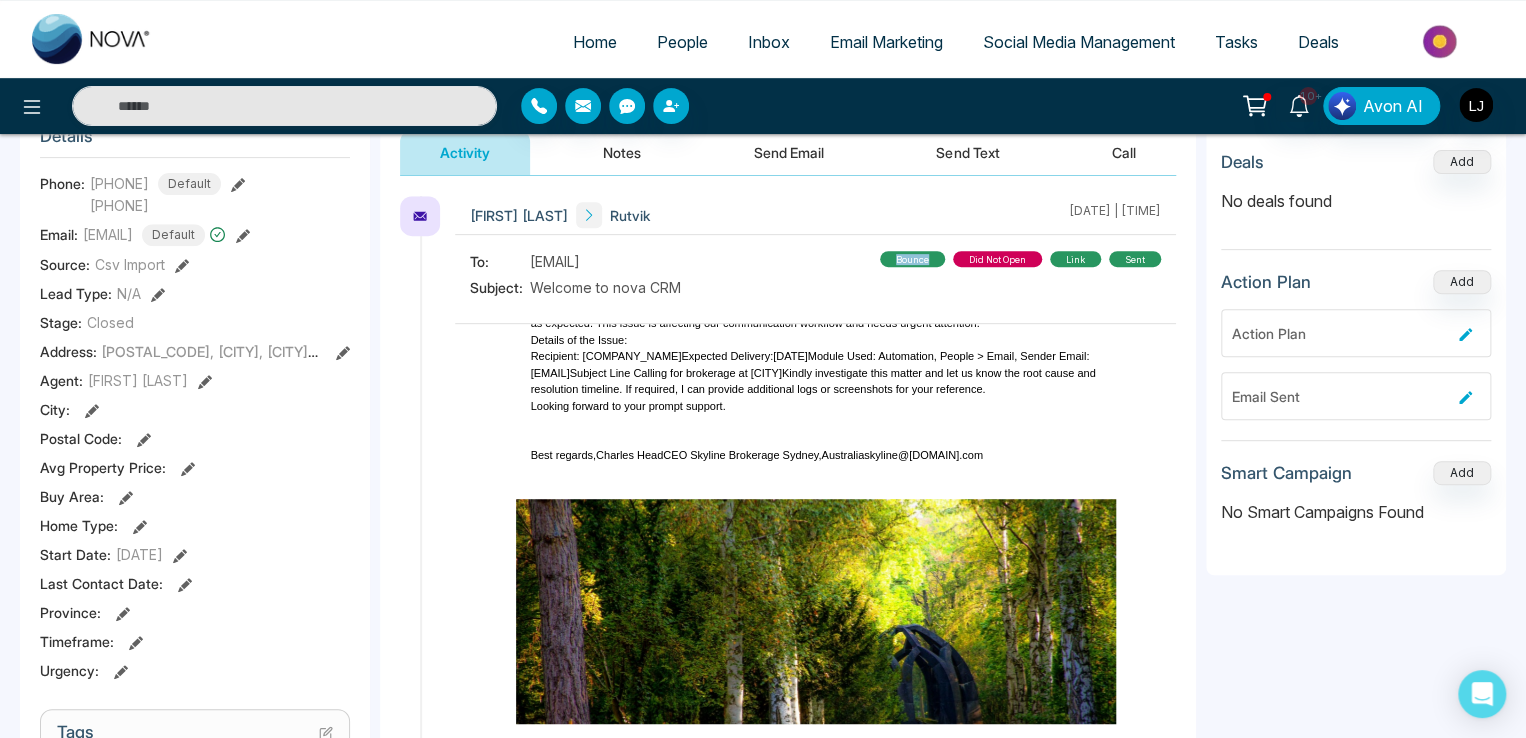 drag, startPoint x: 876, startPoint y: 251, endPoint x: 928, endPoint y: 259, distance: 52.611786 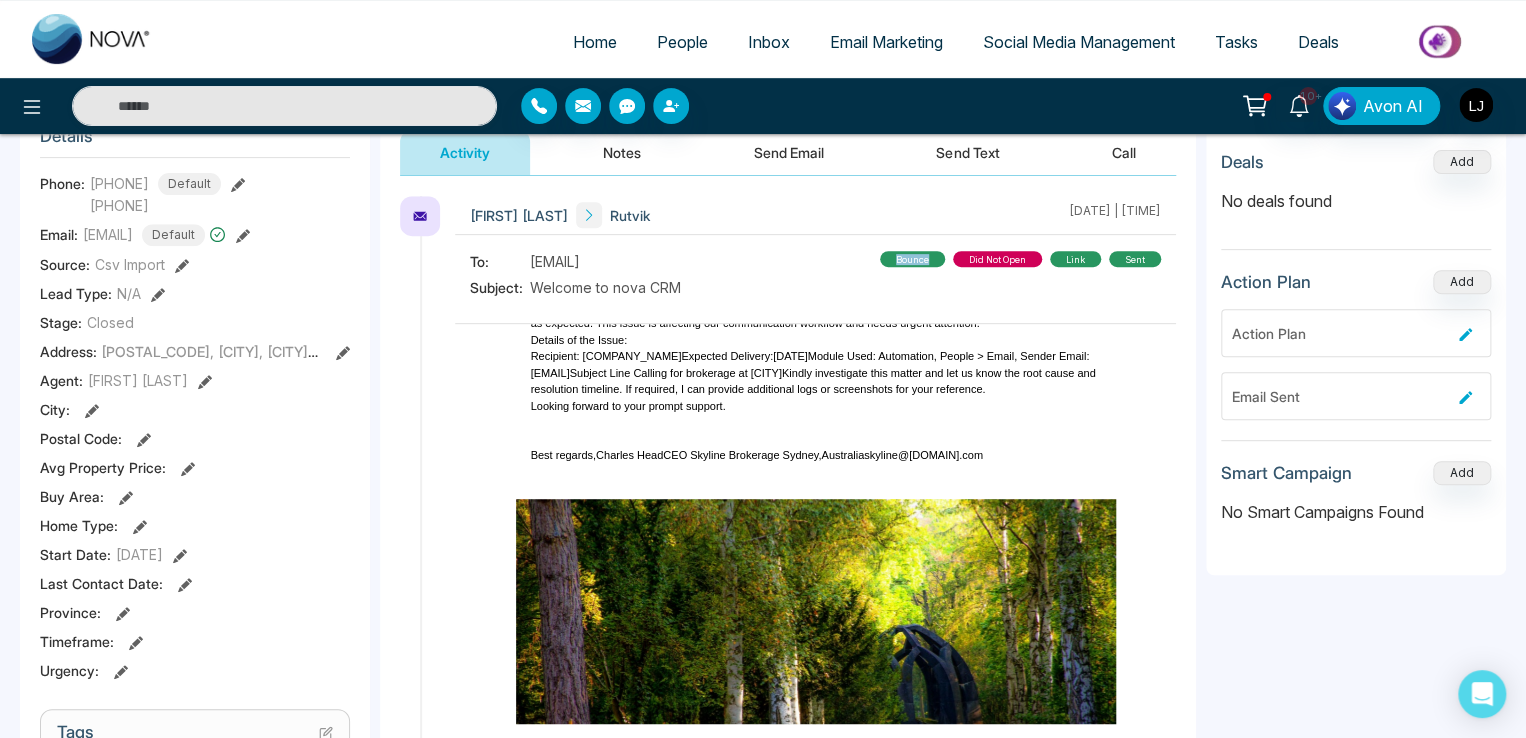 click on "bounce" at bounding box center (912, 259) 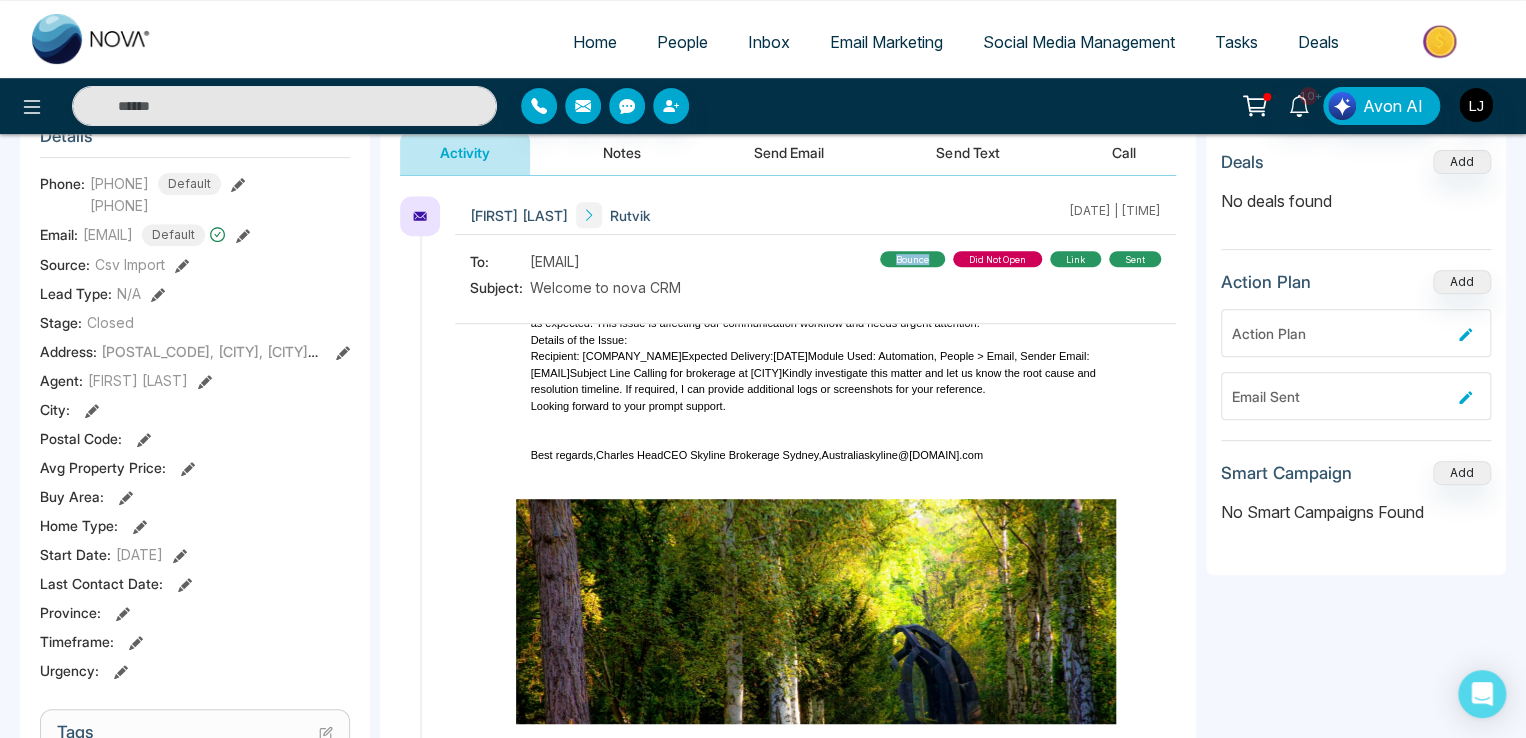 click on "People" at bounding box center [682, 42] 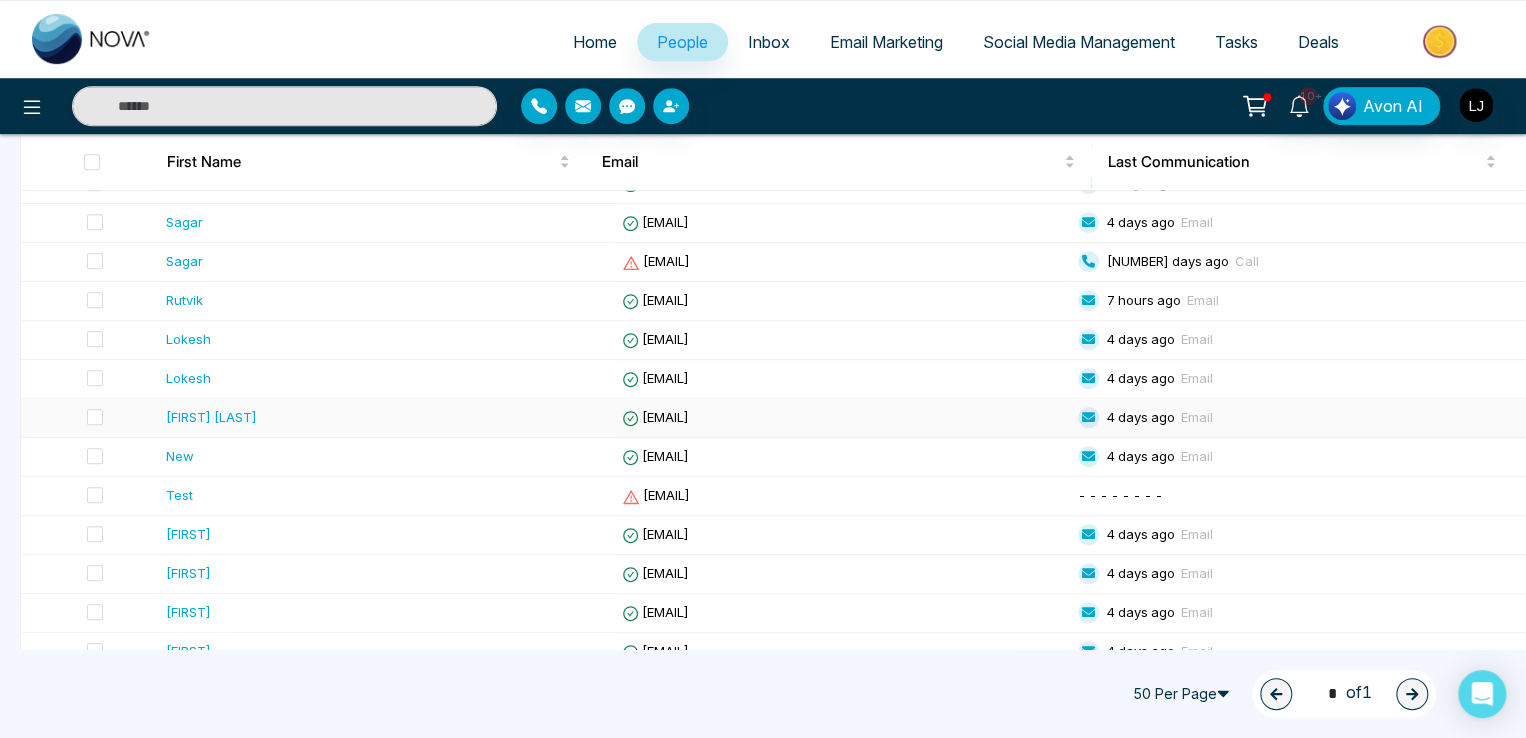 scroll, scrollTop: 400, scrollLeft: 0, axis: vertical 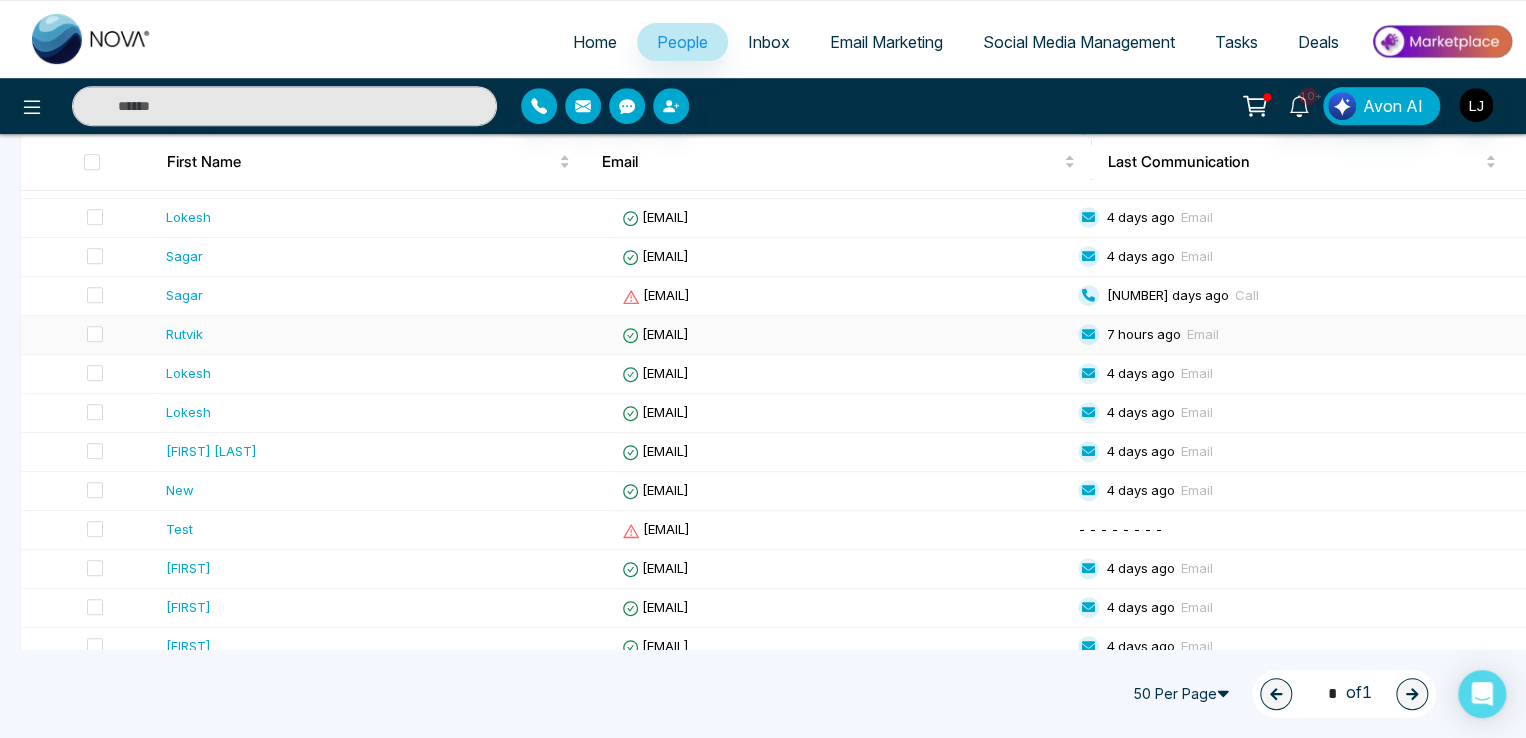 click on "Rutvik" at bounding box center (184, 334) 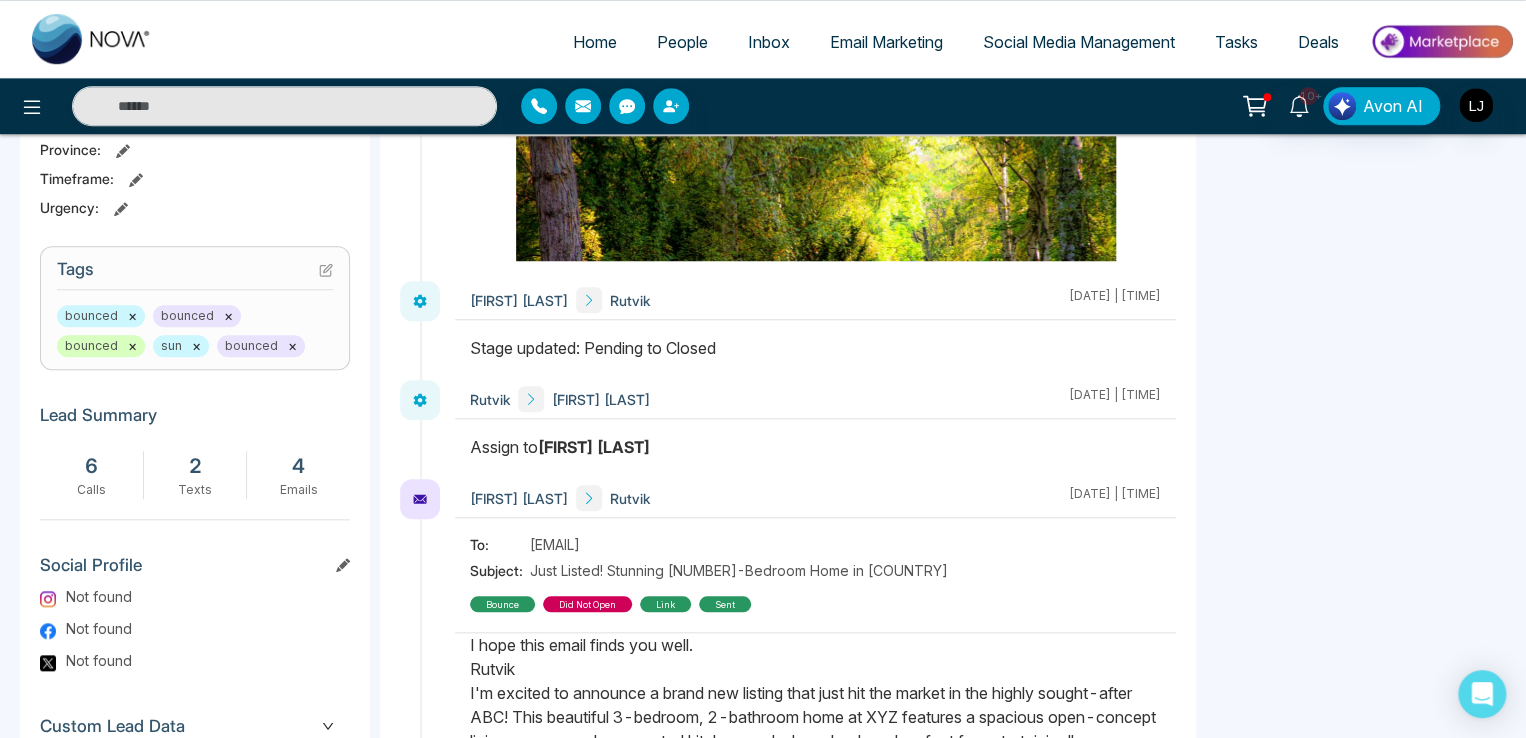 scroll, scrollTop: 800, scrollLeft: 0, axis: vertical 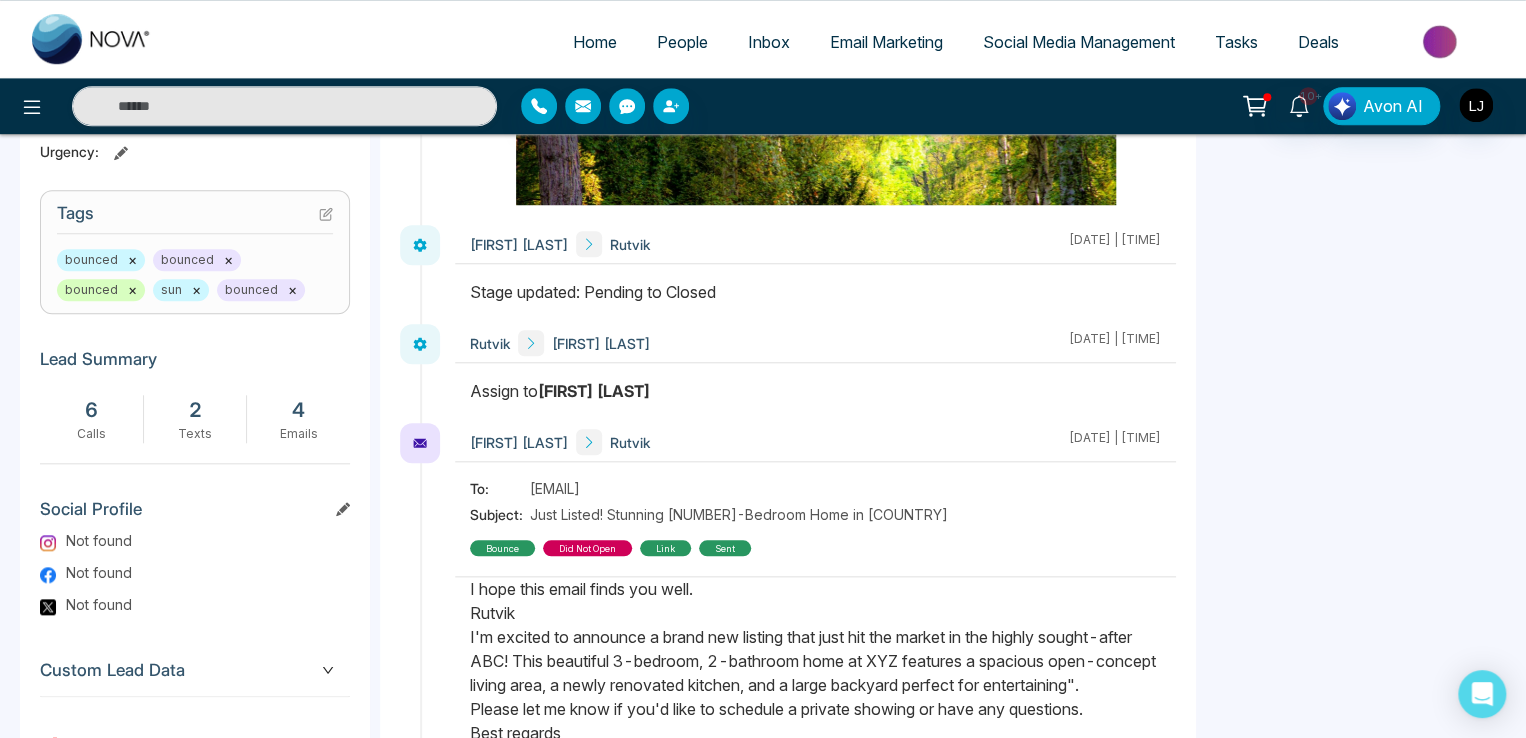 click on "People" at bounding box center [682, 42] 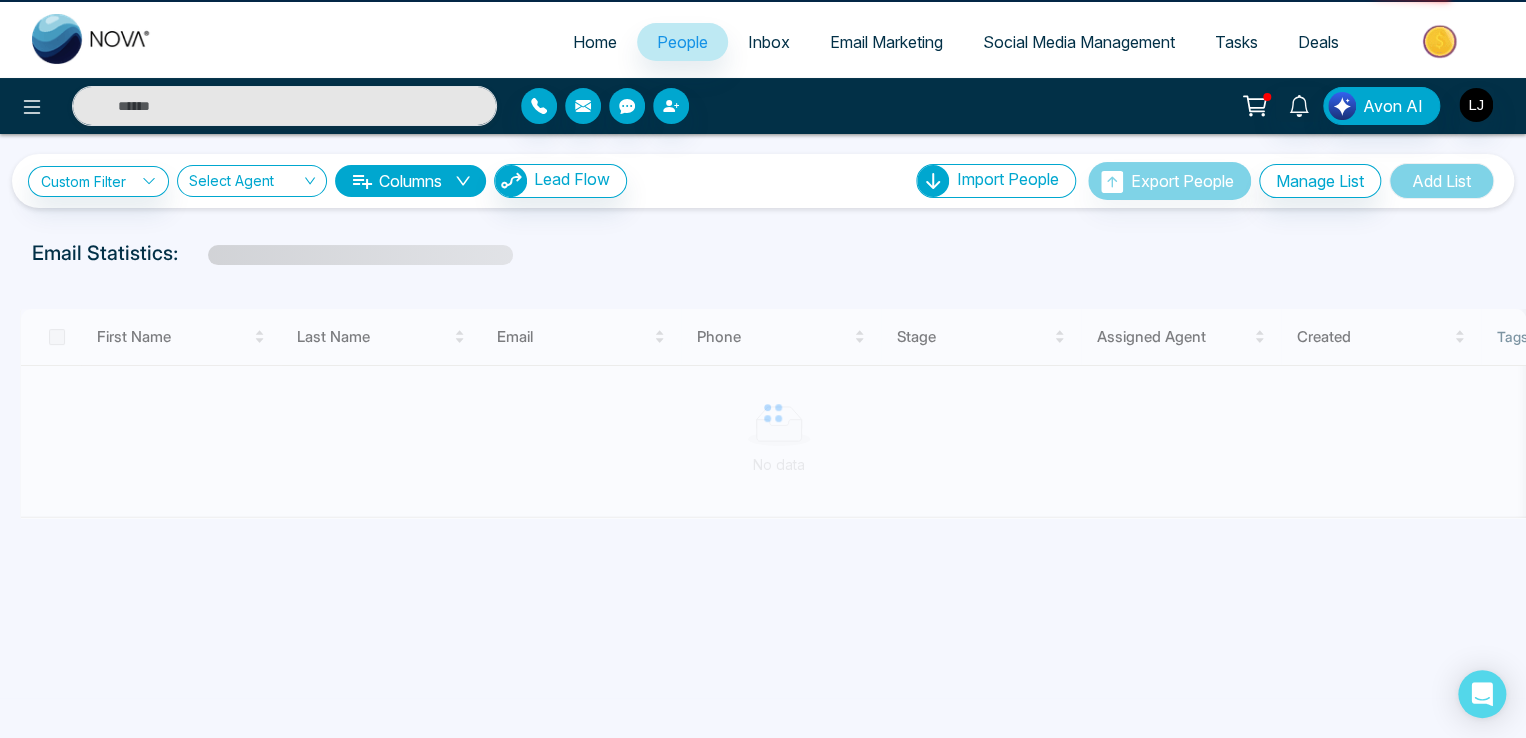scroll, scrollTop: 0, scrollLeft: 0, axis: both 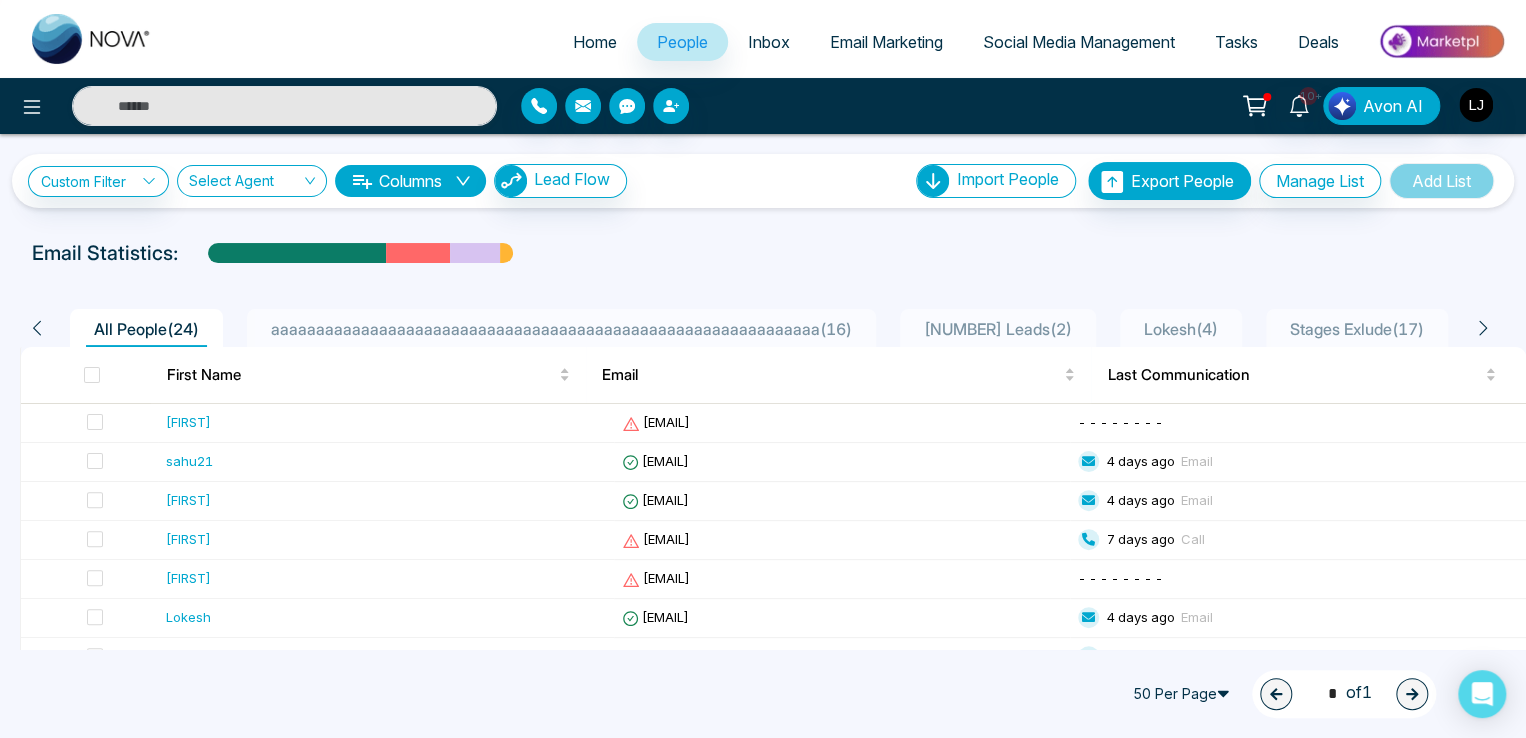 click on "Home People Inbox Email Marketing Social Media Management Tasks Deals" at bounding box center (843, 43) 